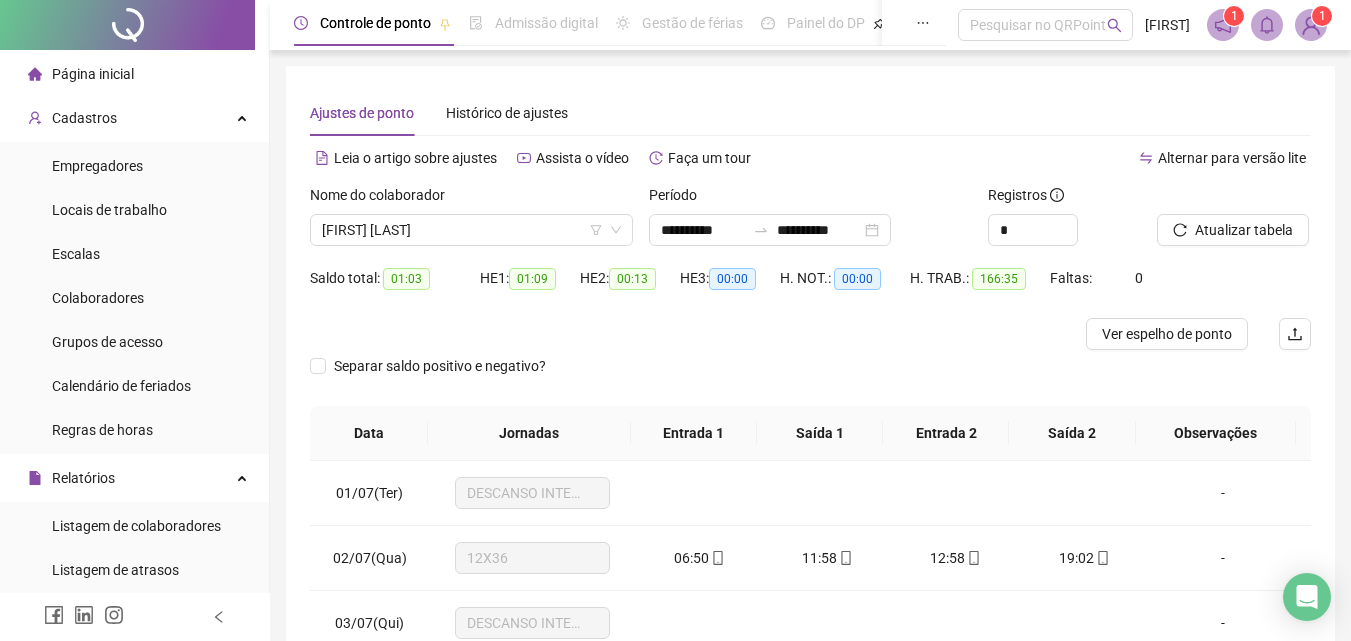 scroll, scrollTop: 357, scrollLeft: 0, axis: vertical 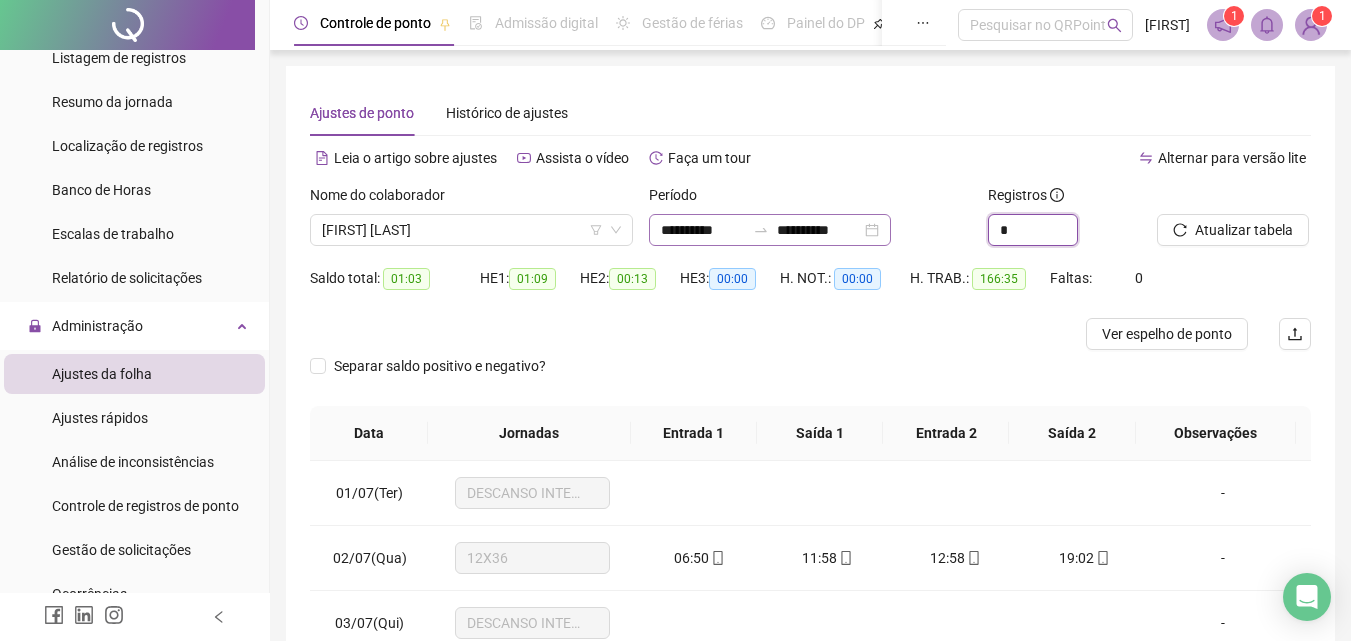 drag, startPoint x: 1022, startPoint y: 229, endPoint x: 935, endPoint y: 228, distance: 87.005745 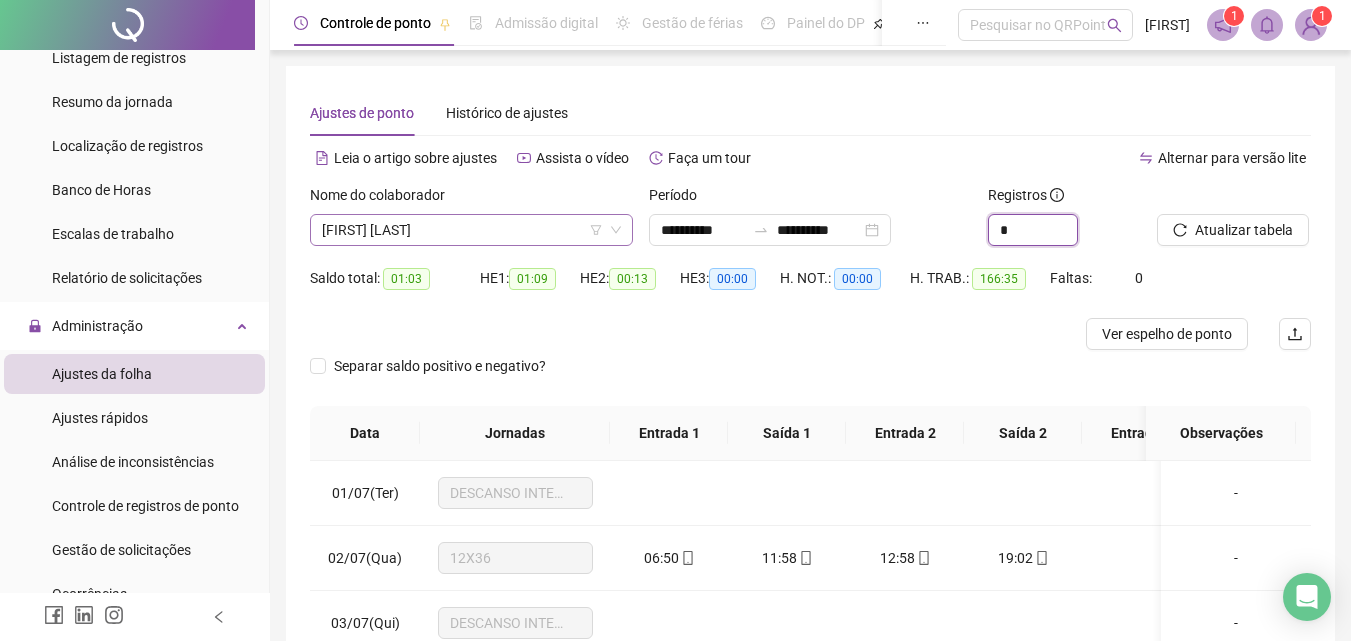 scroll, scrollTop: 480, scrollLeft: 0, axis: vertical 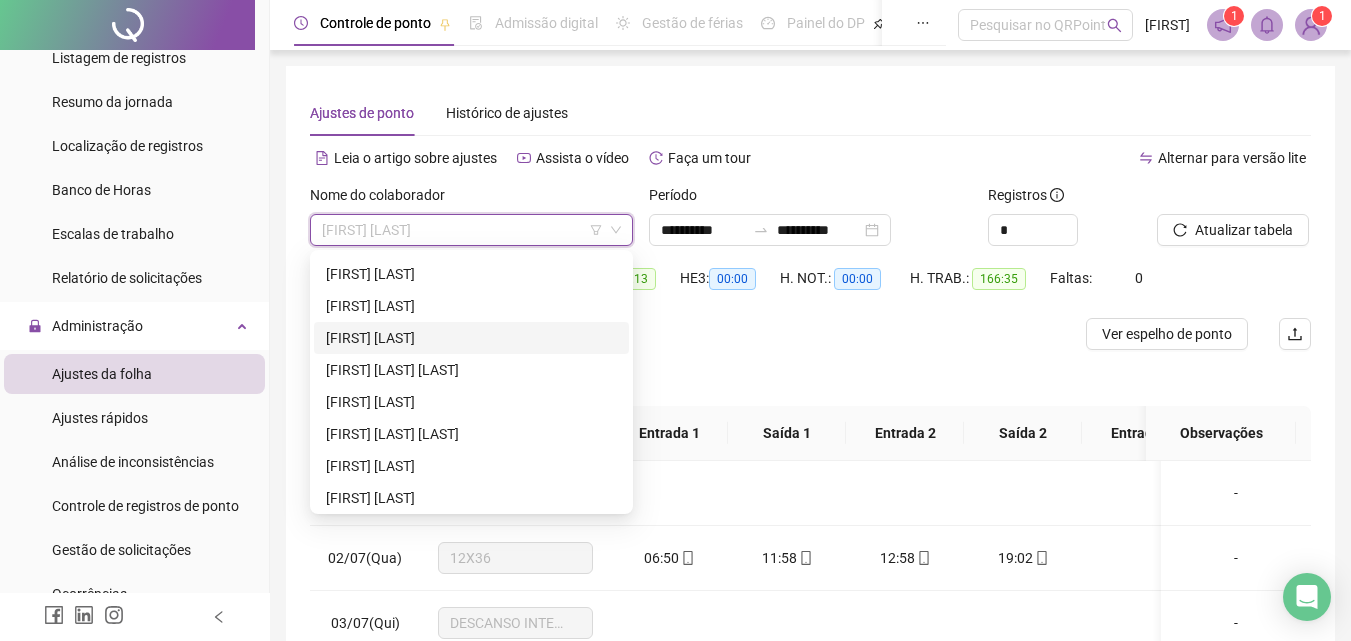 click on "[FIRST] [LAST]" at bounding box center (471, 338) 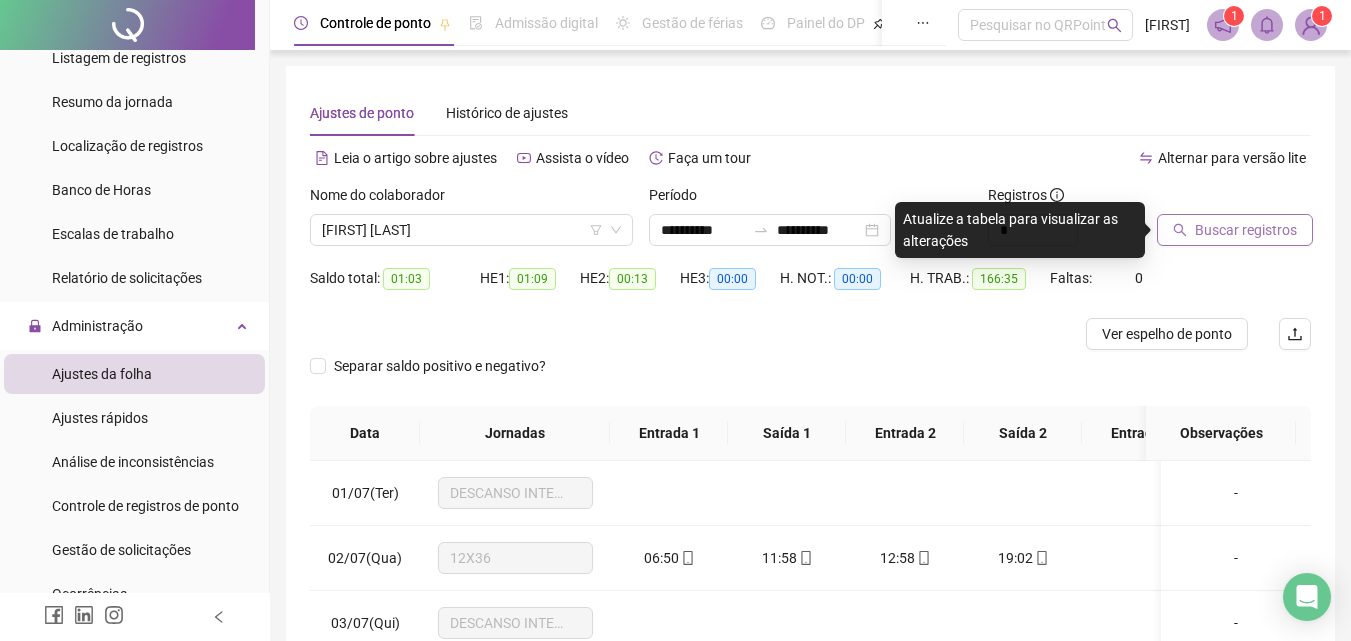 click on "Buscar registros" at bounding box center (1246, 230) 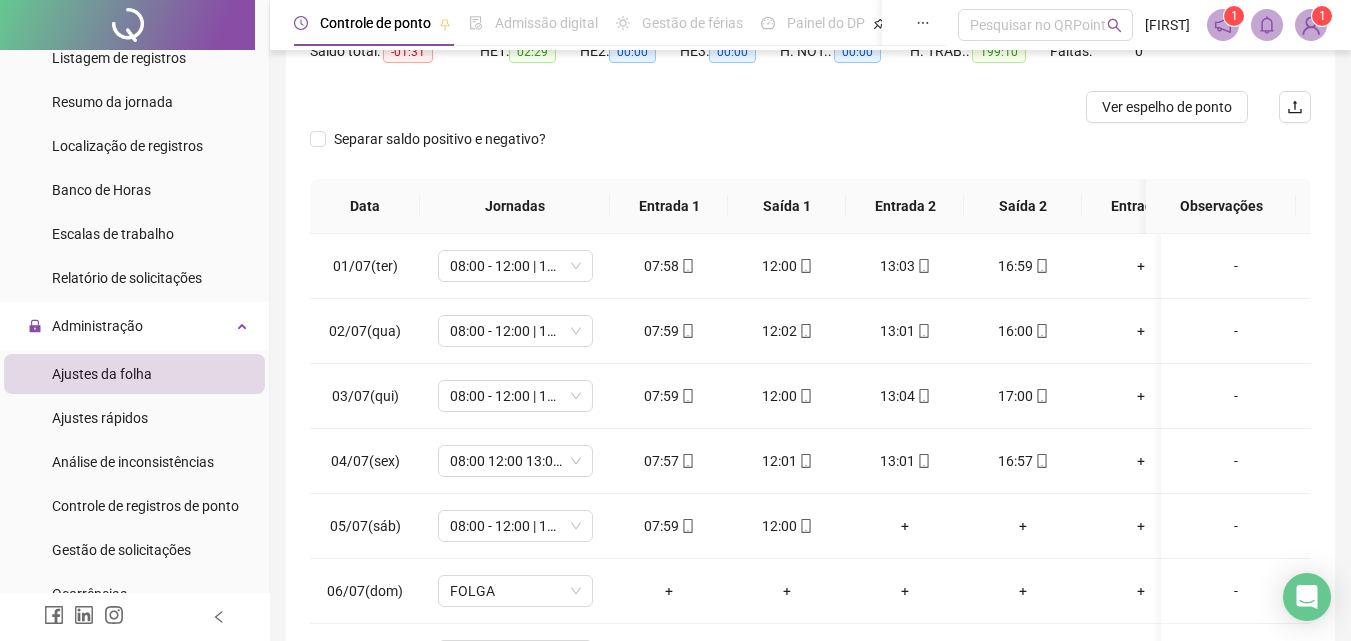 scroll, scrollTop: 300, scrollLeft: 0, axis: vertical 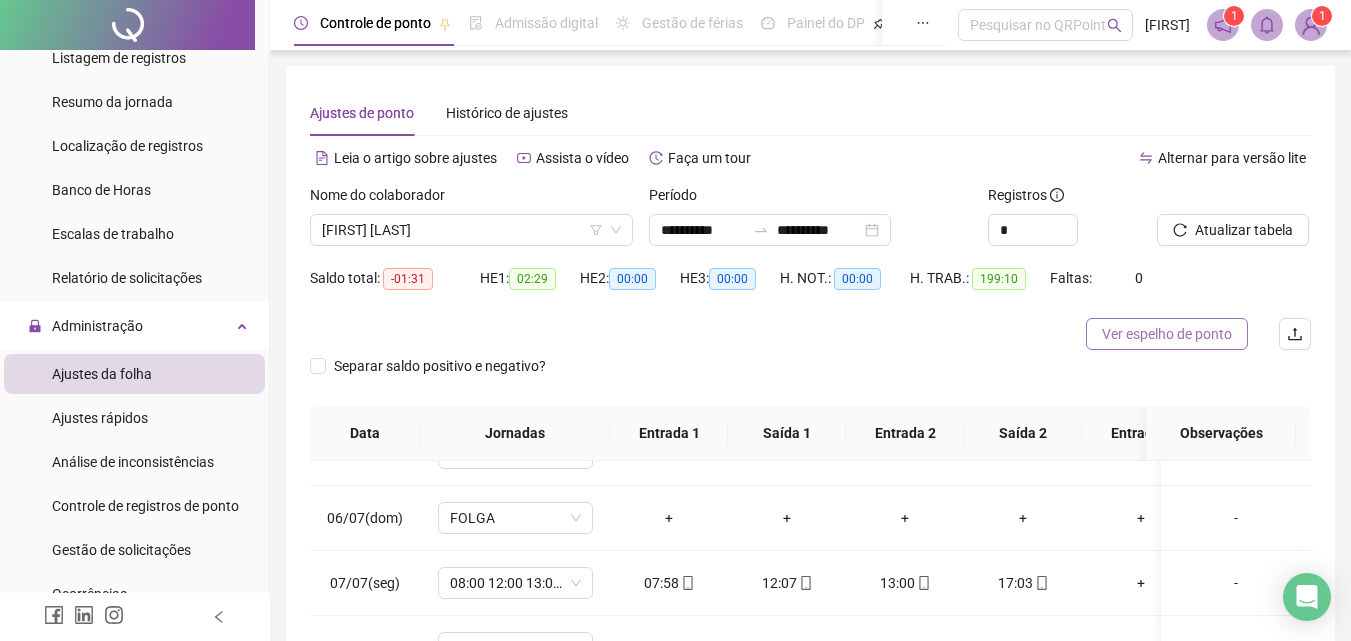 click on "Ver espelho de ponto" at bounding box center (1167, 334) 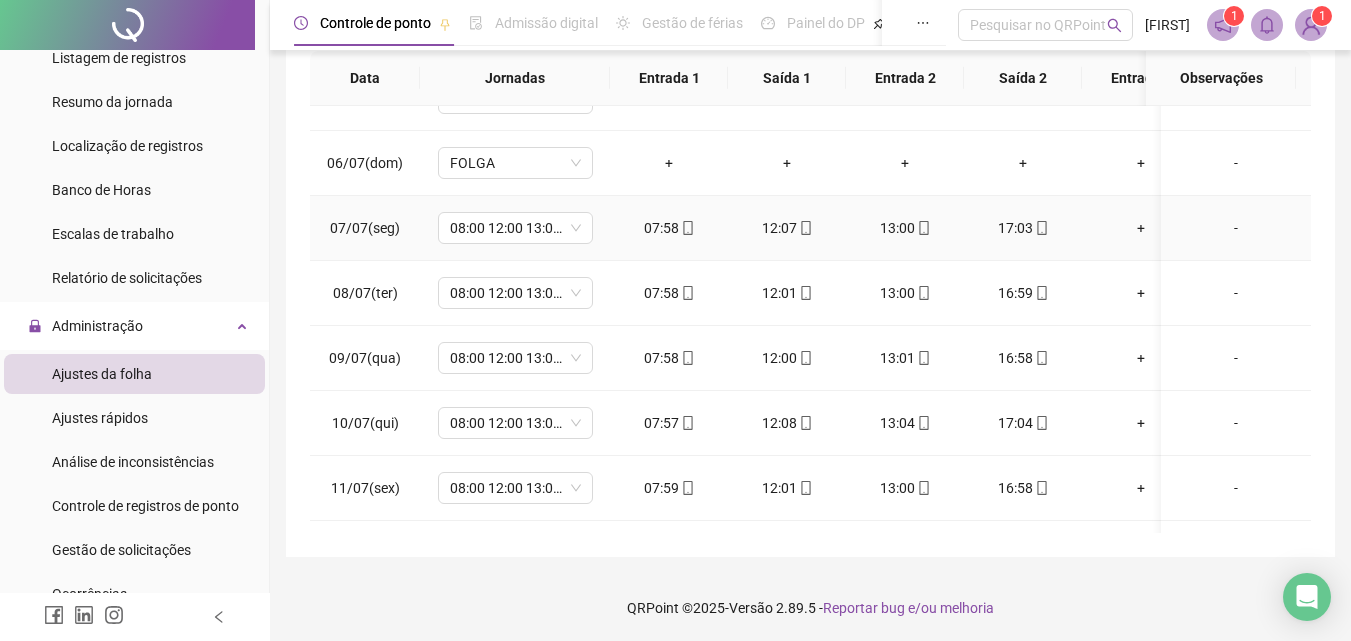 scroll, scrollTop: 357, scrollLeft: 0, axis: vertical 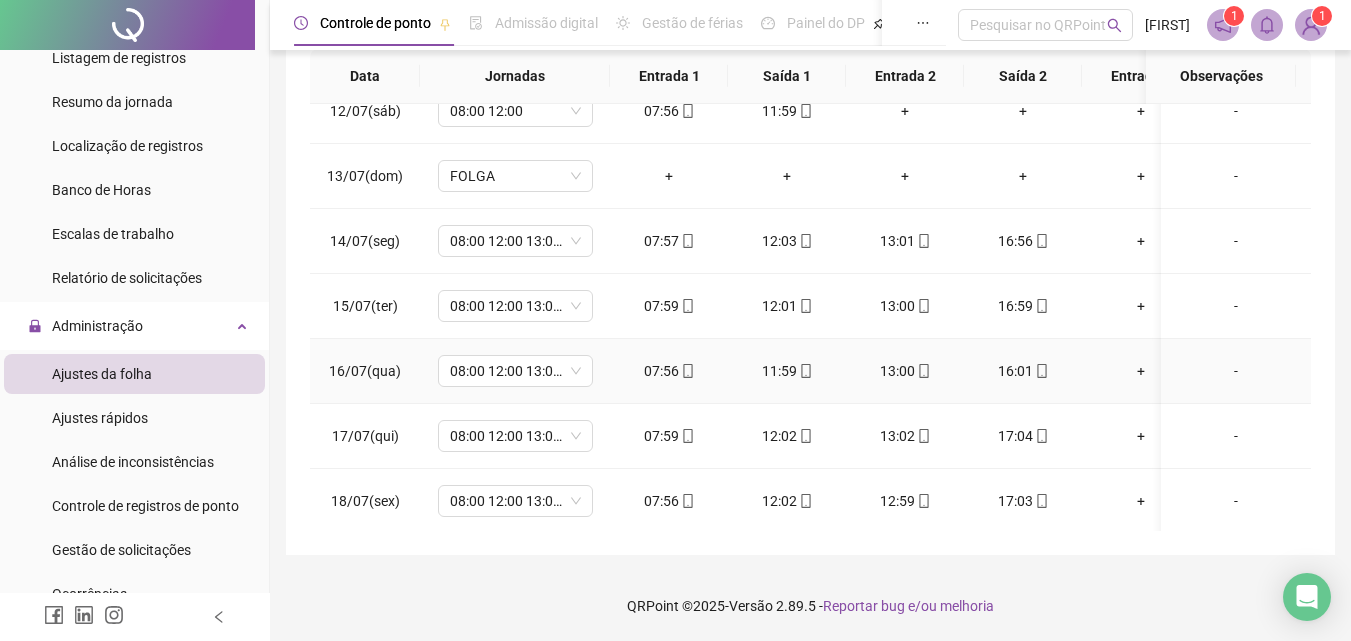 click on "-" at bounding box center (1236, 371) 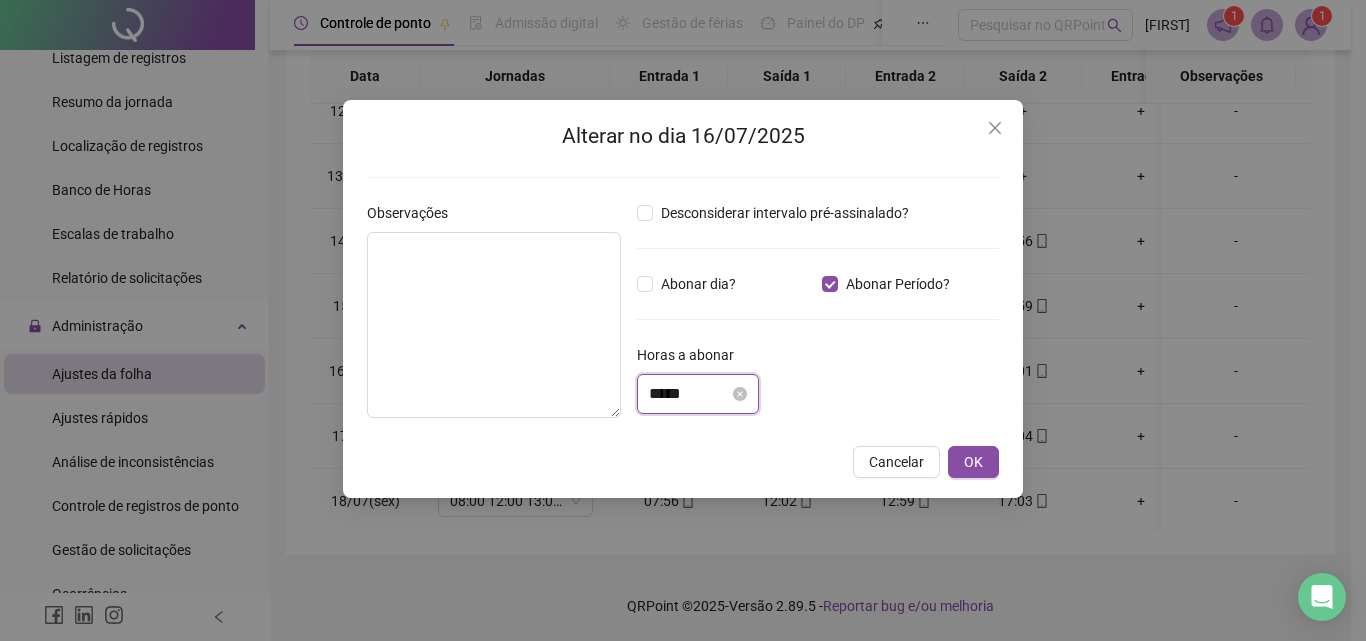 click on "*****" at bounding box center (689, 394) 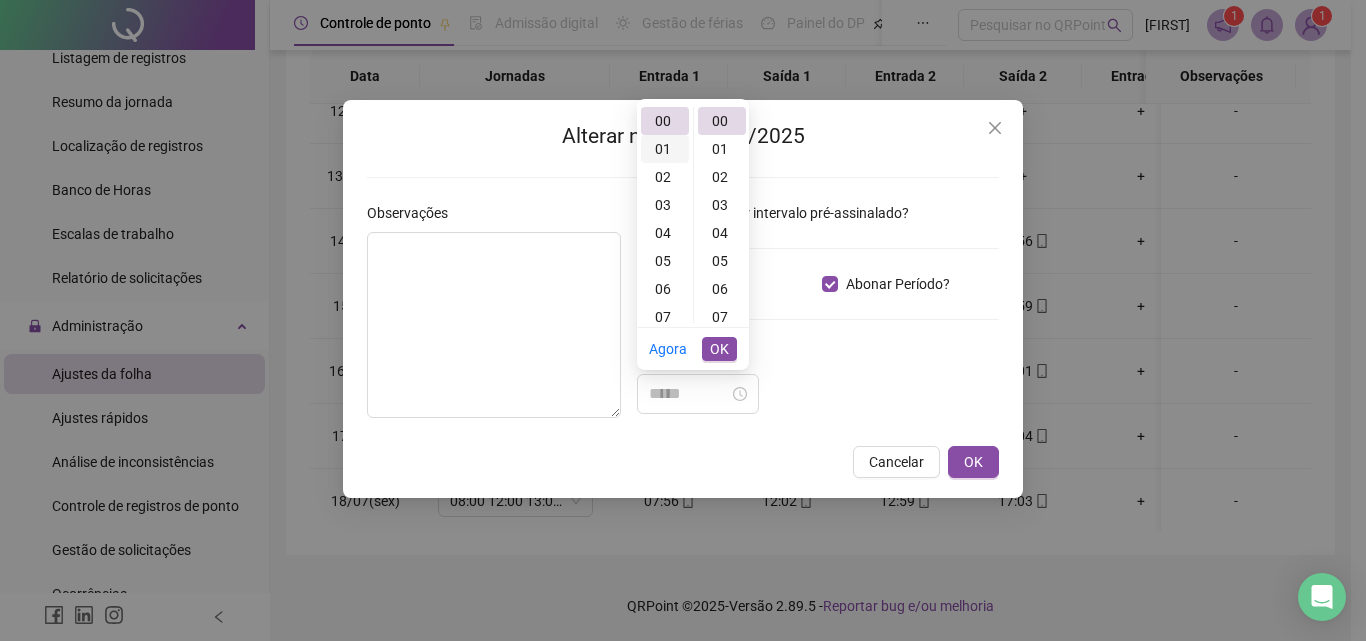 click on "01" at bounding box center (665, 149) 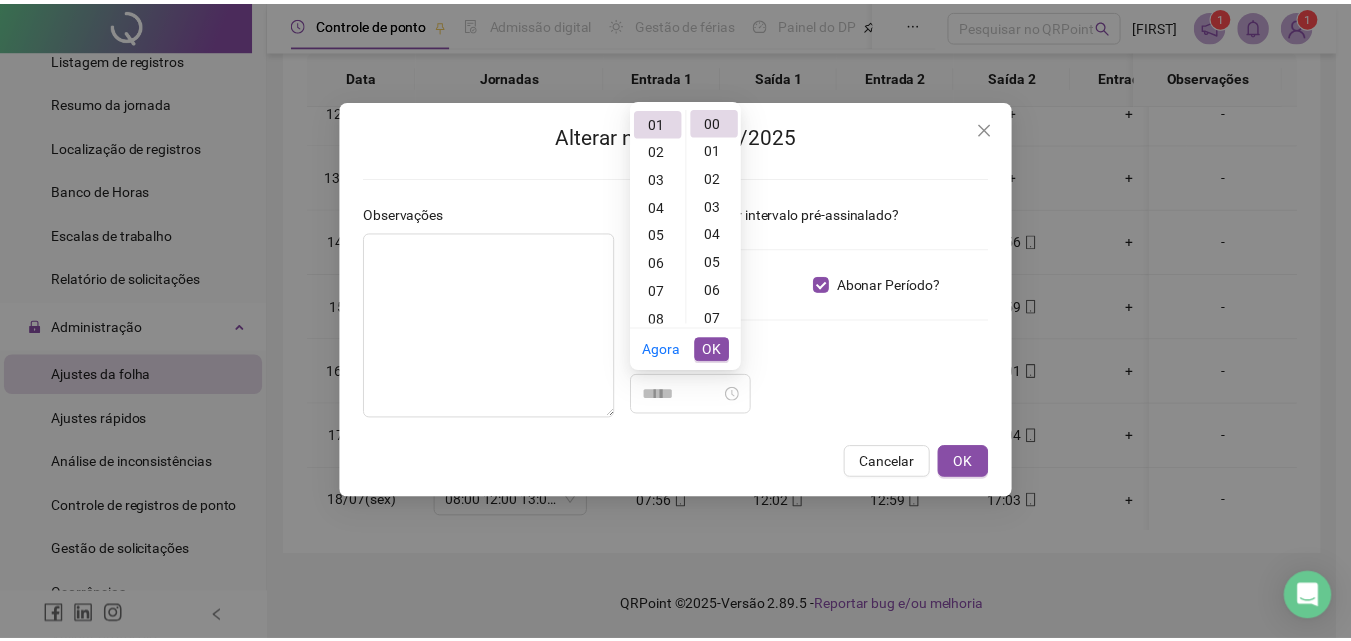 scroll, scrollTop: 28, scrollLeft: 0, axis: vertical 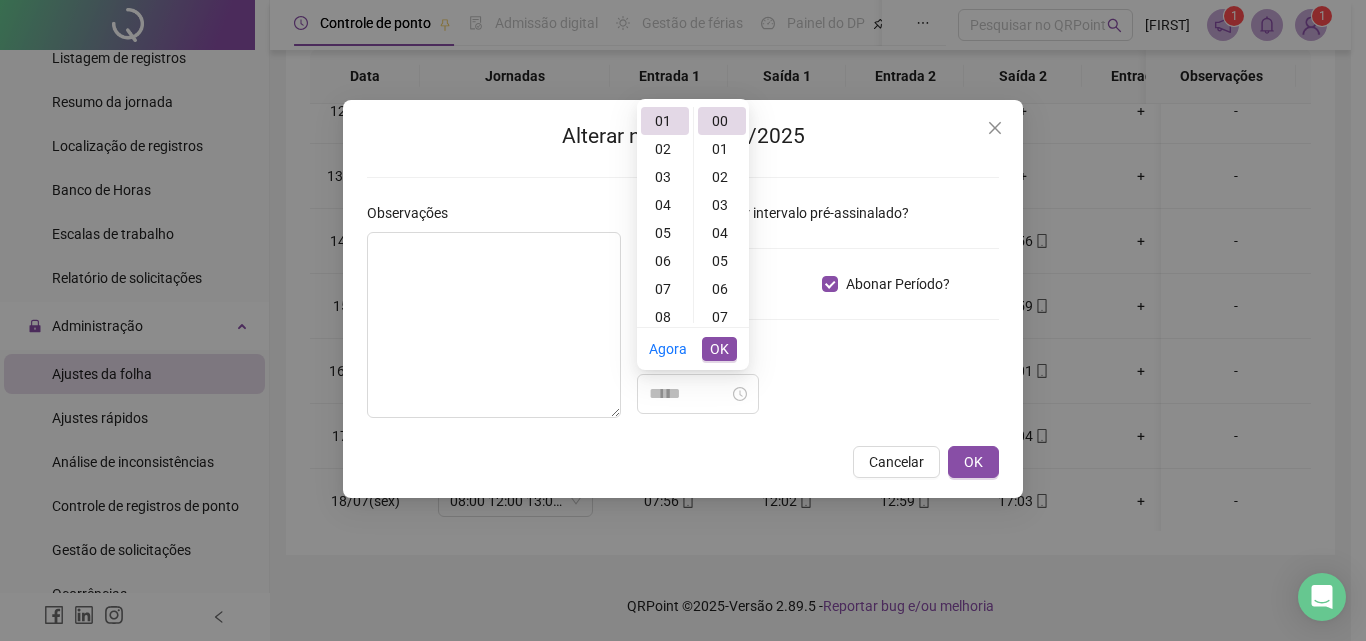 type on "*****" 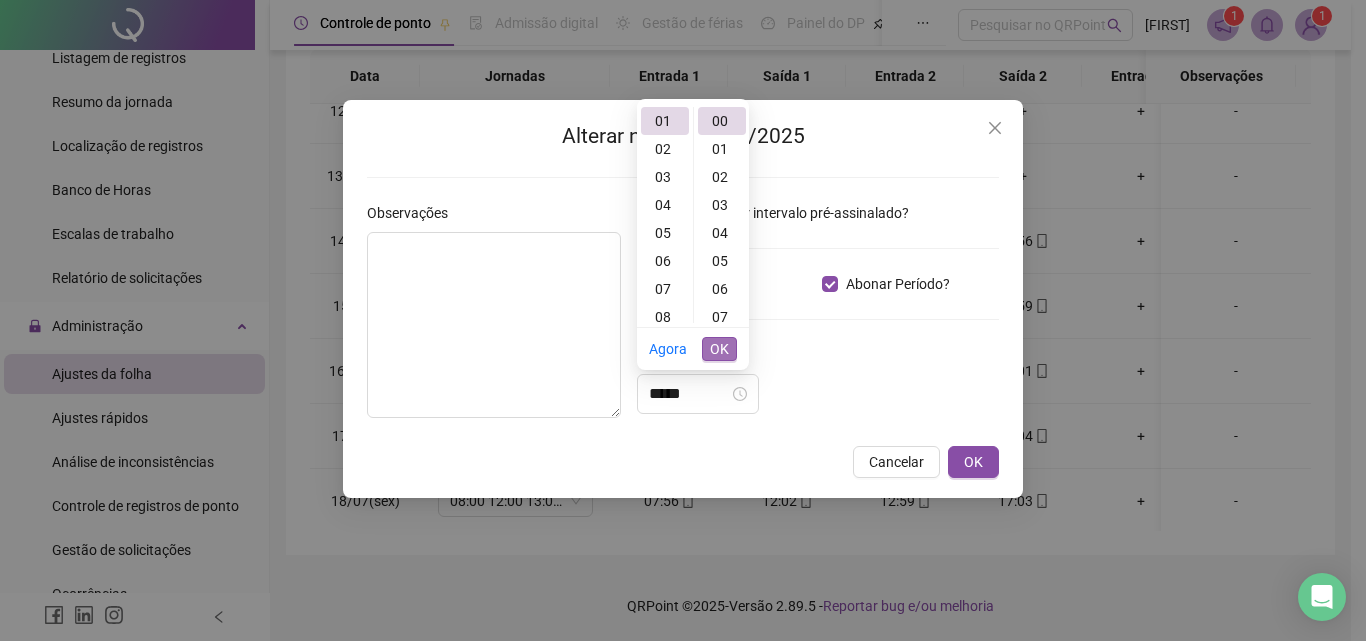 click on "OK" at bounding box center (719, 349) 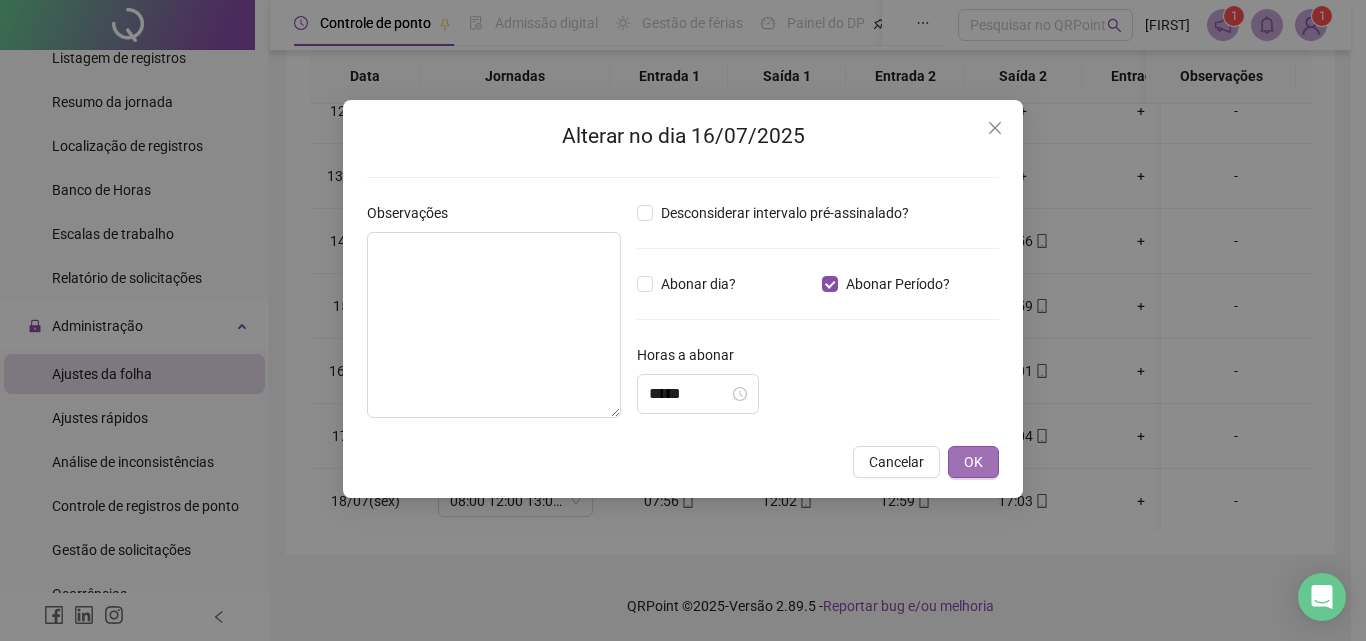 click on "OK" at bounding box center [973, 462] 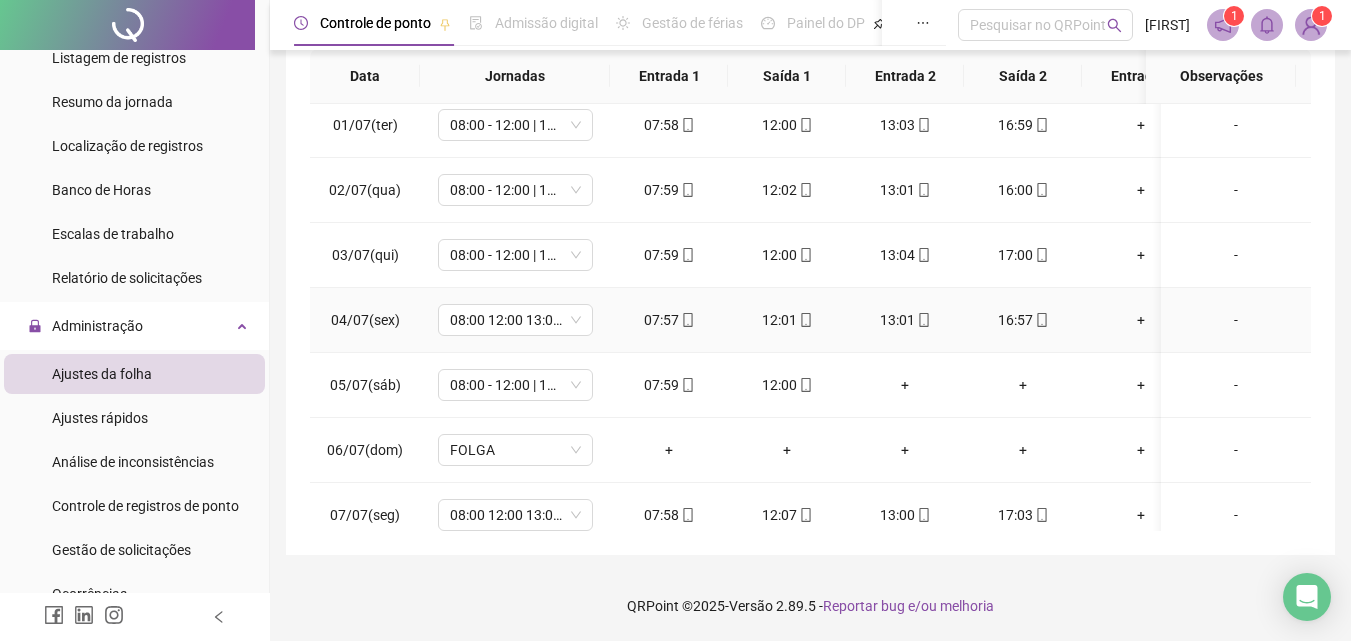 scroll, scrollTop: 0, scrollLeft: 0, axis: both 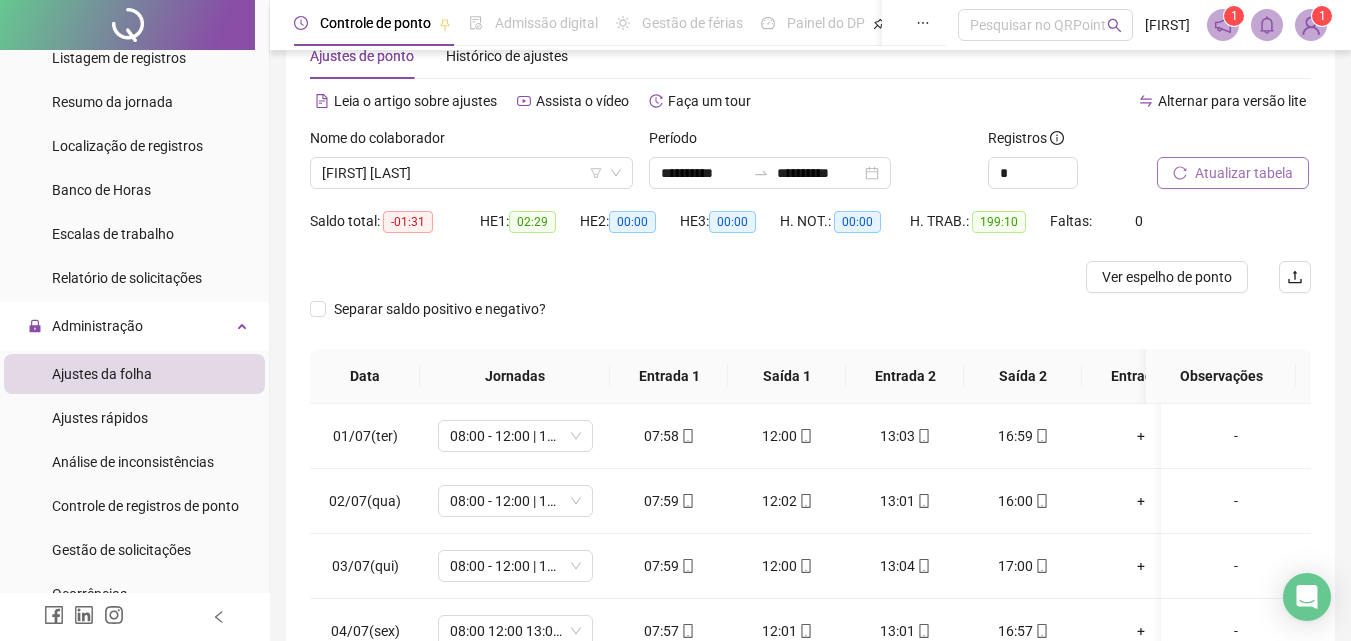 click on "Atualizar tabela" at bounding box center [1244, 173] 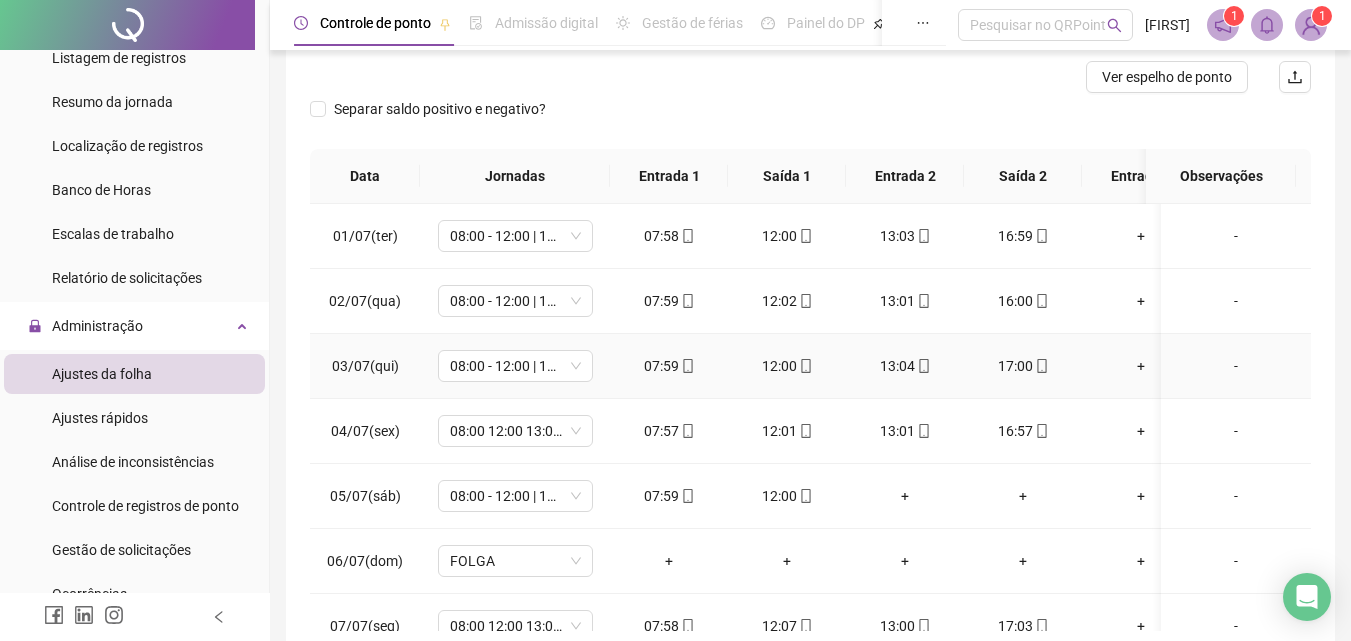 scroll, scrollTop: 157, scrollLeft: 0, axis: vertical 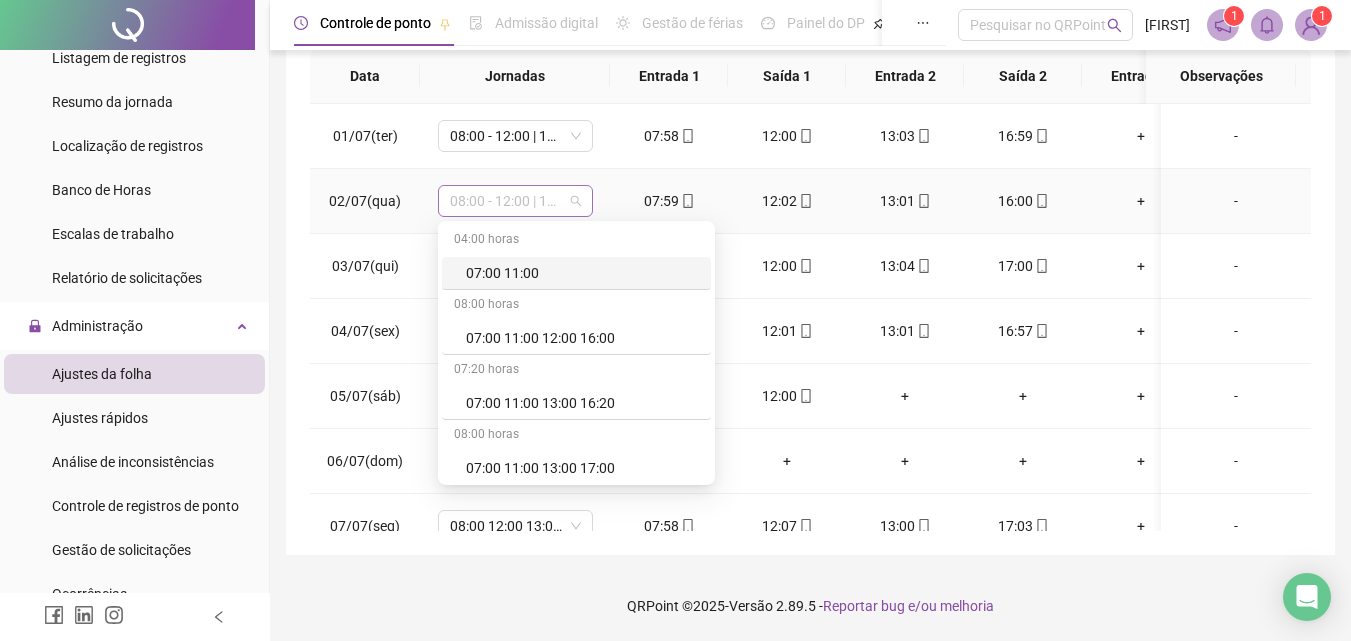 click on "08:00 - 12:00 | 13:00 - 16:00" at bounding box center (515, 201) 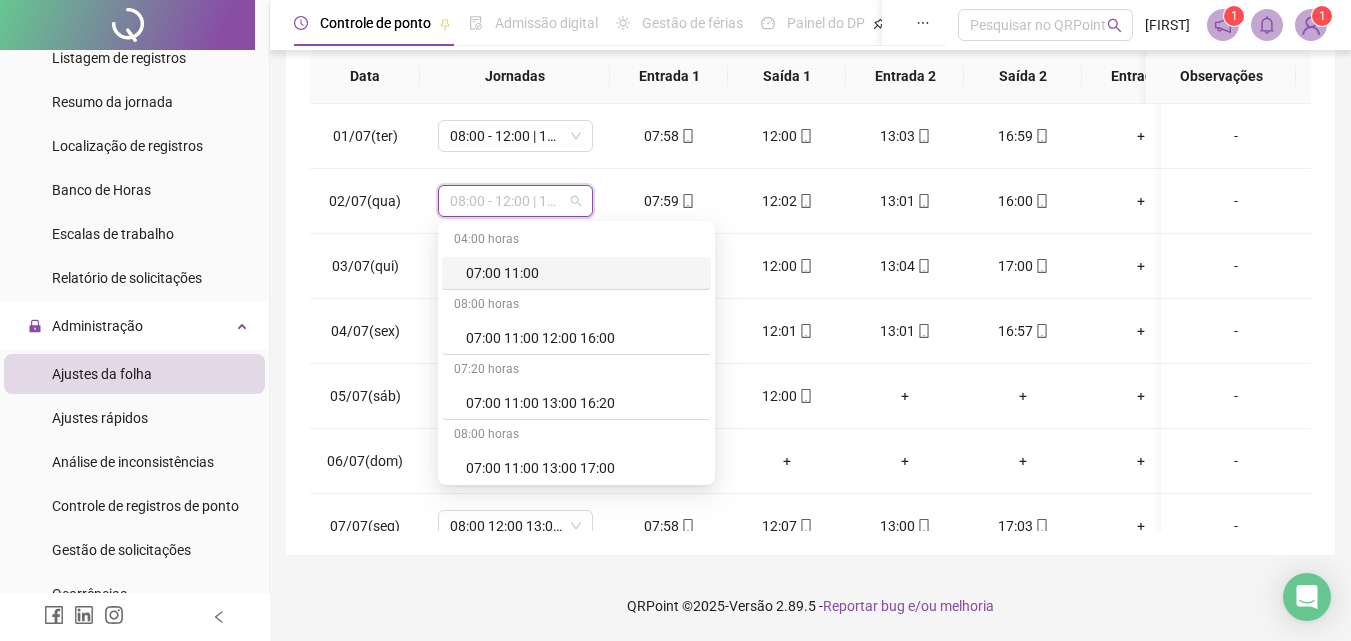 click on "**********" at bounding box center [810, 142] 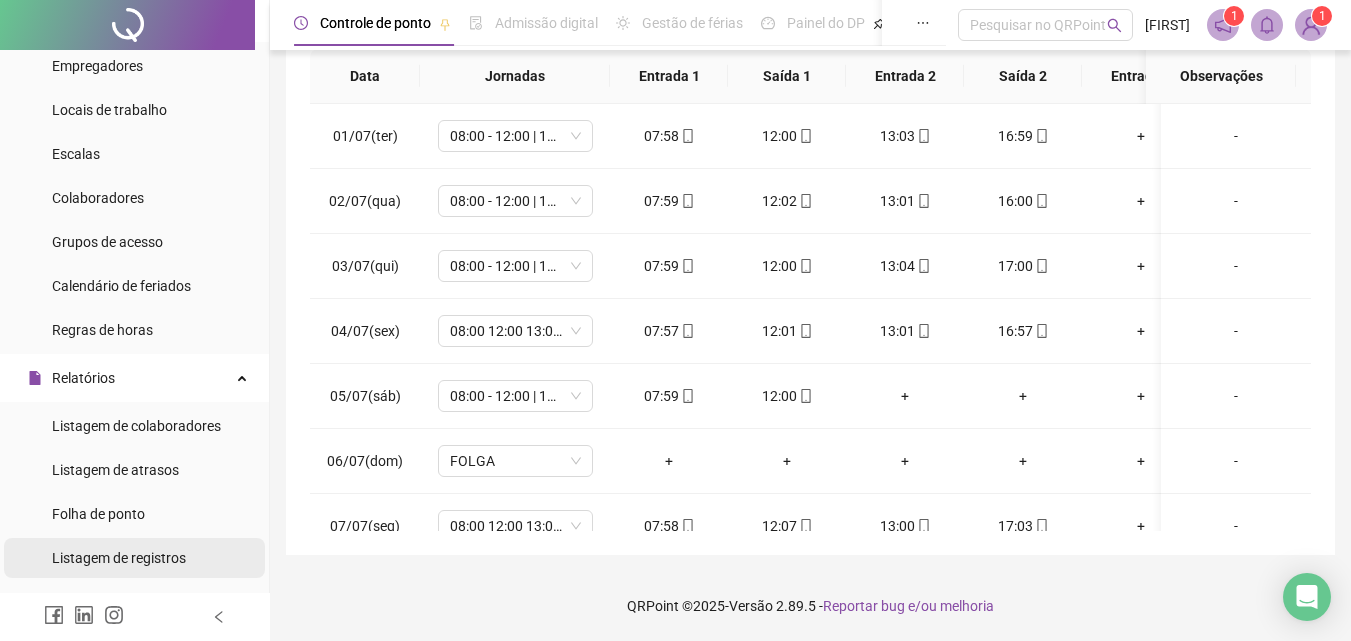 scroll, scrollTop: 0, scrollLeft: 0, axis: both 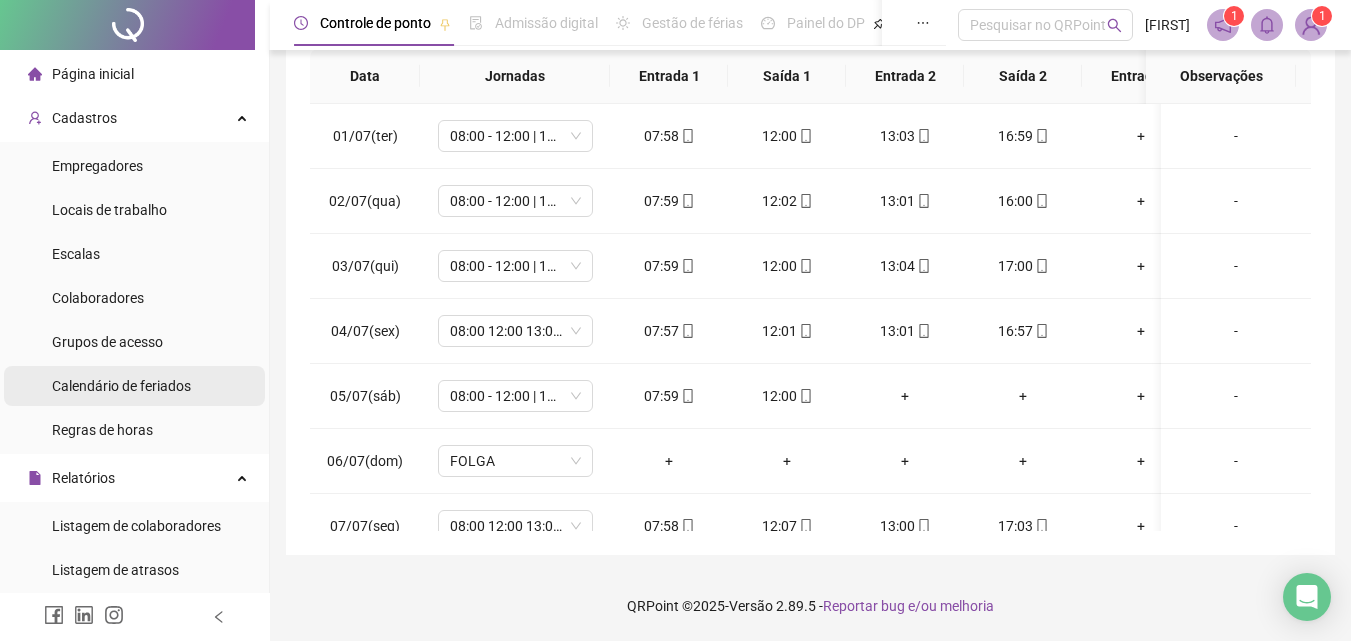 click on "Calendário de feriados" at bounding box center [121, 386] 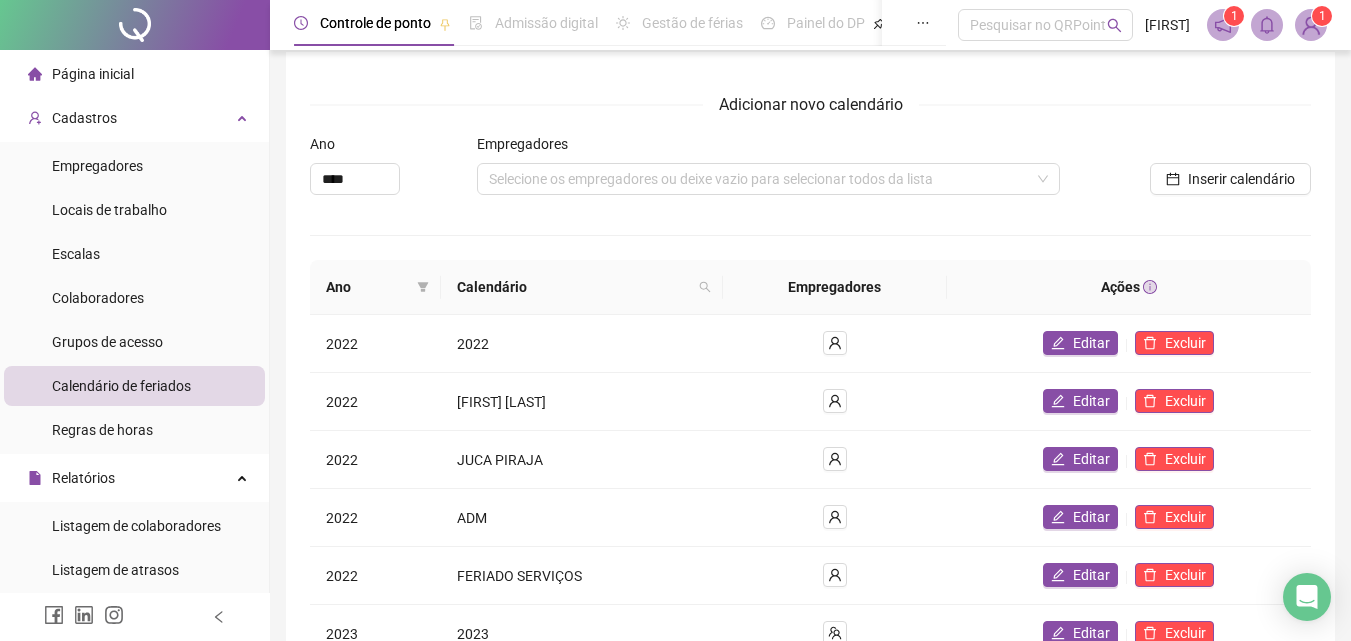scroll, scrollTop: 0, scrollLeft: 0, axis: both 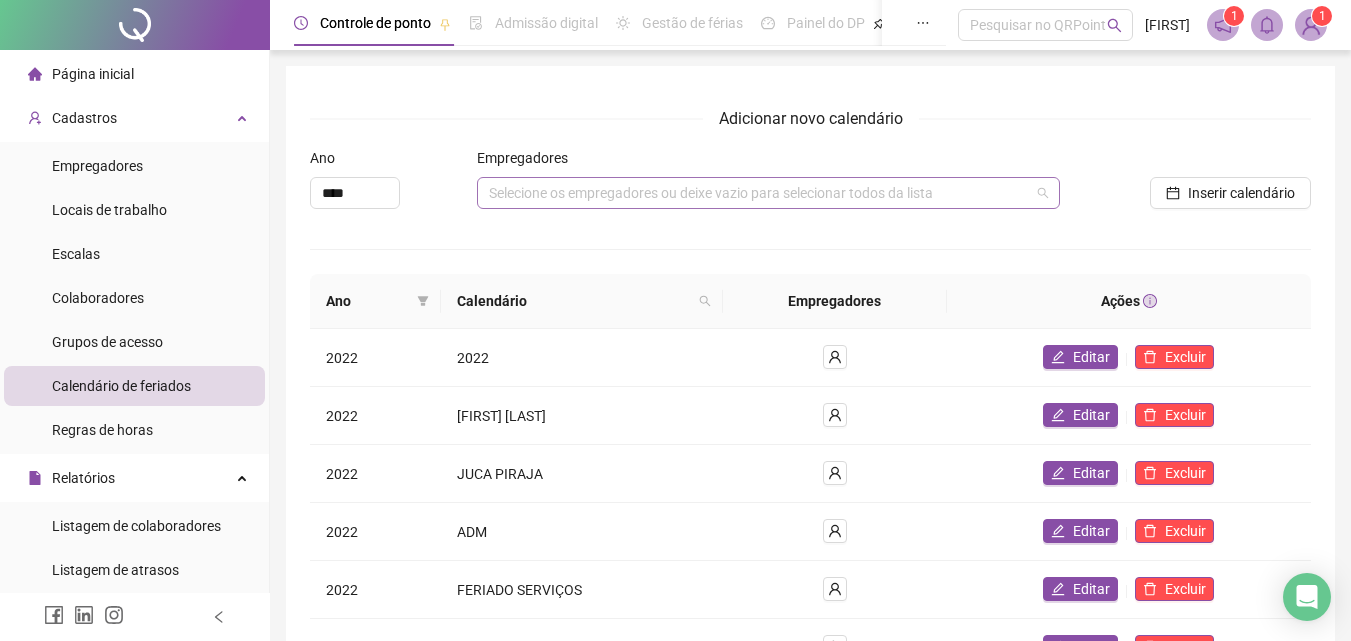 click on "Selecione os empregadores ou deixe vazio para selecionar todos da lista" at bounding box center [768, 193] 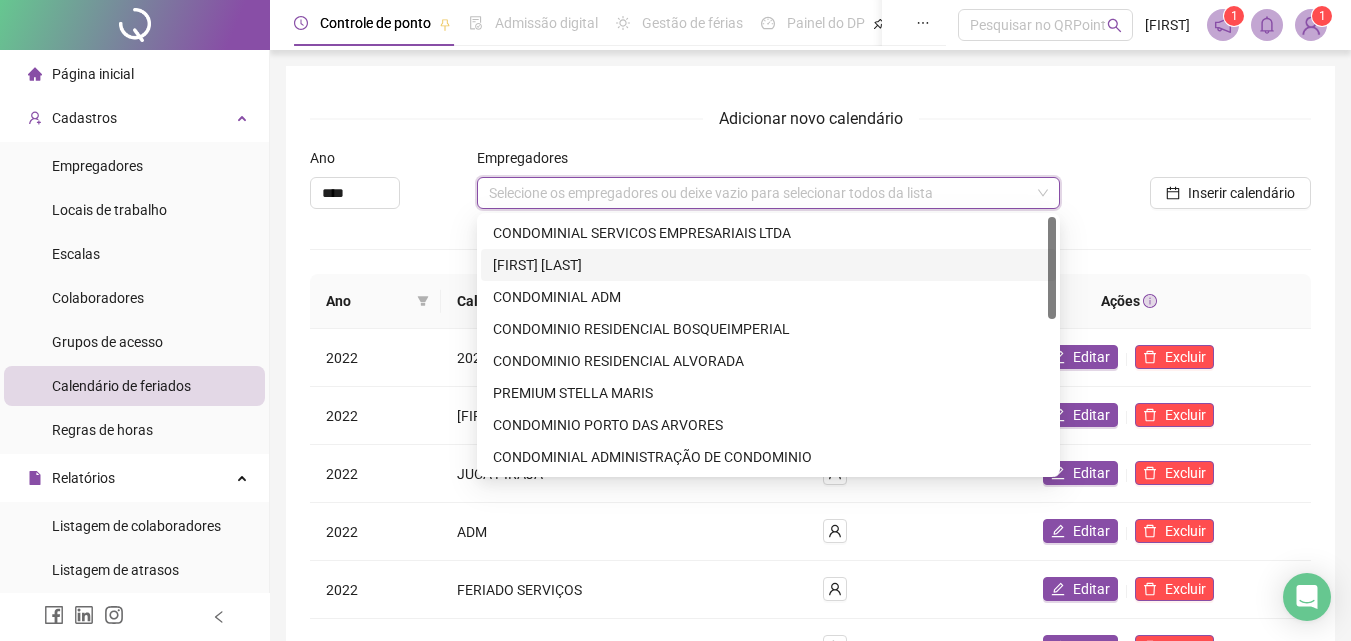 click on "Adicionar novo calendário Ano **** Empregadores   Selecione os empregadores ou deixe vazio para selecionar todos da lista   Inserir calendário Ano Calendário Empregadores Ações           2022 2022 Editar Excluir 2022 ENESTON LEBRAM  Editar Excluir 2022 JUCA PIRAJA Editar Excluir 2022 ADM Editar Excluir 2022 FERIADO SERVIÇOS Editar Excluir 2023 2023 Editar Excluir 2024 2024 Editar Excluir 2024 2024-2024   Editar Excluir 1 2" at bounding box center (810, 481) 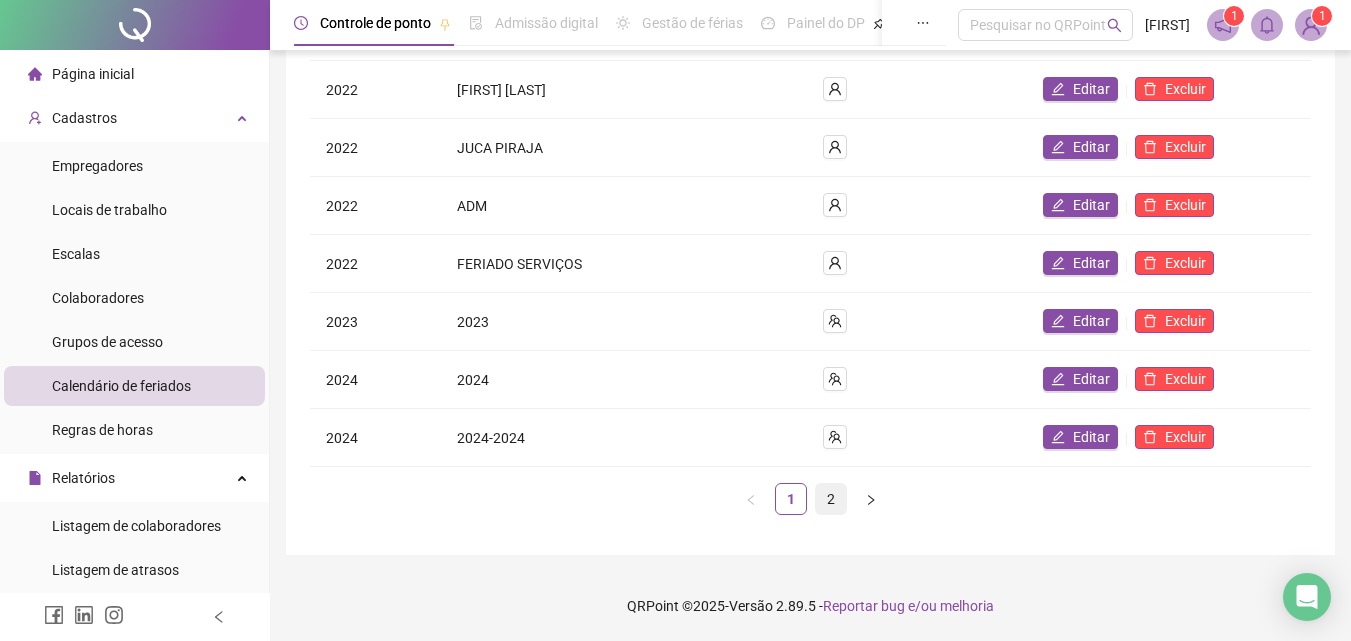 click on "2" at bounding box center [831, 499] 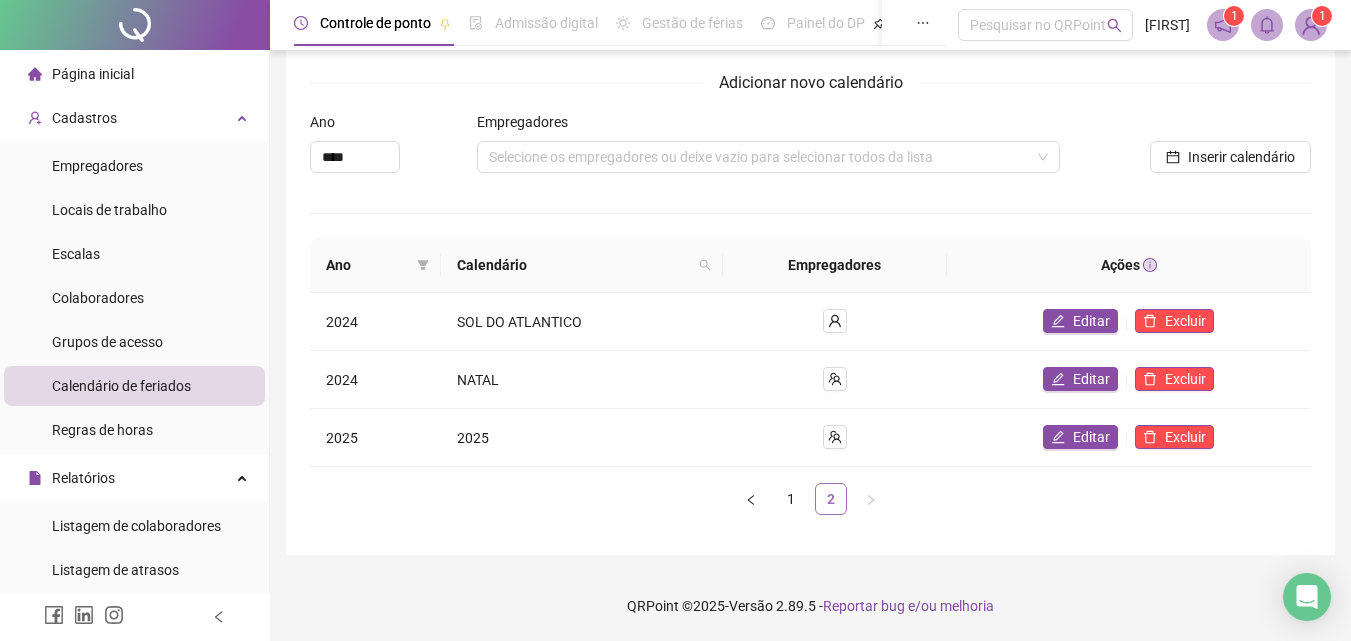 scroll, scrollTop: 36, scrollLeft: 0, axis: vertical 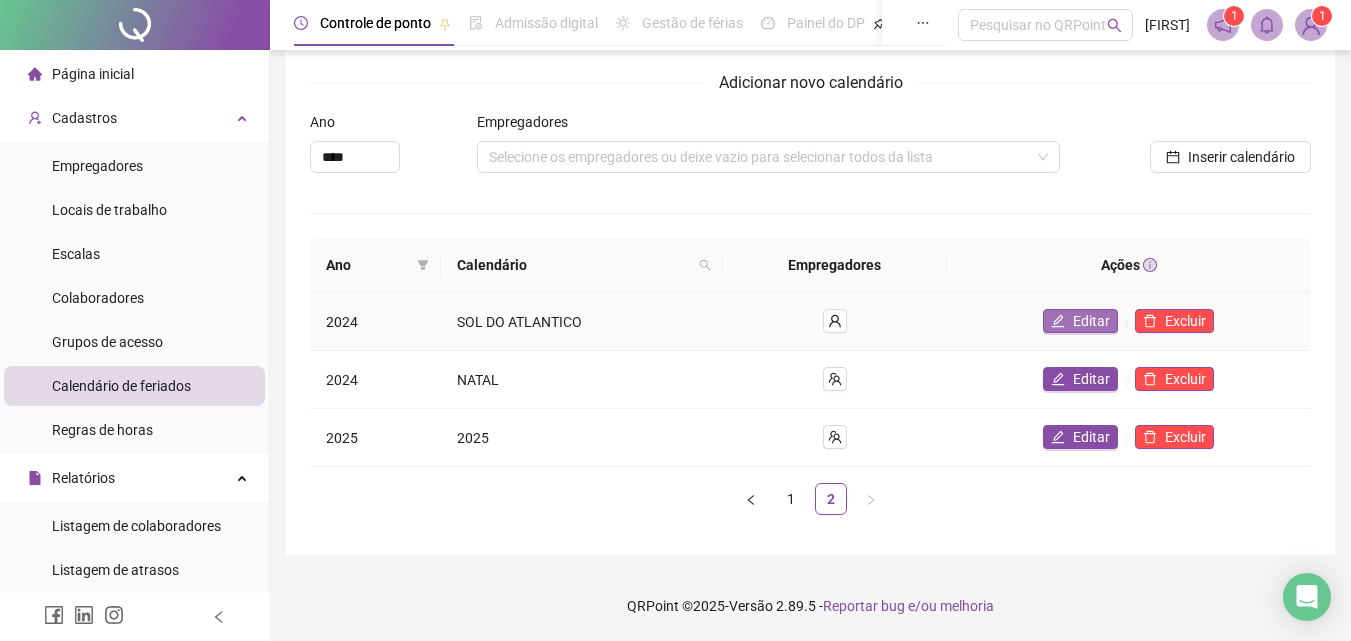click on "Editar" at bounding box center [1091, 321] 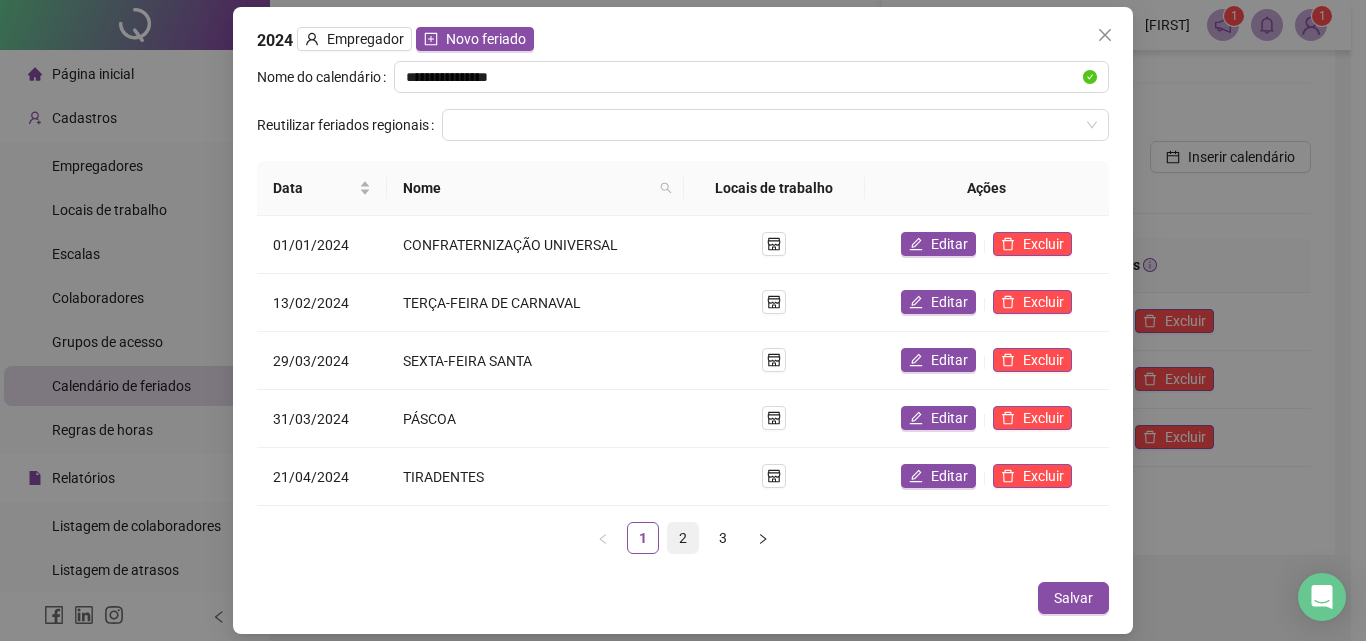 click on "2" at bounding box center [683, 538] 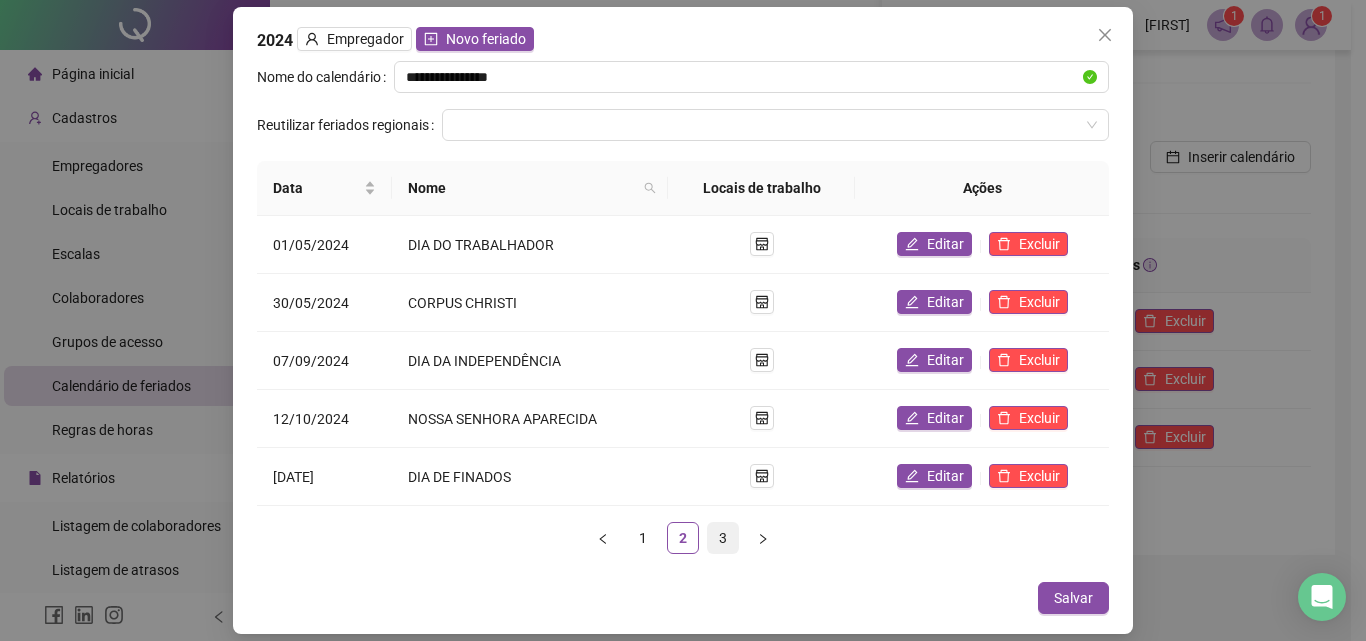 click on "3" at bounding box center (723, 538) 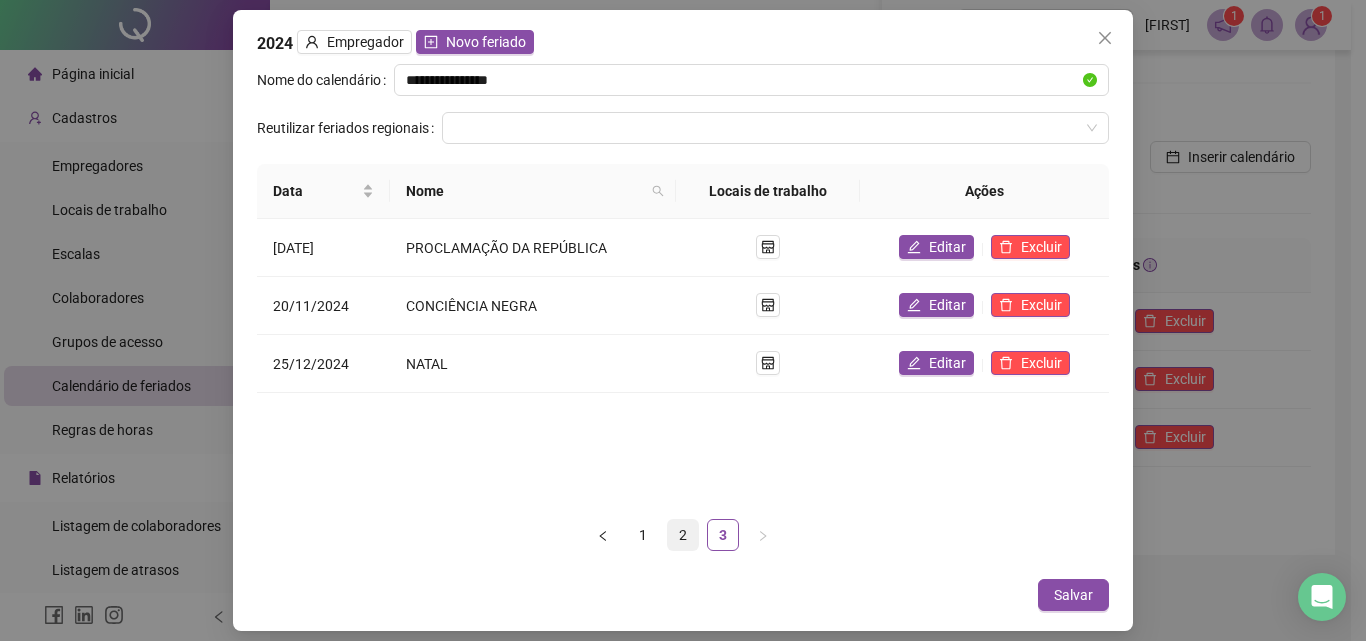 click on "2" at bounding box center [683, 535] 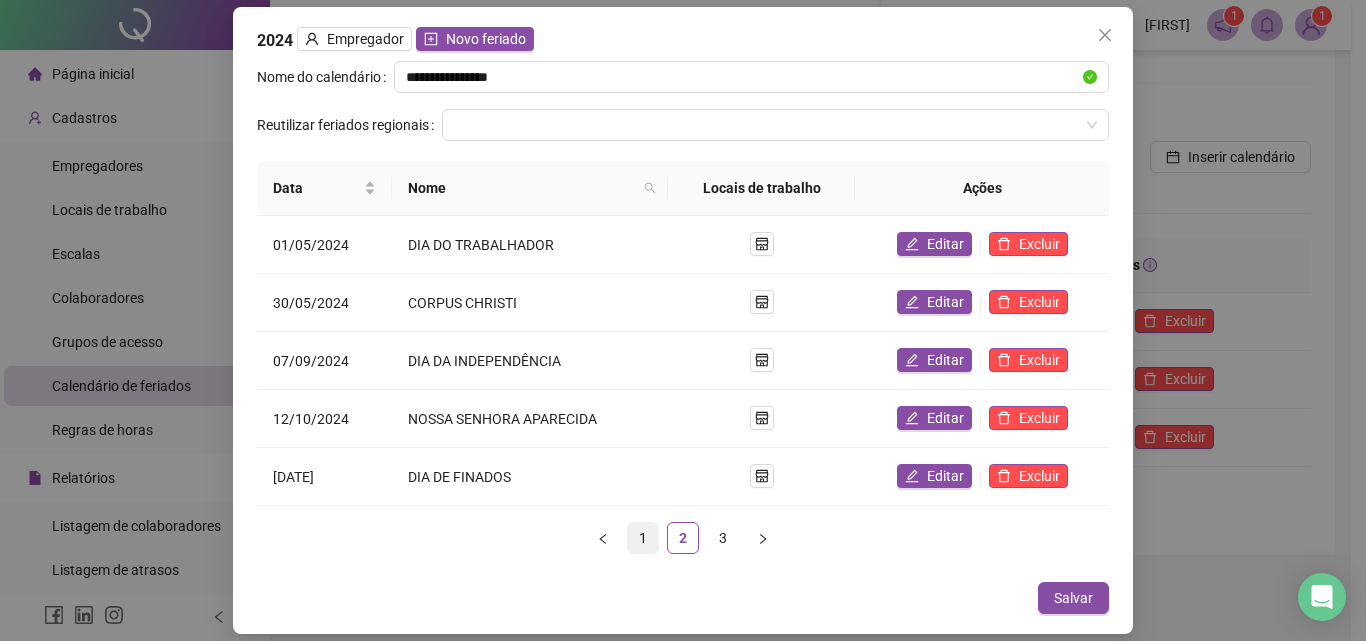 click on "1" at bounding box center [643, 538] 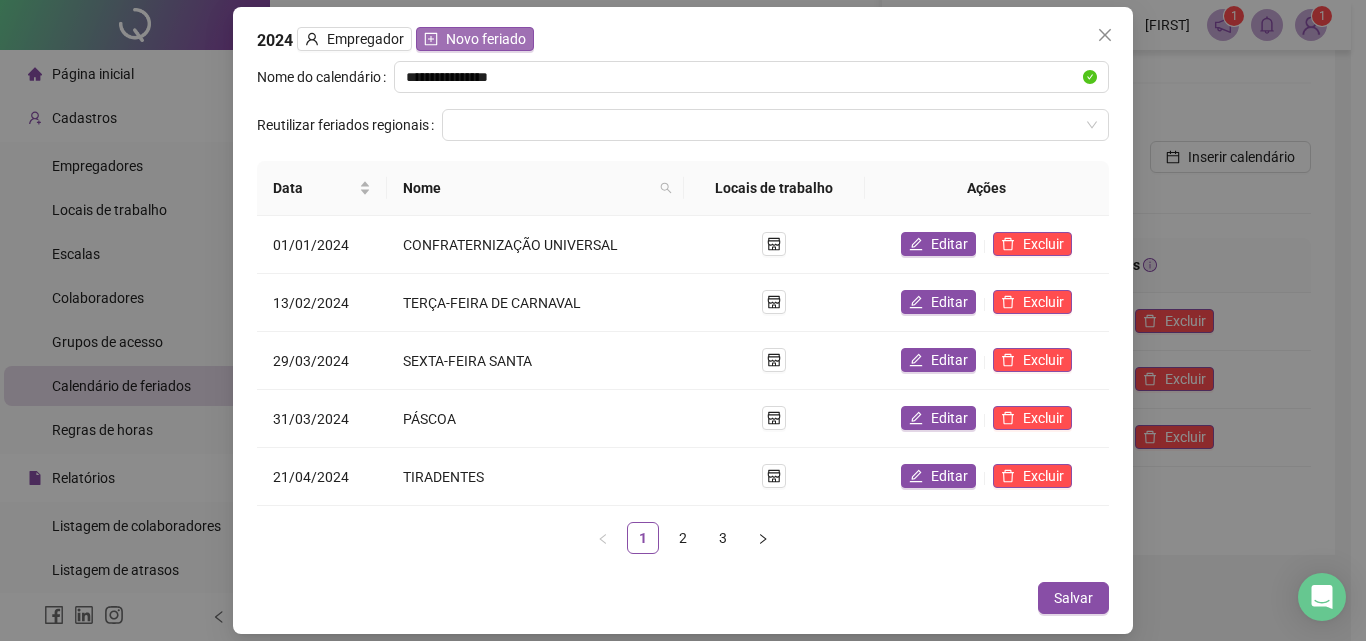 click on "Novo feriado" at bounding box center [486, 39] 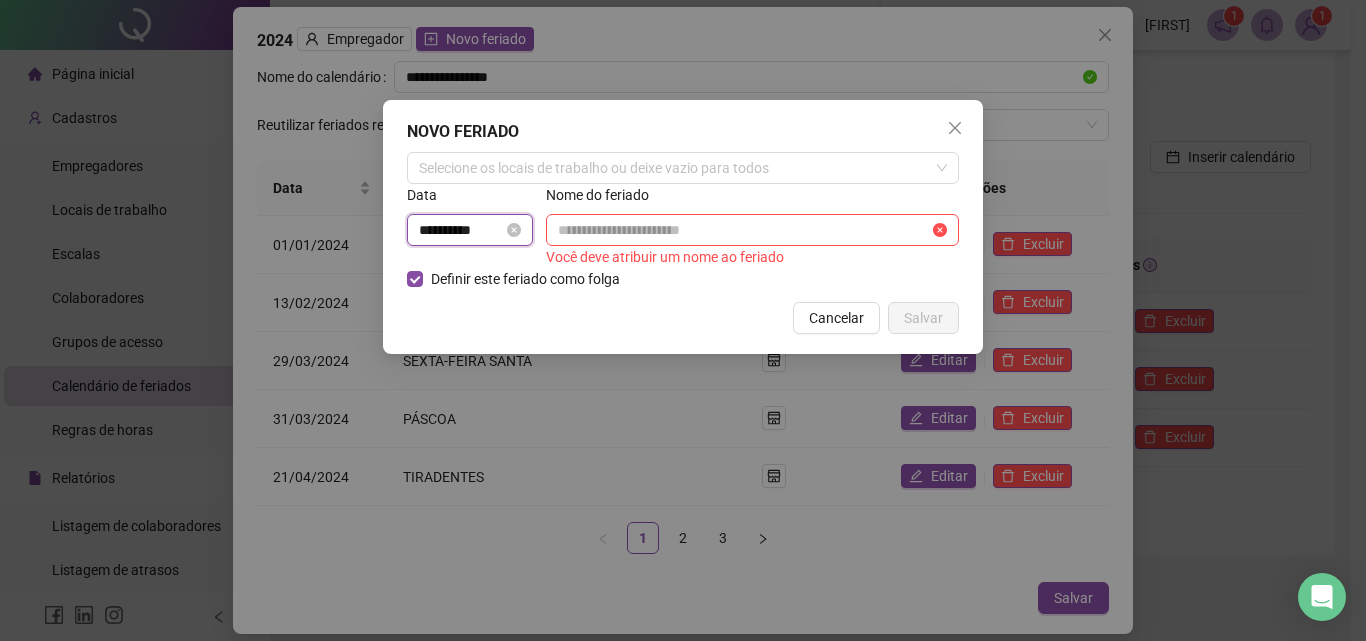 click on "**********" at bounding box center [461, 230] 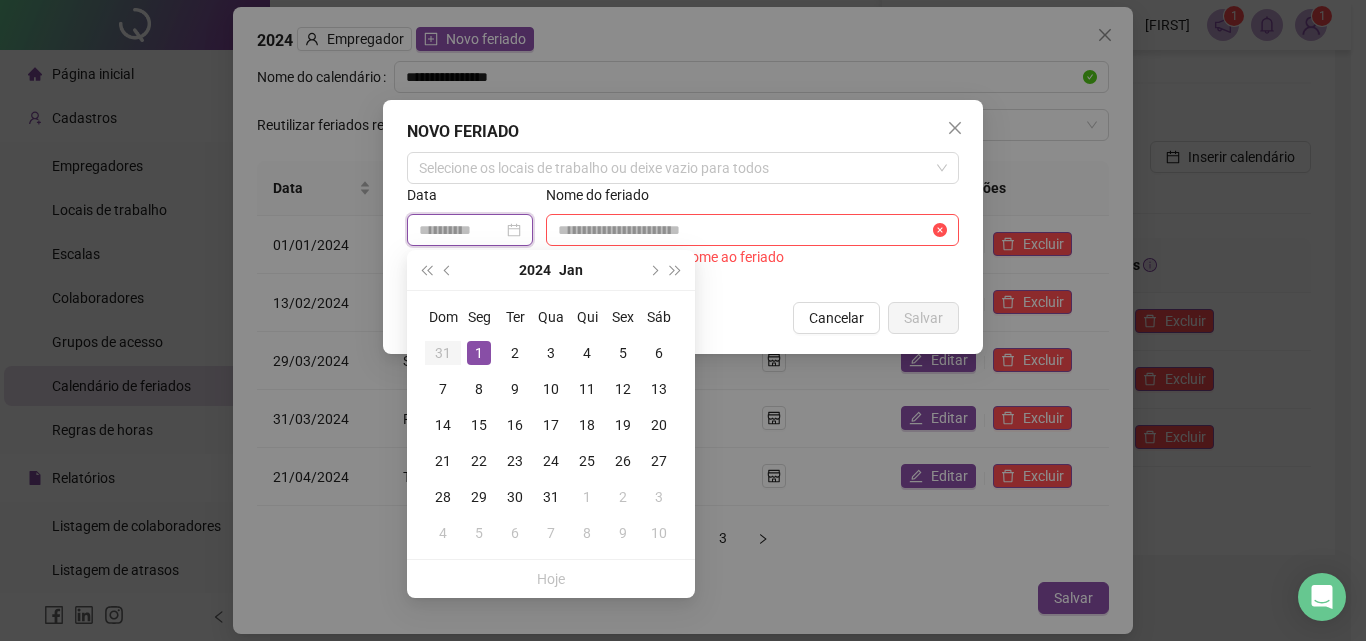 type on "**********" 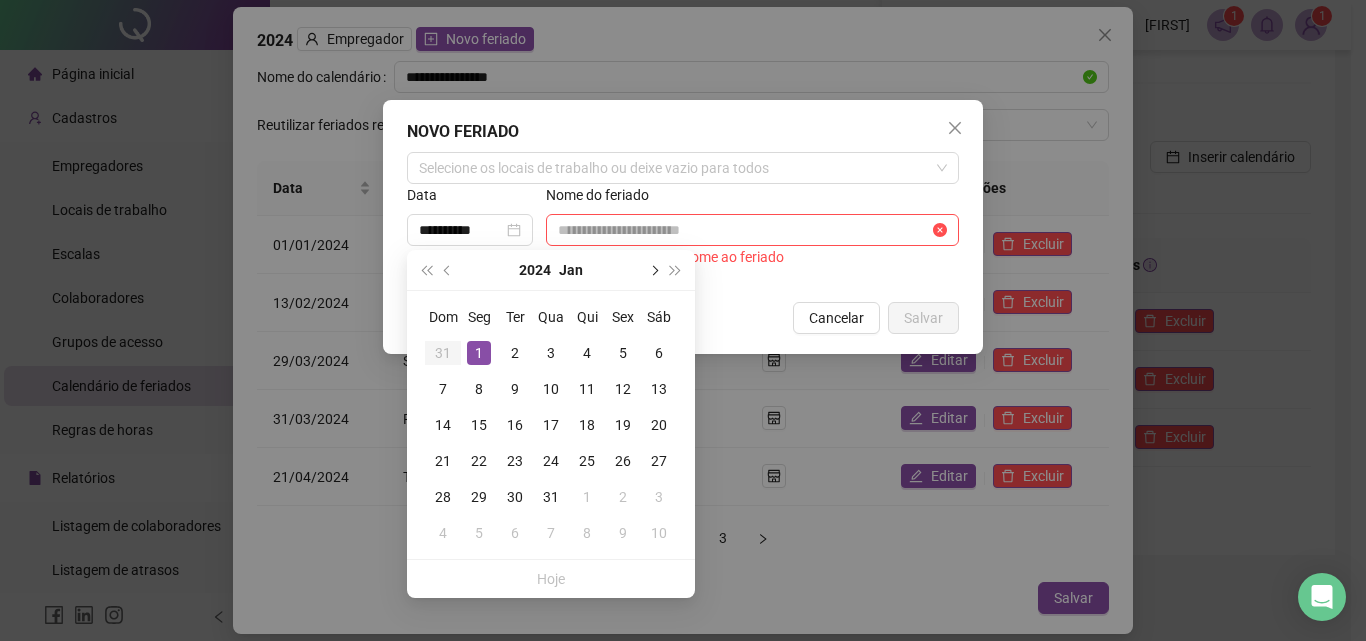 click at bounding box center [653, 270] 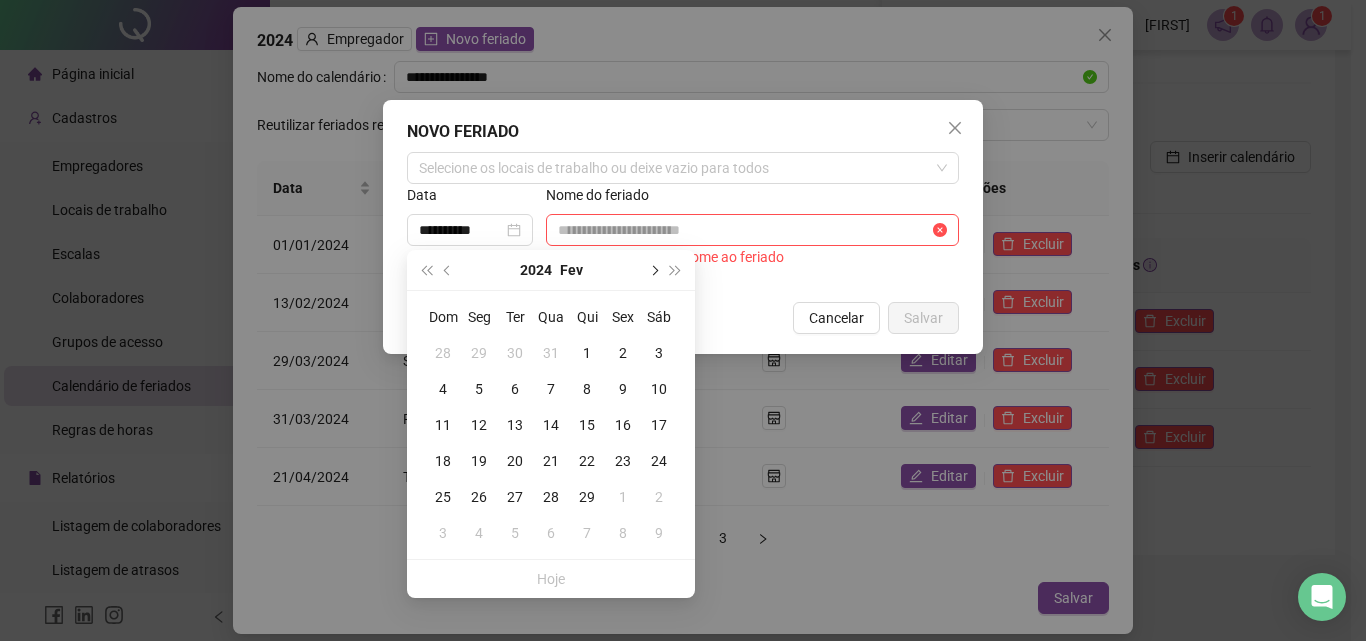 click at bounding box center [653, 270] 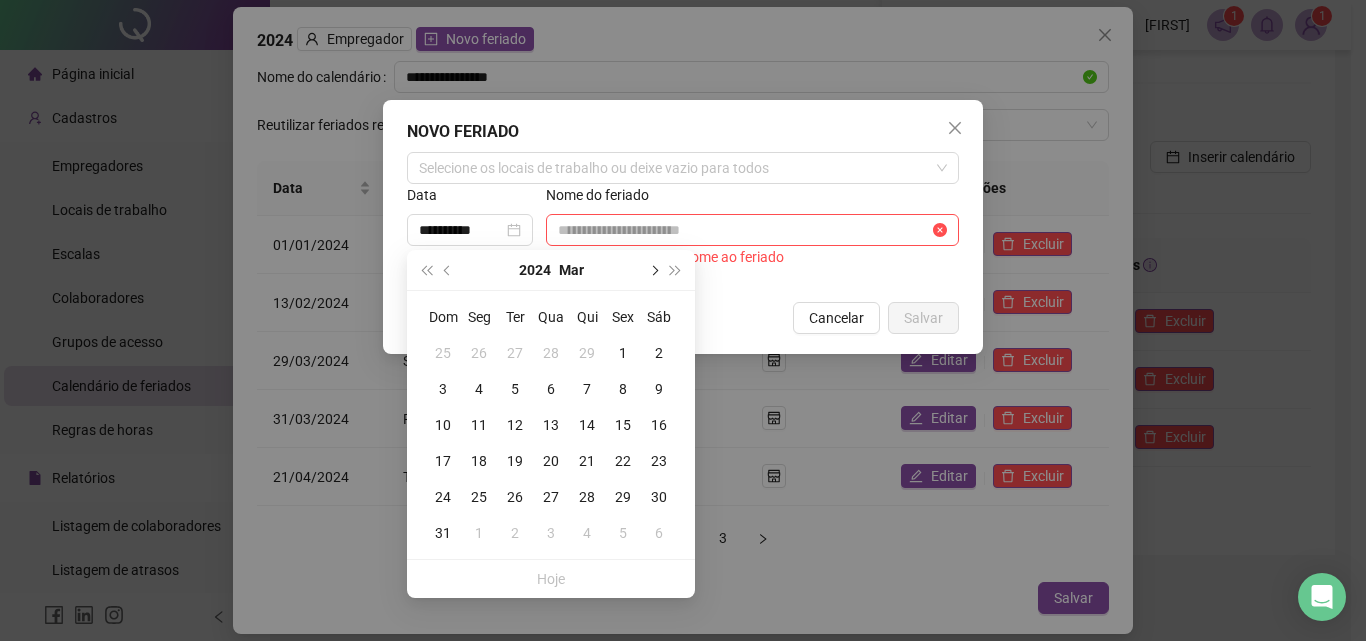 click at bounding box center (653, 270) 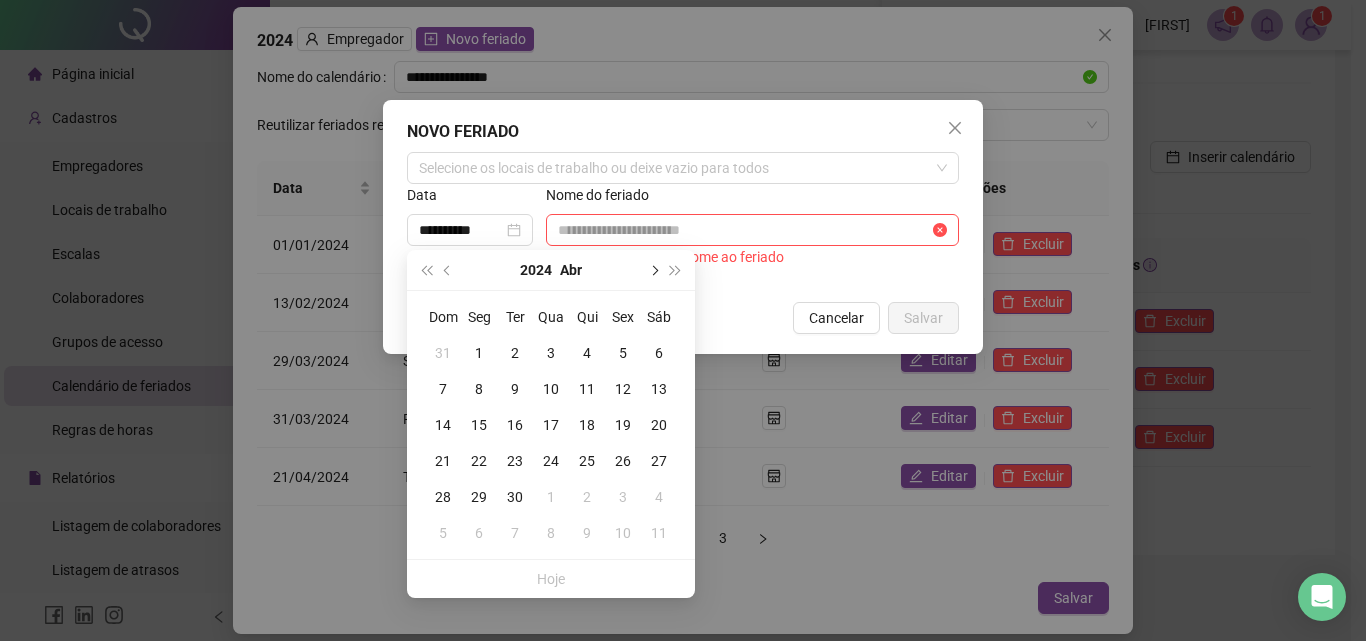 click at bounding box center [653, 270] 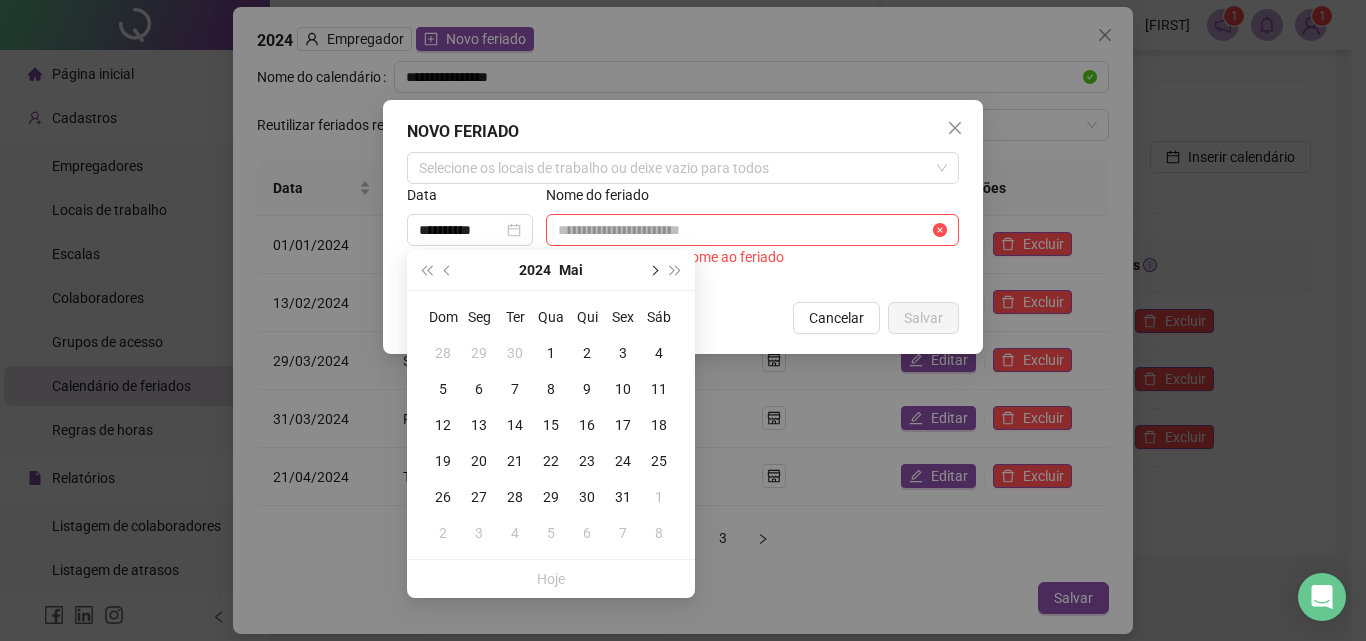 click at bounding box center (653, 270) 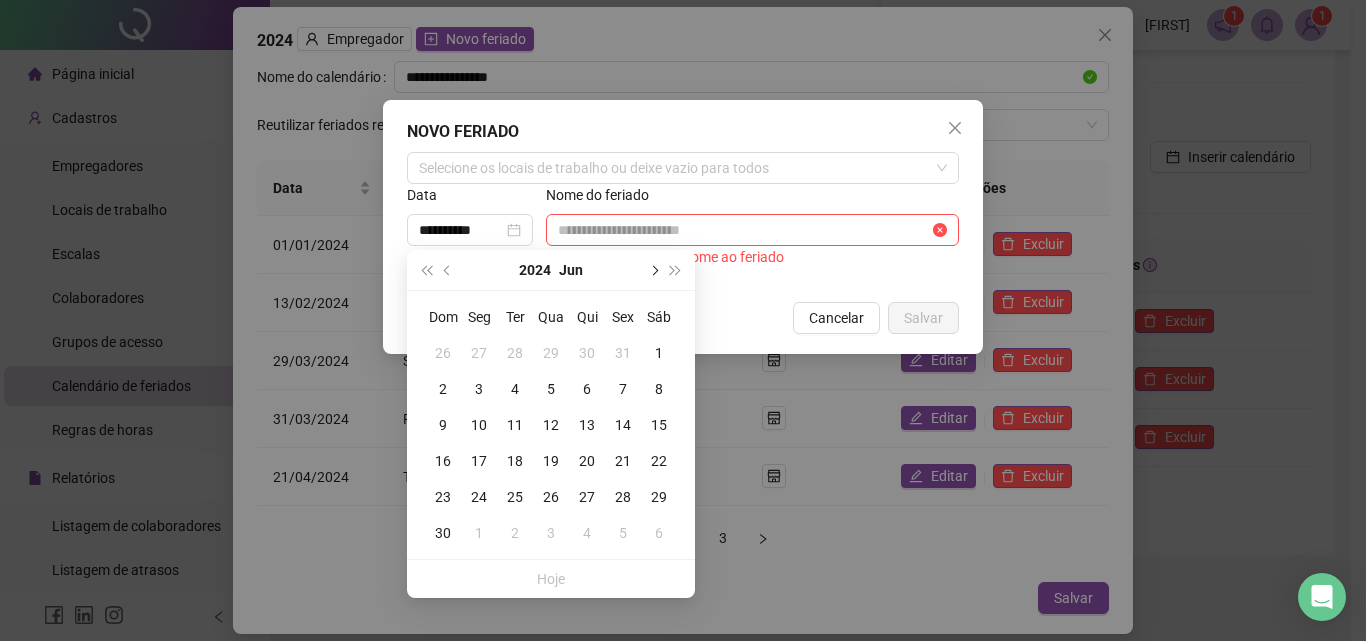 click at bounding box center (653, 270) 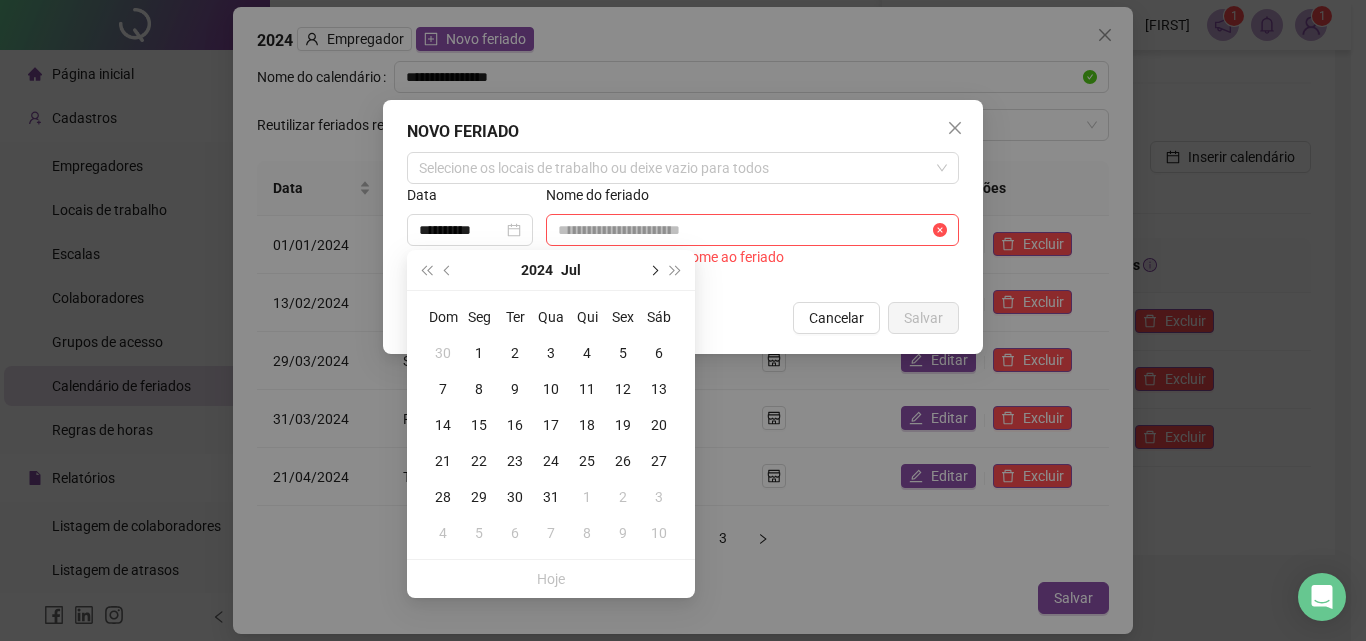 click at bounding box center (653, 270) 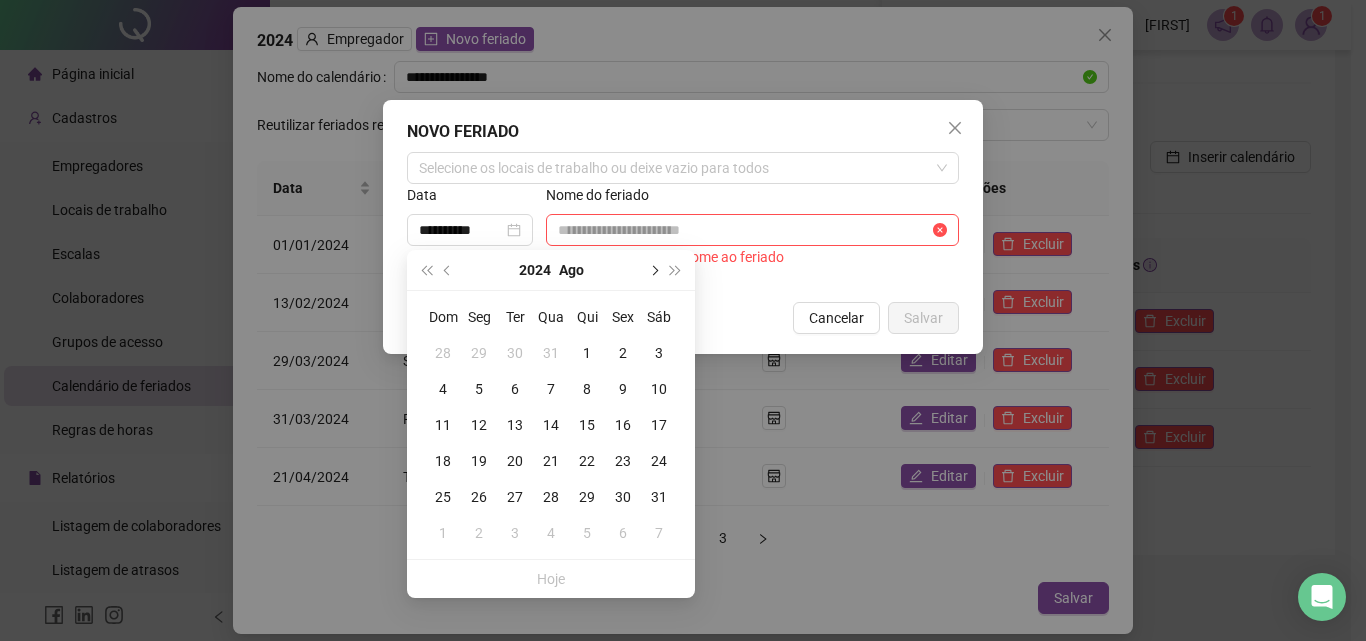 click at bounding box center [653, 270] 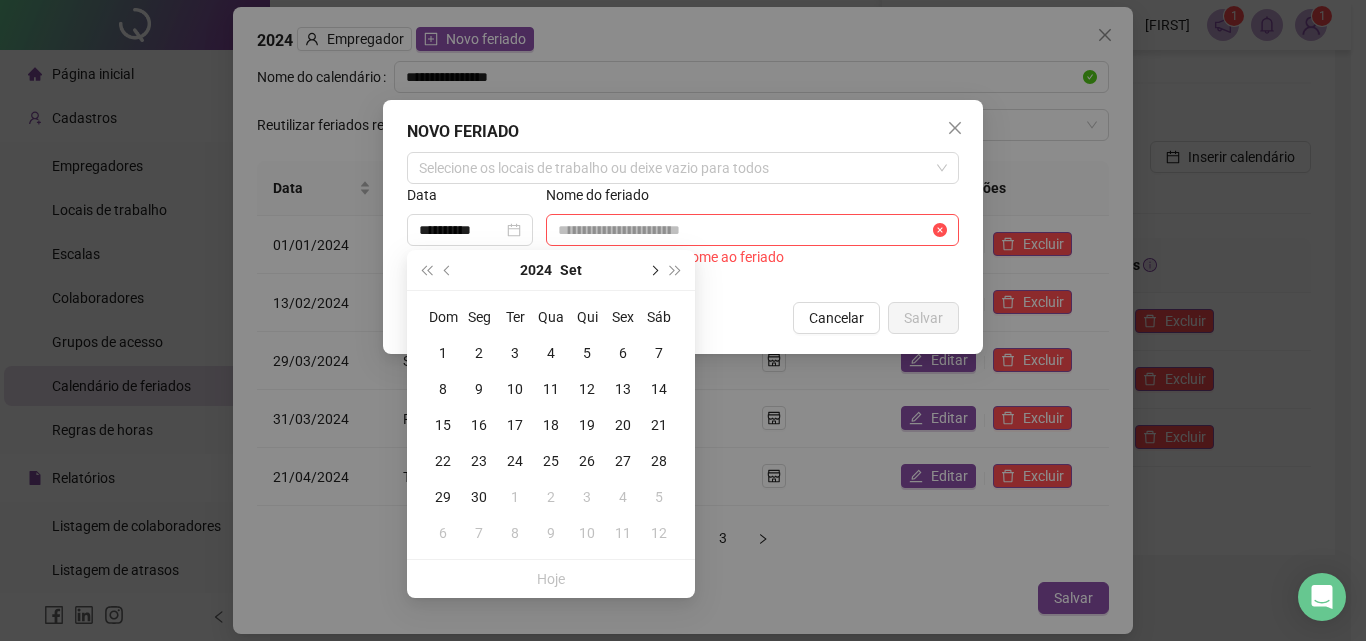 click at bounding box center (653, 270) 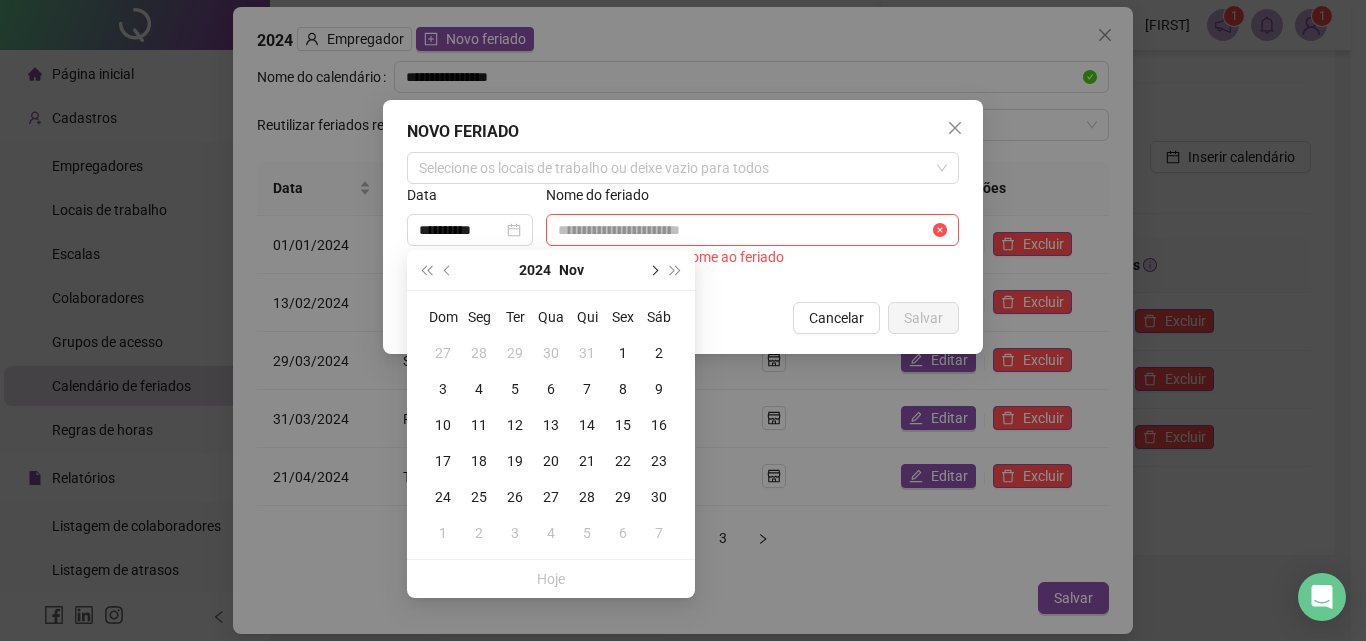 click at bounding box center (653, 270) 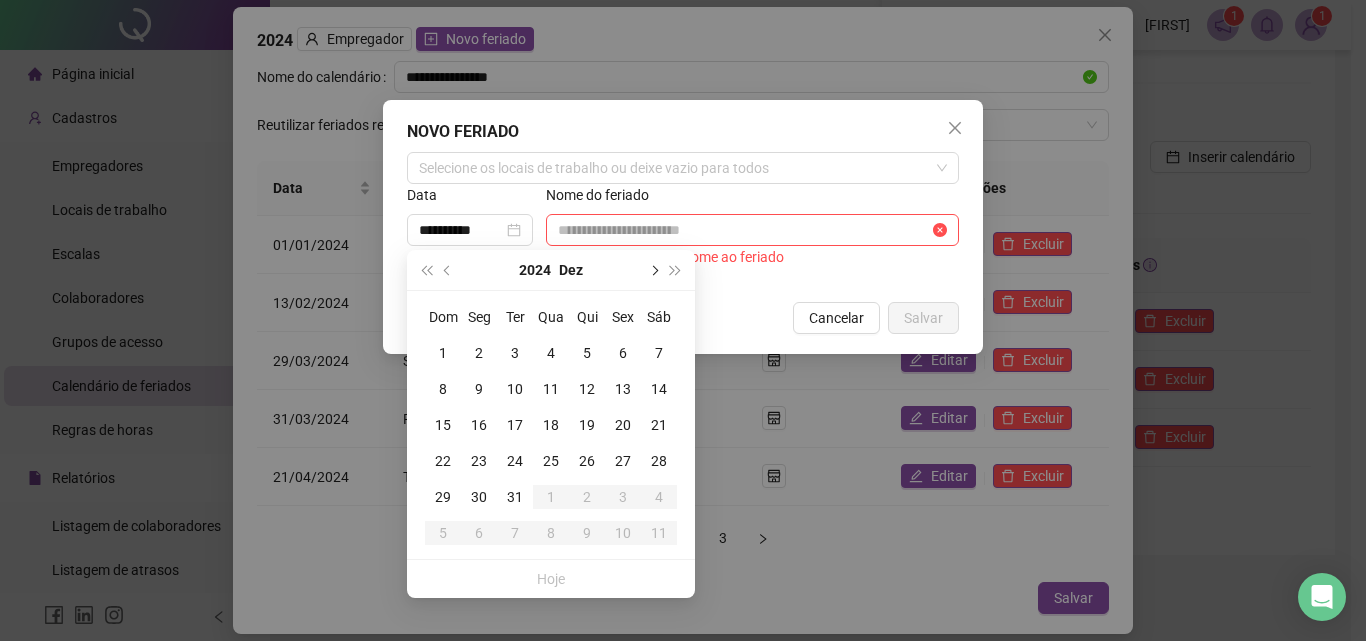 click at bounding box center [653, 270] 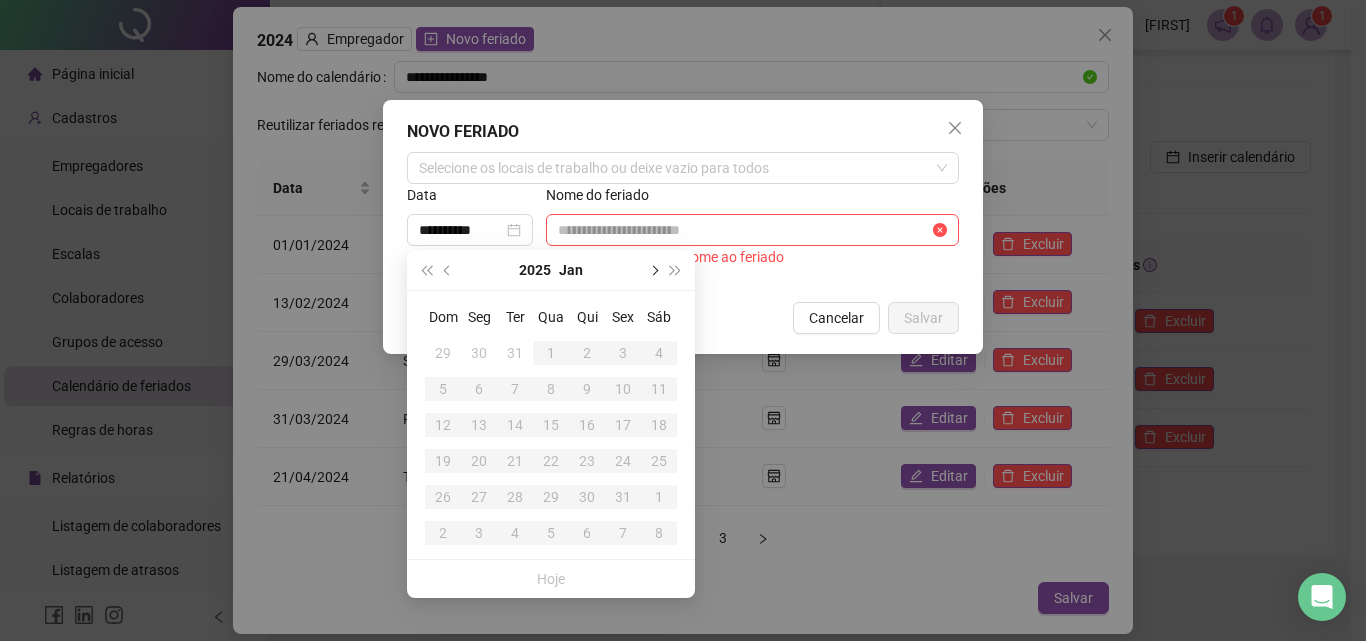 click at bounding box center (653, 270) 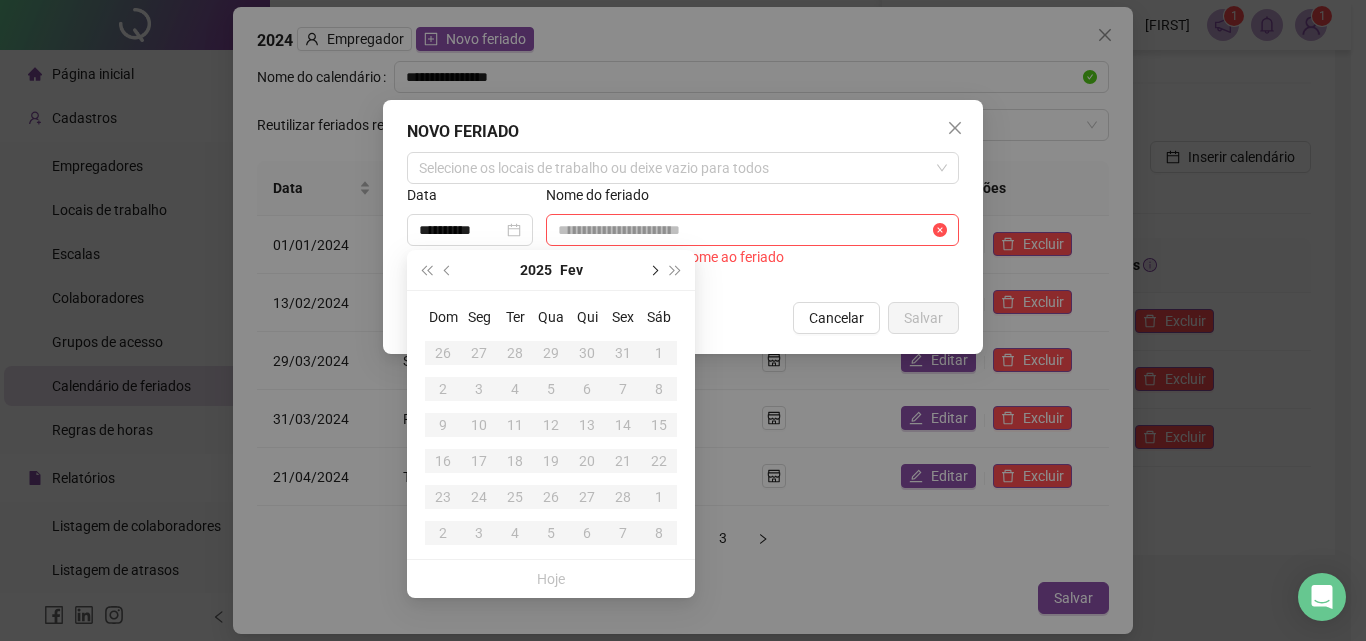 click at bounding box center (653, 270) 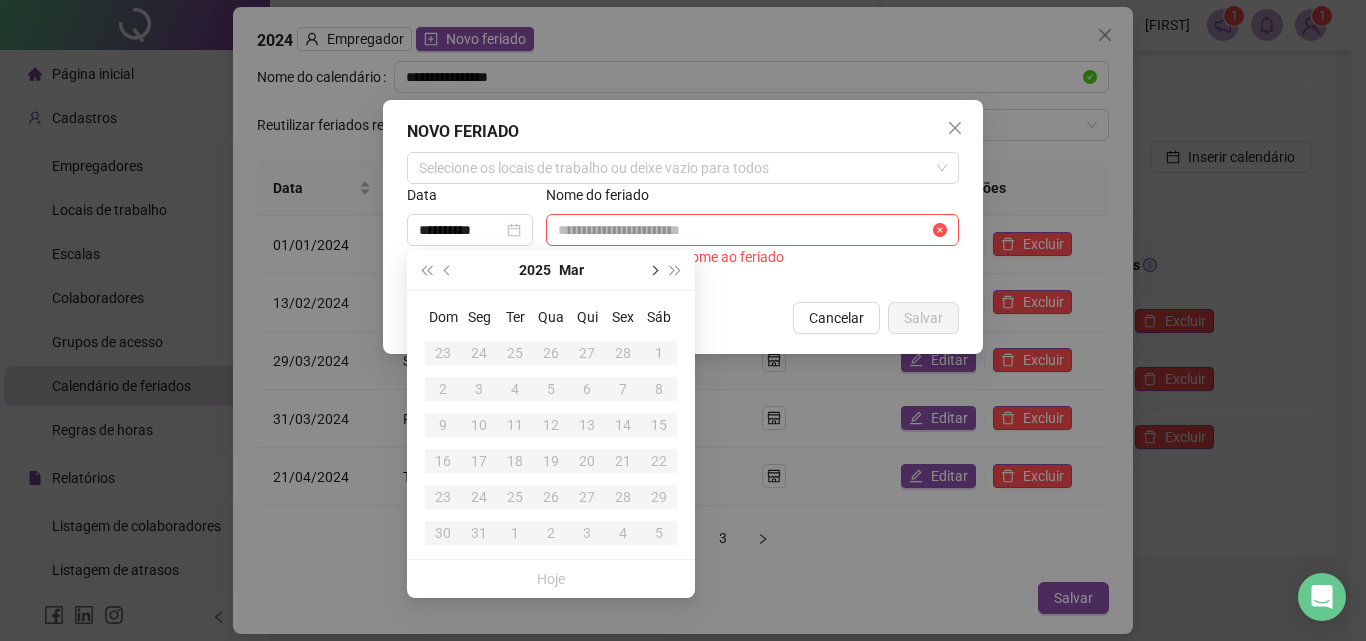 click at bounding box center [653, 270] 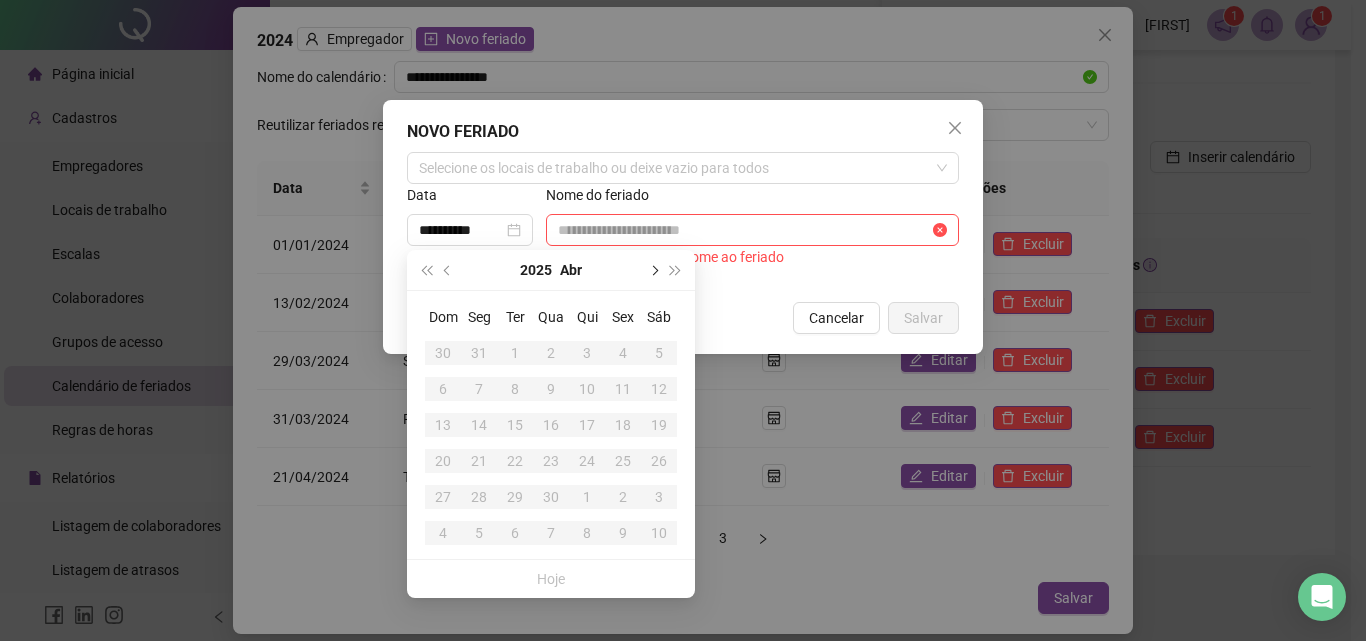click at bounding box center (653, 270) 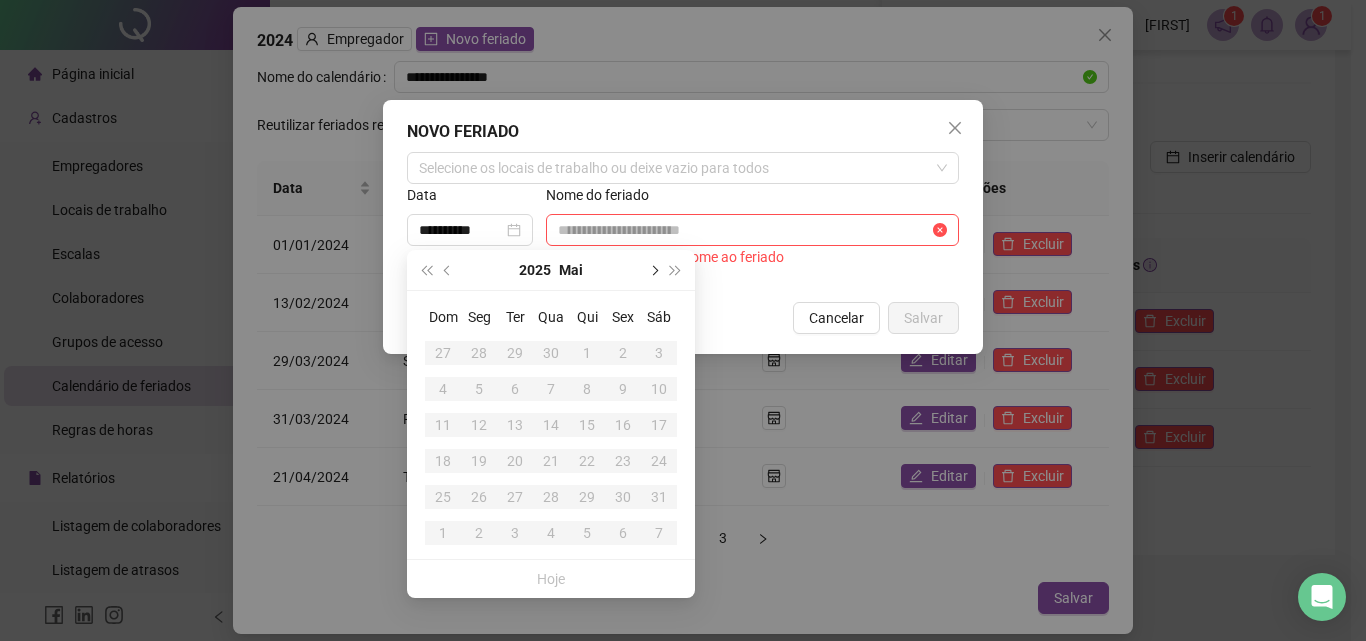 click at bounding box center (653, 270) 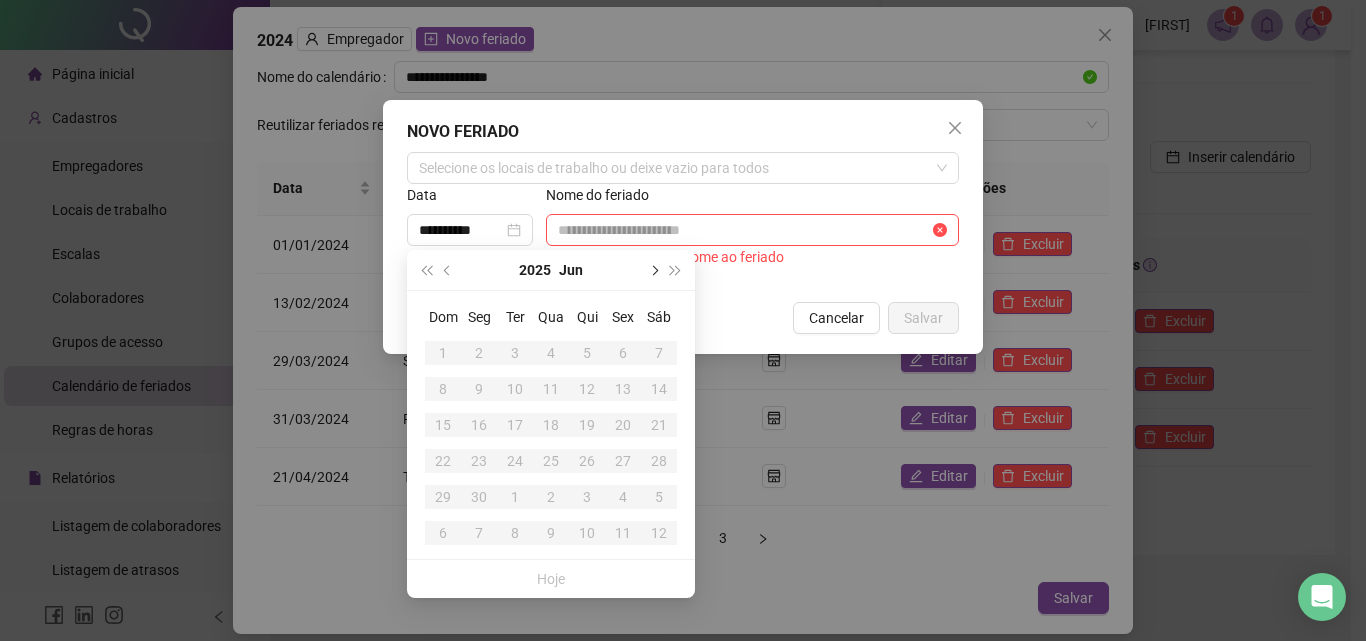 click at bounding box center (653, 270) 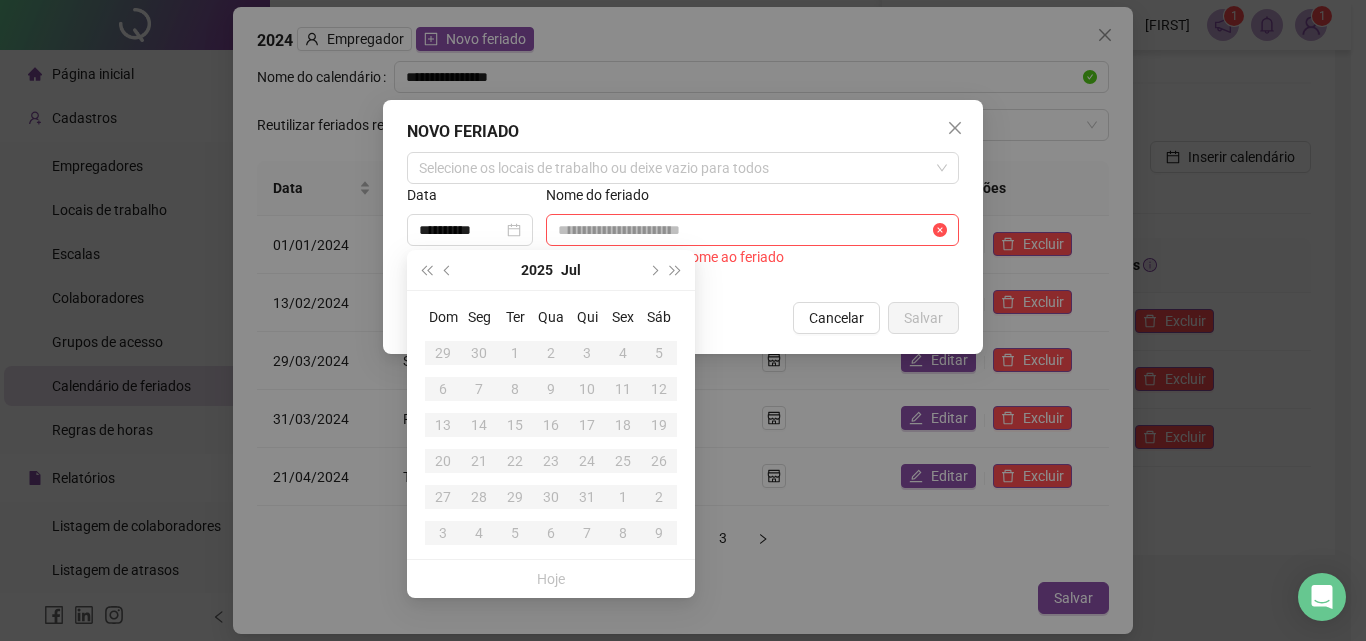 click on "2" at bounding box center (551, 353) 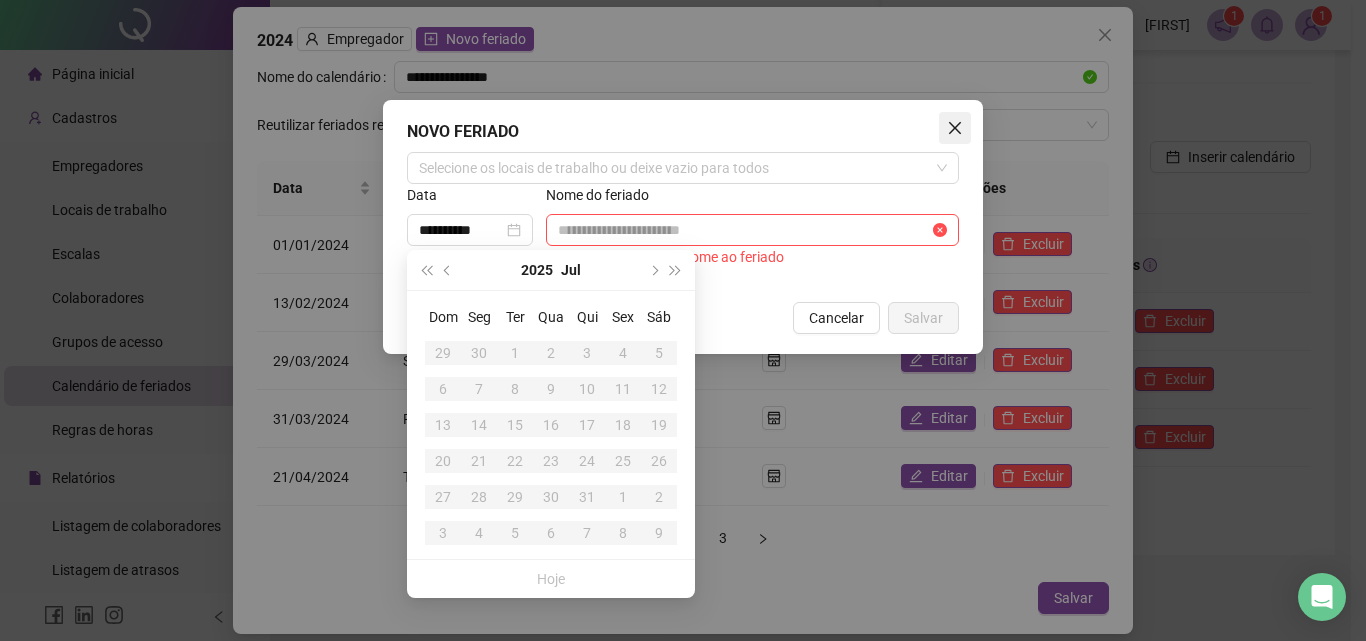 click at bounding box center (955, 128) 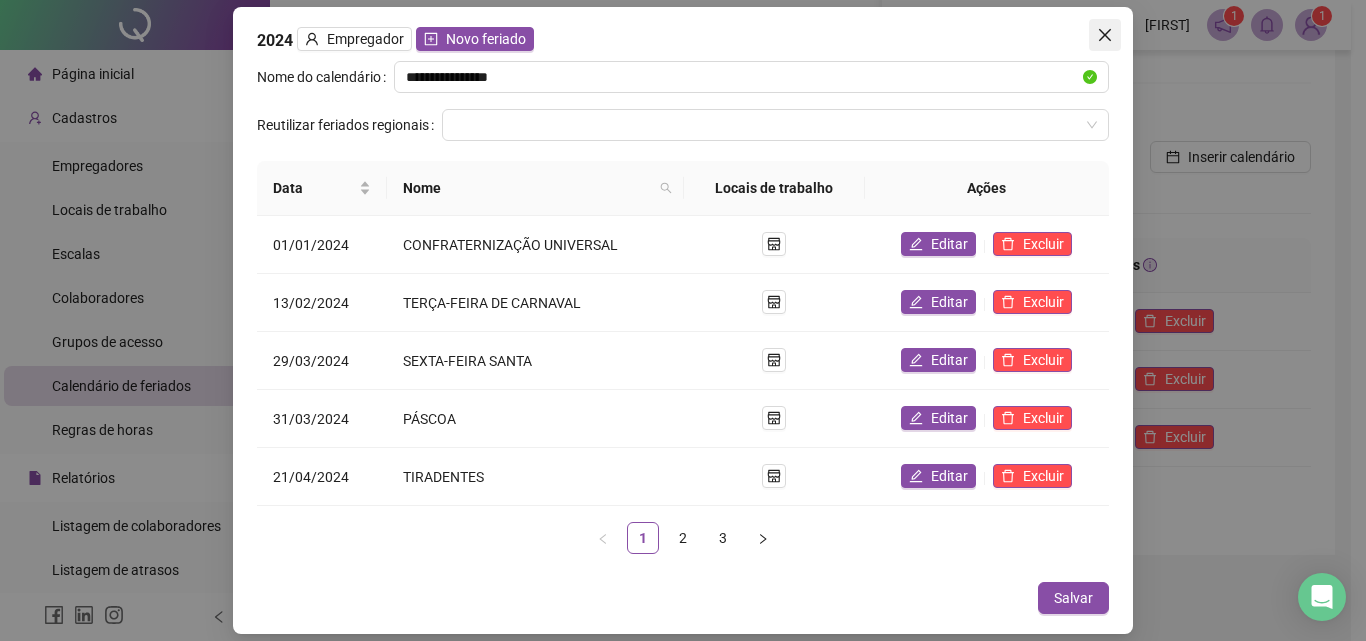 click 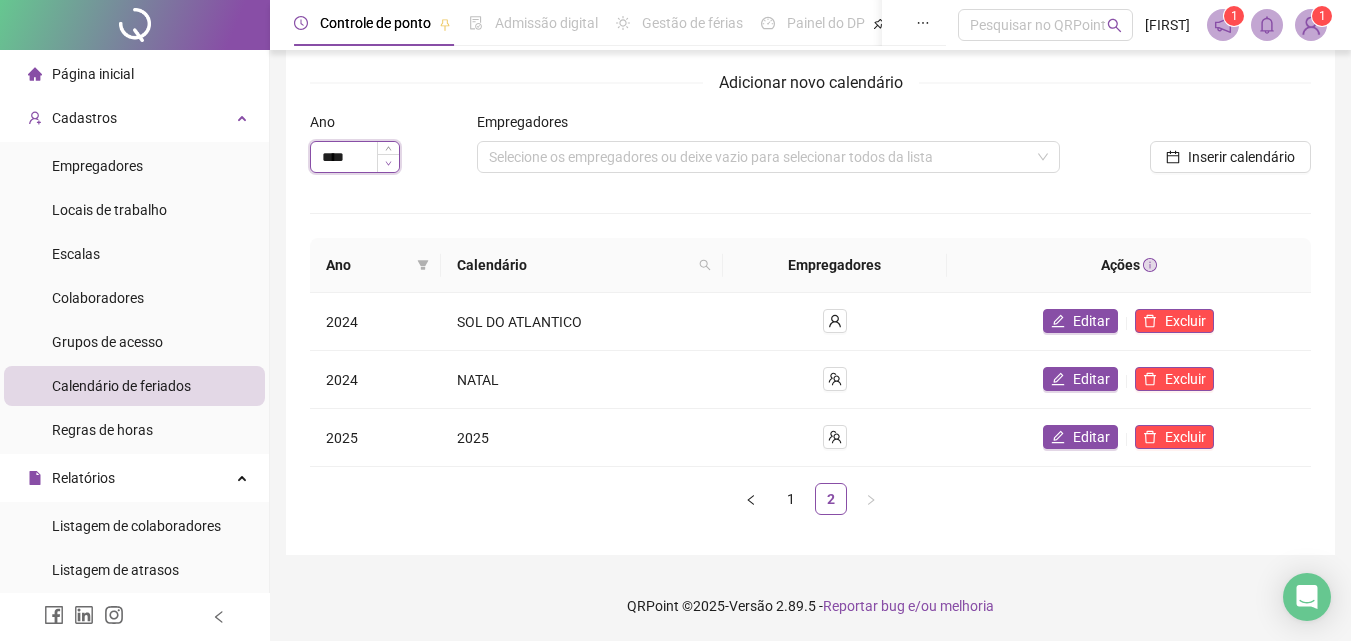 click at bounding box center [388, 163] 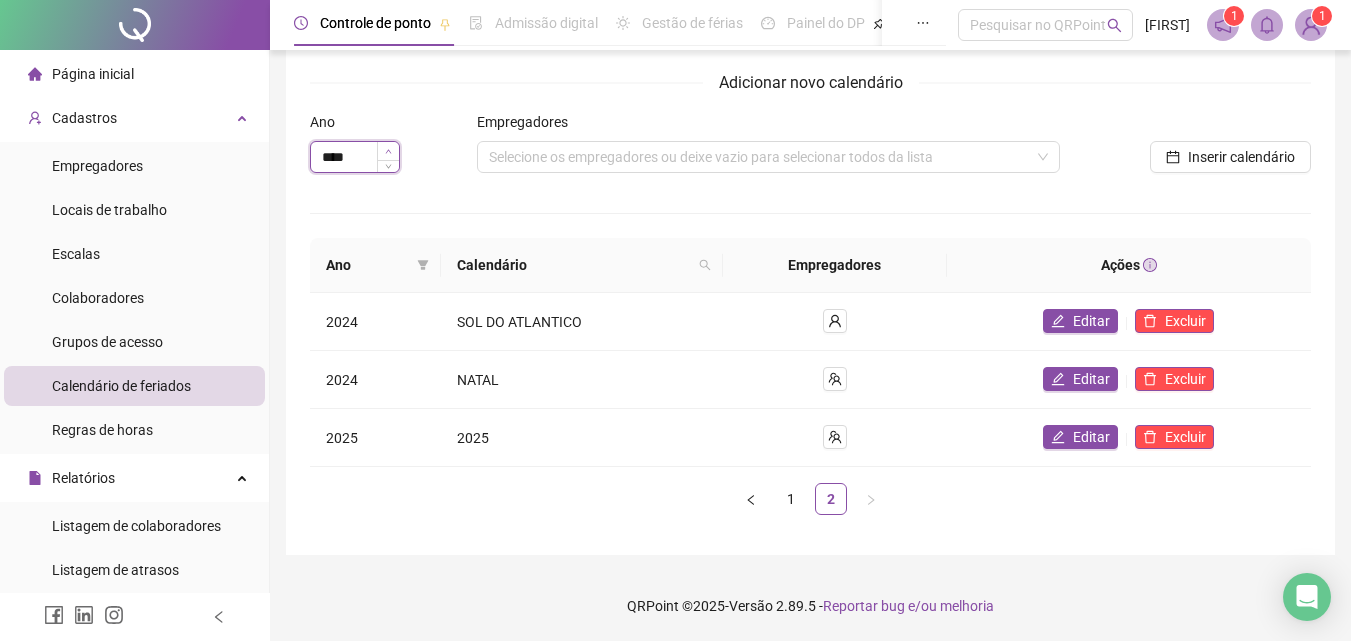 type on "****" 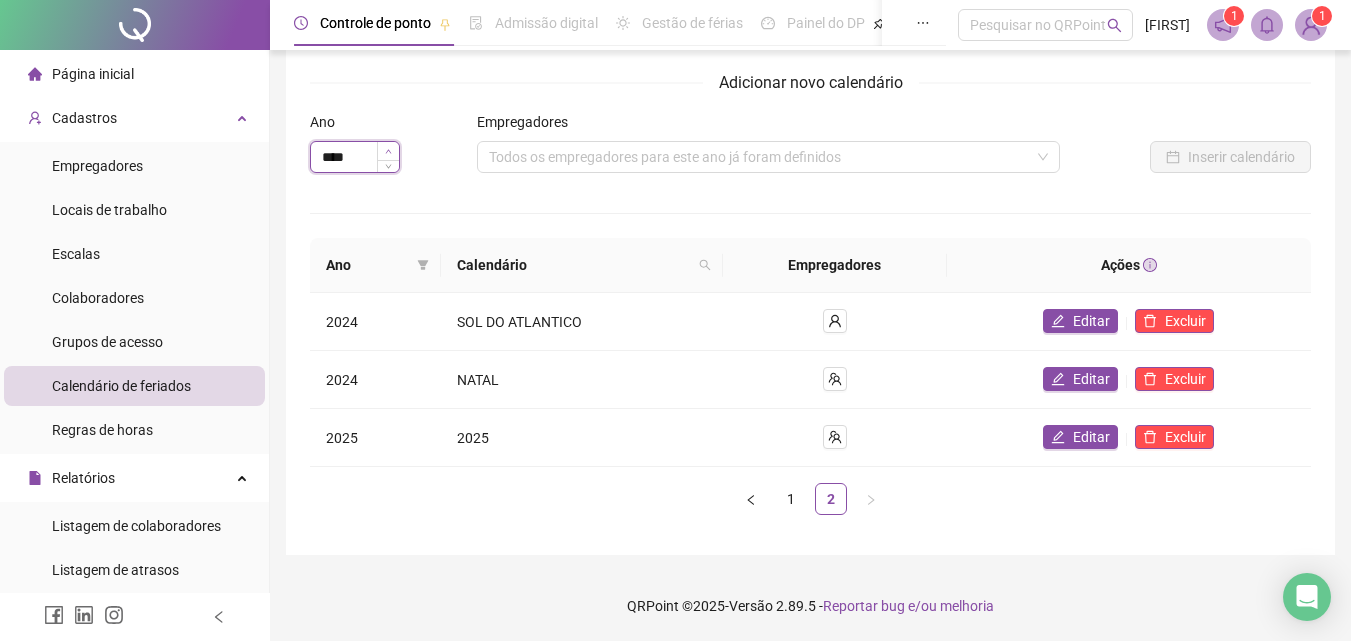 click at bounding box center [388, 151] 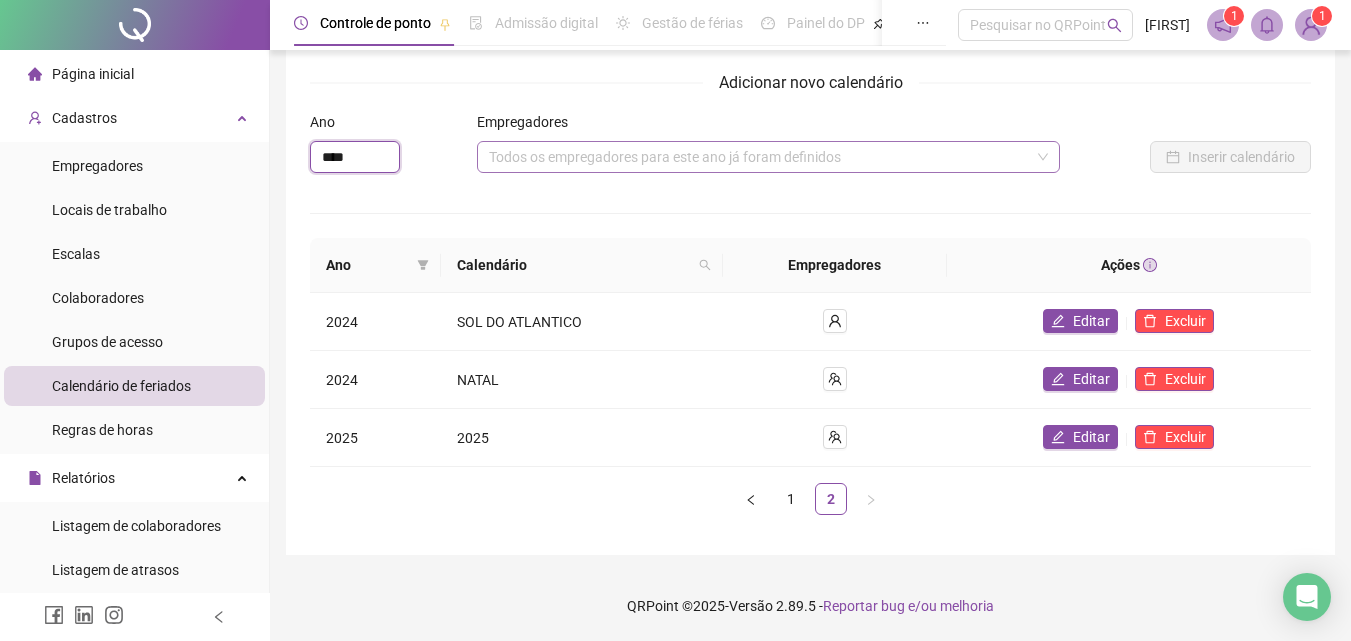 click on "Todos os empregadores para este ano já foram definidos" at bounding box center [768, 157] 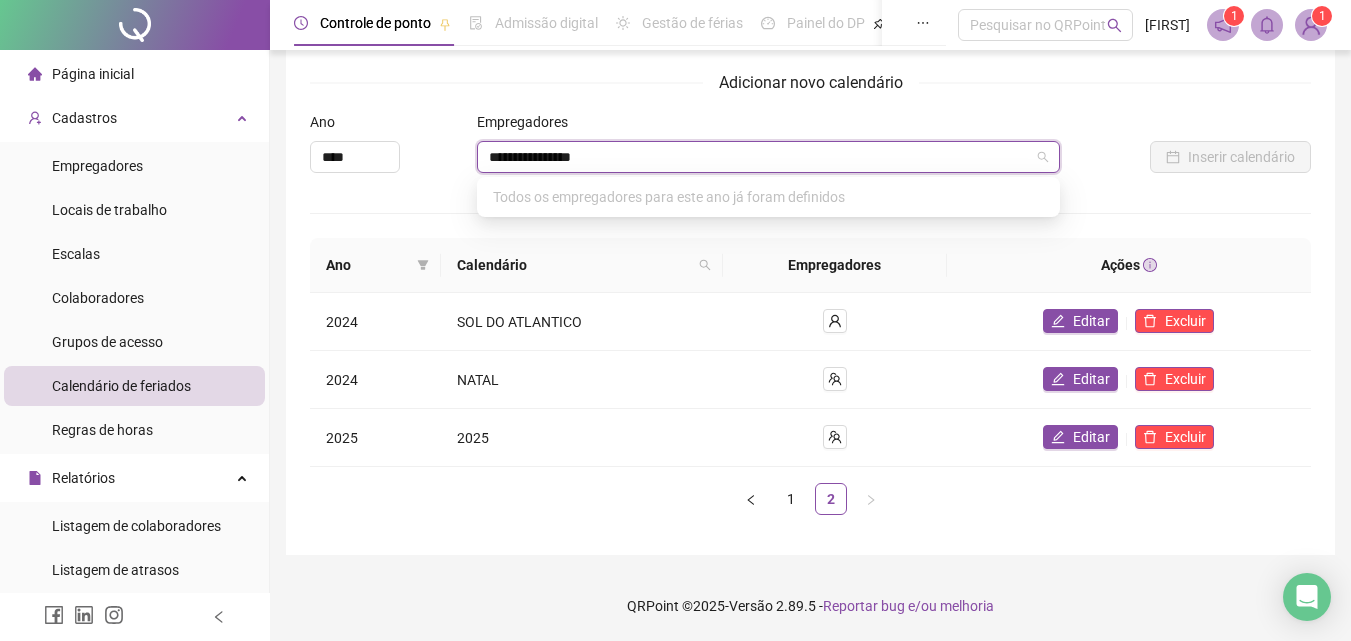 type on "**********" 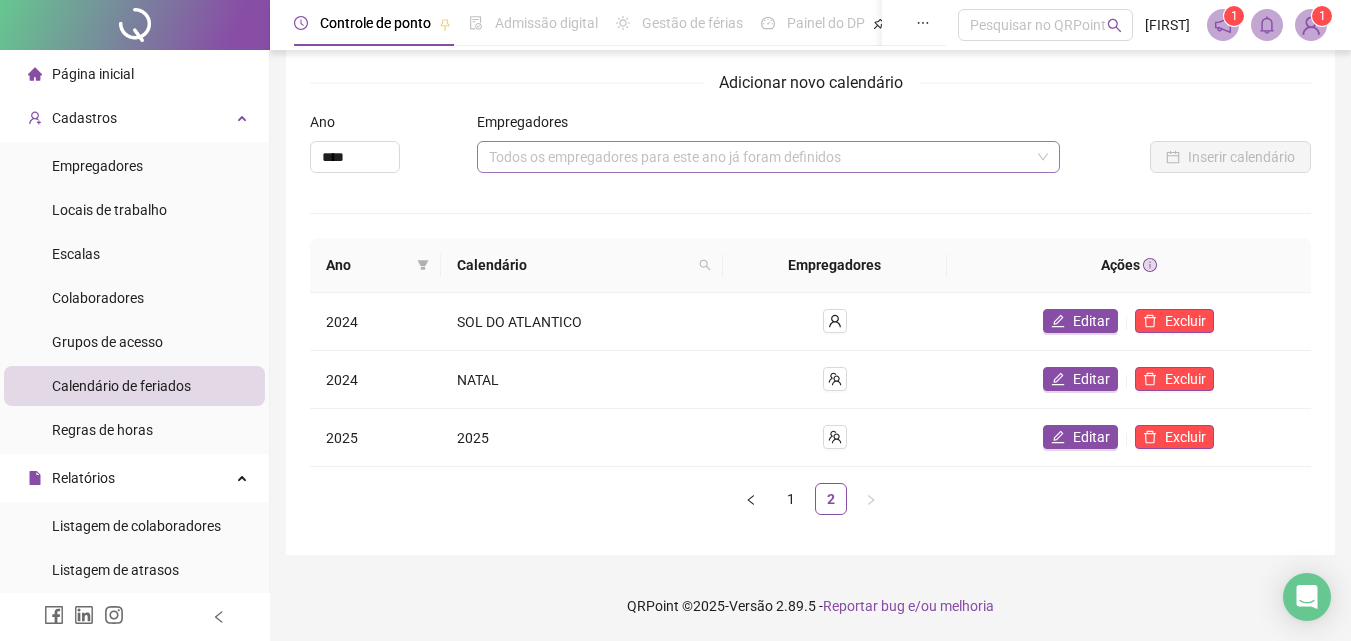 click on "Todos os empregadores para este ano já foram definidos" at bounding box center [768, 157] 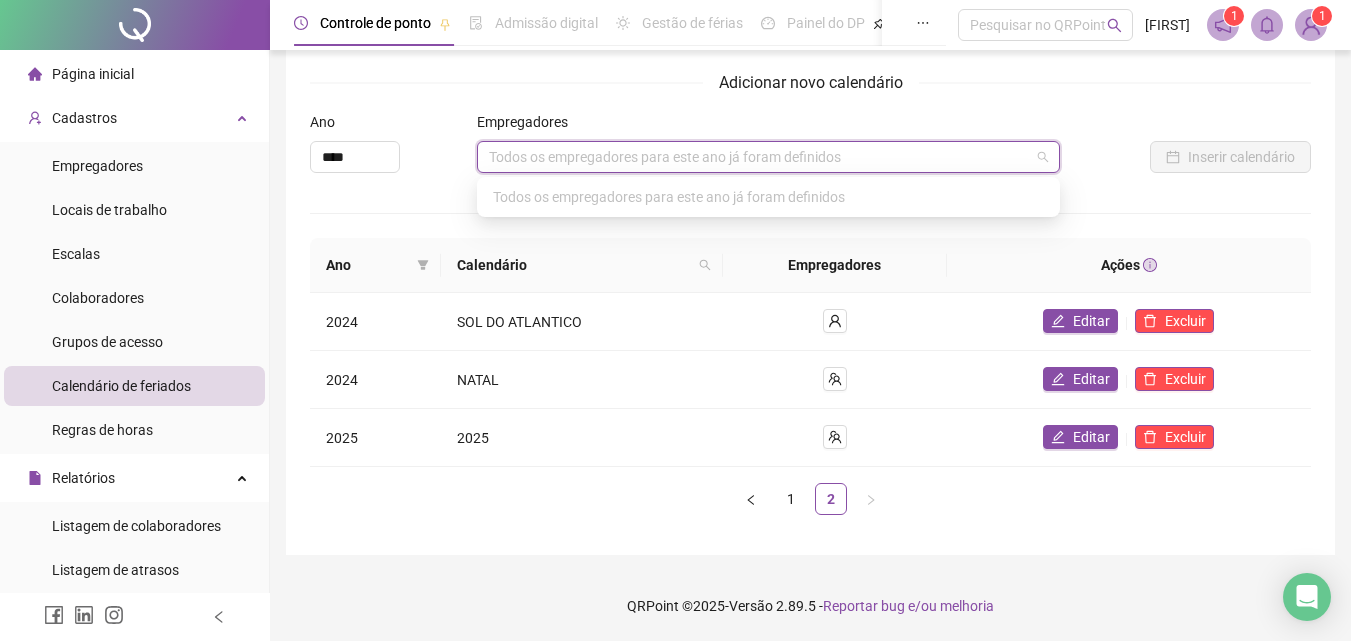 click on "Todos os empregadores para este ano já foram definidos" at bounding box center (768, 157) 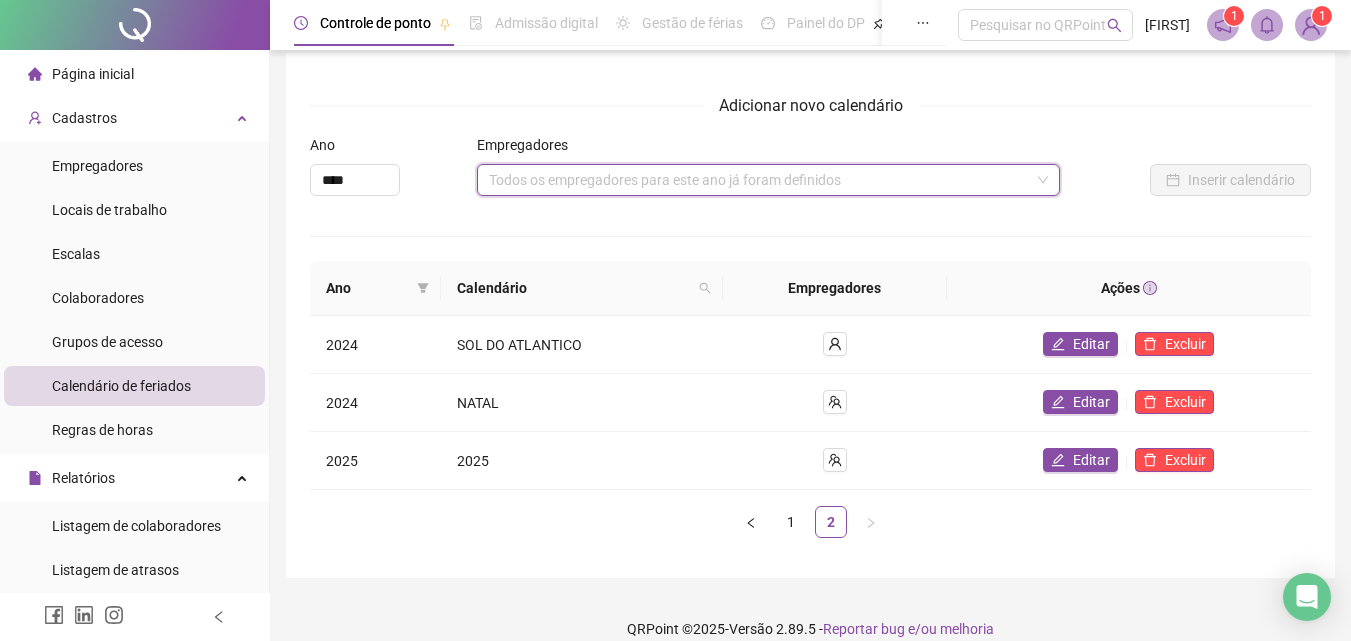 scroll, scrollTop: 0, scrollLeft: 0, axis: both 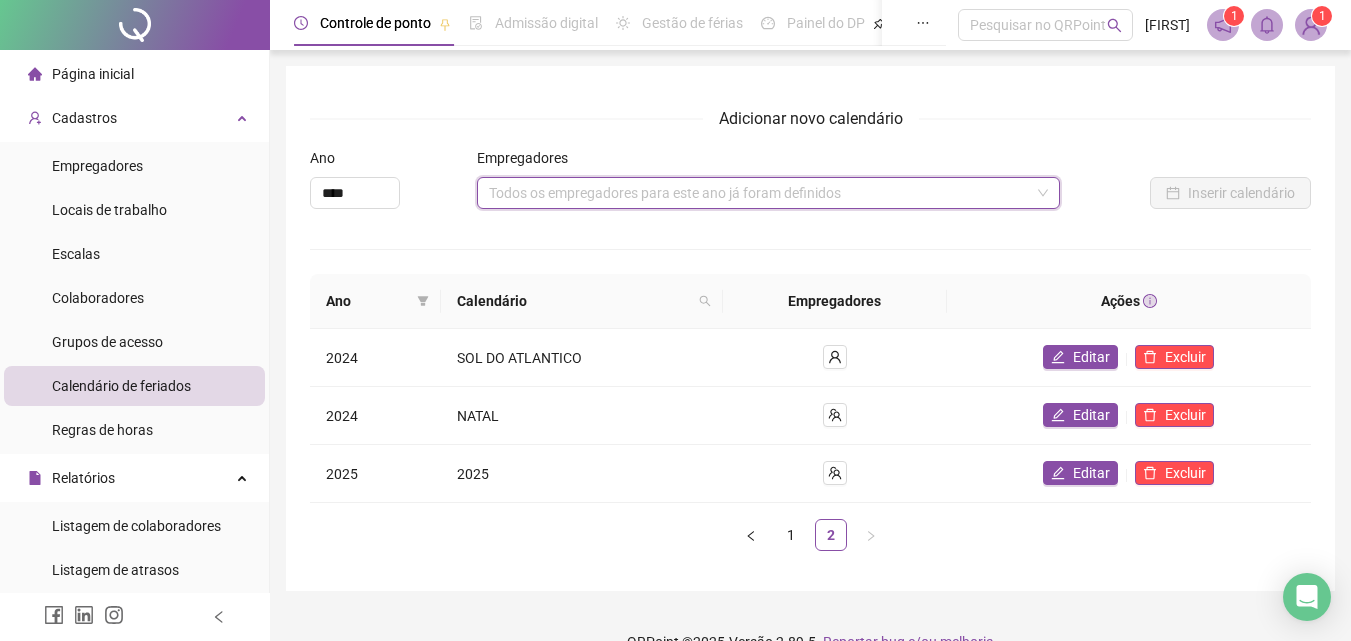 click on "Adicionar novo calendário" at bounding box center [811, 118] 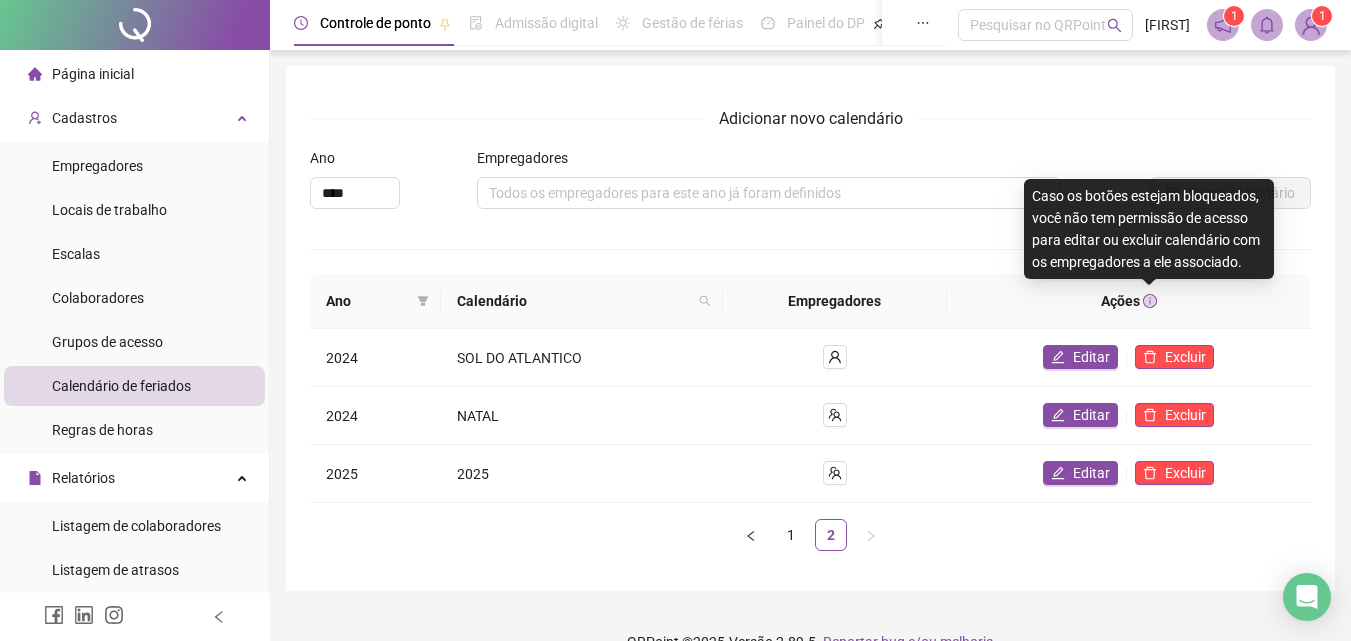 click 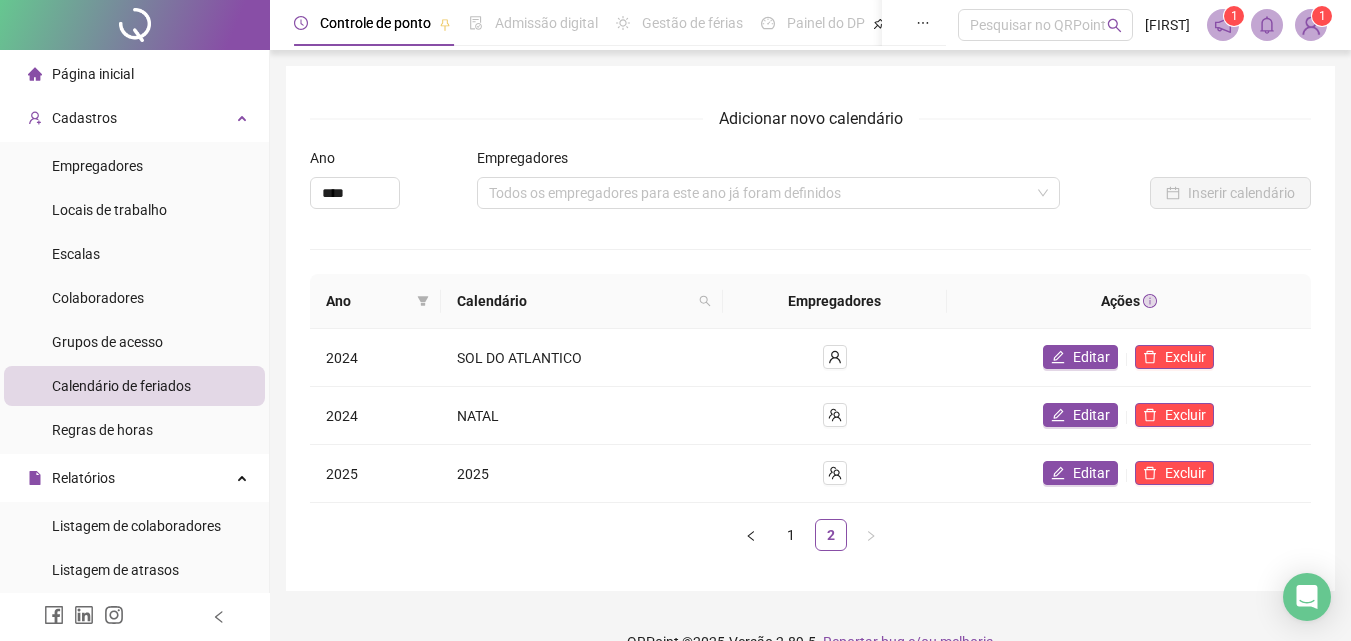 click on "Ações" at bounding box center [1129, 301] 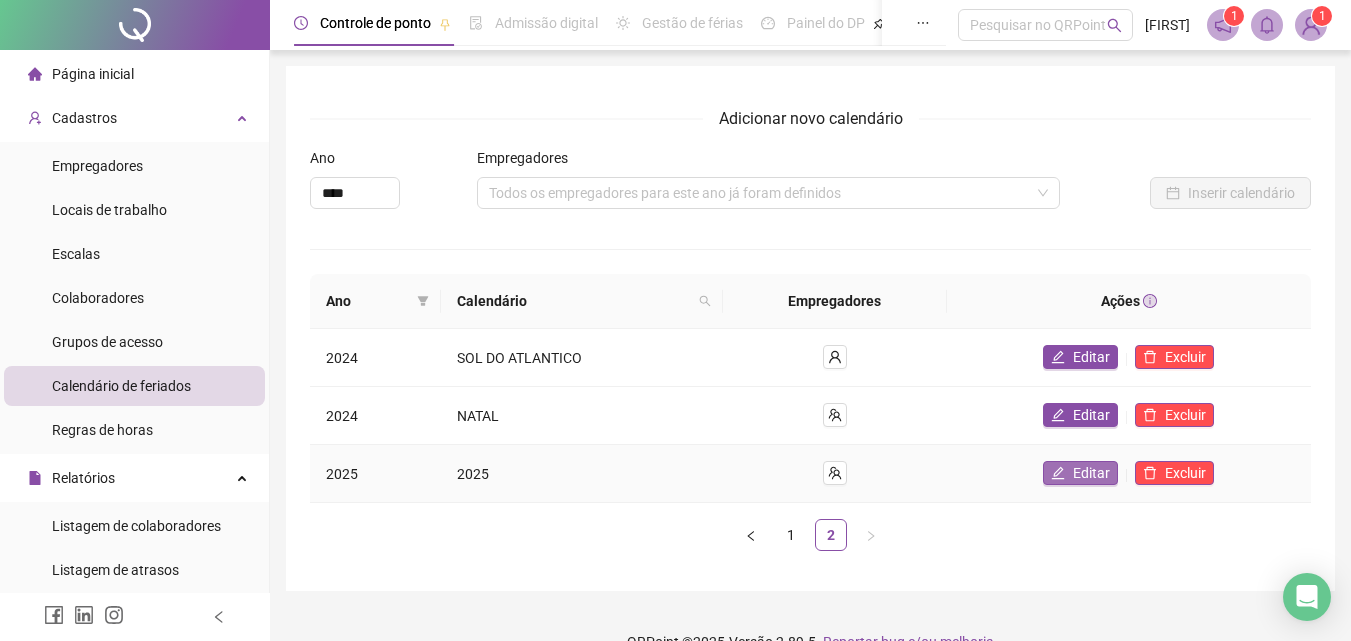 click on "Editar" at bounding box center [1091, 473] 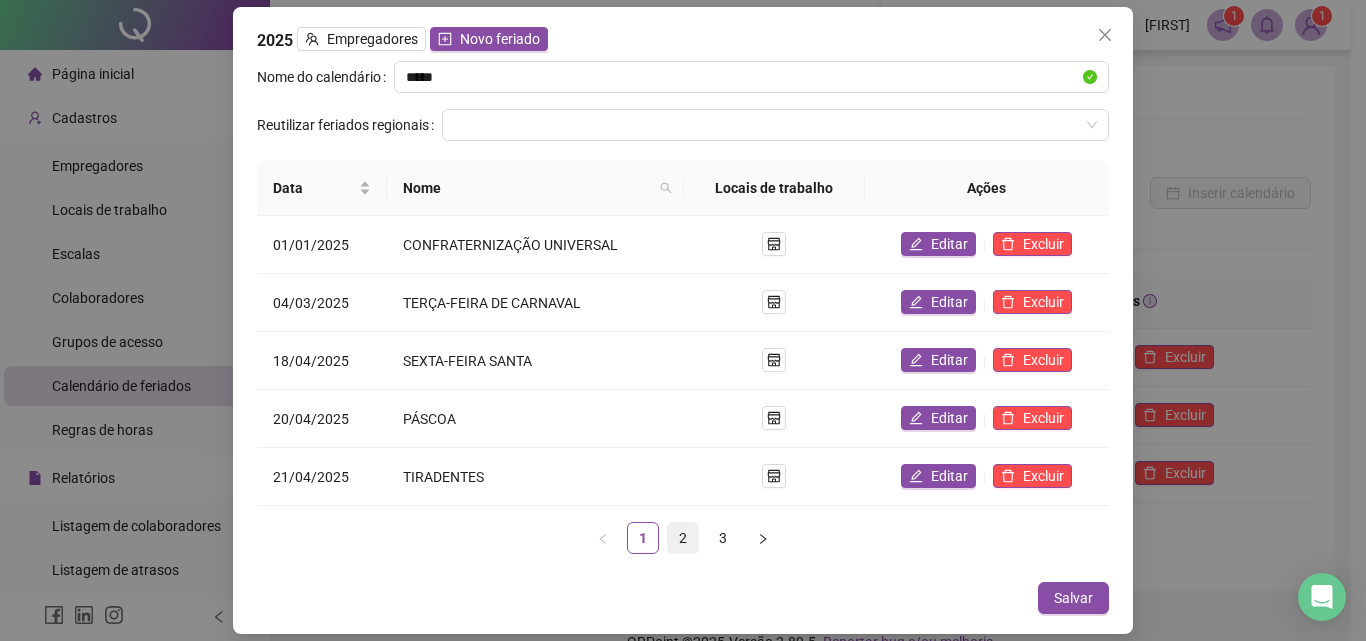 click on "2" at bounding box center (683, 538) 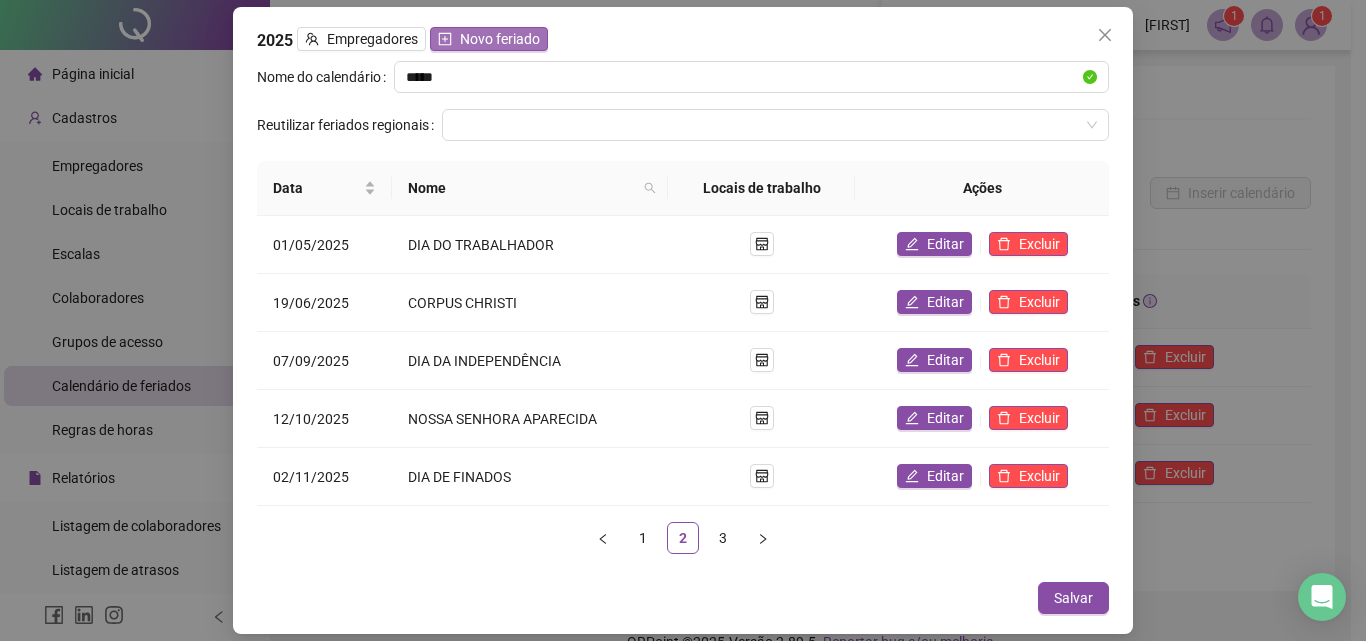 click on "Novo feriado" at bounding box center [500, 39] 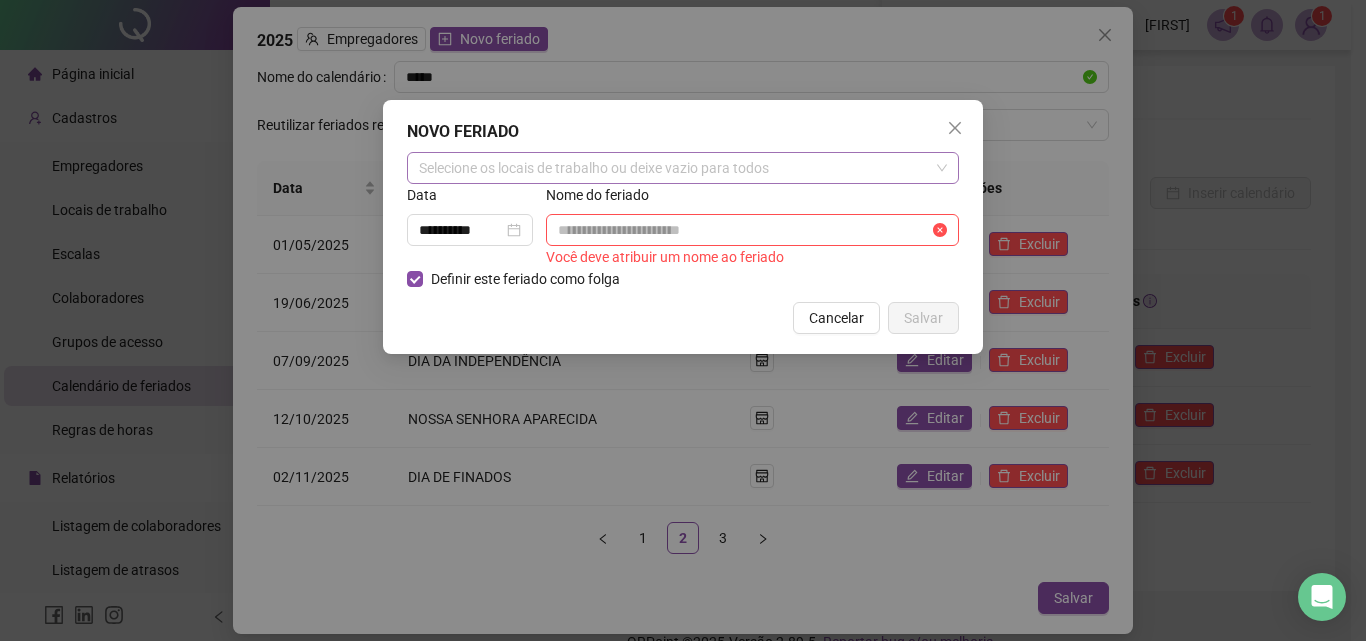 click on "Selecione os locais de trabalho ou deixe vazio para todos" at bounding box center [683, 168] 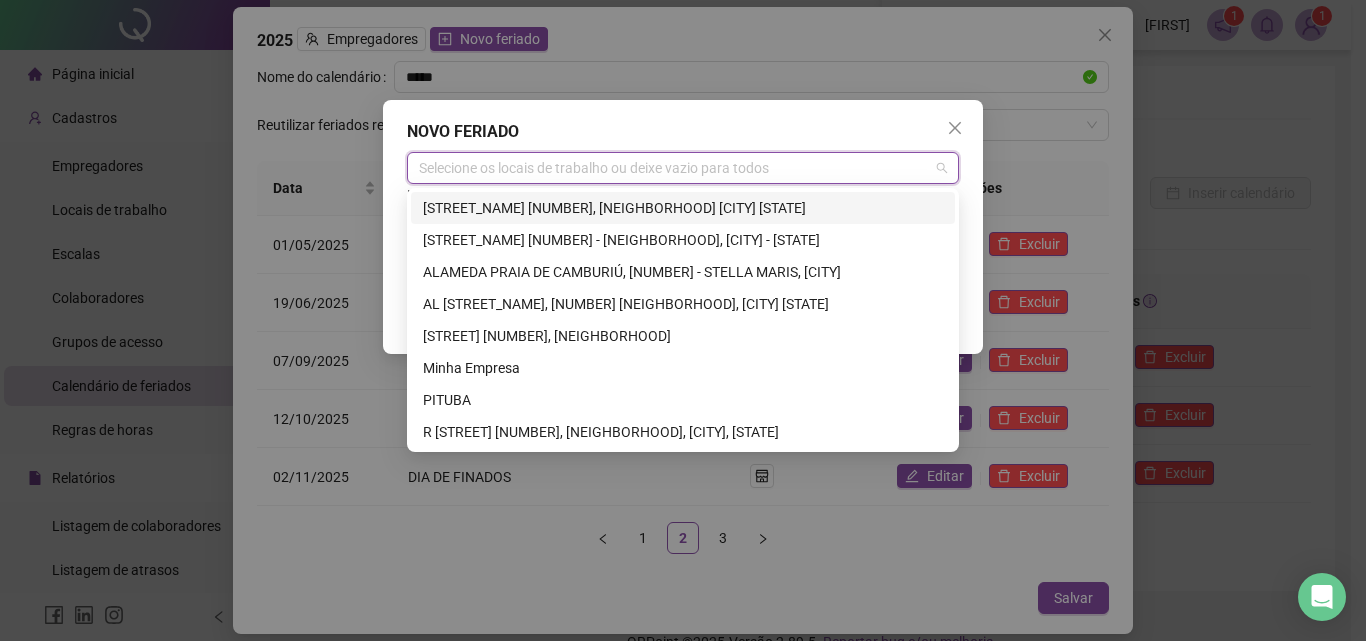 click on "[STREET_NAME] [NUMBER], [NEIGHBORHOOD] [CITY] [STATE]" at bounding box center (683, 208) 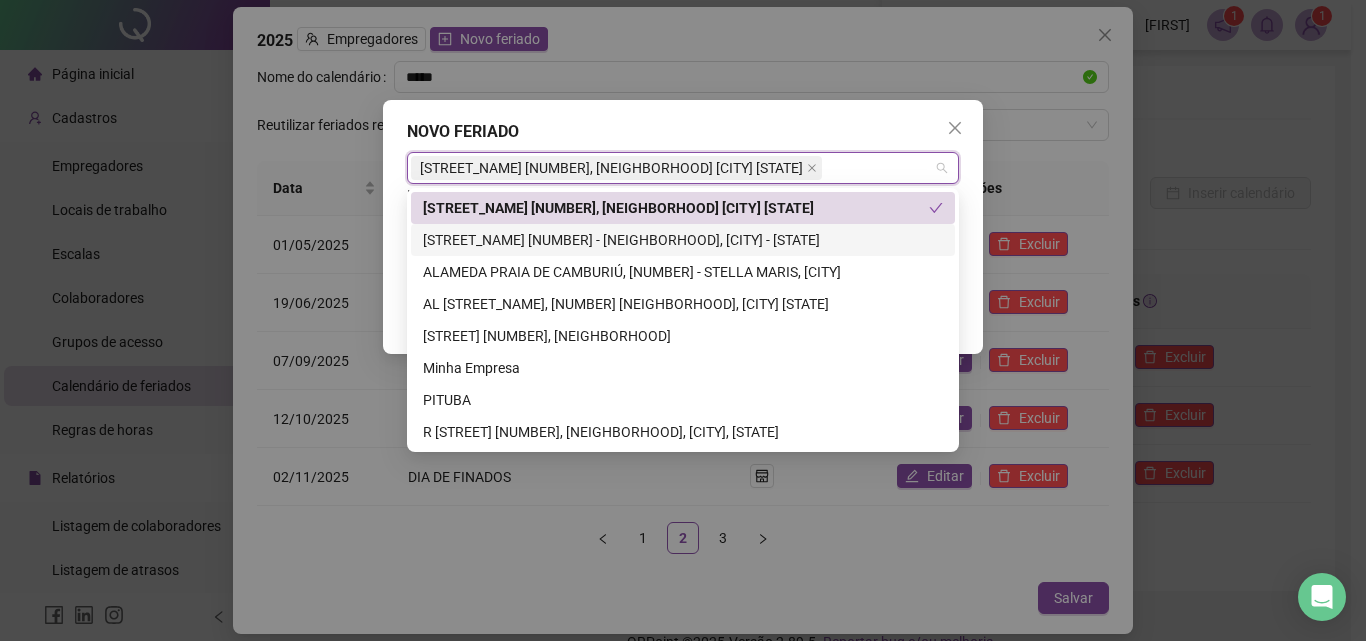 click on "[STREET_NAME] [NUMBER] - [NEIGHBORHOOD], [CITY] - [STATE]" at bounding box center (683, 240) 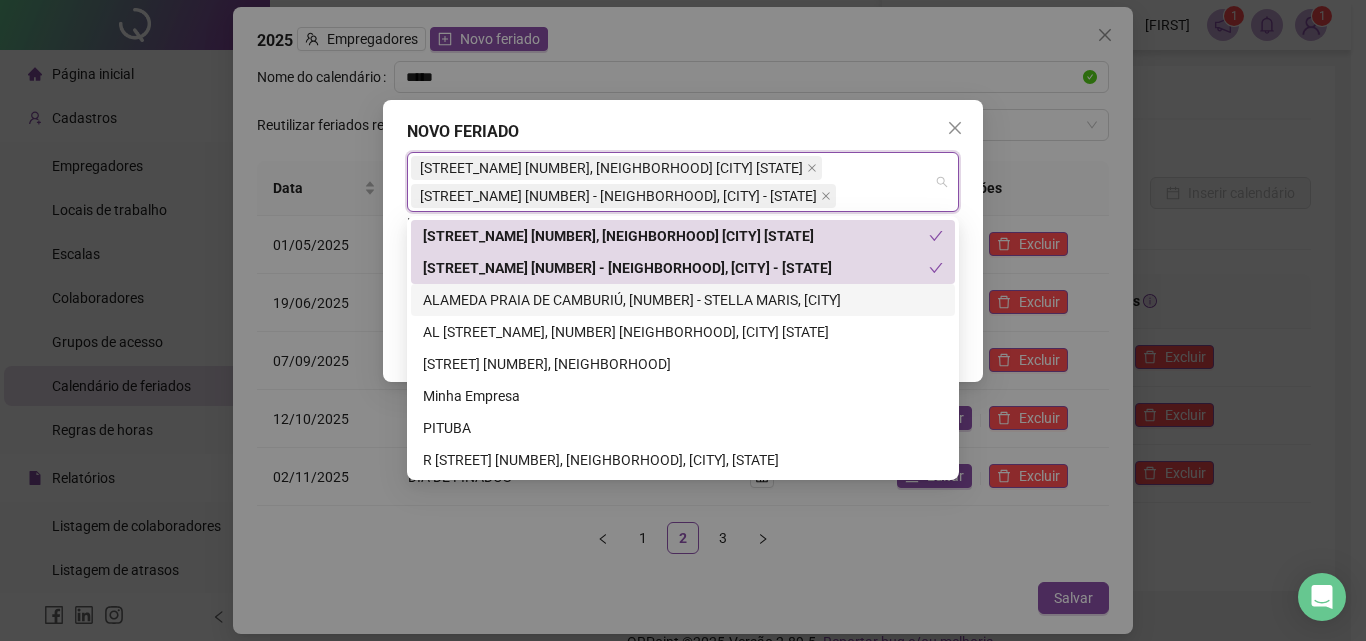 click on "ALAMEDA PRAIA DE CAMBURIÚ, [NUMBER] - STELLA MARIS, [CITY]" at bounding box center [683, 300] 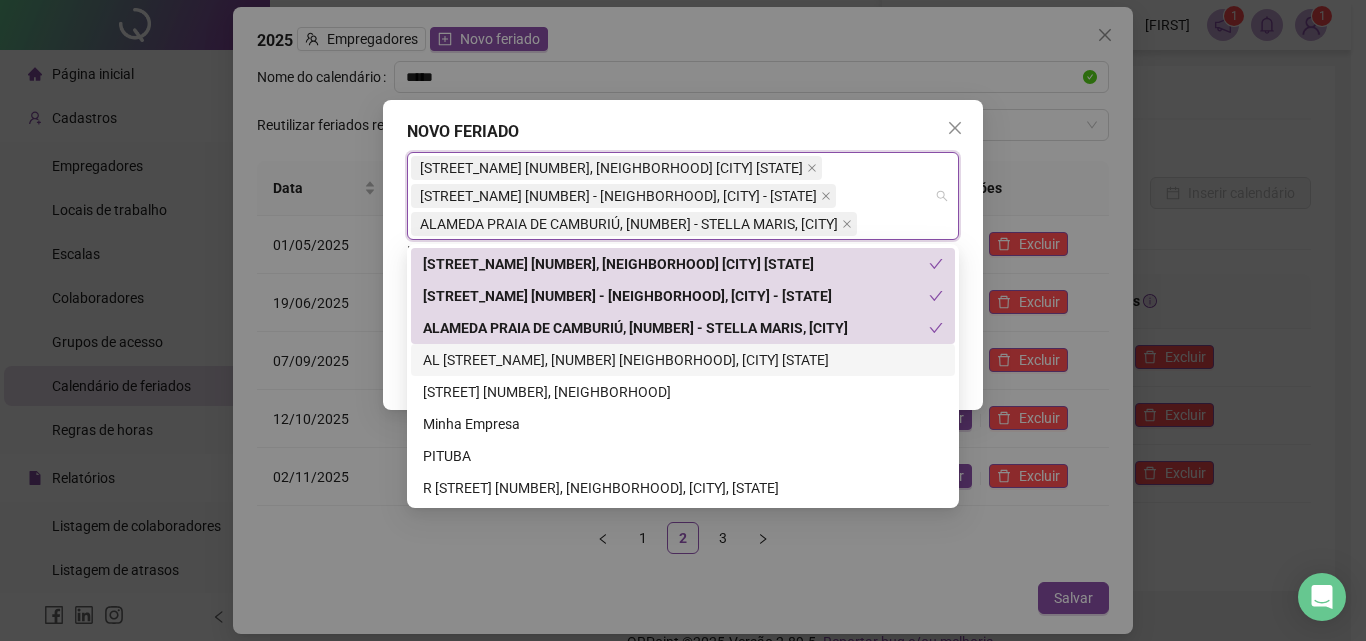 click on "AL [STREET_NAME], [NUMBER] [NEIGHBORHOOD], [CITY] [STATE]" at bounding box center [683, 360] 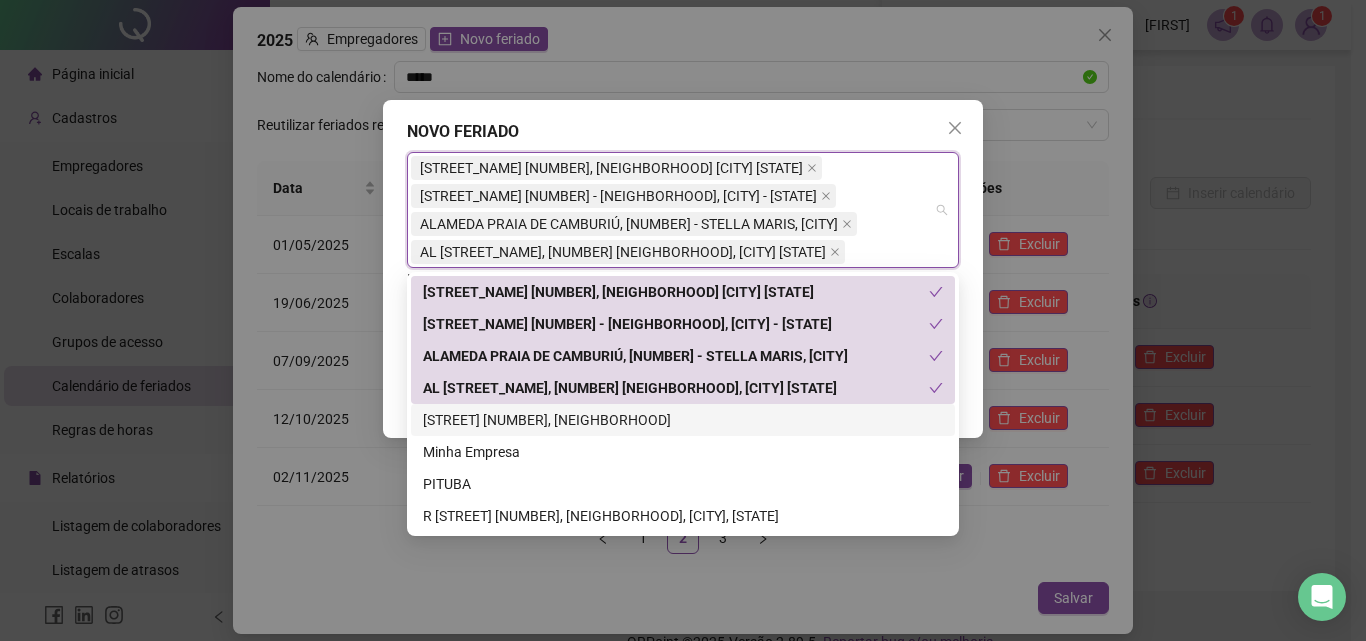 click on "[STREET] [NUMBER], [NEIGHBORHOOD]" at bounding box center [683, 420] 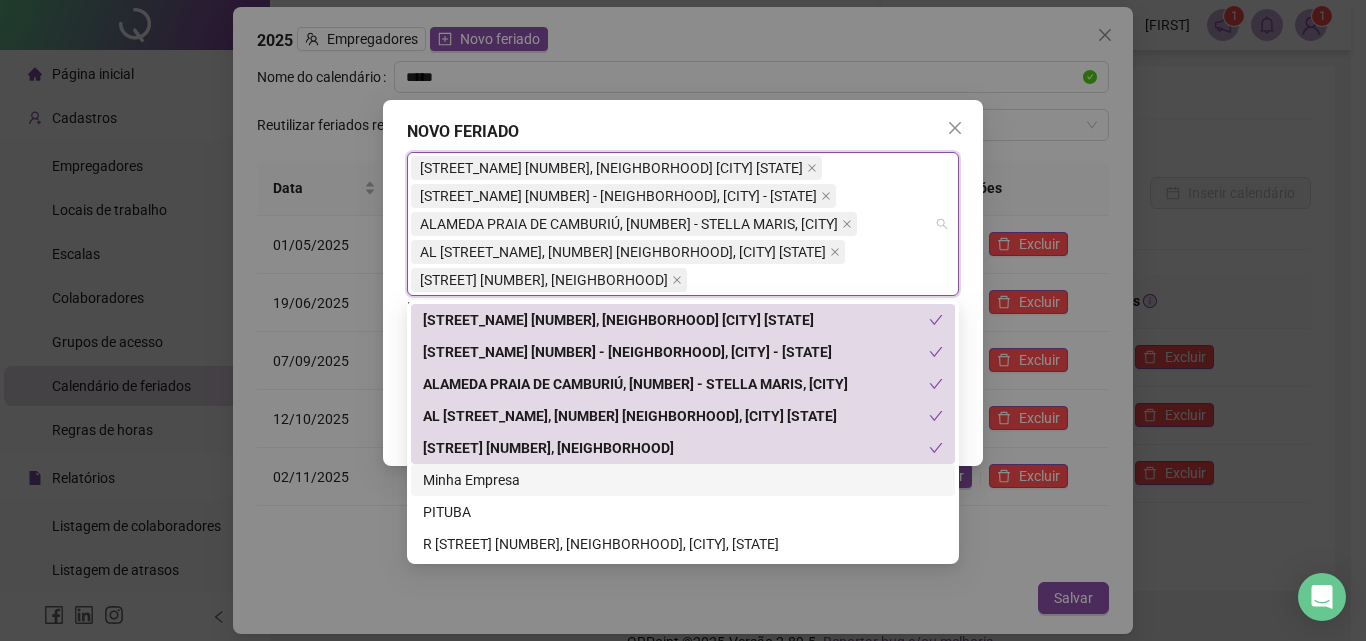 click on "Minha Empresa" at bounding box center [683, 480] 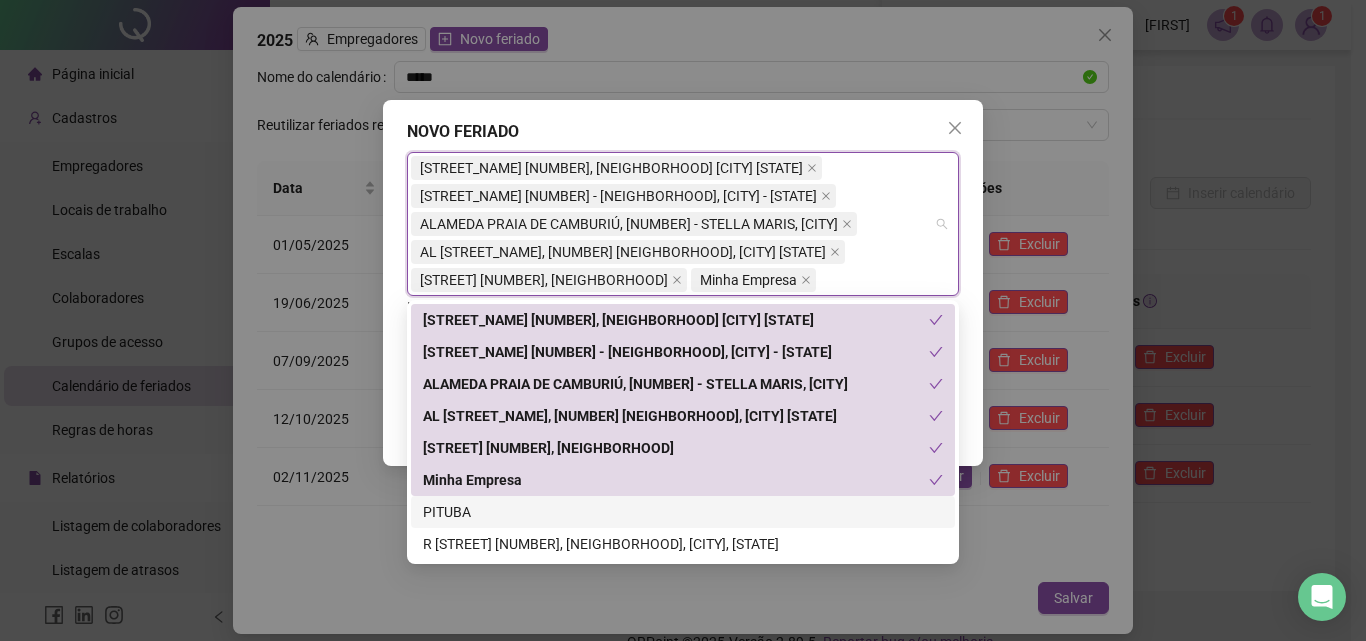 click on "PITUBA" at bounding box center [683, 512] 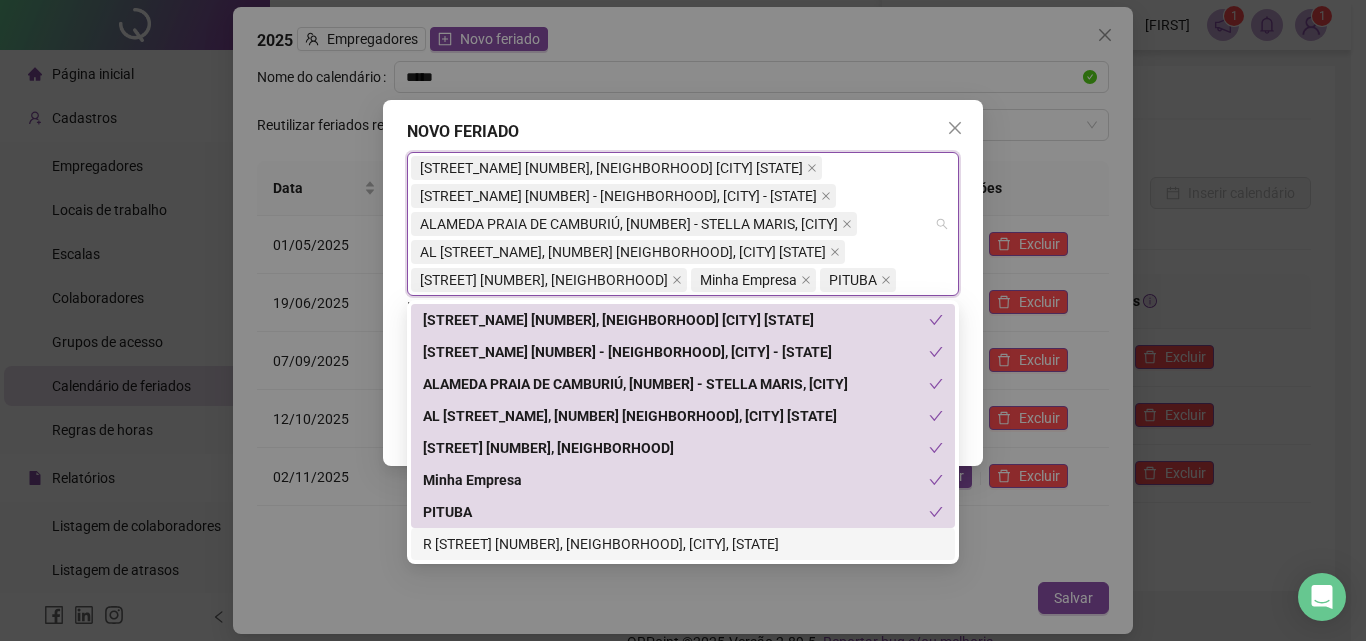 click on "R [STREET] [NUMBER], [NEIGHBORHOOD], [CITY], [STATE]" at bounding box center [683, 544] 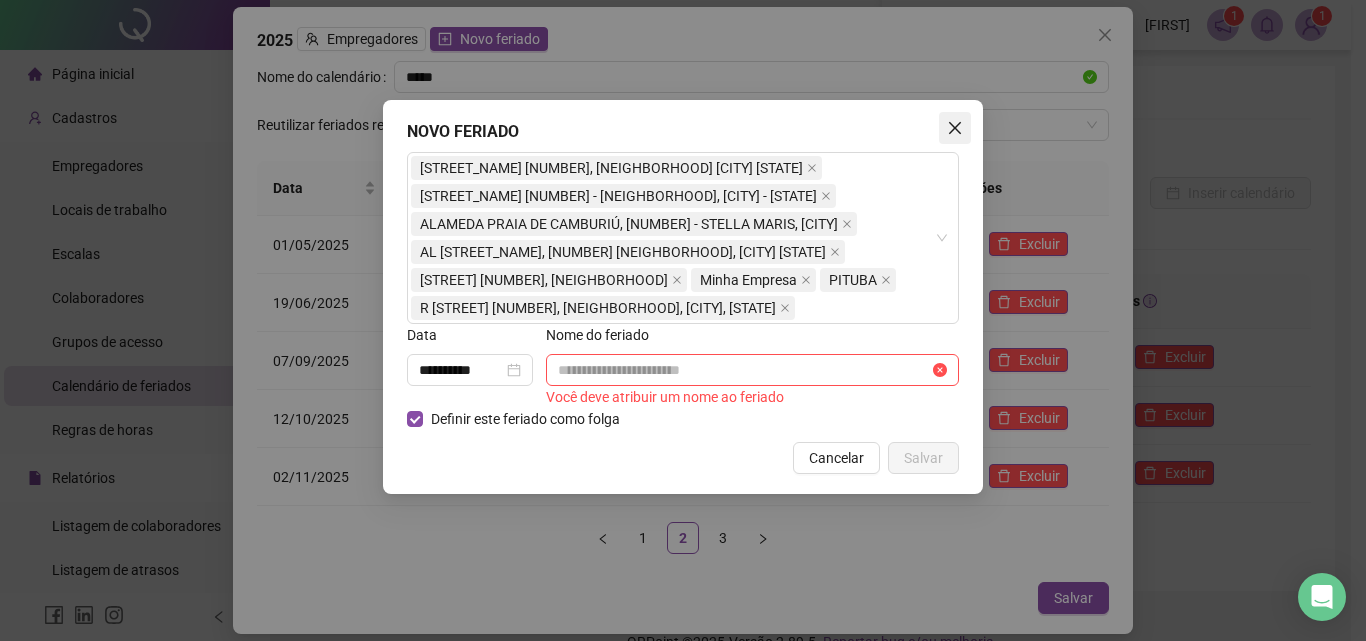 click 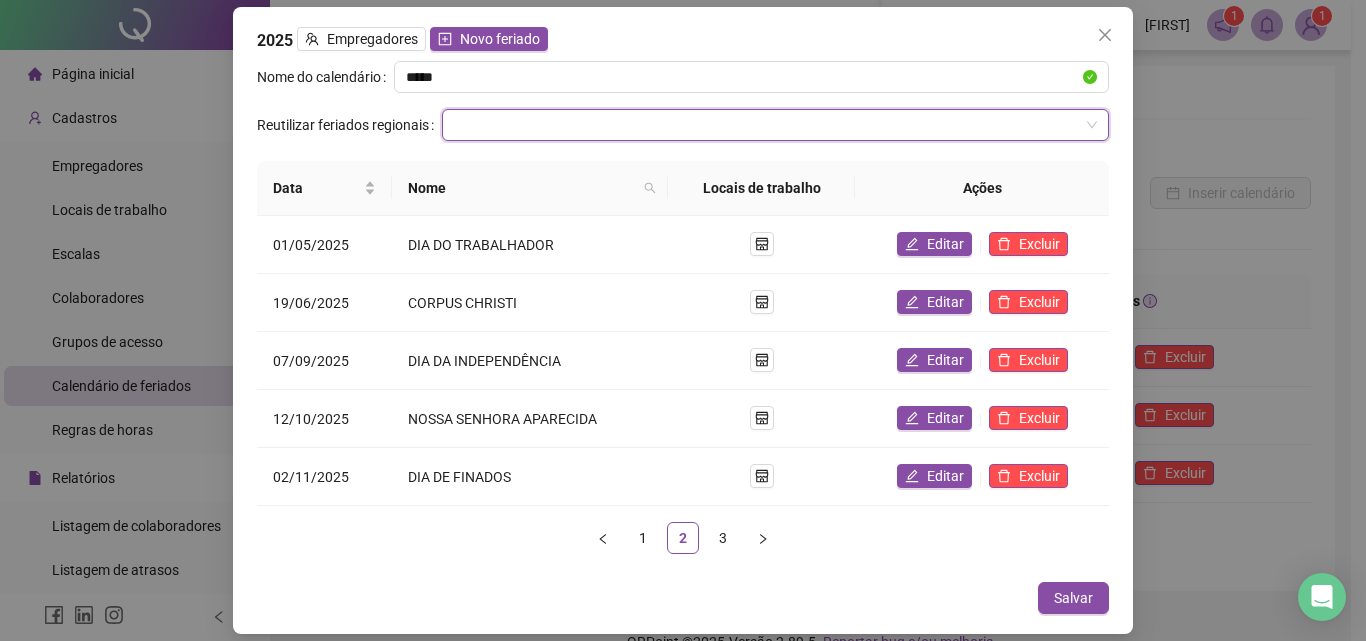 click at bounding box center [766, 125] 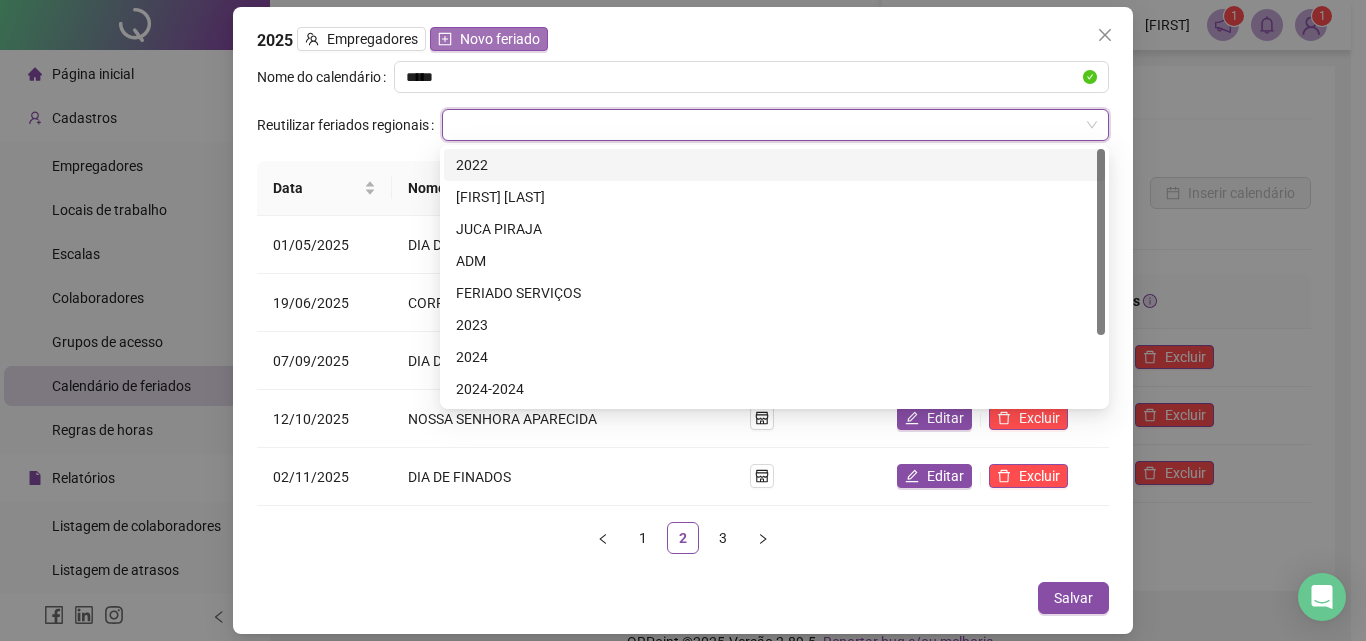 click on "Novo feriado" at bounding box center [500, 39] 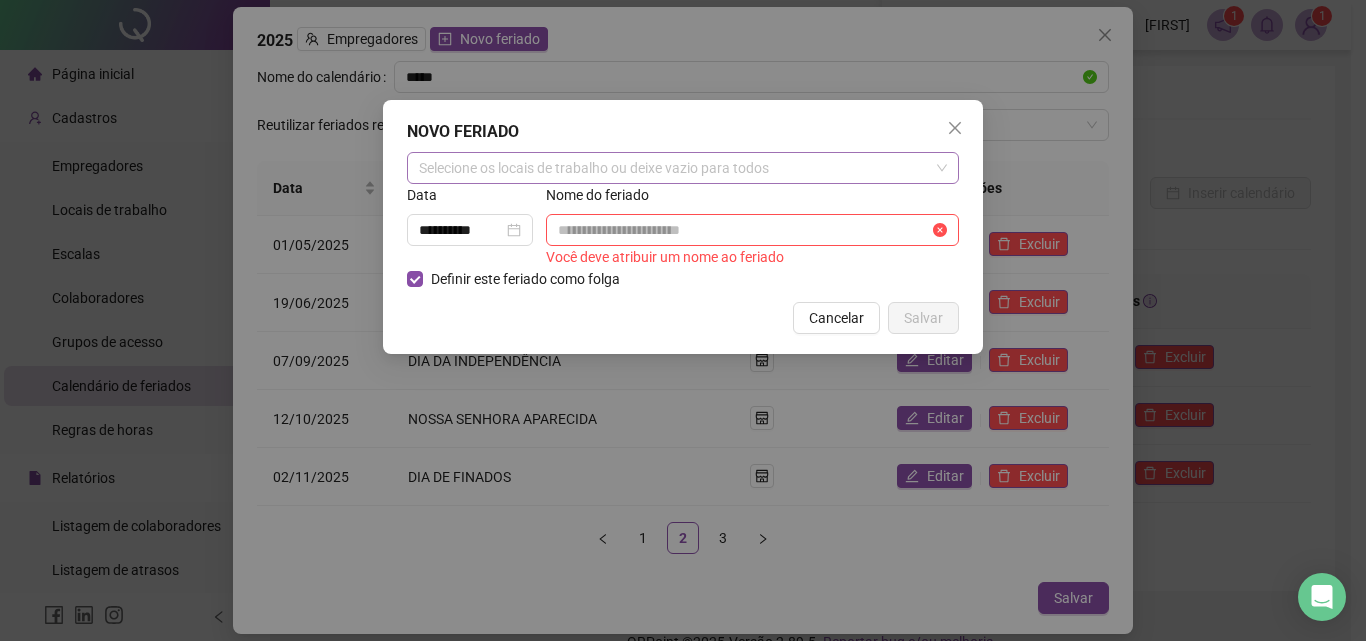 click on "Selecione os locais de trabalho ou deixe vazio para todos" at bounding box center [683, 168] 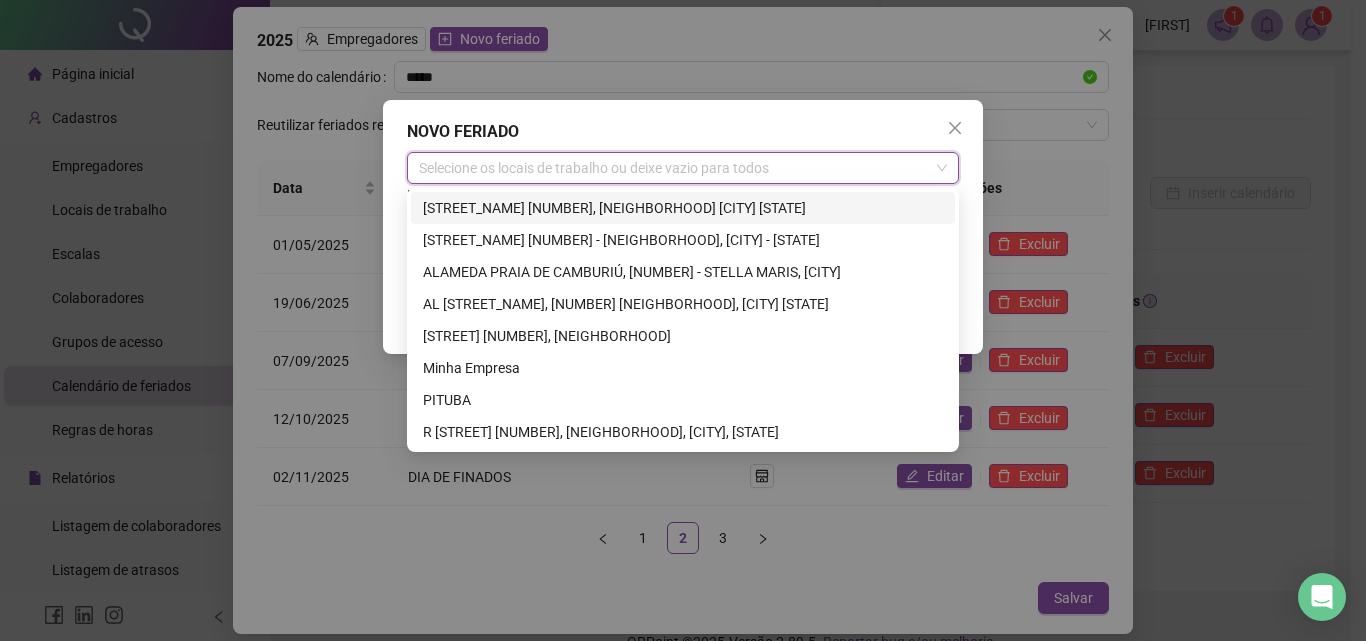 click on "Selecione os locais de trabalho ou deixe vazio para todos" at bounding box center (683, 168) 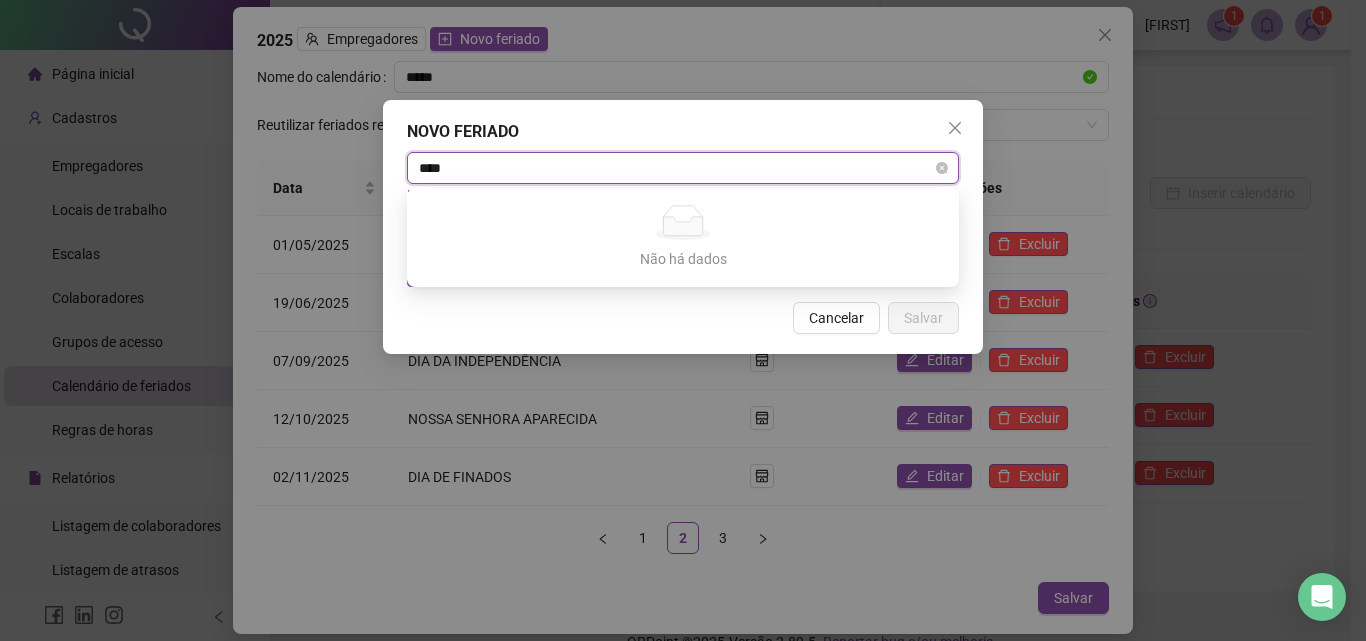 type on "*****" 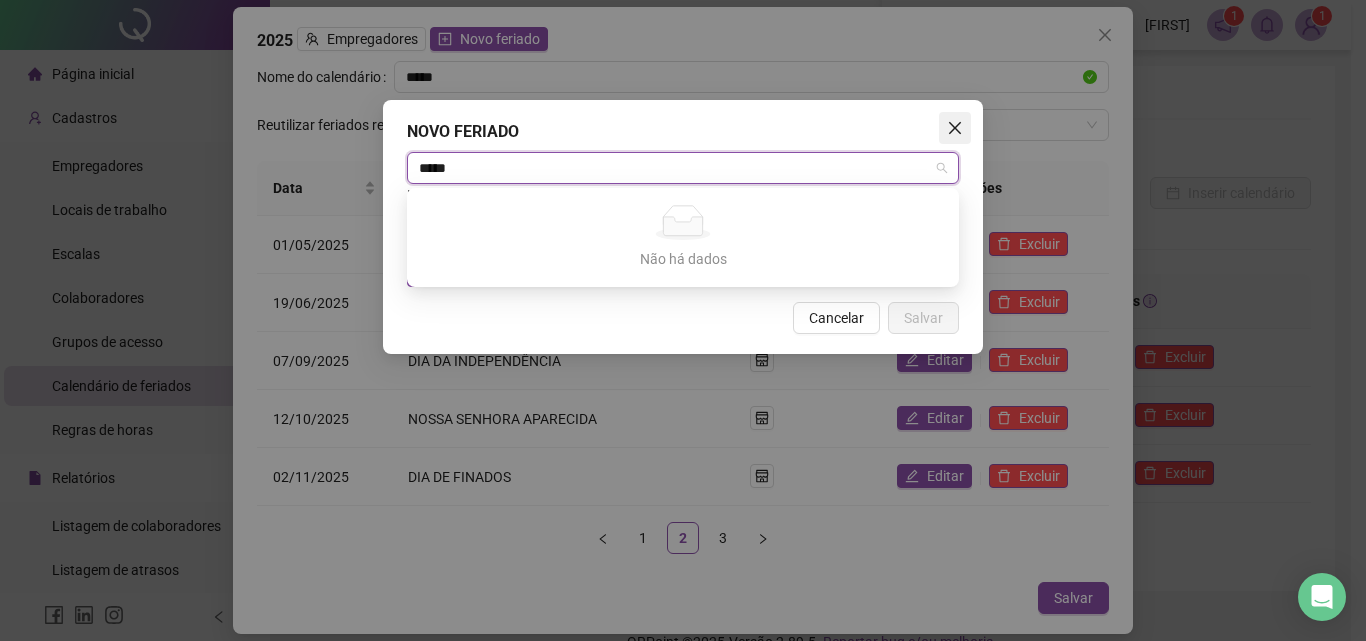 type 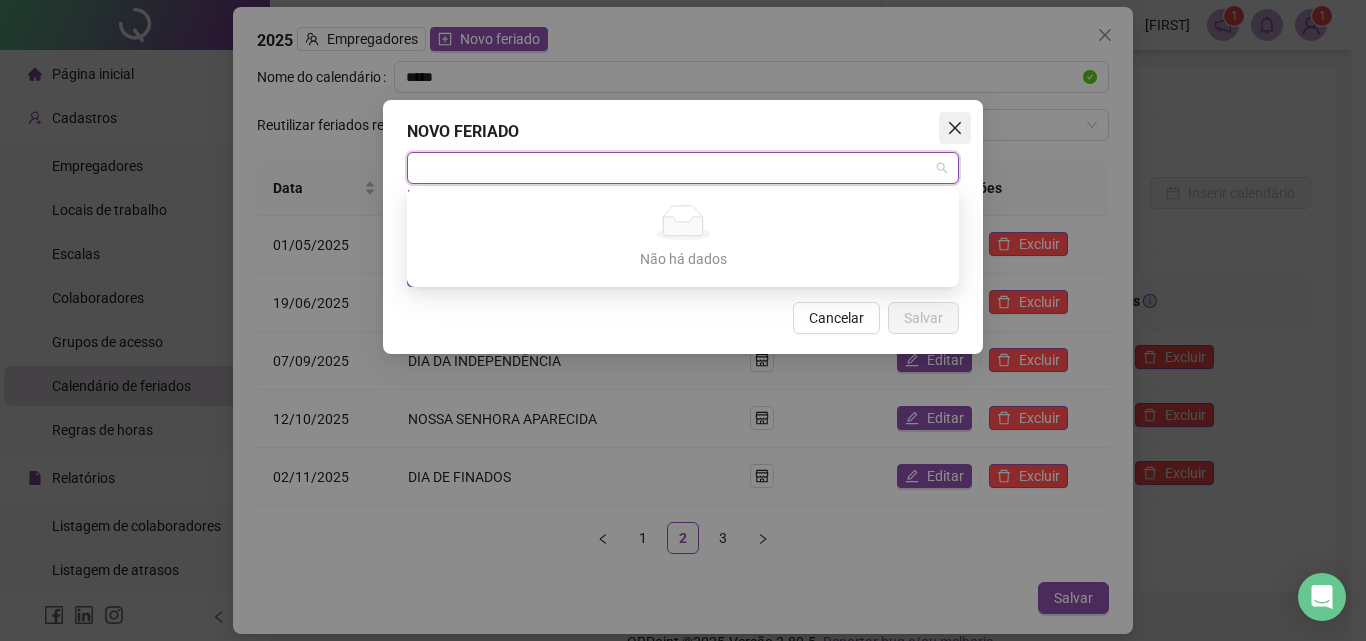 click 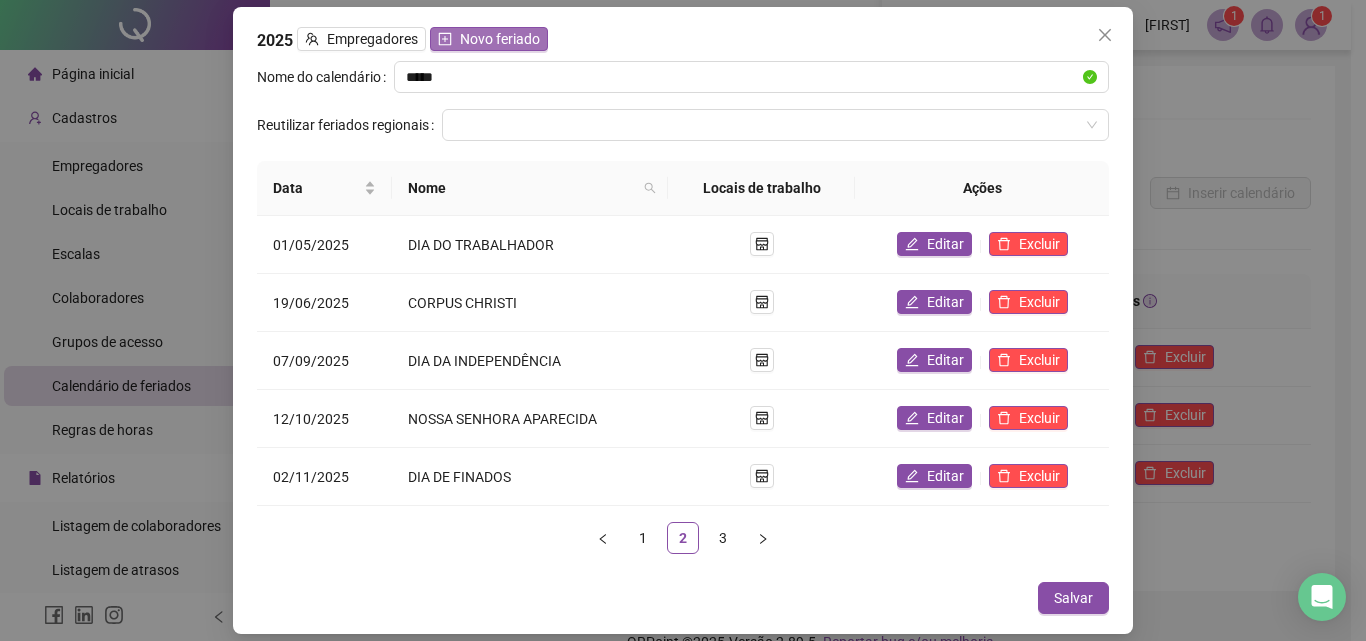 click on "Novo feriado" at bounding box center [500, 39] 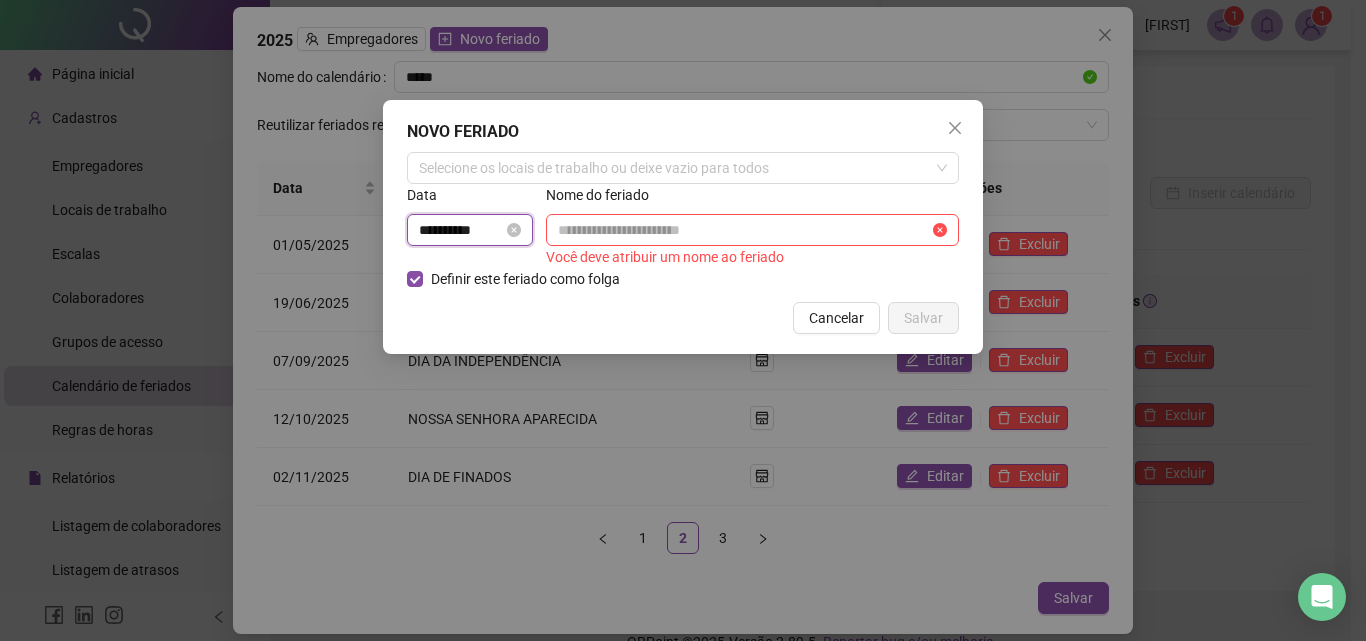 click on "**********" at bounding box center [461, 230] 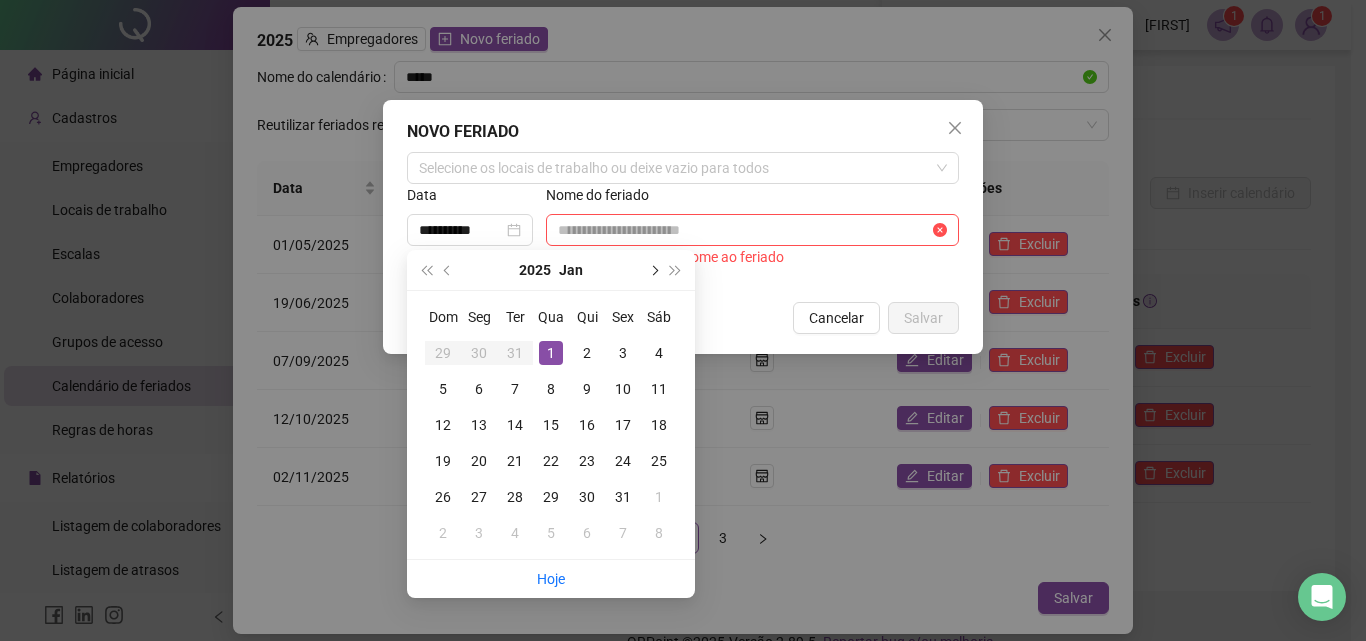 click at bounding box center [653, 270] 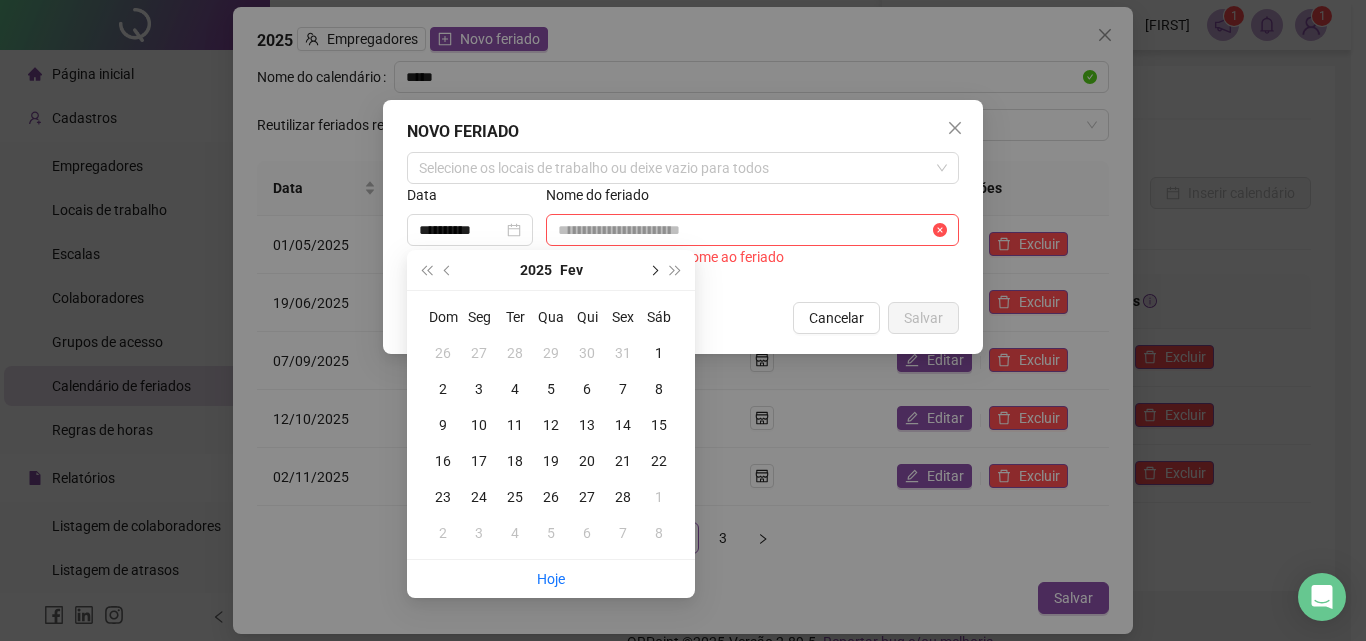 click at bounding box center [653, 270] 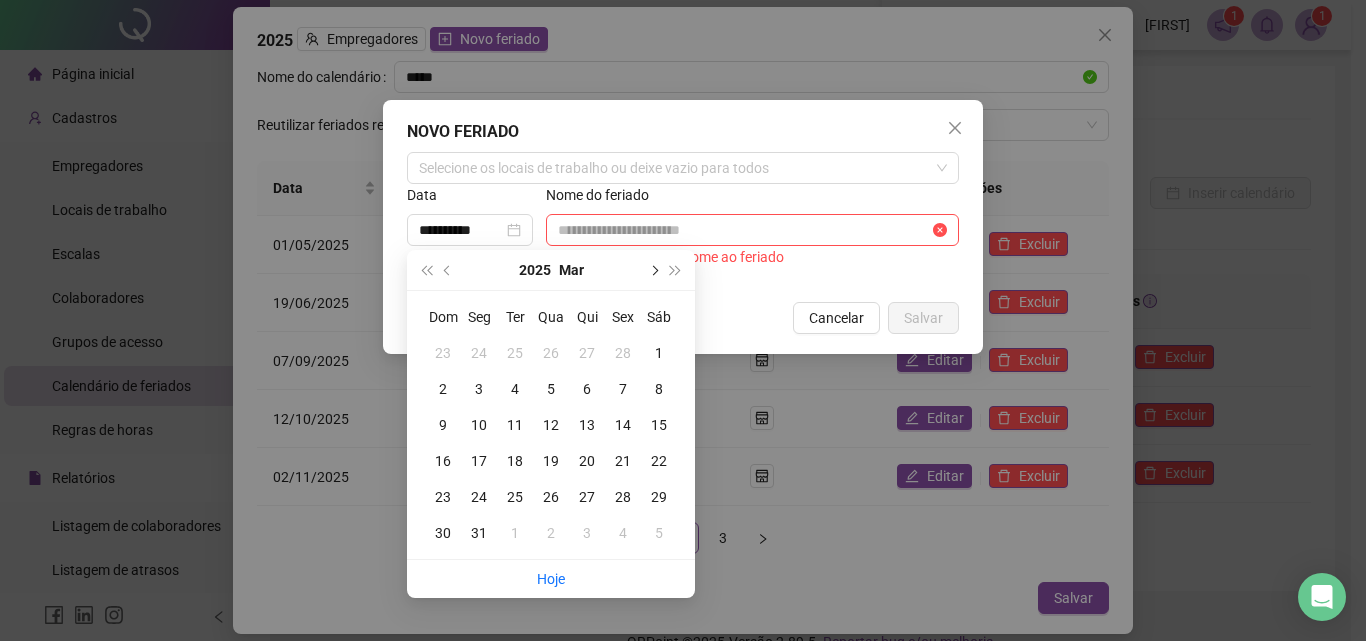 click at bounding box center (653, 270) 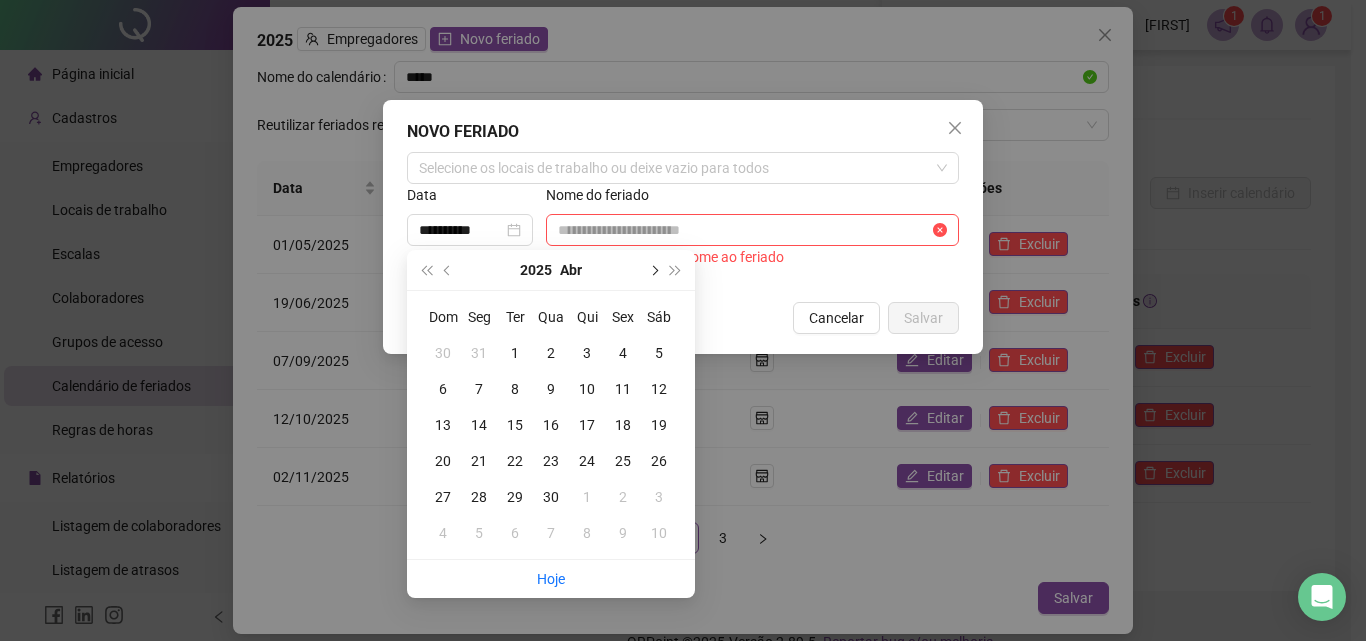 click at bounding box center [653, 270] 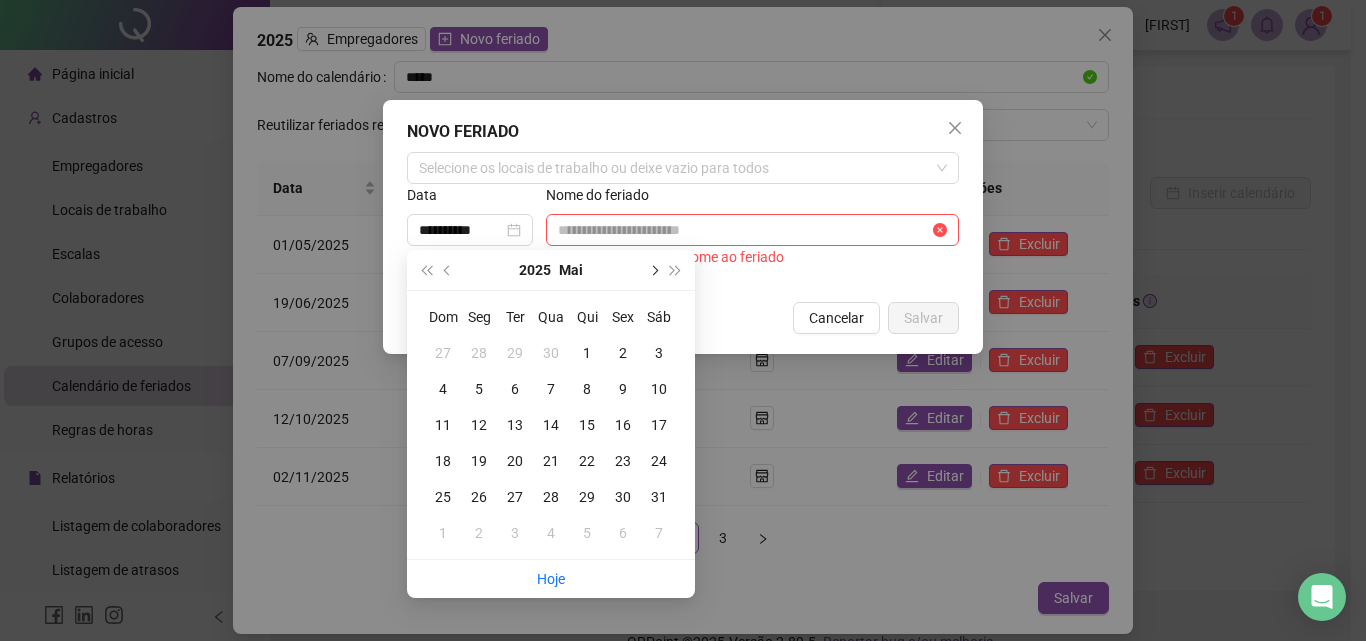 click at bounding box center [653, 270] 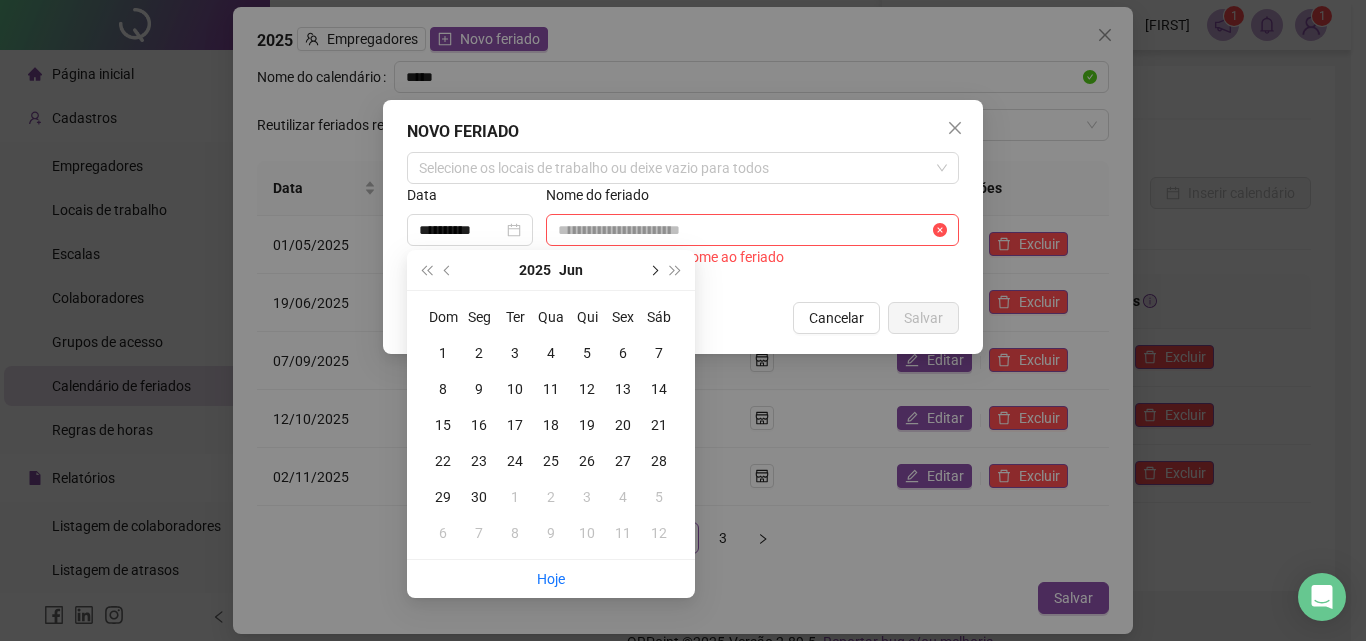 click at bounding box center [653, 270] 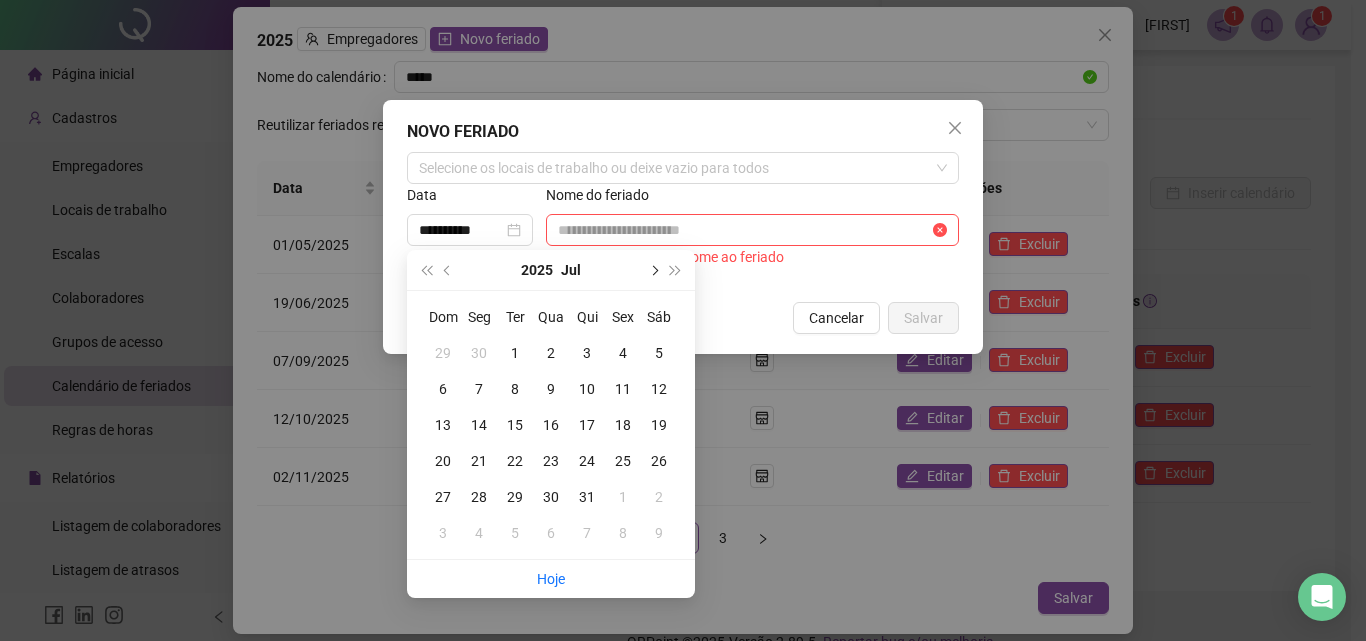 click at bounding box center [653, 270] 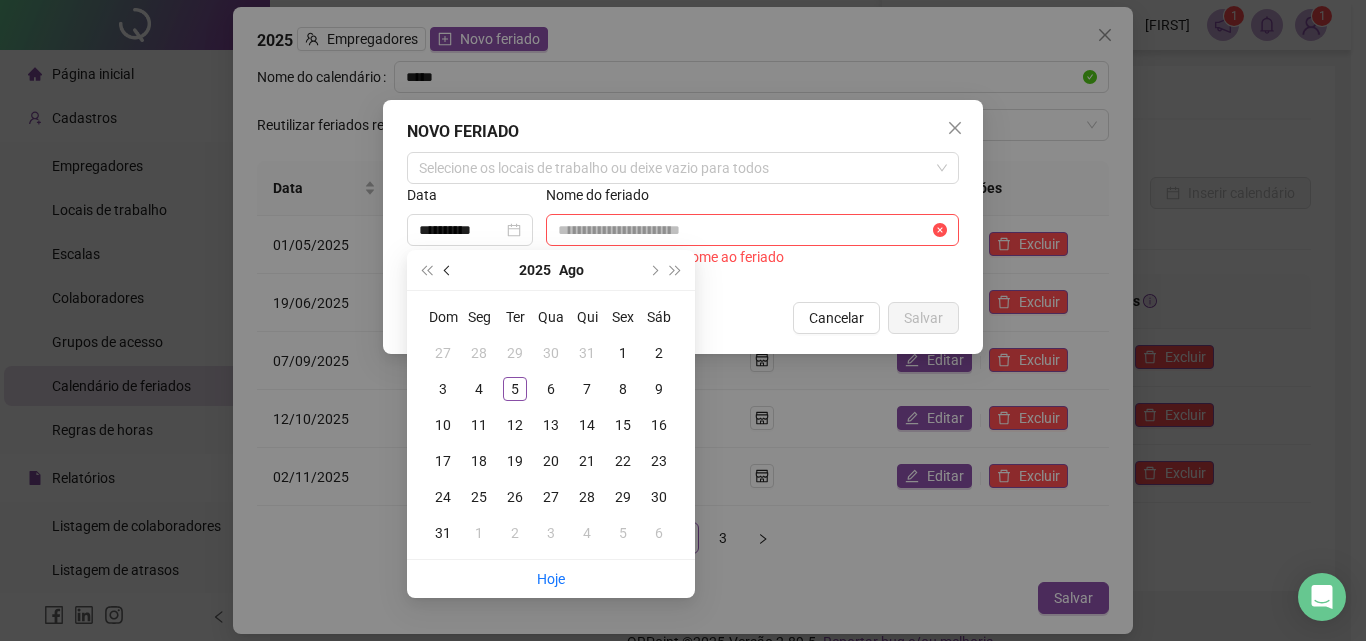 click at bounding box center [448, 270] 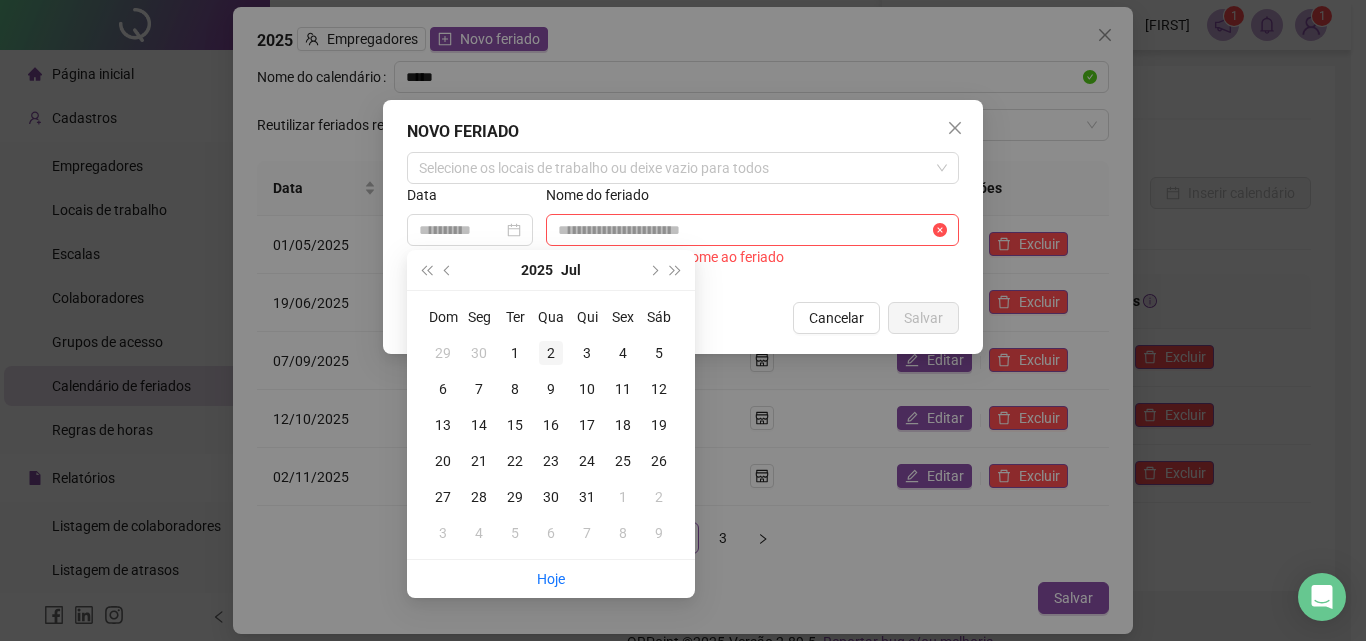 type on "**********" 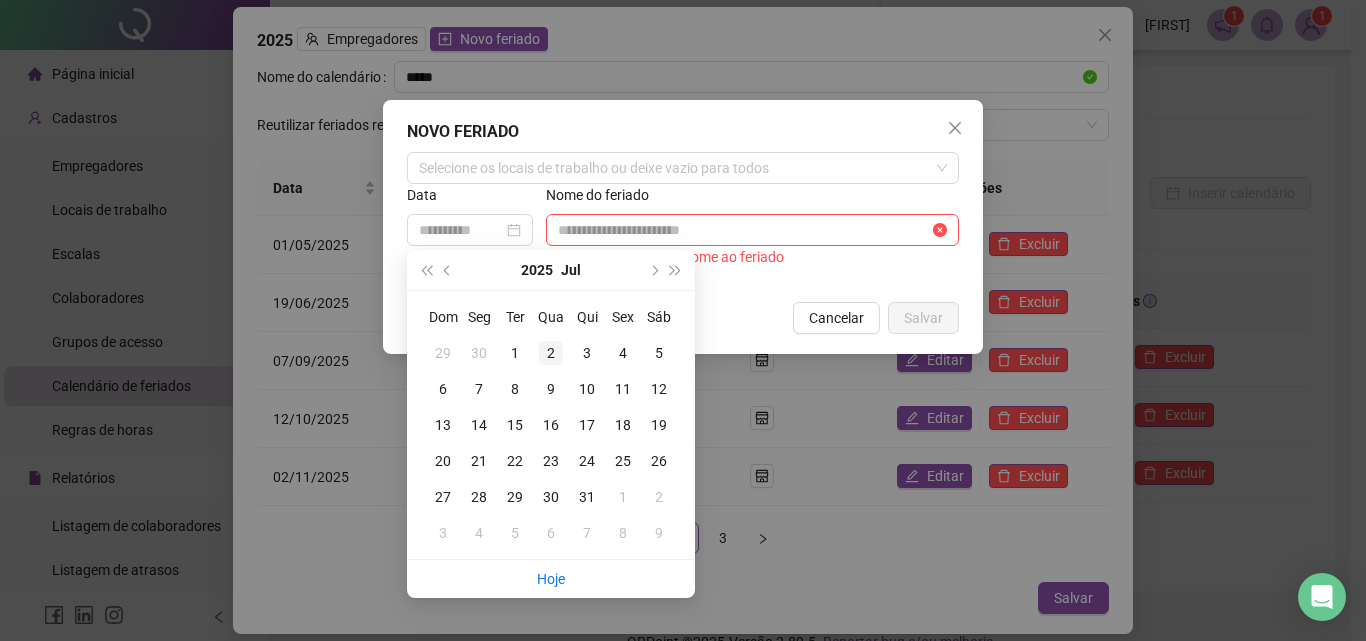 click on "2" at bounding box center (551, 353) 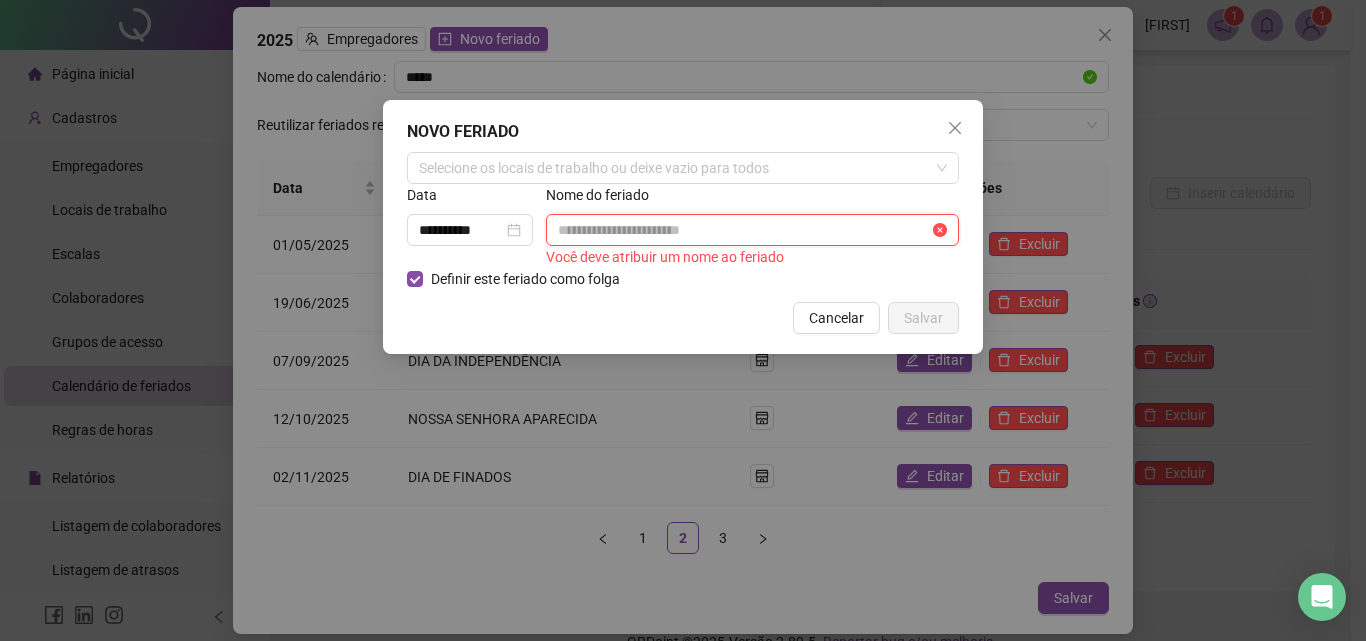 click at bounding box center [743, 230] 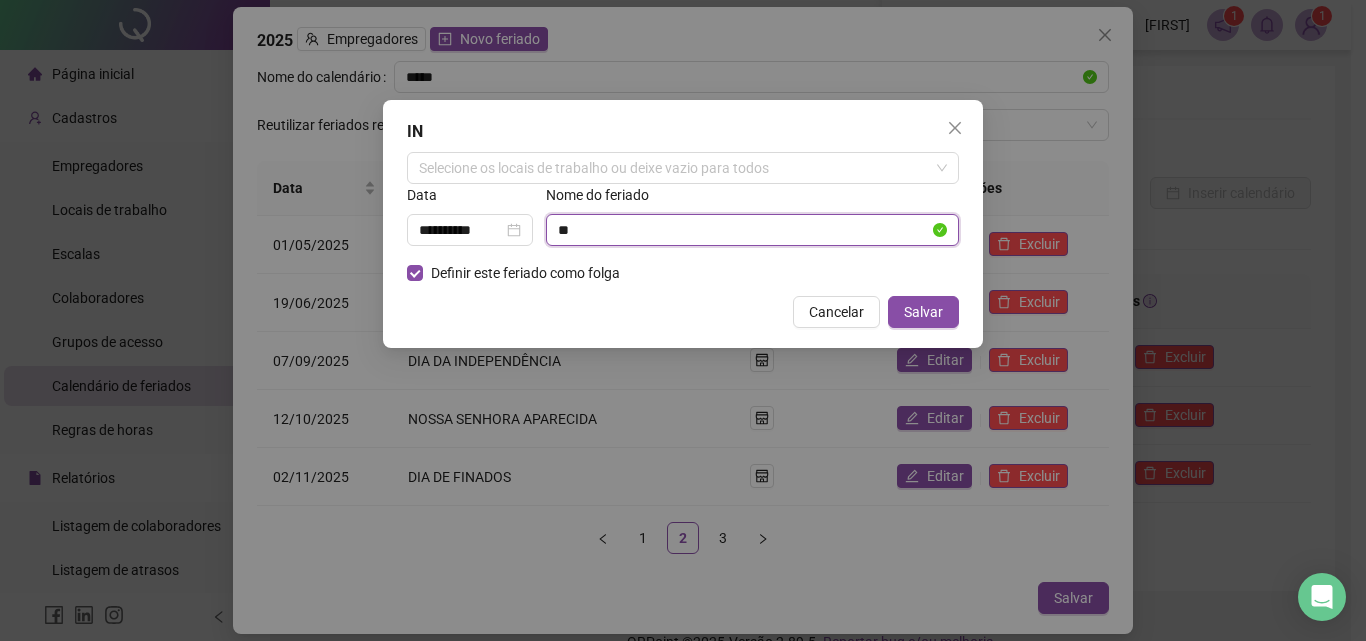 type on "*" 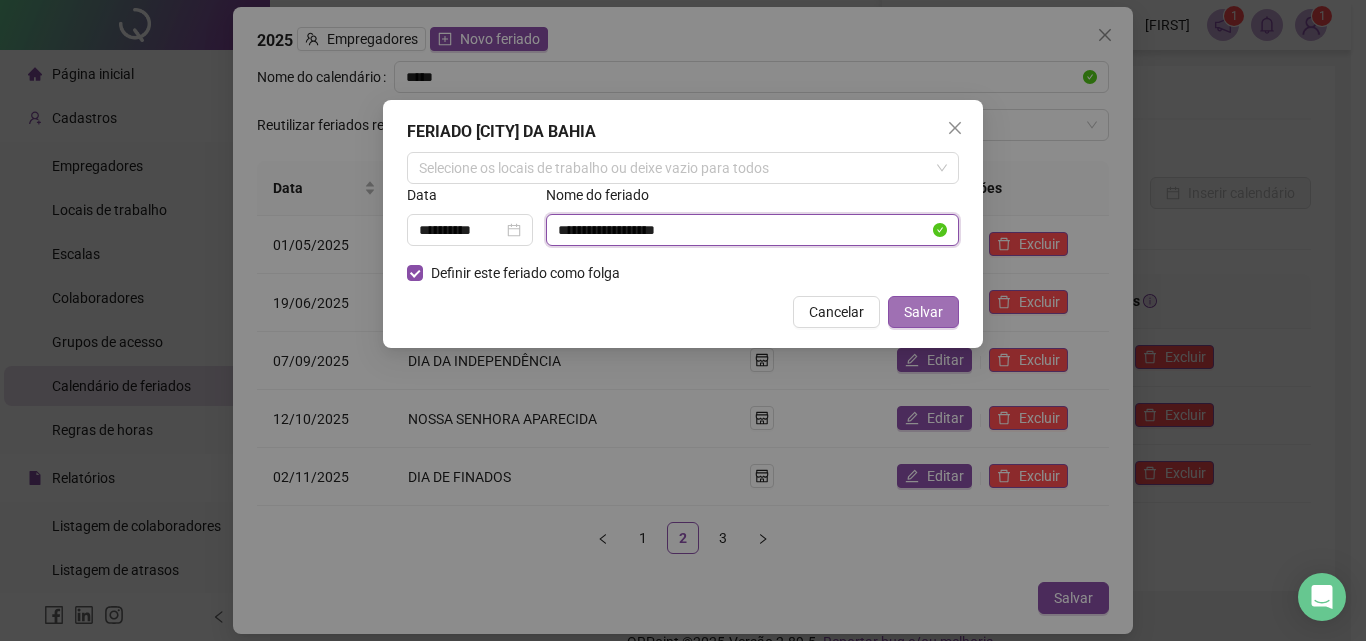 type on "**********" 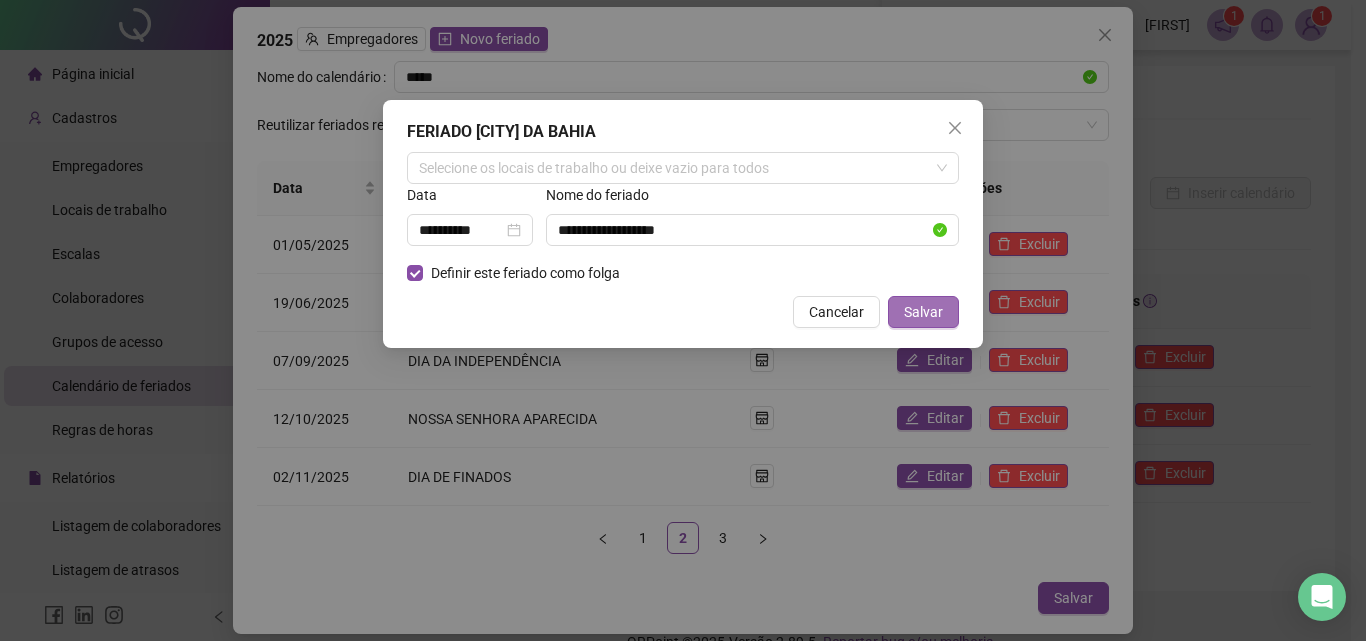 click on "Salvar" at bounding box center [923, 312] 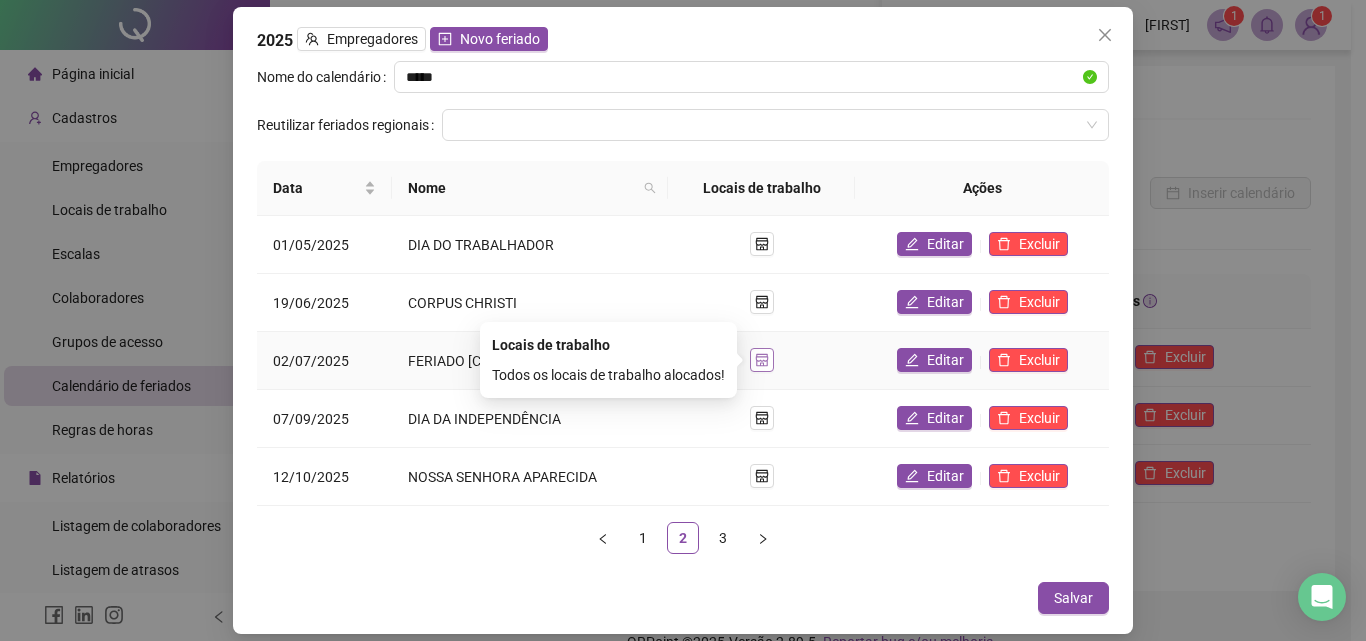 click 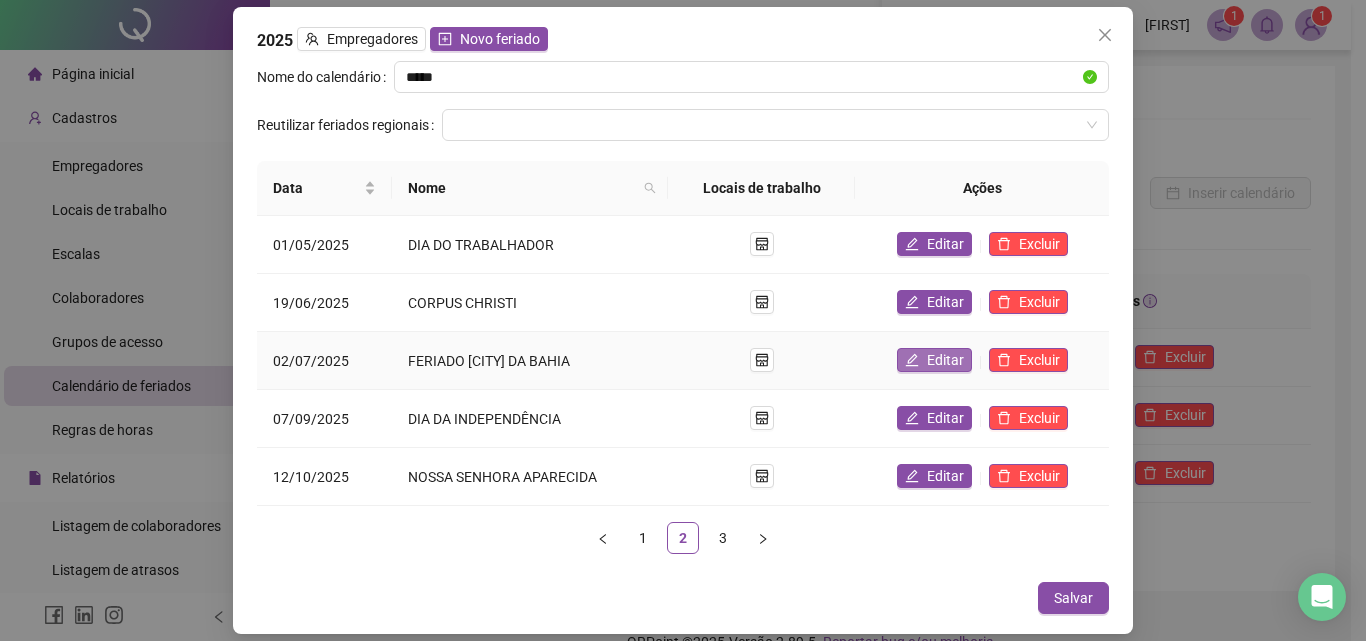 click on "Editar" at bounding box center (945, 360) 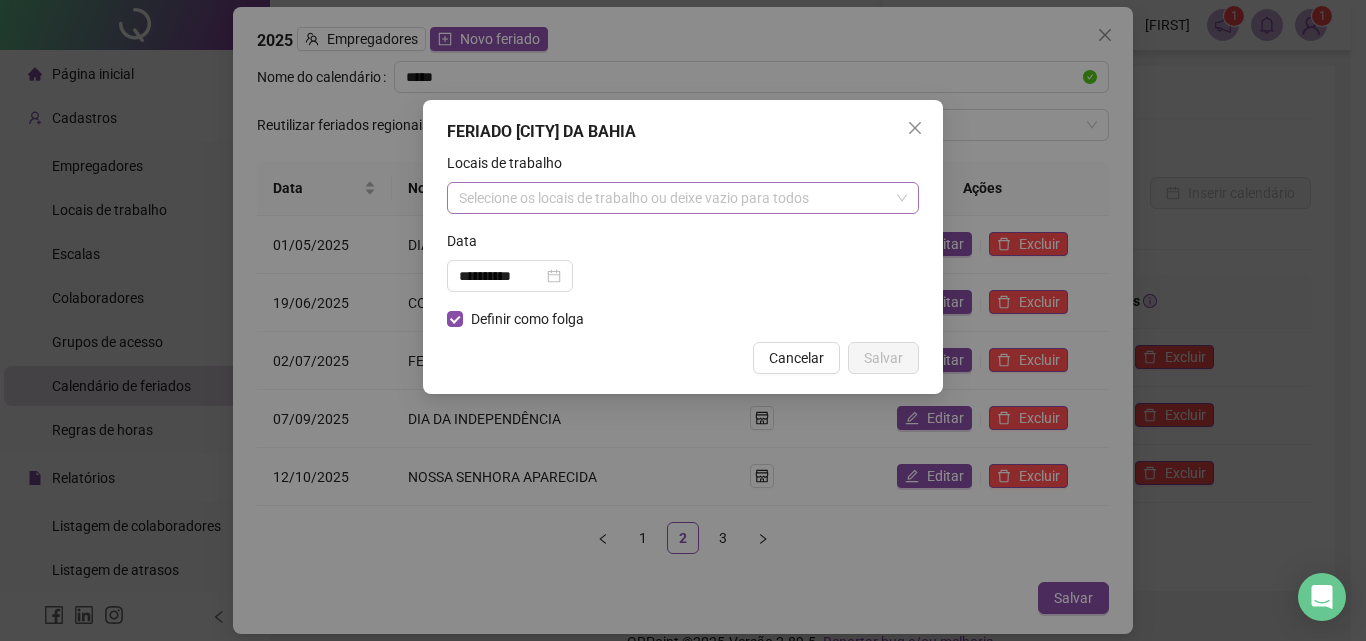 click on "Selecione os locais de trabalho ou deixe vazio para todos" at bounding box center (683, 198) 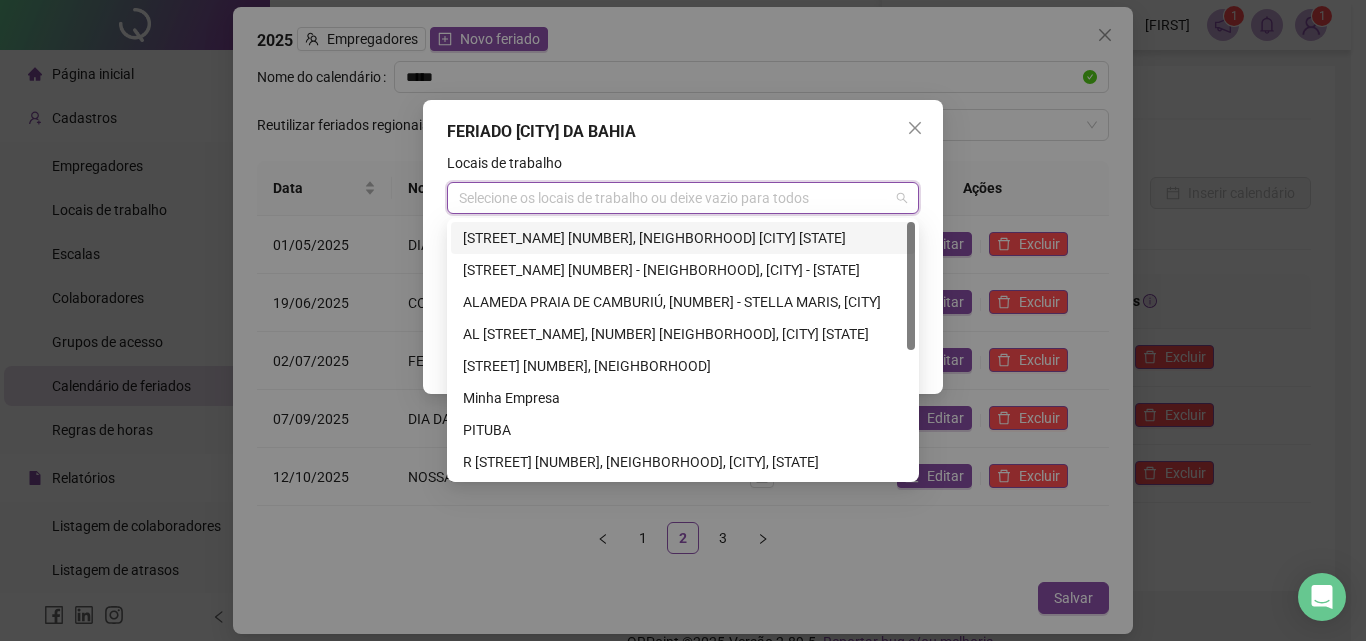 click on "[STREET_NAME] [NUMBER], [NEIGHBORHOOD] [CITY] [STATE]" at bounding box center [683, 238] 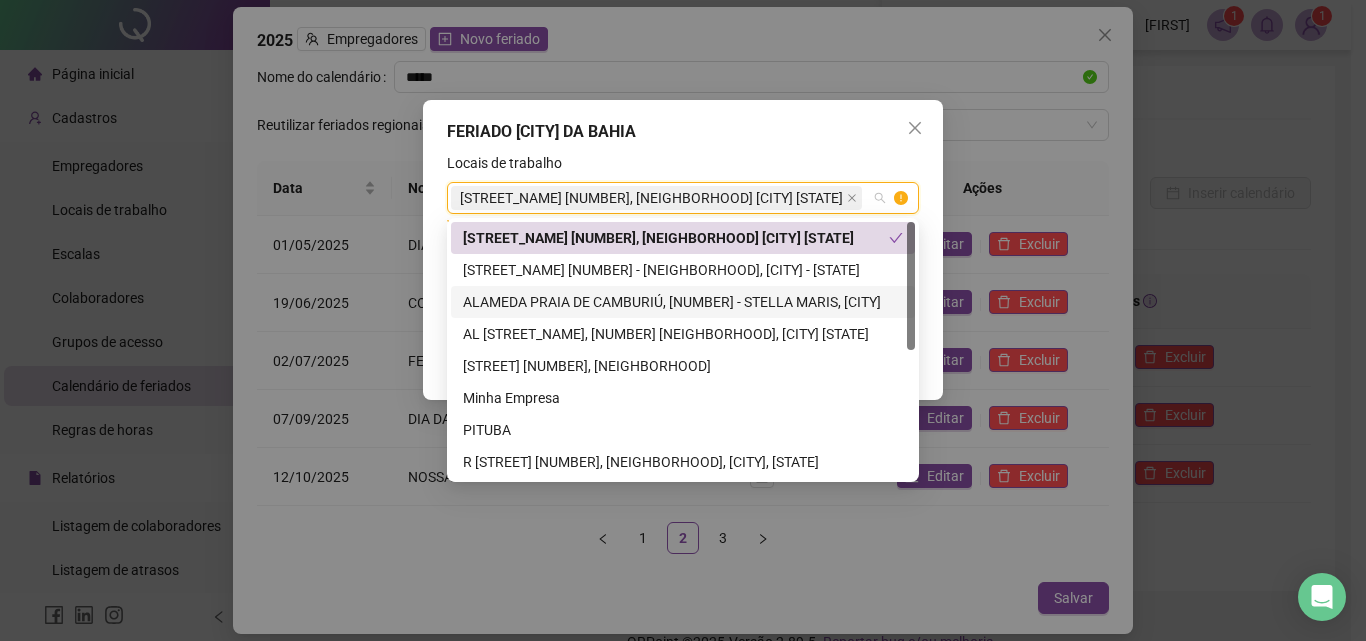 click on "ALAMEDA PRAIA DE CAMBURIÚ, [NUMBER] - STELLA MARIS, [CITY]" at bounding box center [683, 302] 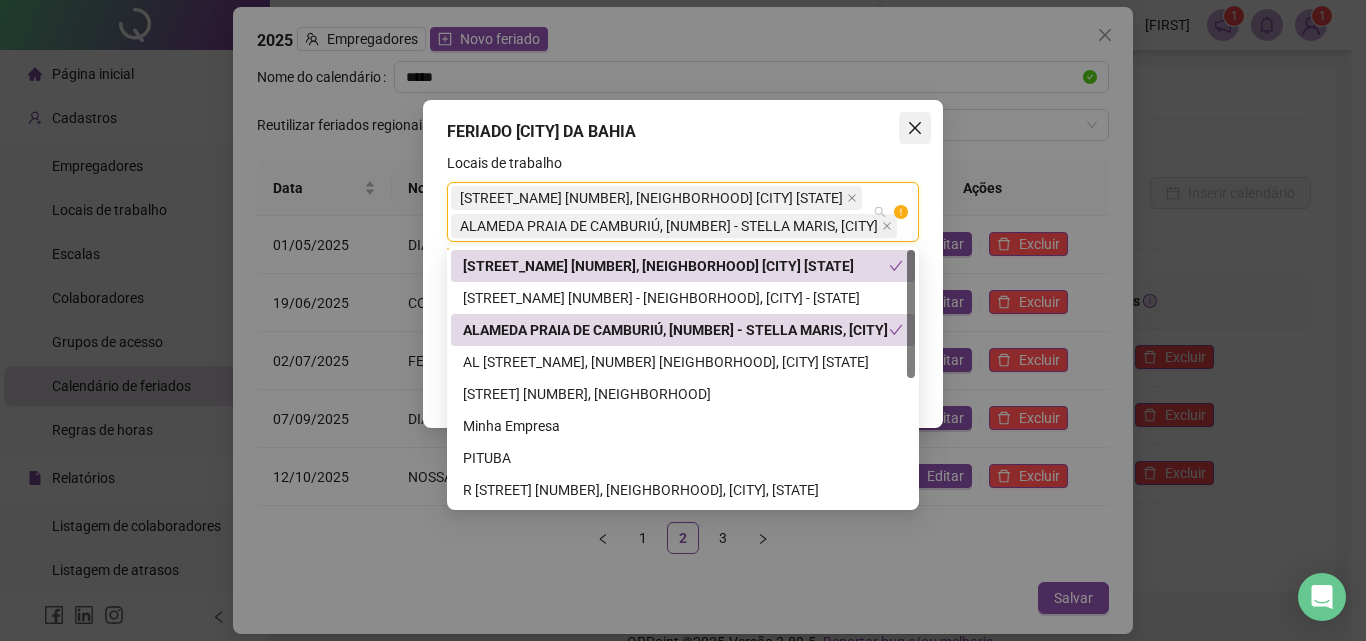 click 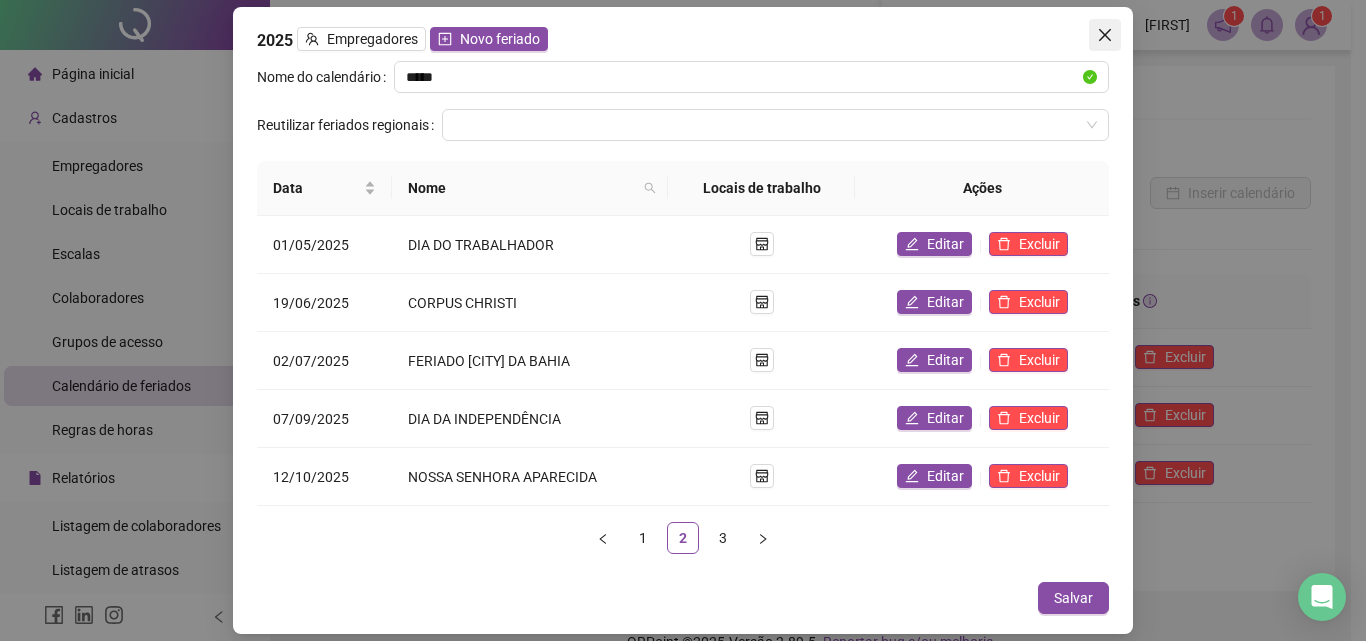 click at bounding box center (1105, 35) 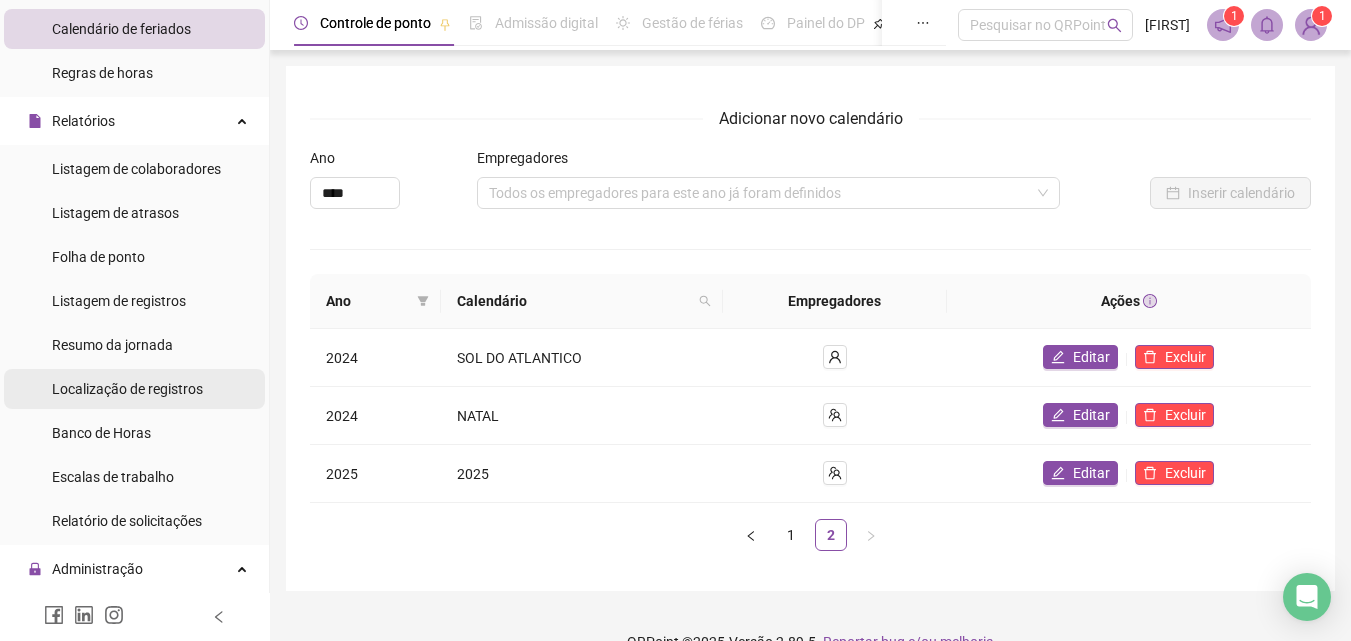 scroll, scrollTop: 500, scrollLeft: 0, axis: vertical 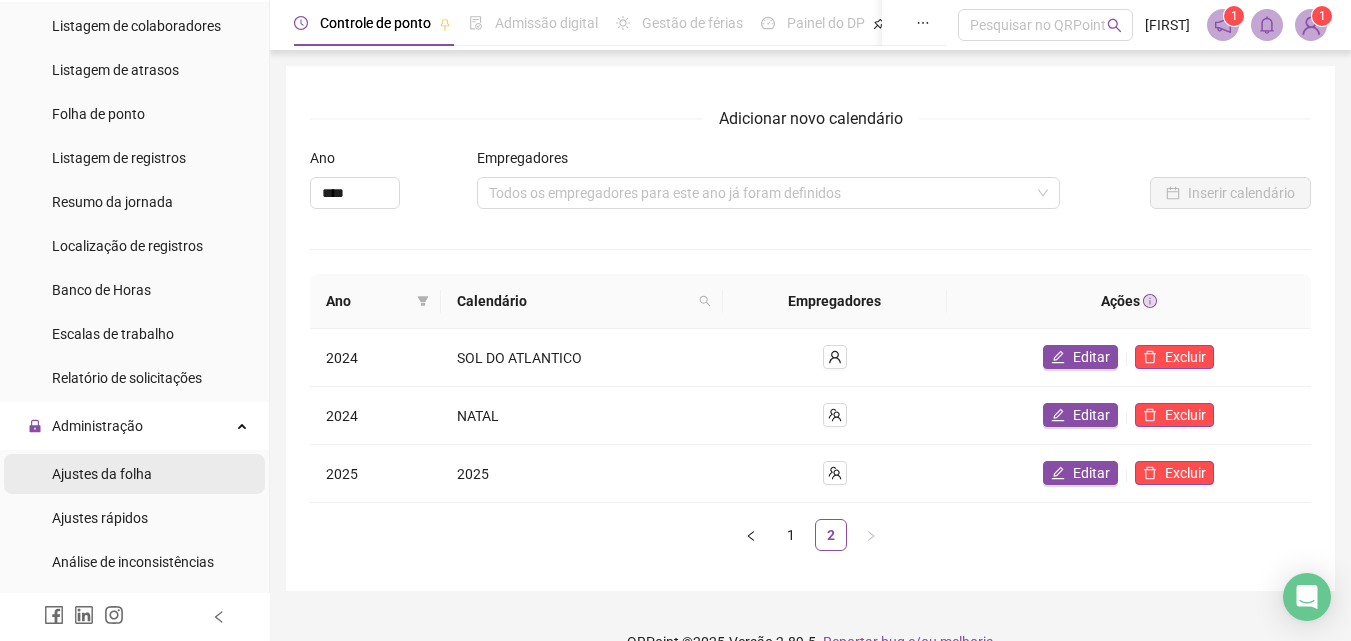click on "Ajustes da folha" at bounding box center [102, 474] 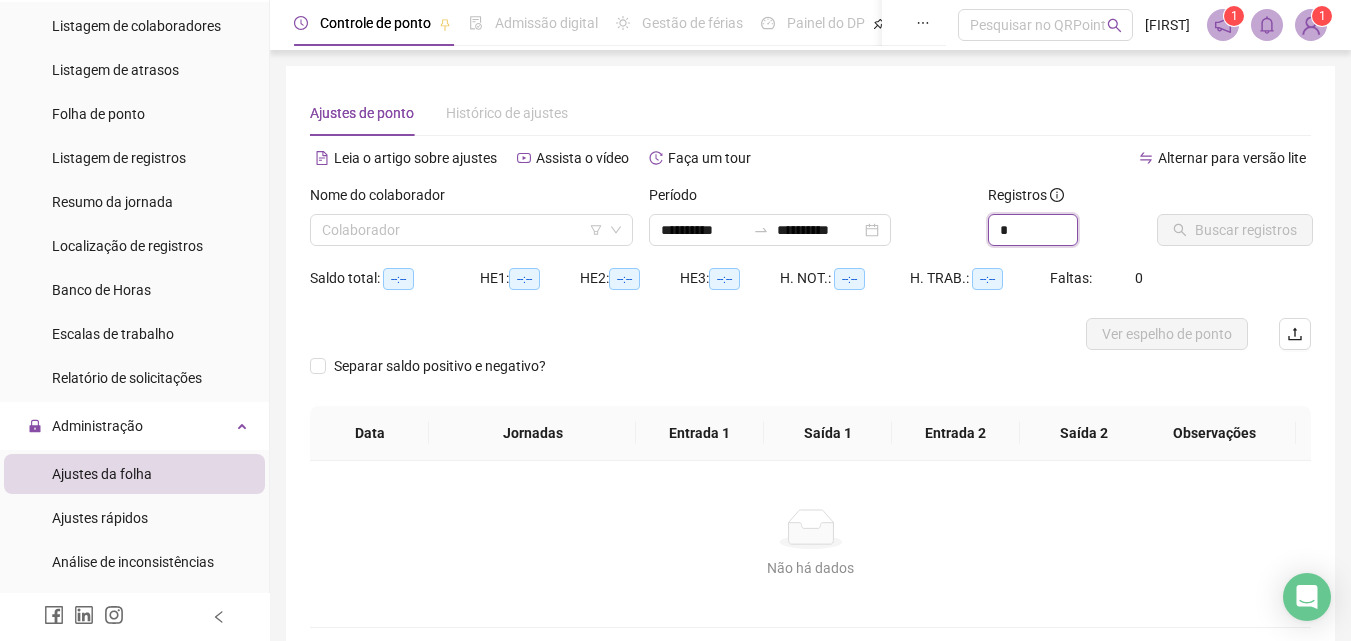drag, startPoint x: 1019, startPoint y: 232, endPoint x: 986, endPoint y: 231, distance: 33.01515 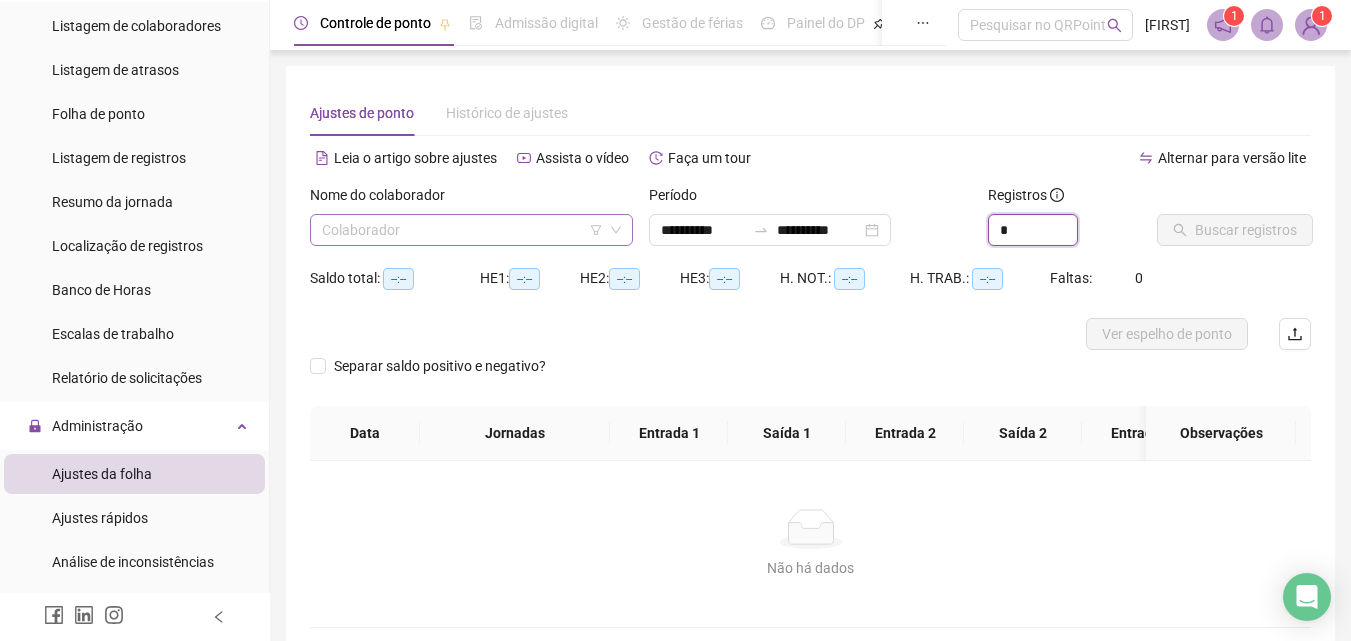 type on "*" 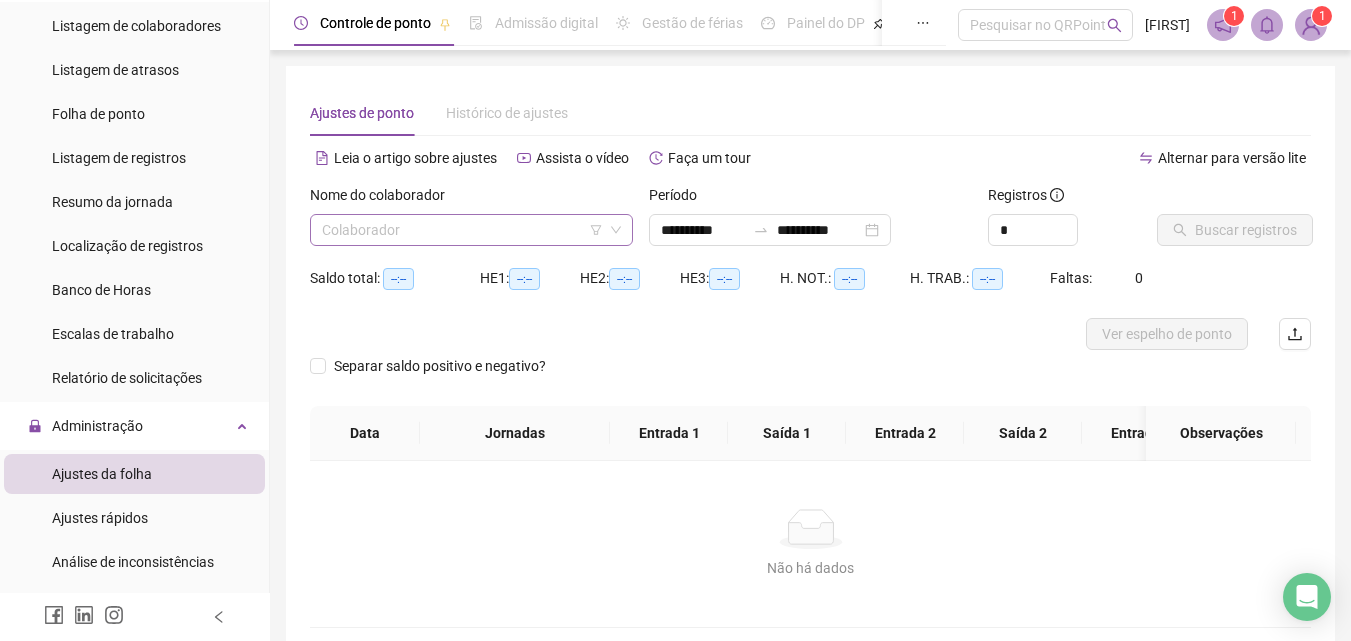 click at bounding box center (462, 230) 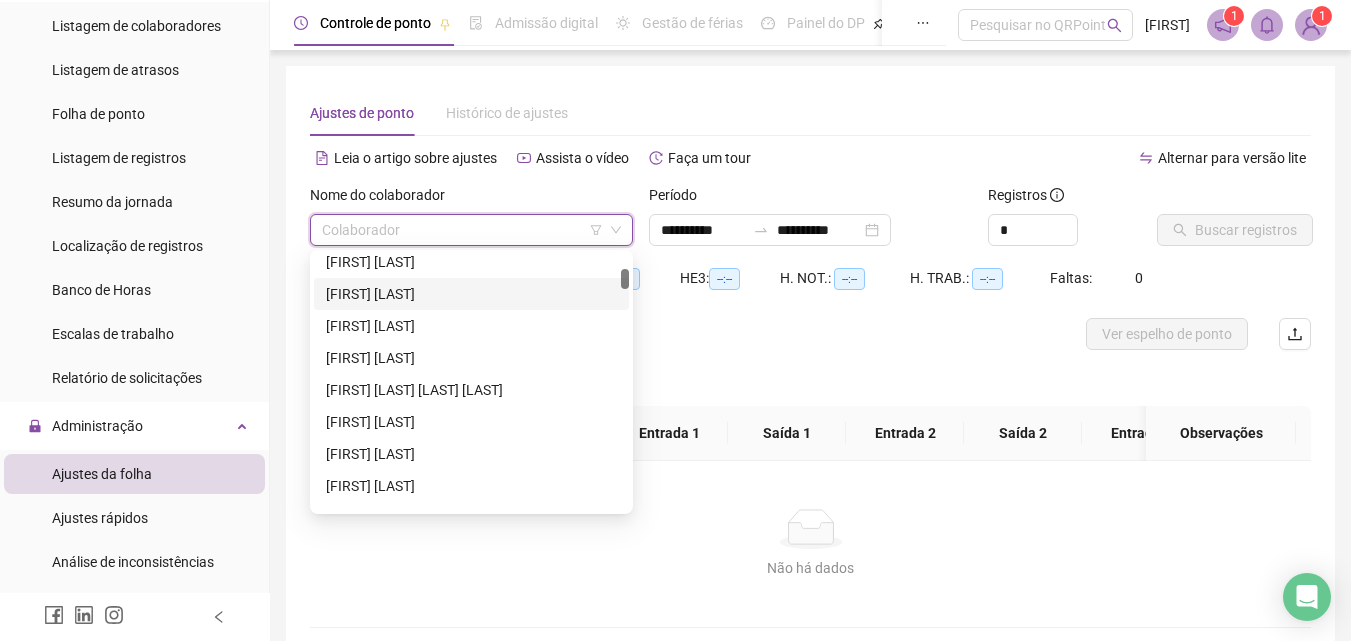 scroll, scrollTop: 300, scrollLeft: 0, axis: vertical 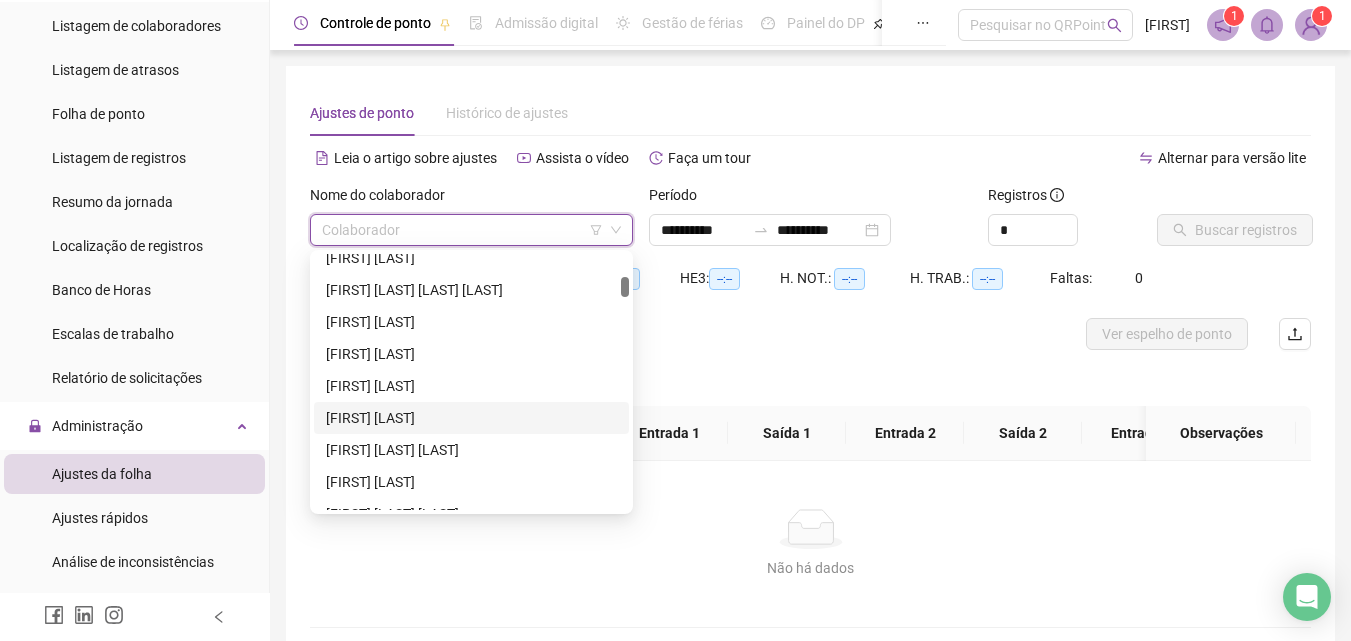click on "[FIRST] [LAST]" at bounding box center [471, 418] 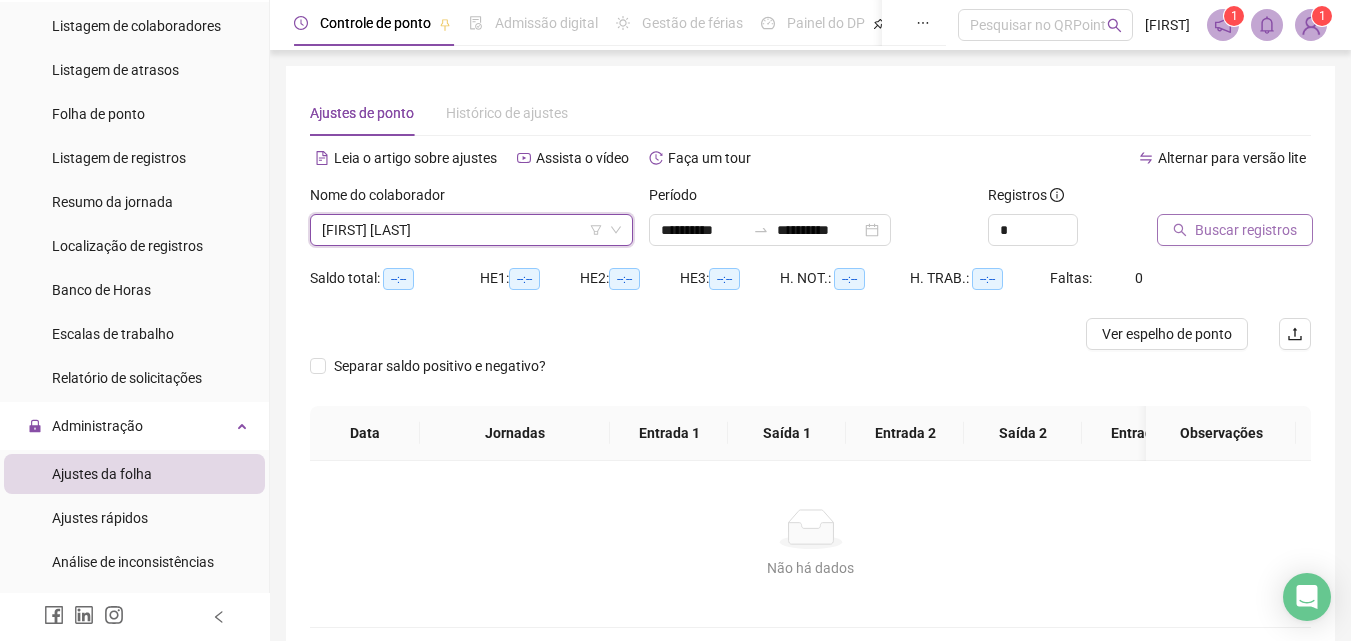 click on "Buscar registros" at bounding box center (1246, 230) 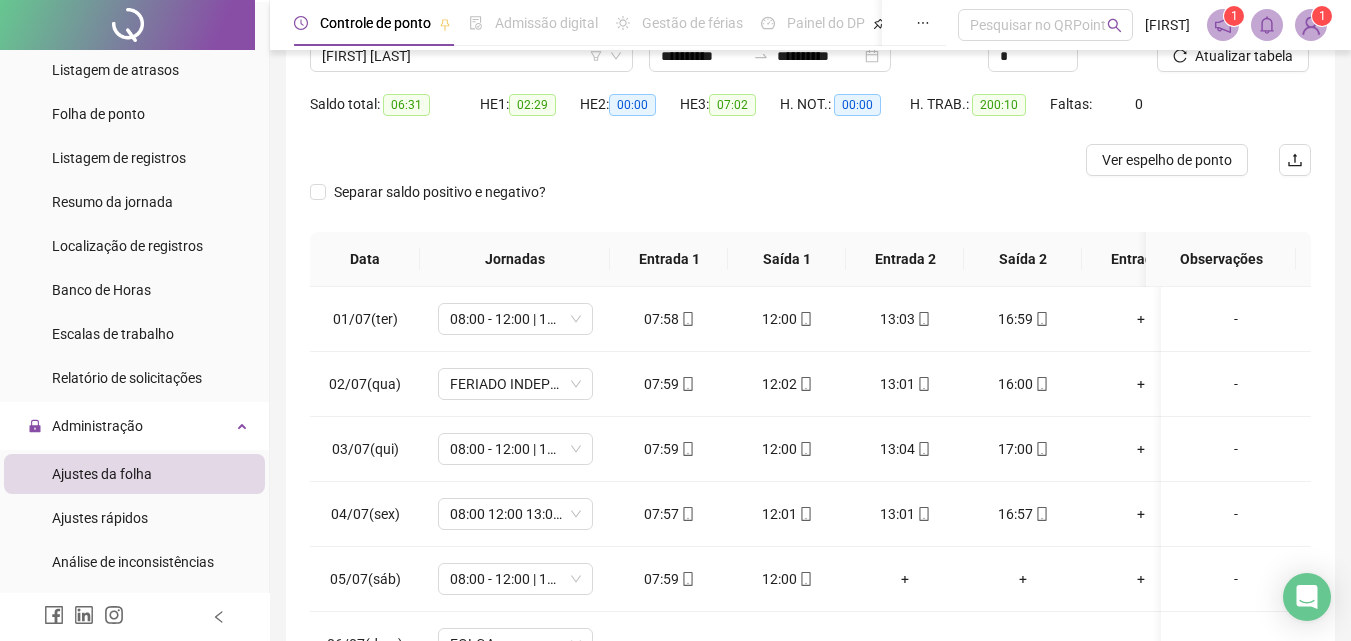scroll, scrollTop: 200, scrollLeft: 0, axis: vertical 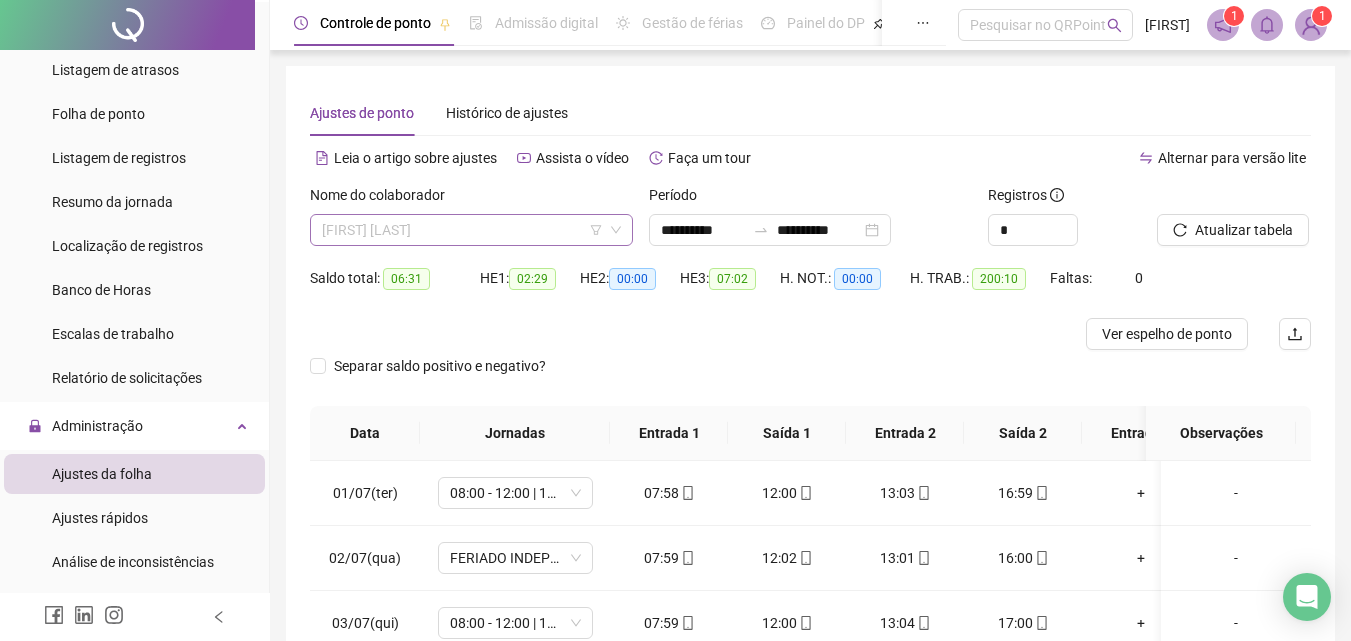 click on "[FIRST] [LAST]" at bounding box center (471, 230) 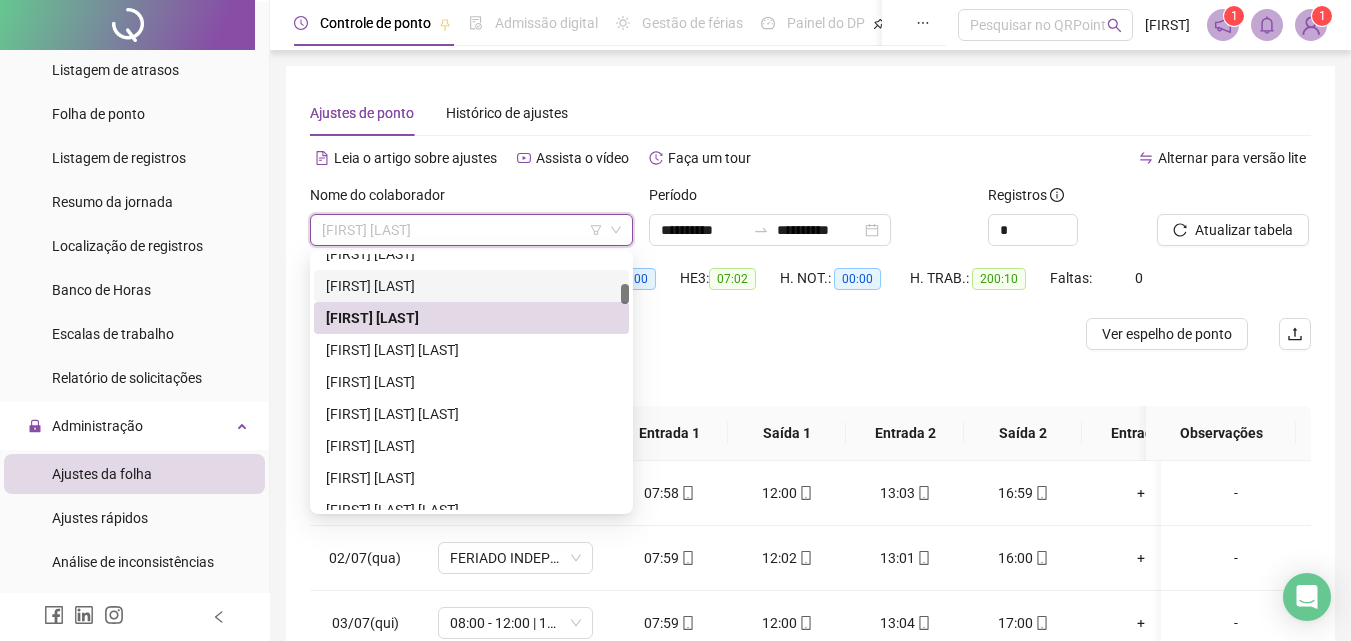 scroll, scrollTop: 500, scrollLeft: 0, axis: vertical 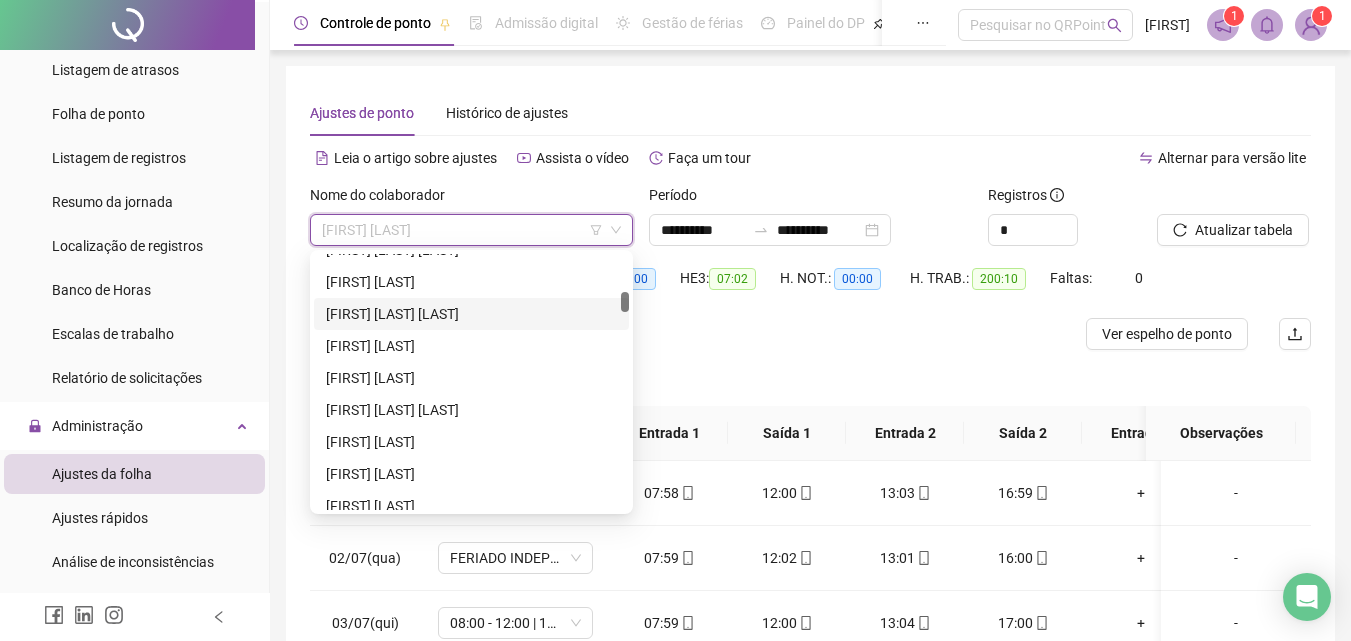 click on "[FIRST] [LAST] [LAST]" at bounding box center (471, 314) 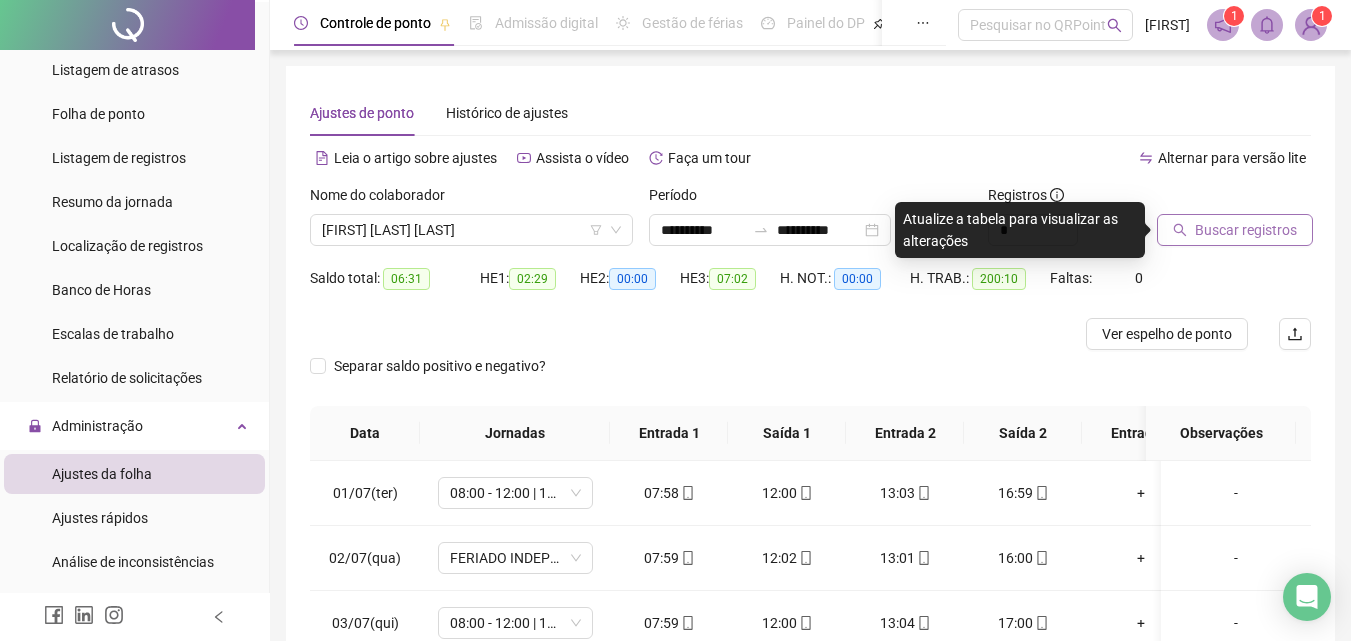 click on "Buscar registros" at bounding box center [1246, 230] 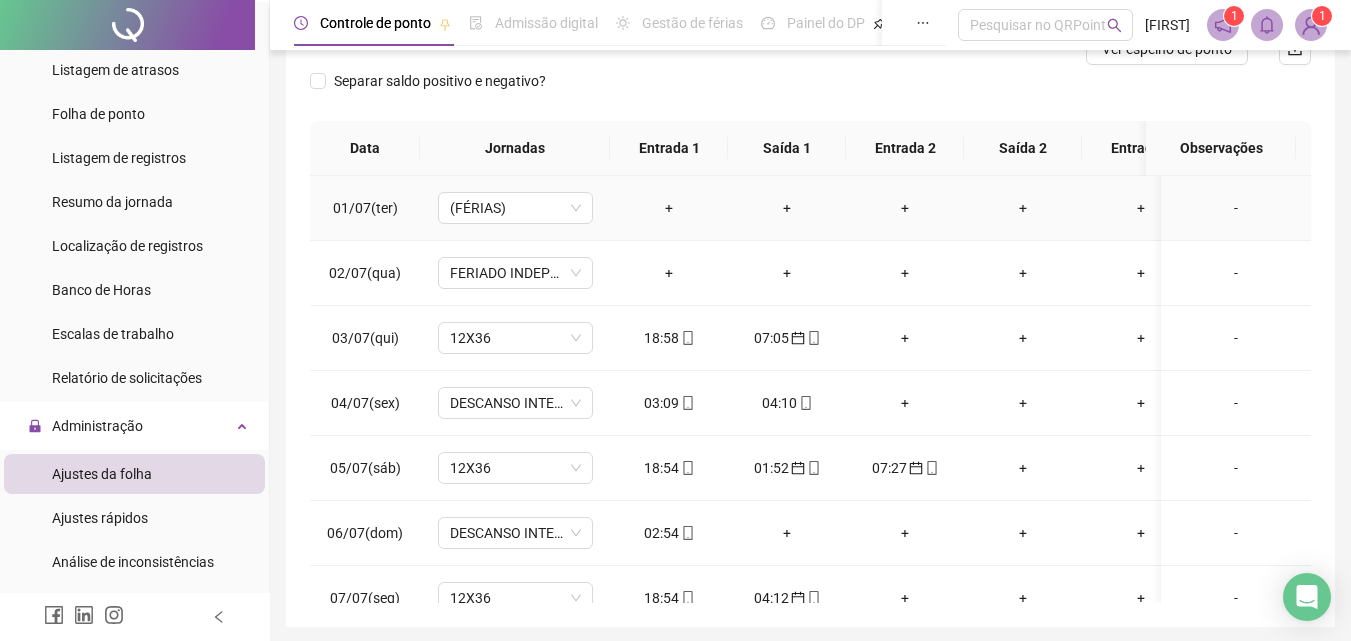 scroll, scrollTop: 300, scrollLeft: 0, axis: vertical 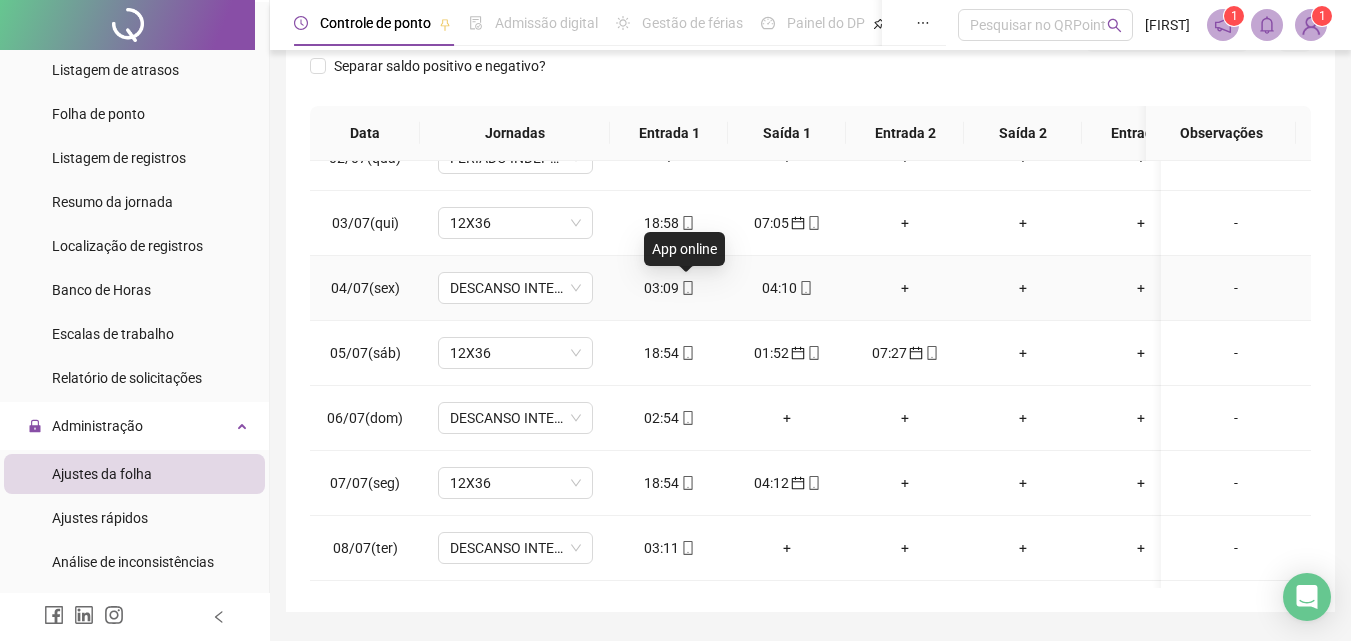 click 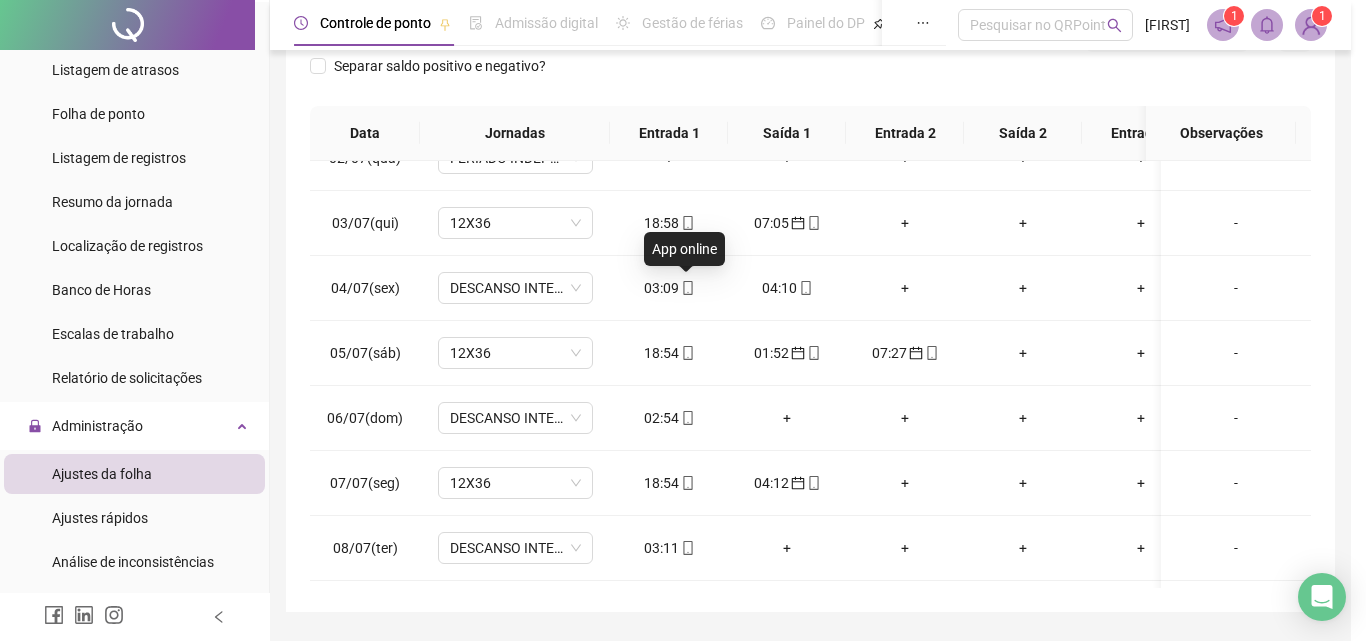 type on "**********" 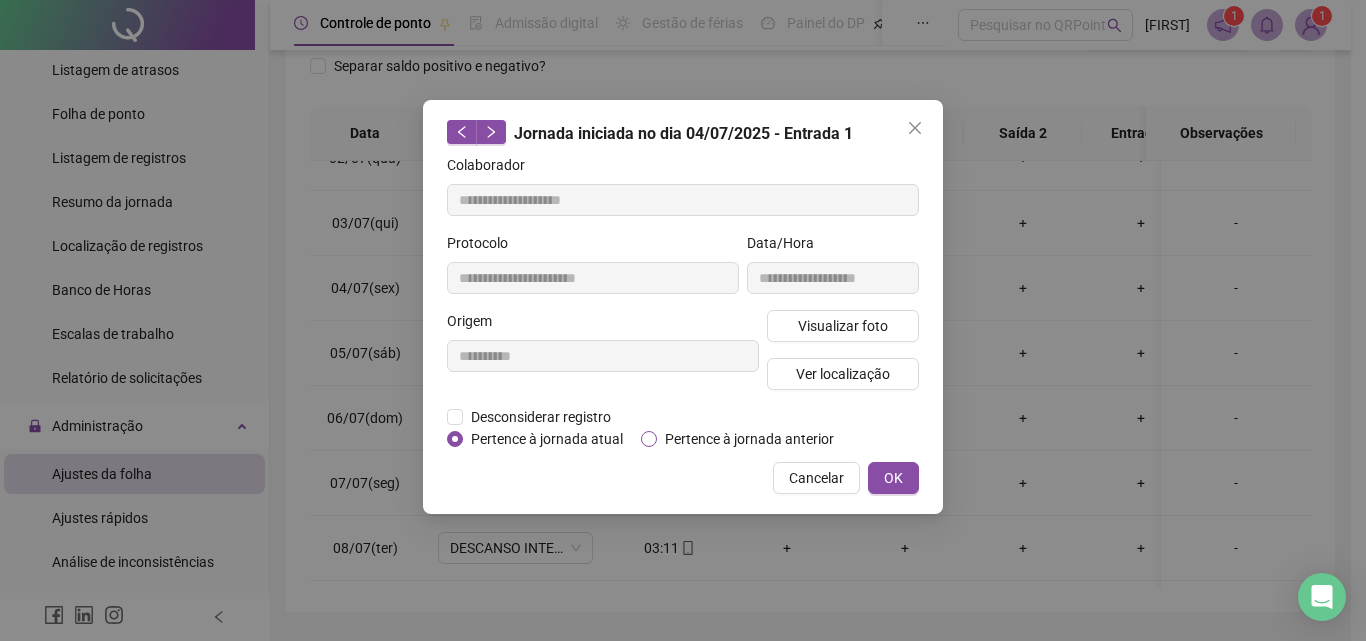 click on "Pertence à jornada anterior" at bounding box center (749, 439) 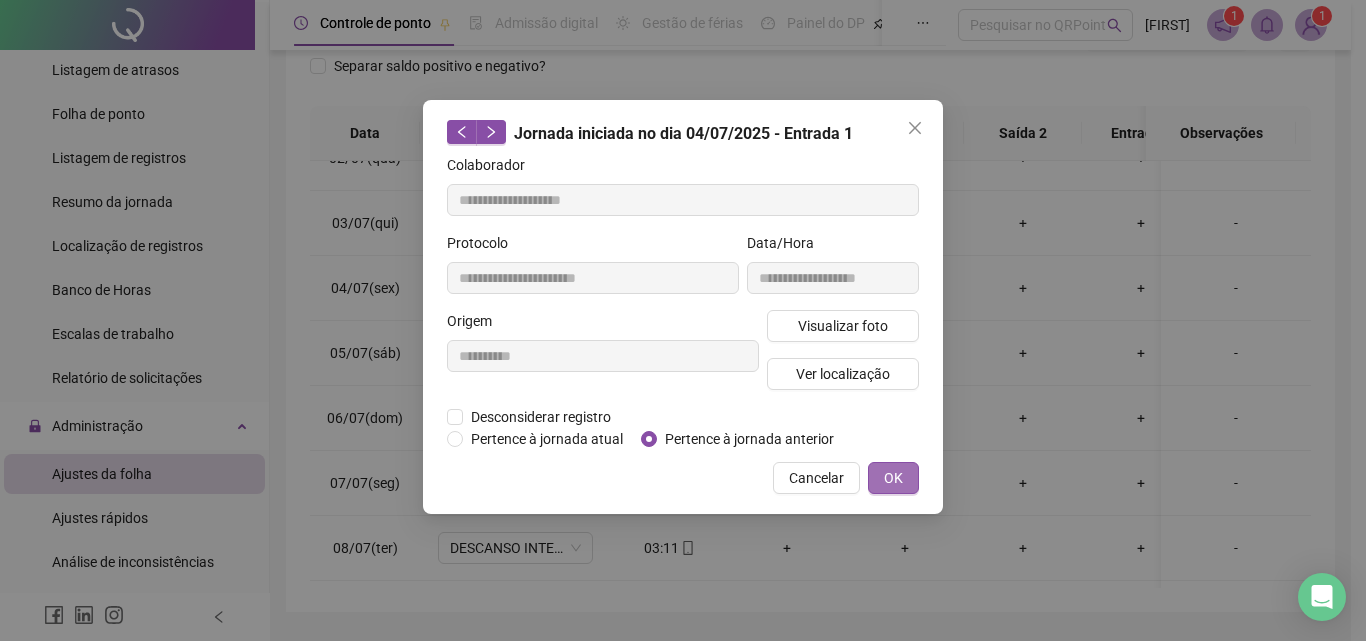 click on "OK" at bounding box center [893, 478] 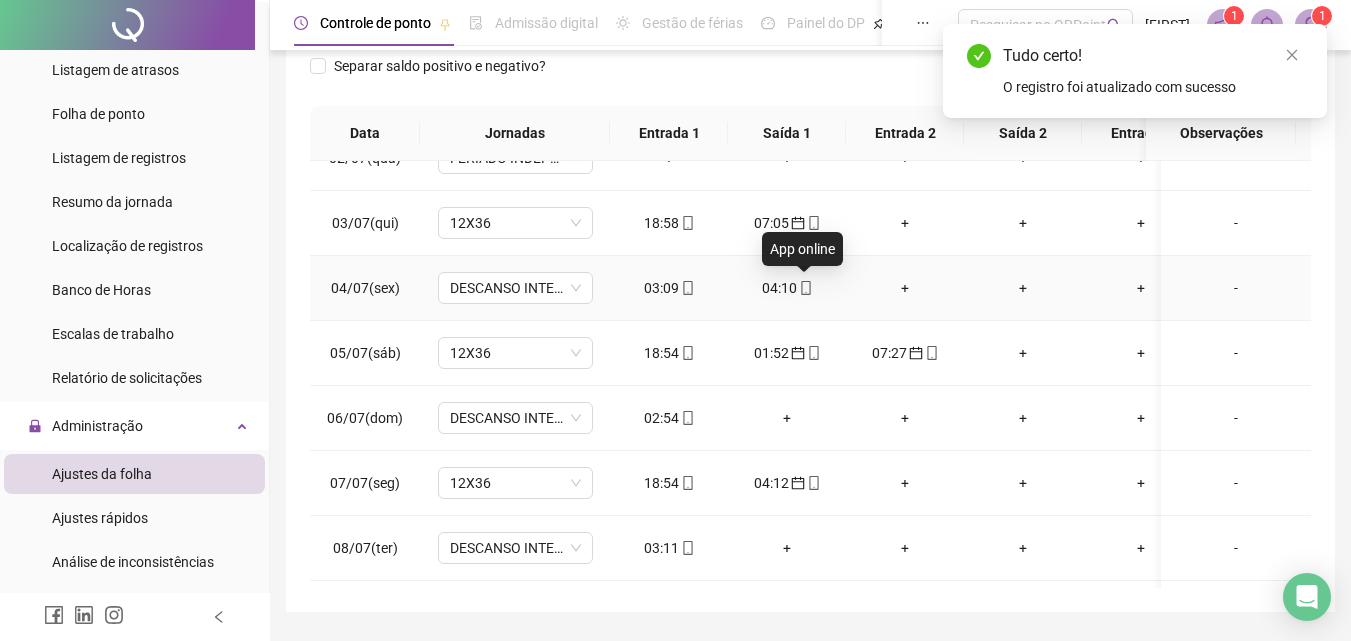 click 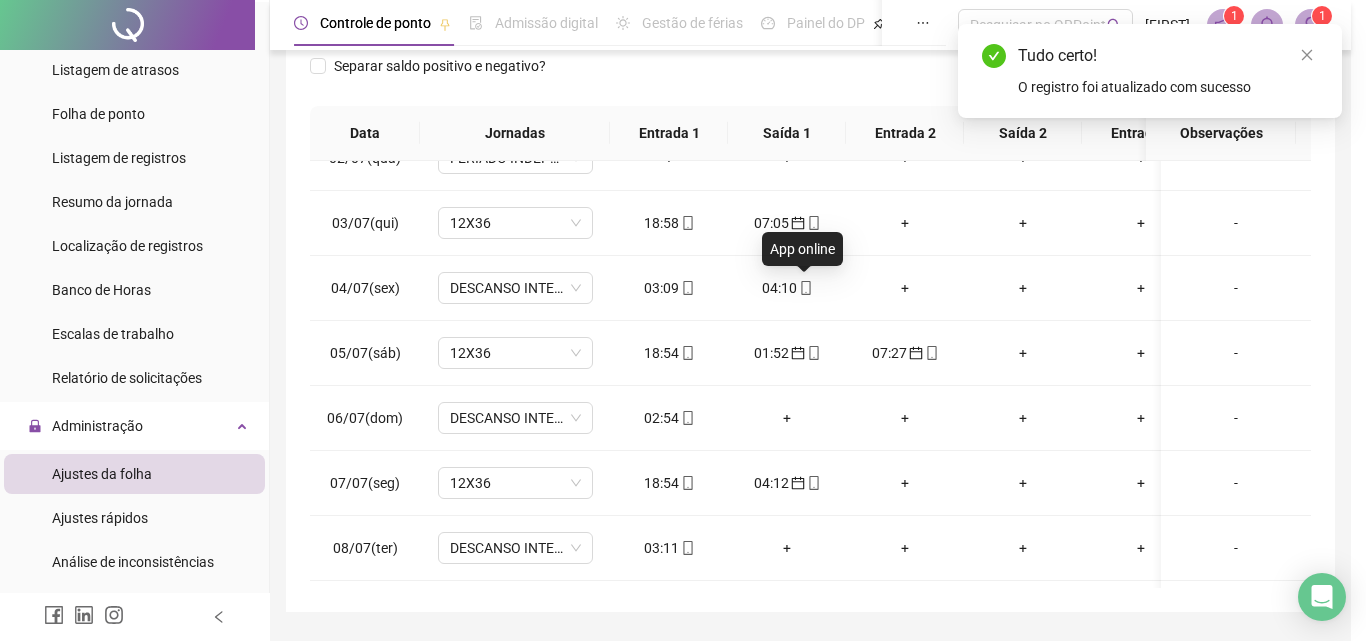 type on "**********" 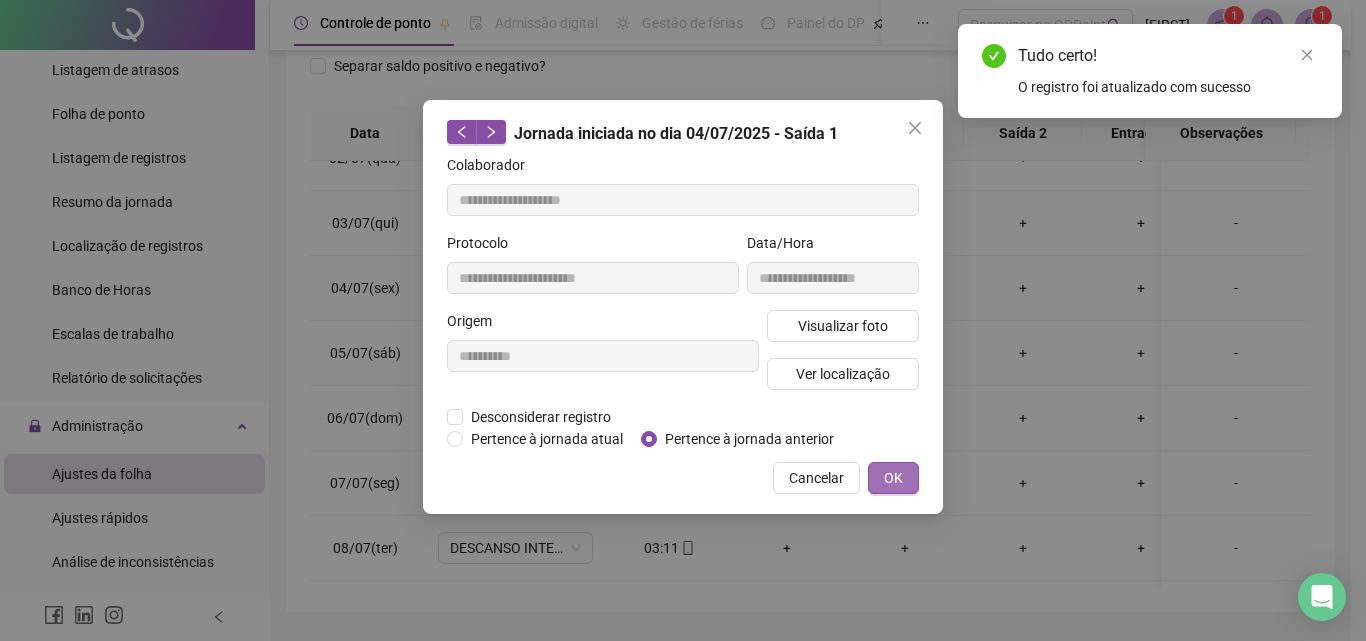 click on "OK" at bounding box center (893, 478) 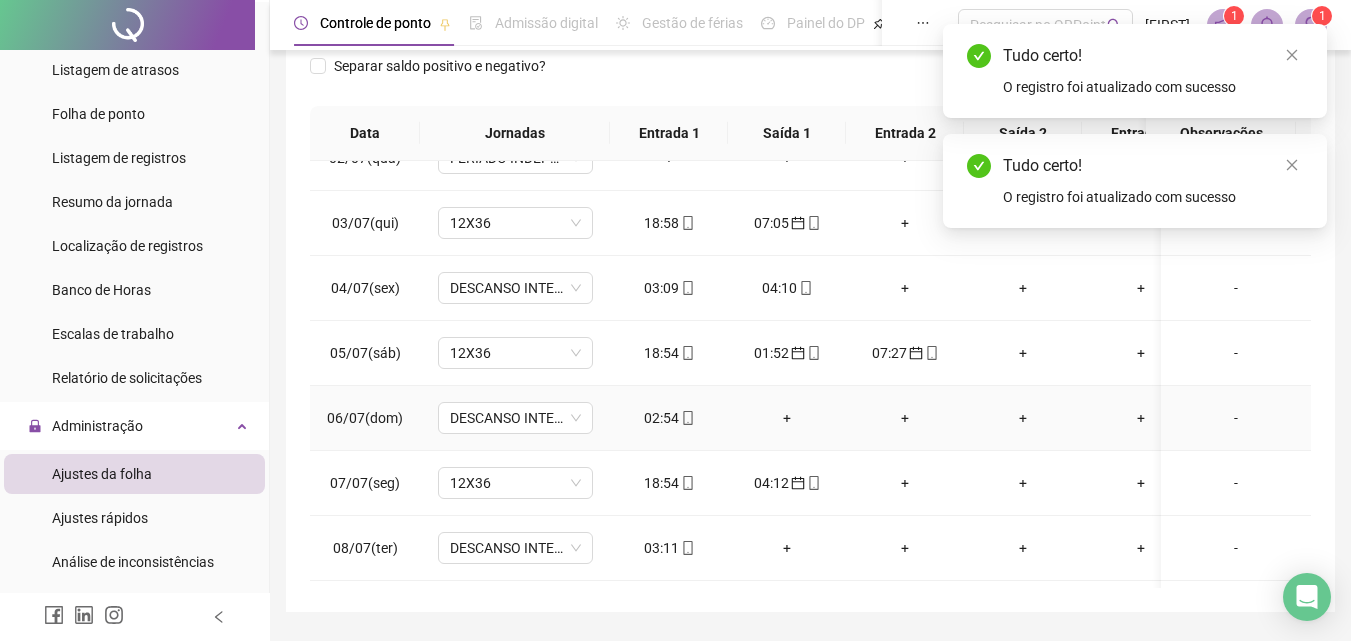 click 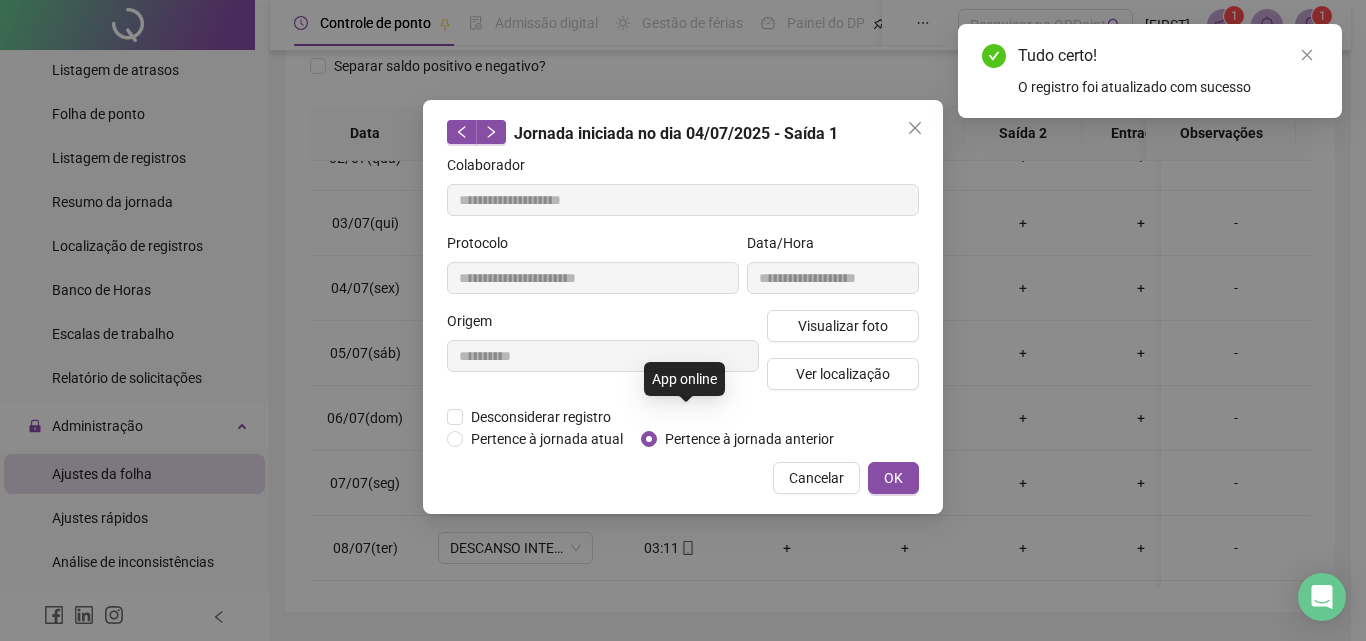 type on "**********" 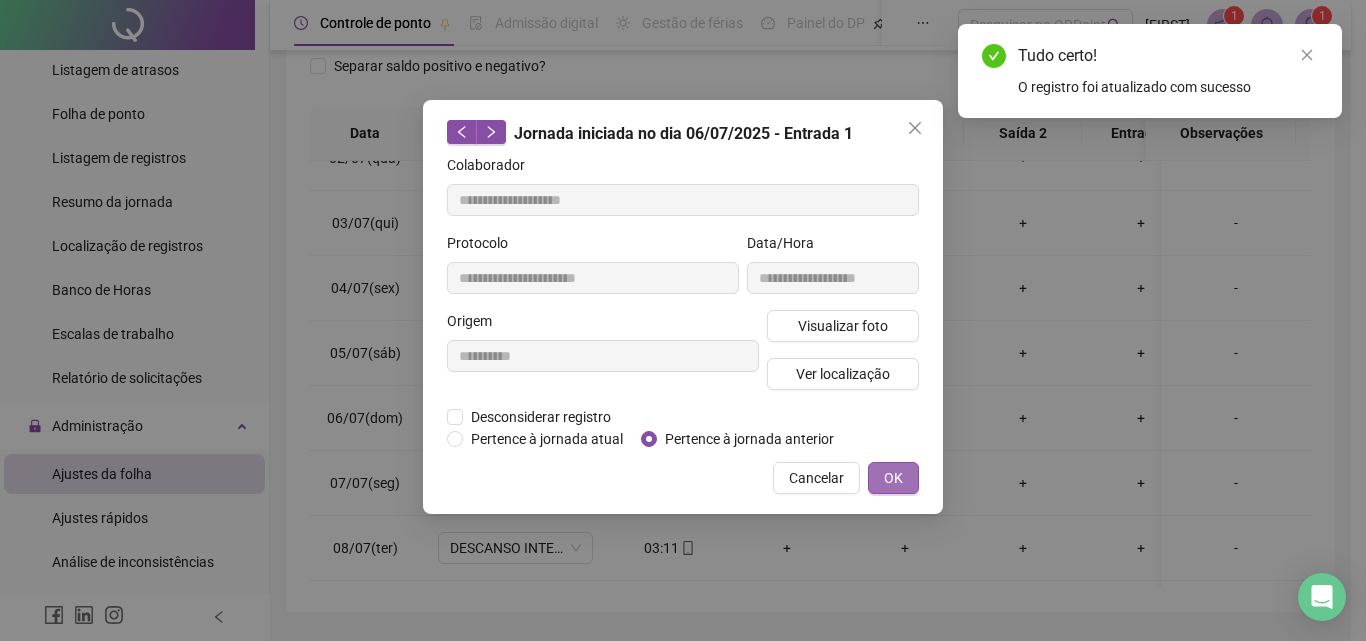 click on "OK" at bounding box center [893, 478] 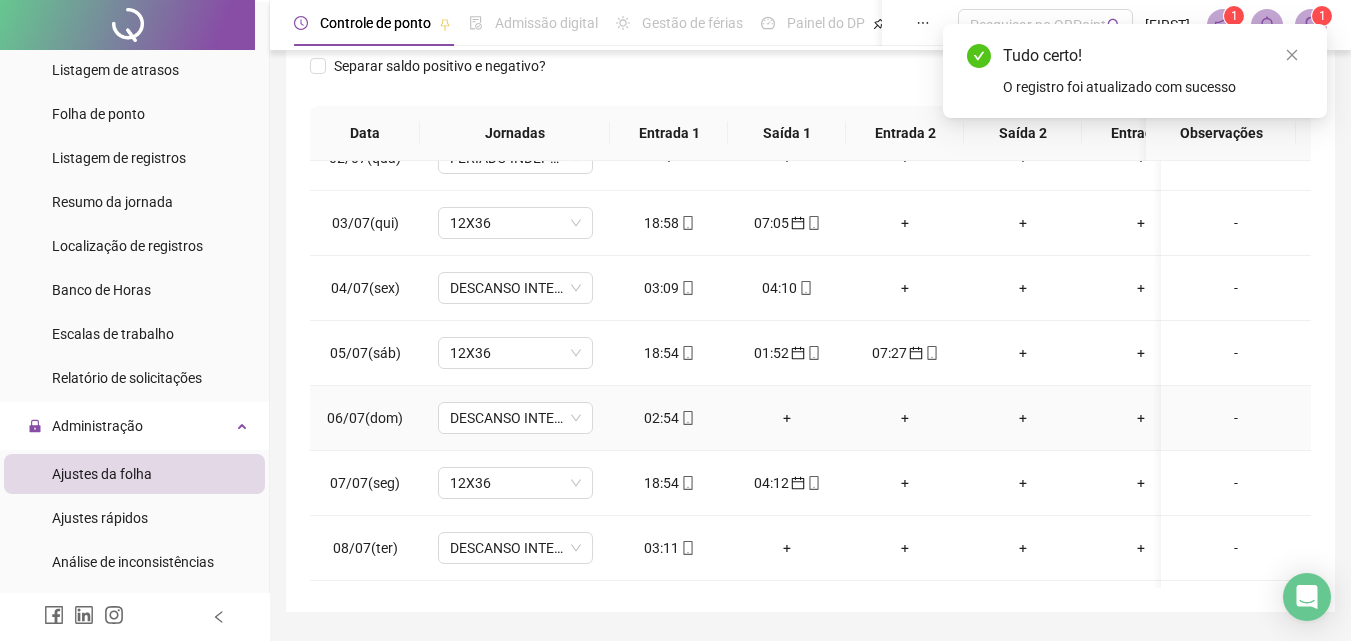 scroll, scrollTop: 200, scrollLeft: 0, axis: vertical 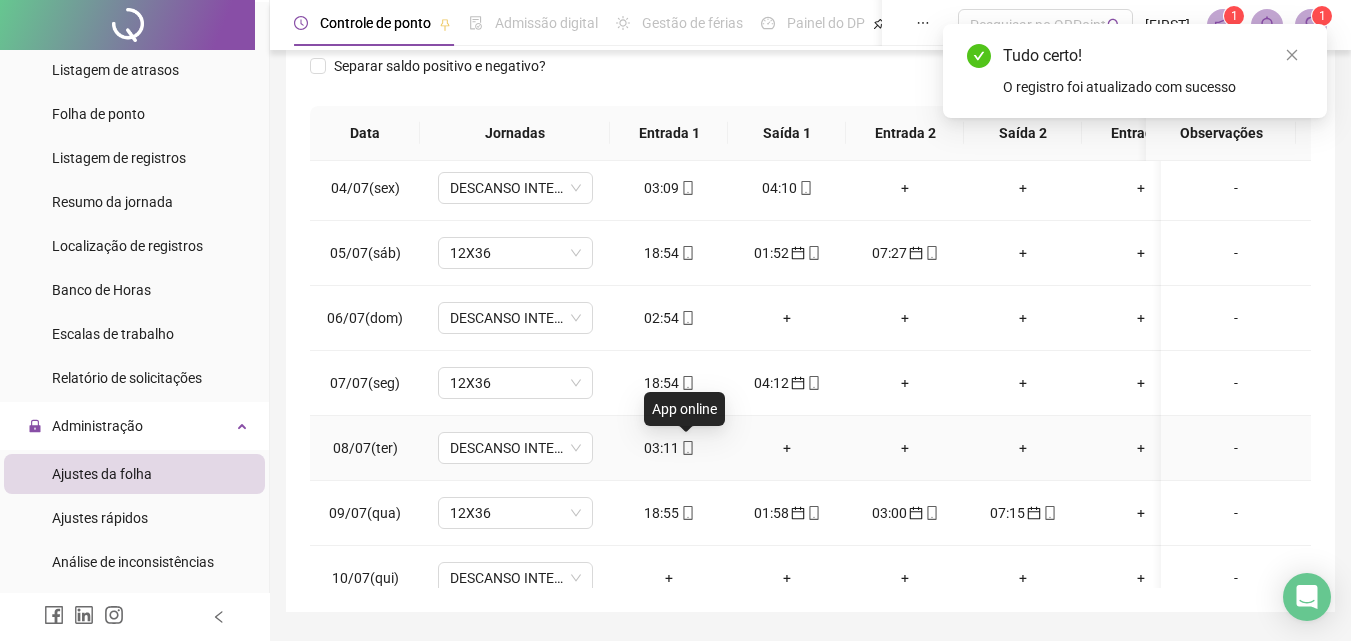 click 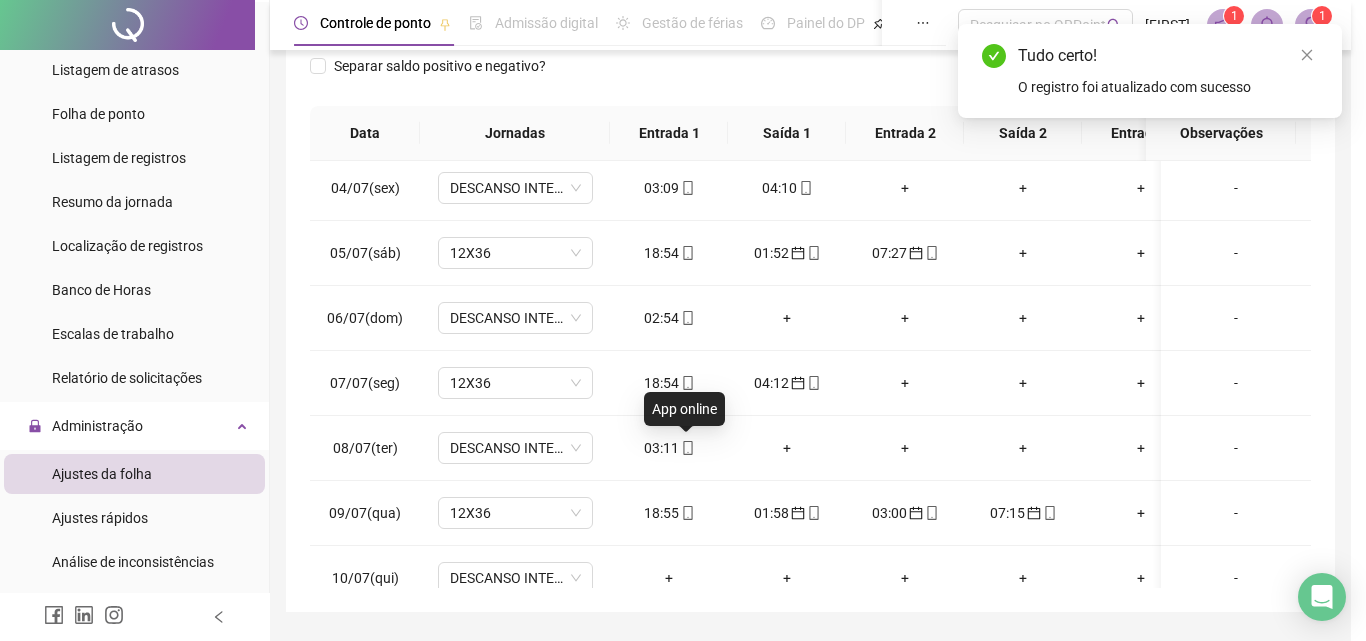 type on "**********" 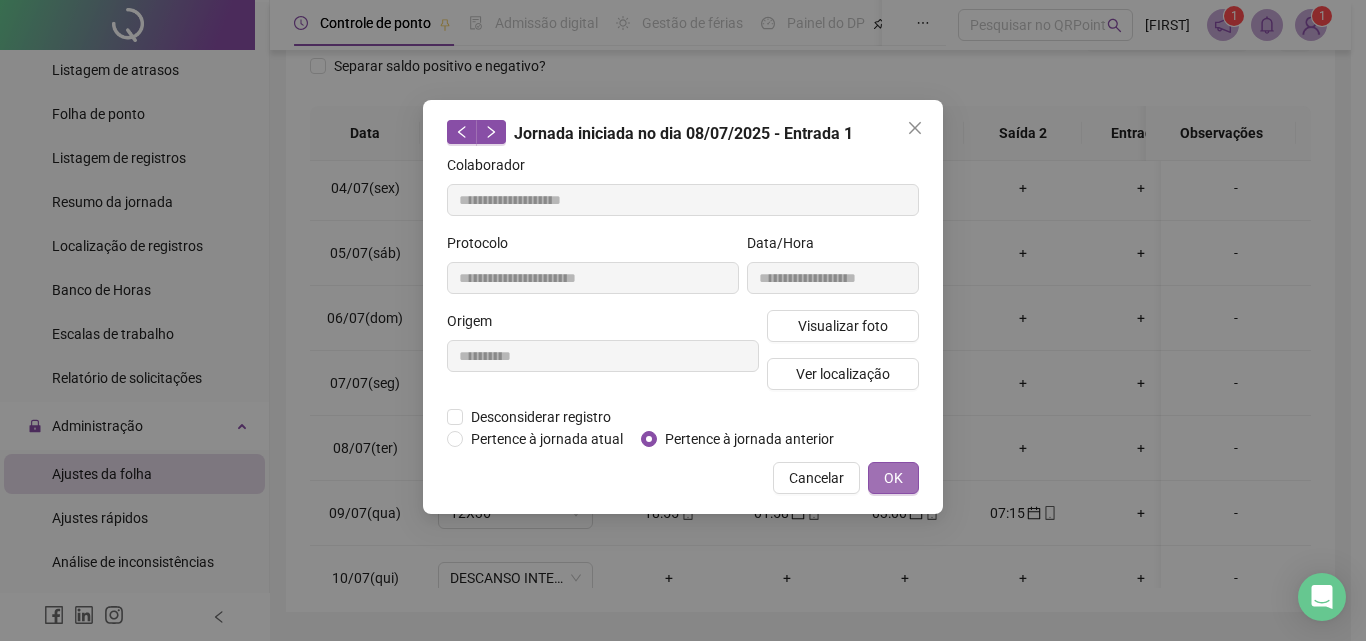 click on "OK" at bounding box center [893, 478] 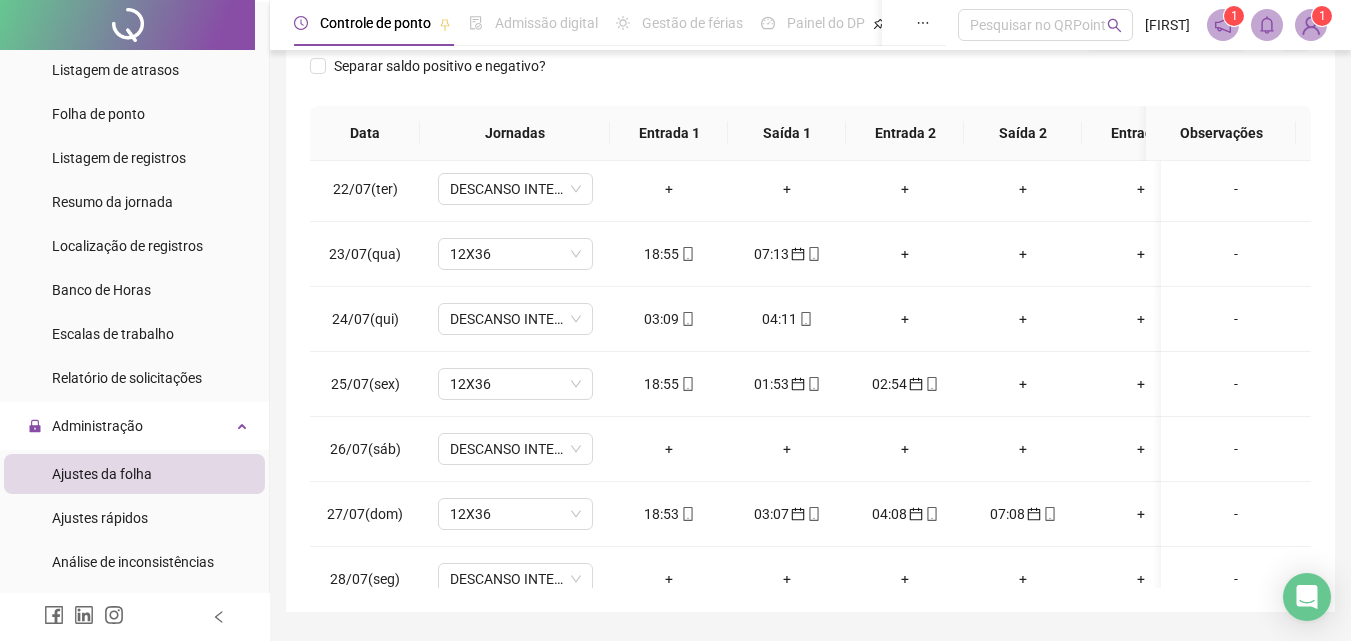 scroll, scrollTop: 1400, scrollLeft: 0, axis: vertical 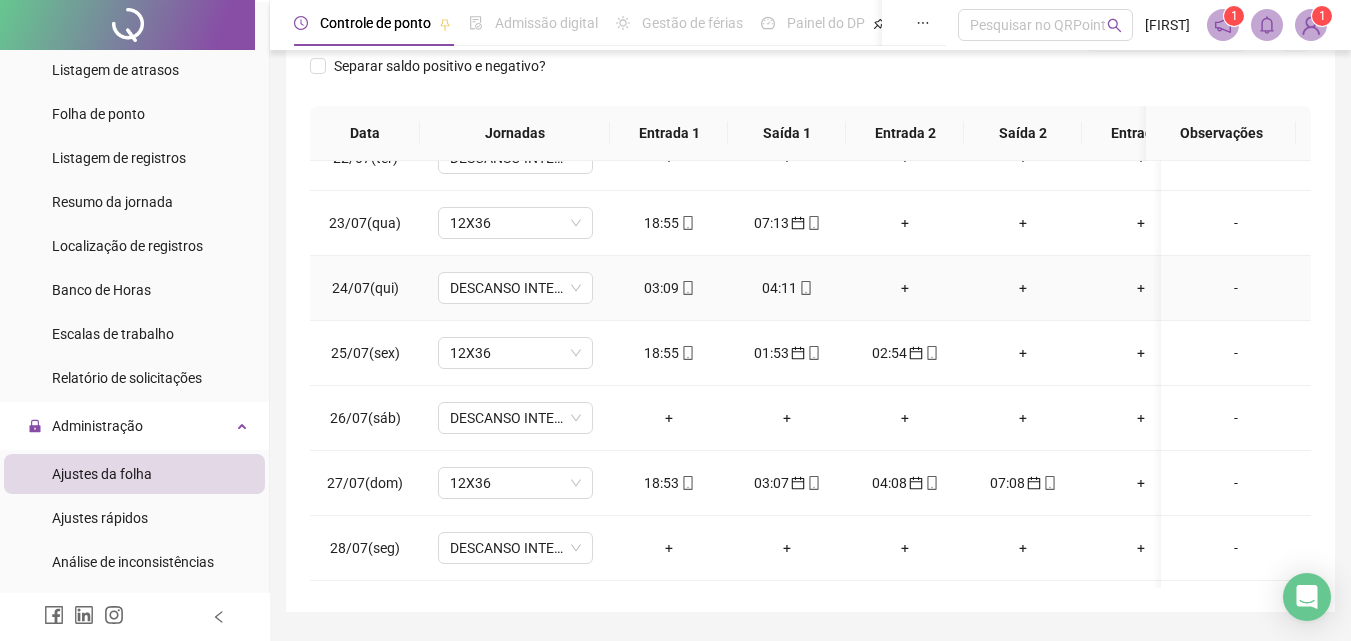 click 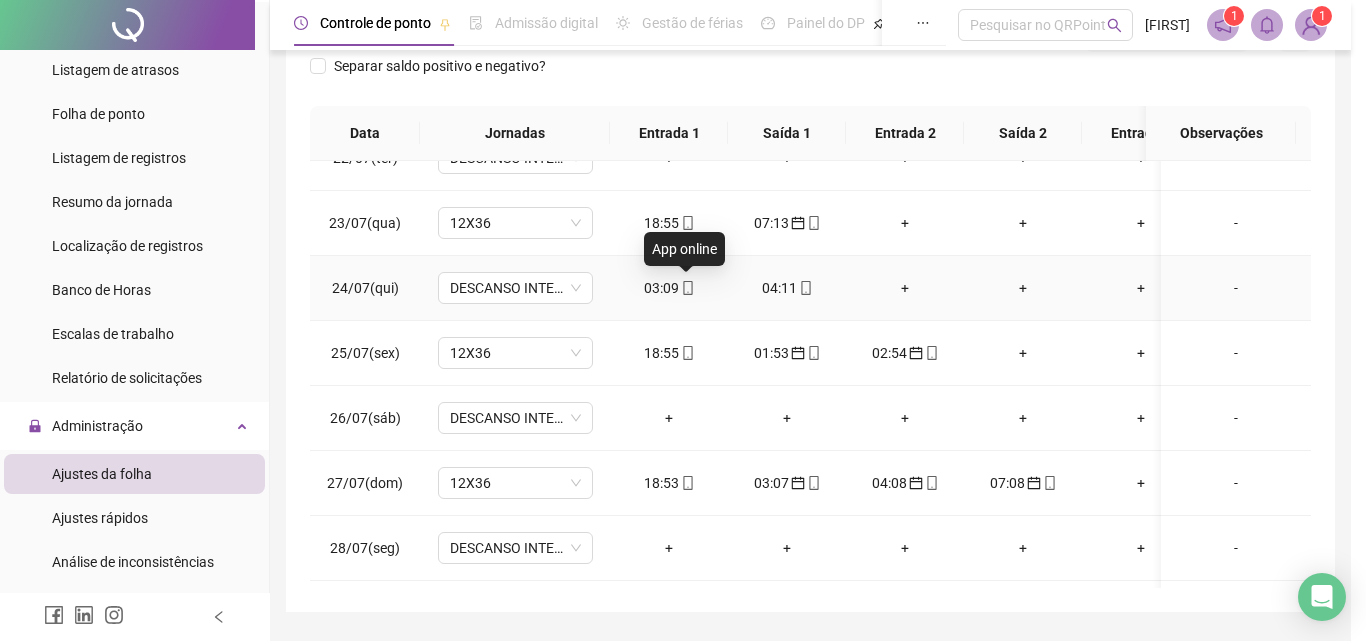type on "**********" 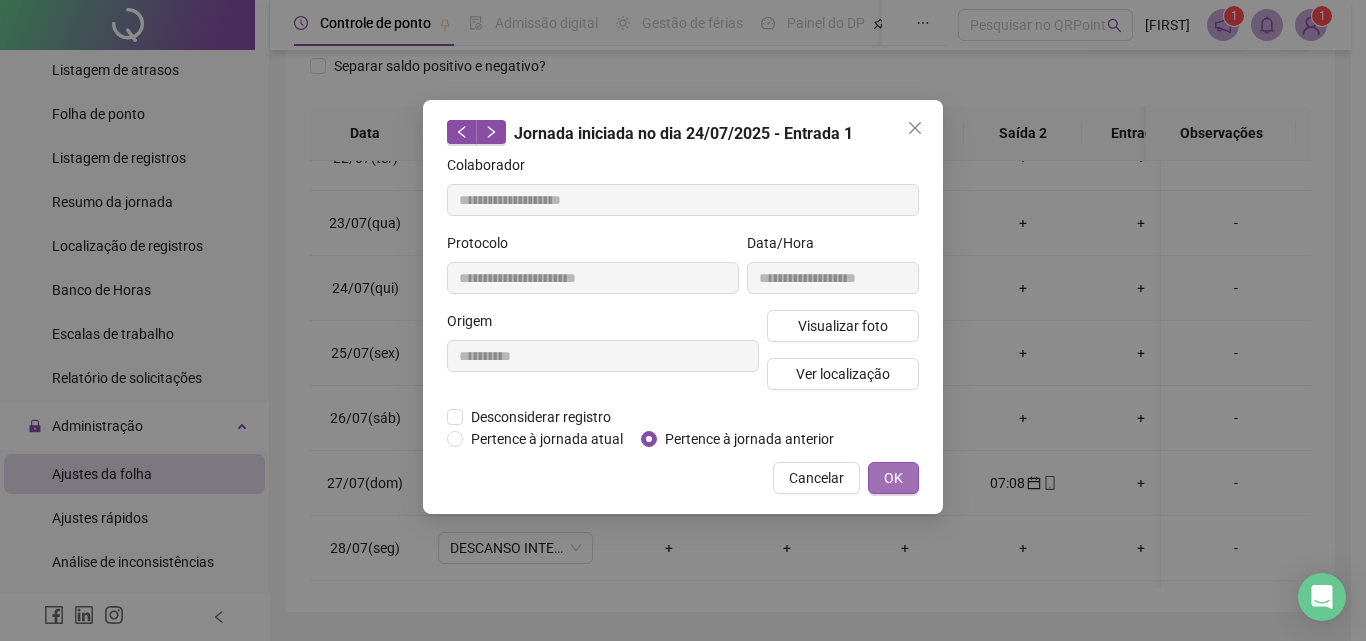 click on "OK" at bounding box center [893, 478] 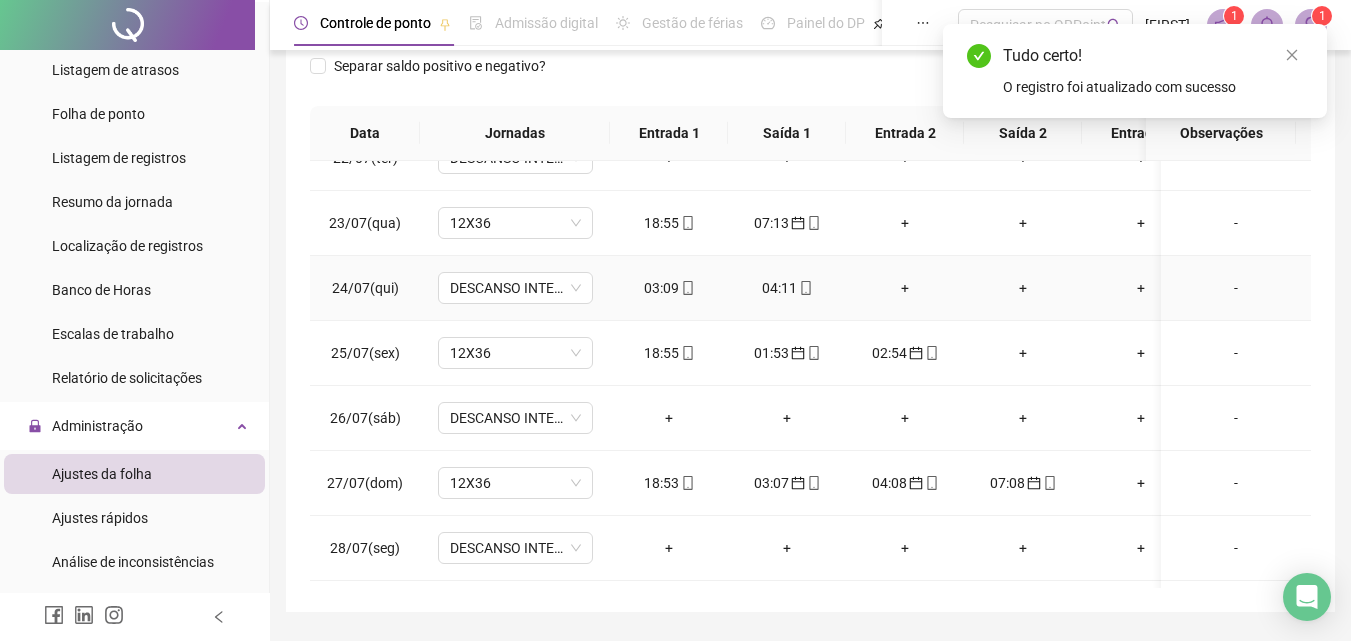 click 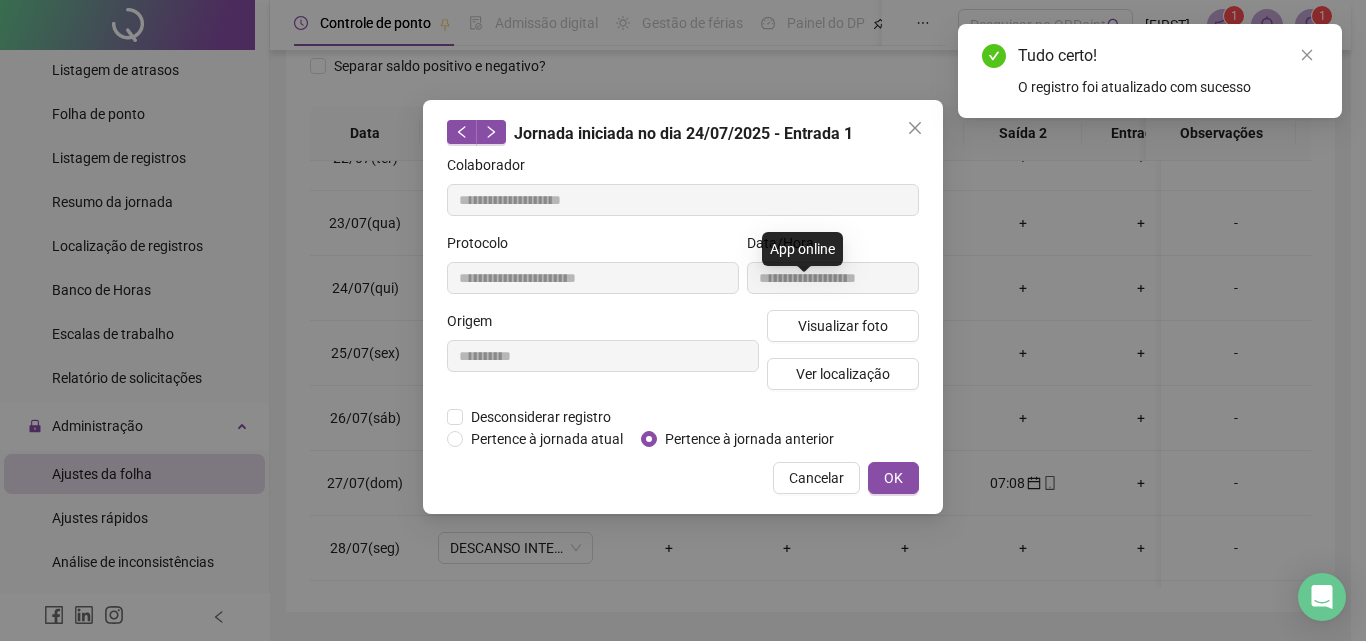 type on "**********" 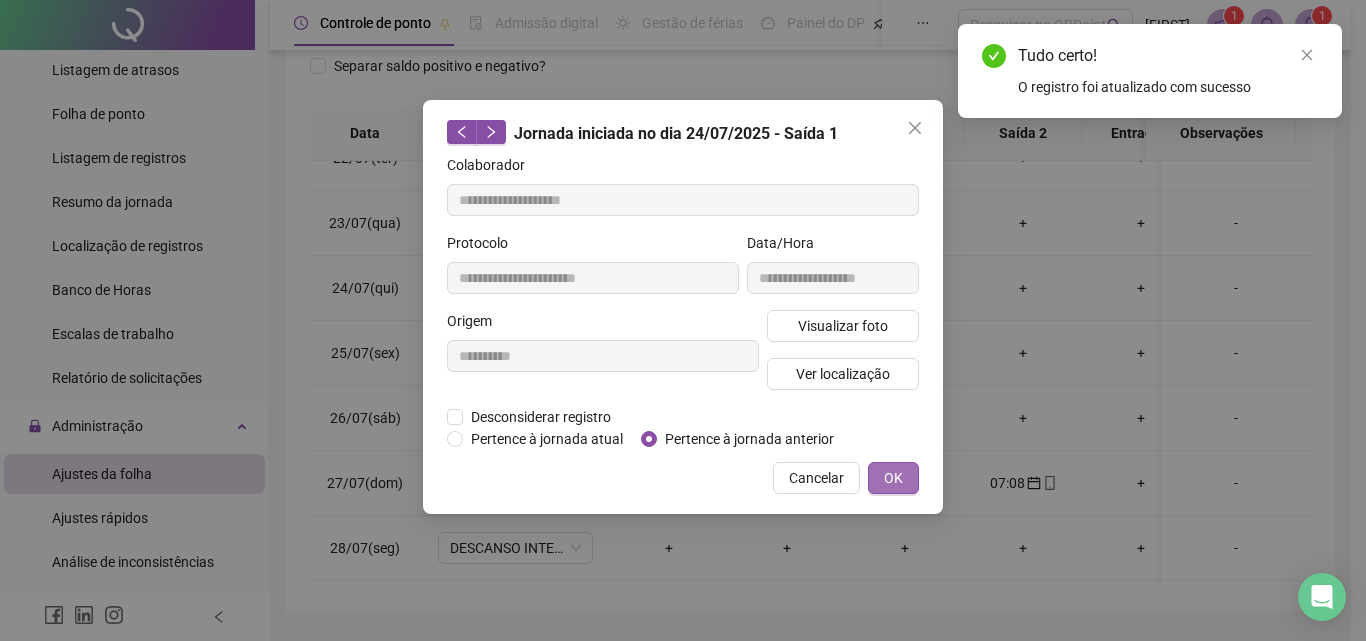 click on "OK" at bounding box center (893, 478) 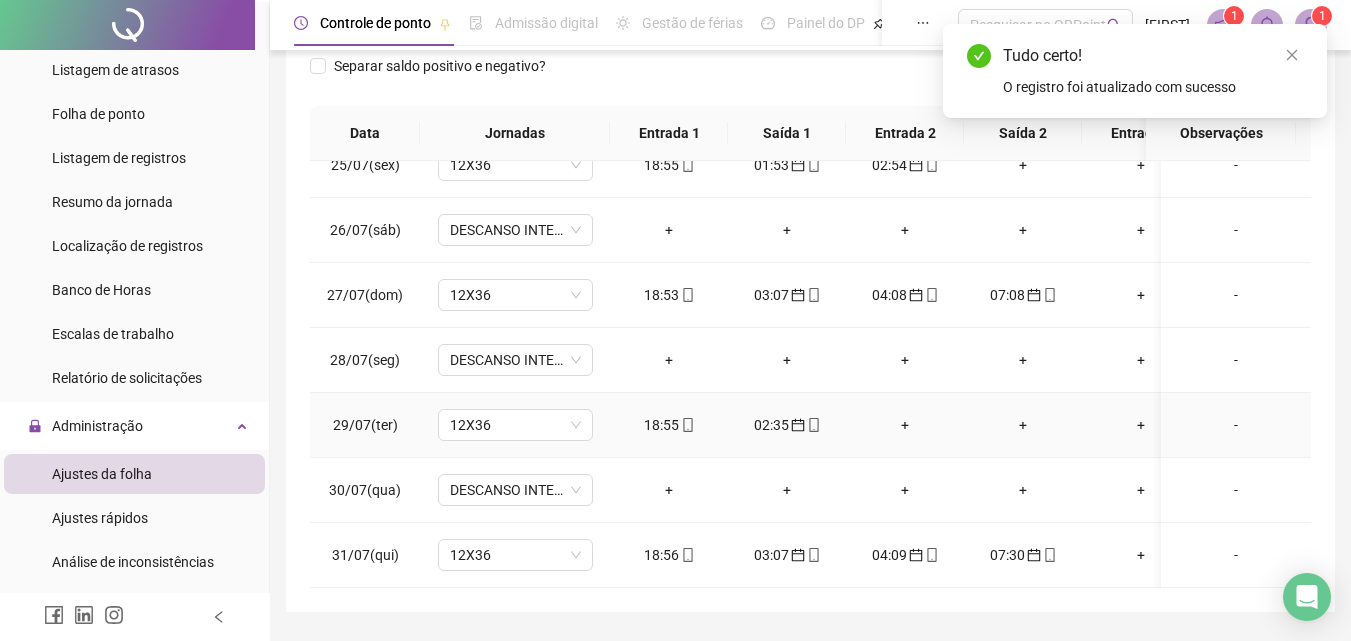 scroll, scrollTop: 1603, scrollLeft: 0, axis: vertical 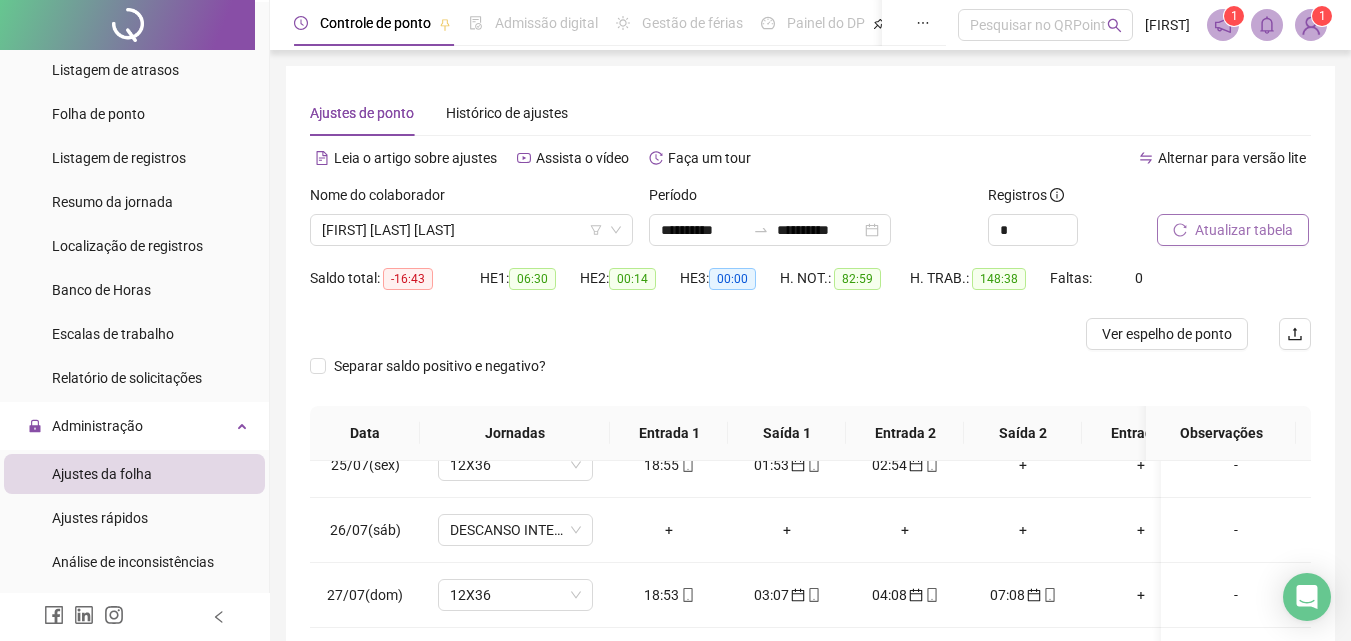 click on "Atualizar tabela" at bounding box center (1244, 230) 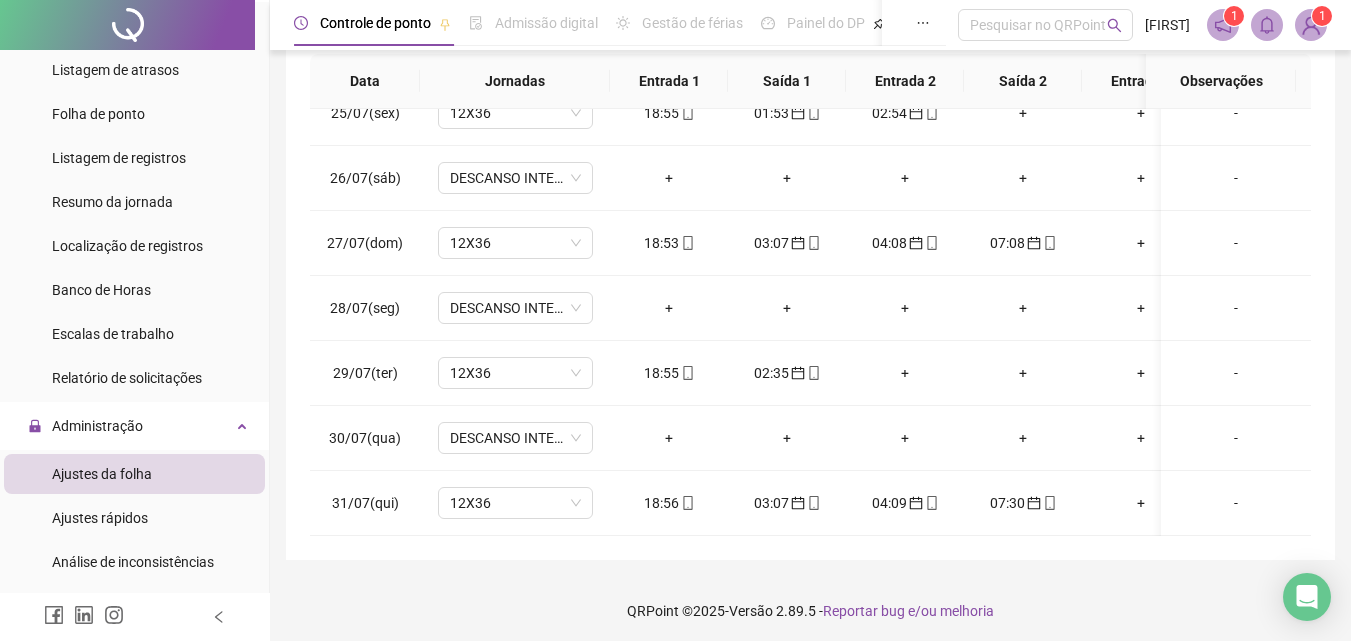 scroll, scrollTop: 357, scrollLeft: 0, axis: vertical 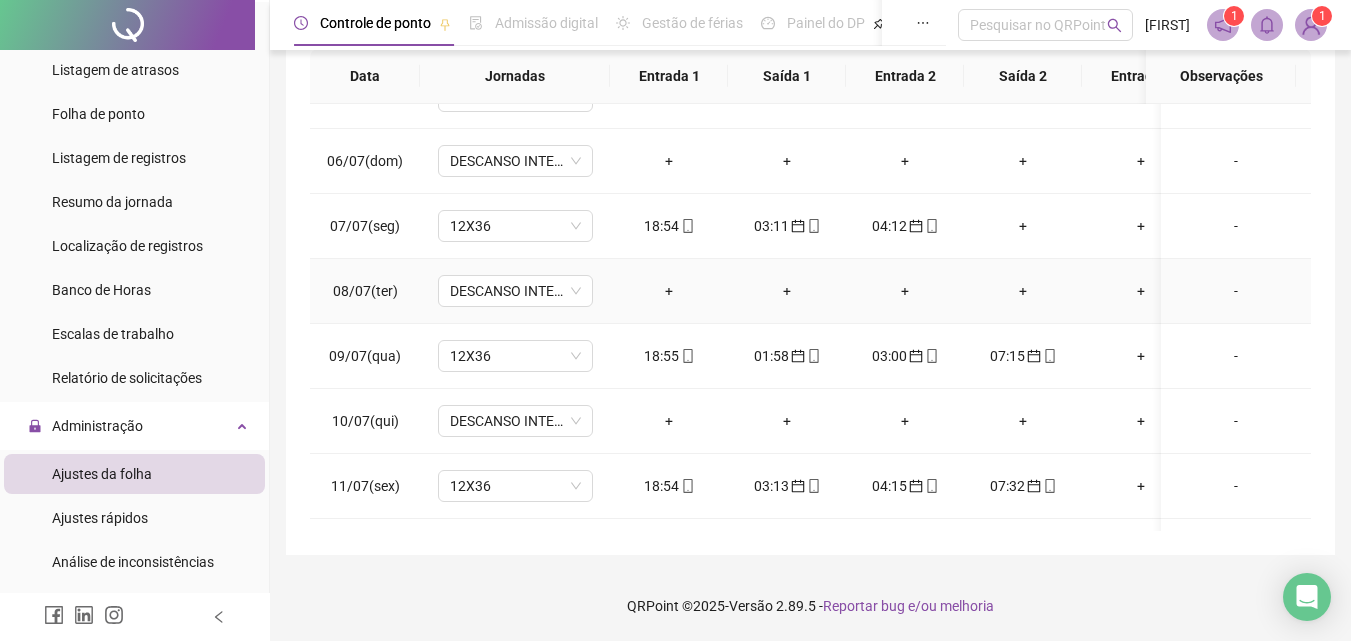 click on "+" at bounding box center [669, 291] 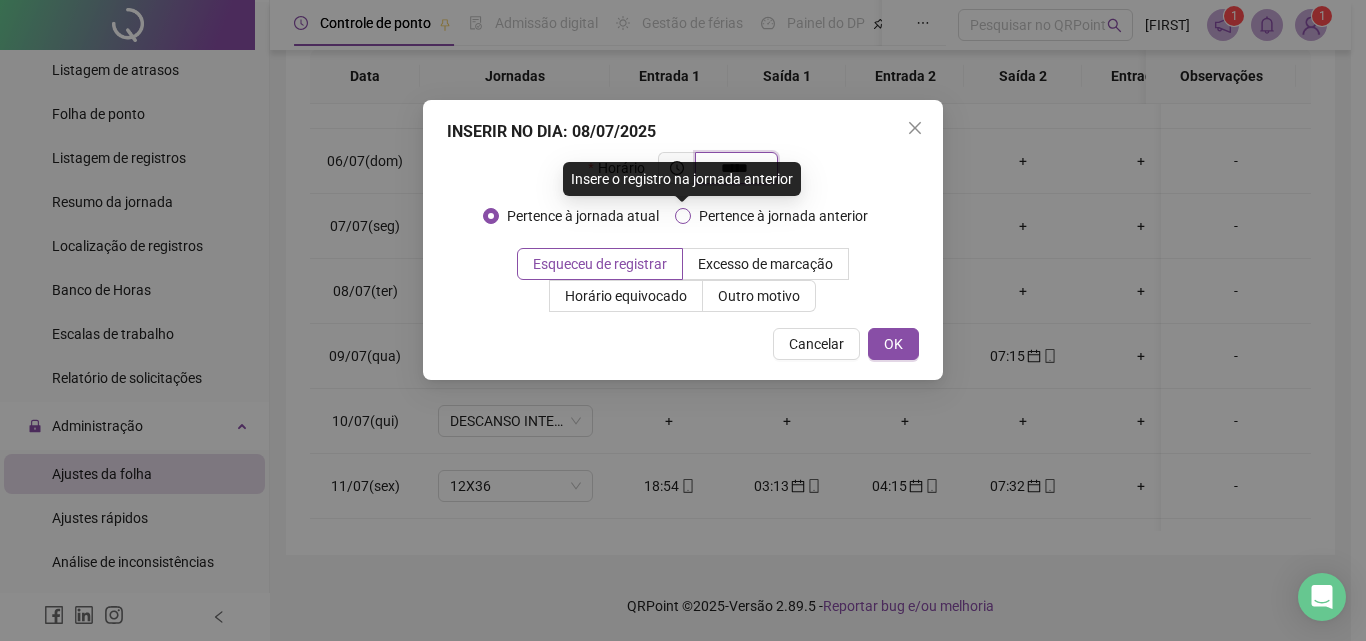 type on "*****" 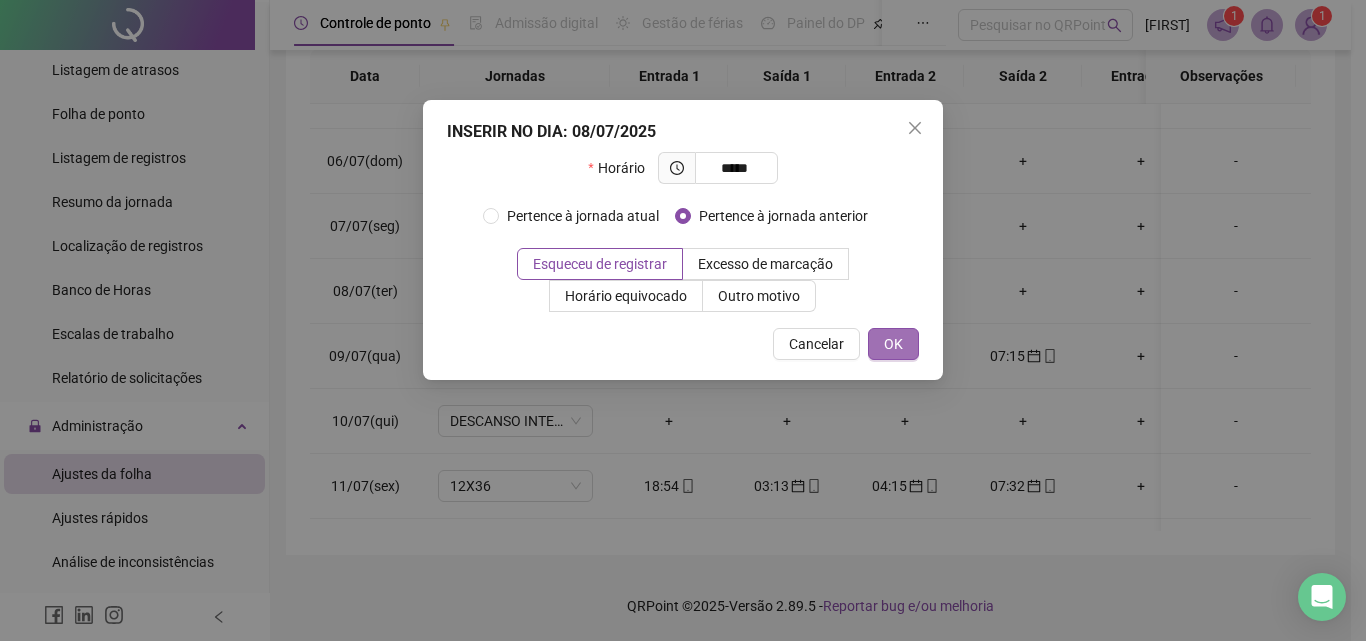 click on "OK" at bounding box center [893, 344] 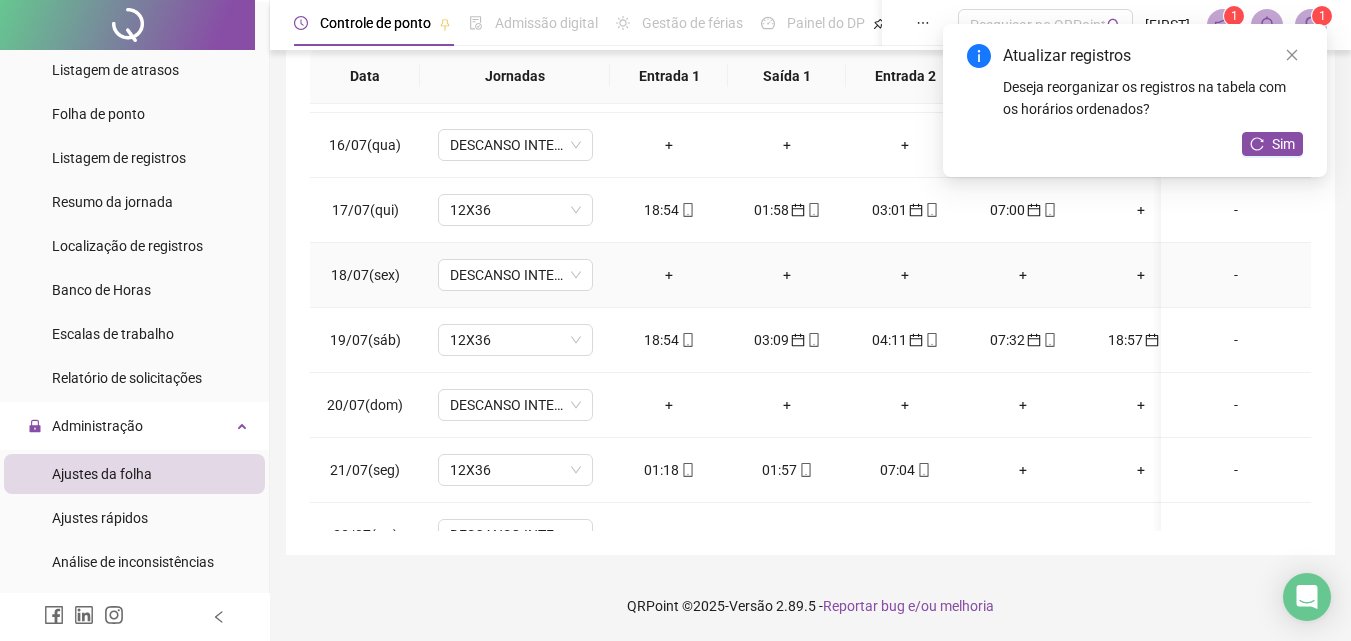 scroll, scrollTop: 1000, scrollLeft: 0, axis: vertical 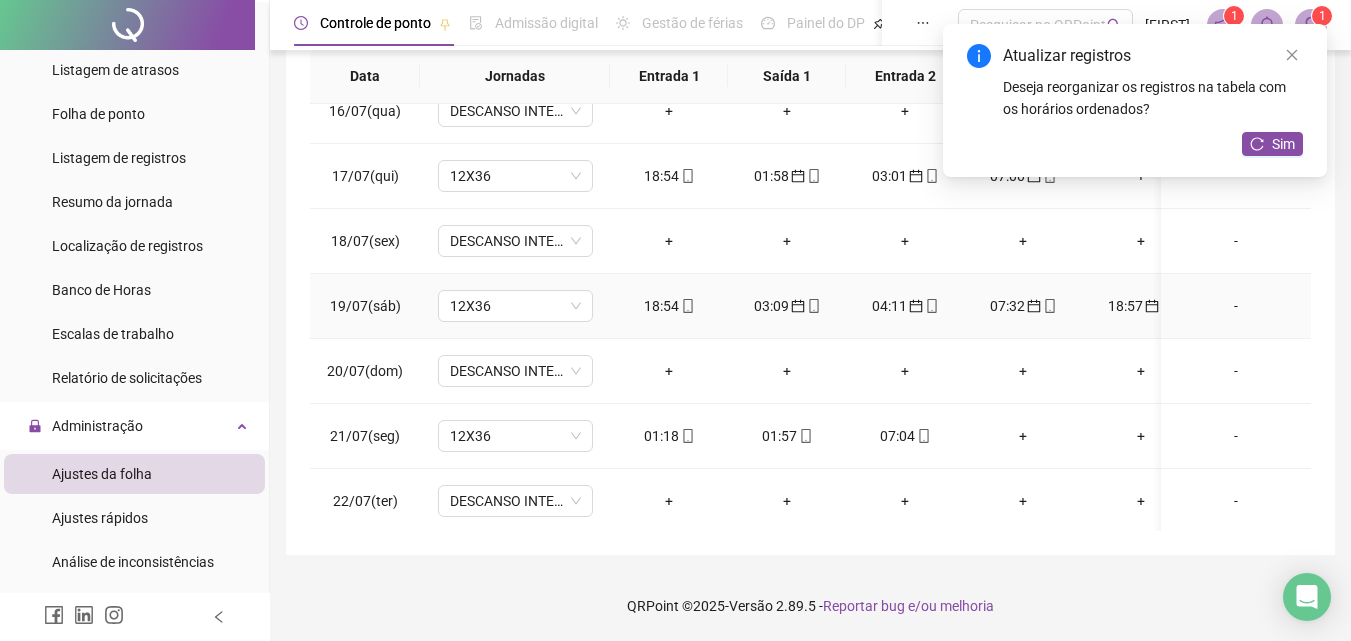 click on "18:57" at bounding box center [1141, 306] 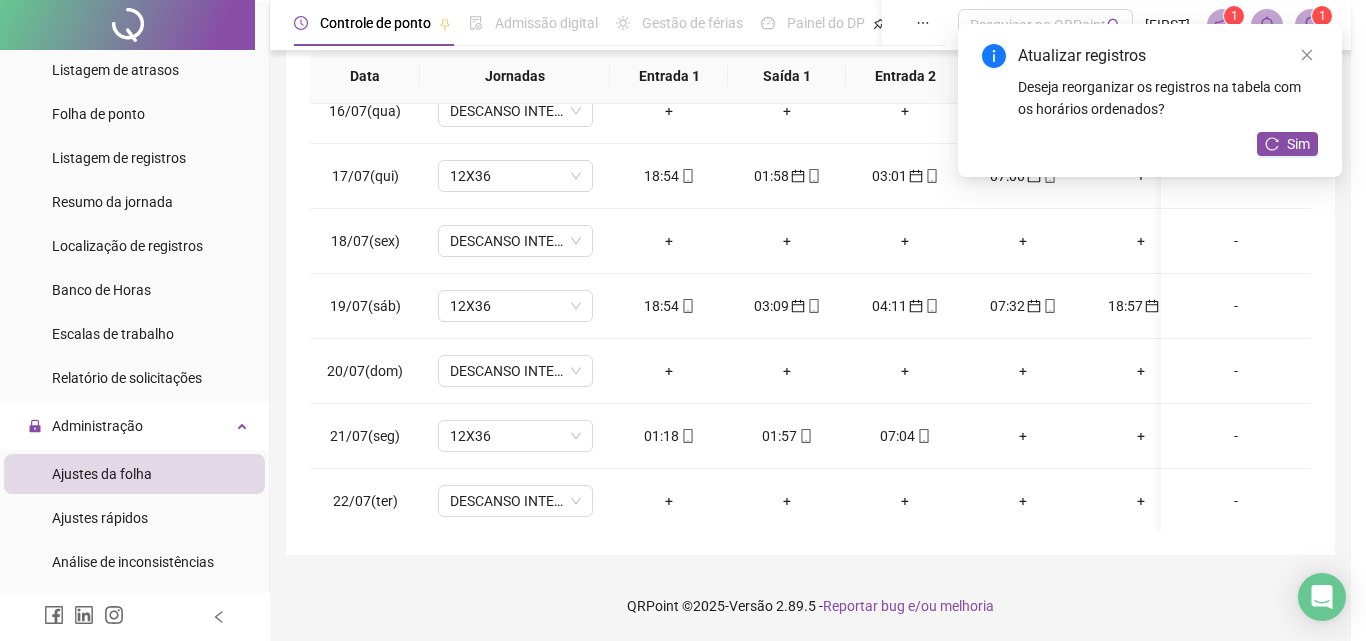 type on "**********" 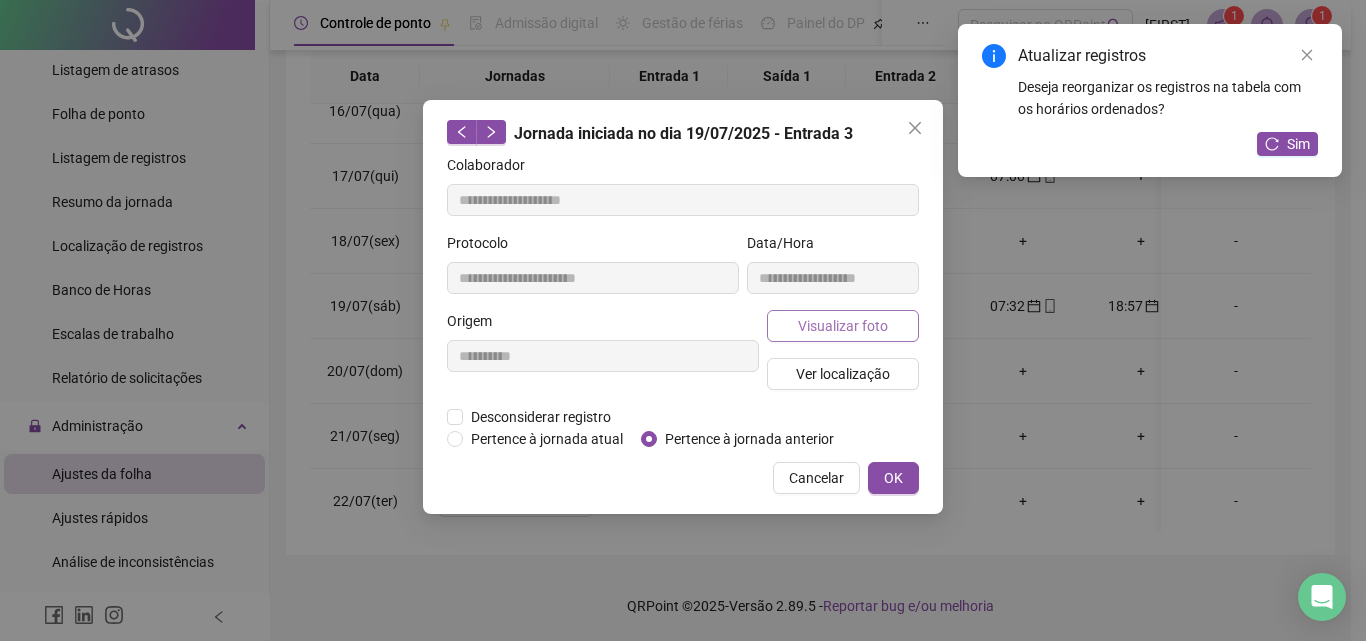 click on "Visualizar foto" at bounding box center (843, 326) 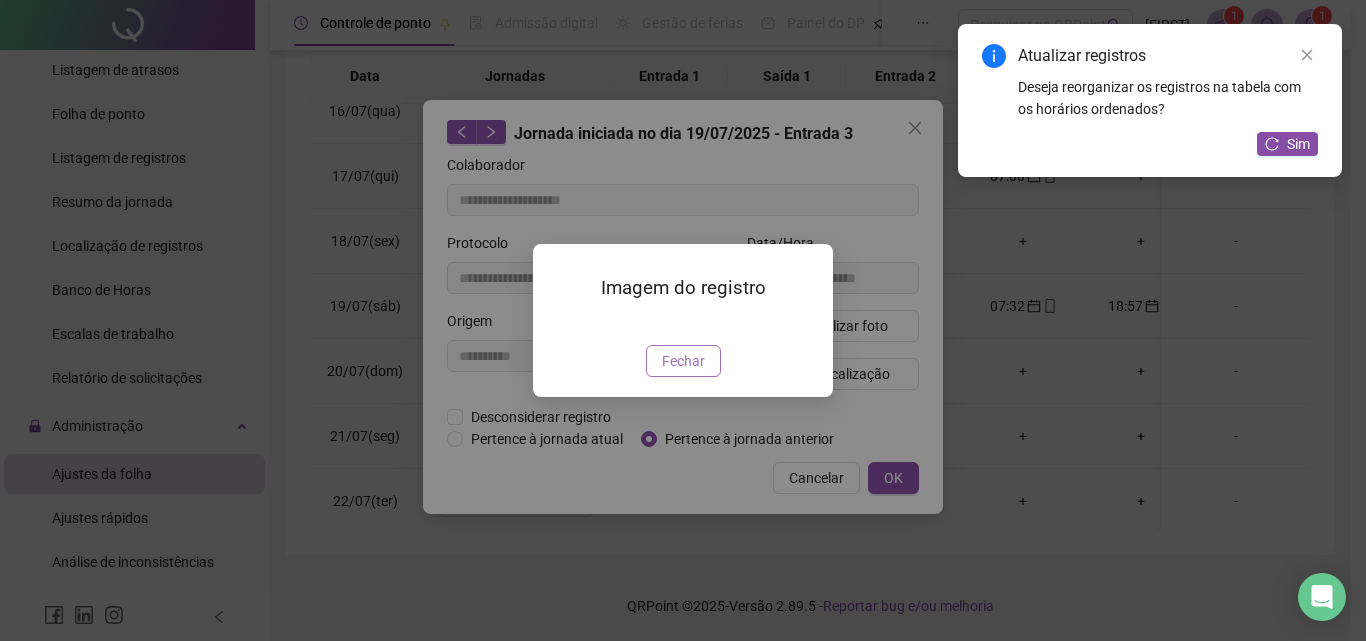click on "Fechar" at bounding box center (683, 361) 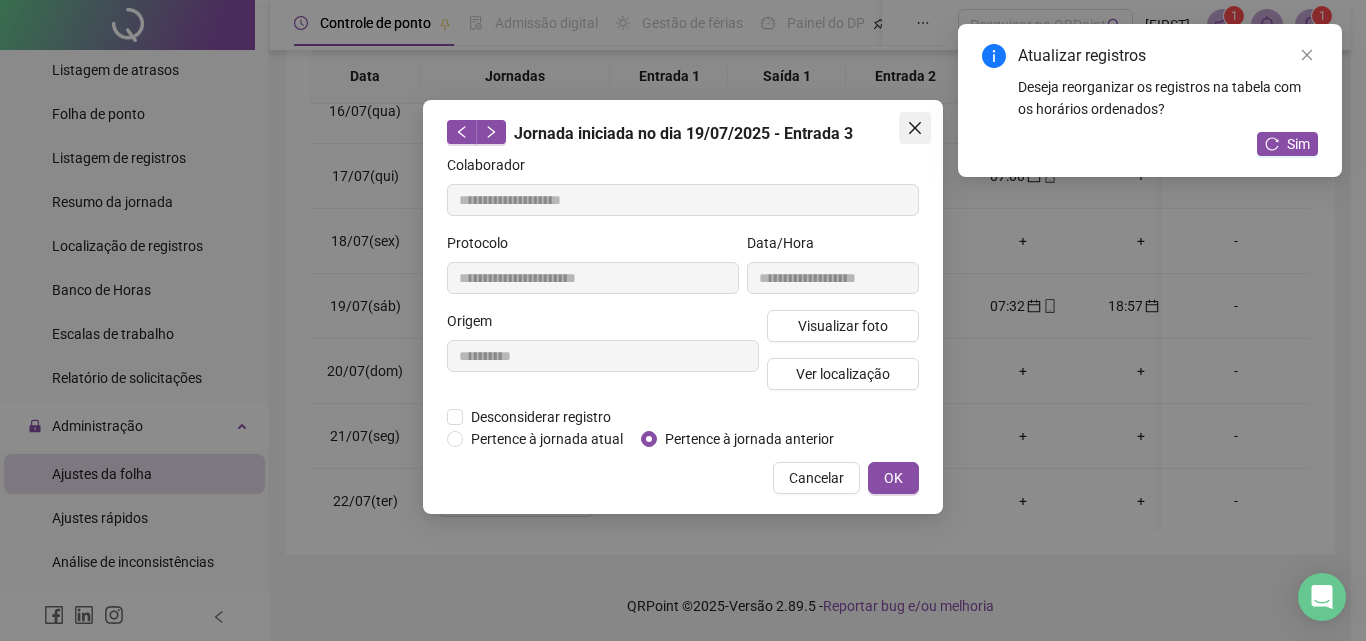 click 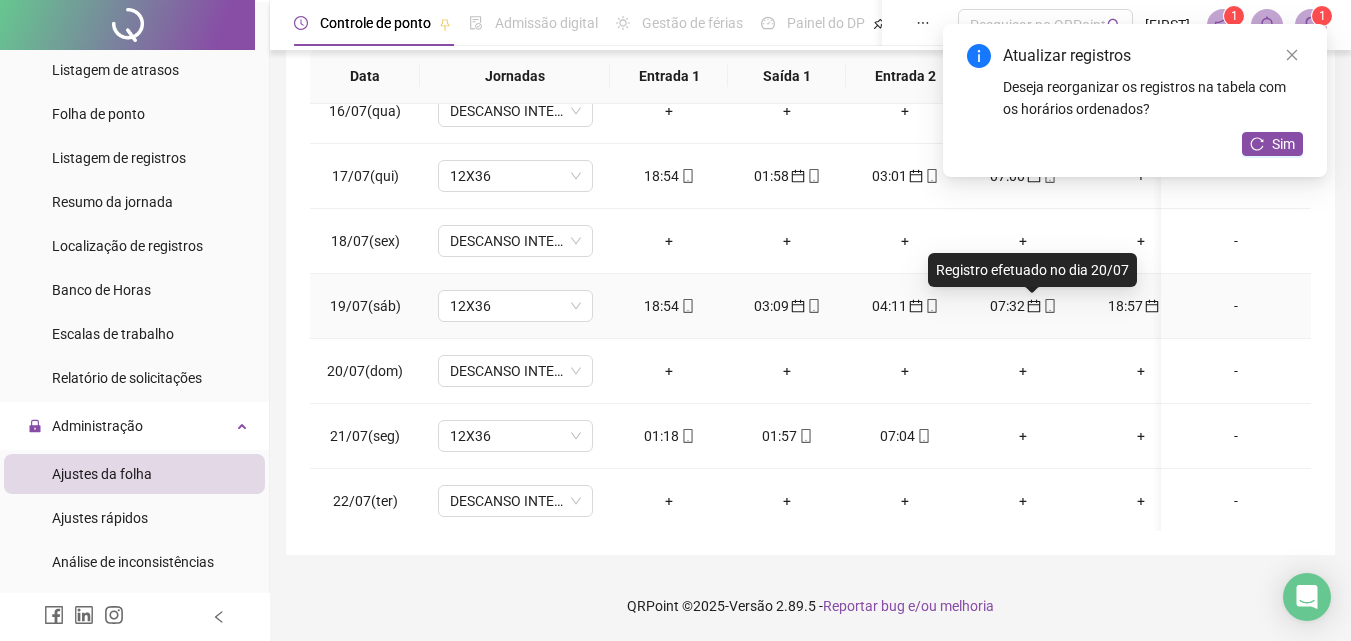 click 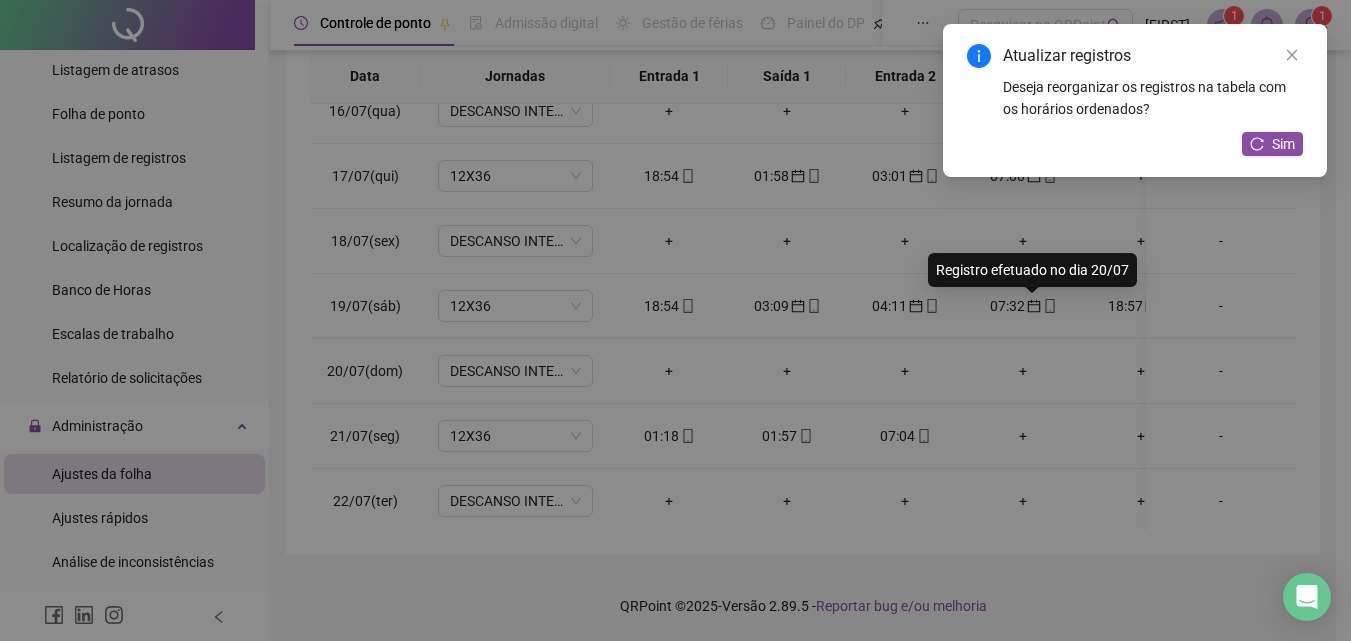 type on "**********" 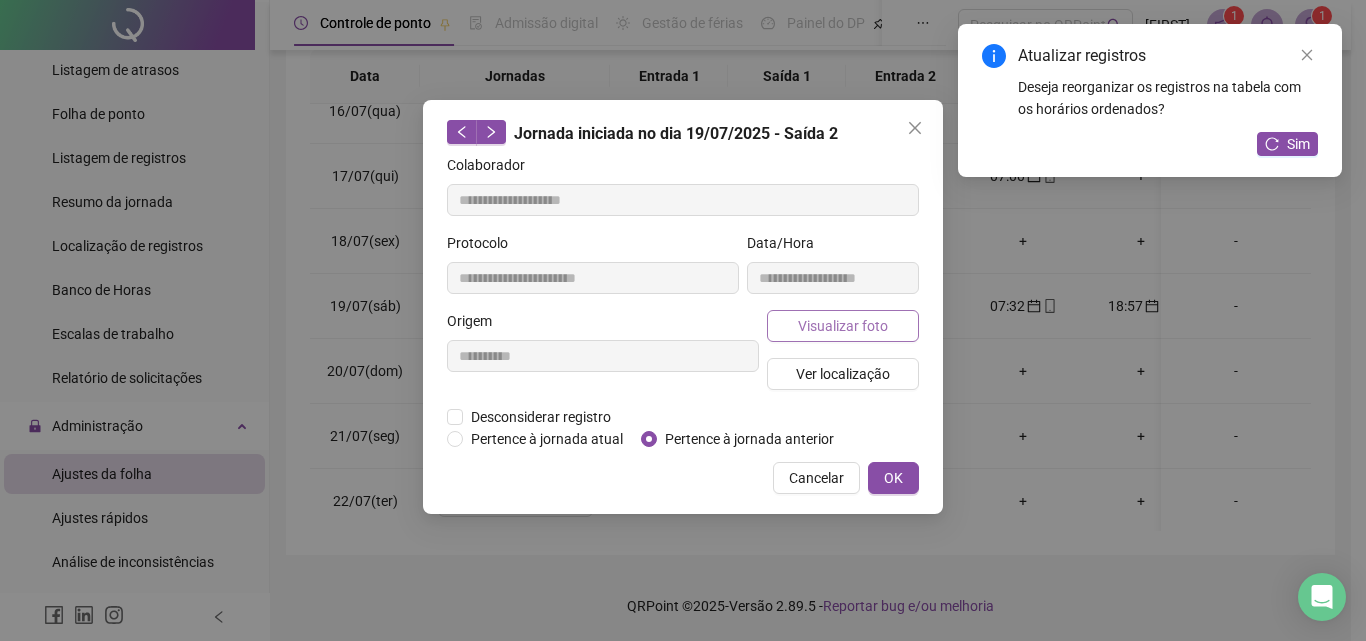 click on "Visualizar foto" at bounding box center (843, 326) 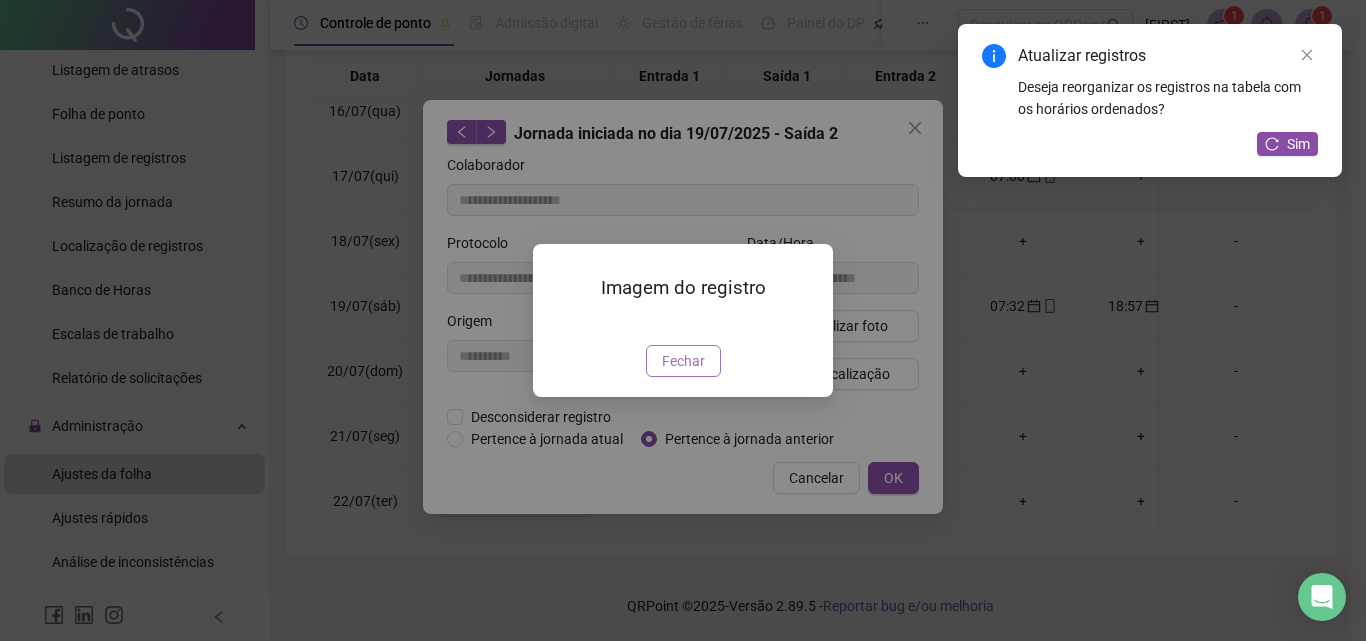 click on "Fechar" at bounding box center [683, 361] 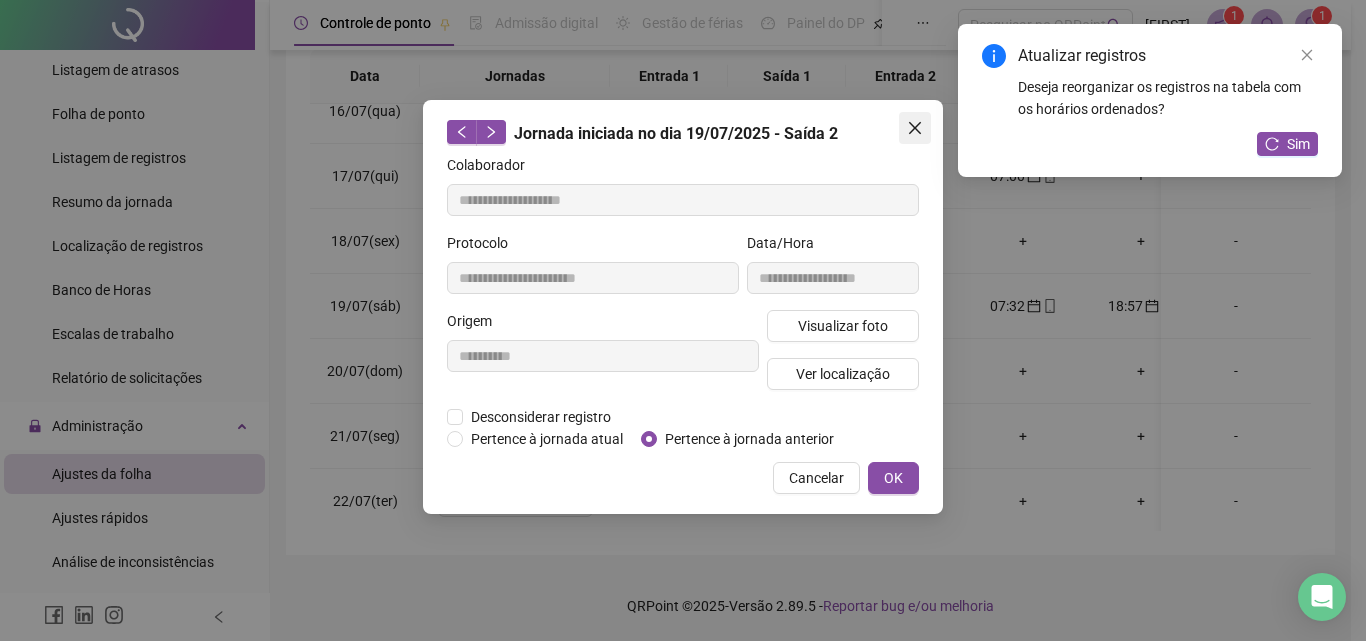 click 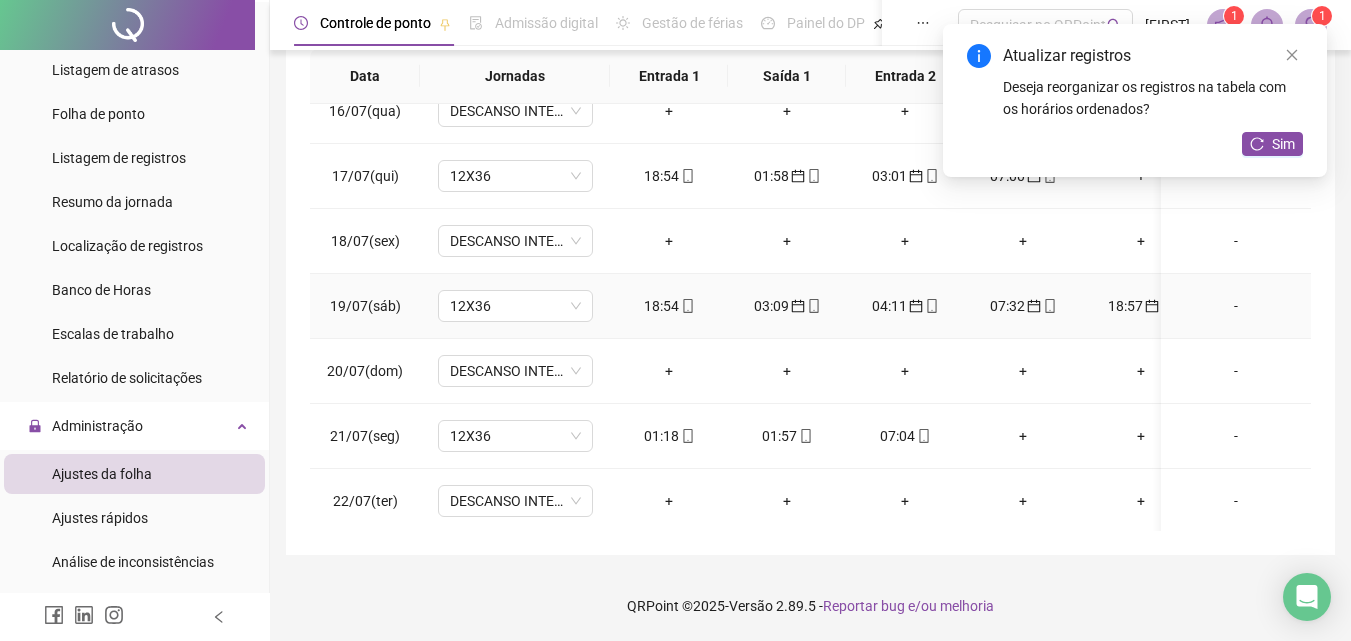 click on "18:57" at bounding box center [1141, 306] 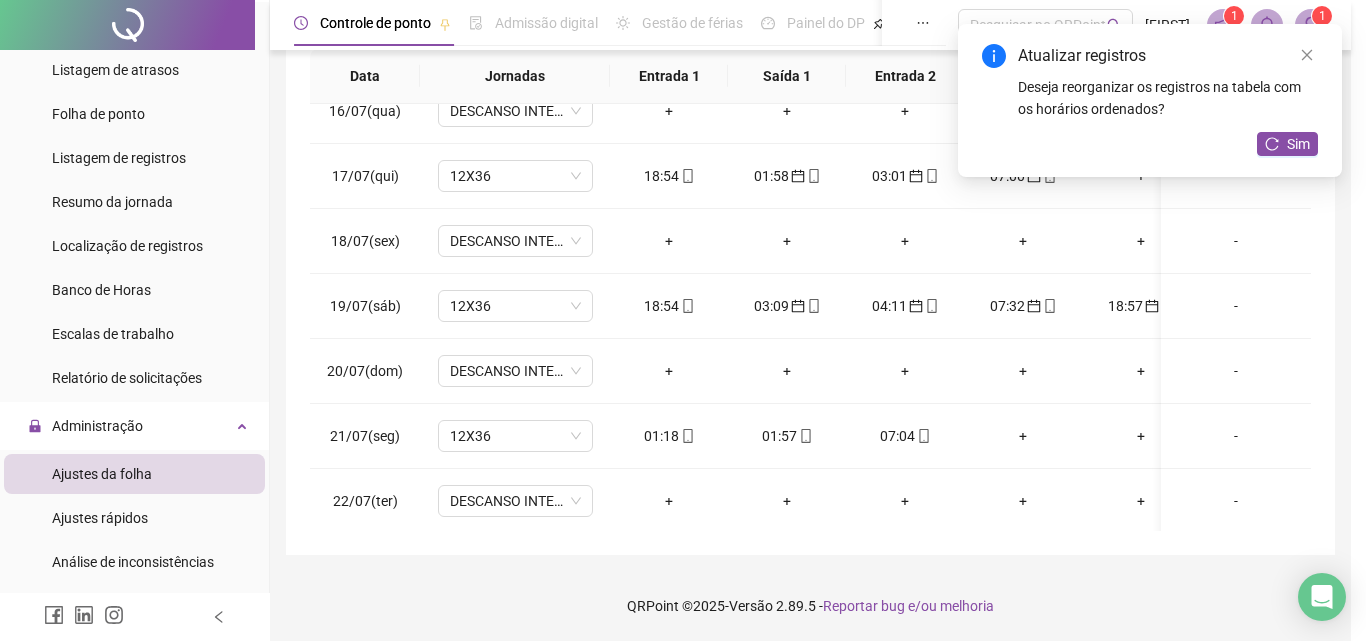 type on "**********" 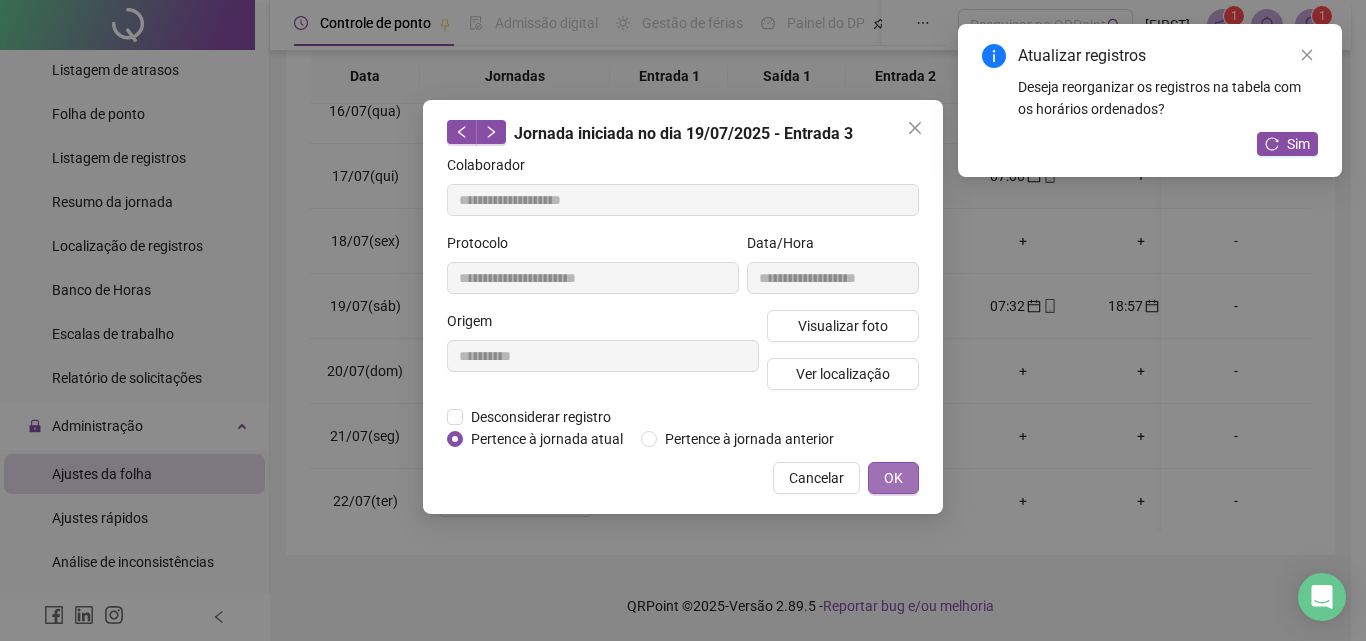 click on "OK" at bounding box center [893, 478] 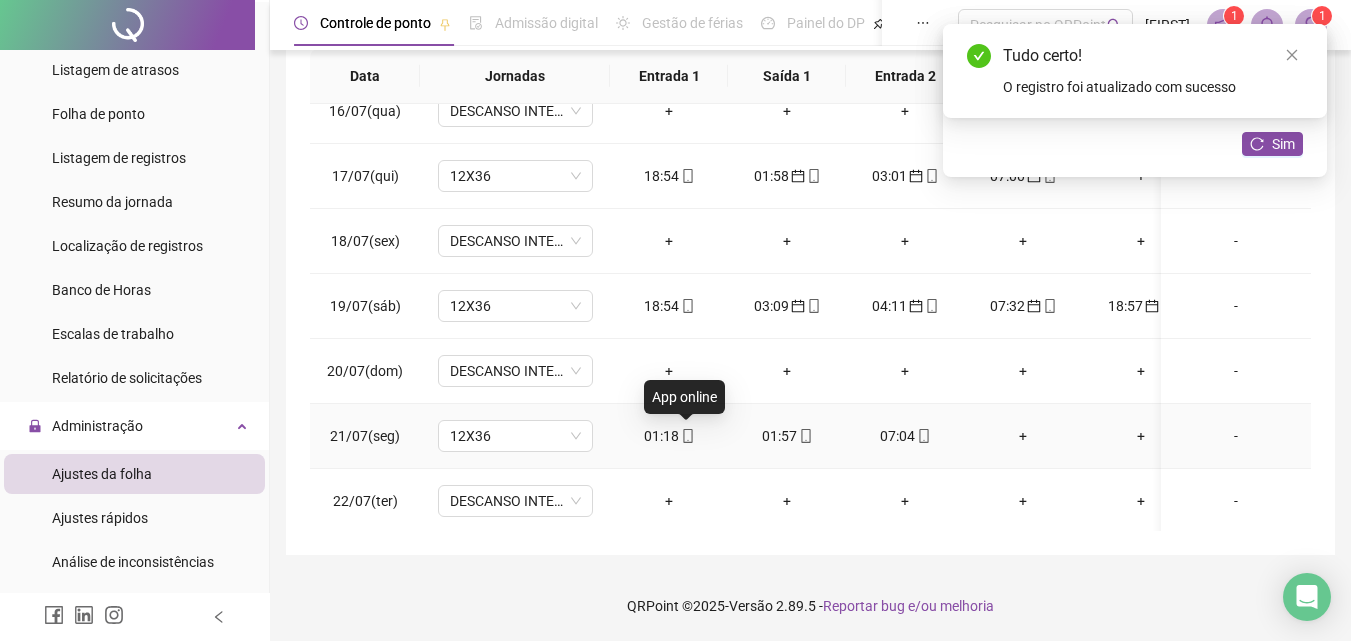 click 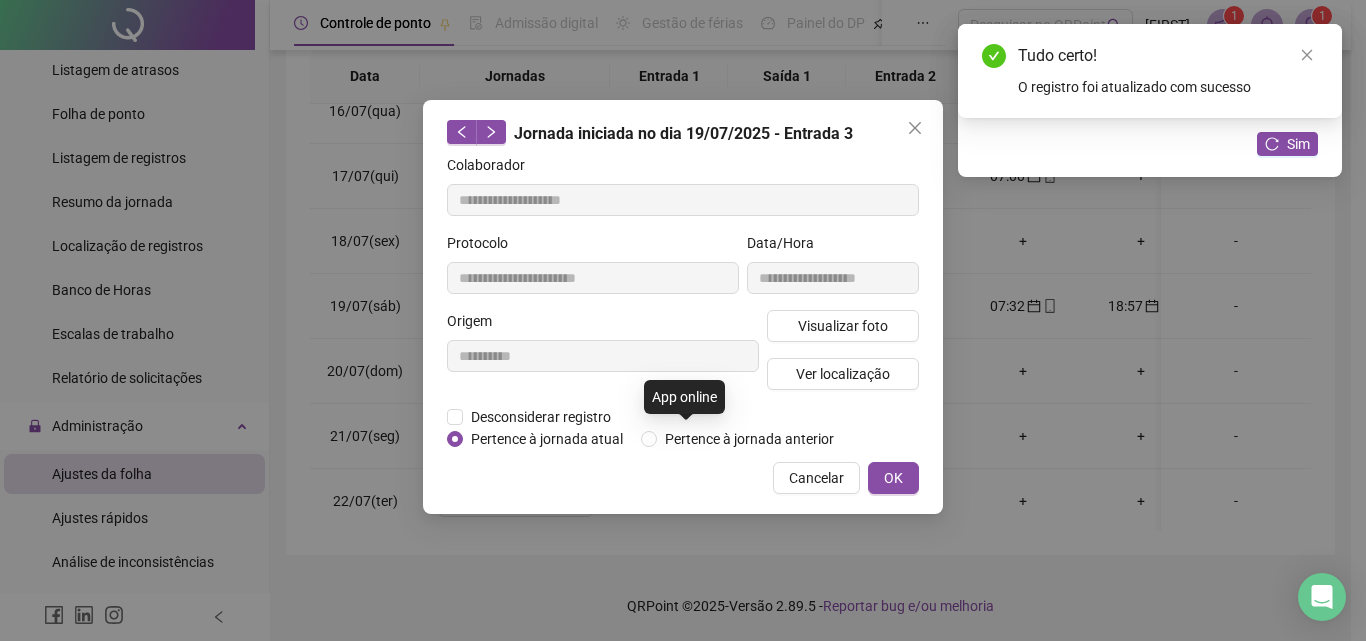type on "**********" 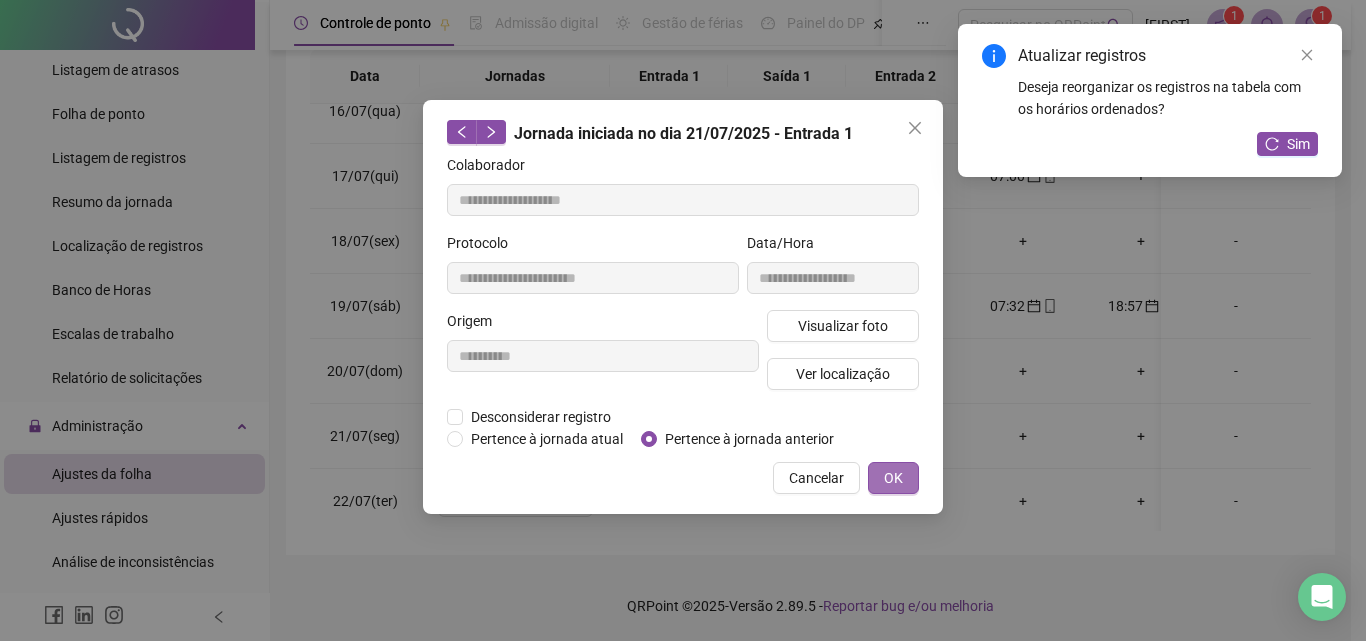click on "OK" at bounding box center [893, 478] 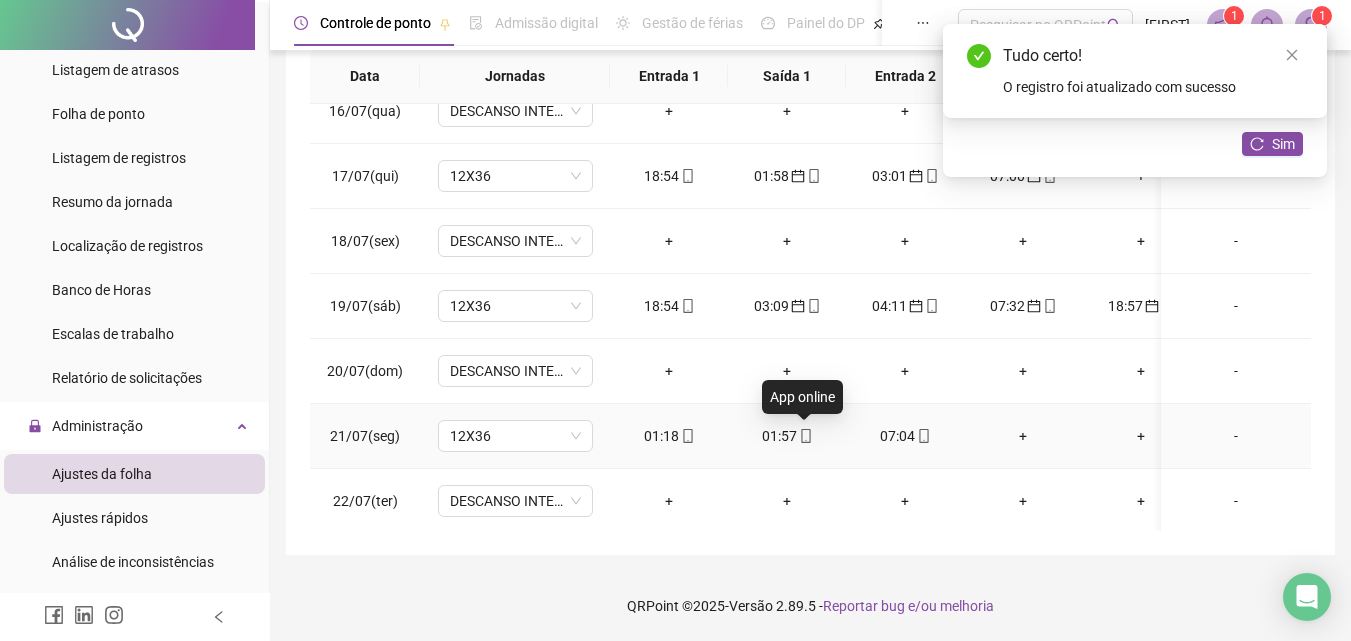 click 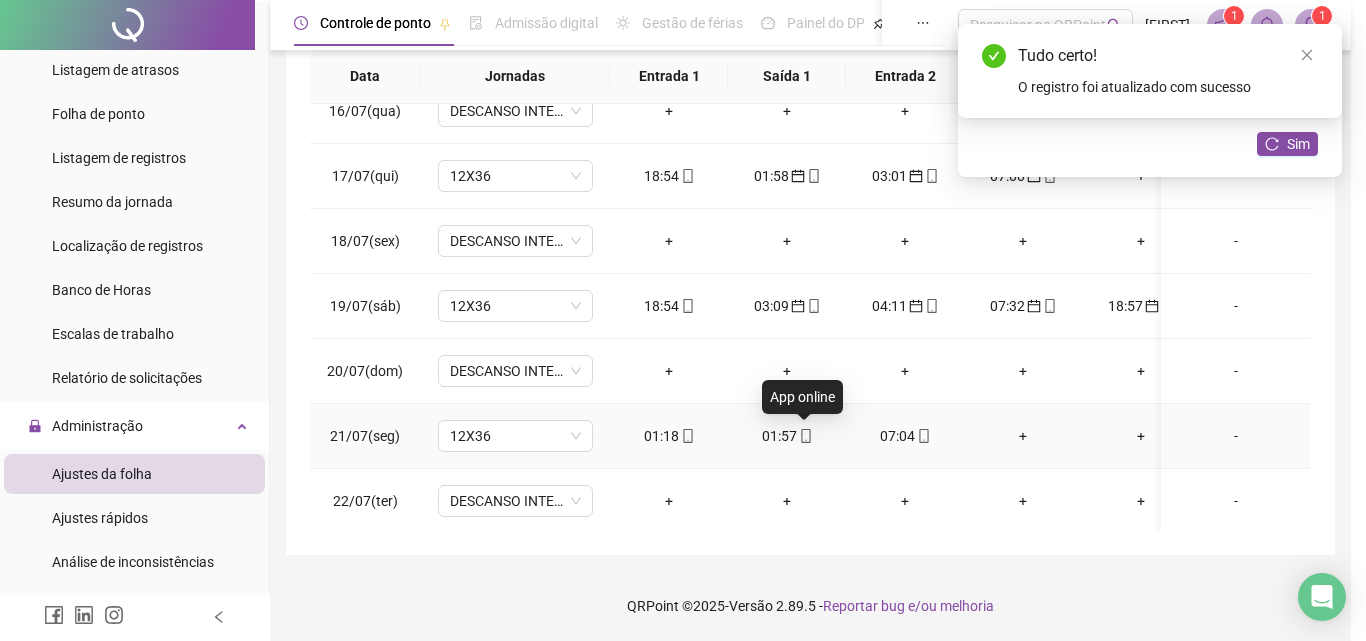 type on "**********" 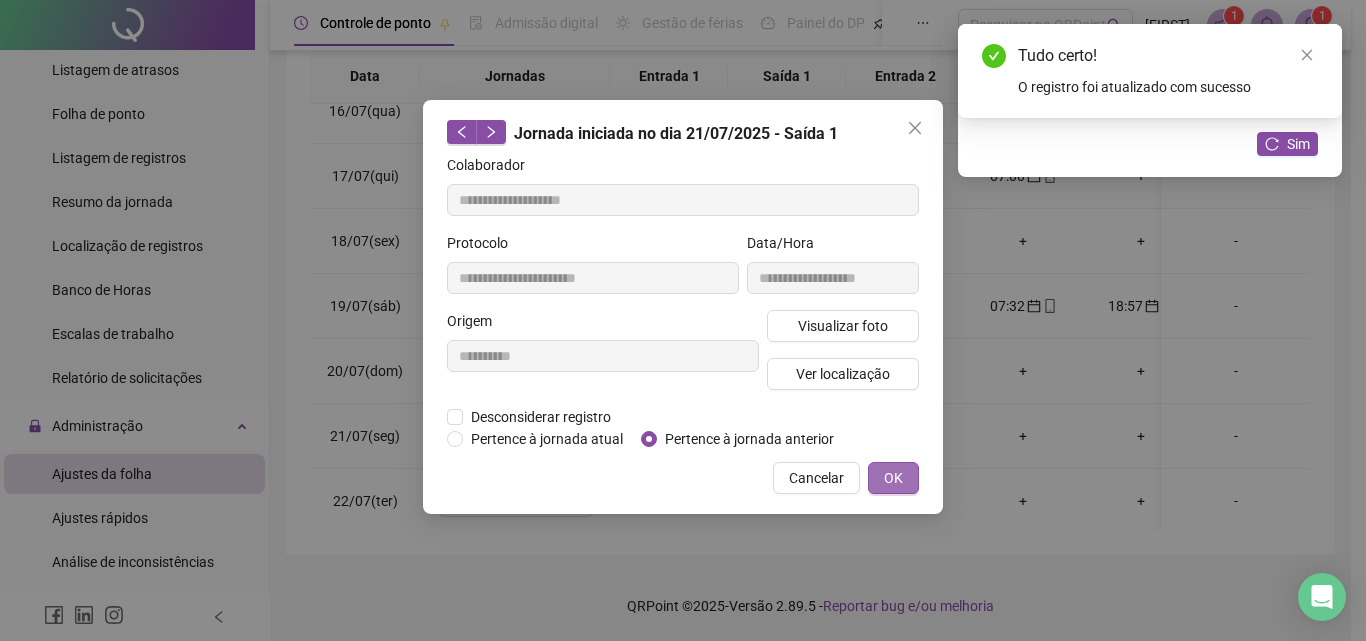 click on "OK" at bounding box center [893, 478] 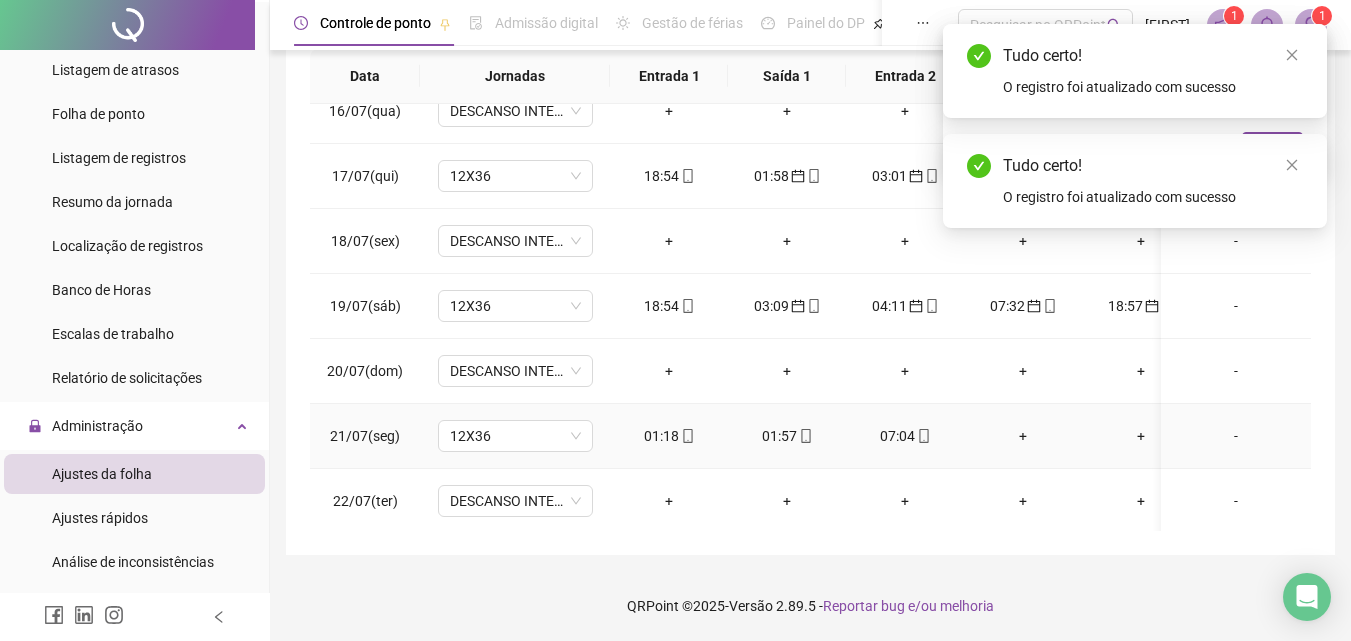 click 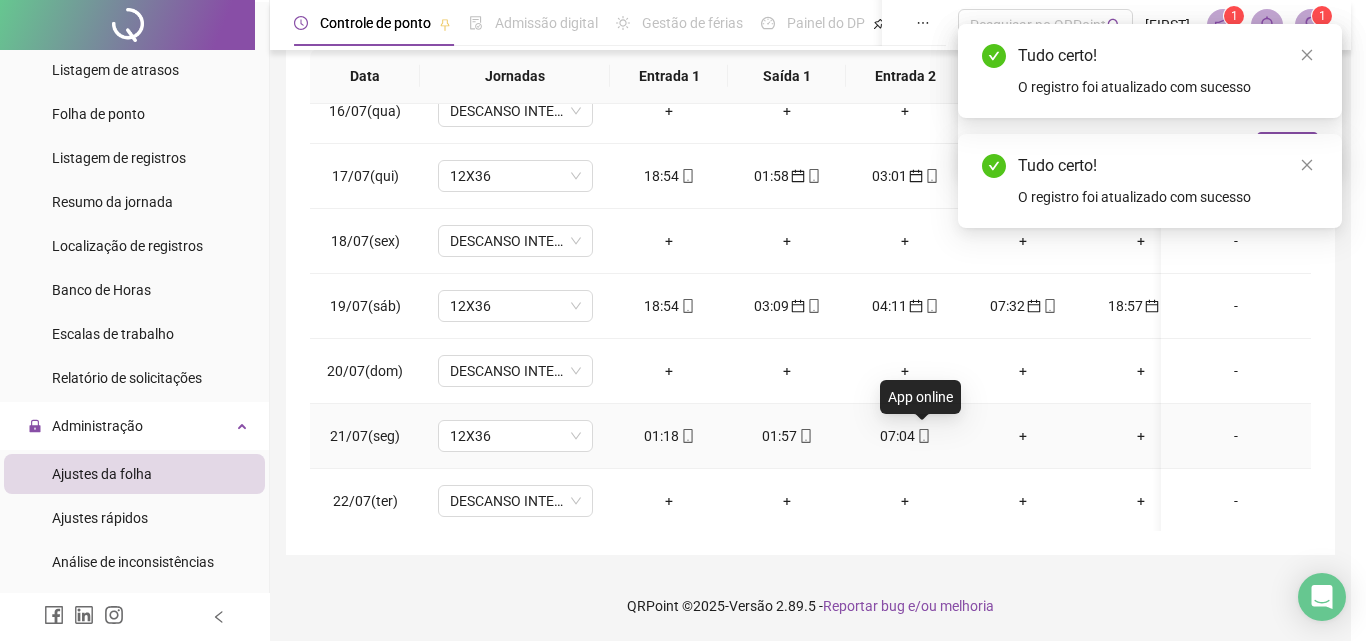 type on "**********" 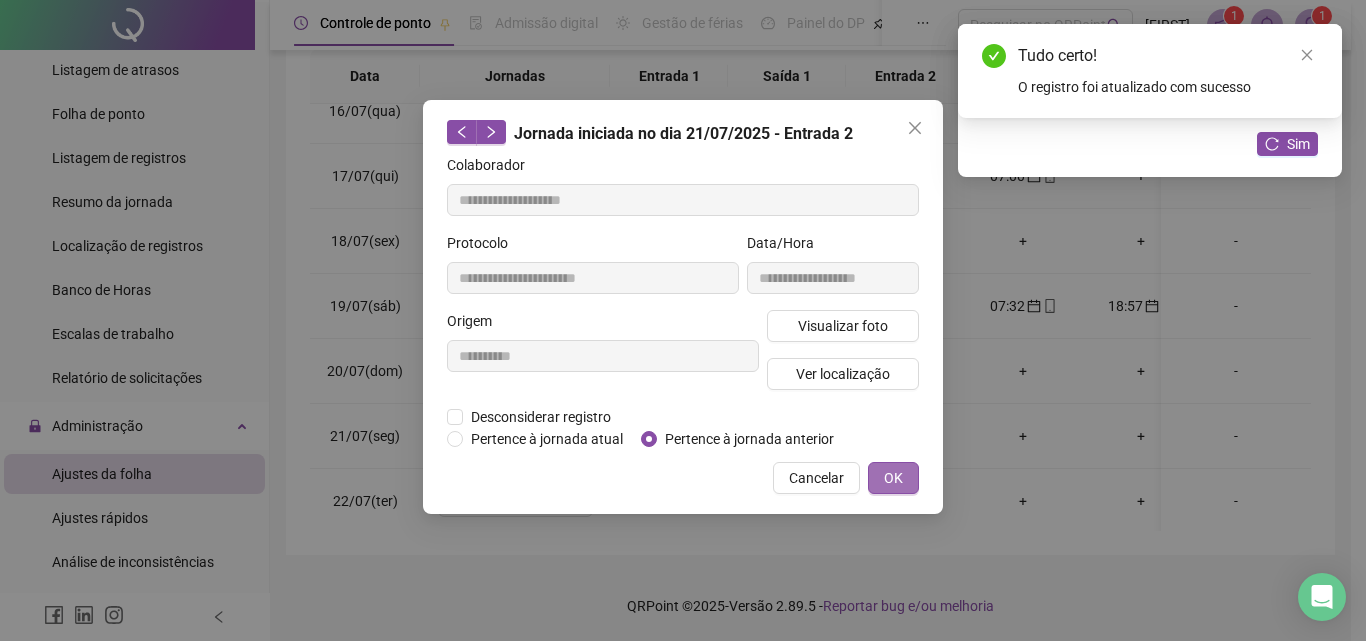 click on "OK" at bounding box center (893, 478) 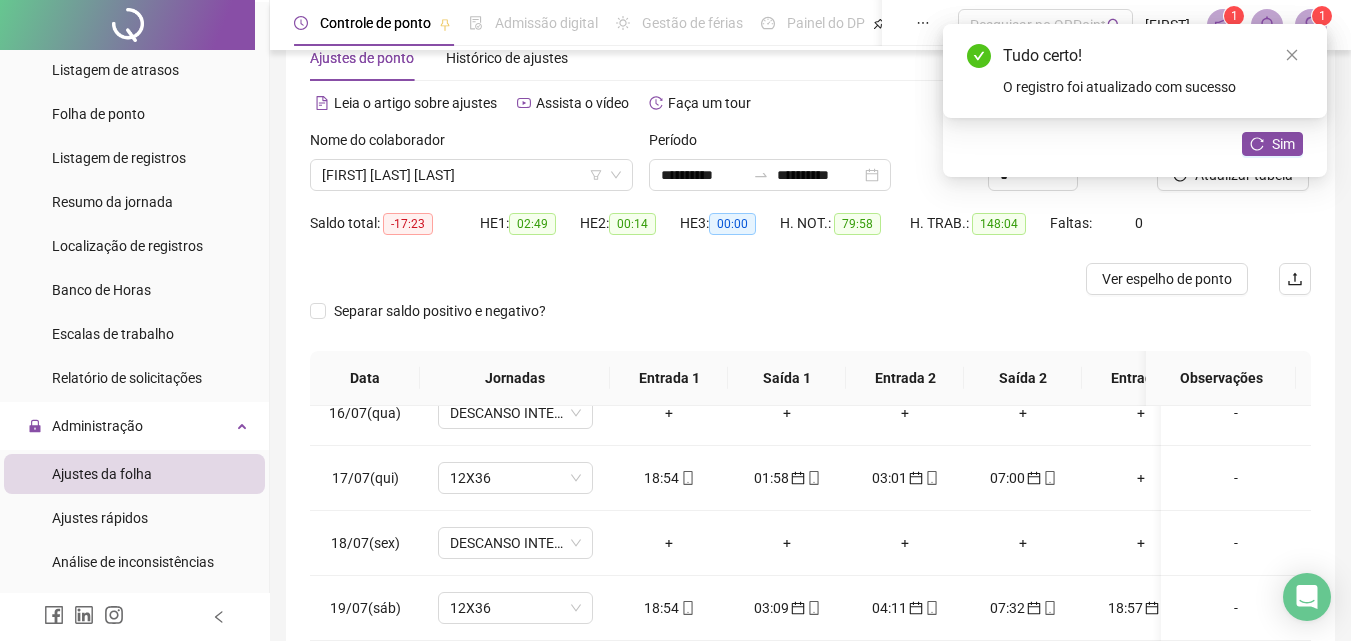 scroll, scrollTop: 25, scrollLeft: 0, axis: vertical 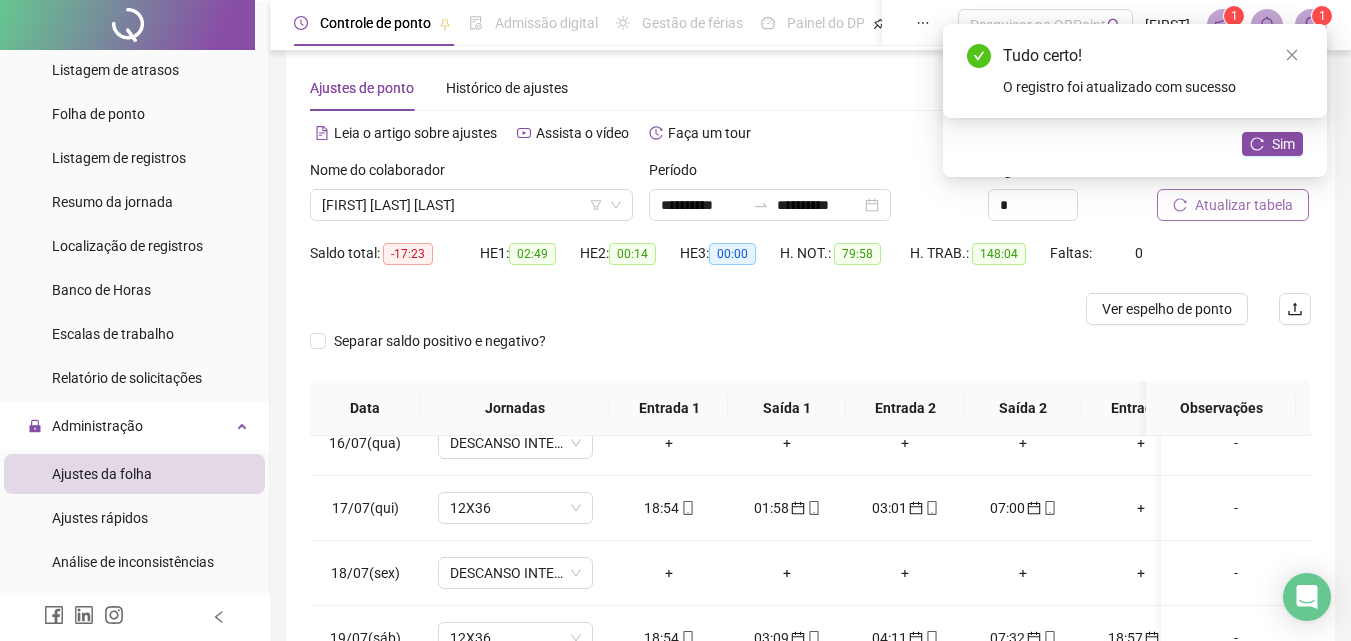 click on "Atualizar tabela" at bounding box center (1244, 205) 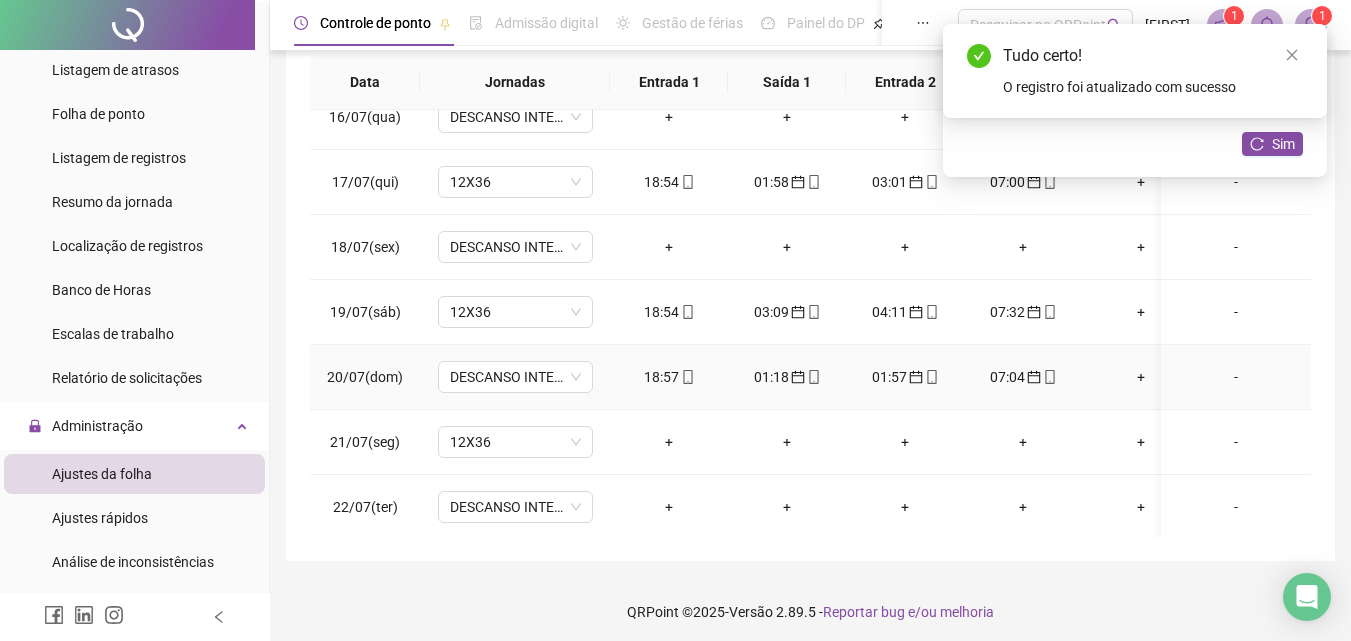 scroll, scrollTop: 357, scrollLeft: 0, axis: vertical 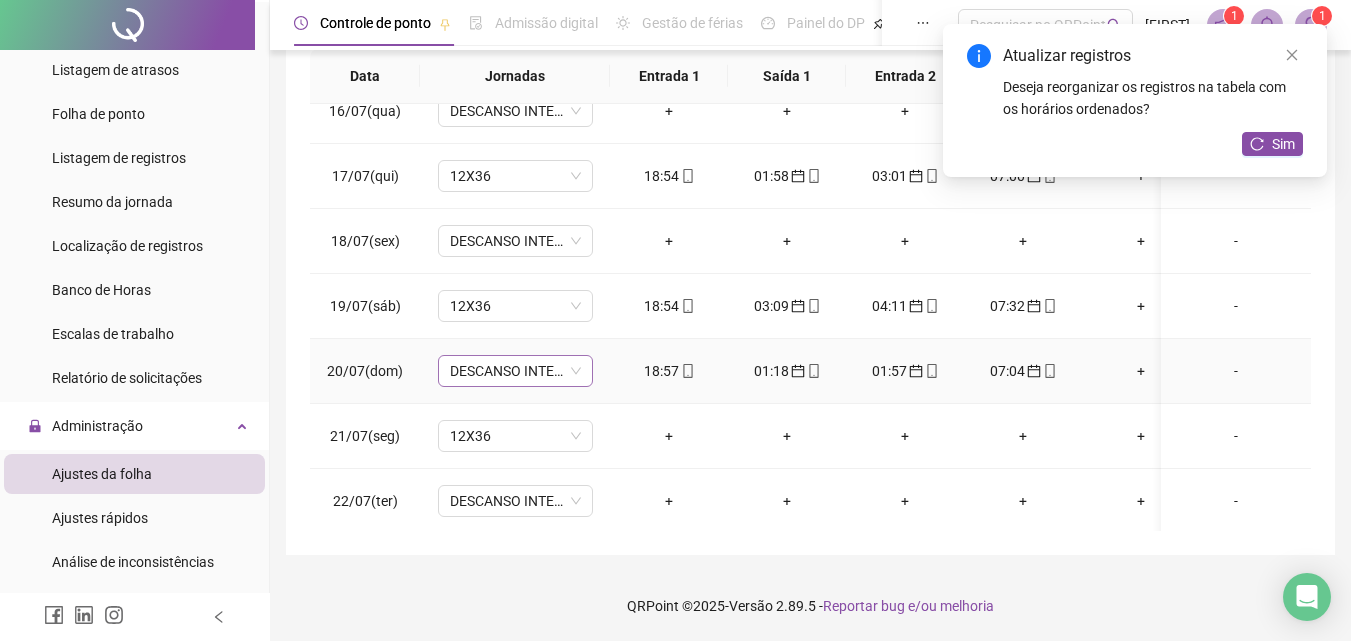 click on "DESCANSO INTER-JORNADA" at bounding box center (515, 371) 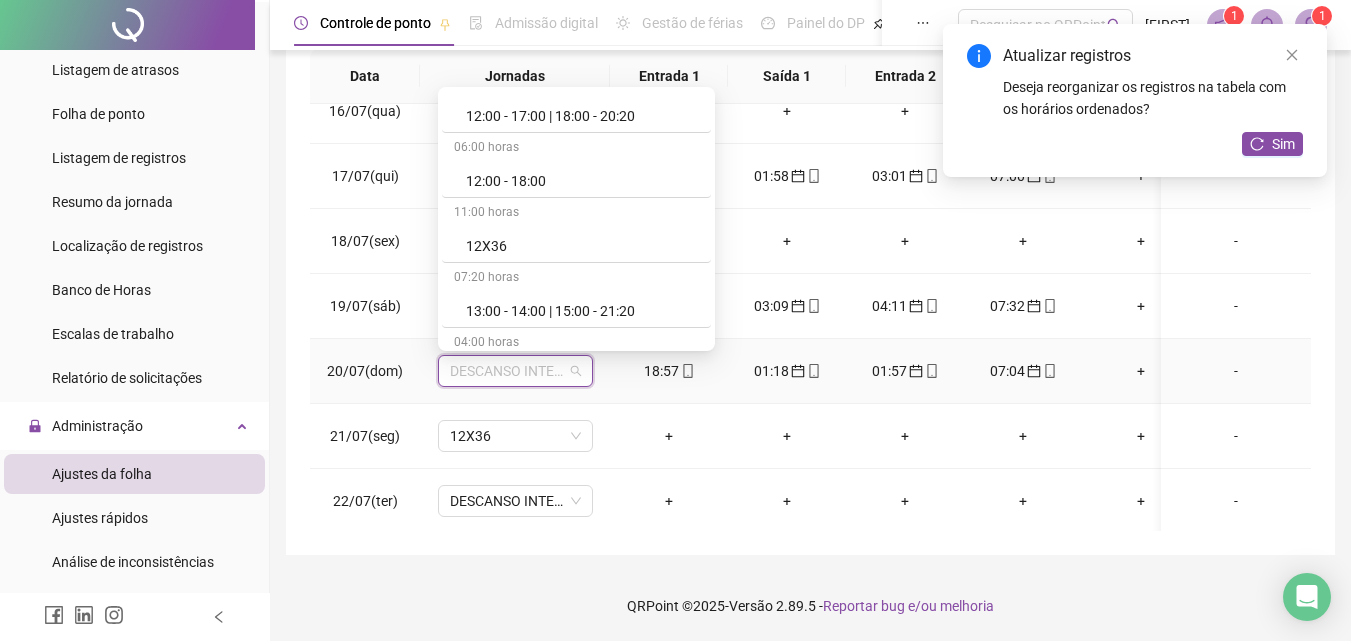 scroll, scrollTop: 3232, scrollLeft: 0, axis: vertical 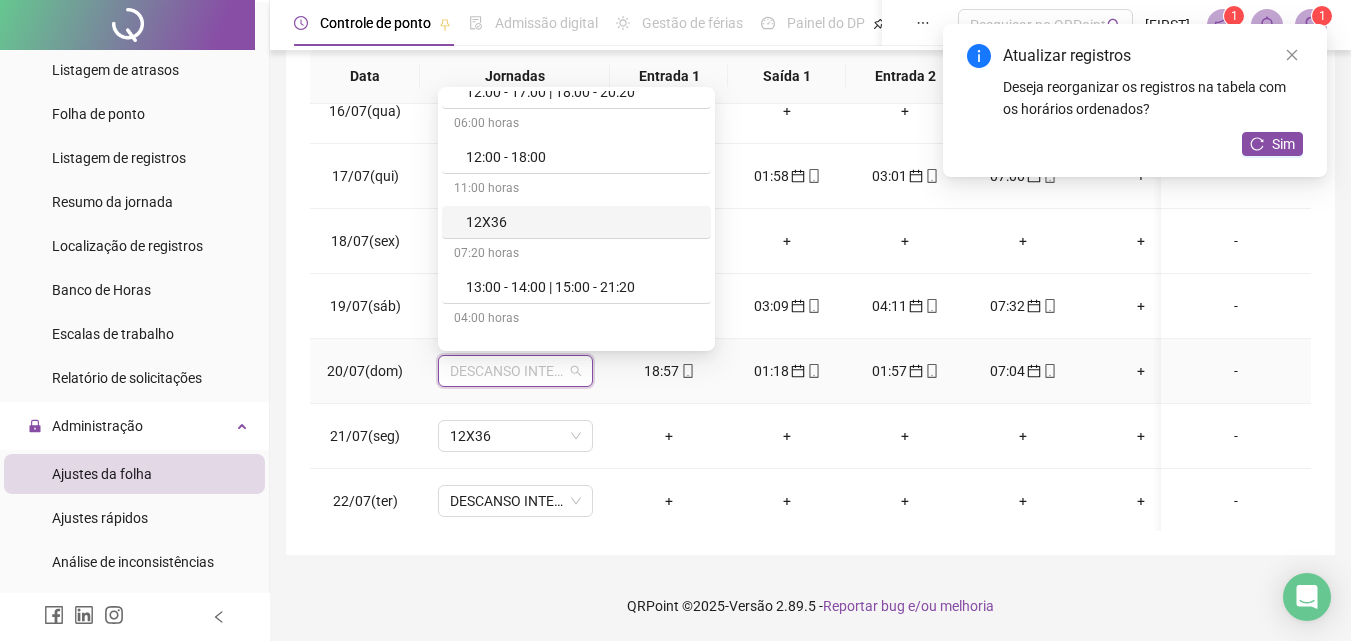 click on "12X36" at bounding box center [582, 222] 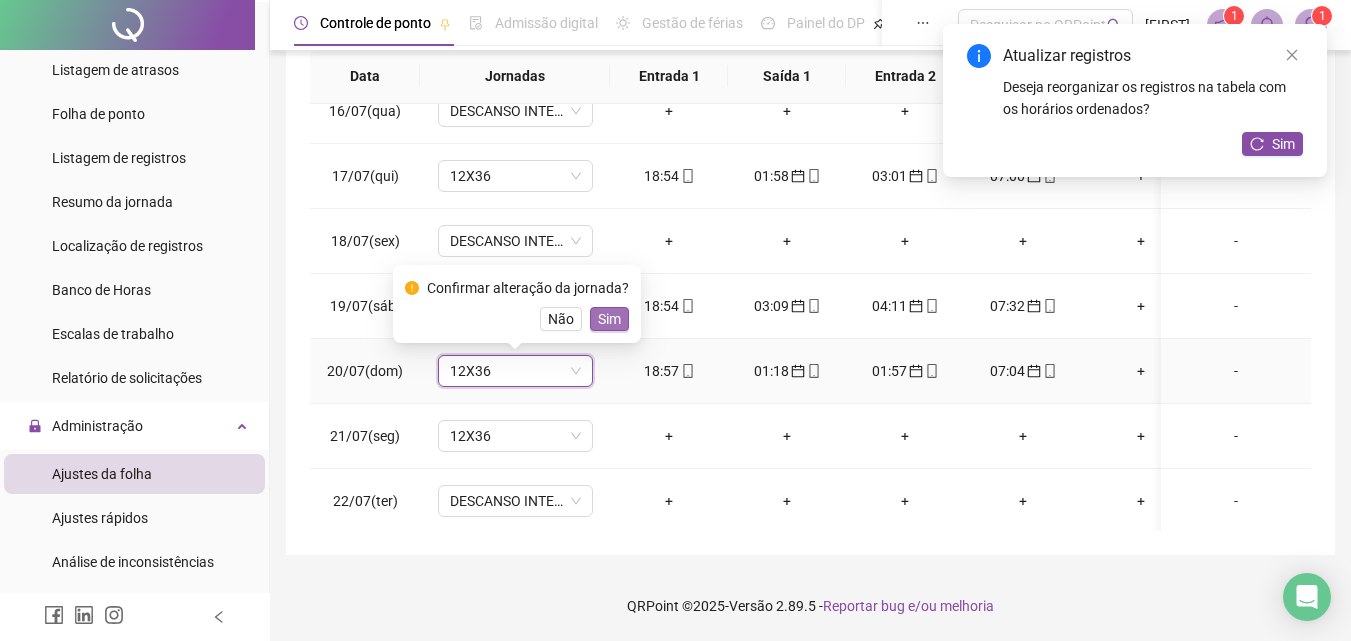 click on "Sim" at bounding box center [609, 319] 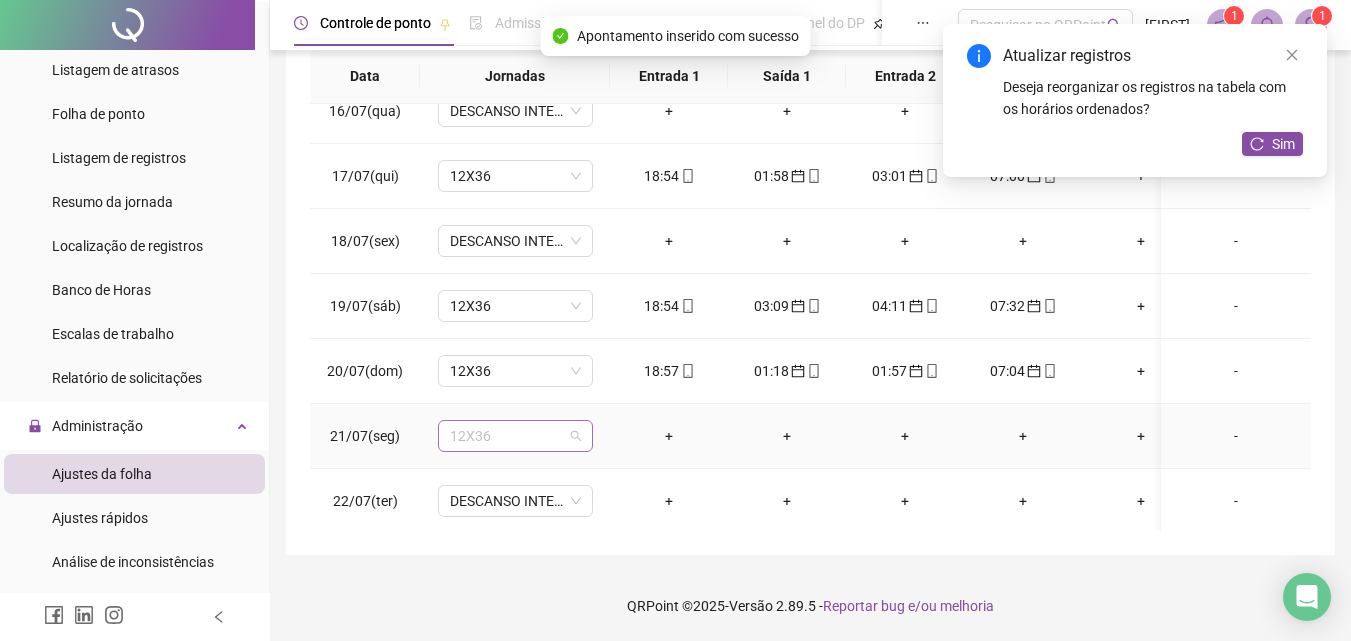 click on "12X36" at bounding box center [515, 436] 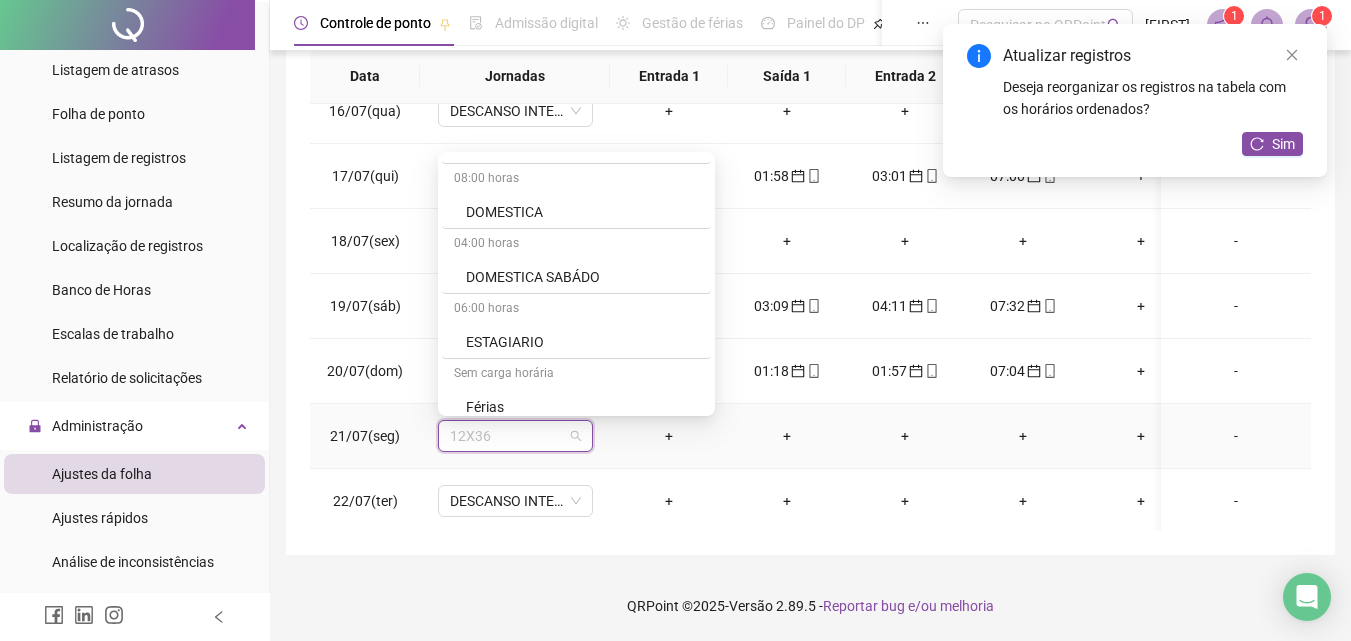 scroll, scrollTop: 4096, scrollLeft: 0, axis: vertical 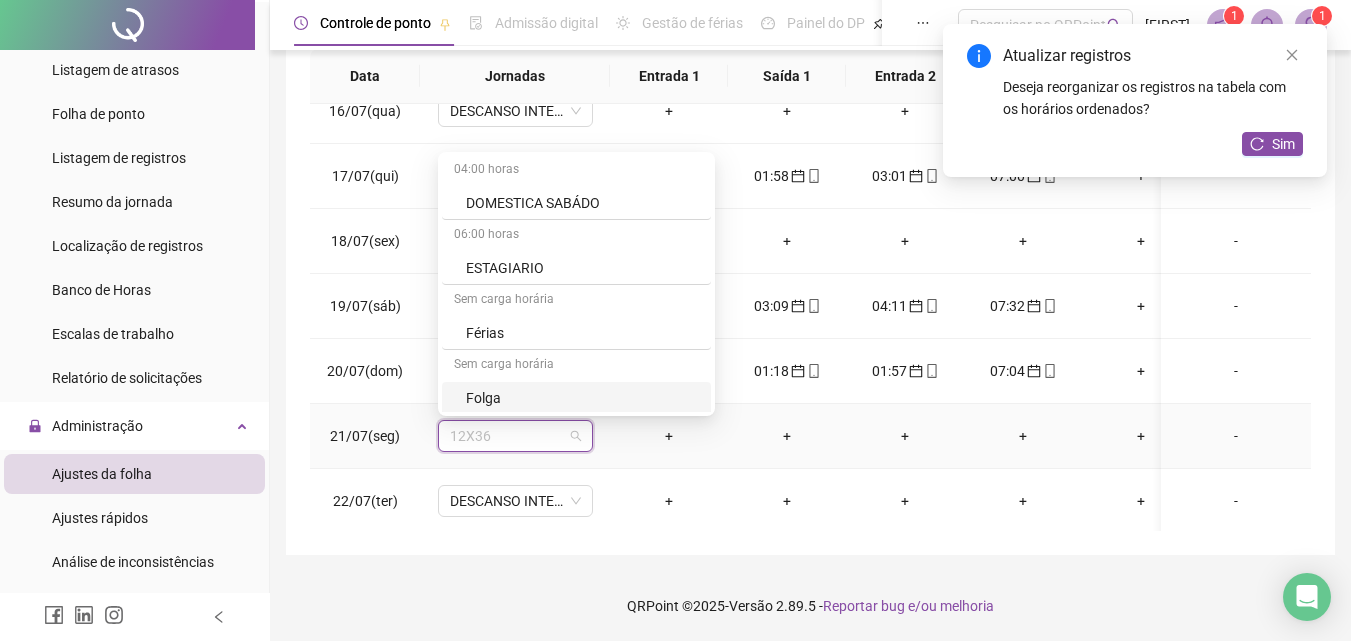 click on "Folga" at bounding box center (582, 398) 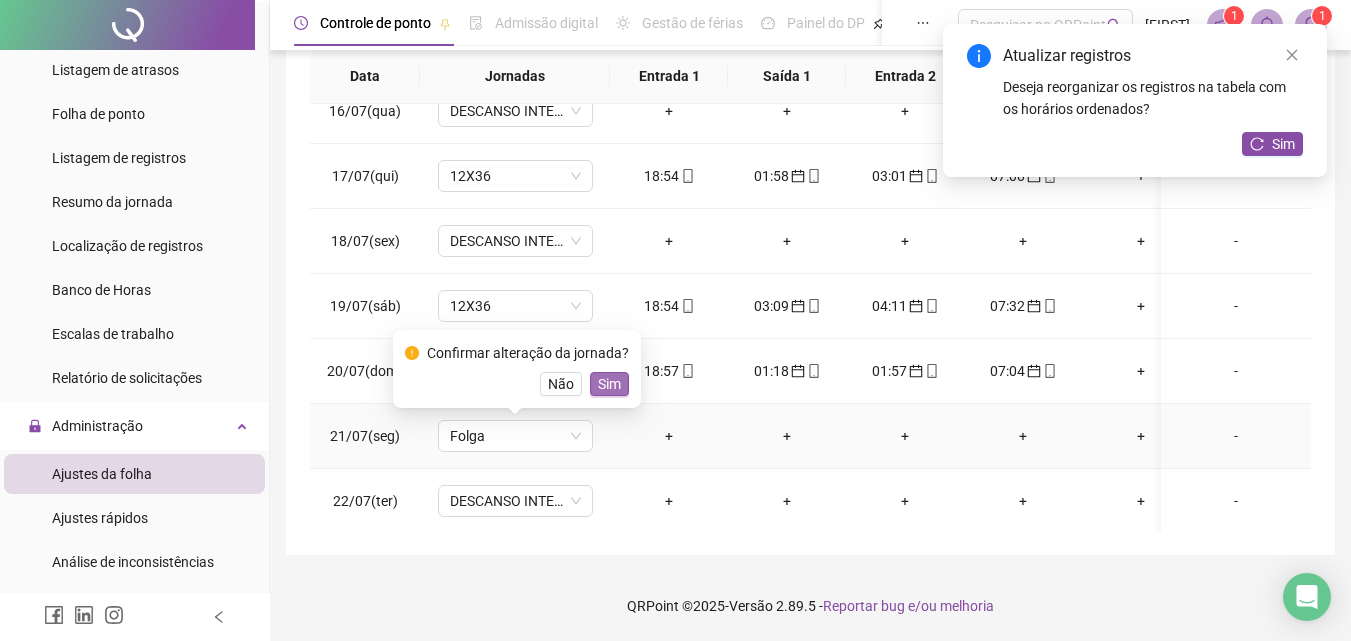 click on "Sim" at bounding box center [609, 384] 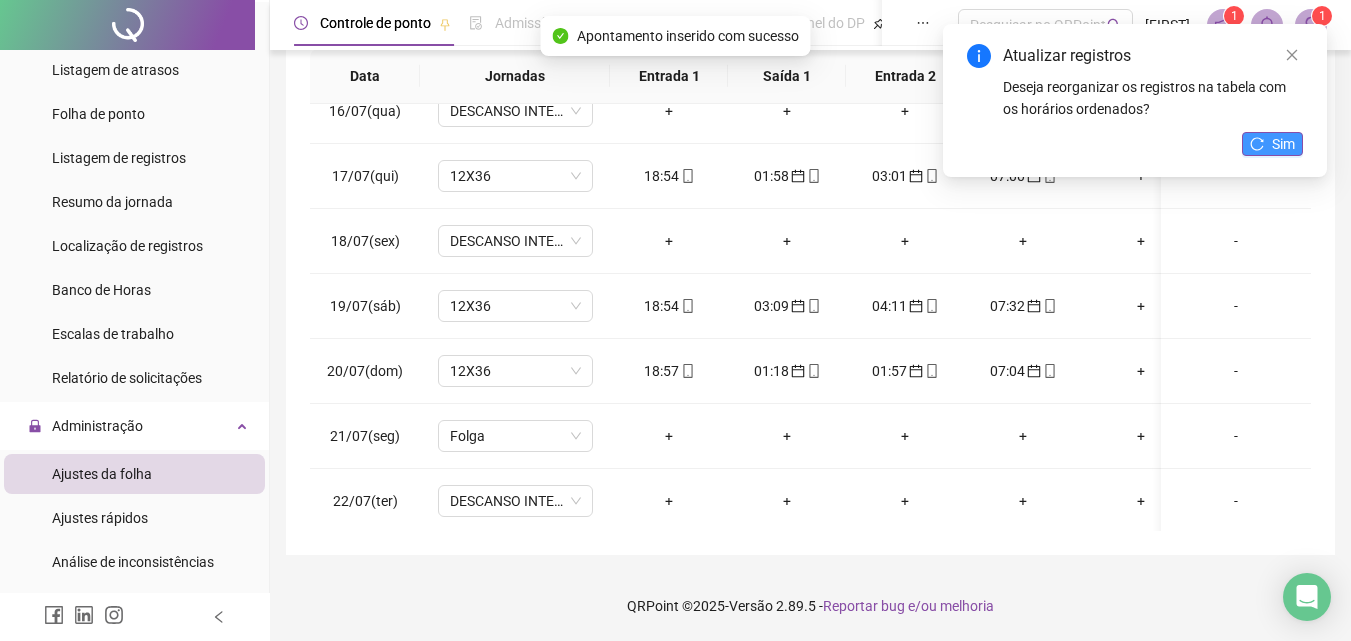 click 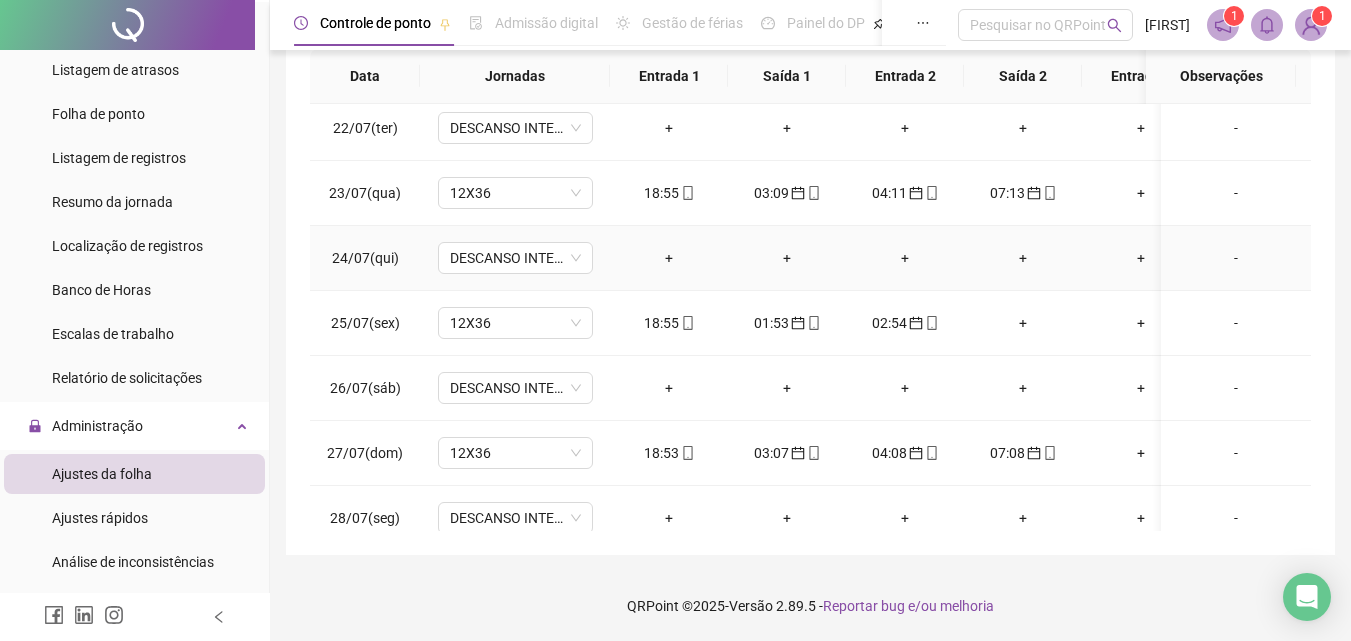 scroll, scrollTop: 1400, scrollLeft: 0, axis: vertical 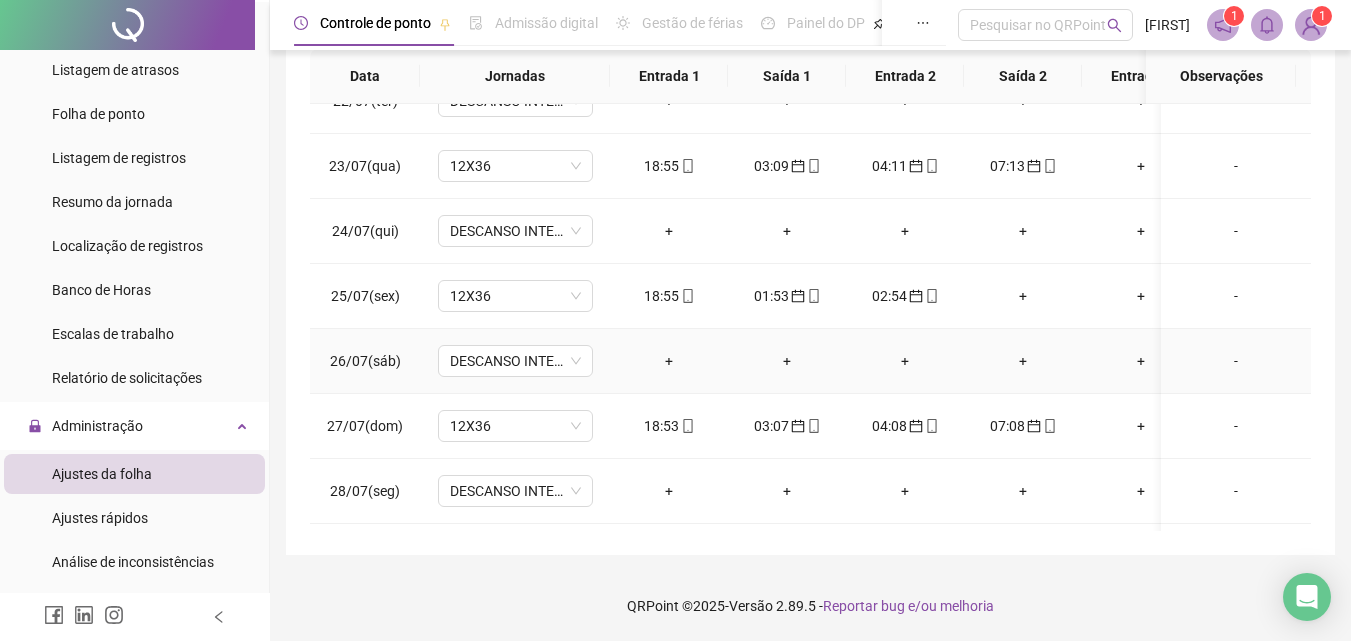 click on "+" at bounding box center (669, 361) 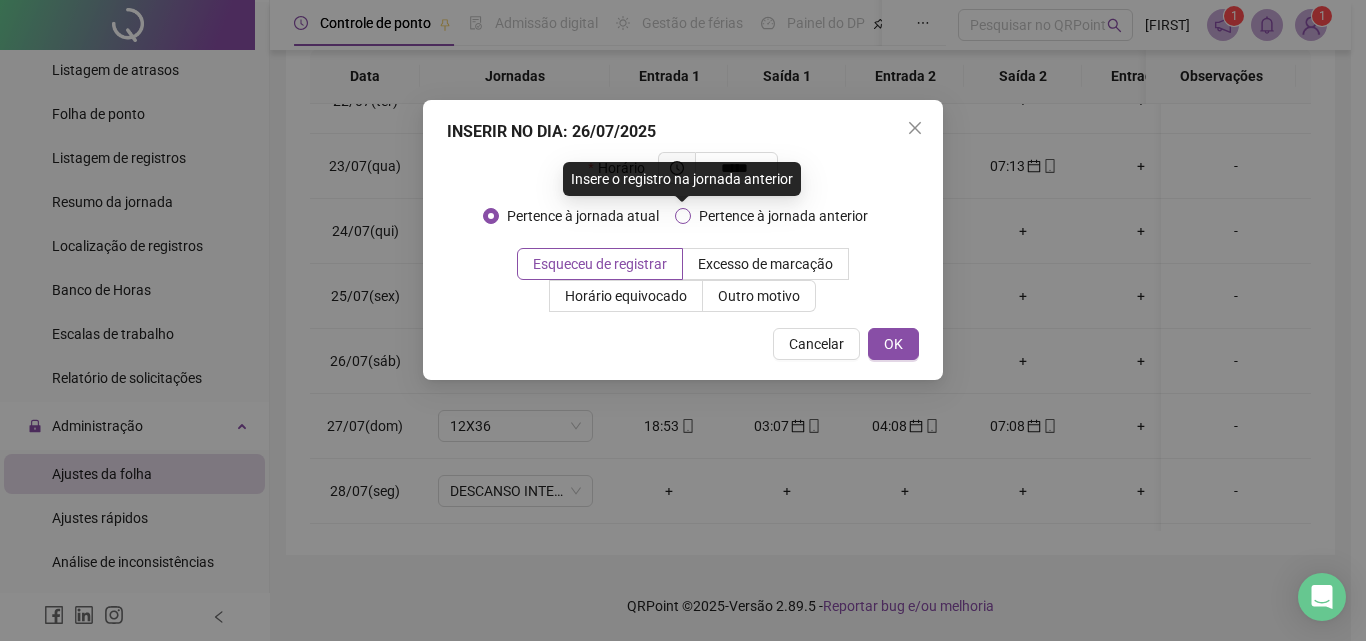 type on "*****" 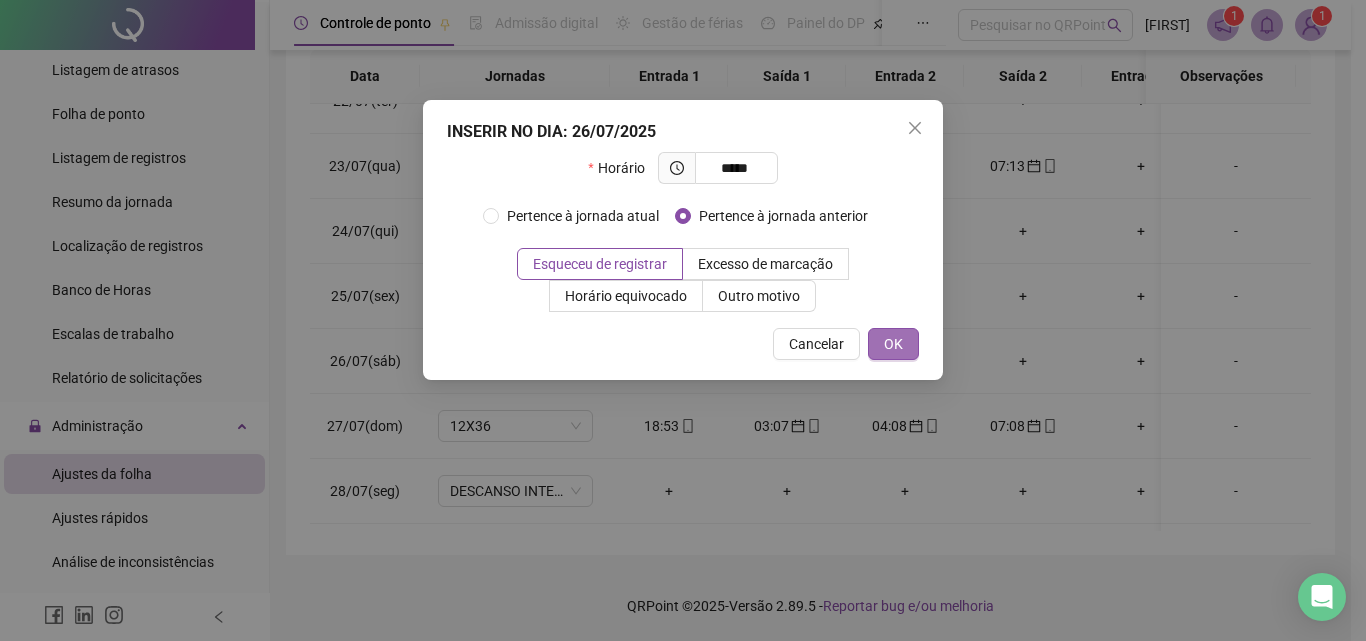 click on "OK" at bounding box center [893, 344] 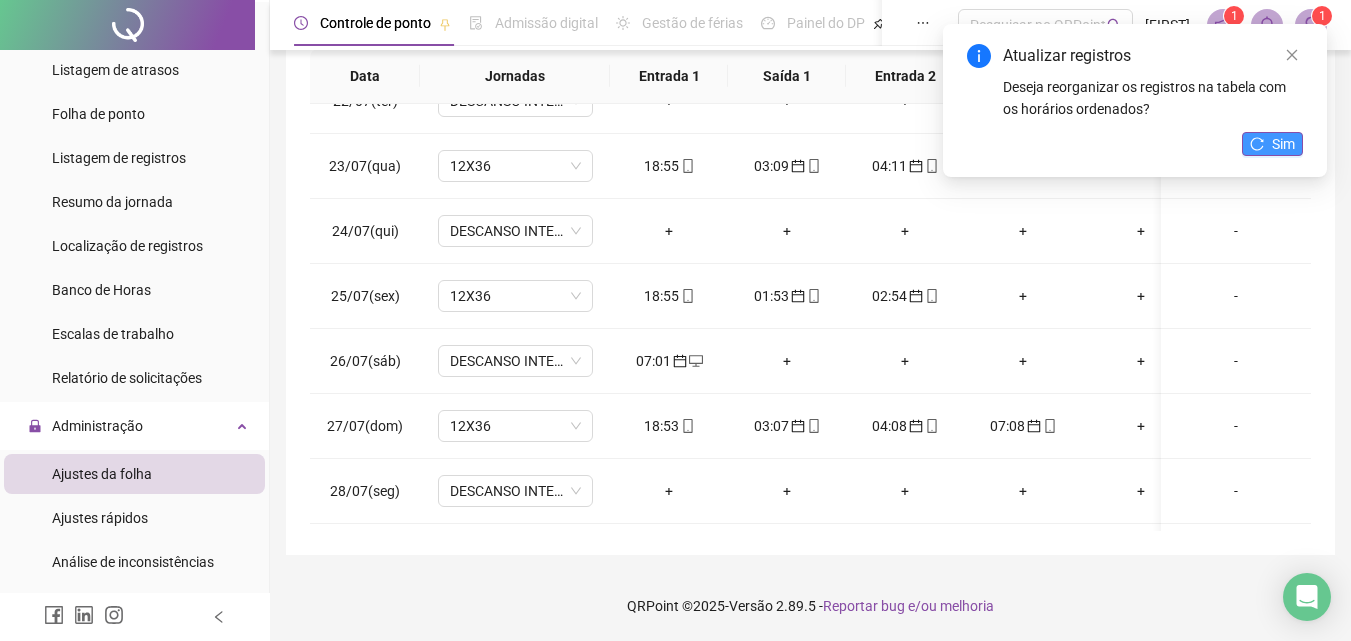 click on "Sim" at bounding box center (1283, 144) 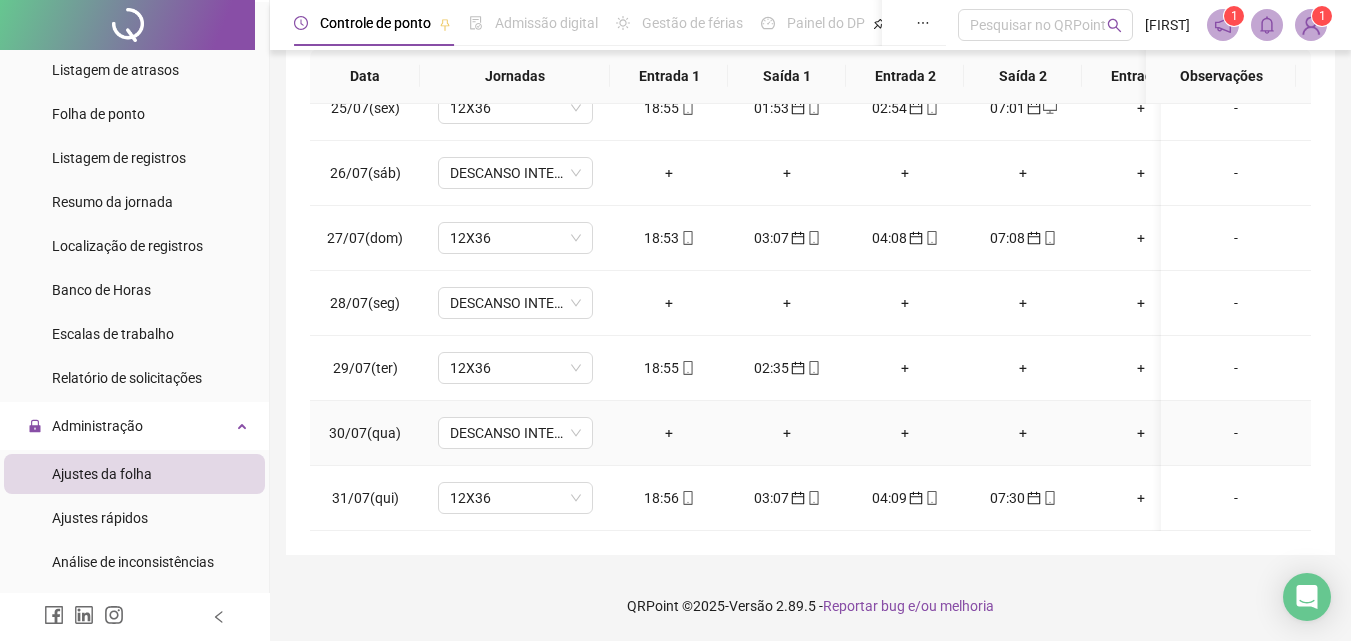 scroll, scrollTop: 1603, scrollLeft: 0, axis: vertical 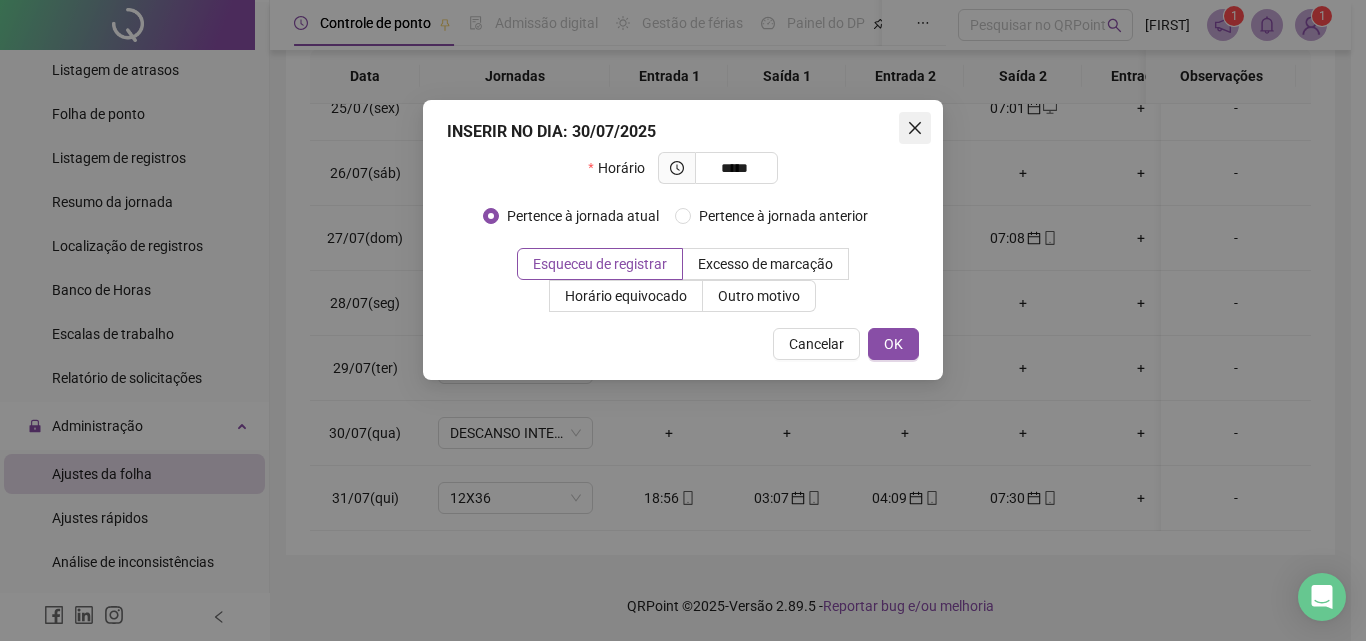 type on "*****" 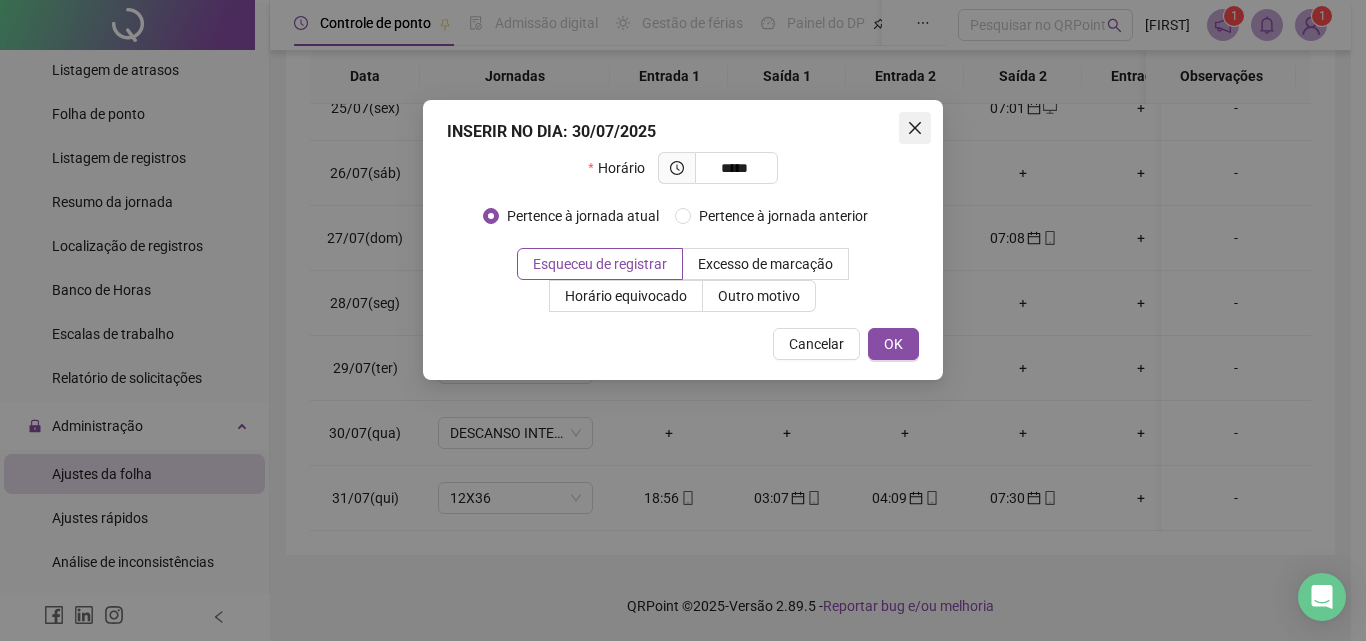 click 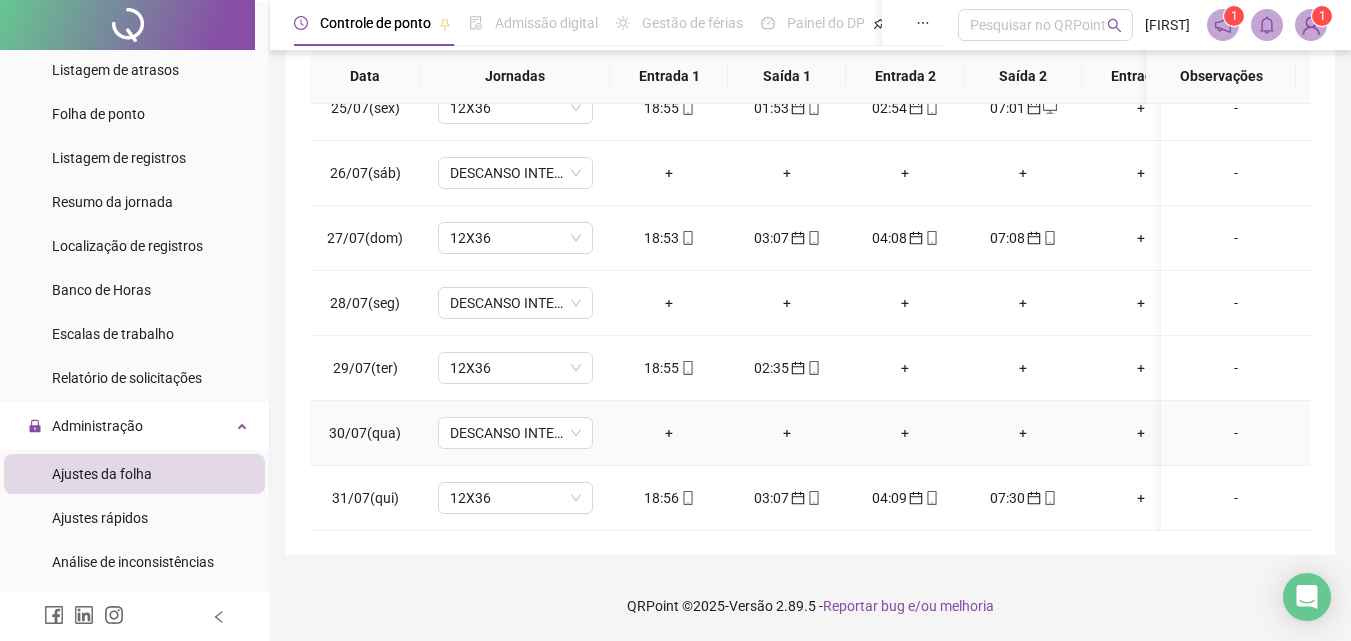 click on "+" at bounding box center [669, 433] 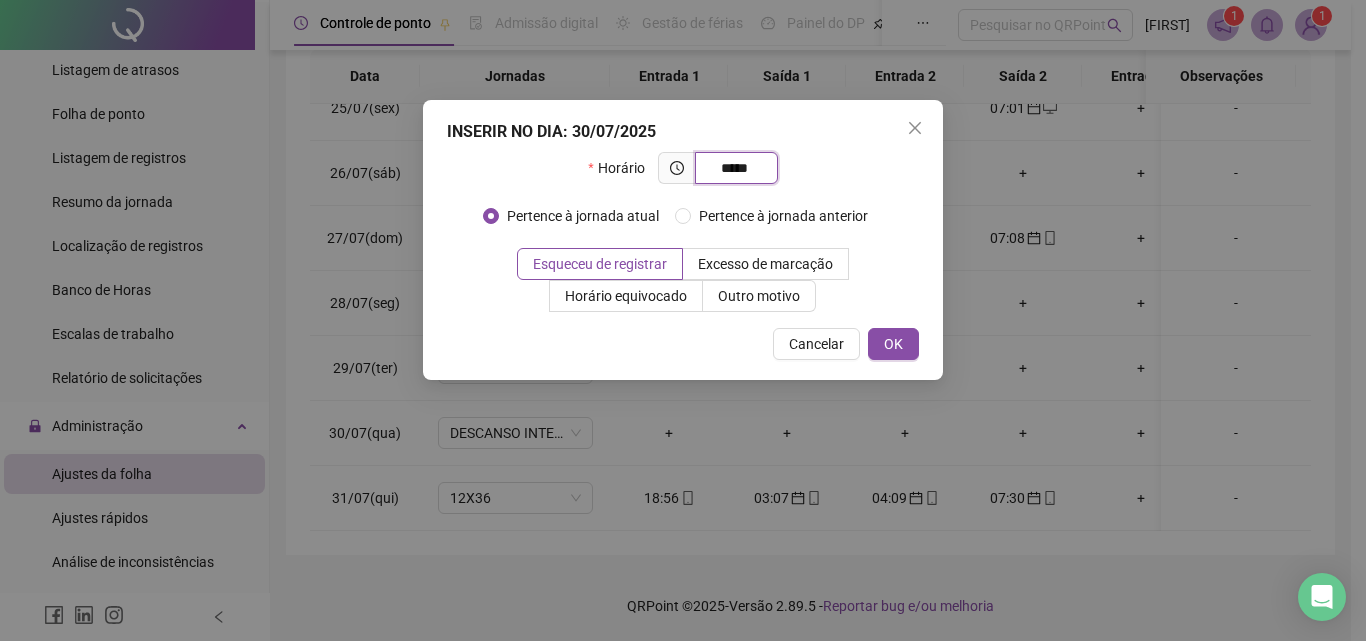 type on "*****" 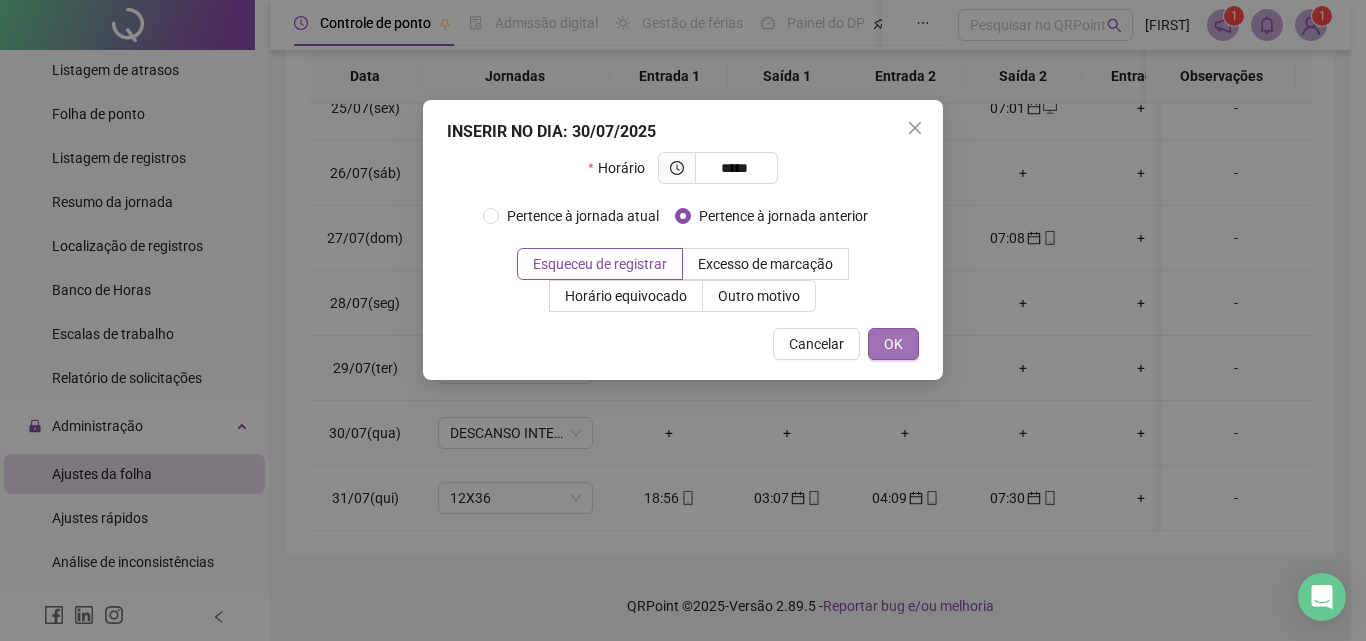 click on "OK" at bounding box center [893, 344] 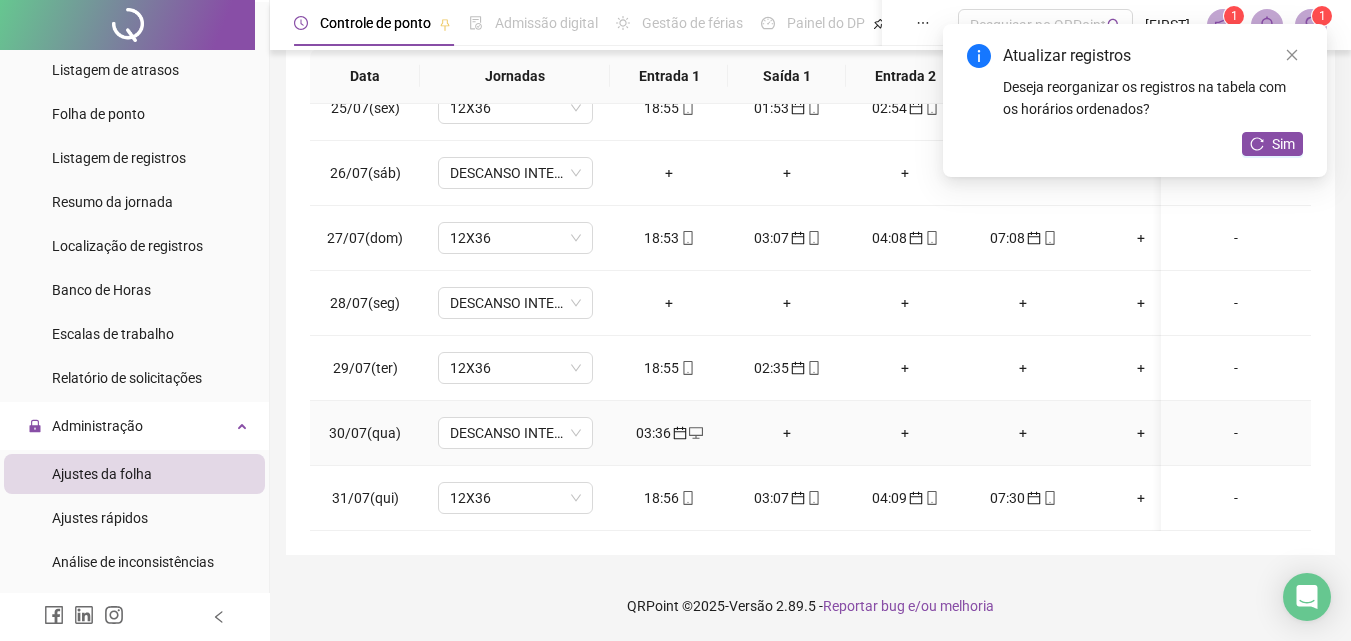 click on "+" at bounding box center (787, 433) 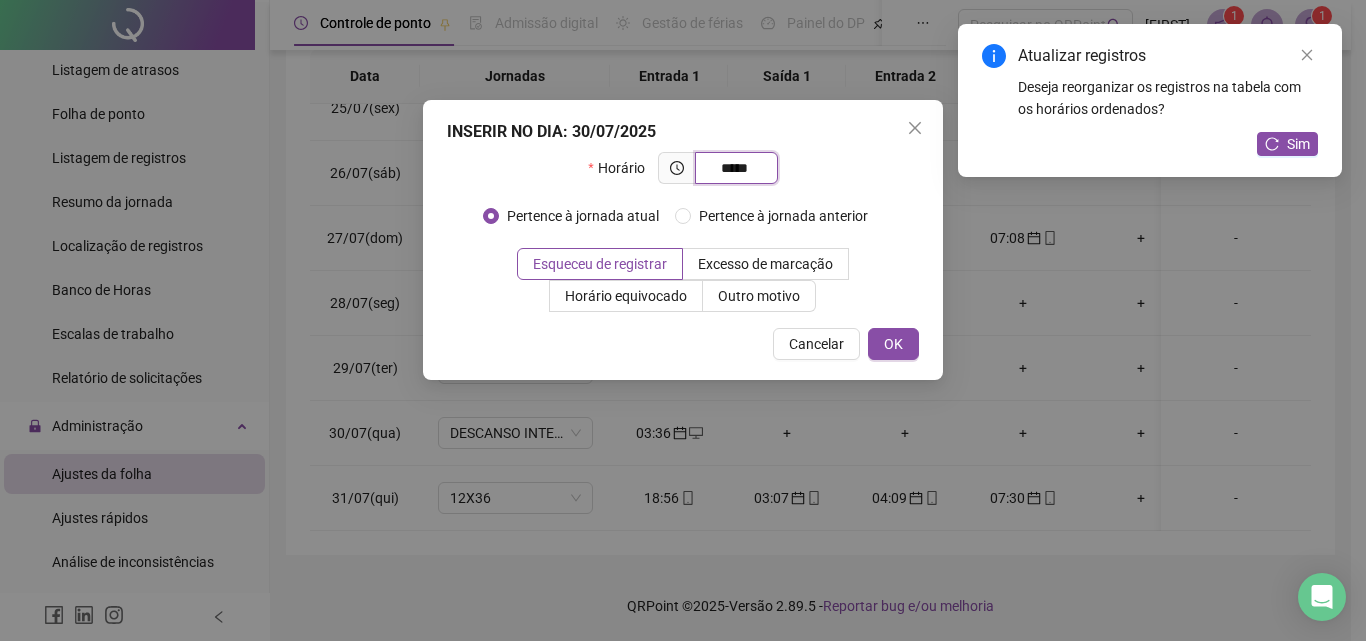 type on "*****" 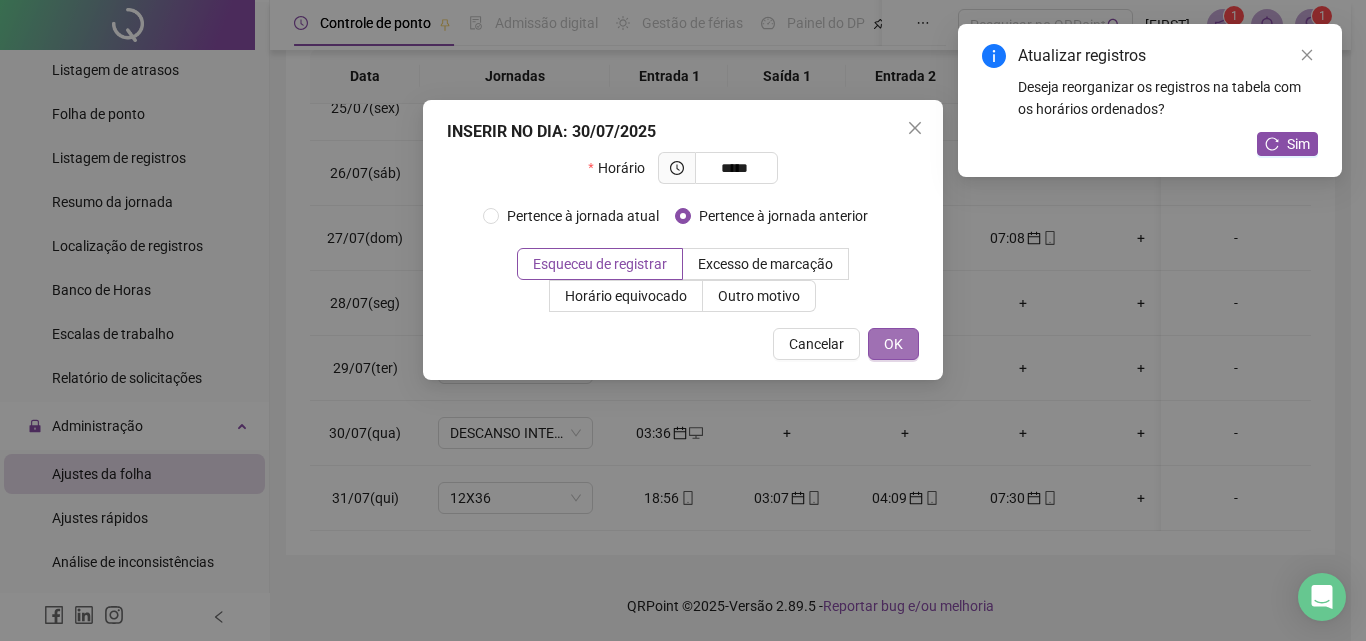 click on "OK" at bounding box center (893, 344) 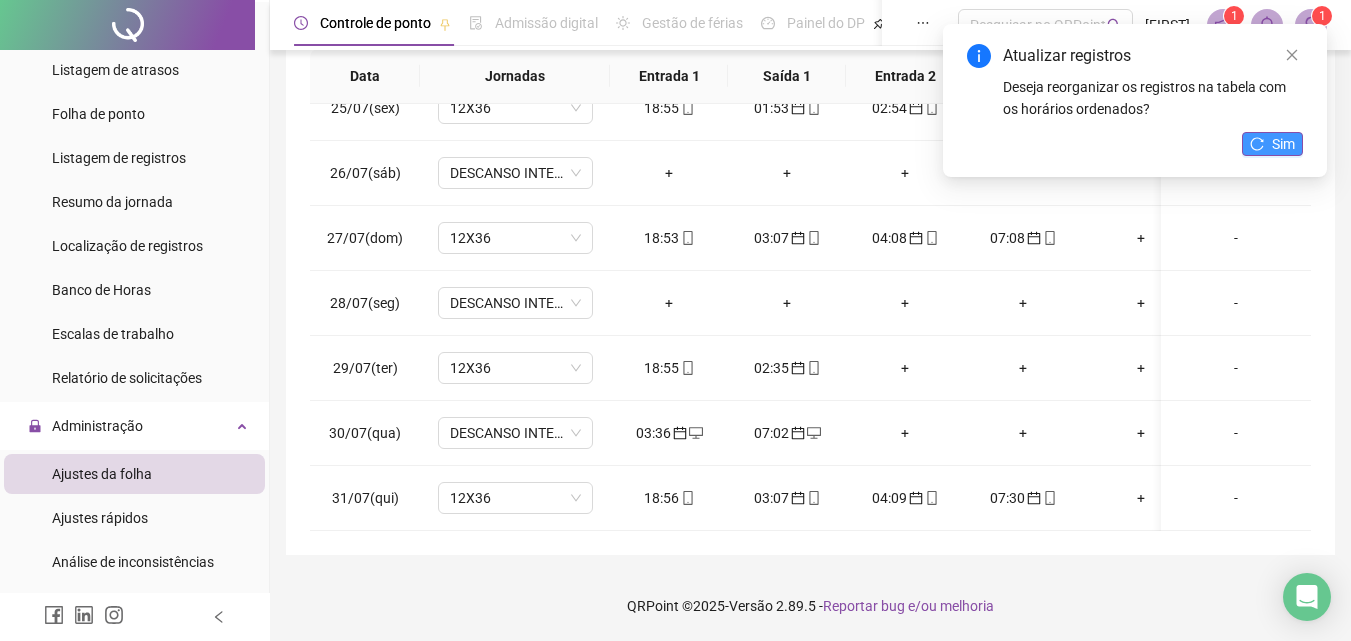click on "Sim" at bounding box center [1283, 144] 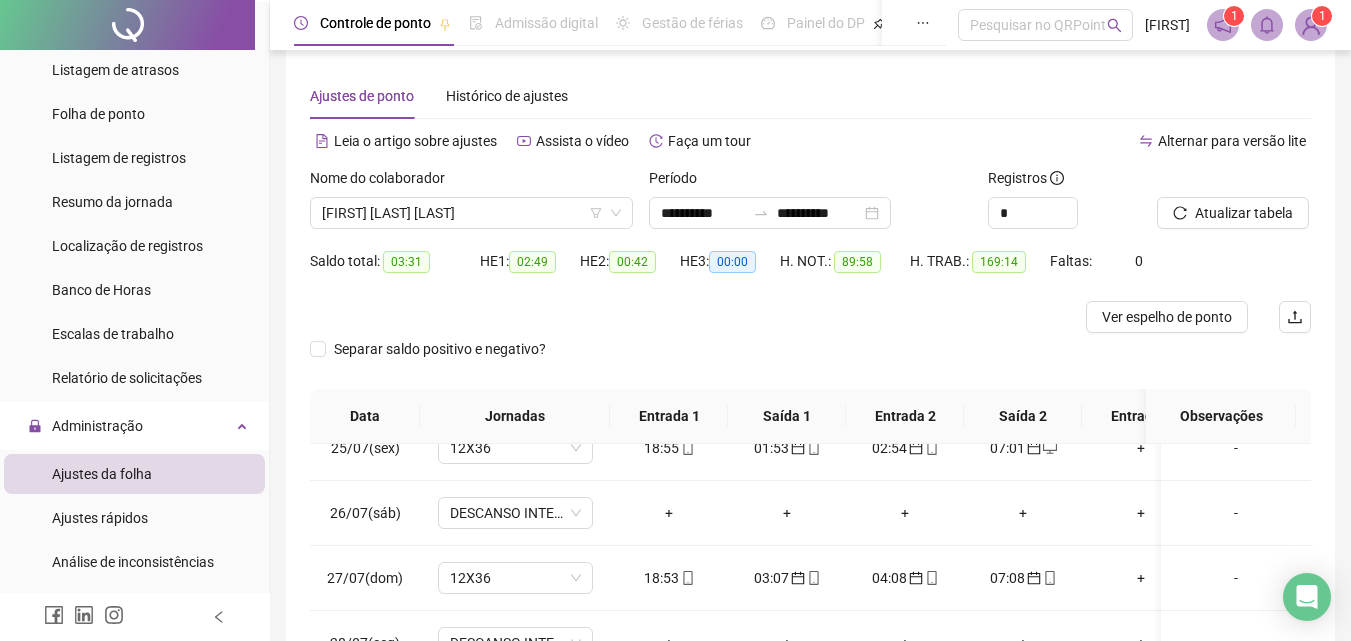 scroll, scrollTop: 0, scrollLeft: 0, axis: both 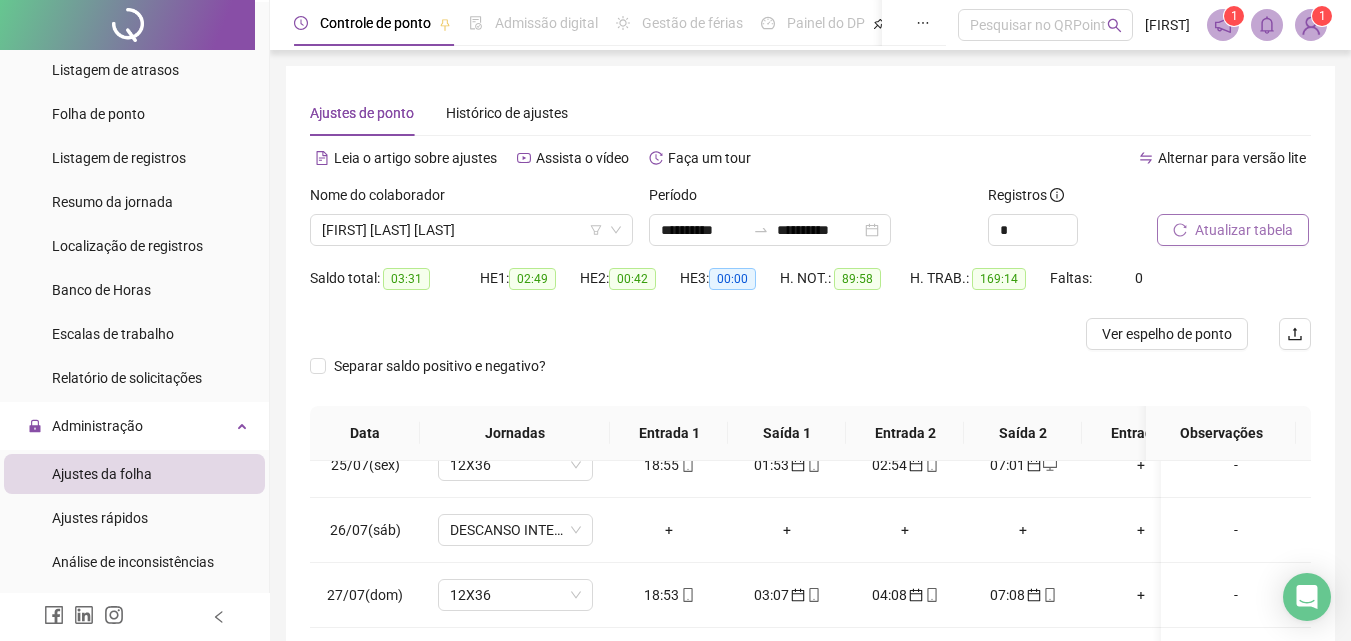 click on "Atualizar tabela" at bounding box center (1244, 230) 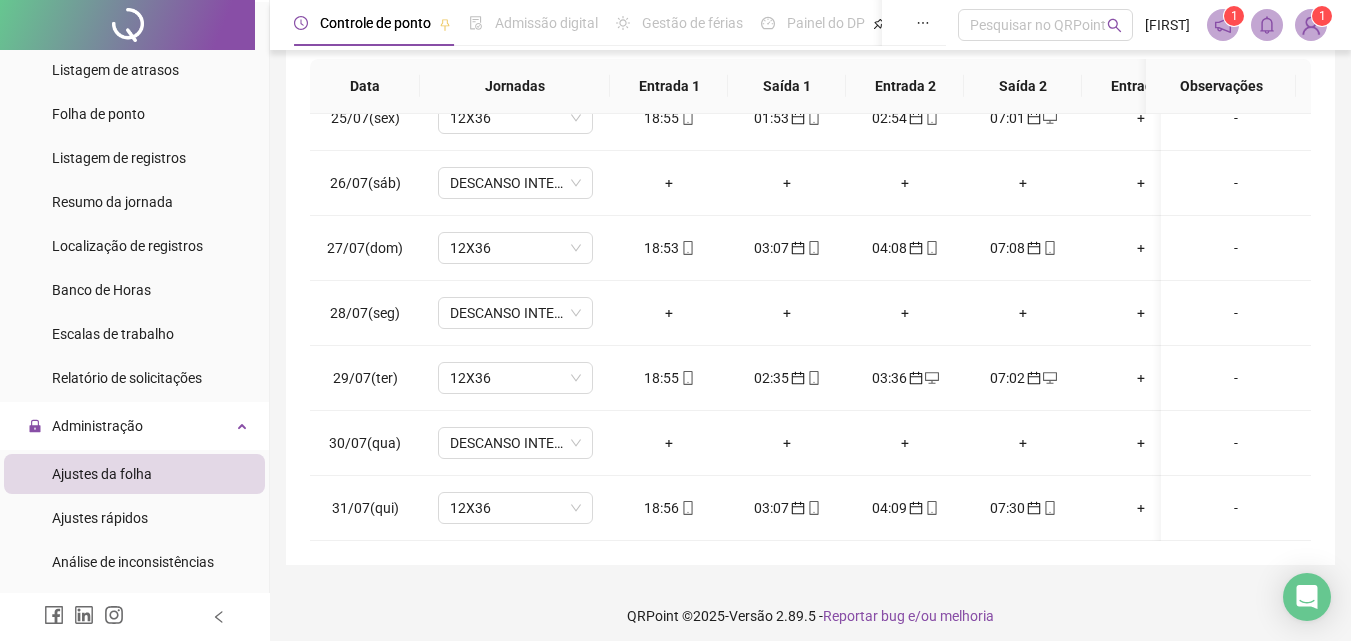 scroll, scrollTop: 357, scrollLeft: 0, axis: vertical 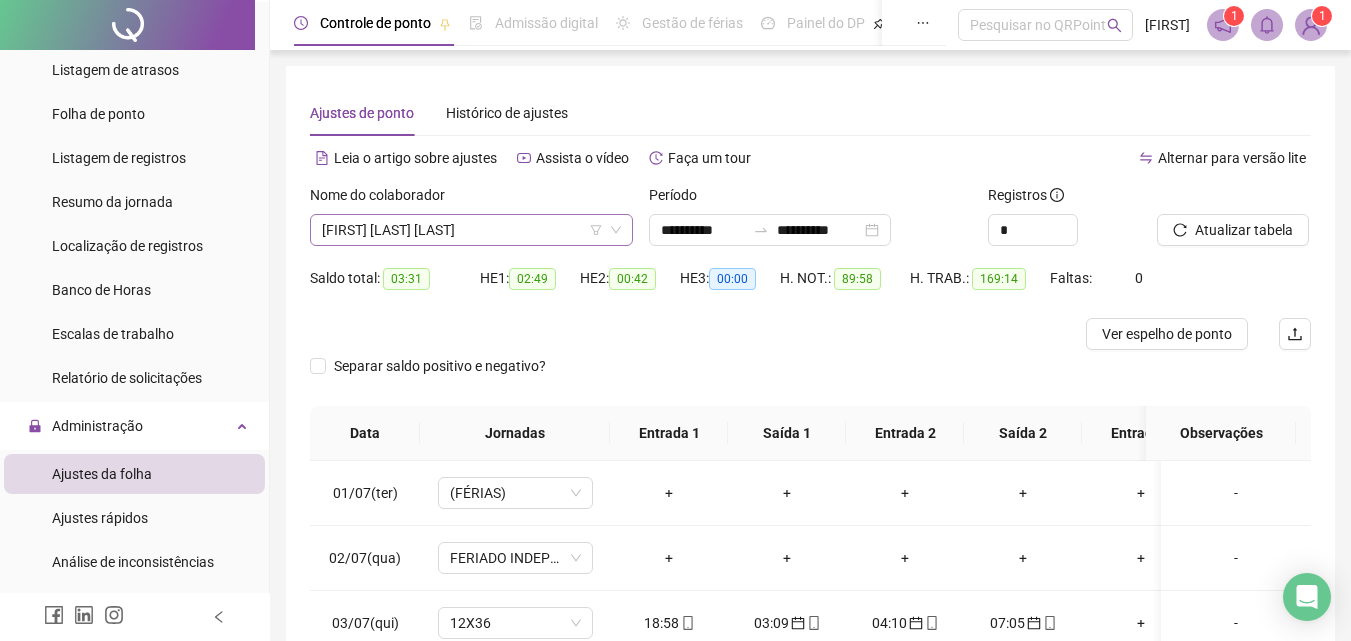 click on "[FIRST] [LAST] [LAST]" at bounding box center [471, 230] 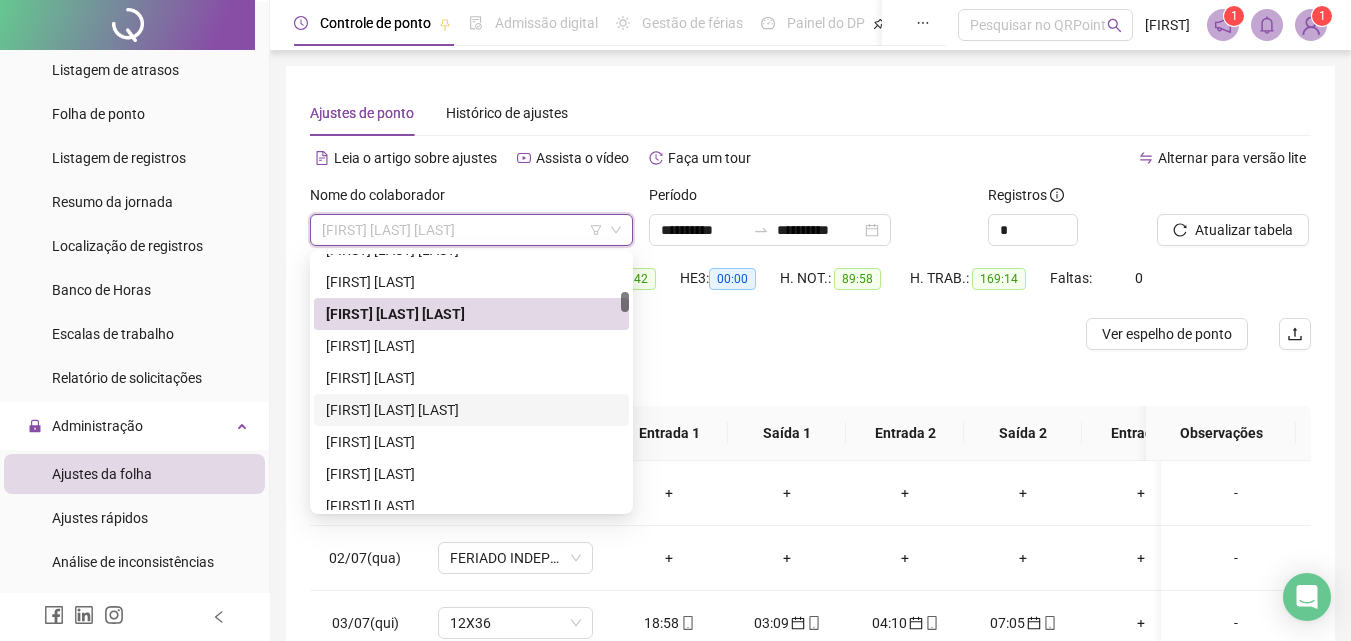 scroll, scrollTop: 600, scrollLeft: 0, axis: vertical 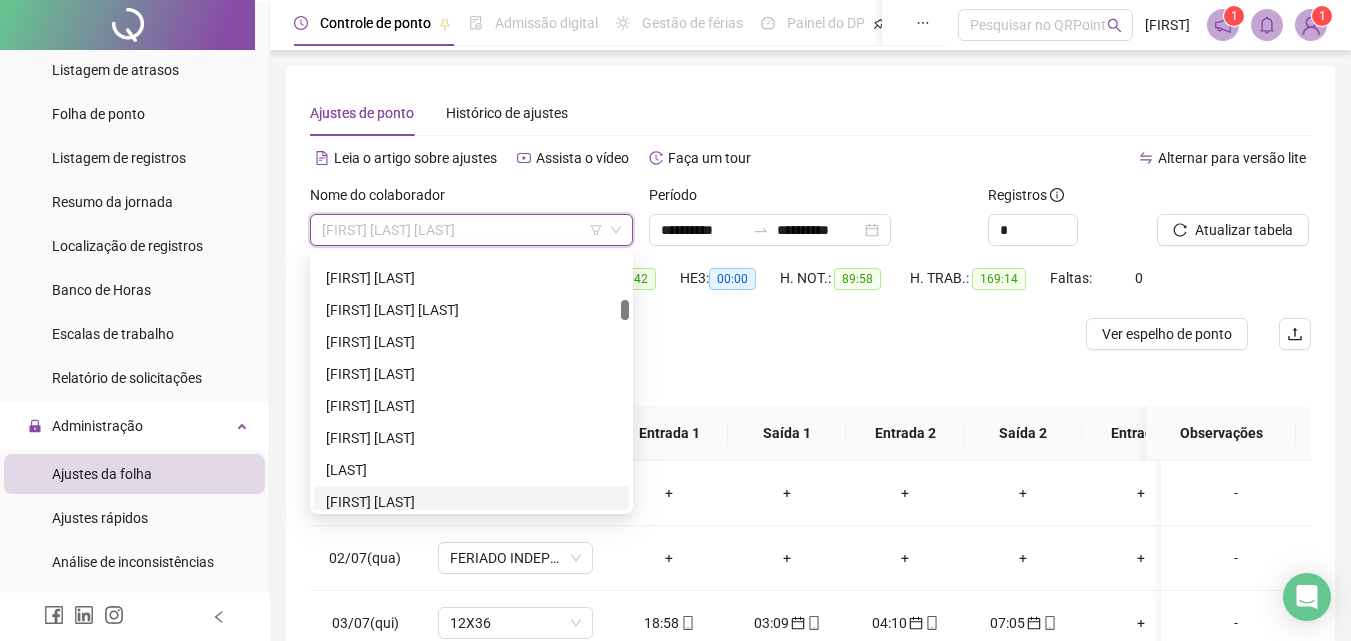 click on "[FIRST] [LAST]" at bounding box center (471, 502) 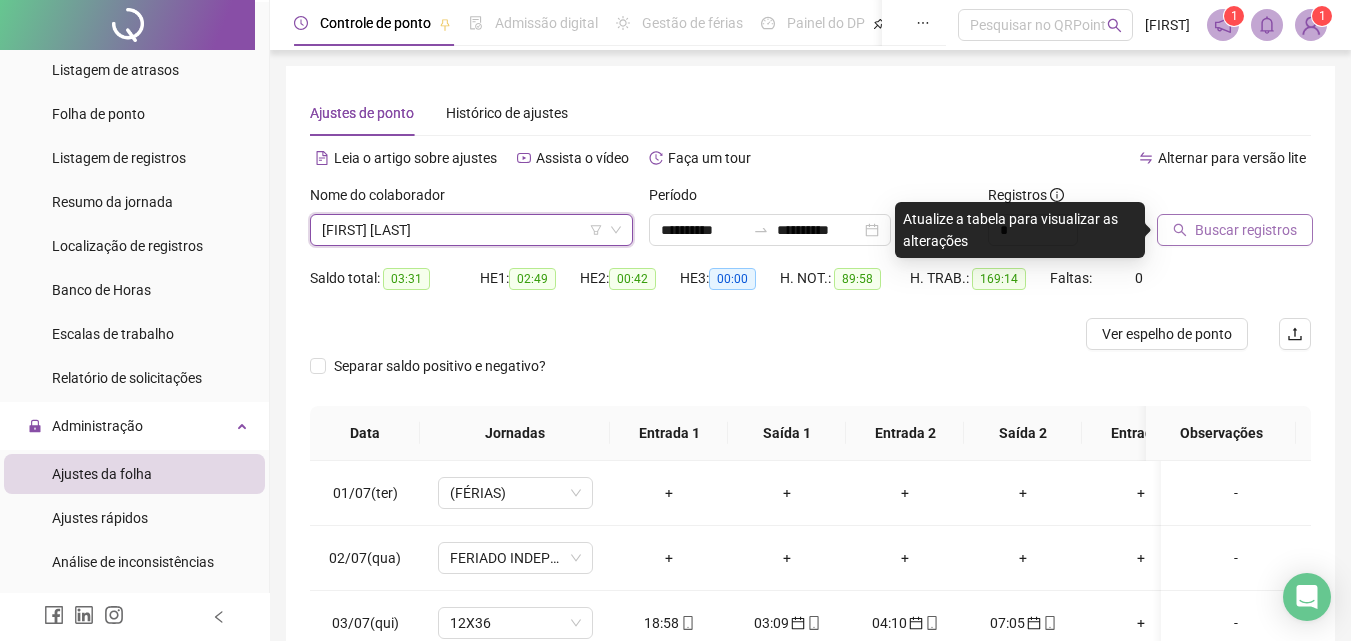 click on "Buscar registros" at bounding box center [1246, 230] 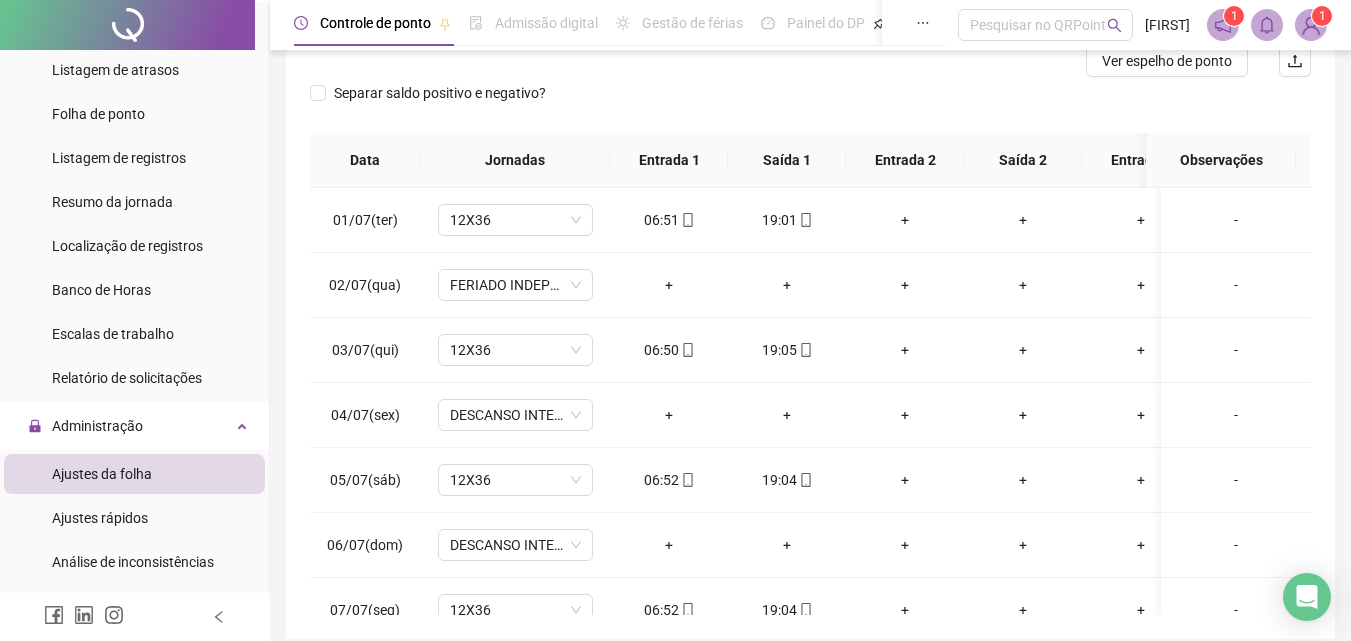 scroll, scrollTop: 357, scrollLeft: 0, axis: vertical 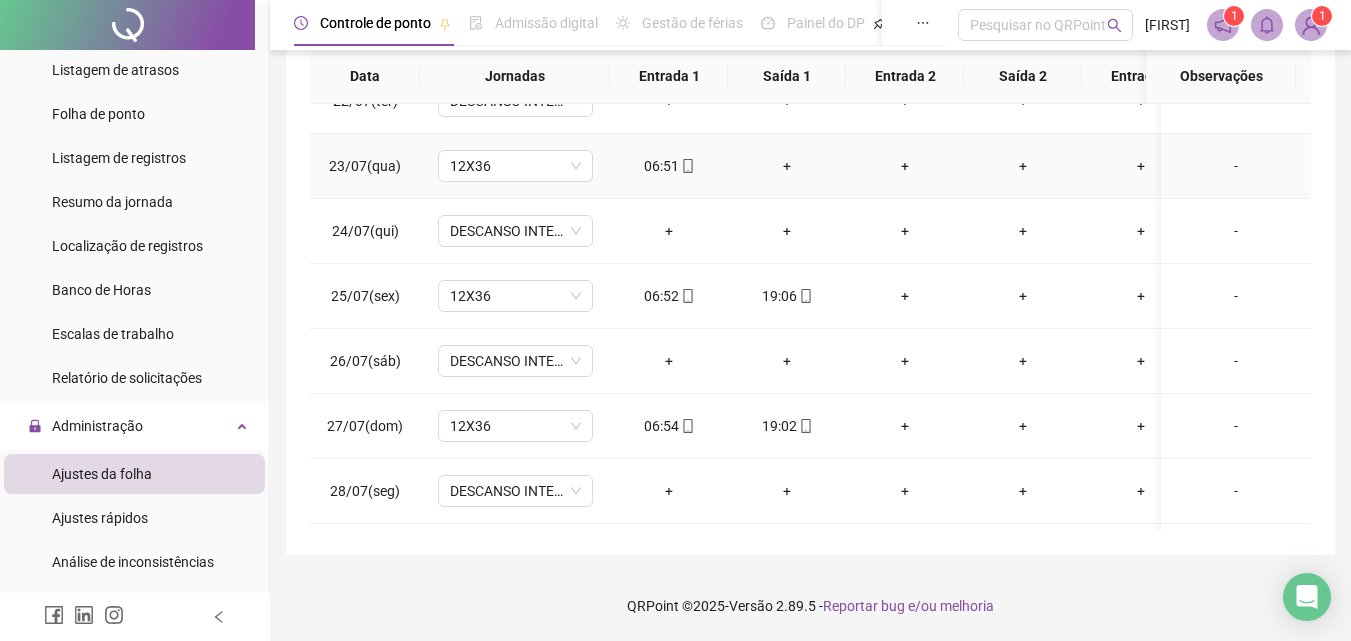 click on "+" at bounding box center [787, 166] 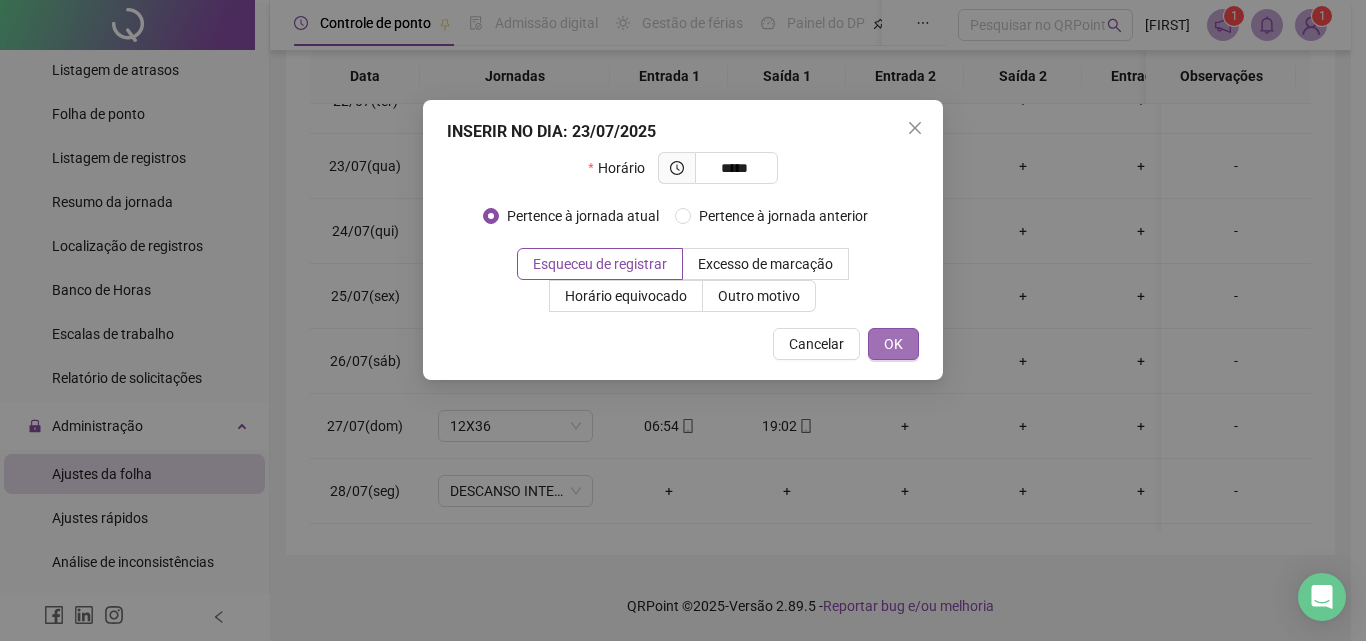type on "*****" 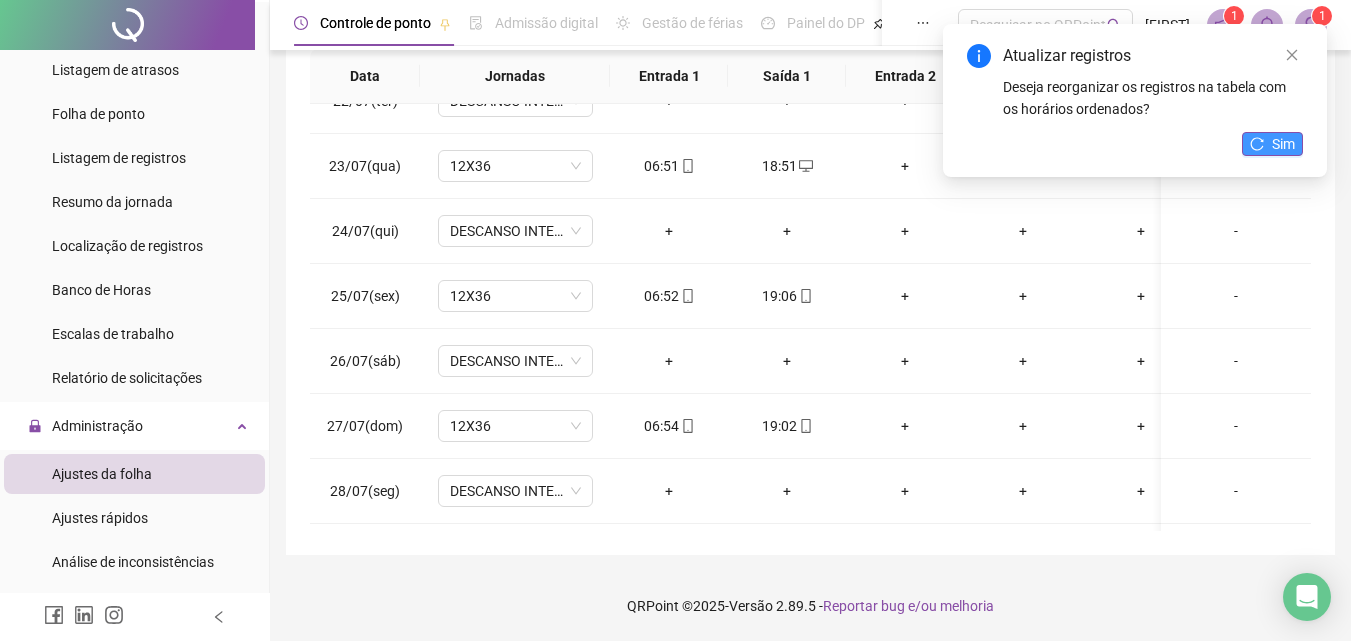 click on "Sim" at bounding box center (1283, 144) 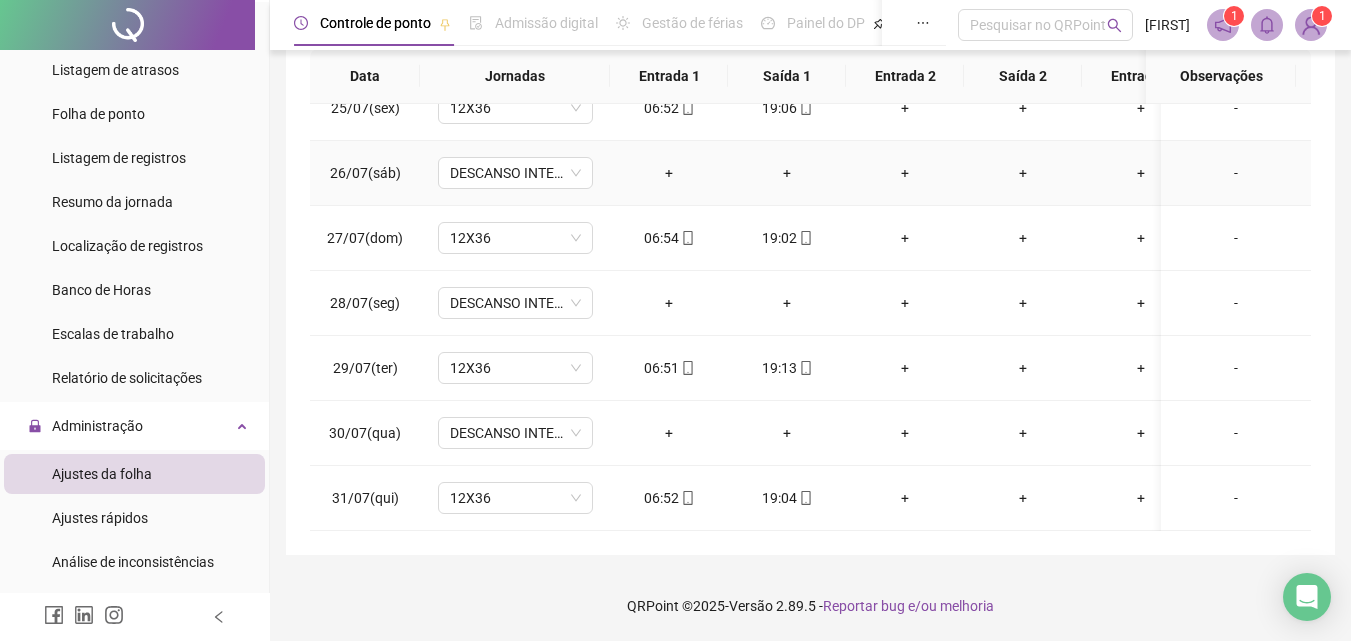 scroll, scrollTop: 1603, scrollLeft: 0, axis: vertical 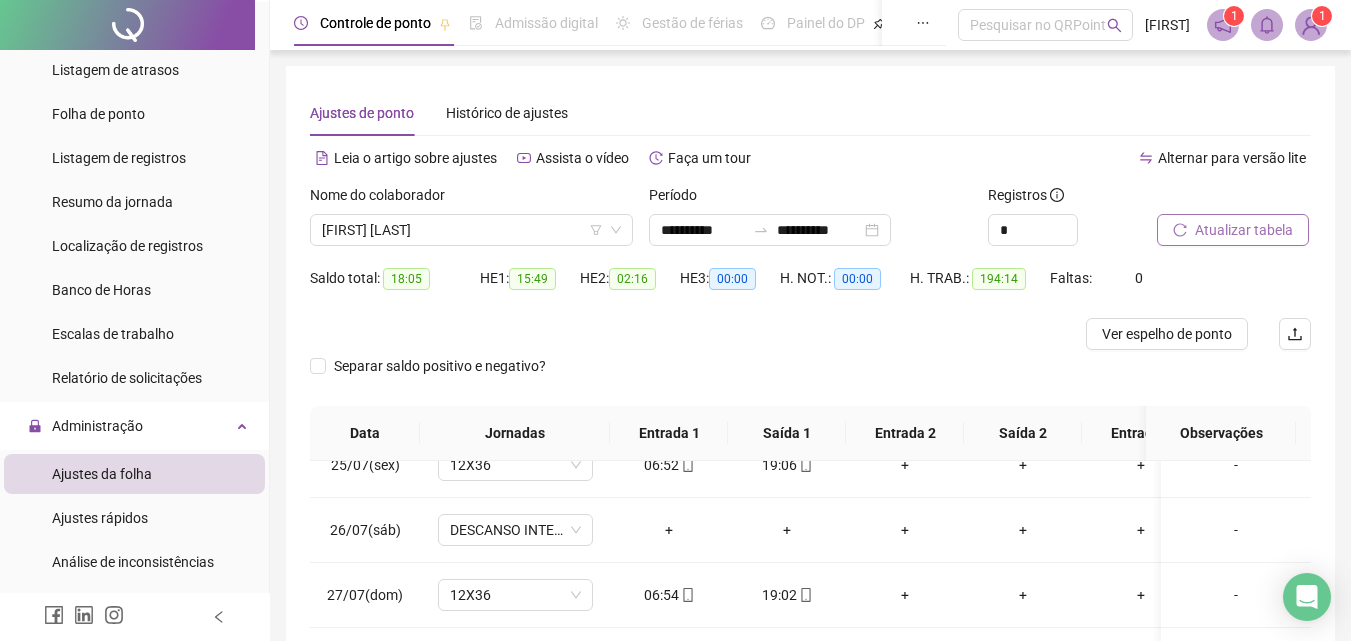 click on "Atualizar tabela" at bounding box center (1244, 230) 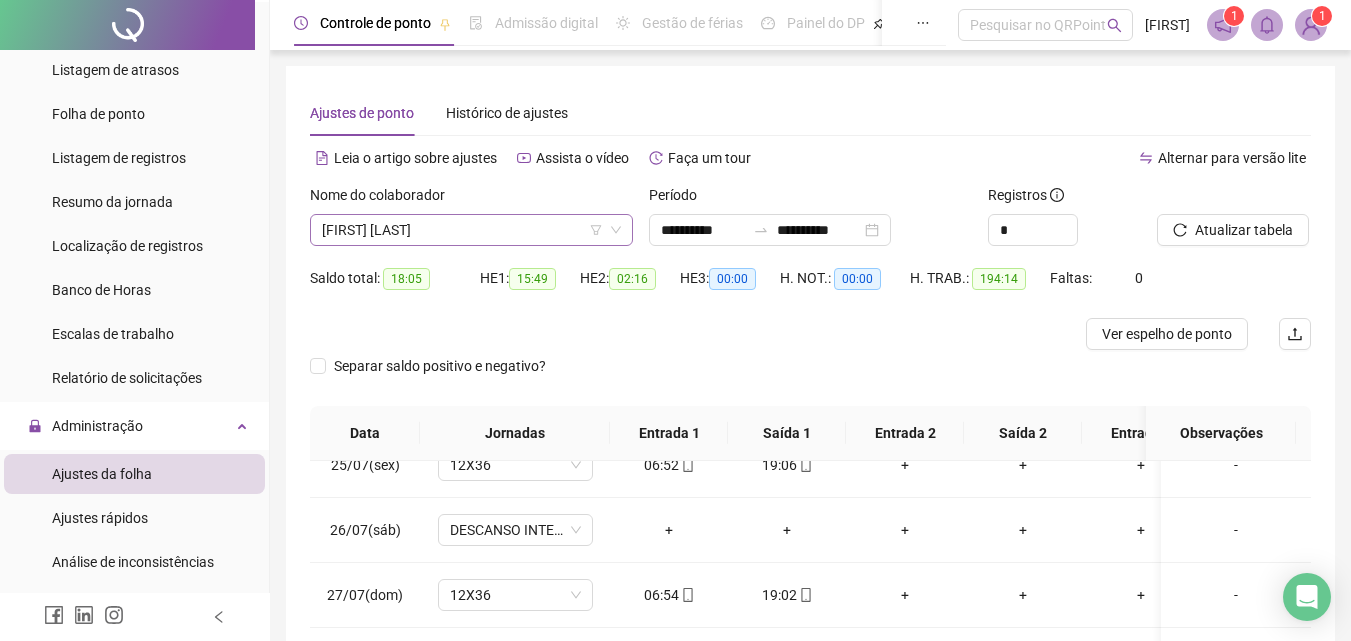 click on "[FIRST] [LAST]" at bounding box center (471, 230) 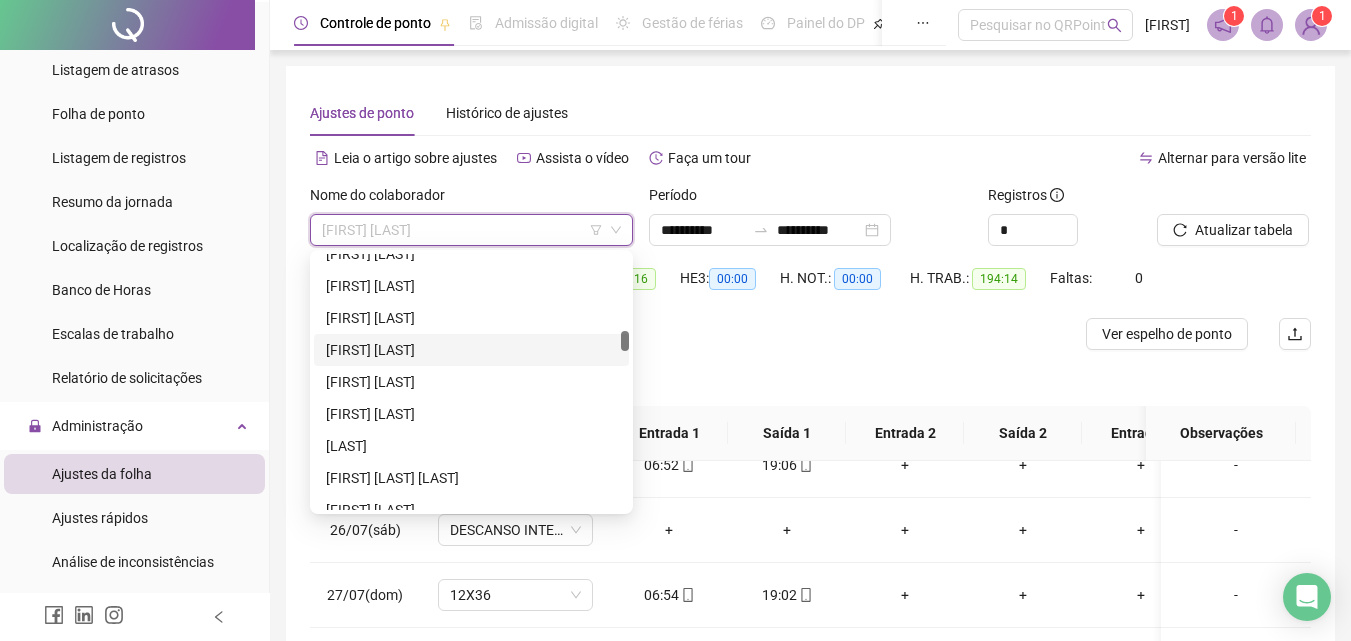 scroll, scrollTop: 1108, scrollLeft: 0, axis: vertical 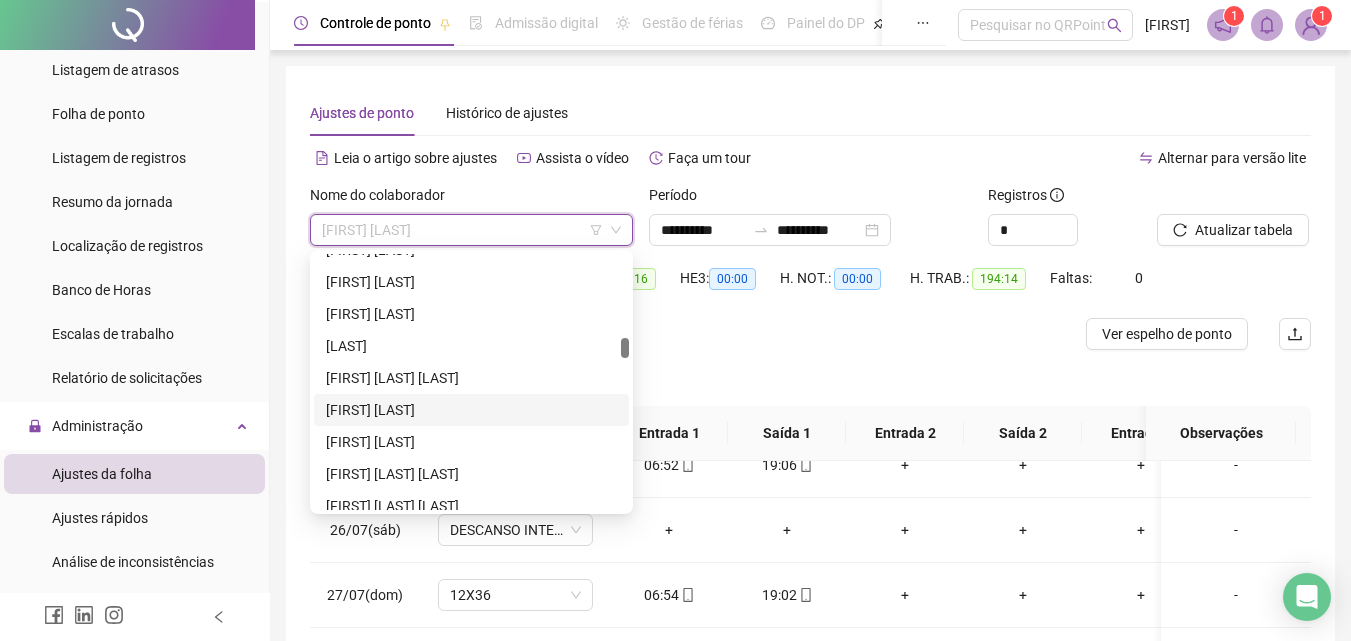 click on "[FIRST] [LAST]" at bounding box center [471, 410] 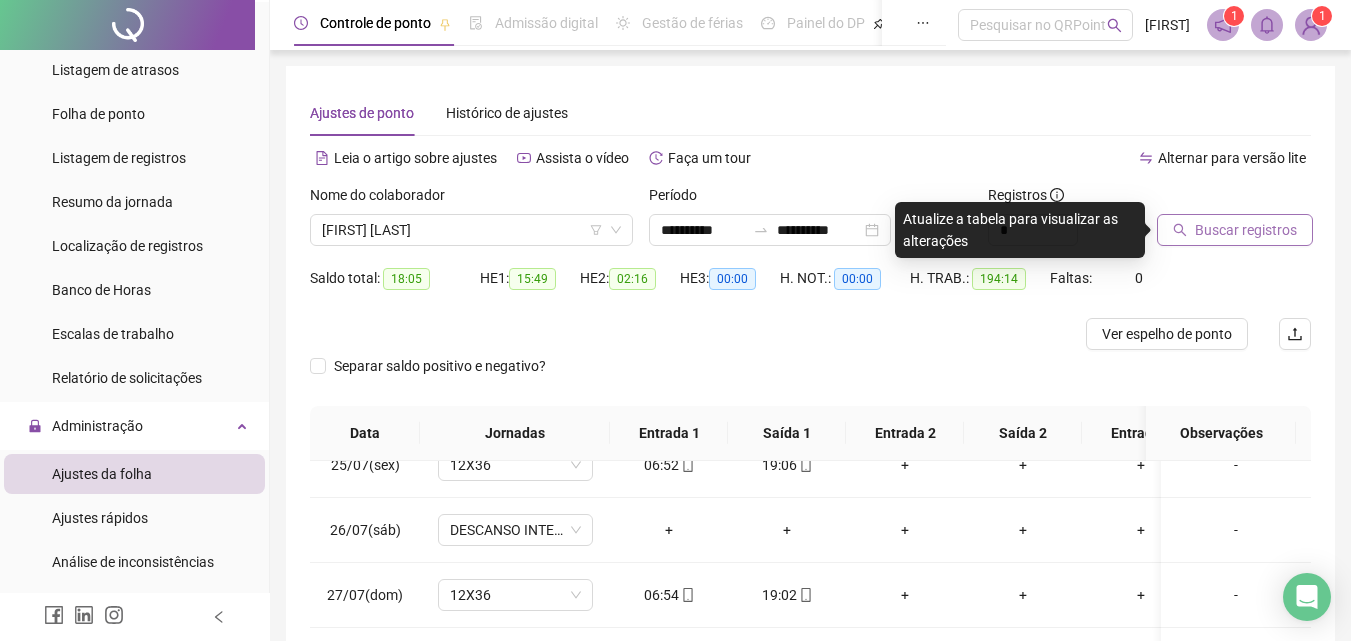 click on "Buscar registros" at bounding box center [1246, 230] 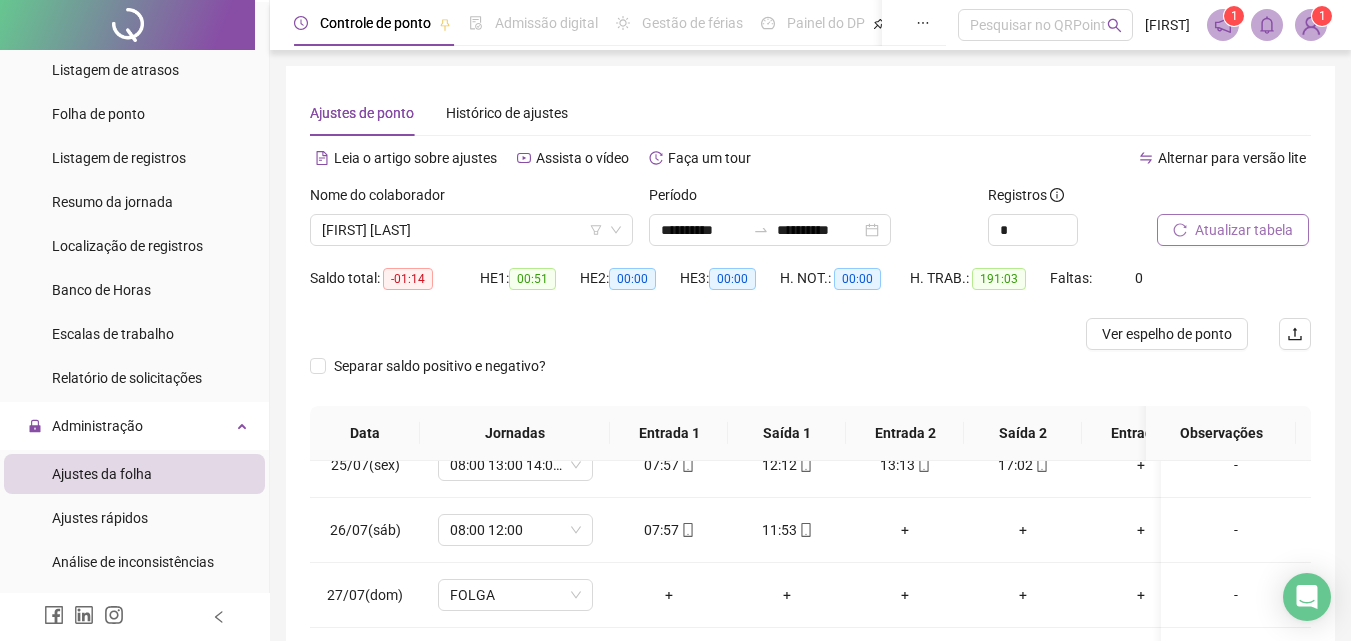 scroll, scrollTop: 200, scrollLeft: 0, axis: vertical 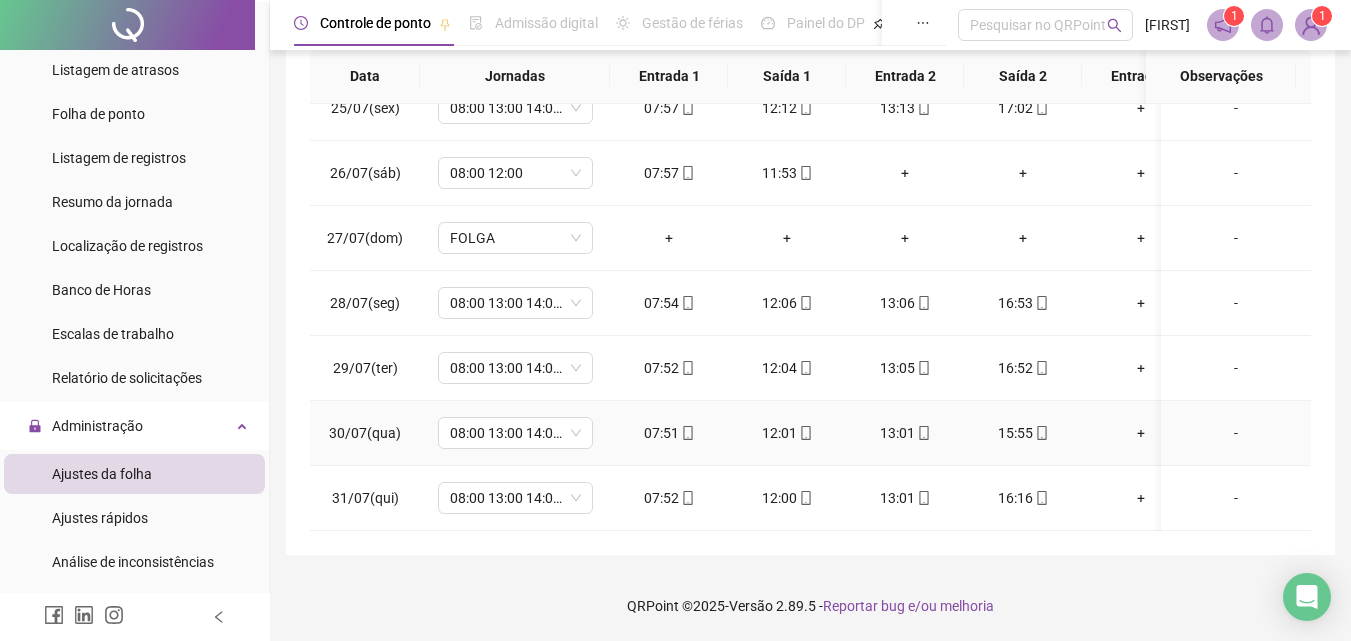click on "-" at bounding box center (1236, 433) 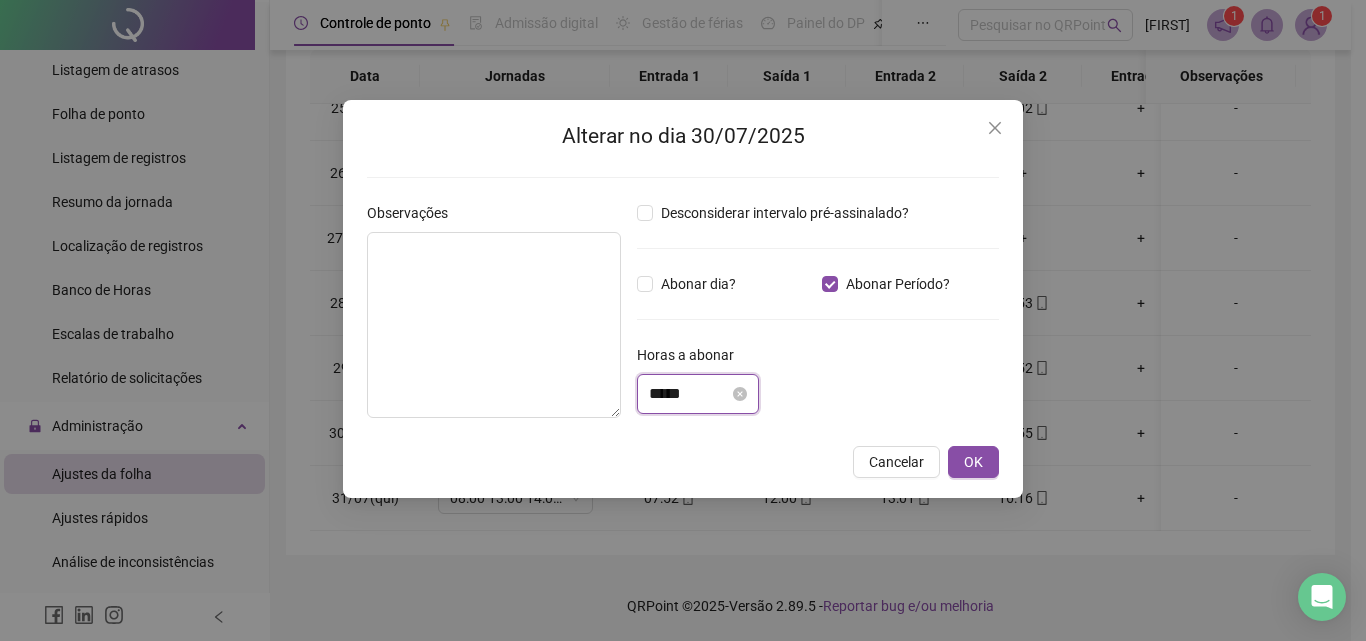 click on "*****" at bounding box center [689, 394] 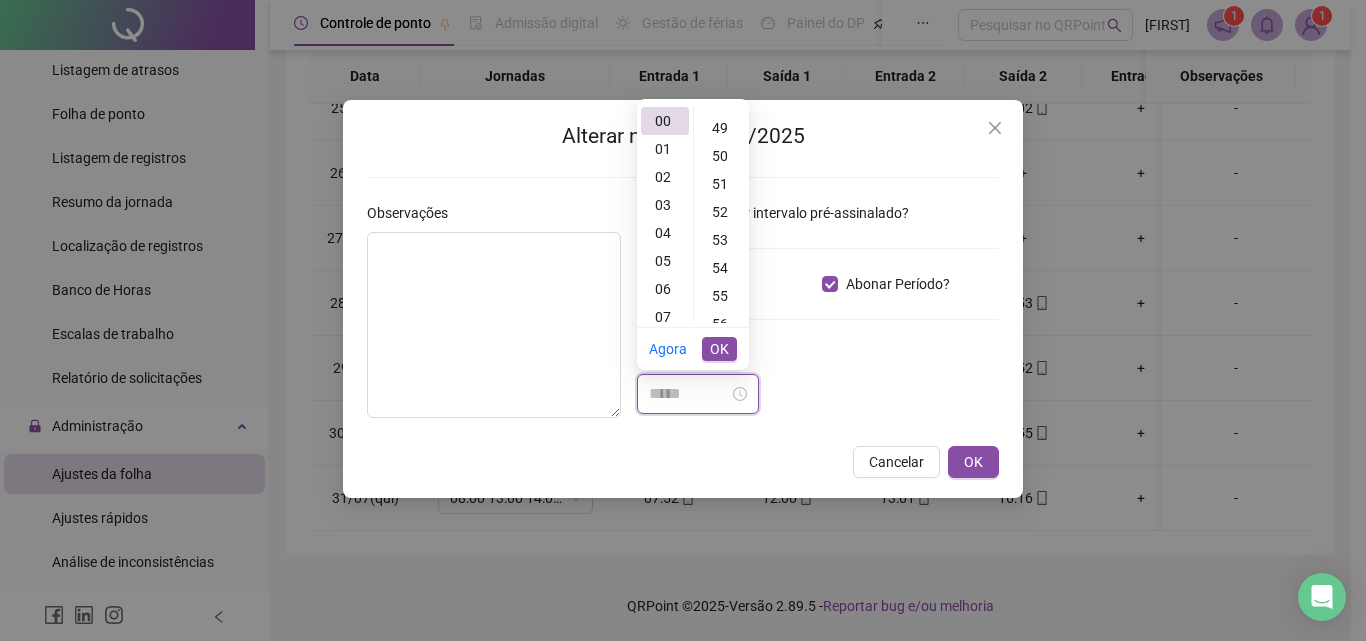 scroll, scrollTop: 1400, scrollLeft: 0, axis: vertical 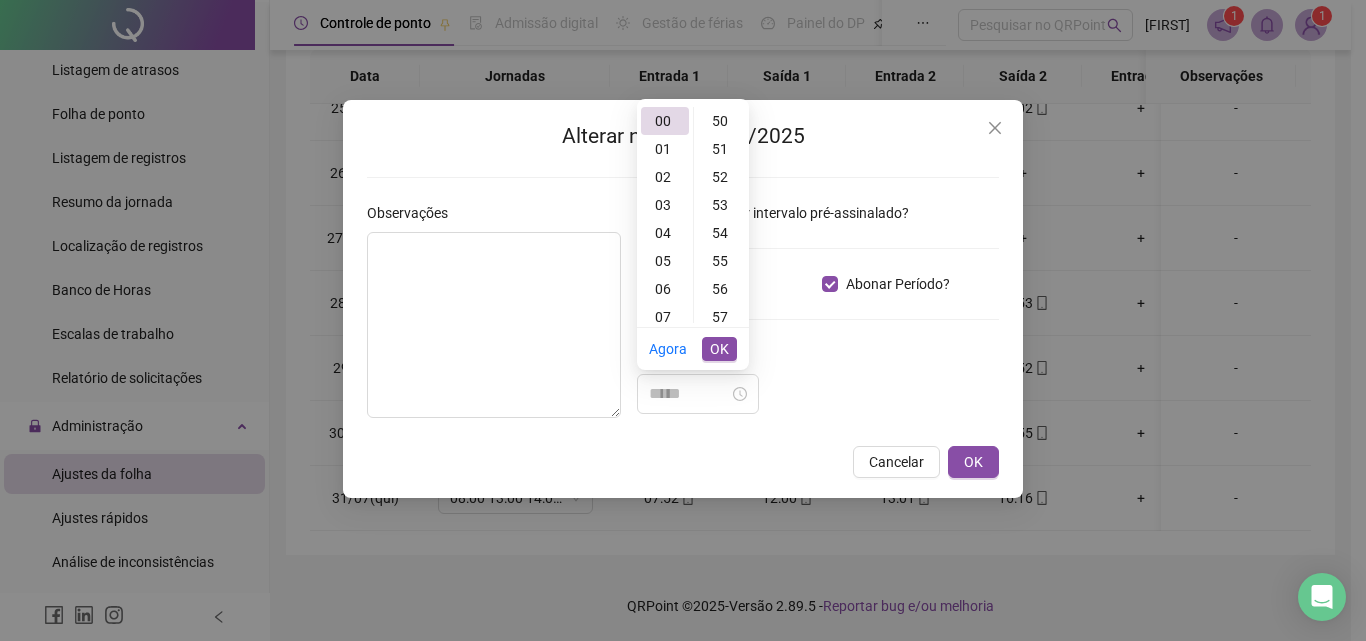 click on "56" at bounding box center (722, 289) 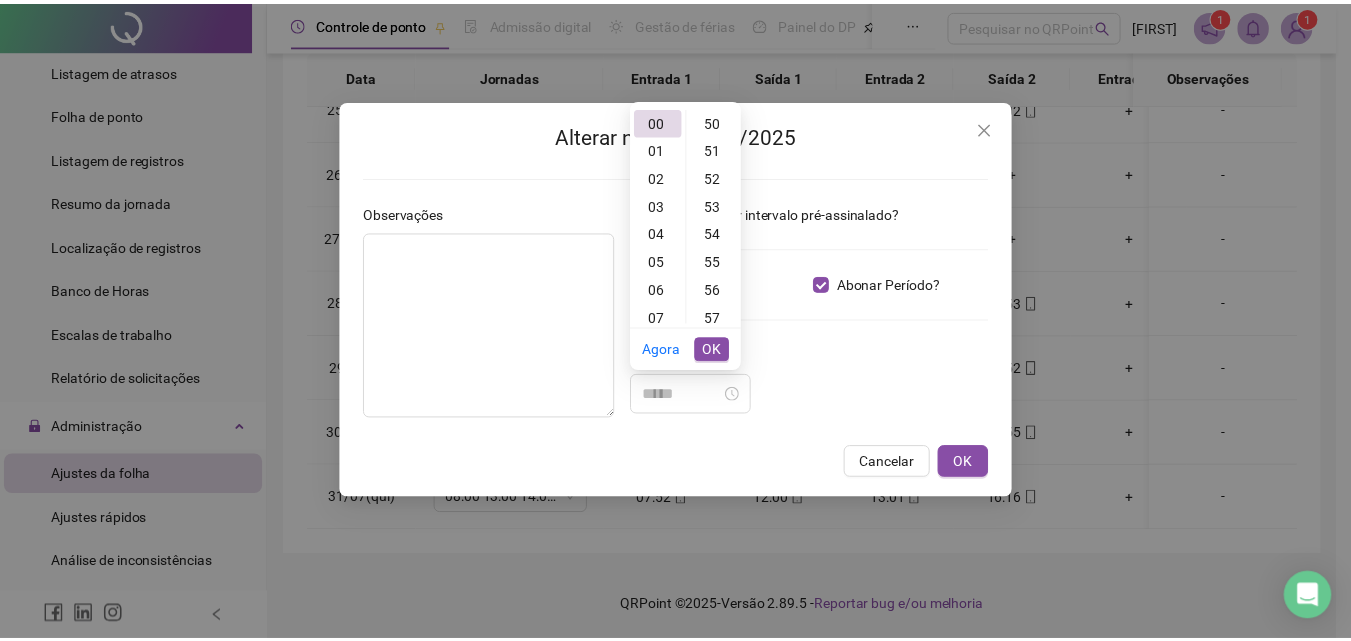 scroll, scrollTop: 1568, scrollLeft: 0, axis: vertical 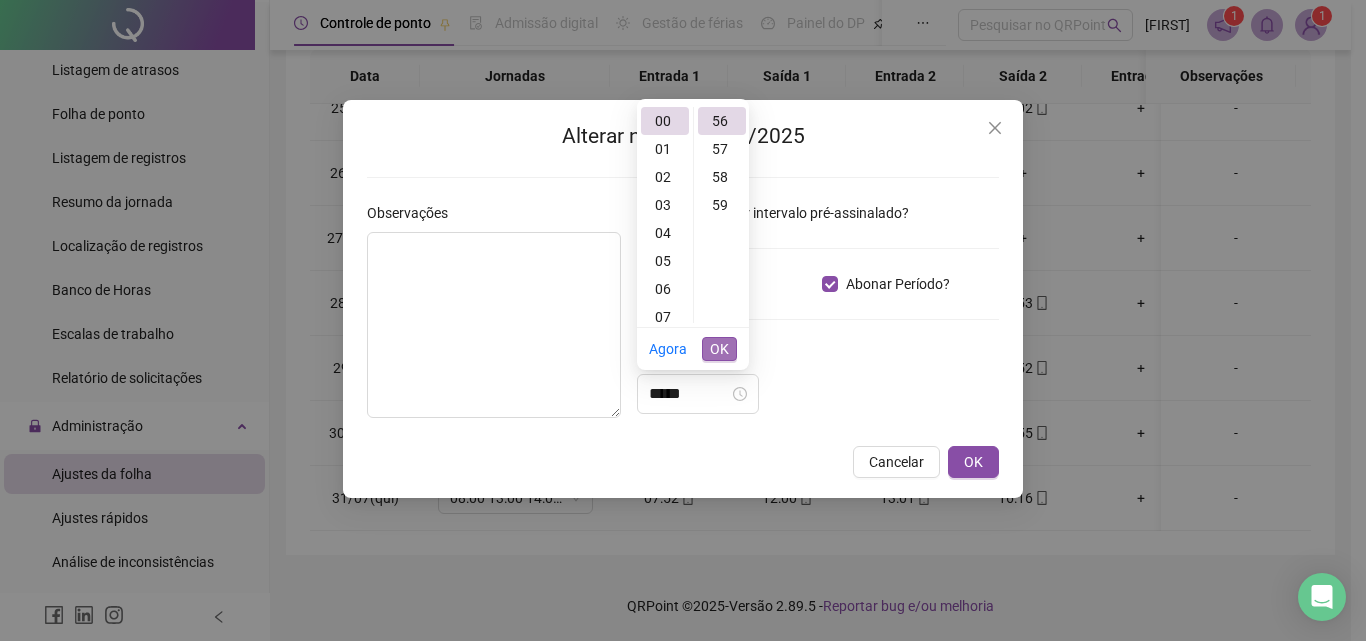 click on "OK" at bounding box center (719, 349) 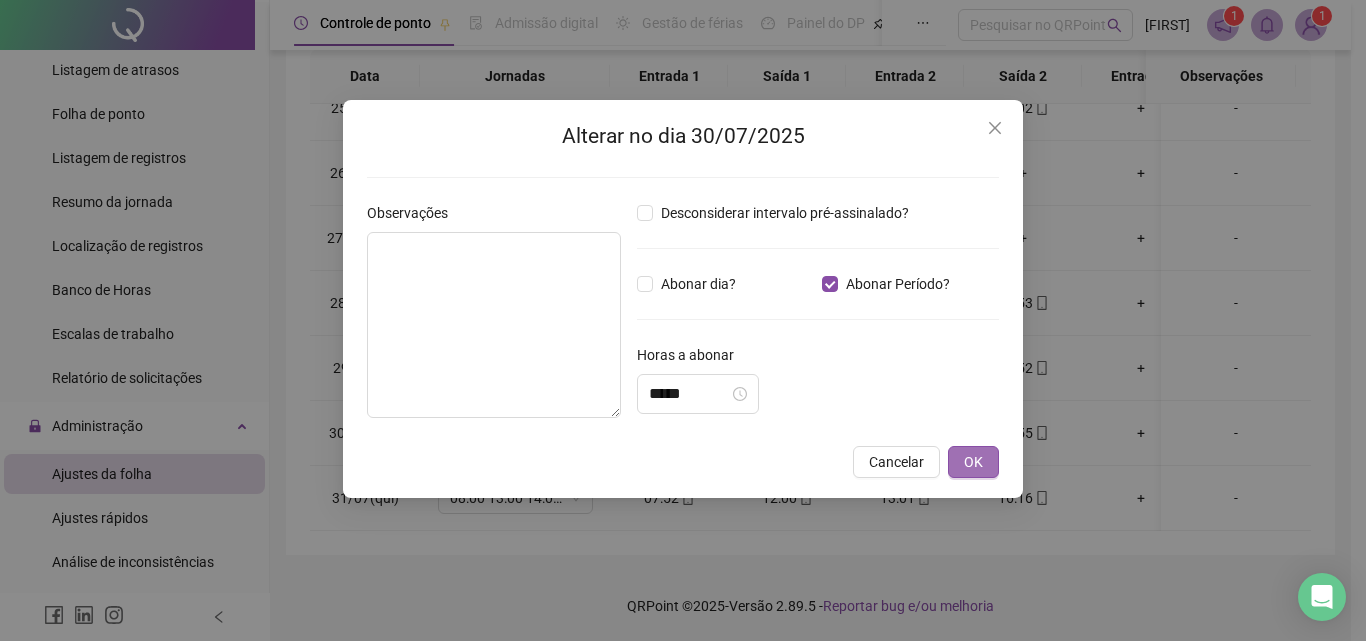 click on "OK" at bounding box center (973, 462) 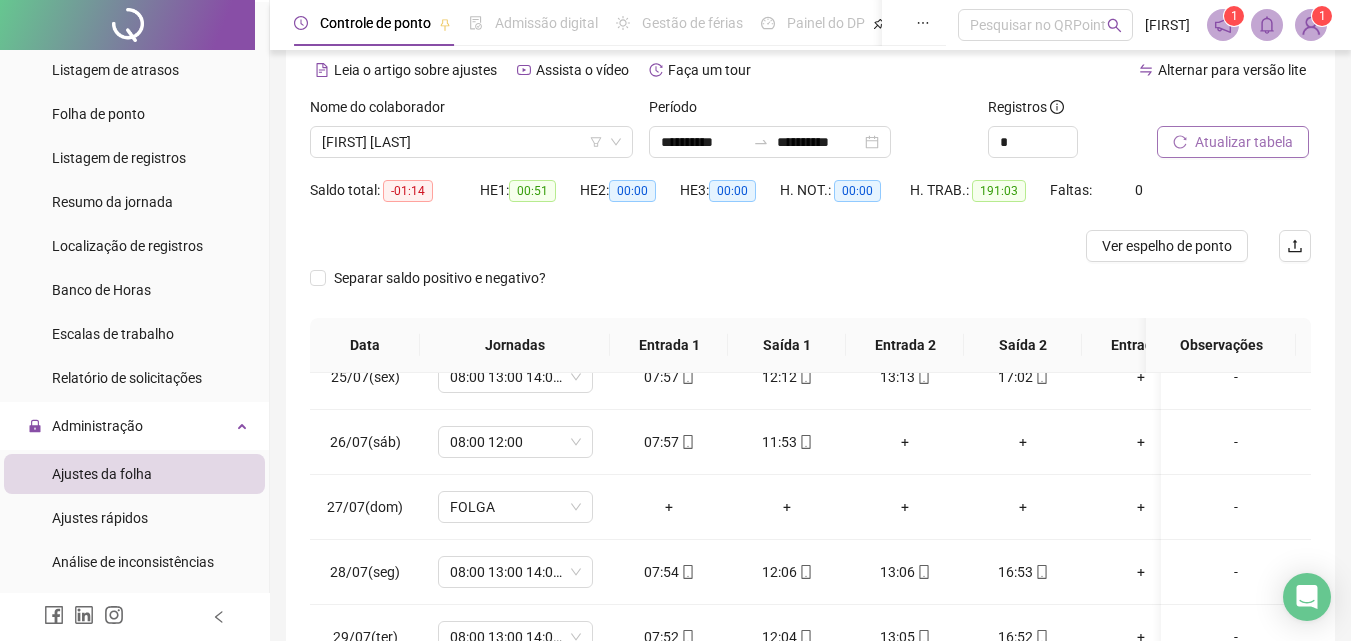 scroll, scrollTop: 0, scrollLeft: 0, axis: both 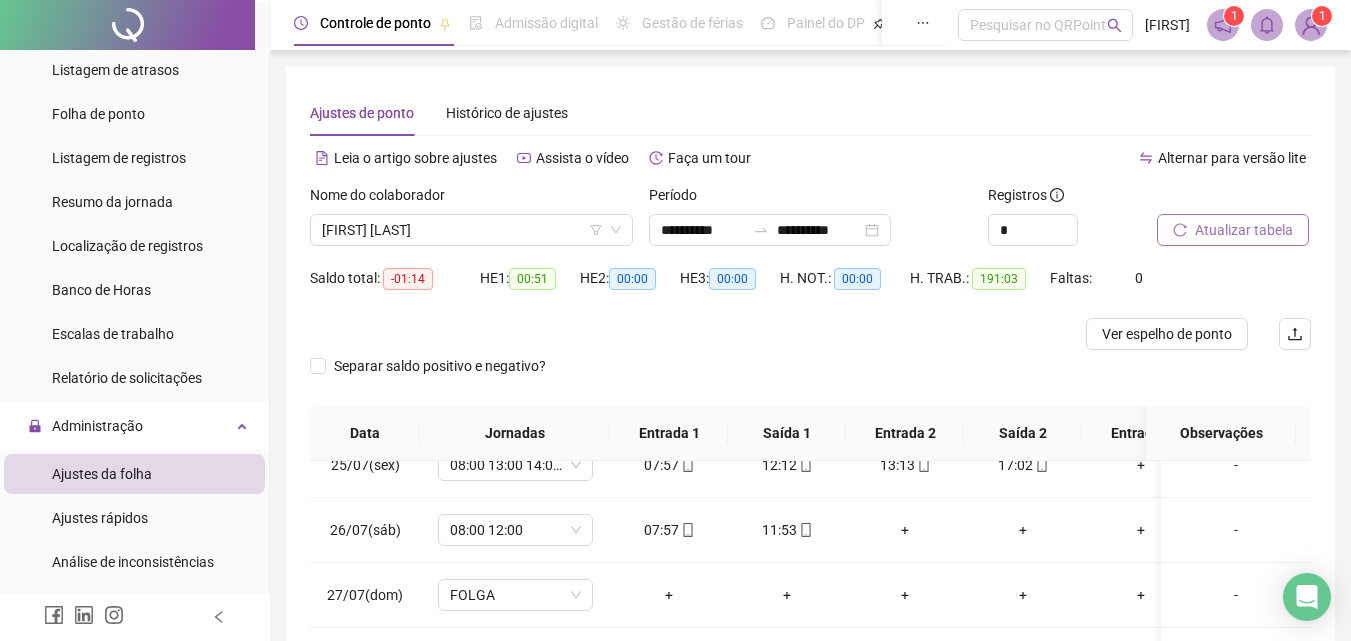 click on "Atualizar tabela" at bounding box center (1244, 230) 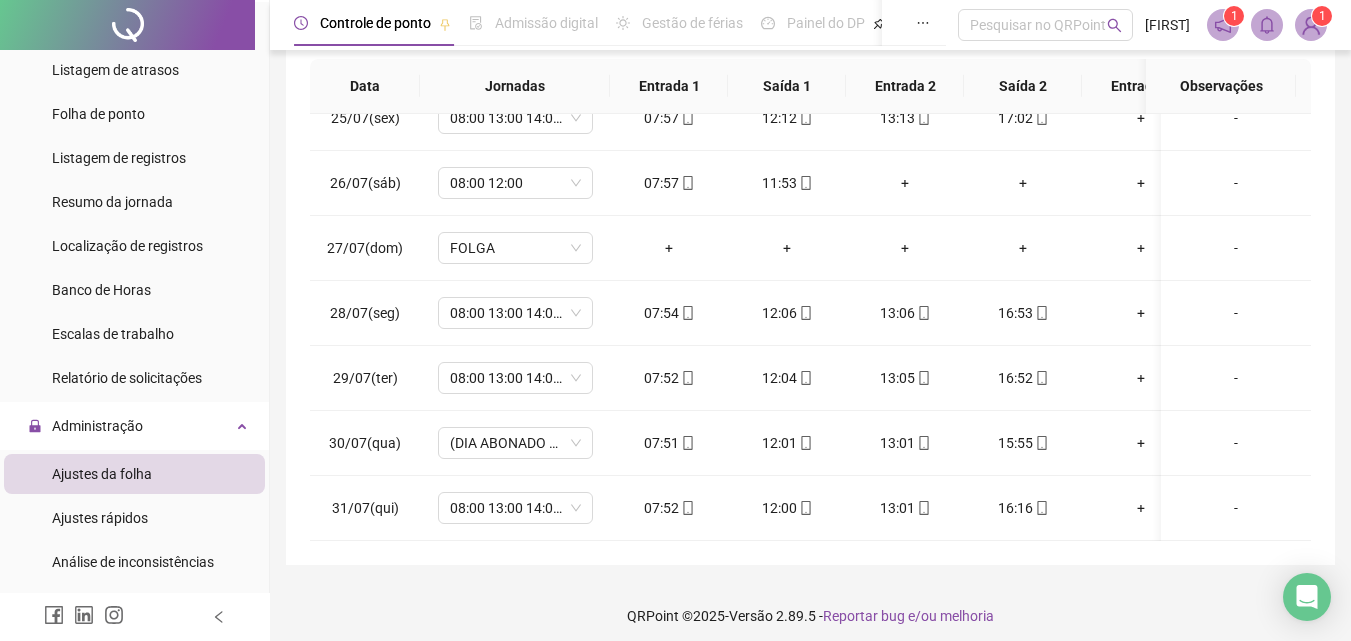 scroll, scrollTop: 357, scrollLeft: 0, axis: vertical 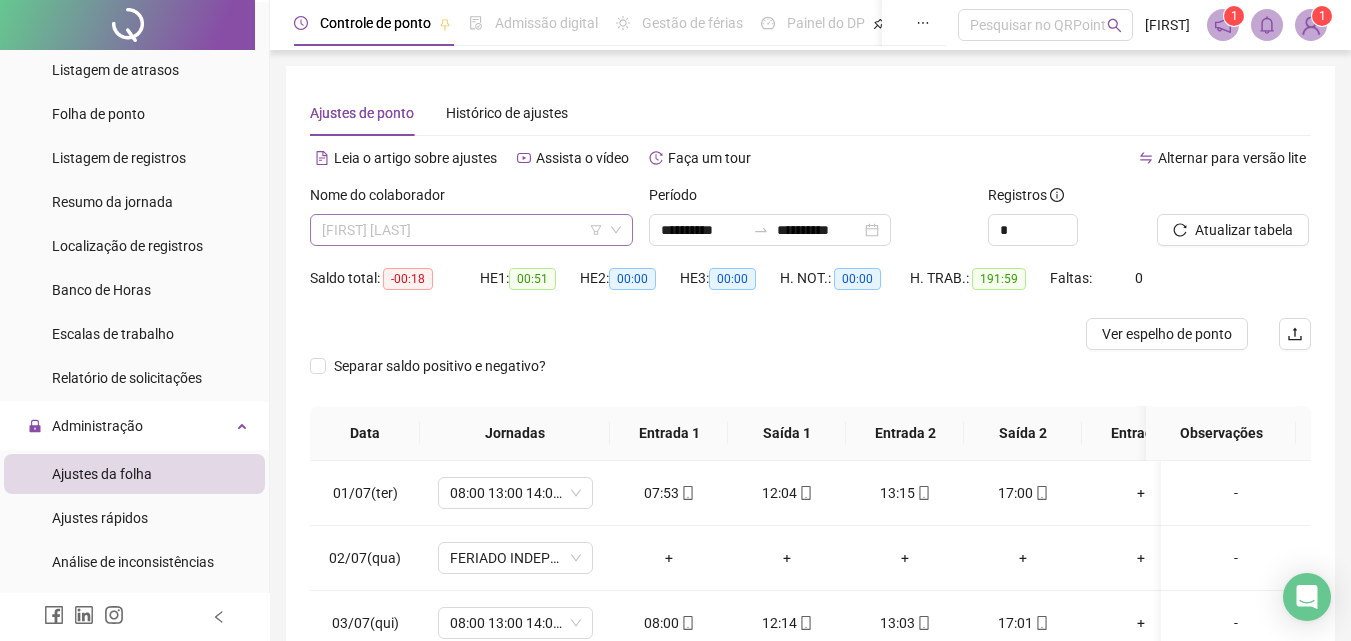 click on "[FIRST] [LAST]" at bounding box center [471, 230] 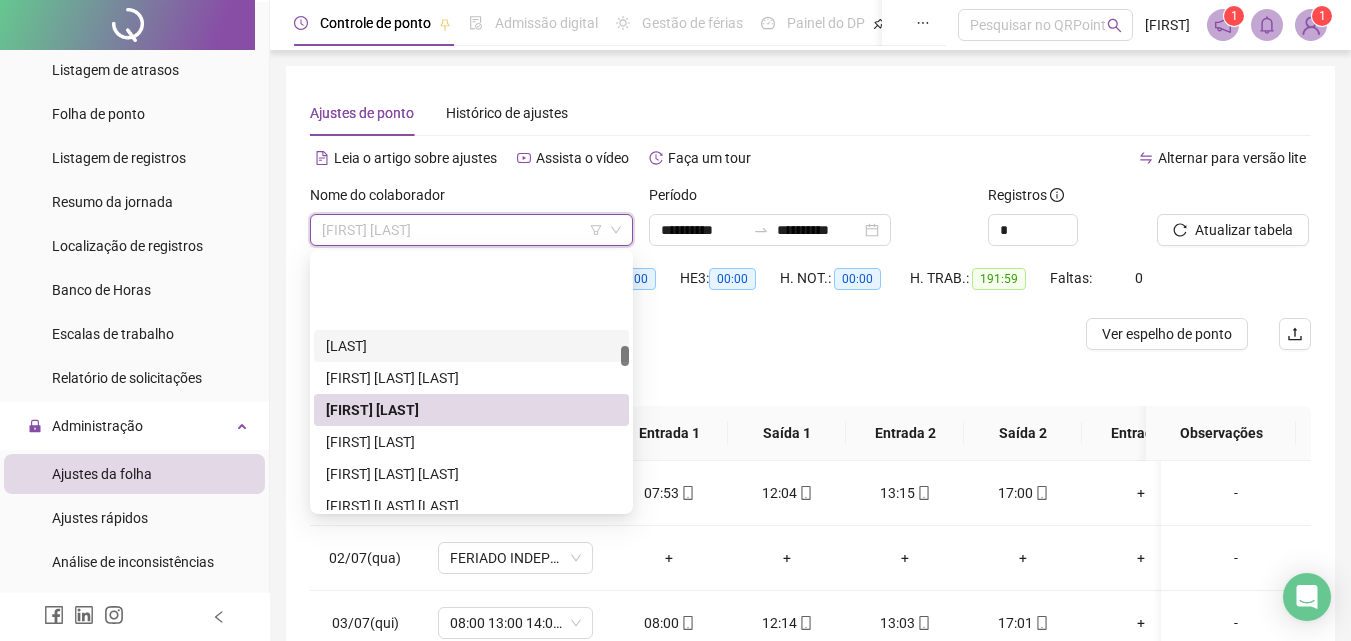 scroll, scrollTop: 1208, scrollLeft: 0, axis: vertical 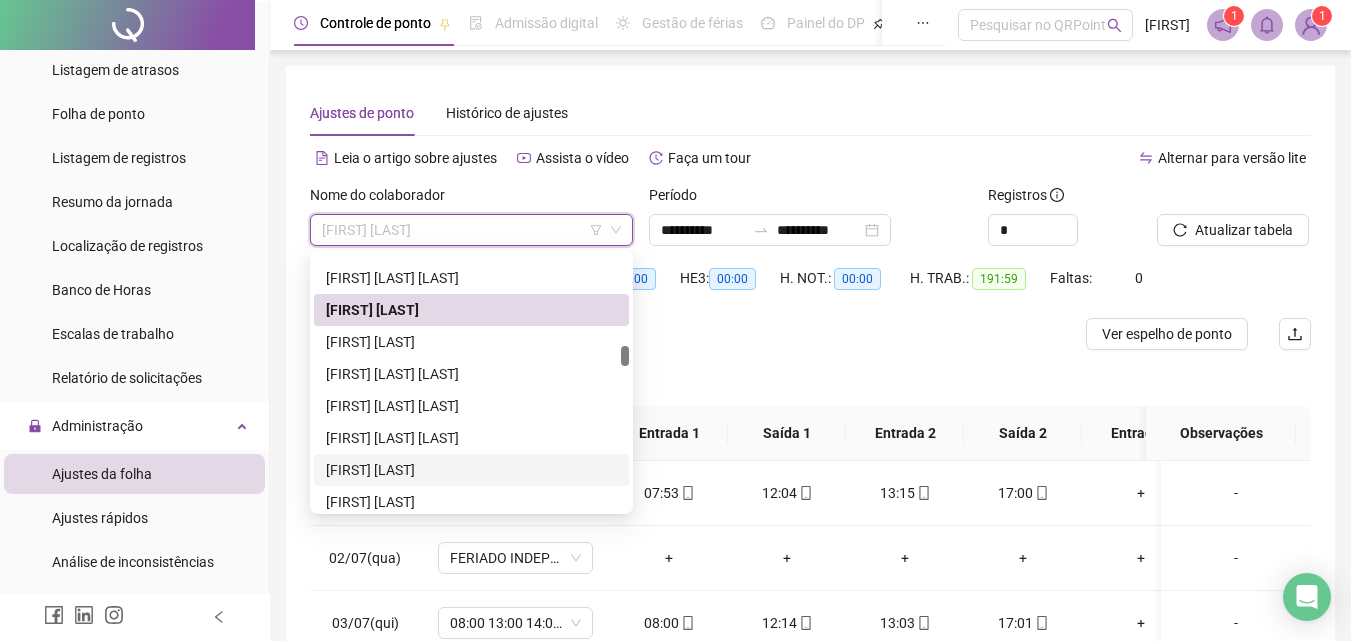 click on "[FIRST] [LAST]" at bounding box center (471, 470) 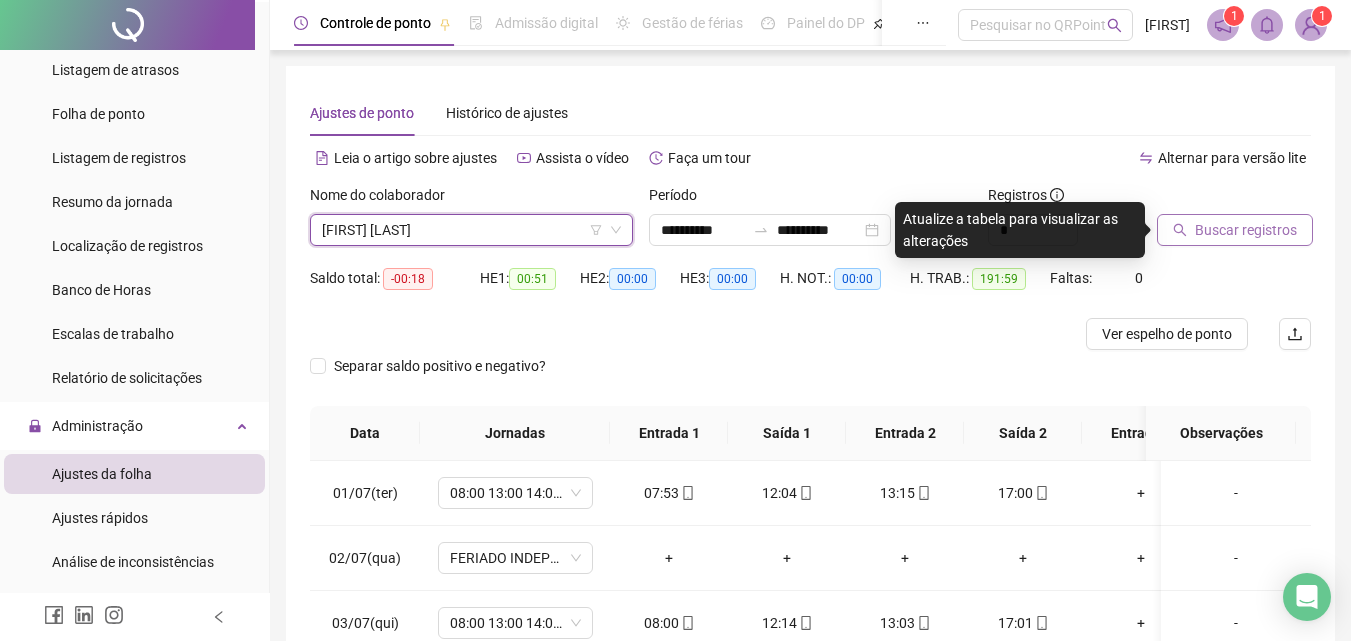 click on "Buscar registros" at bounding box center (1246, 230) 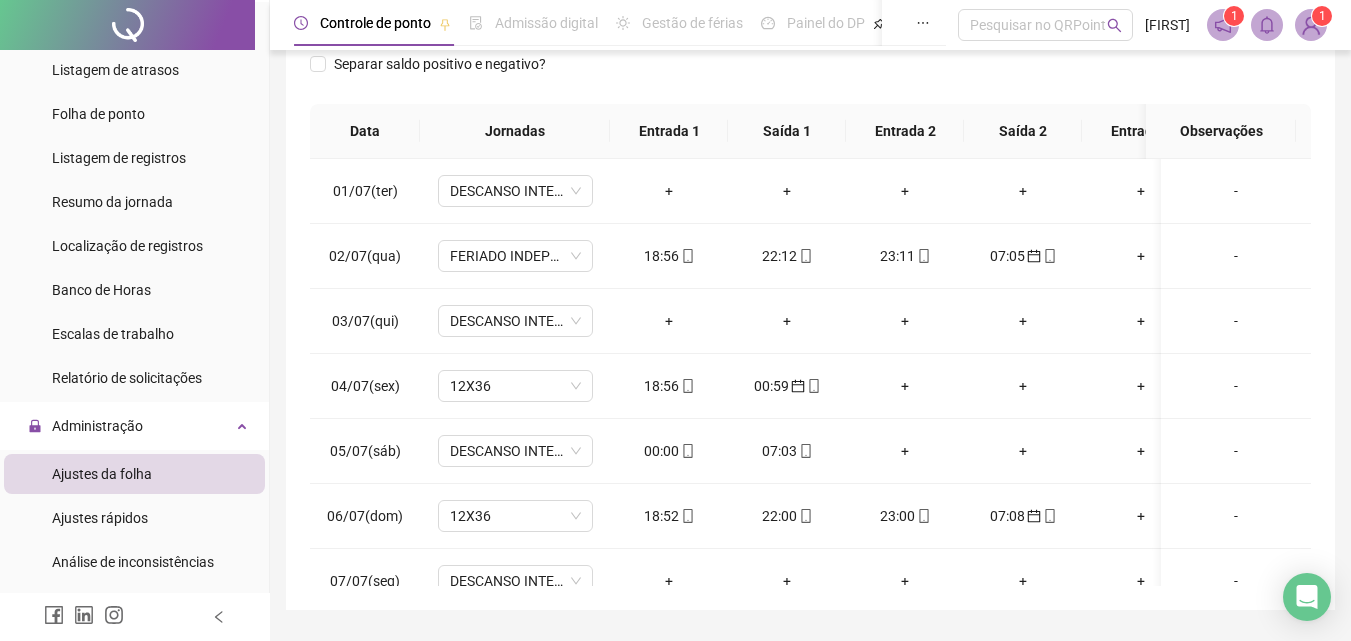 scroll, scrollTop: 314, scrollLeft: 0, axis: vertical 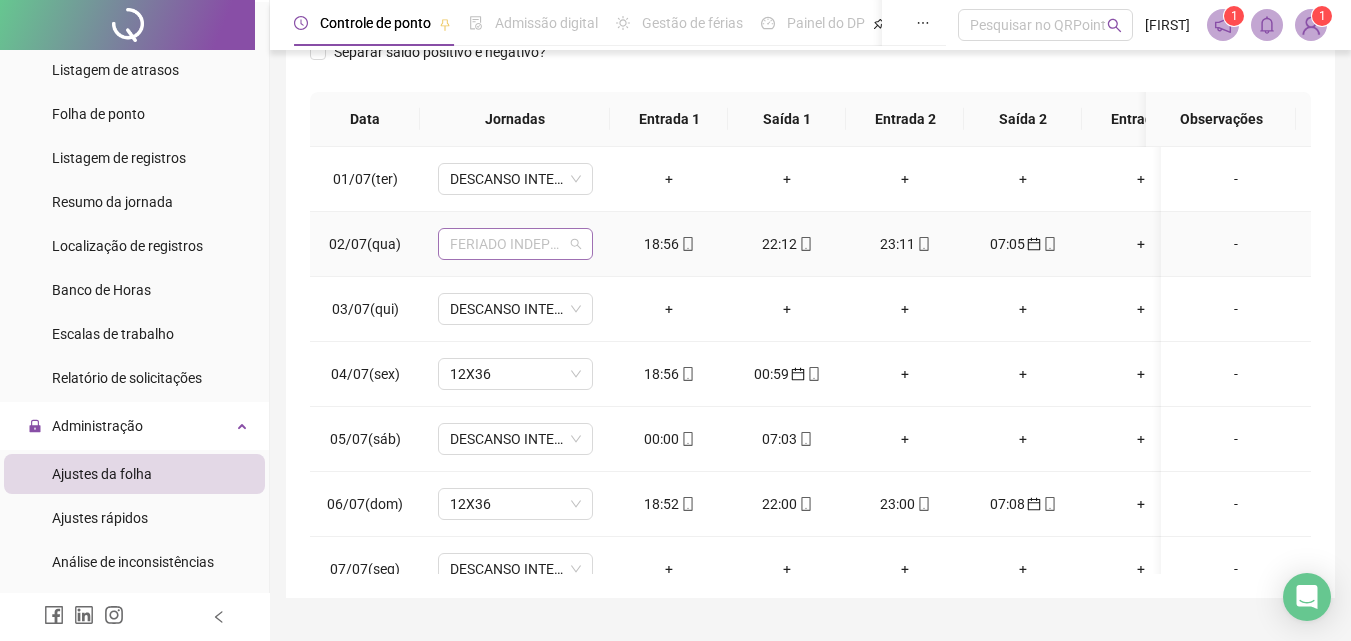 click on "FERIADO INDEPÊNCIA DA BAHIA" at bounding box center (515, 244) 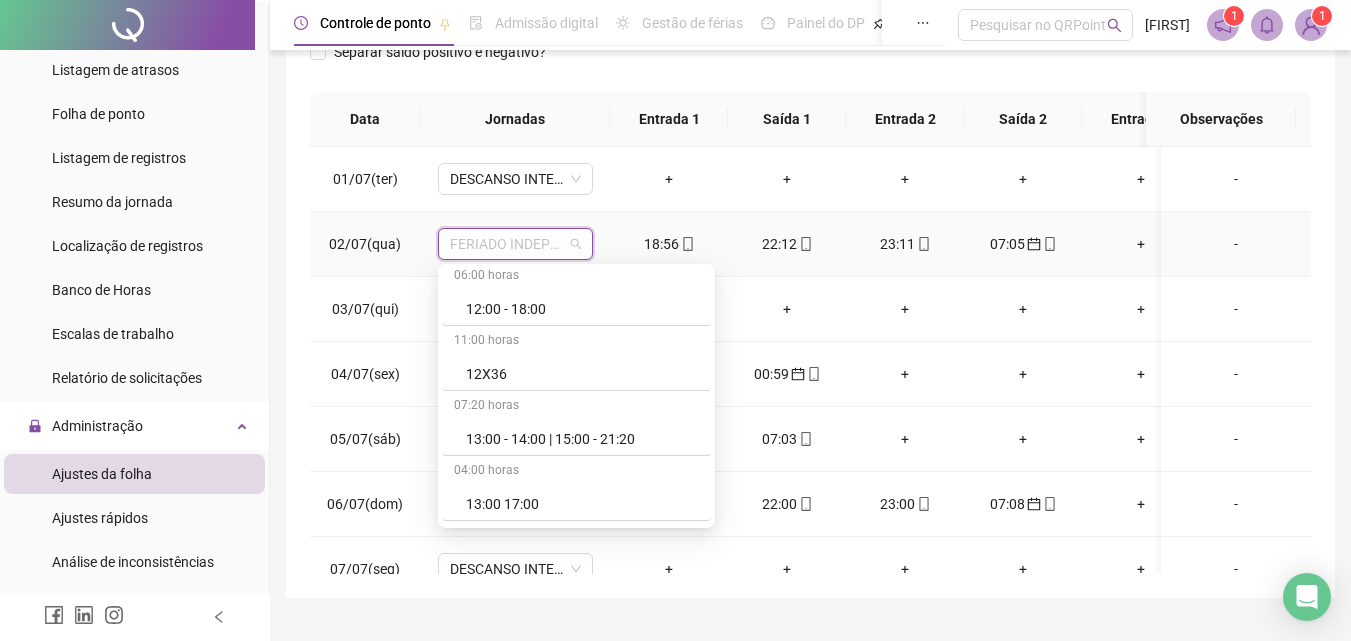scroll, scrollTop: 3183, scrollLeft: 0, axis: vertical 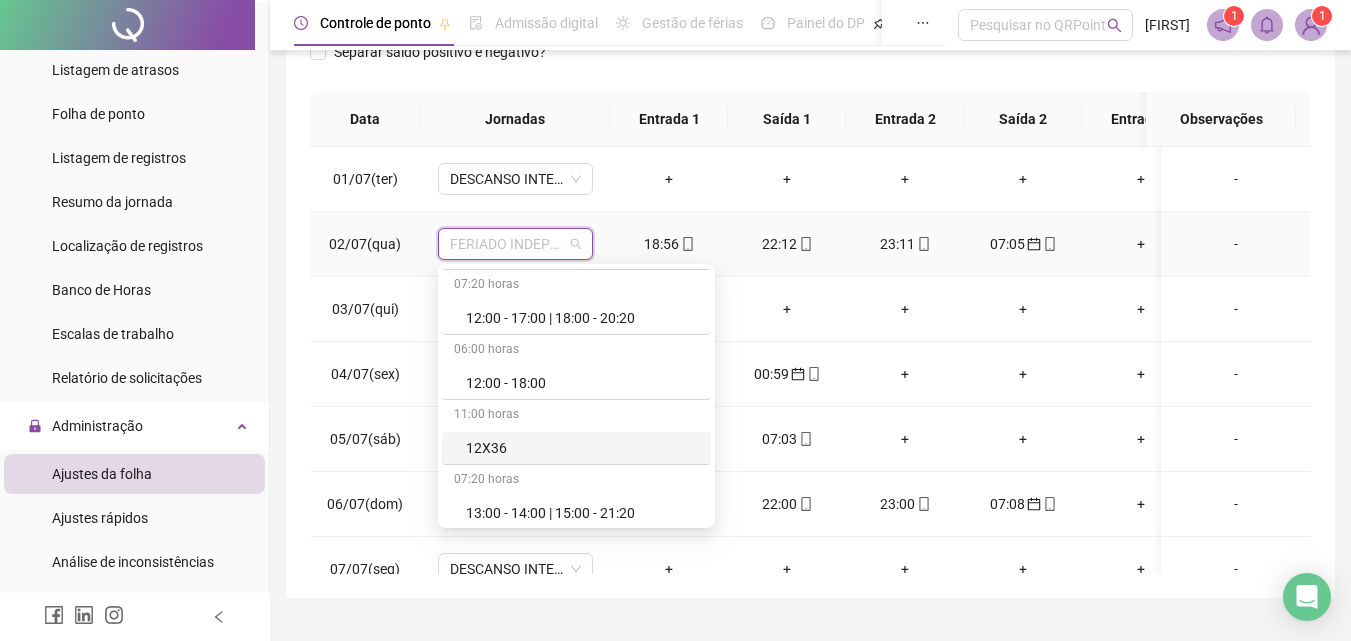 click on "12X36" at bounding box center (582, 448) 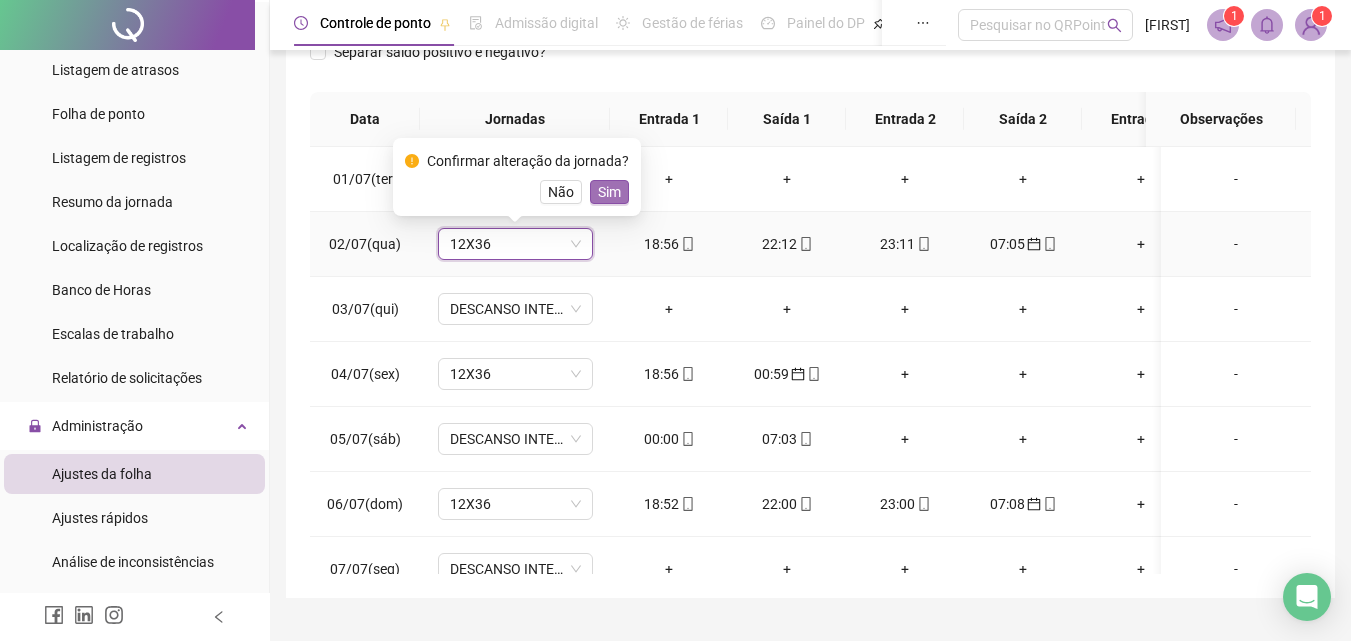 click on "Sim" at bounding box center (609, 192) 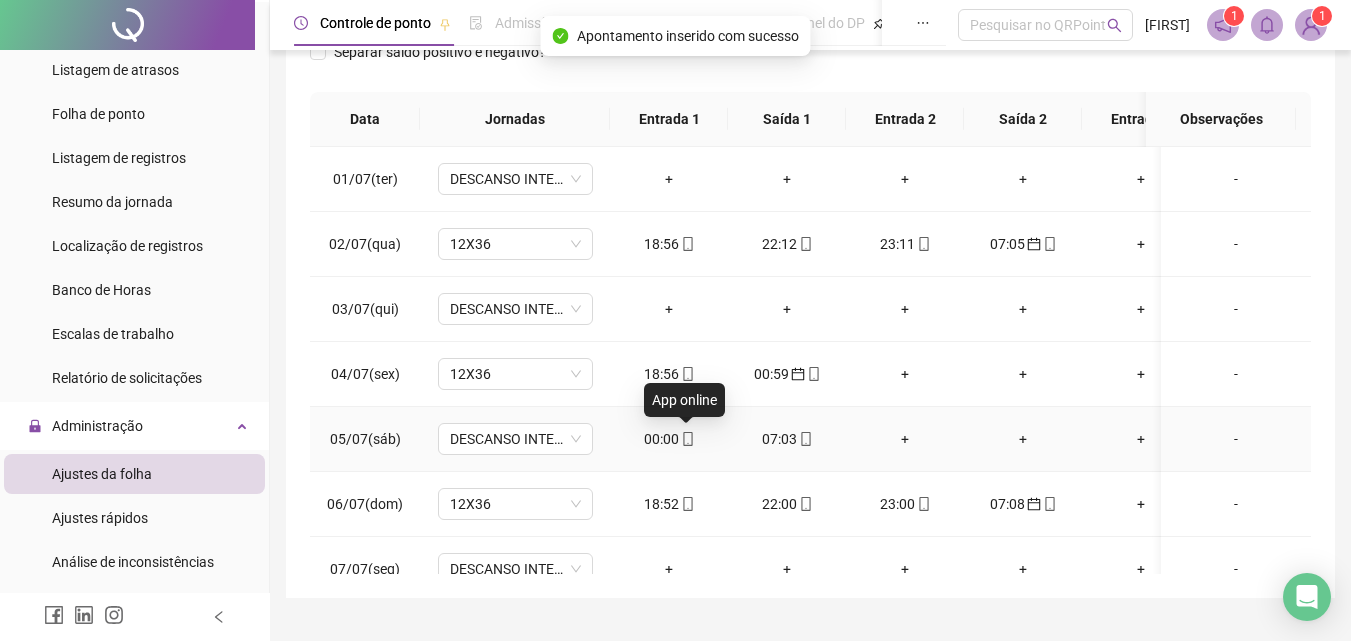click 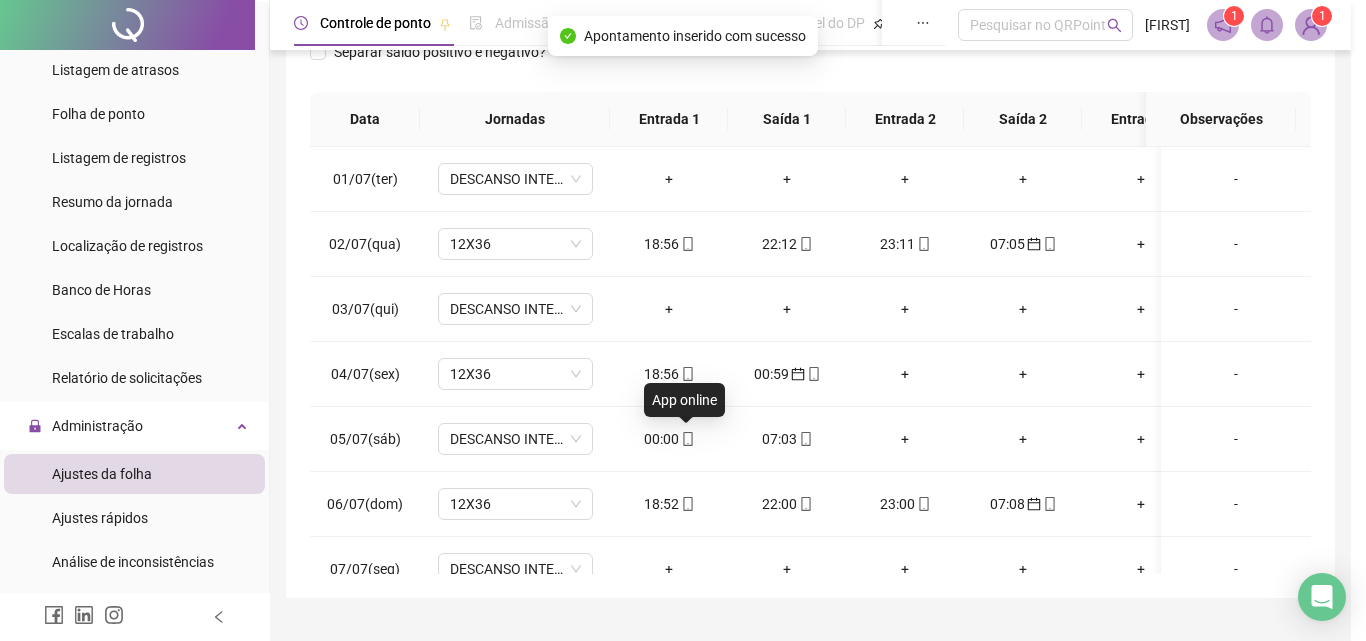 type on "**********" 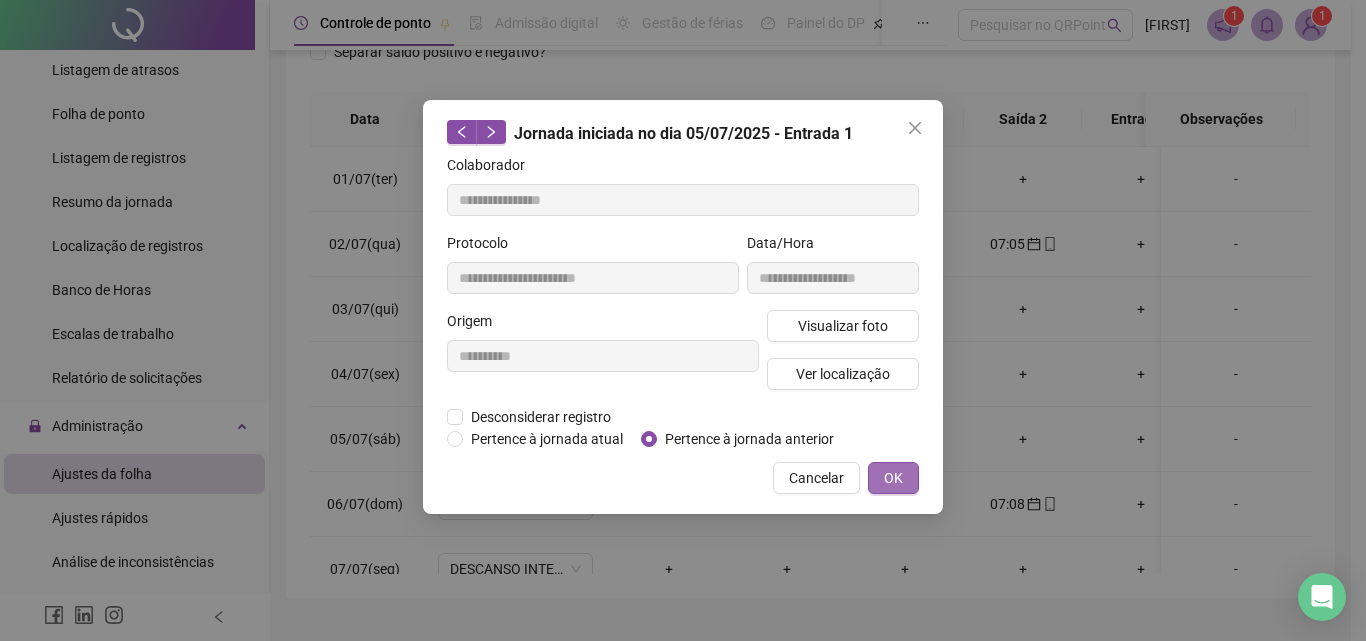 click on "OK" at bounding box center [893, 478] 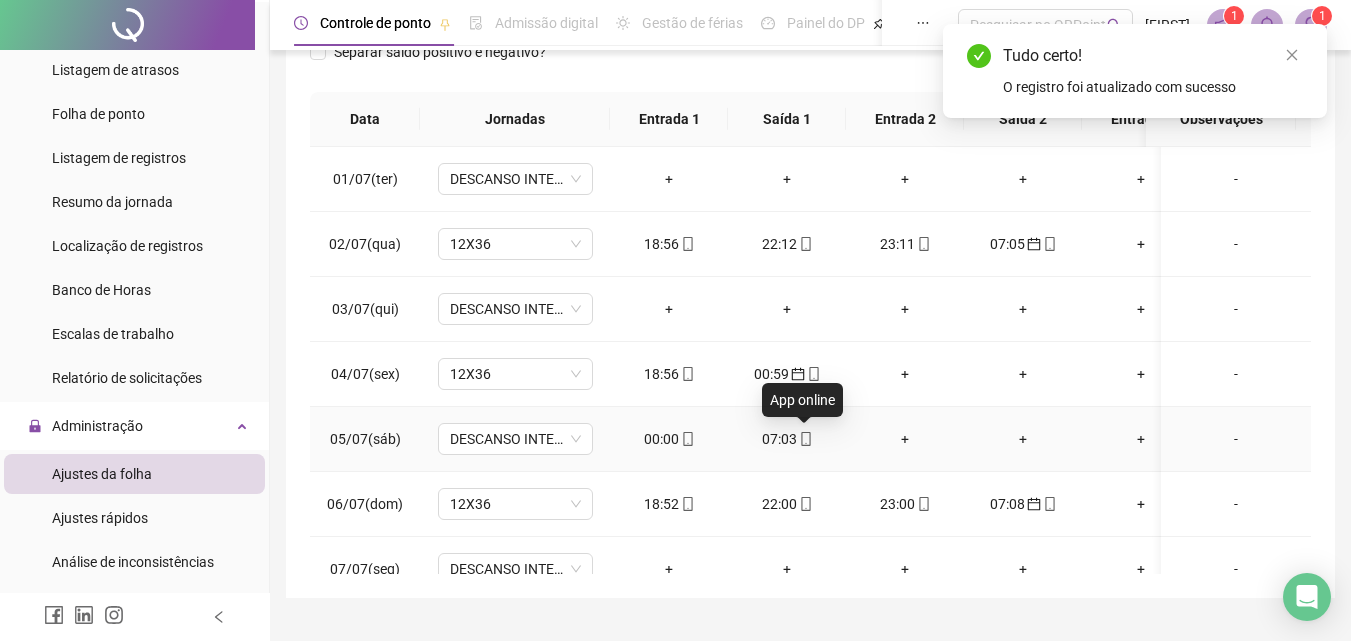 click 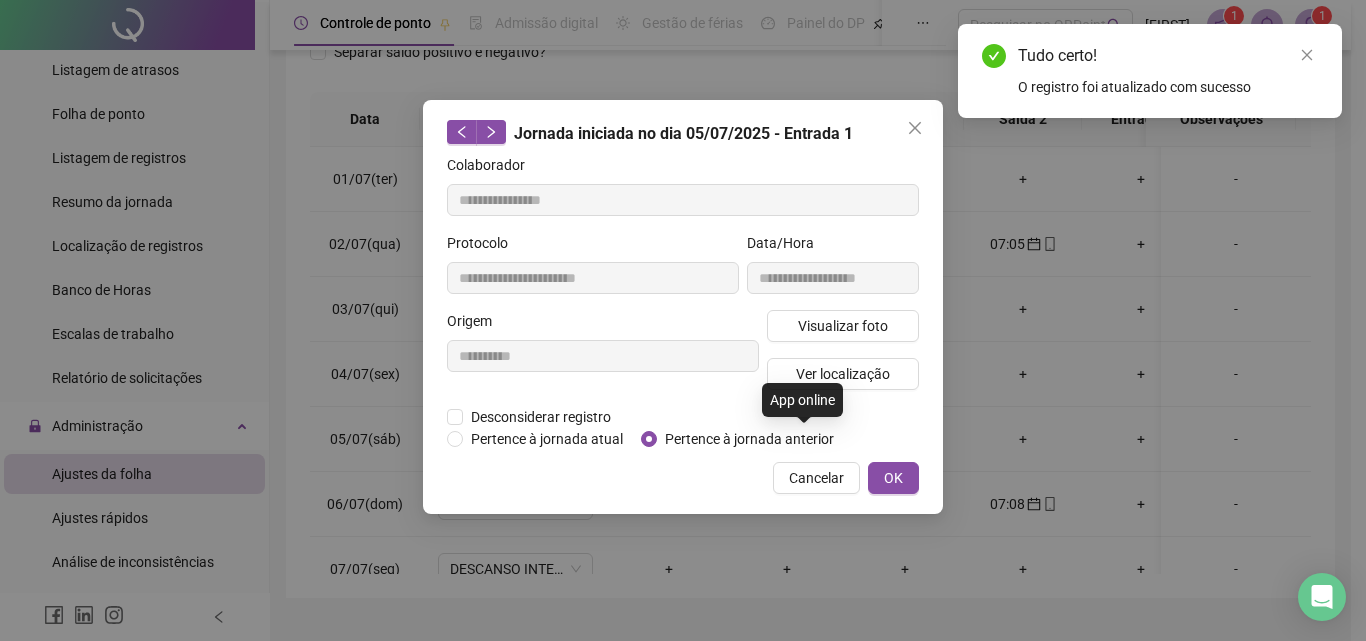 type on "**********" 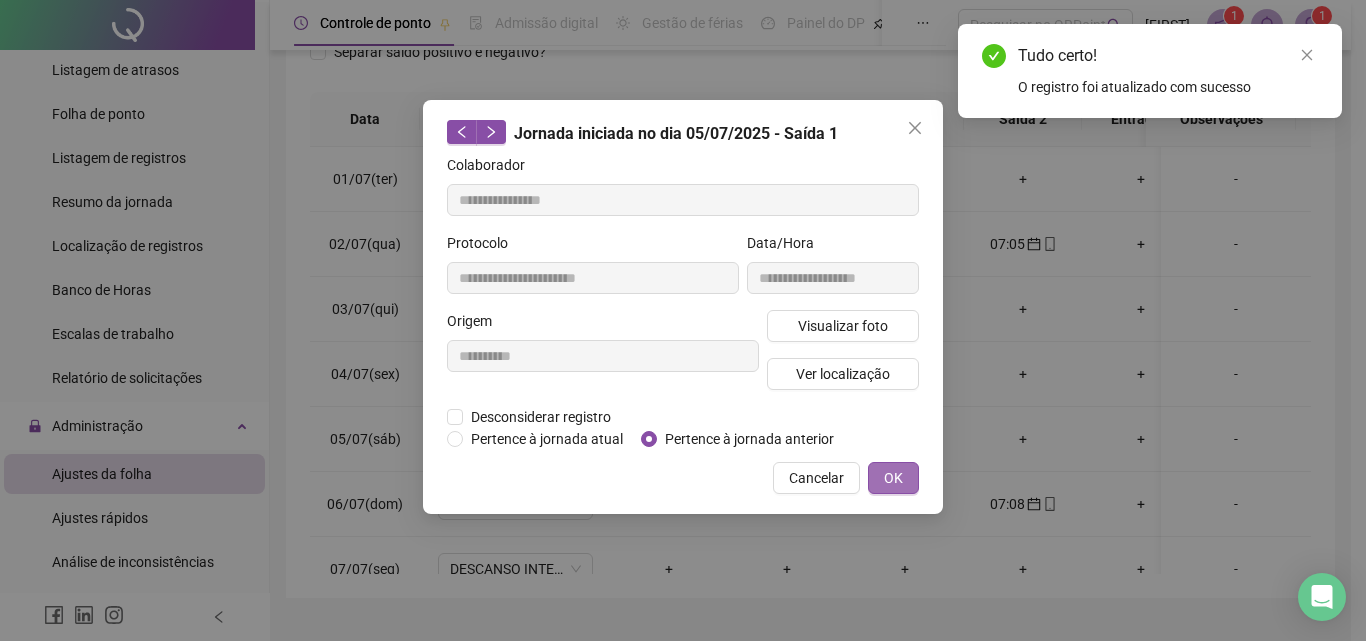 click on "OK" at bounding box center [893, 478] 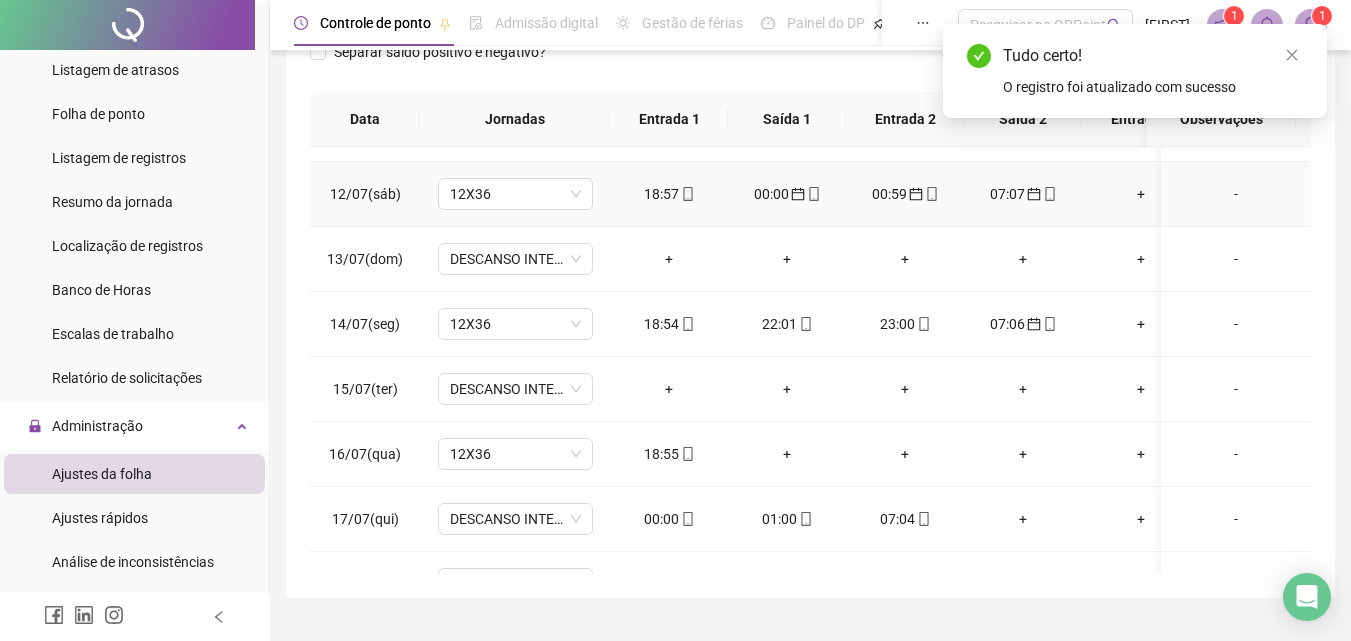 scroll, scrollTop: 800, scrollLeft: 0, axis: vertical 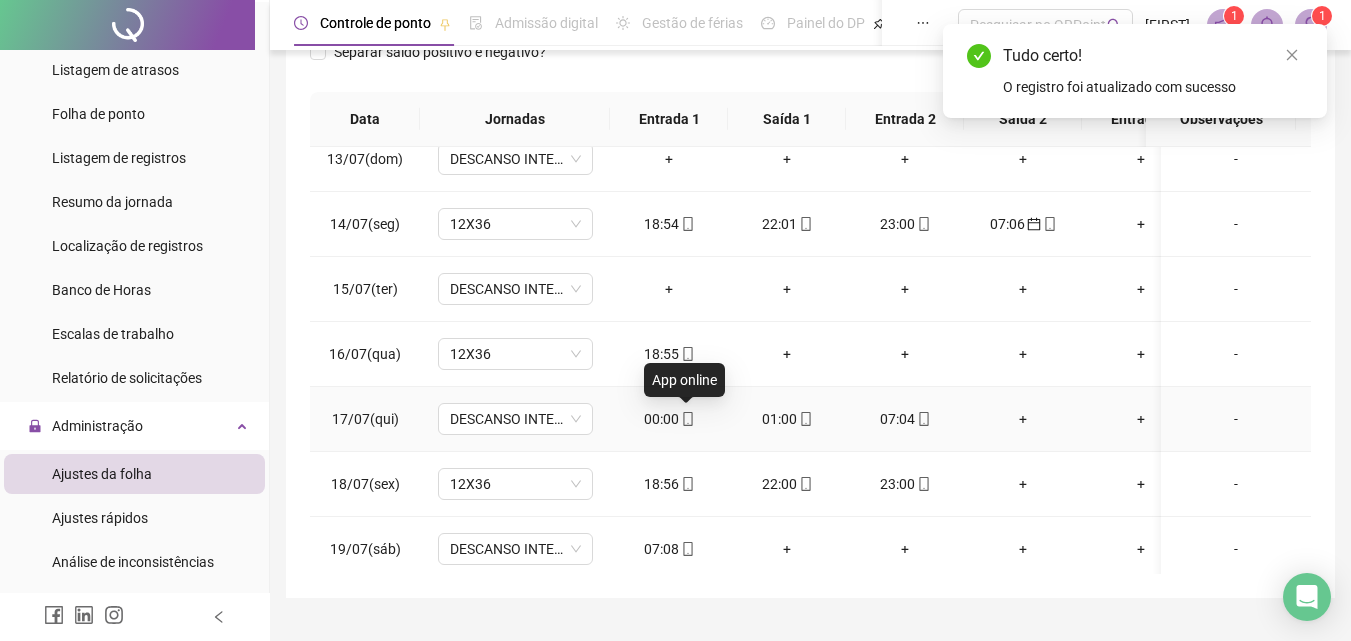 click 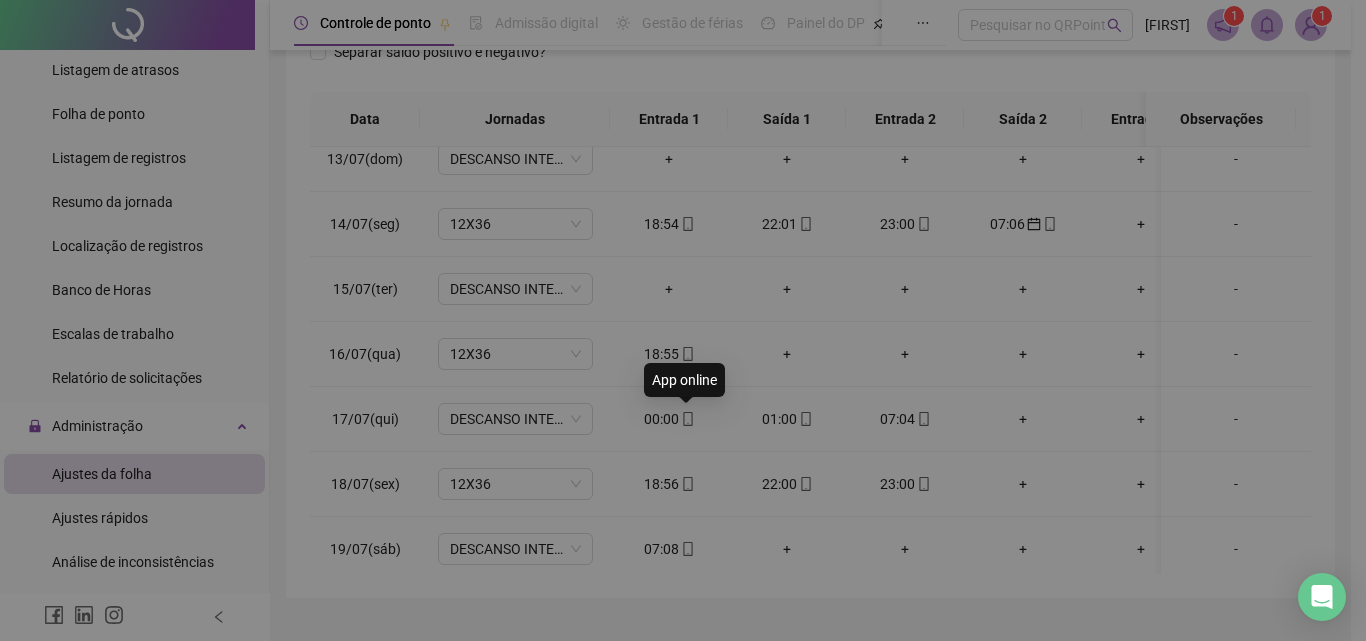 type on "**********" 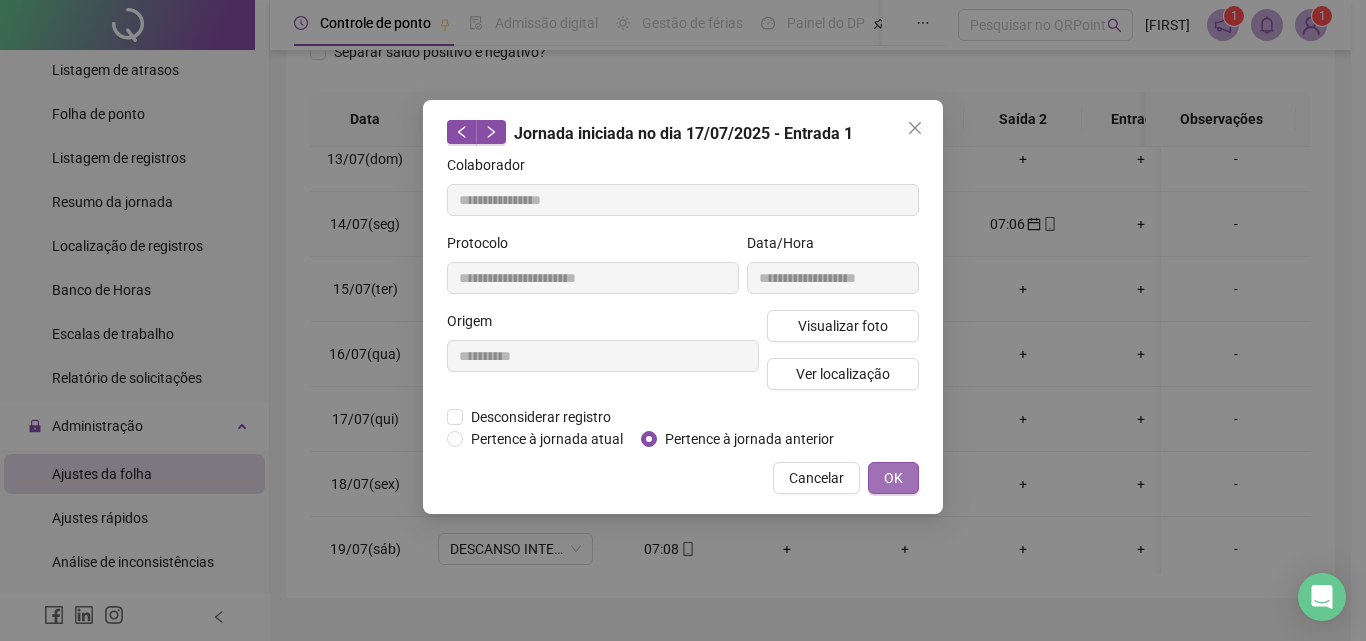 click on "OK" at bounding box center (893, 478) 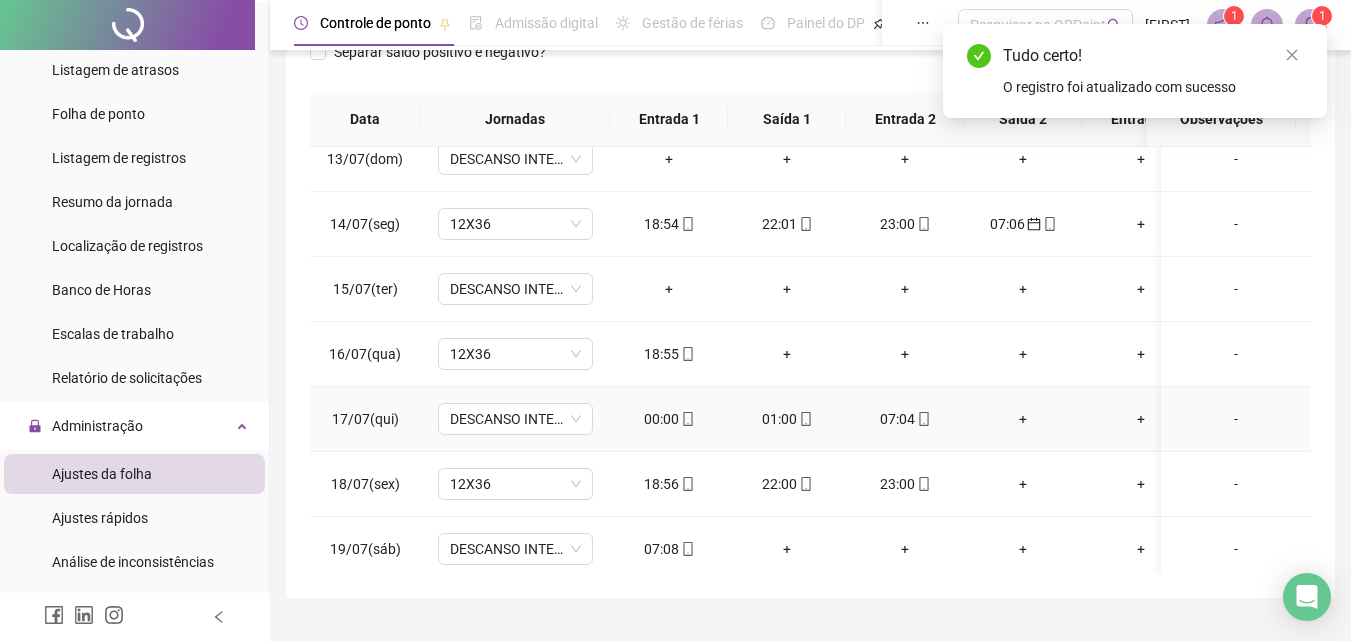 click 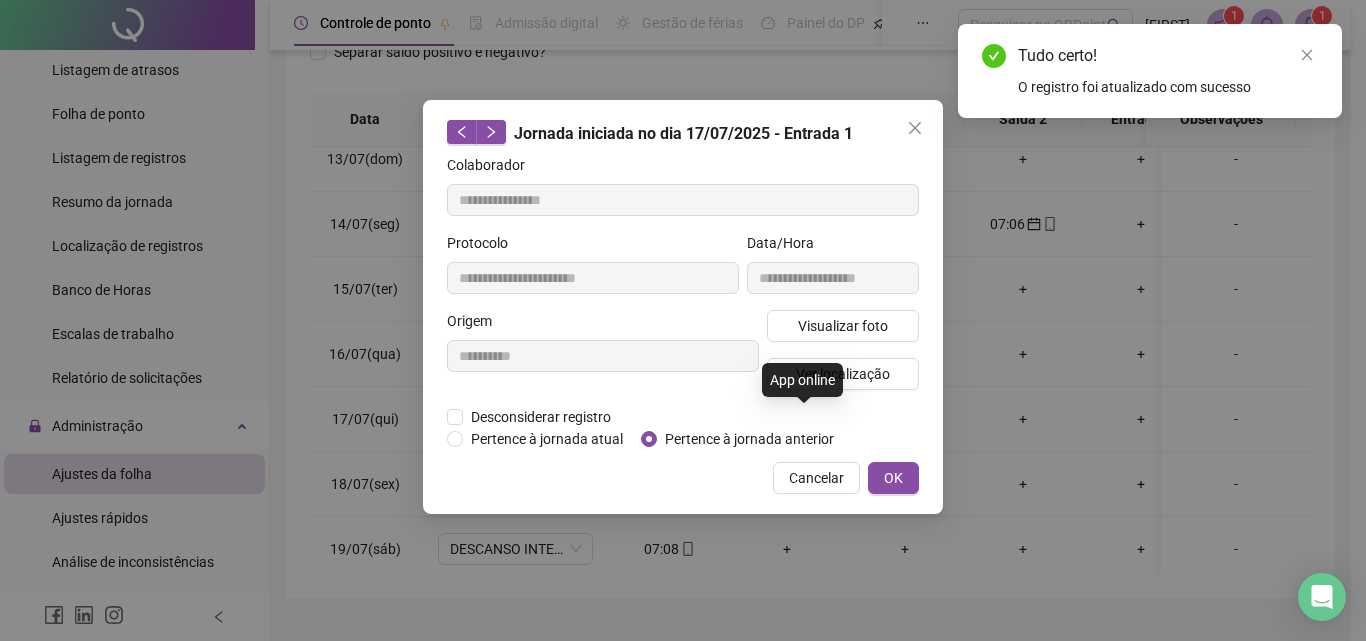type on "**********" 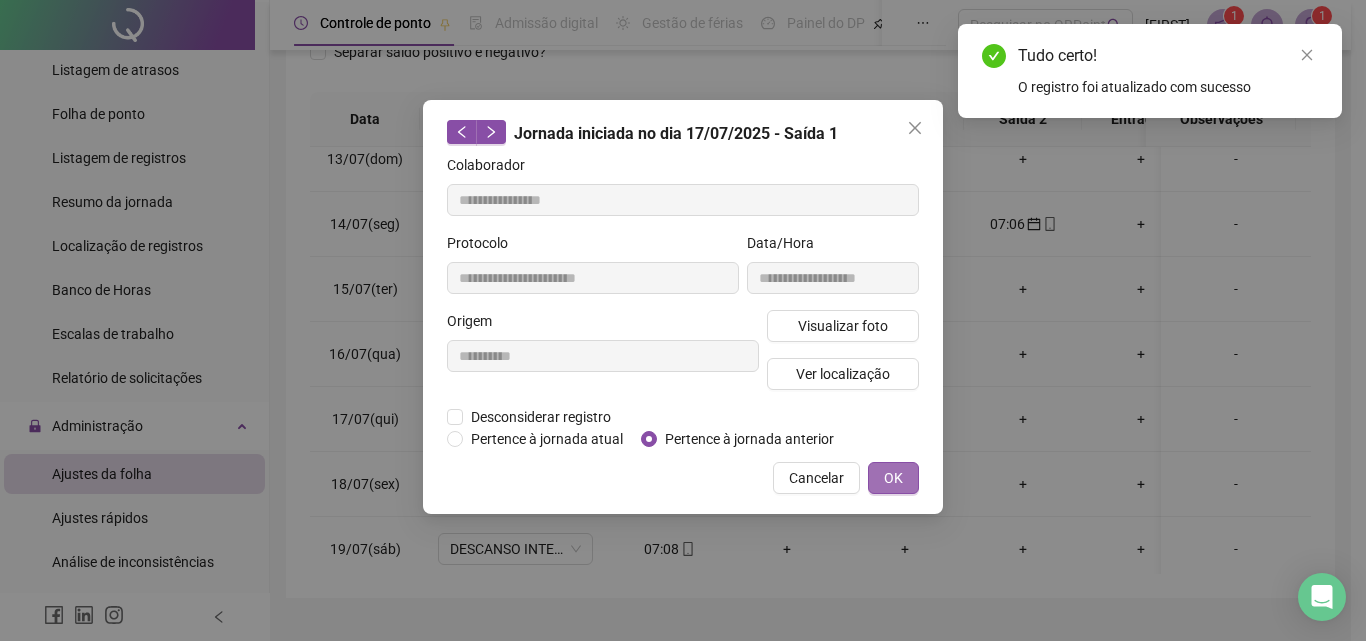 click on "OK" at bounding box center [893, 478] 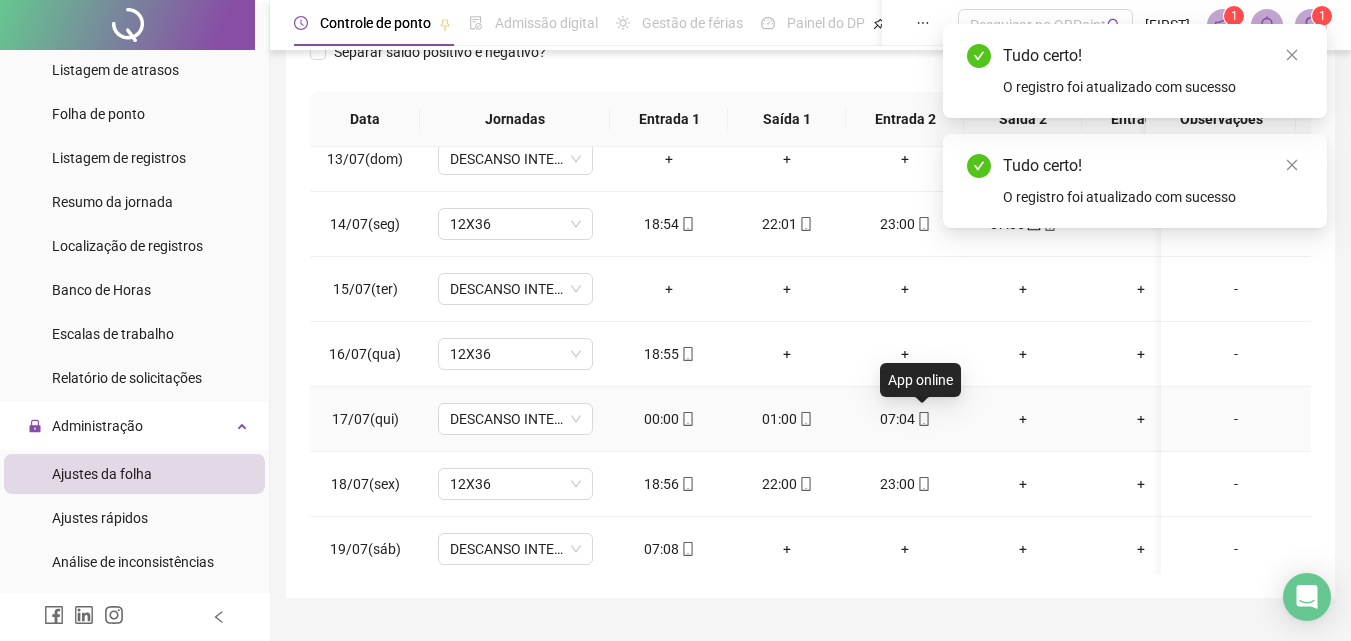click 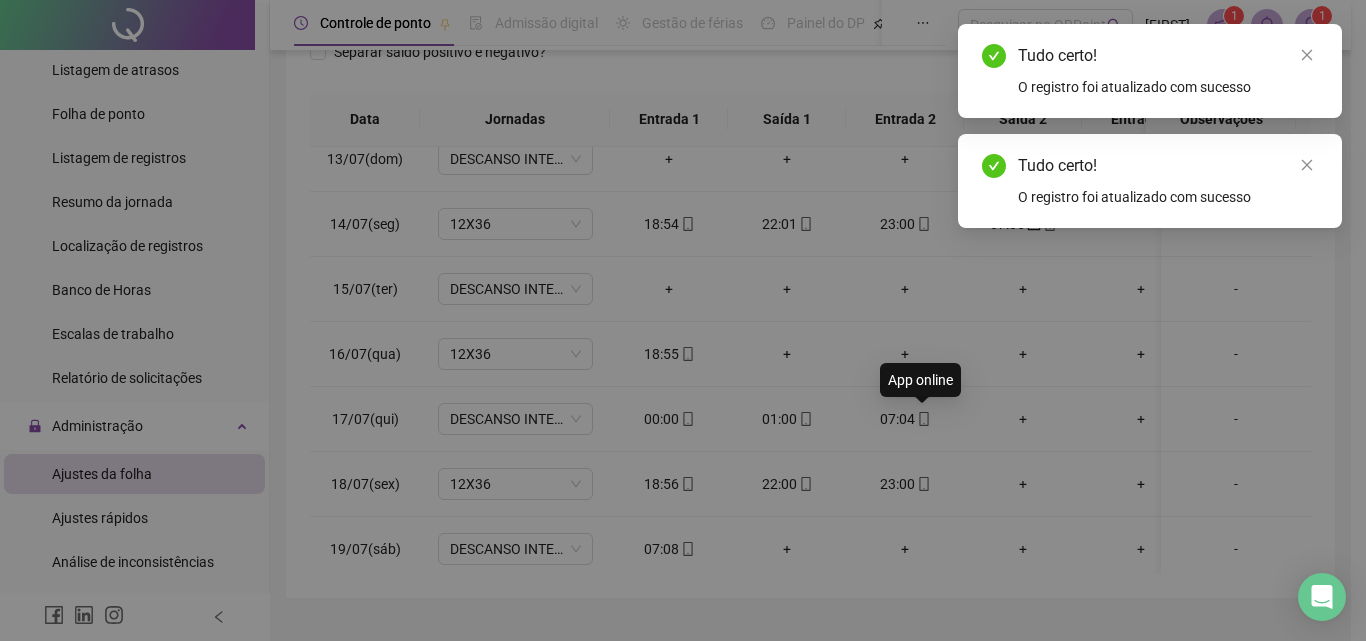type on "**********" 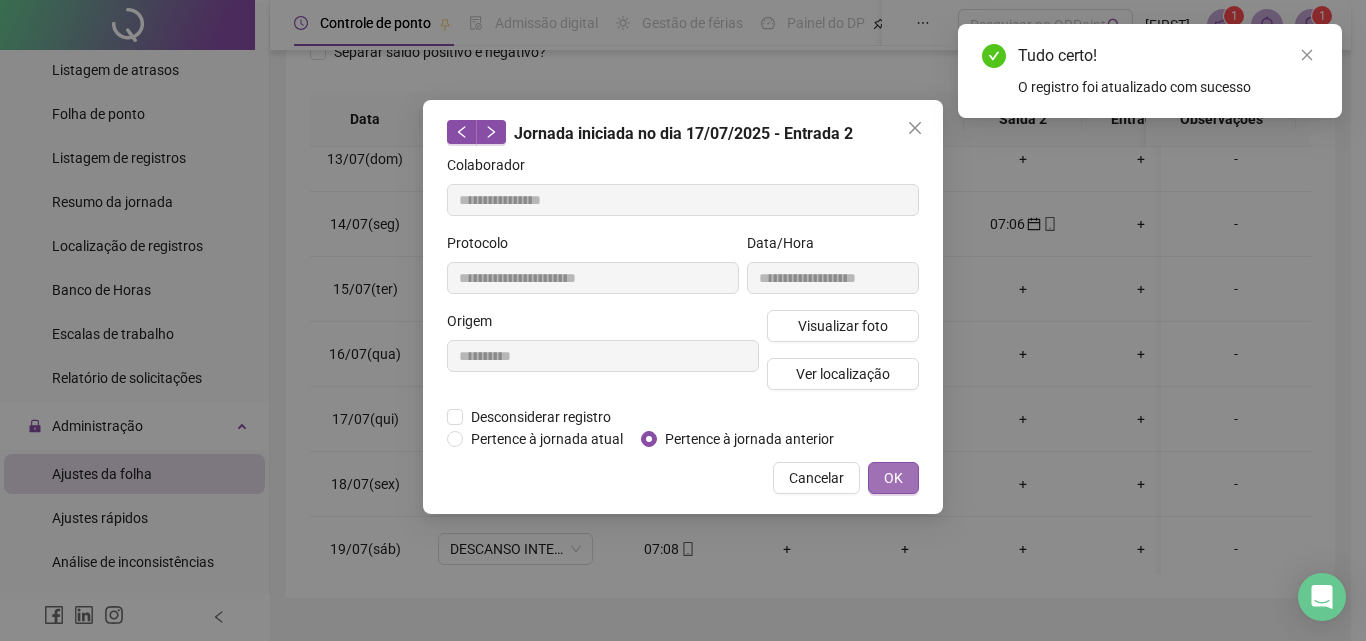 click on "OK" at bounding box center (893, 478) 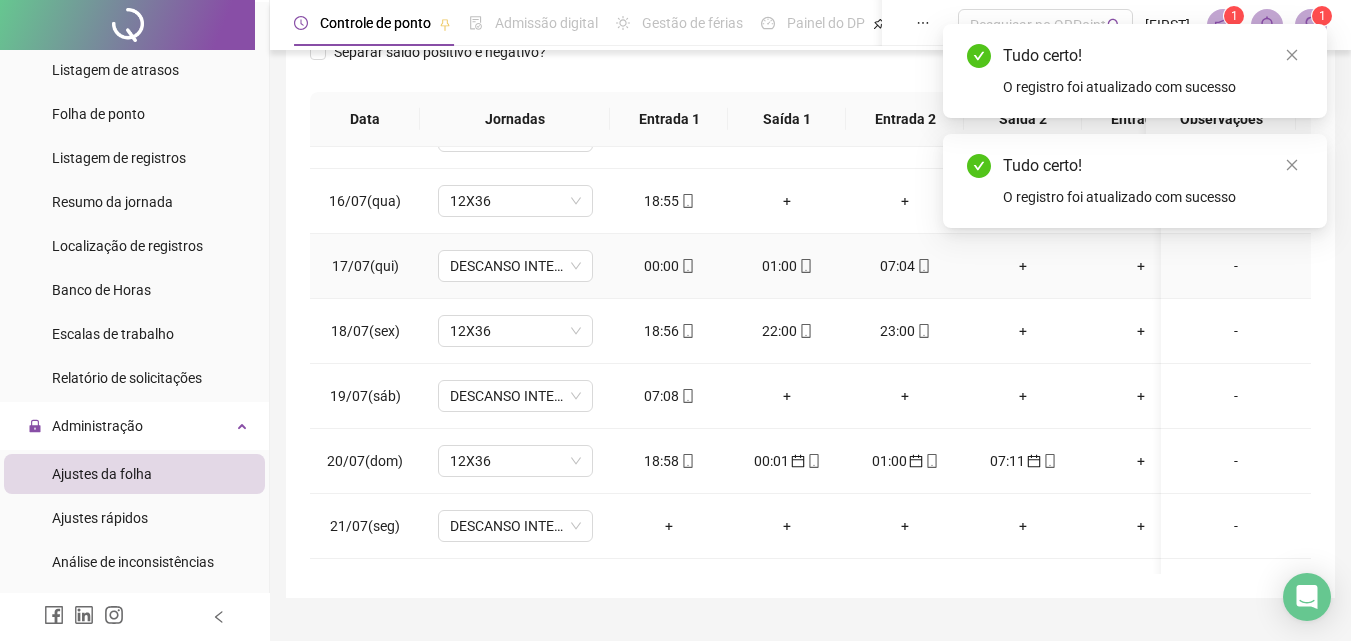 scroll, scrollTop: 1000, scrollLeft: 0, axis: vertical 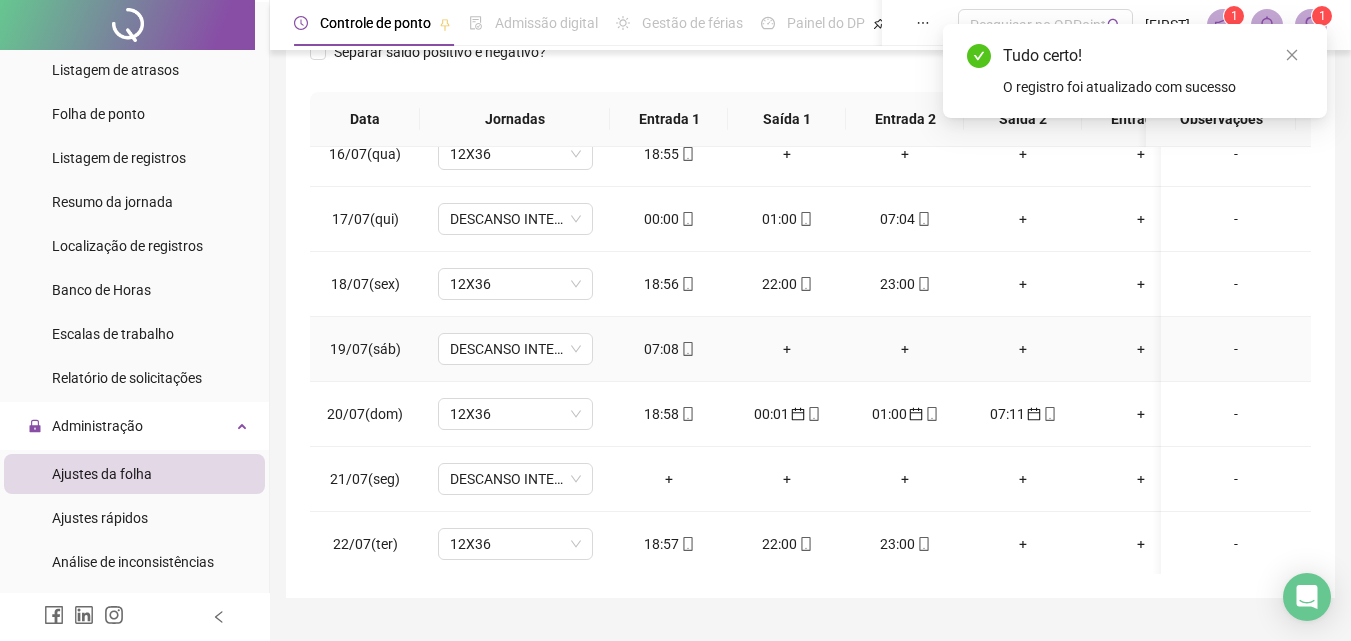 click 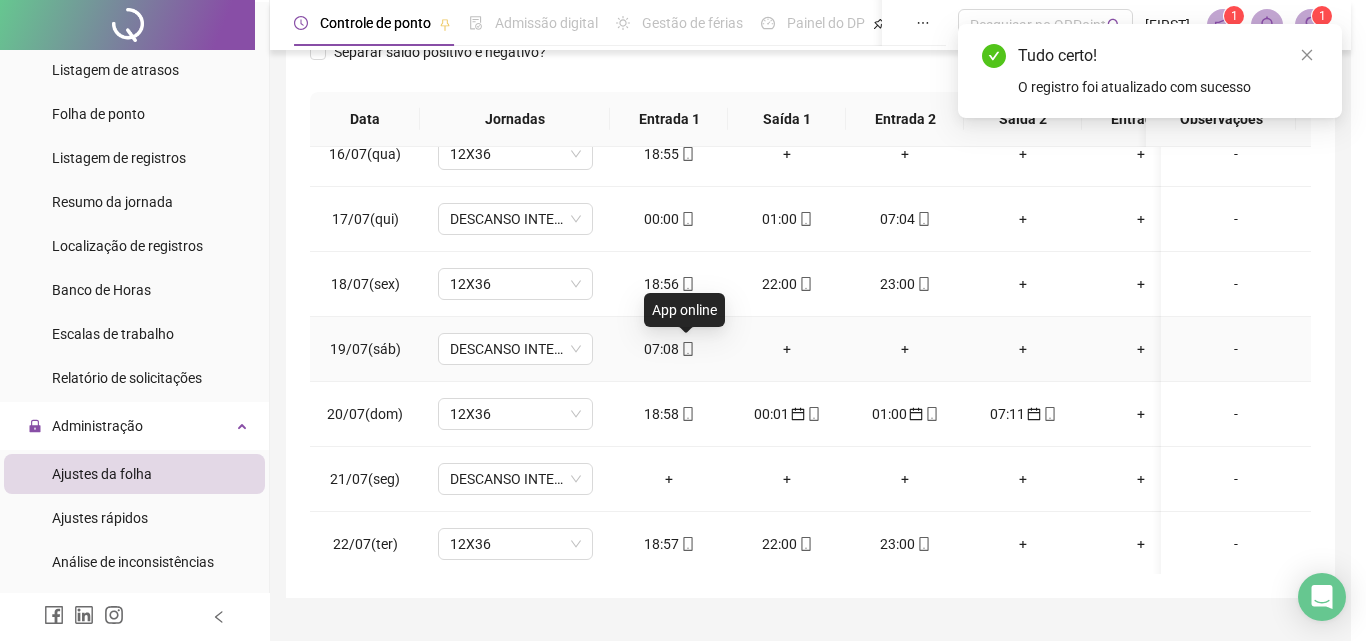 type on "**********" 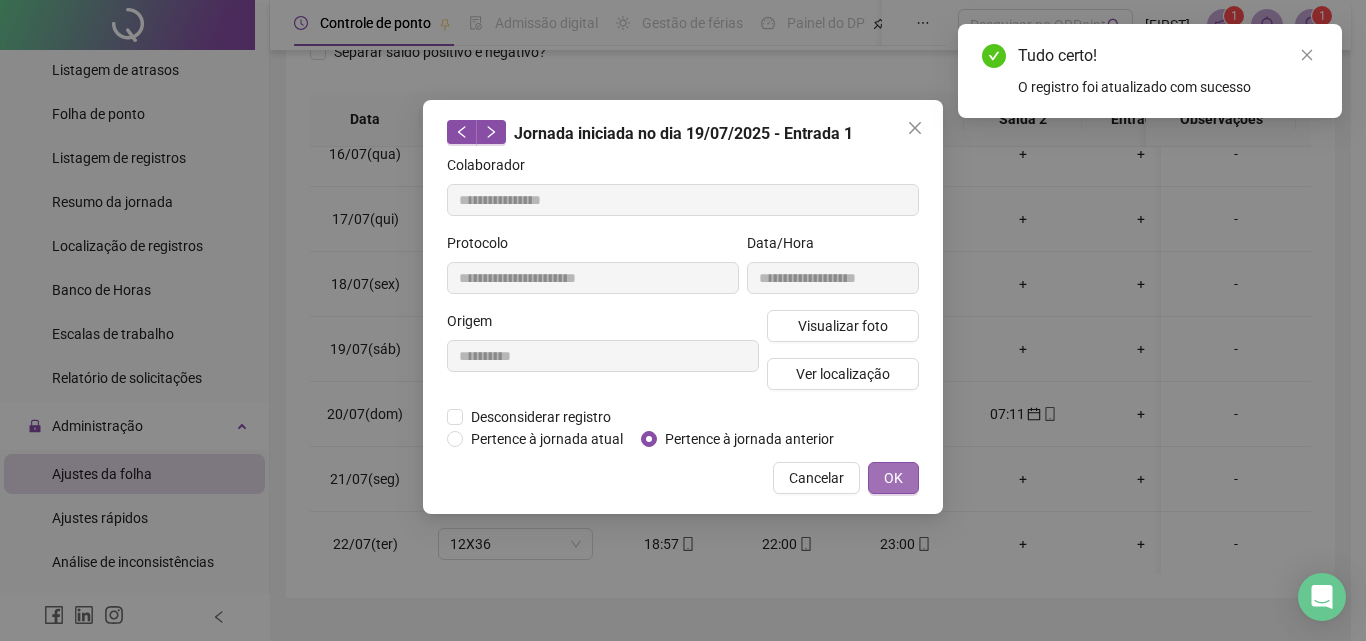 click on "OK" at bounding box center [893, 478] 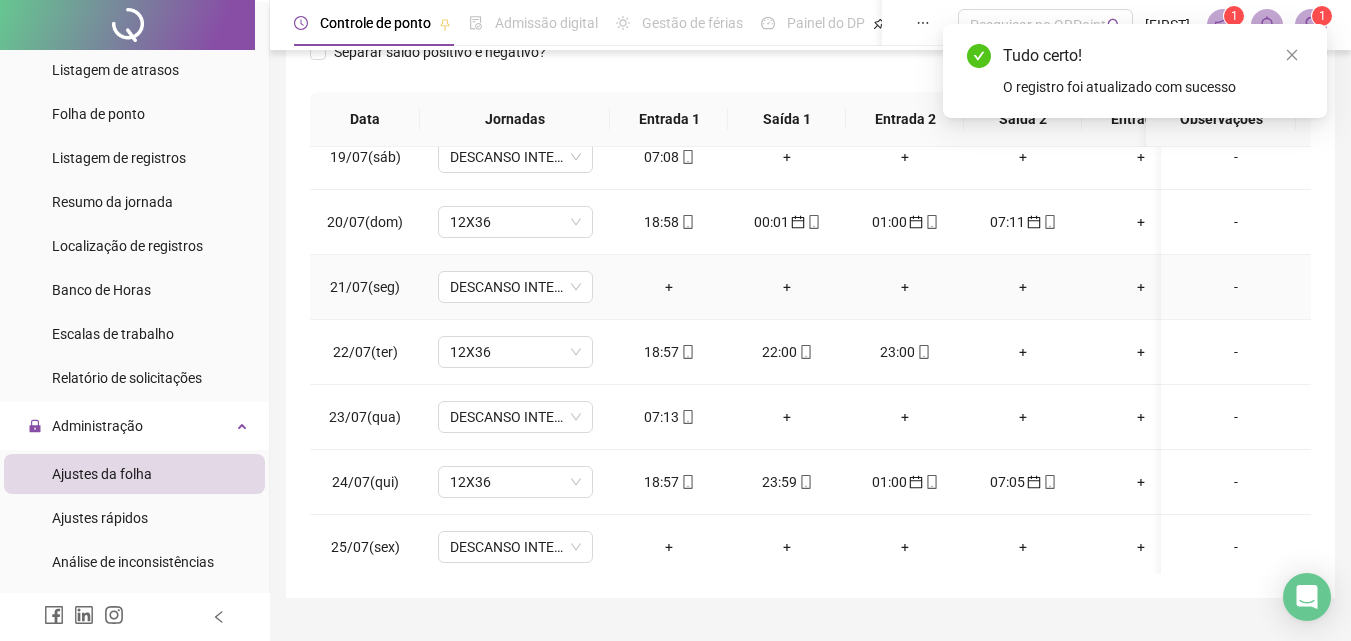 scroll, scrollTop: 1200, scrollLeft: 0, axis: vertical 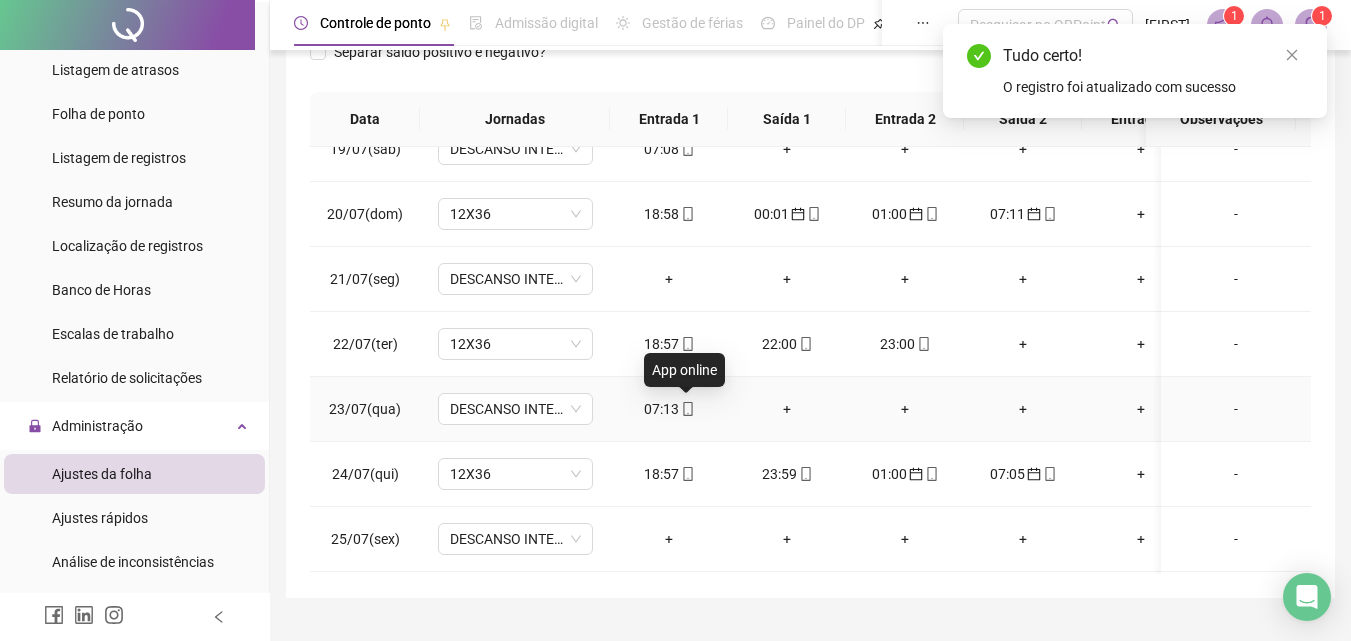 click 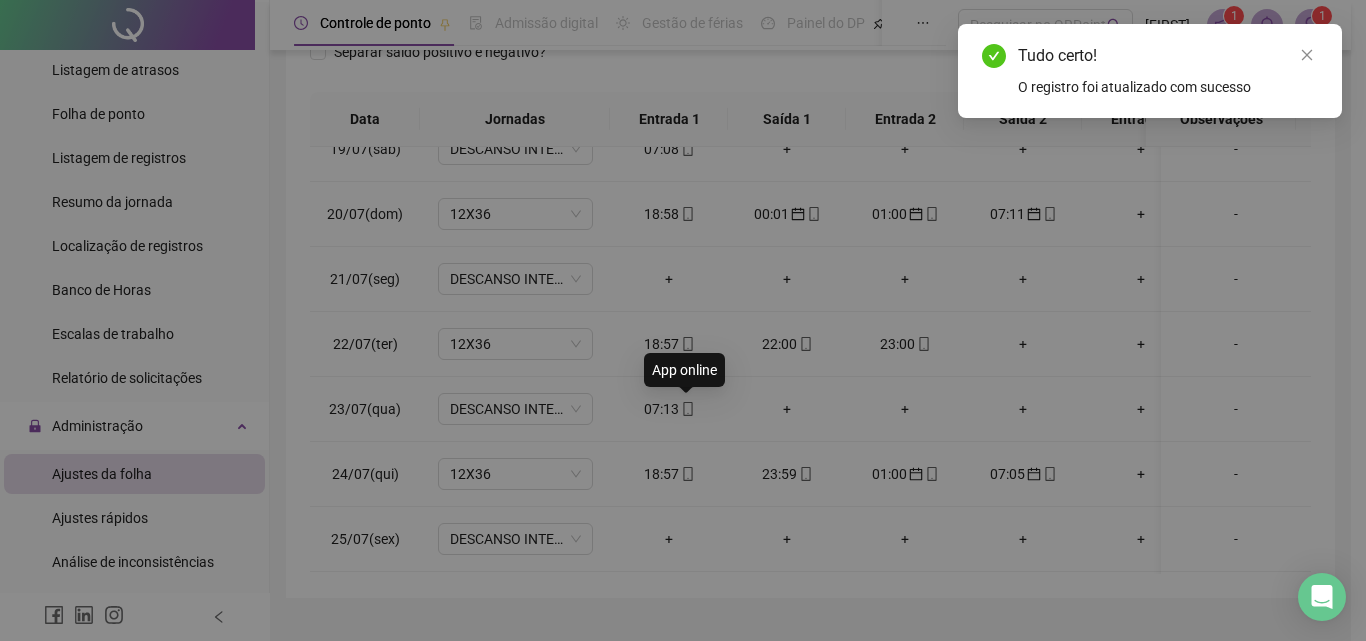 type on "**********" 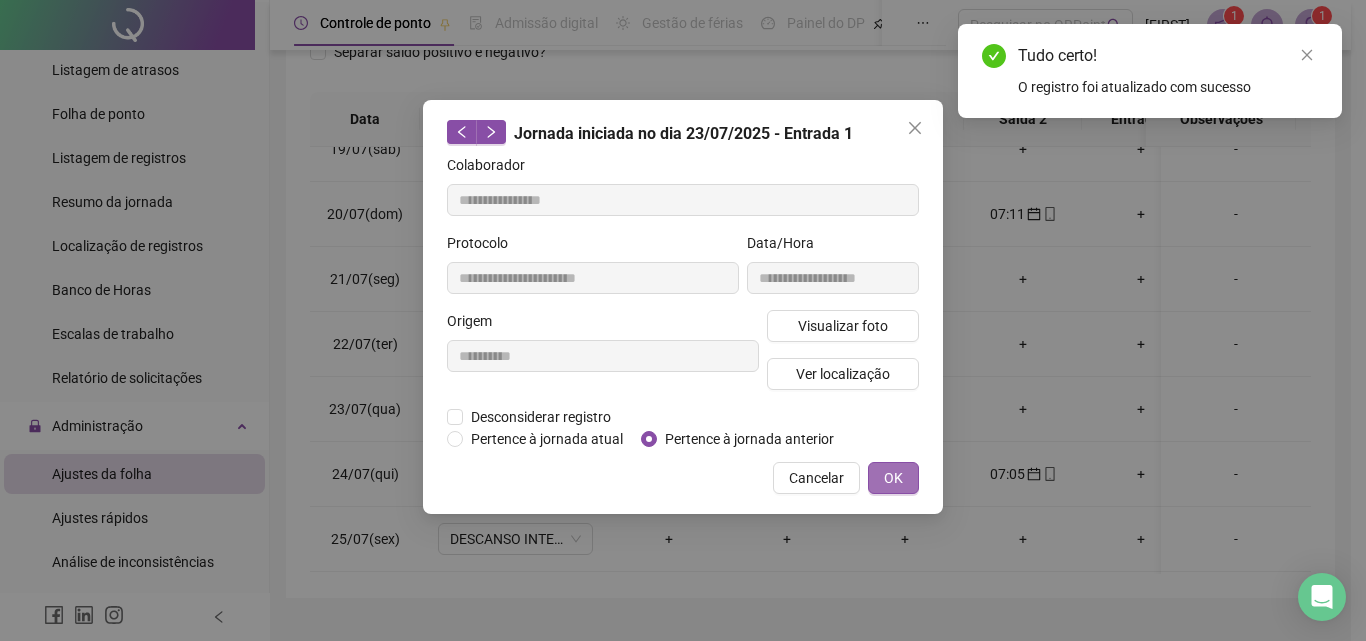 click on "OK" at bounding box center (893, 478) 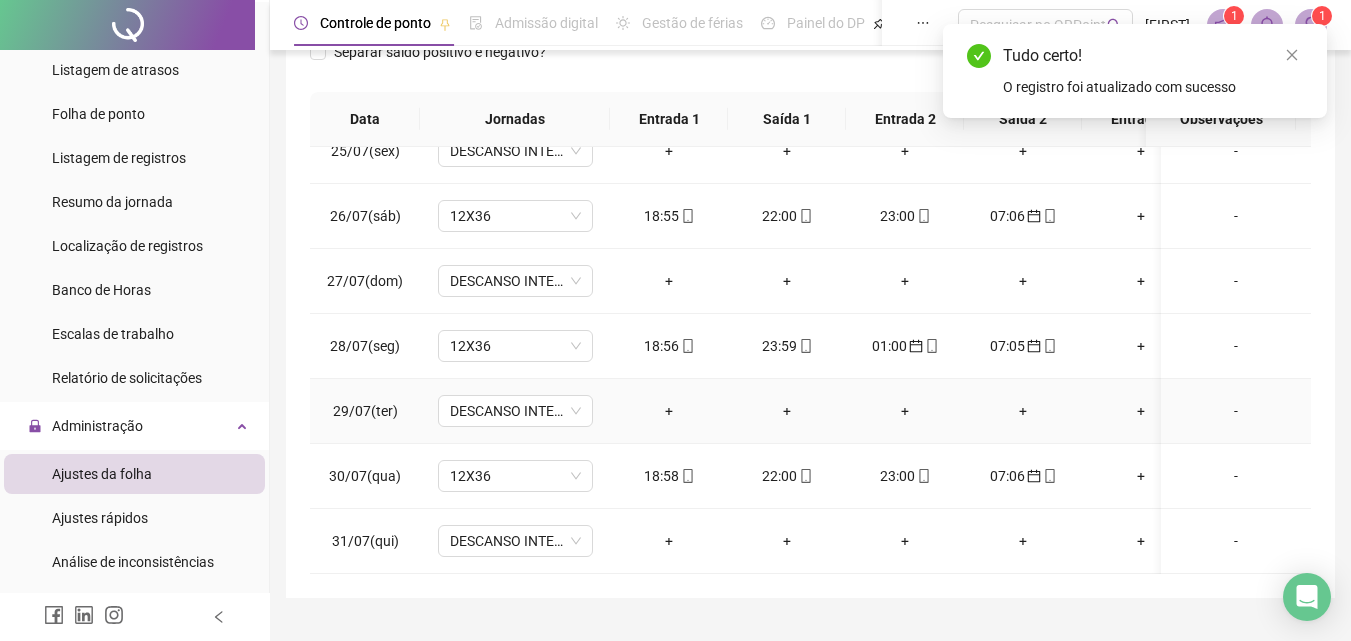 scroll, scrollTop: 1603, scrollLeft: 0, axis: vertical 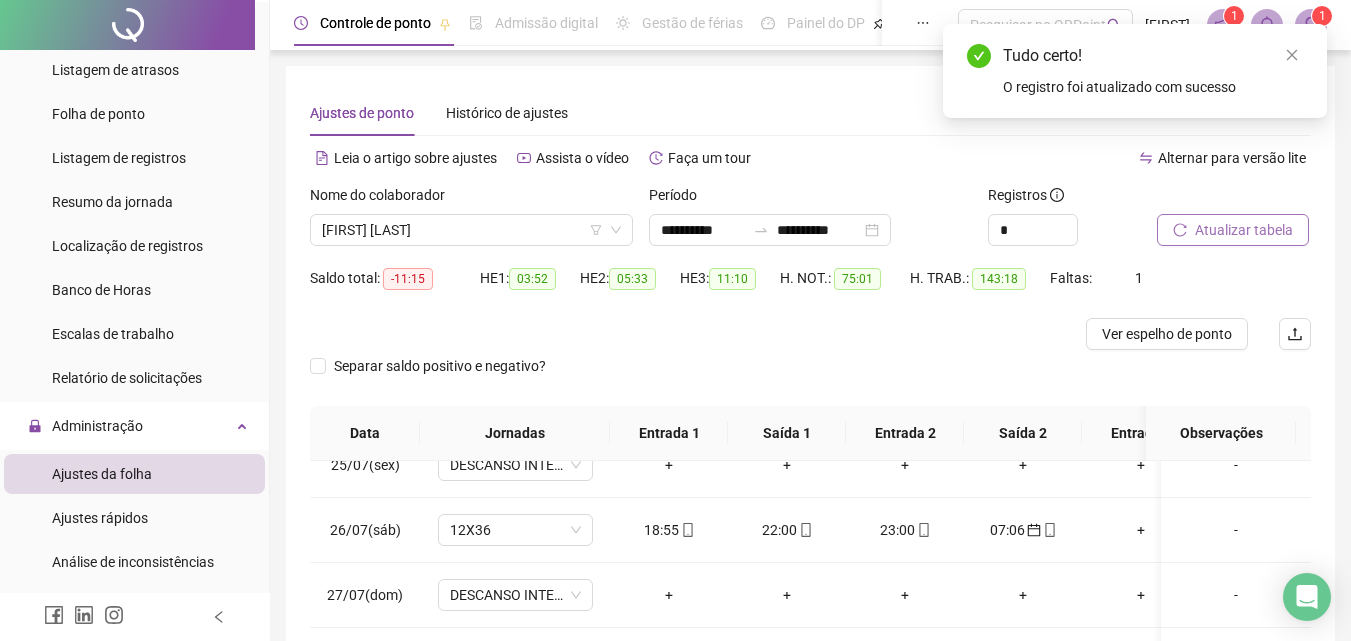 click on "Atualizar tabela" at bounding box center (1244, 230) 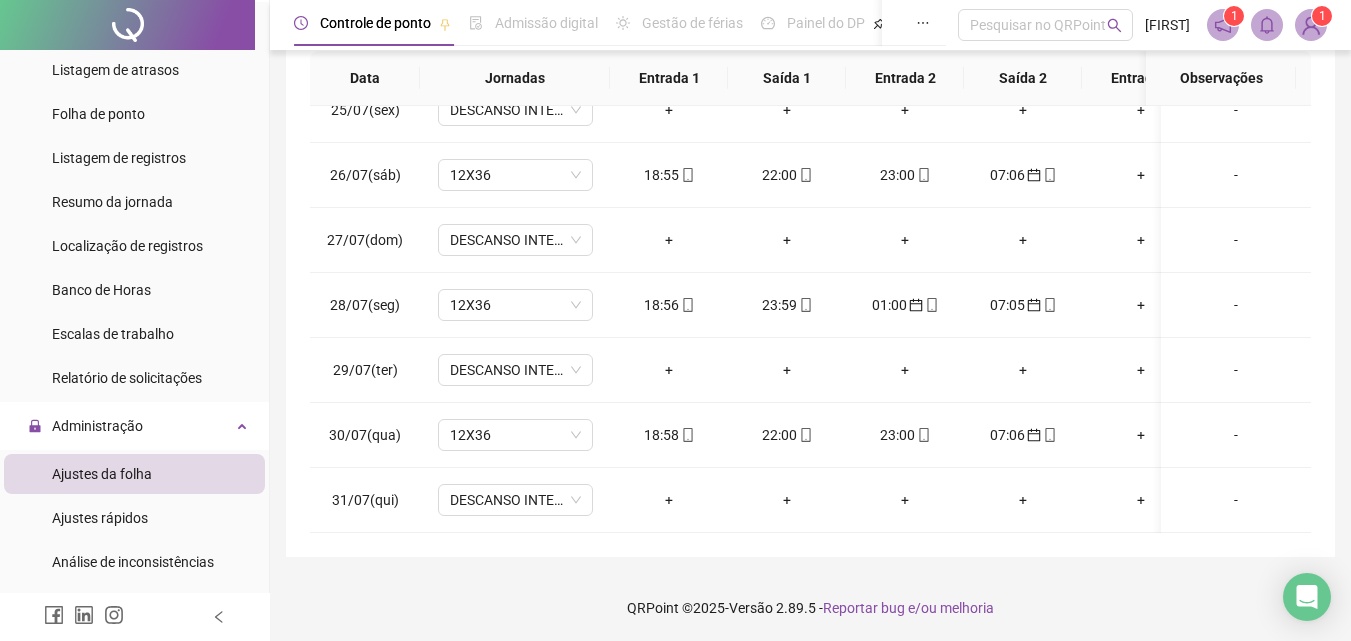 scroll, scrollTop: 357, scrollLeft: 0, axis: vertical 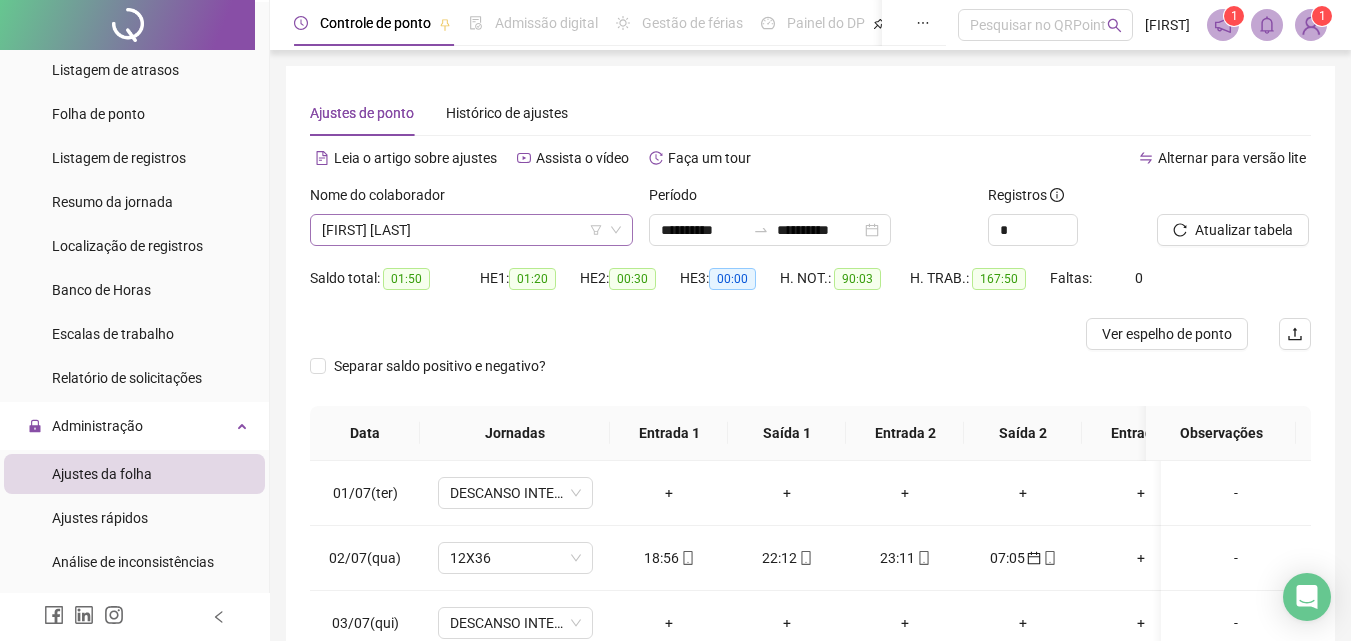 click on "[FIRST] [LAST]" at bounding box center (471, 230) 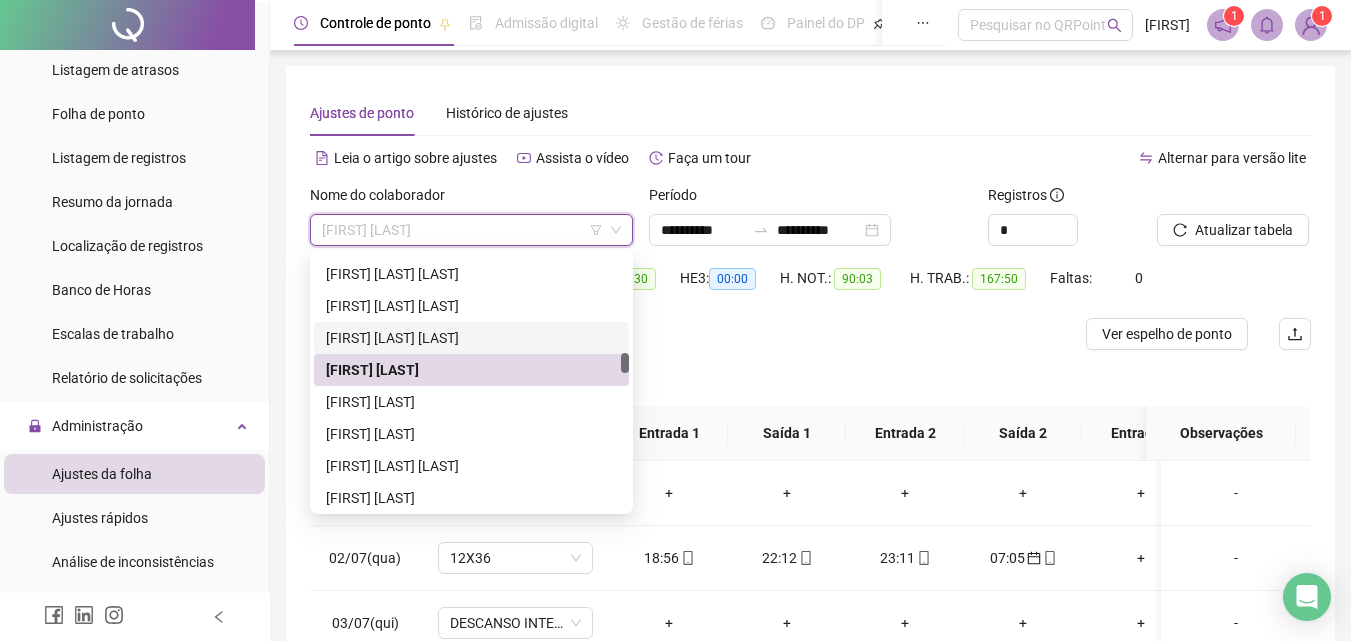 scroll, scrollTop: 1408, scrollLeft: 0, axis: vertical 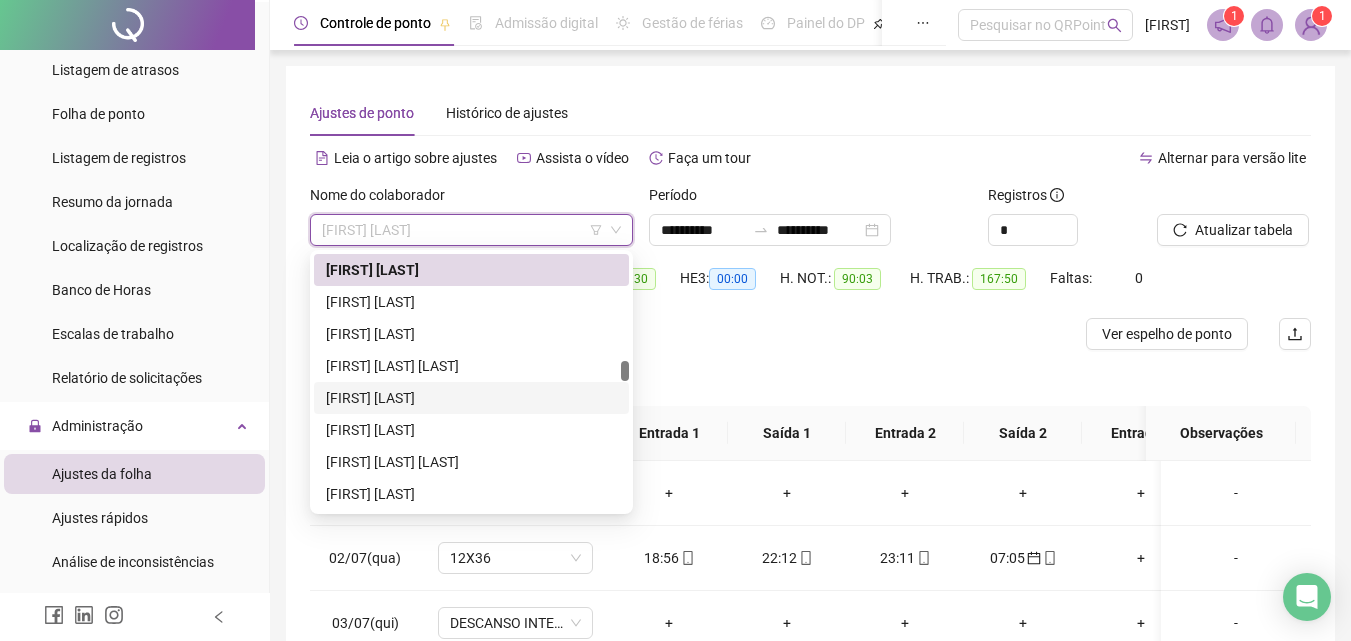 click on "[FIRST] [LAST]" at bounding box center (471, 398) 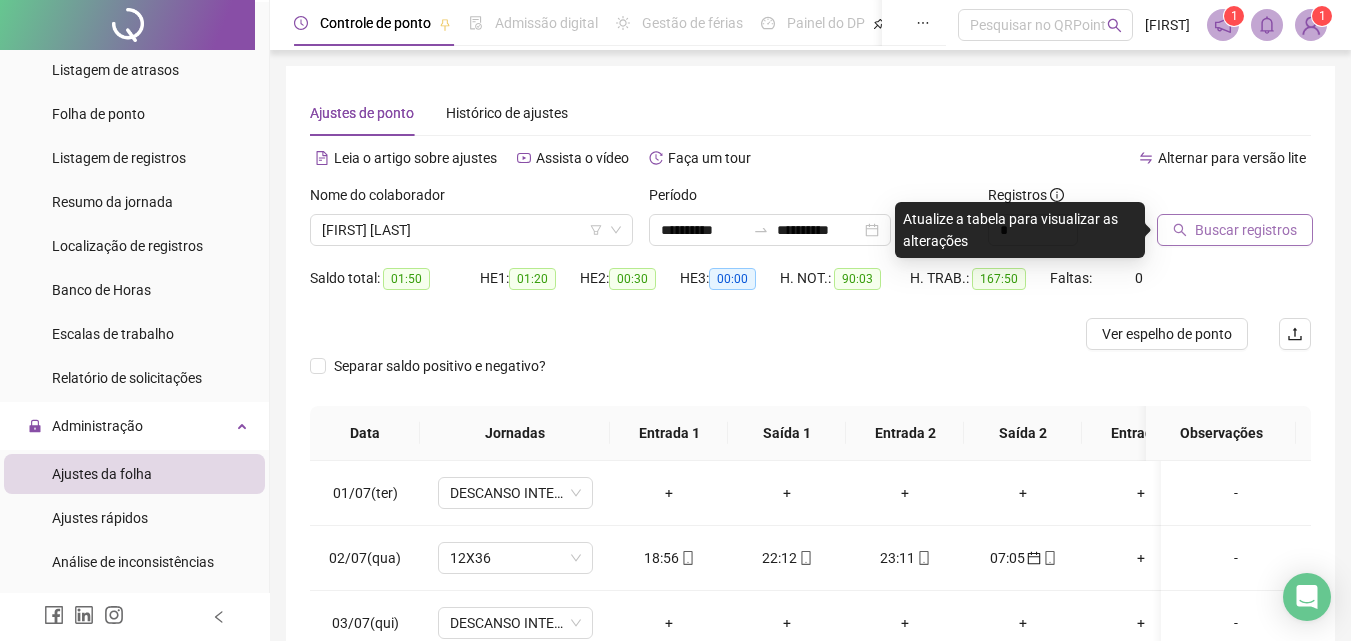 click on "Buscar registros" at bounding box center (1246, 230) 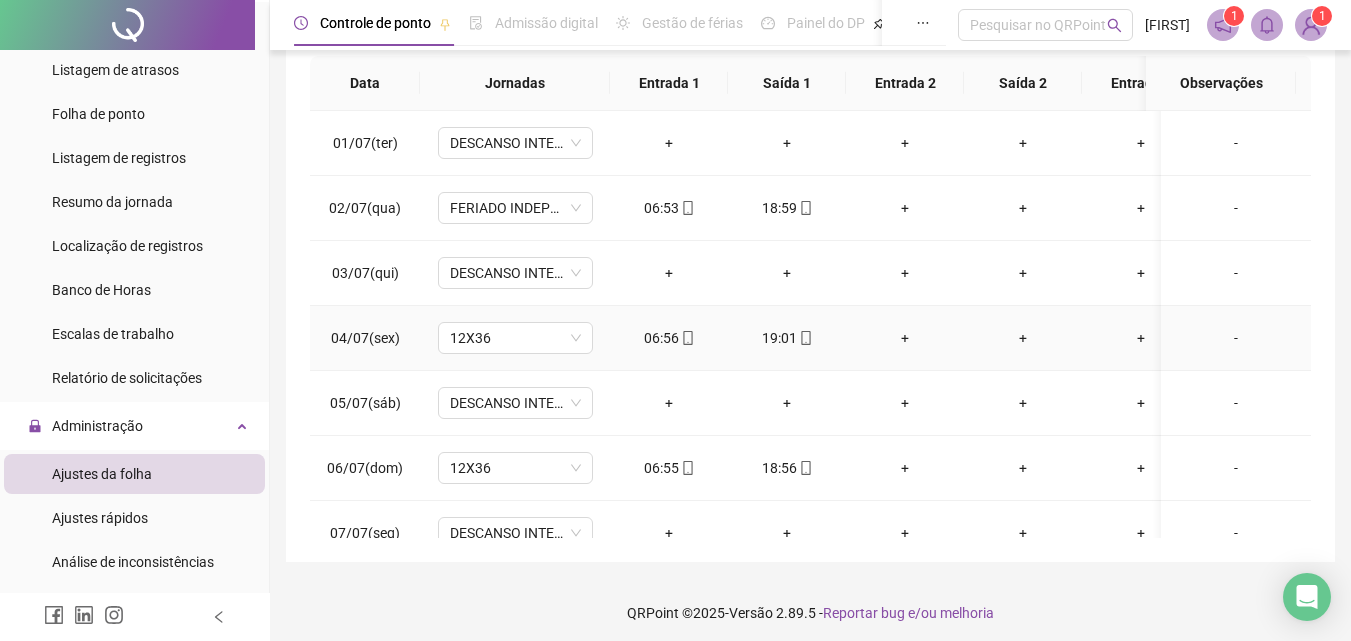 scroll, scrollTop: 357, scrollLeft: 0, axis: vertical 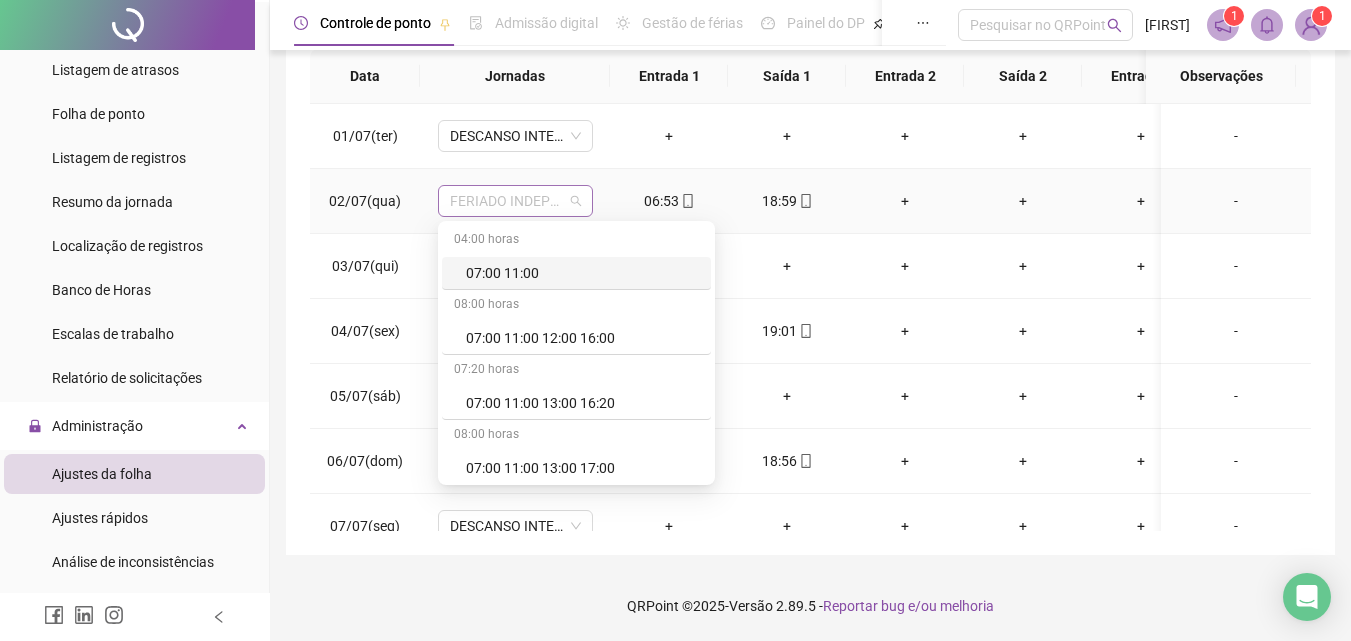 click on "FERIADO INDEPÊNCIA DA BAHIA" at bounding box center [515, 201] 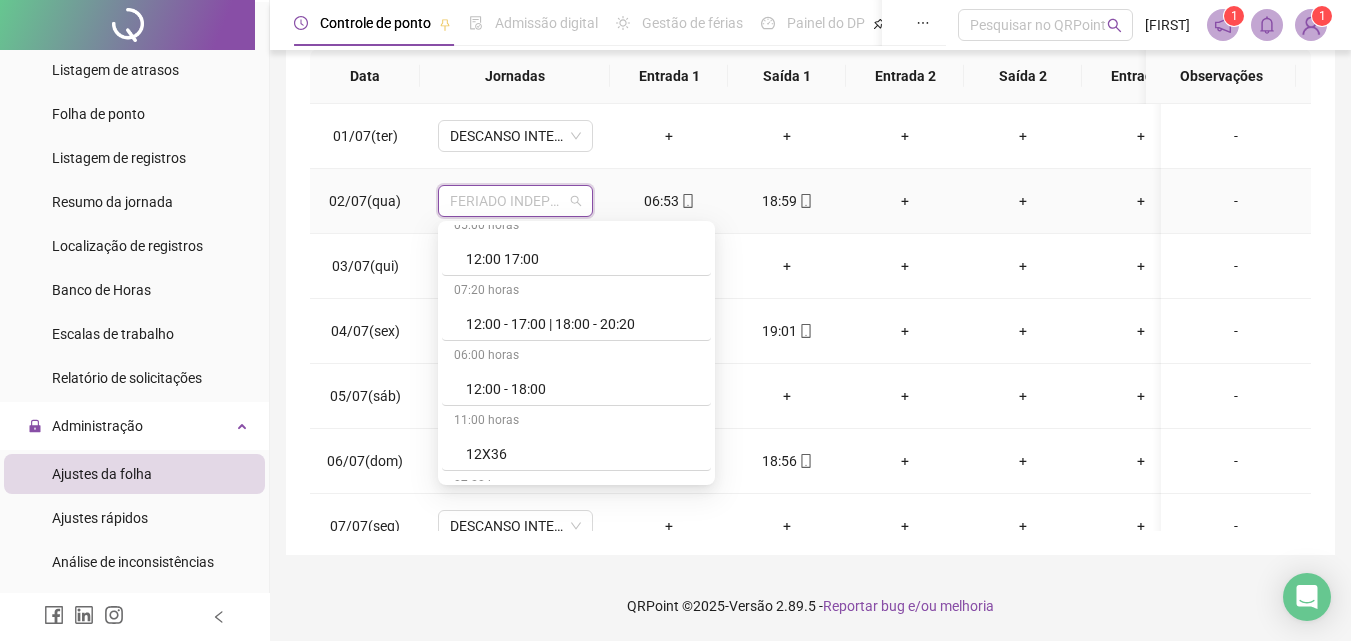 scroll, scrollTop: 3208, scrollLeft: 0, axis: vertical 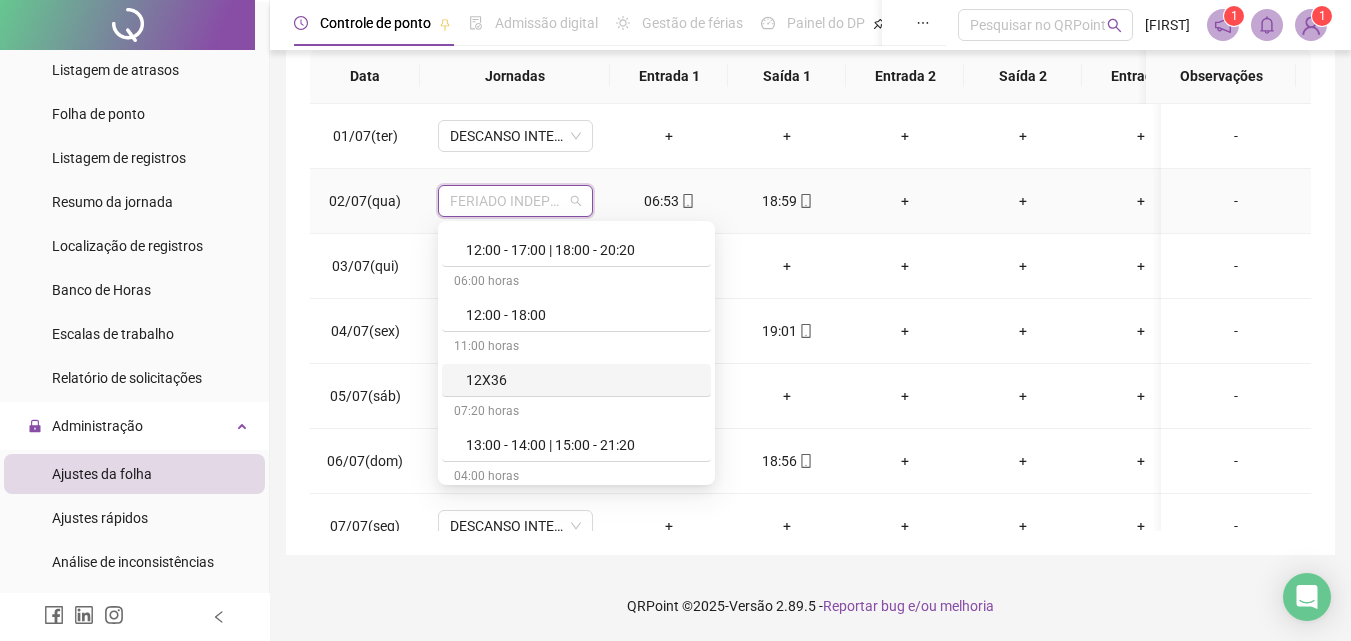click on "12X36" at bounding box center [582, 380] 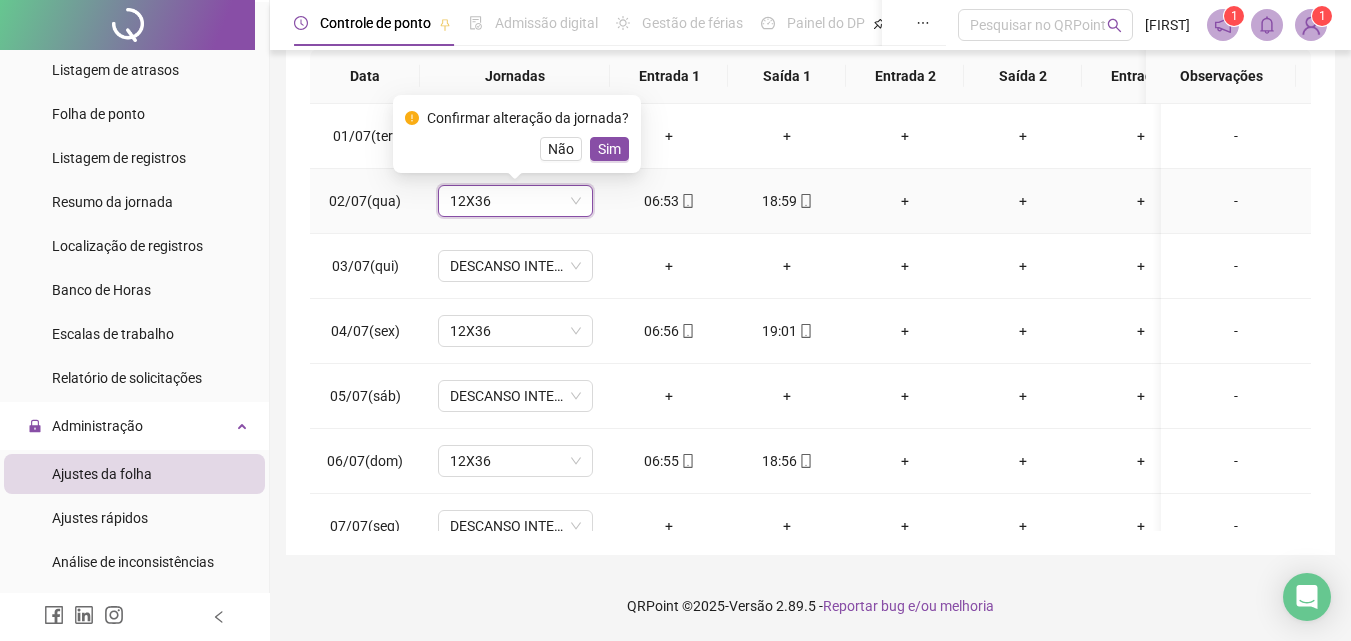 click on "Sim" at bounding box center [609, 149] 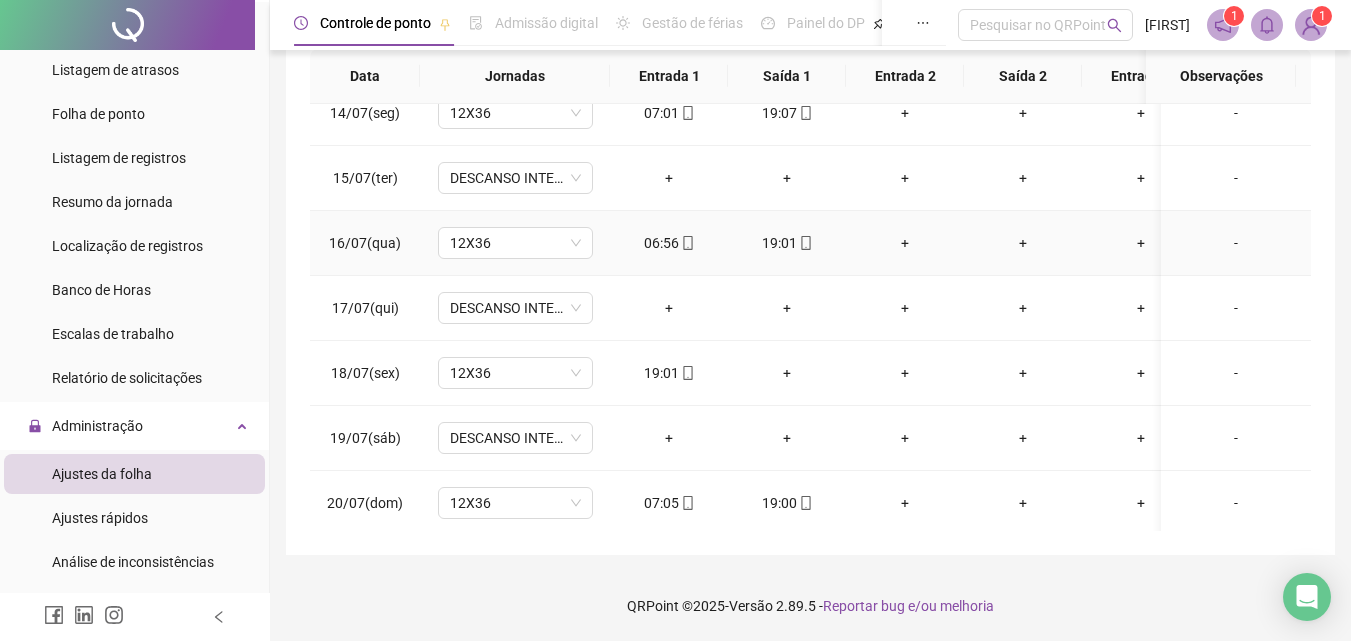 scroll, scrollTop: 903, scrollLeft: 0, axis: vertical 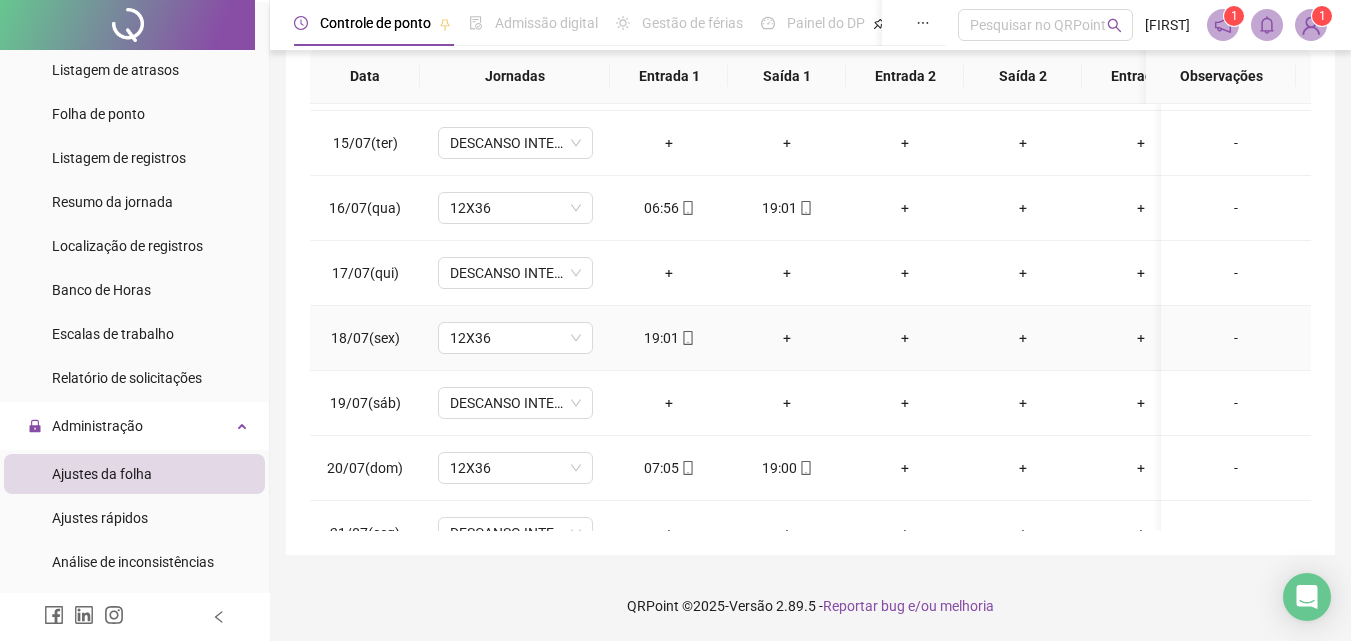 click on "+" at bounding box center [787, 338] 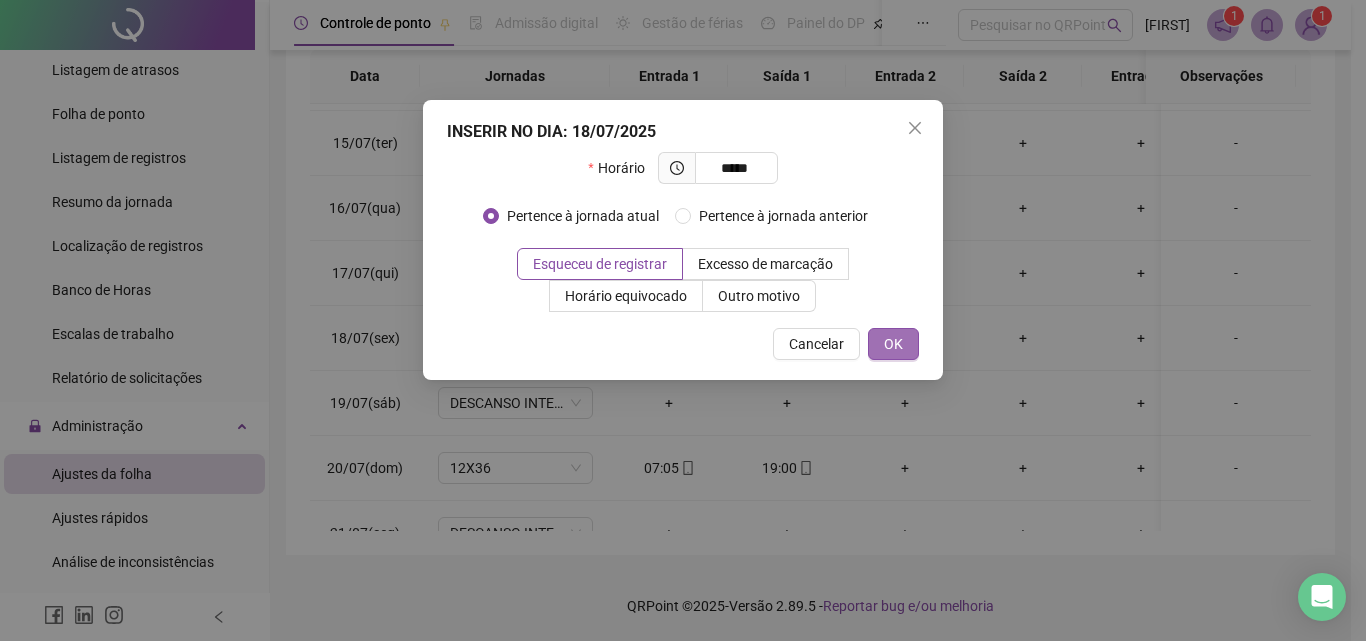 type on "*****" 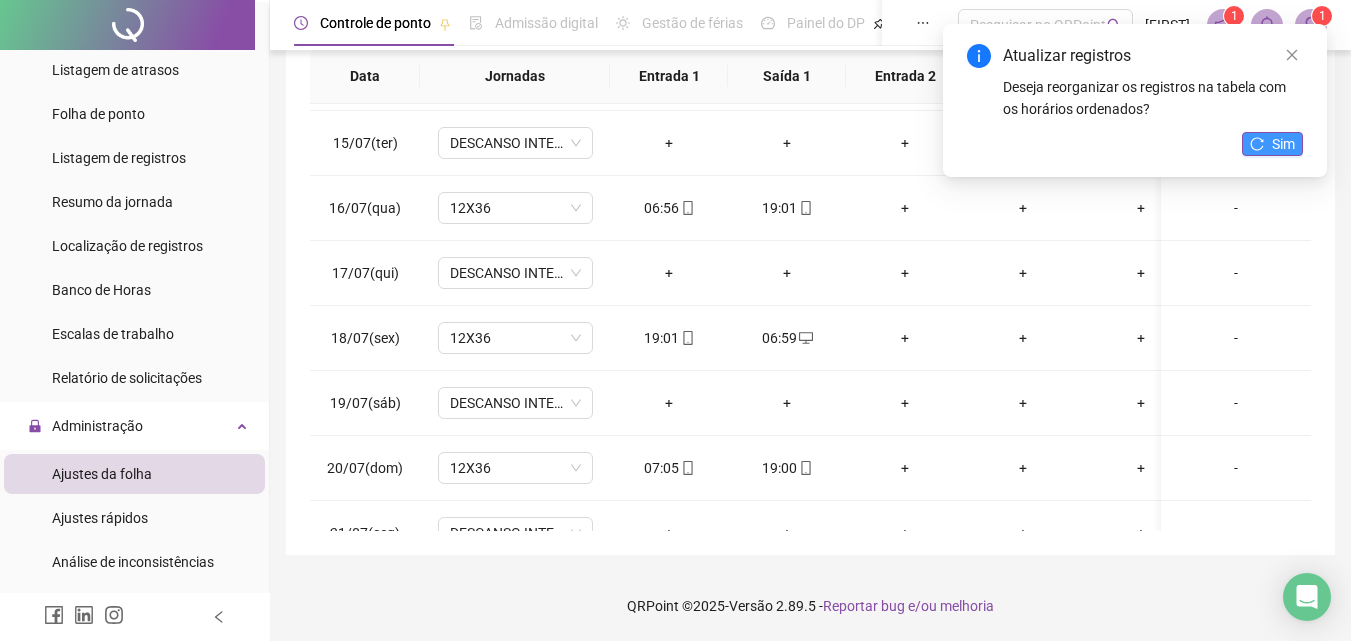 click on "Sim" at bounding box center [1283, 144] 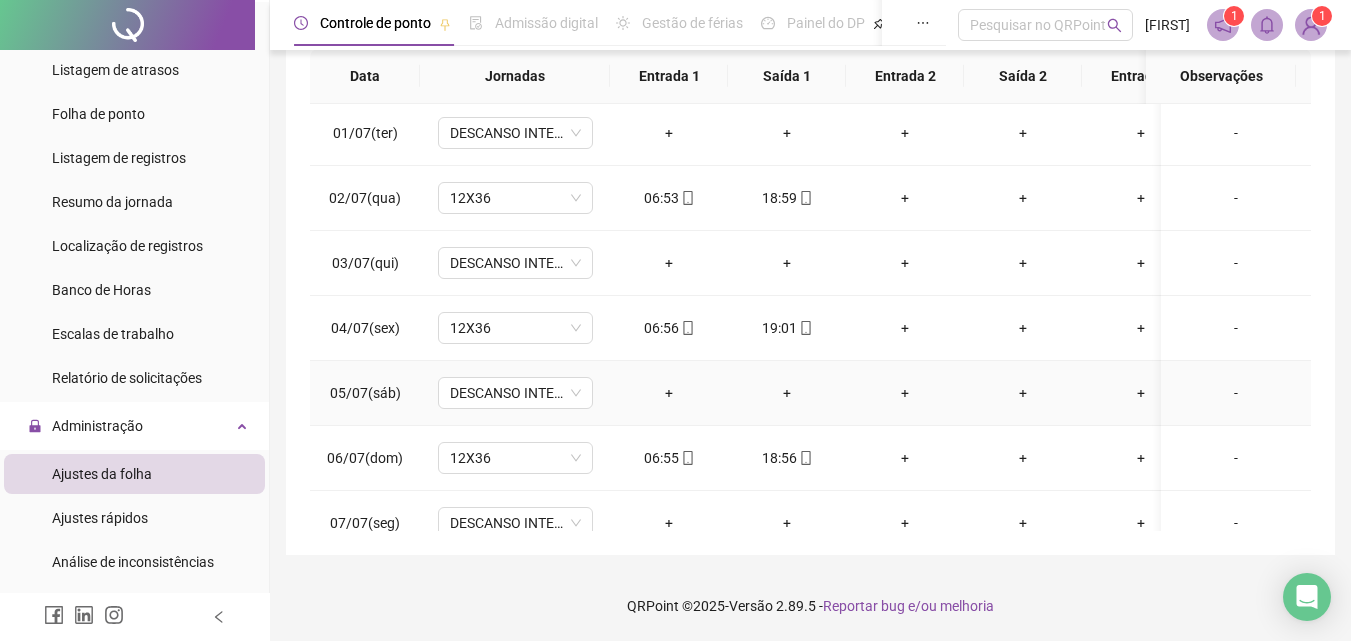 scroll, scrollTop: 0, scrollLeft: 0, axis: both 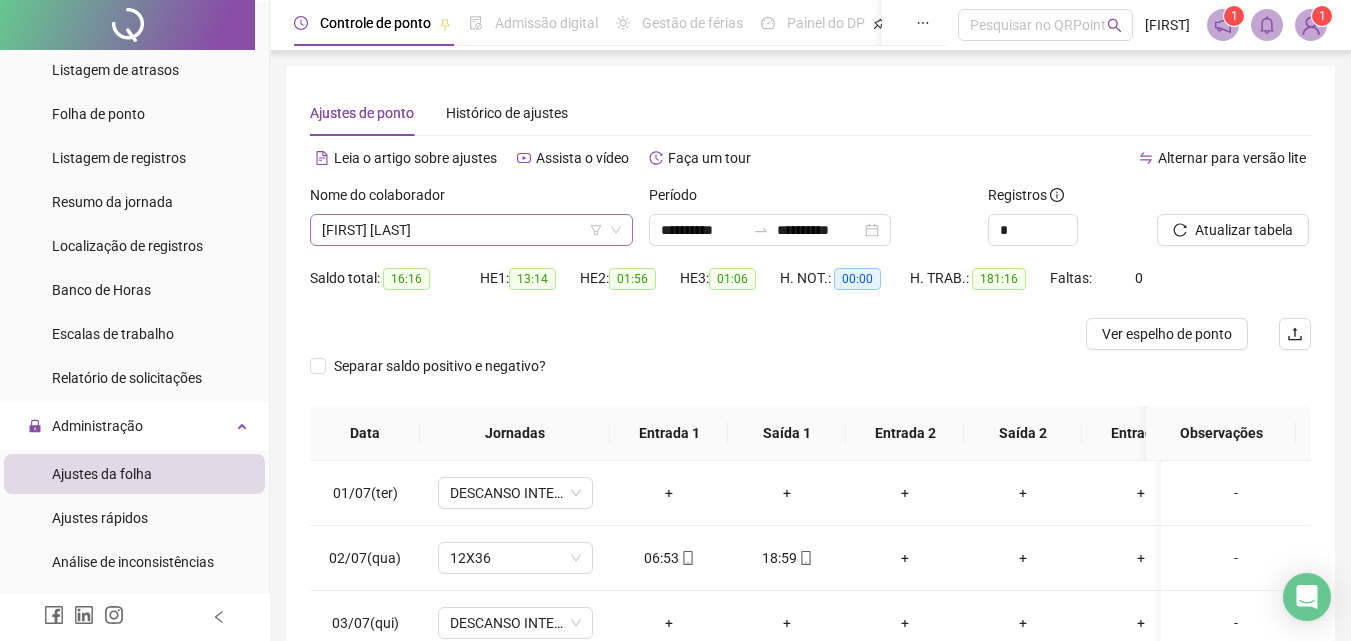 click on "[FIRST] [LAST]" at bounding box center (471, 230) 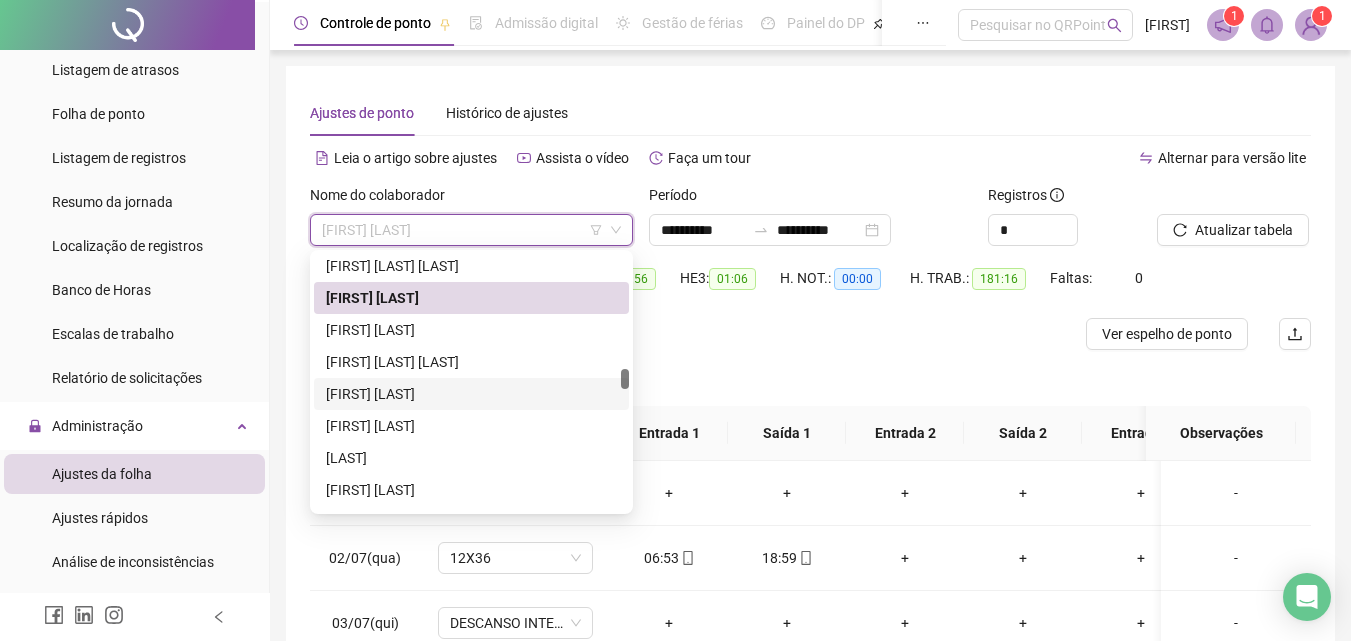 scroll, scrollTop: 1608, scrollLeft: 0, axis: vertical 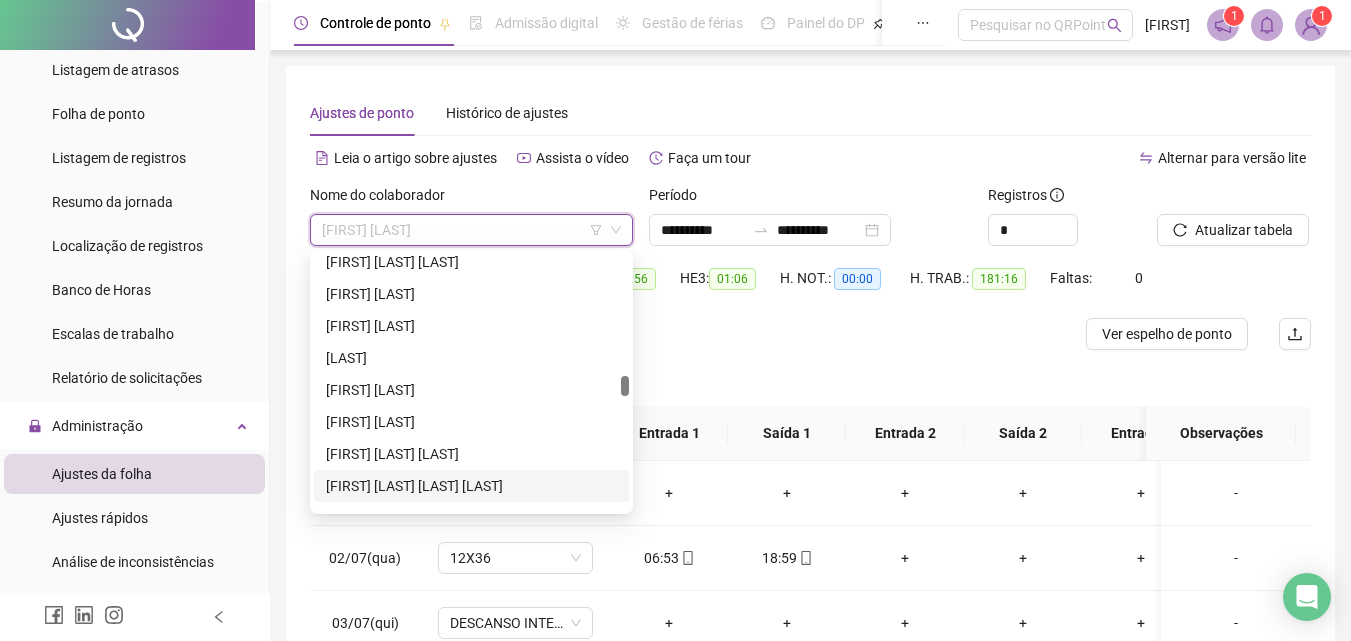 click on "[FIRST] [LAST] [LAST] [LAST]" at bounding box center [471, 486] 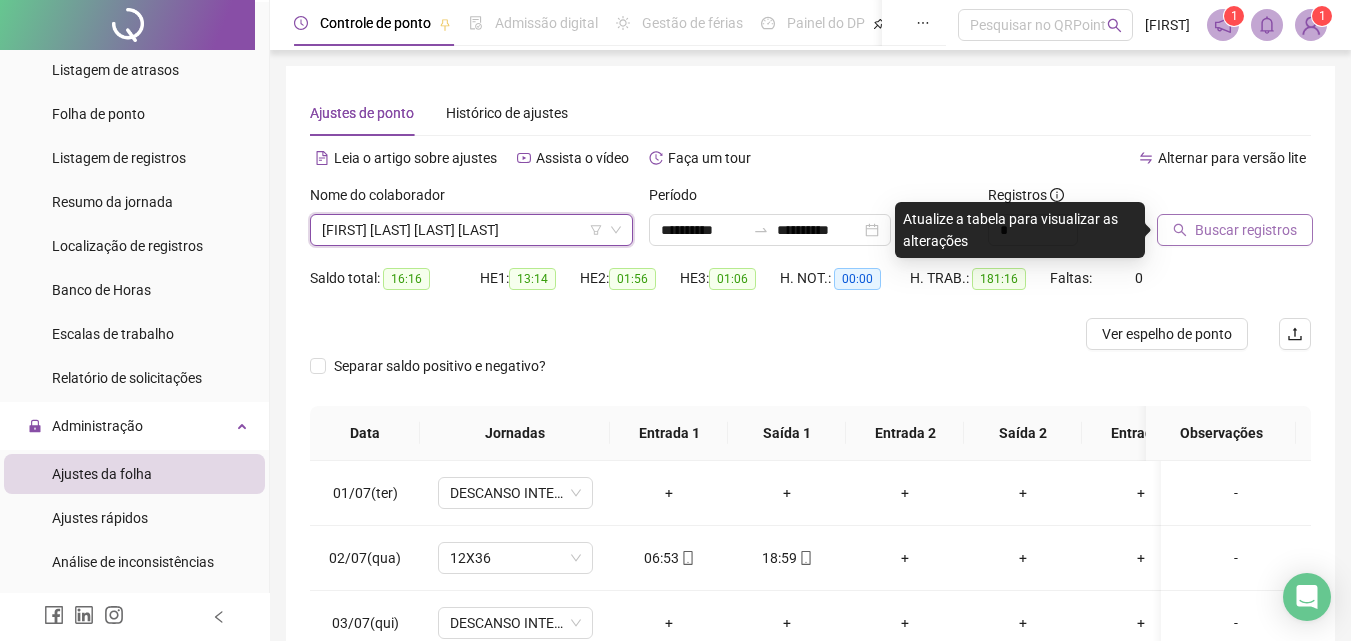 click on "Buscar registros" at bounding box center [1246, 230] 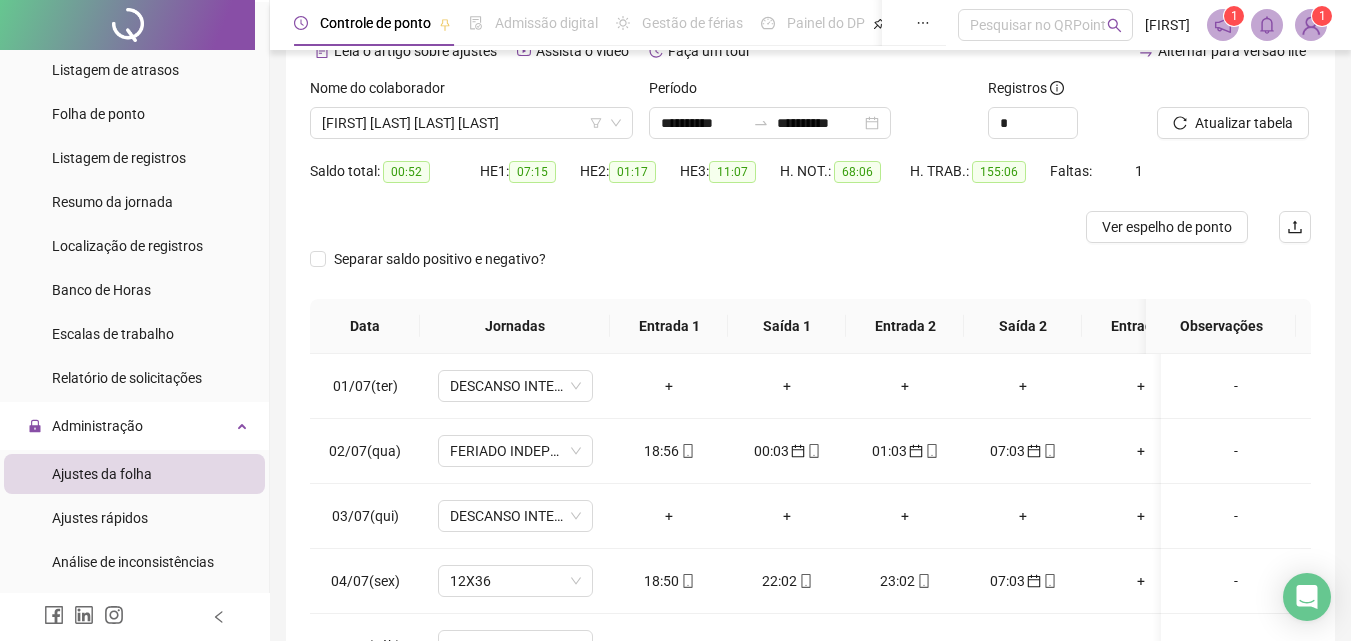 scroll, scrollTop: 200, scrollLeft: 0, axis: vertical 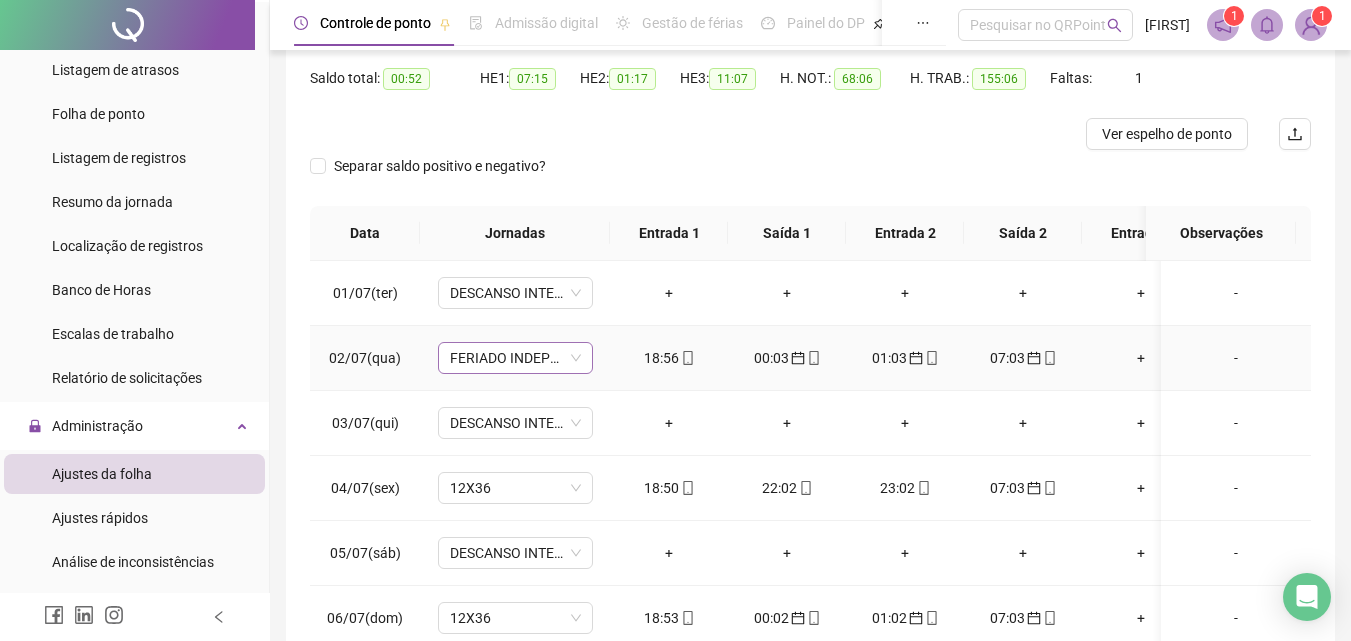 click on "FERIADO INDEPÊNCIA DA BAHIA" at bounding box center (515, 358) 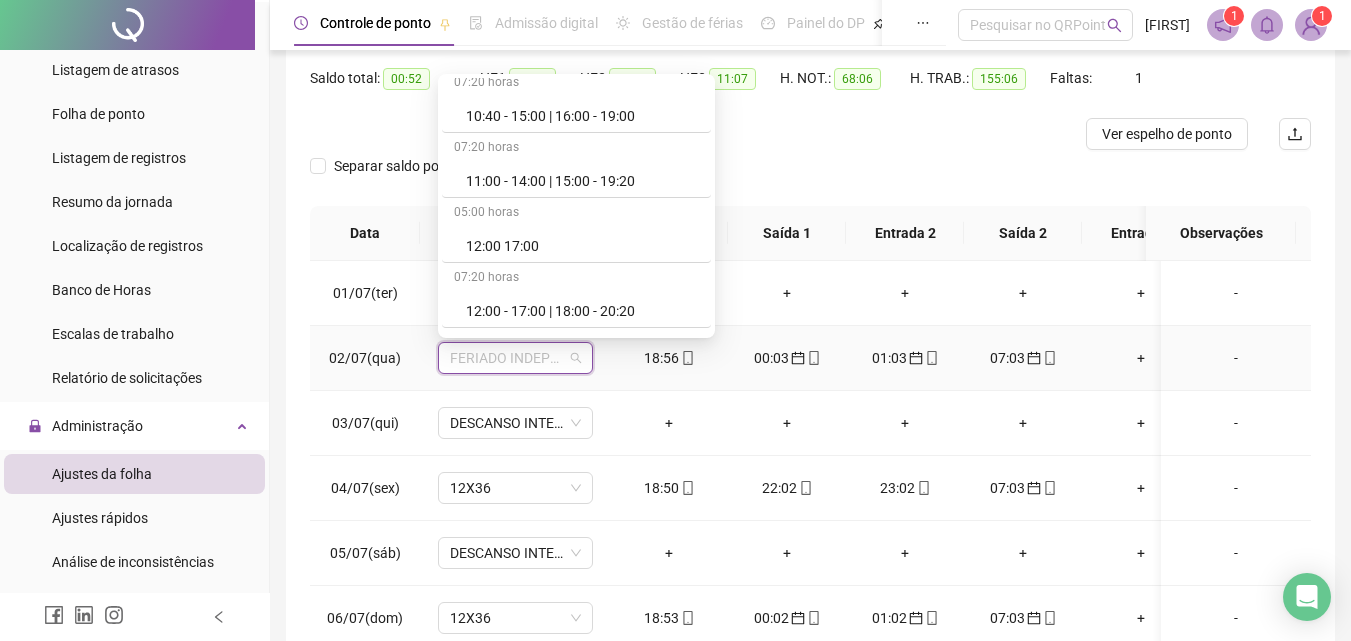 scroll, scrollTop: 3200, scrollLeft: 0, axis: vertical 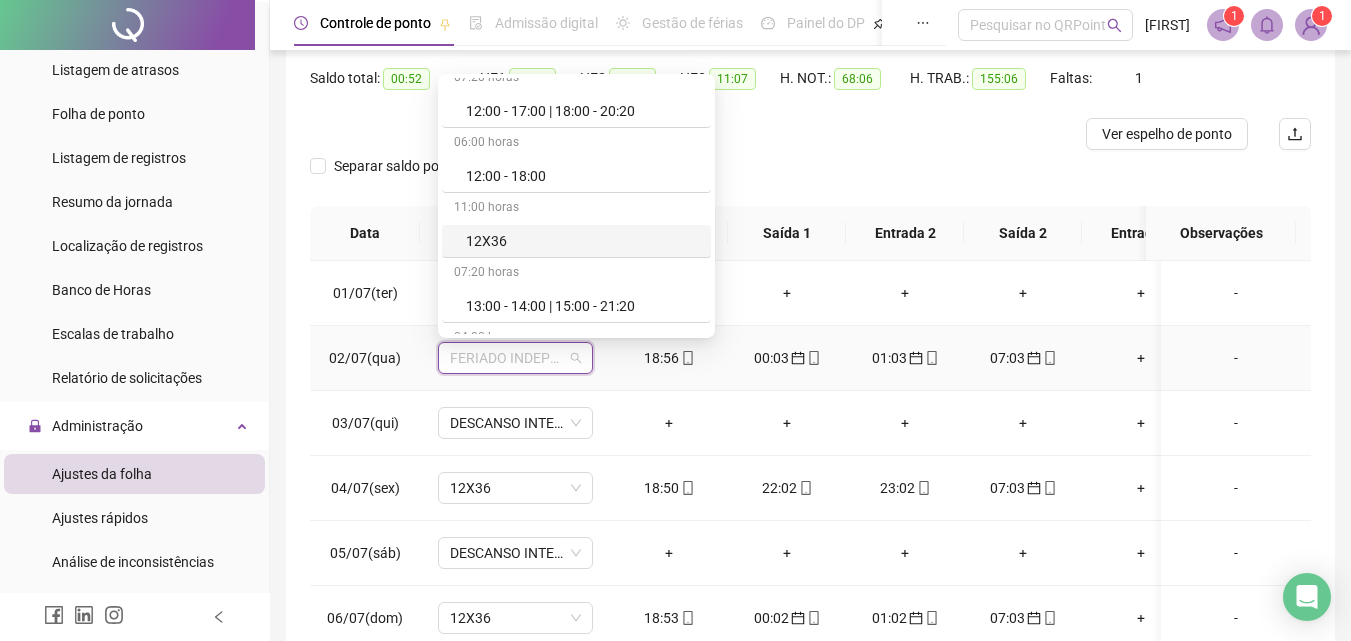 click on "12X36" at bounding box center [582, 241] 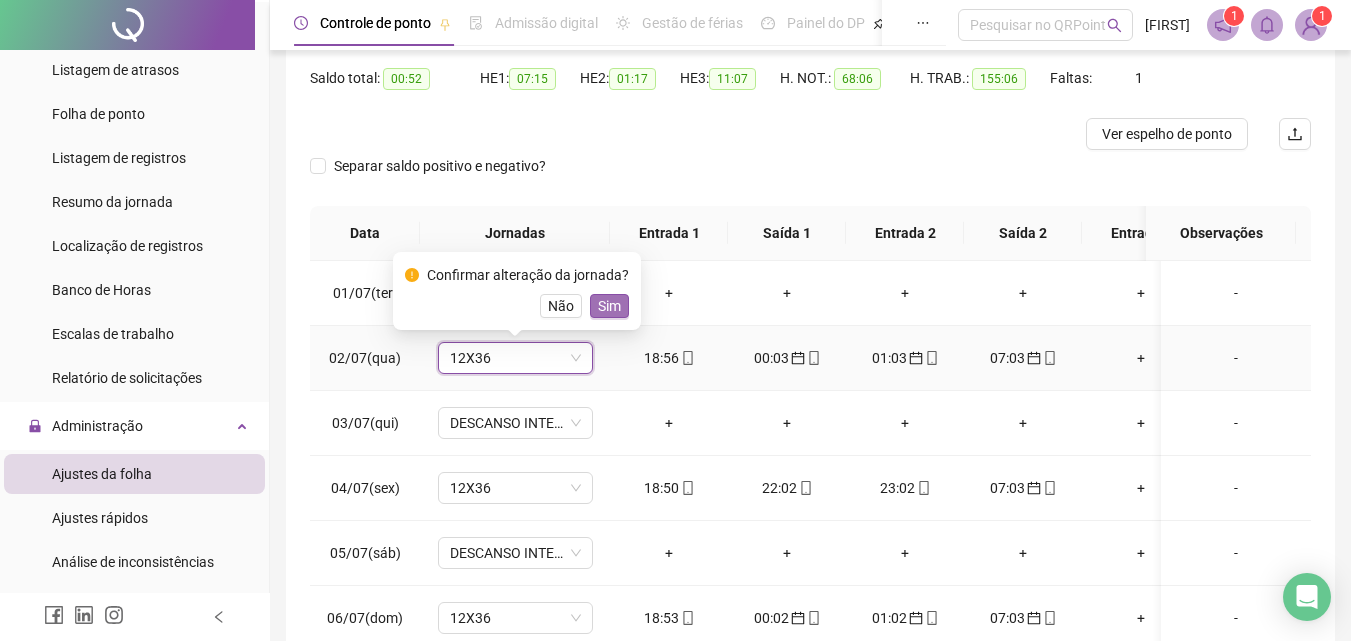 click on "Sim" at bounding box center (609, 306) 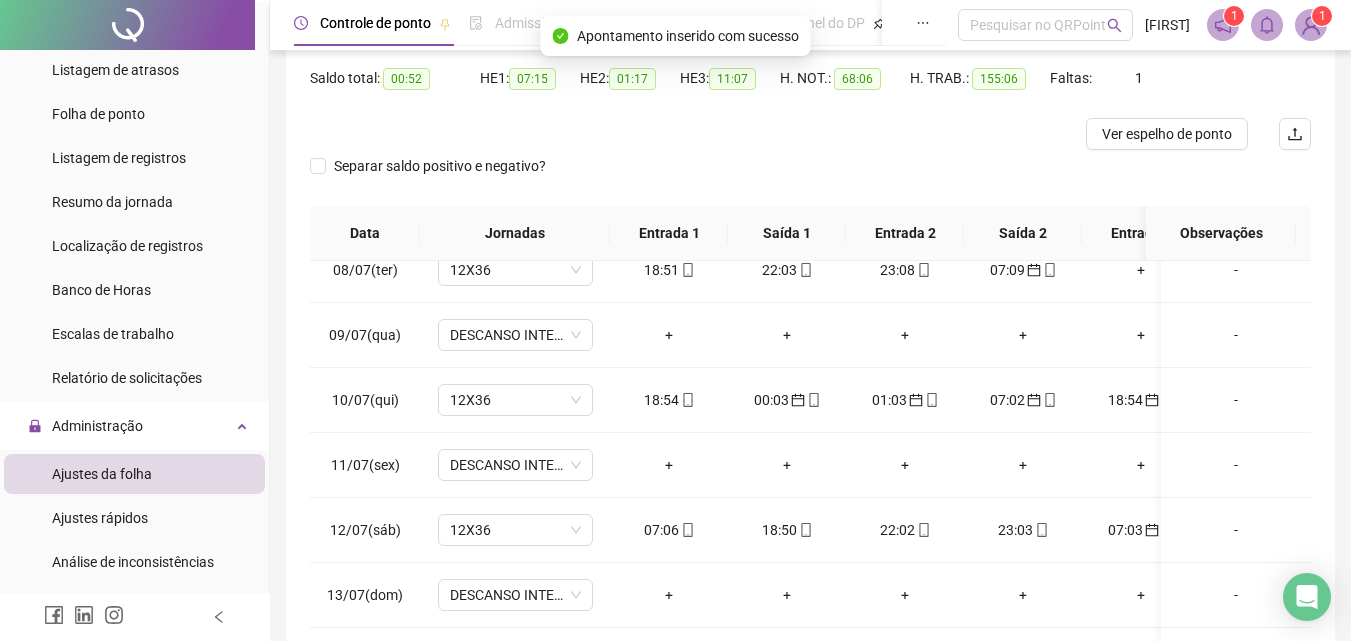 scroll, scrollTop: 500, scrollLeft: 0, axis: vertical 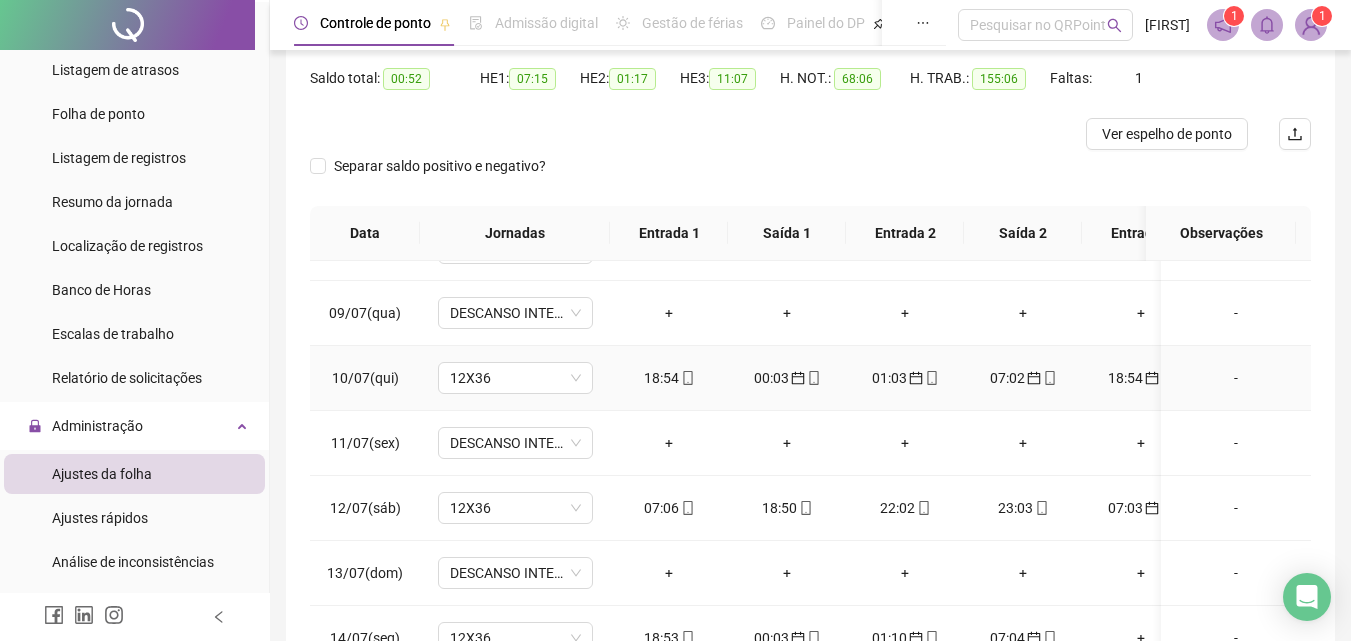 click on "18:54" at bounding box center (1141, 378) 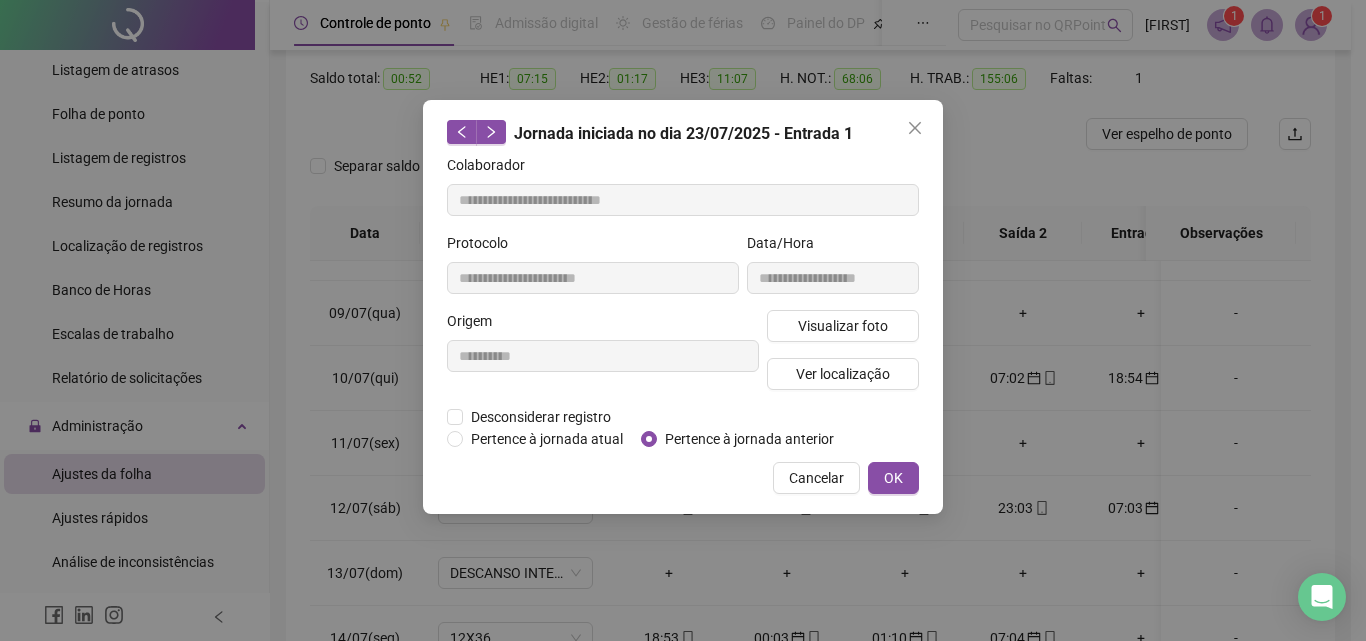 type on "**********" 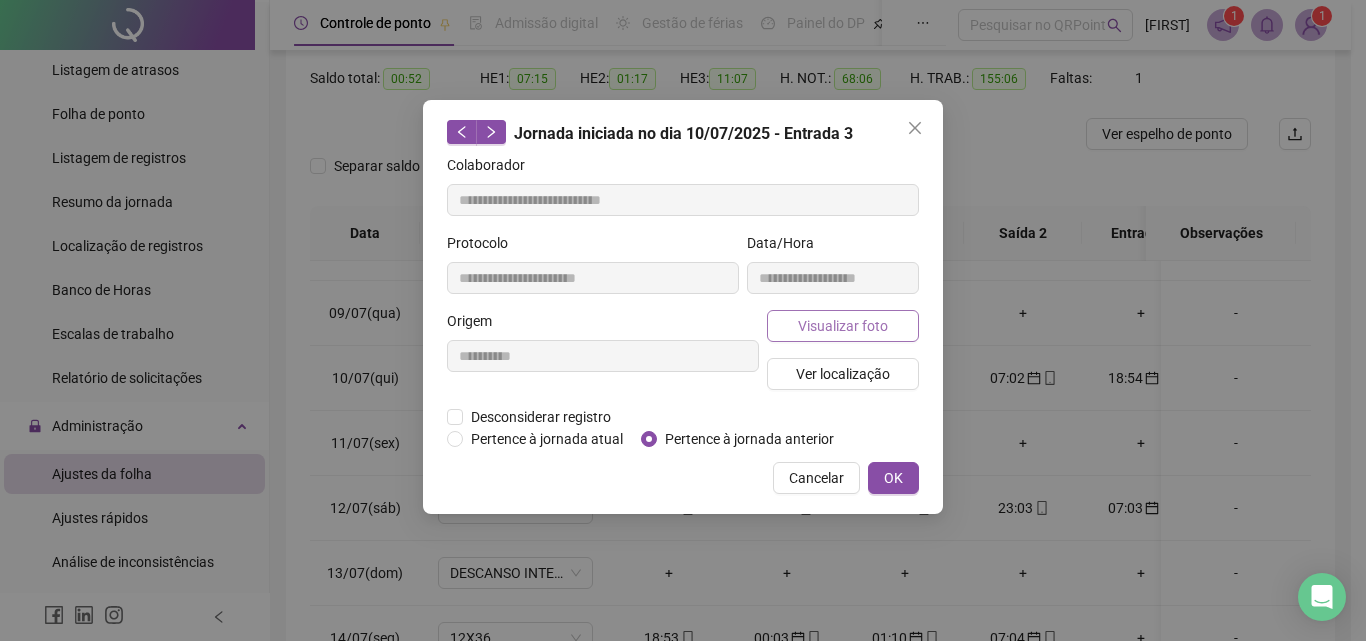 click on "Visualizar foto" at bounding box center [843, 326] 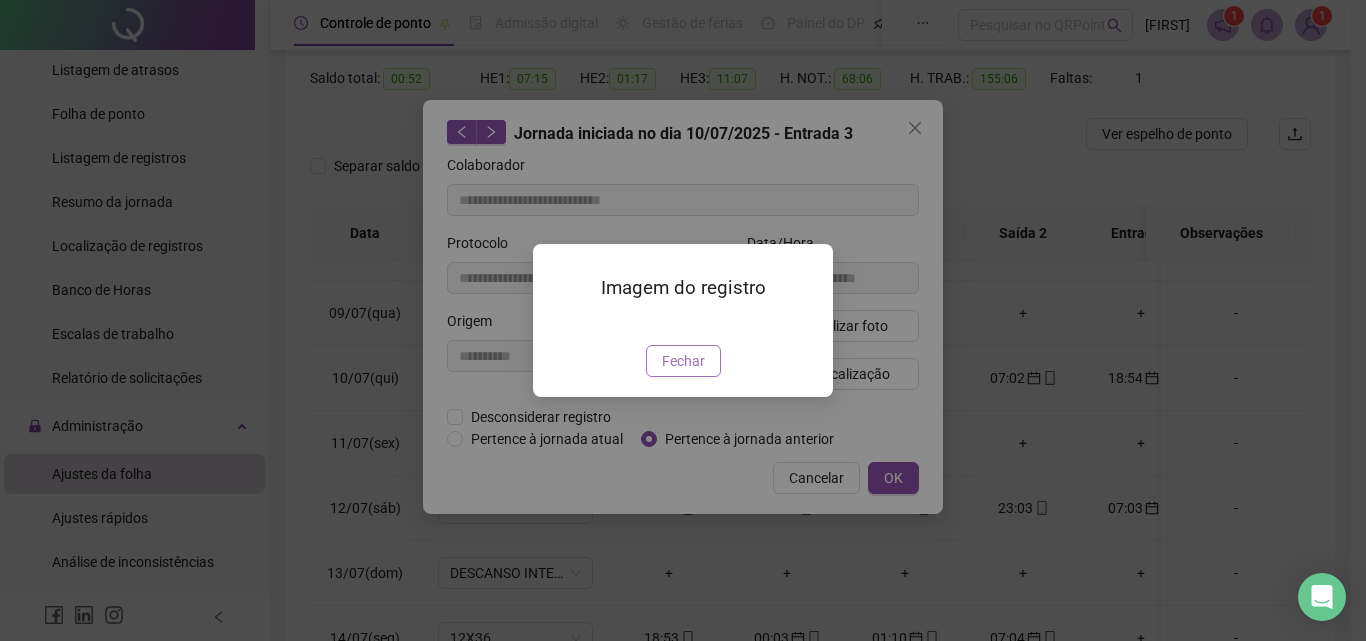 click on "Fechar" at bounding box center [683, 361] 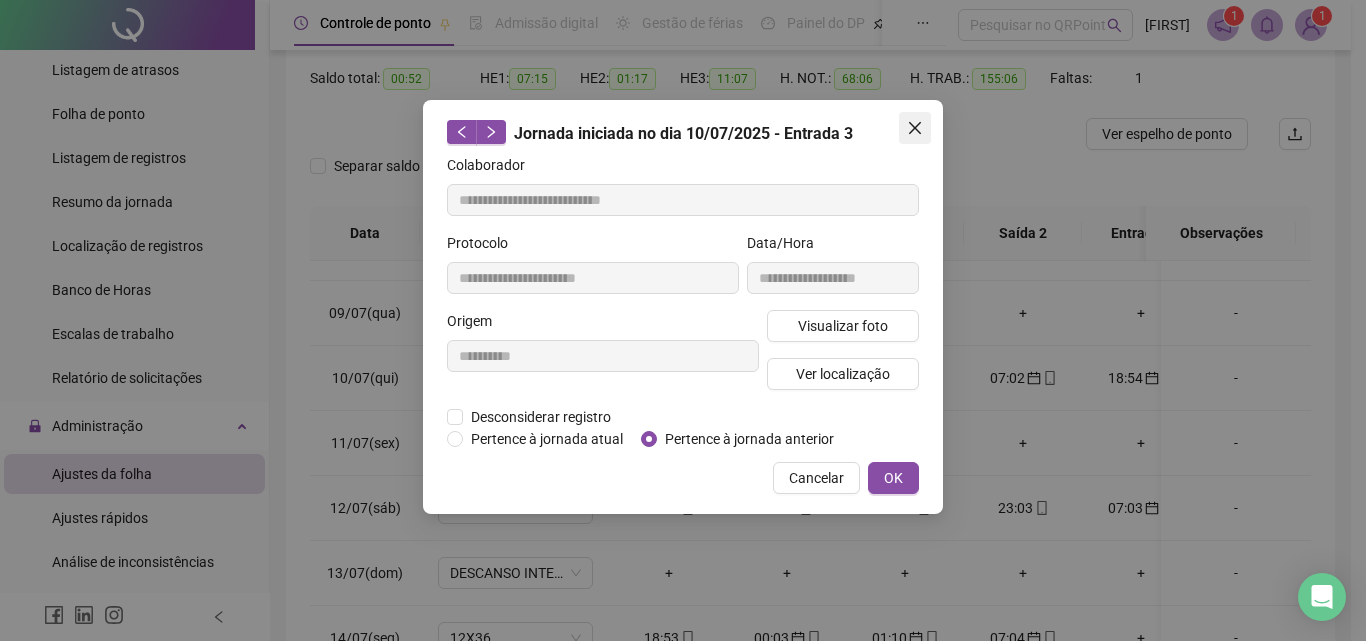 click 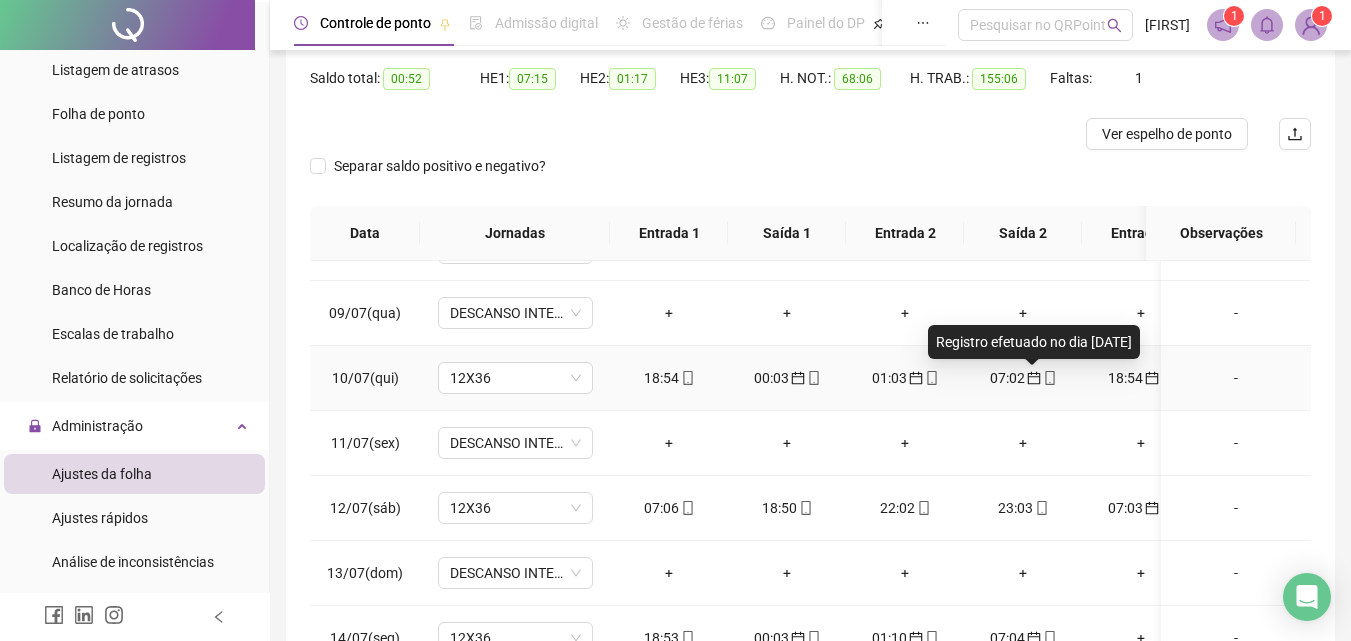 click 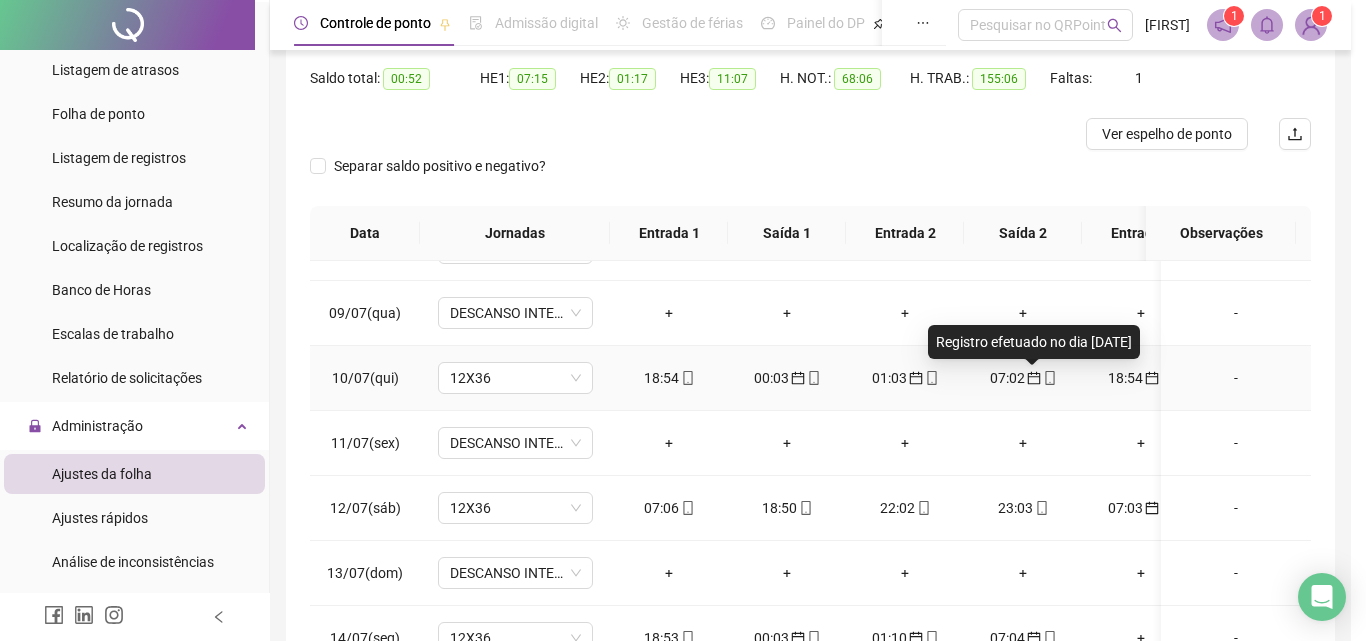 type on "**********" 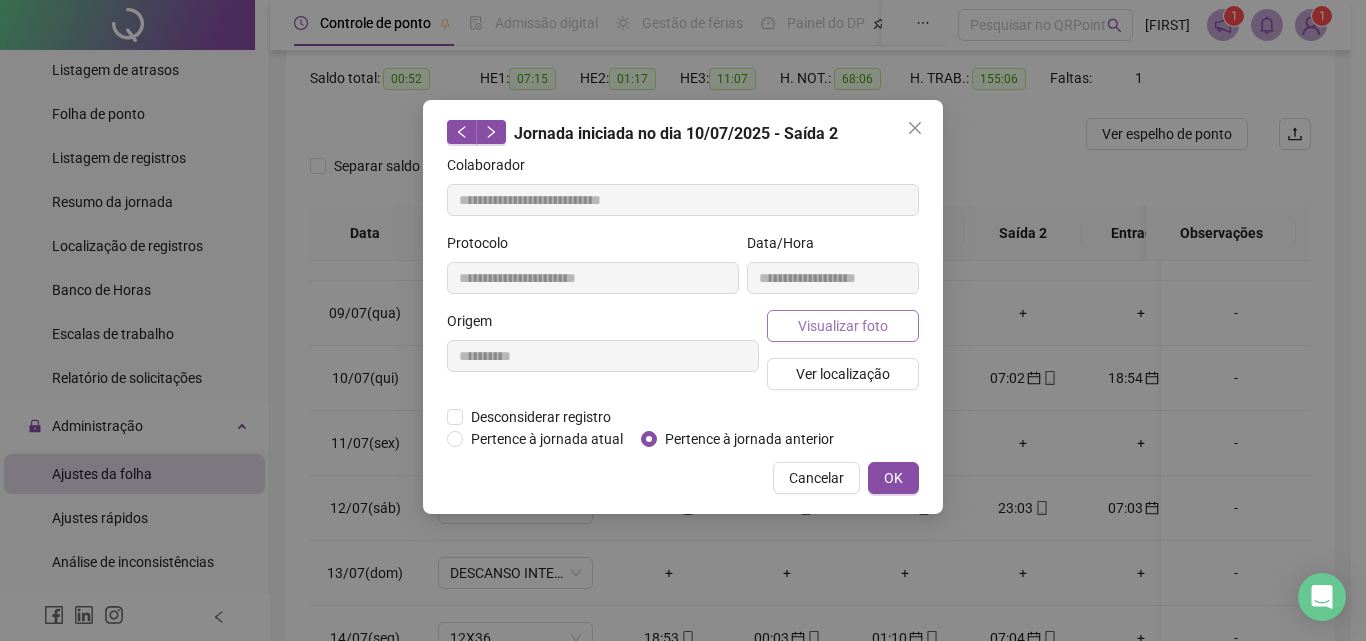 click on "Visualizar foto" at bounding box center [843, 326] 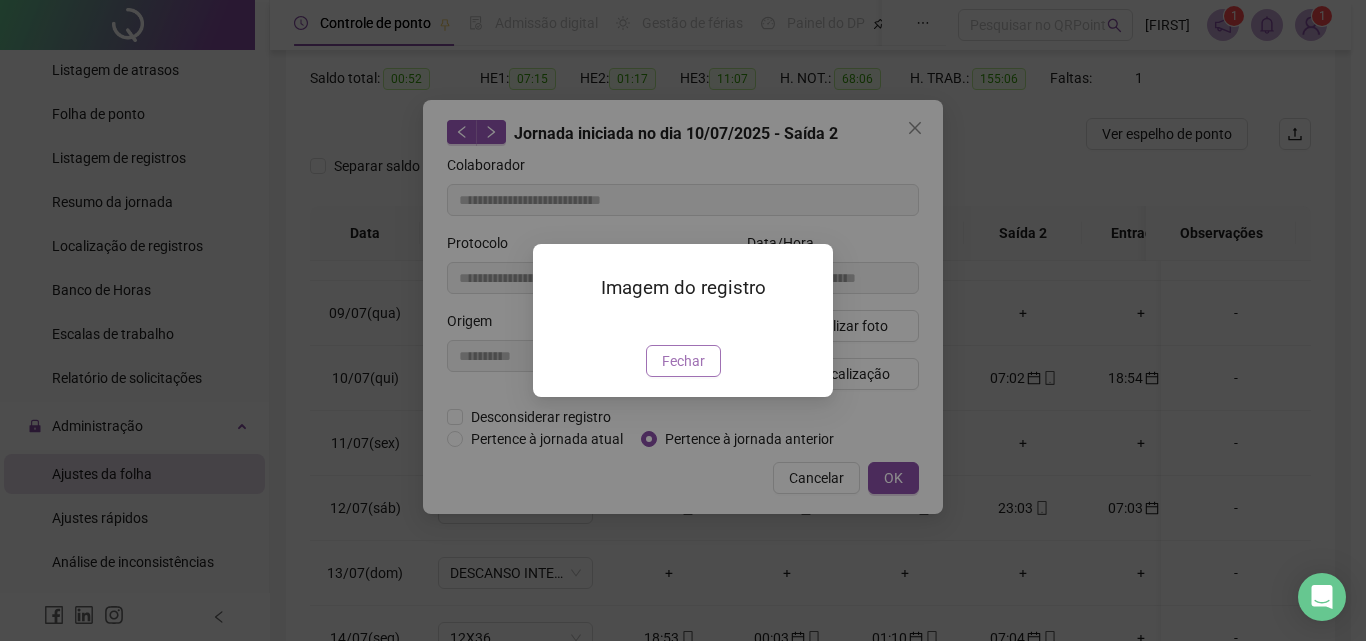 click on "Fechar" at bounding box center [683, 361] 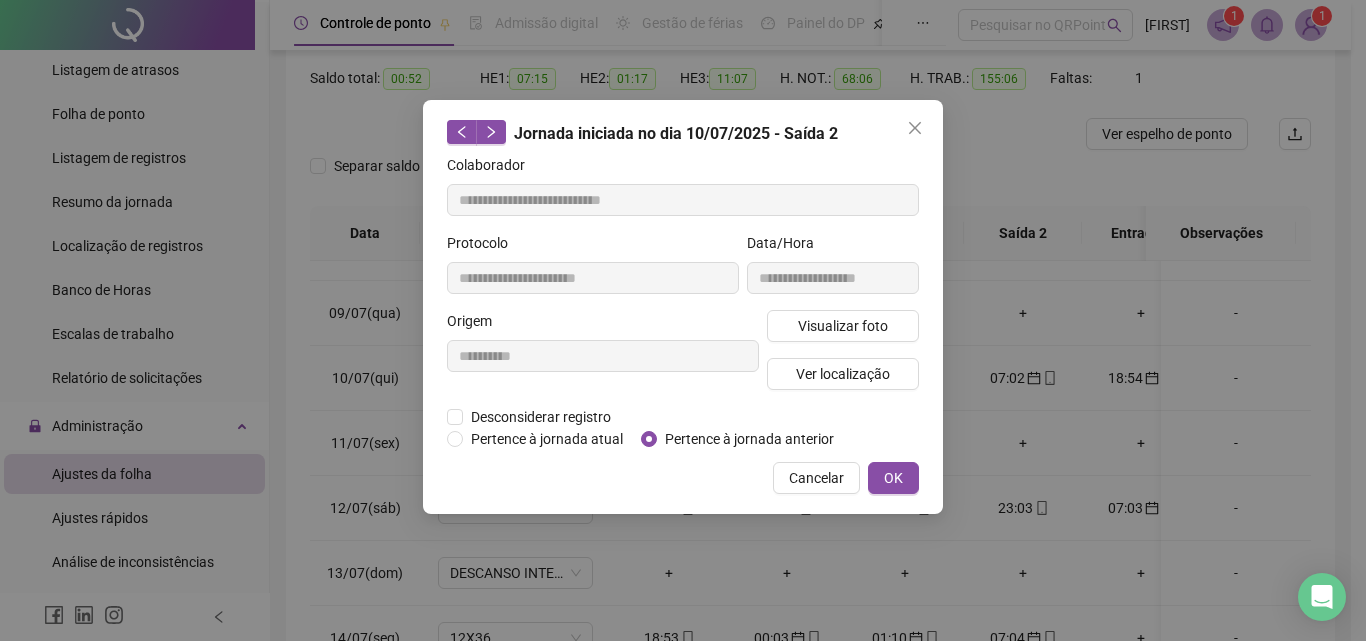 click on "Jornada iniciada no dia 10/07/2025 - Saída 2" at bounding box center [683, 133] 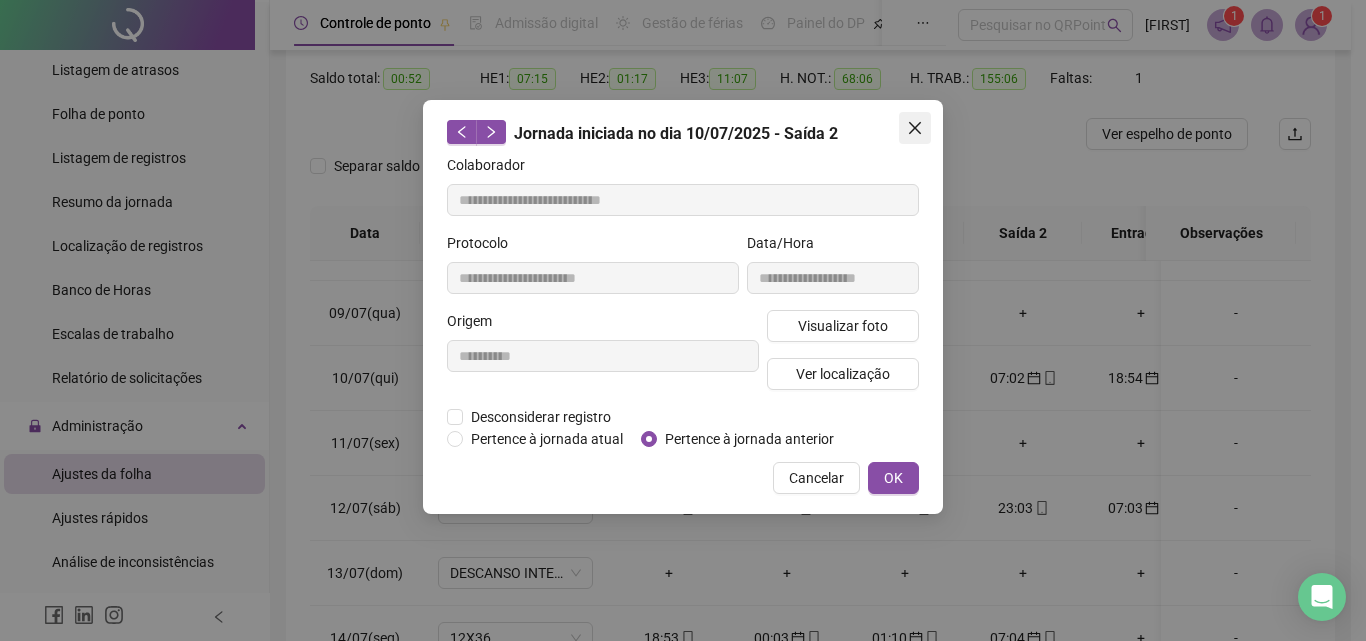 click 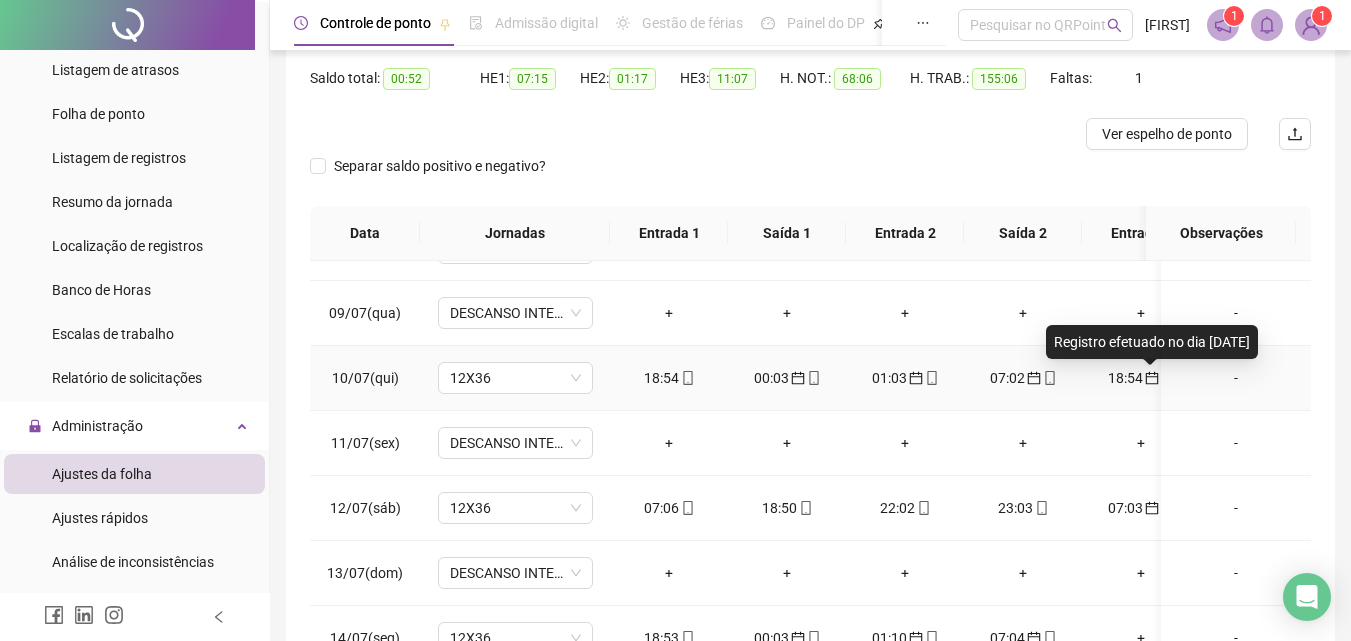 click 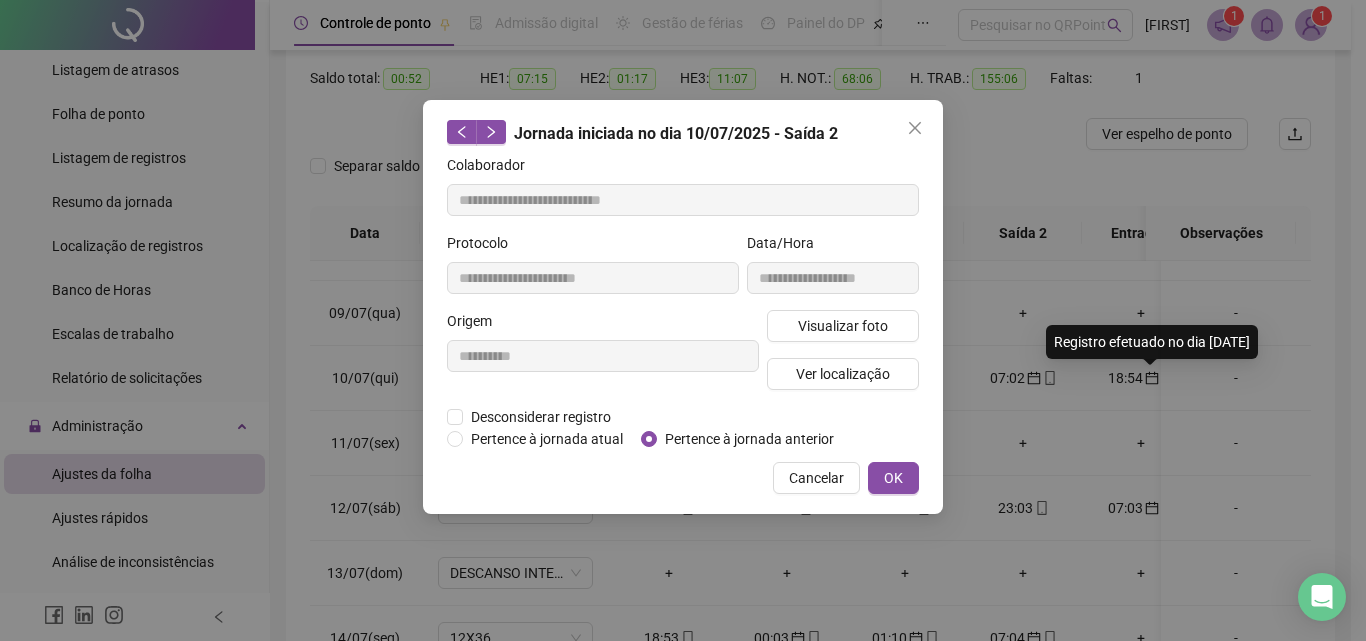 type on "**********" 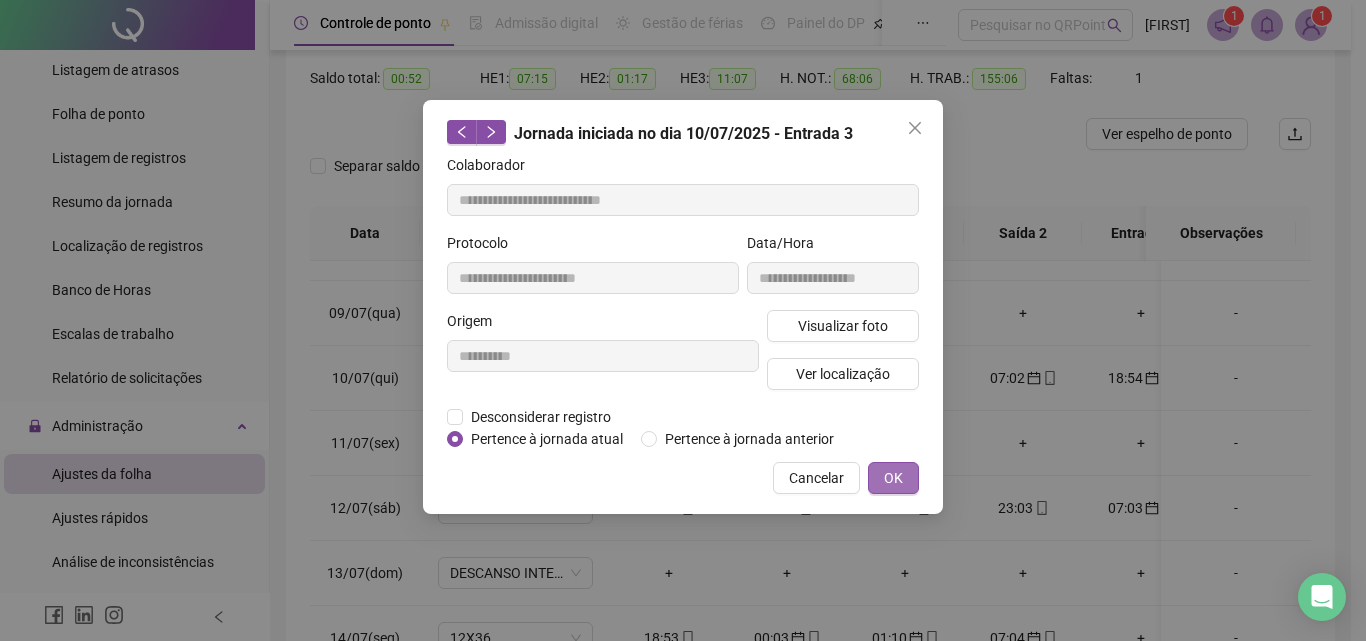 click on "OK" at bounding box center (893, 478) 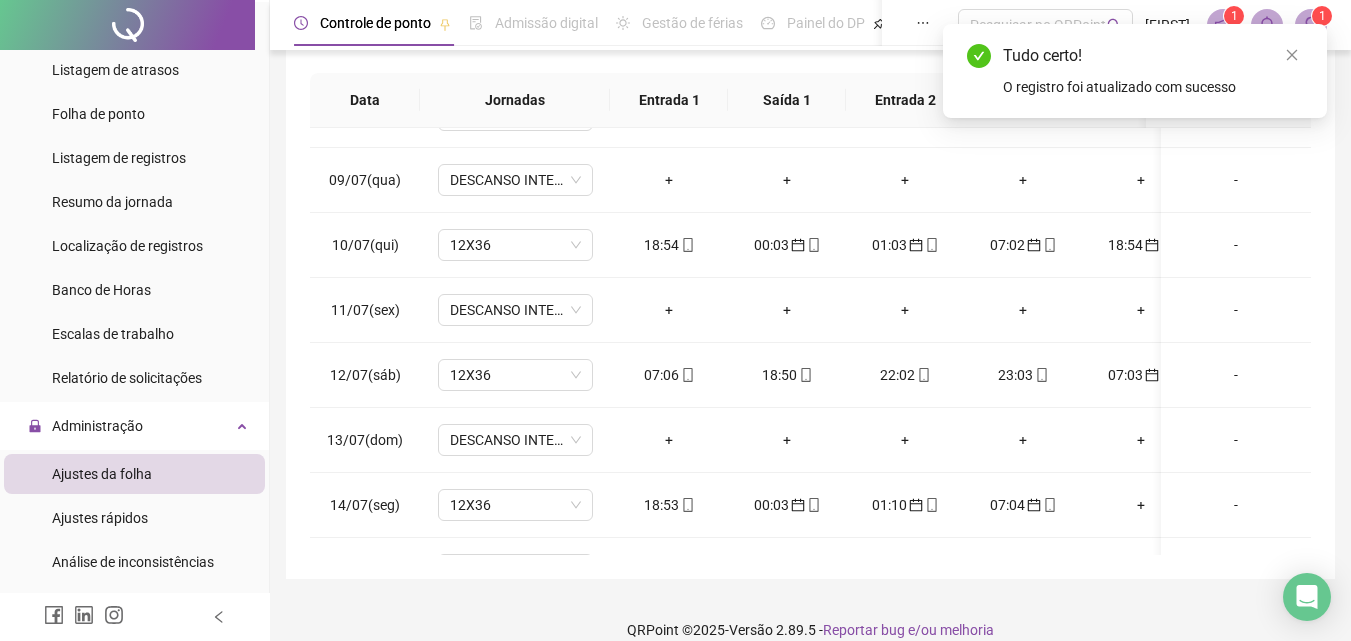 scroll, scrollTop: 357, scrollLeft: 0, axis: vertical 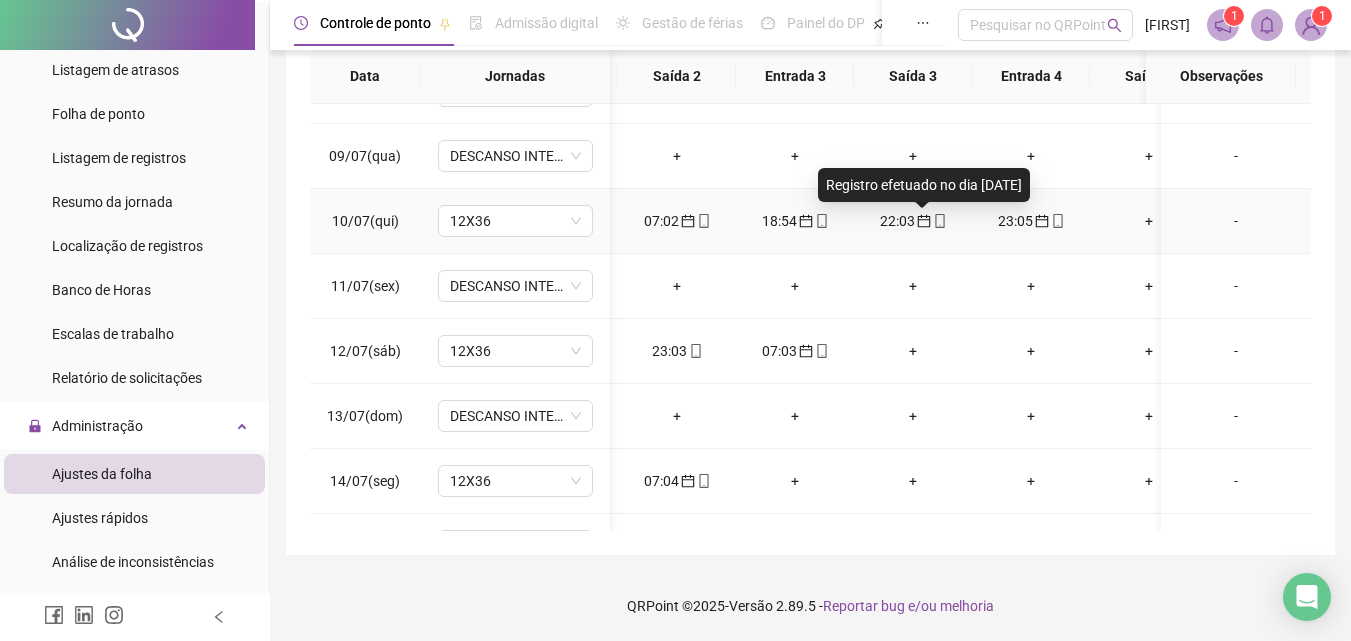 click 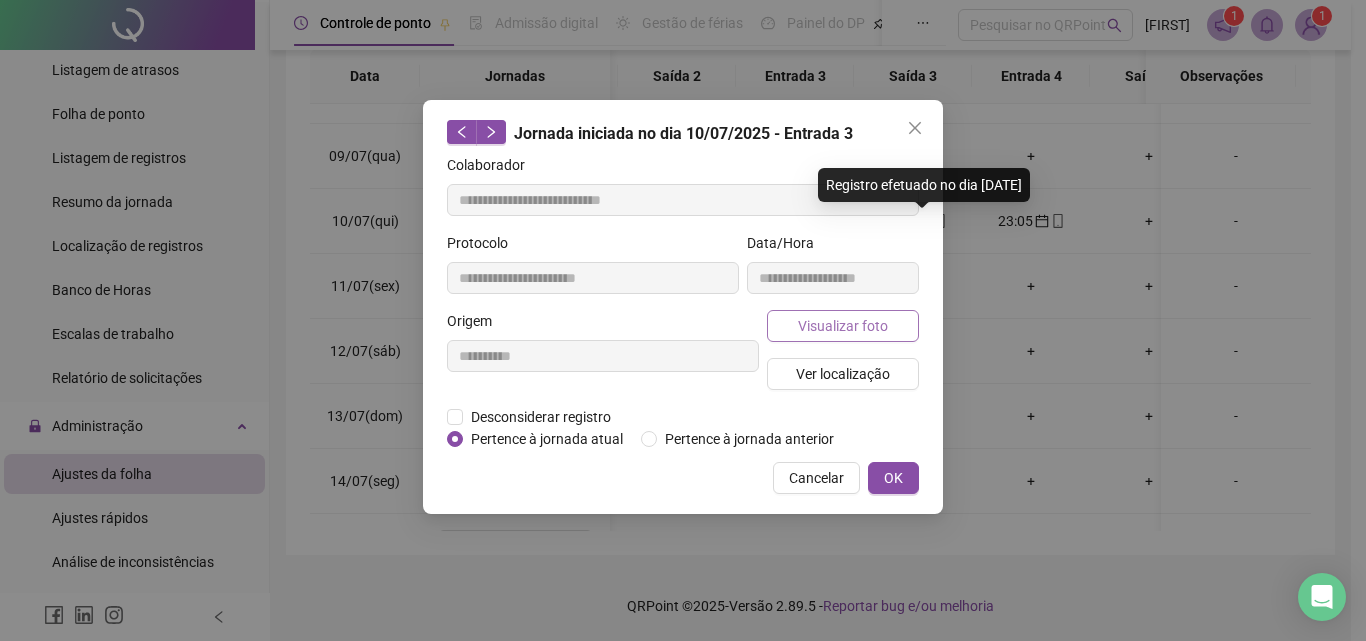 type on "**********" 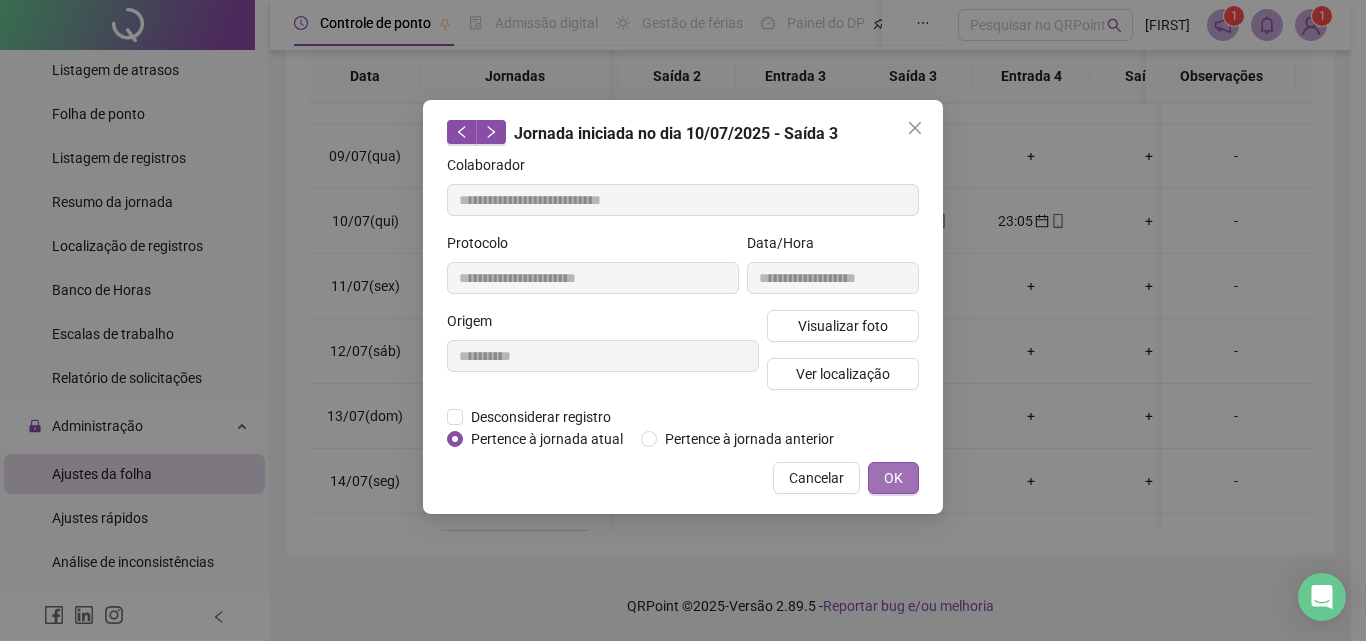 click on "OK" at bounding box center [893, 478] 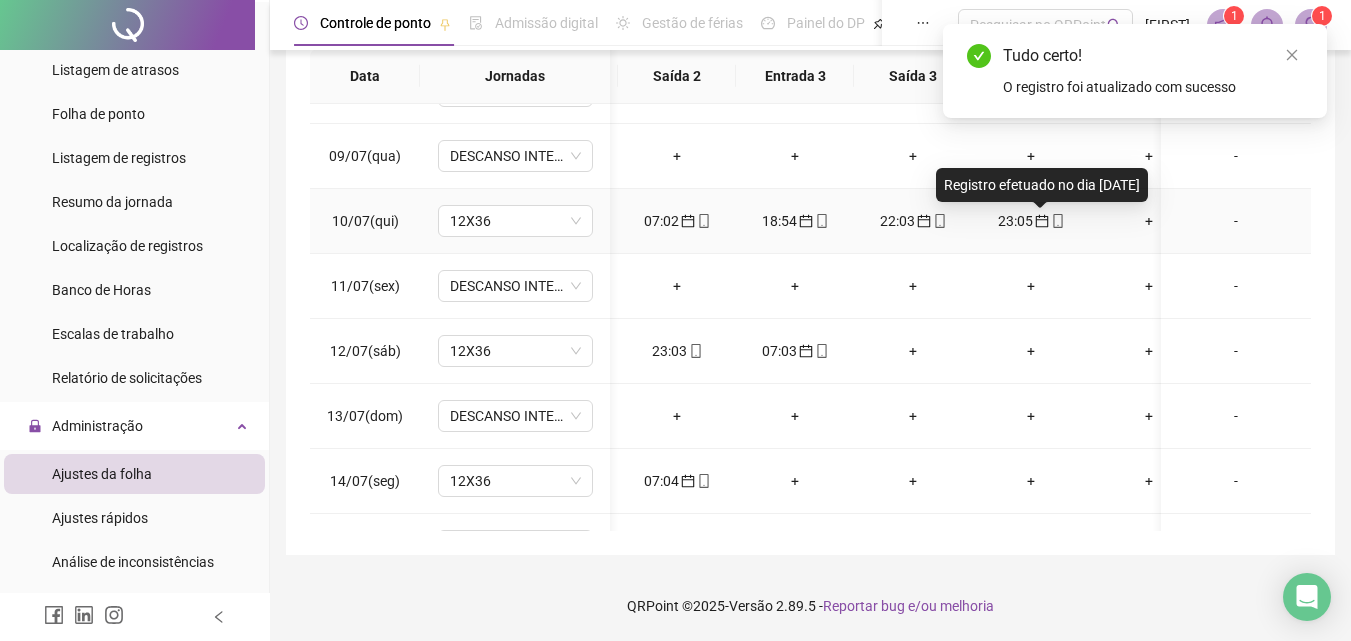 click 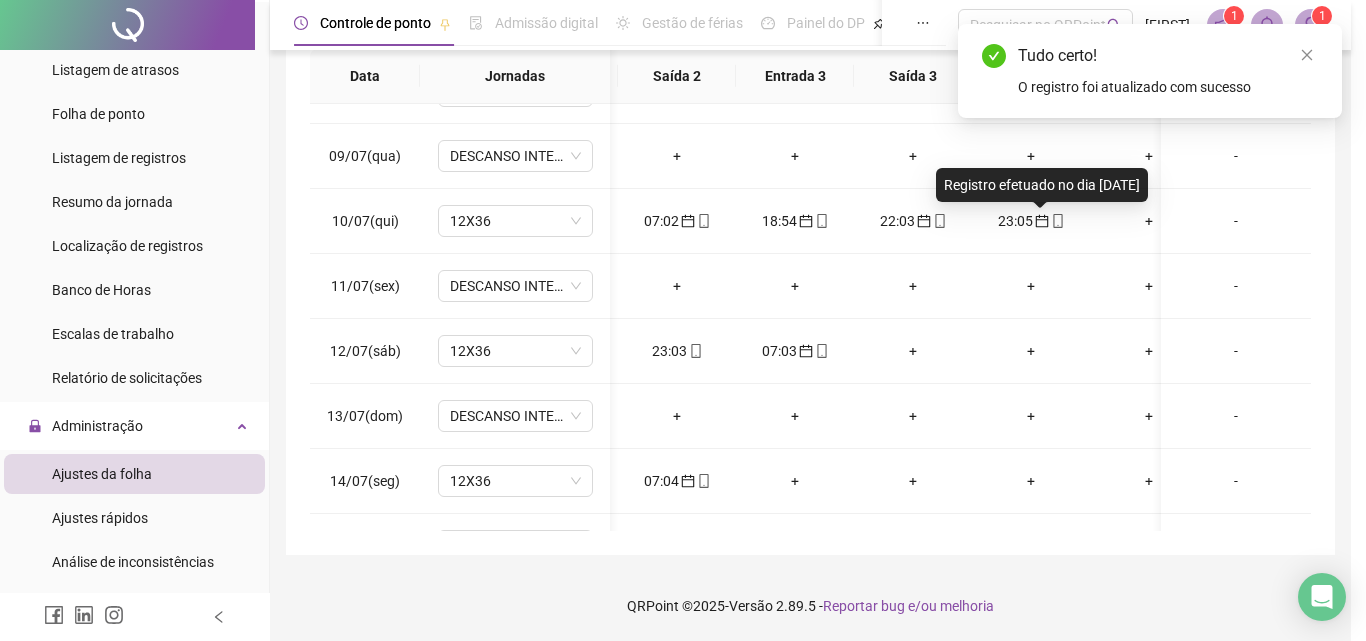 type on "**********" 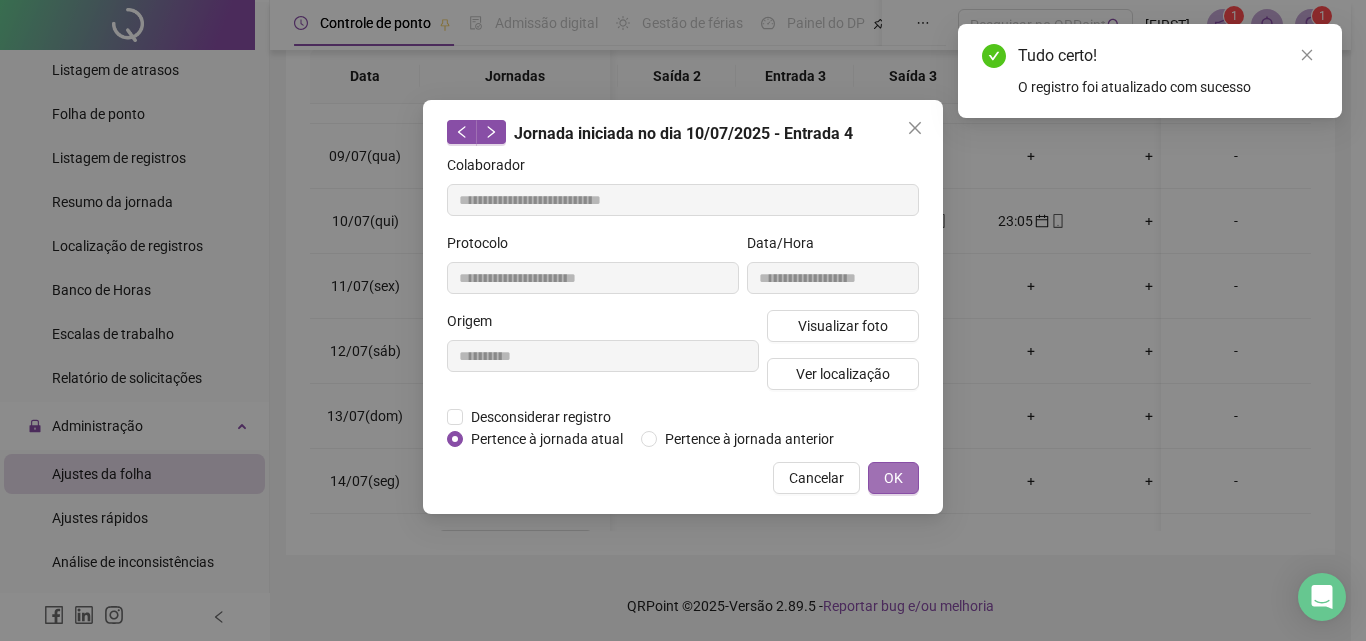 click on "OK" at bounding box center (893, 478) 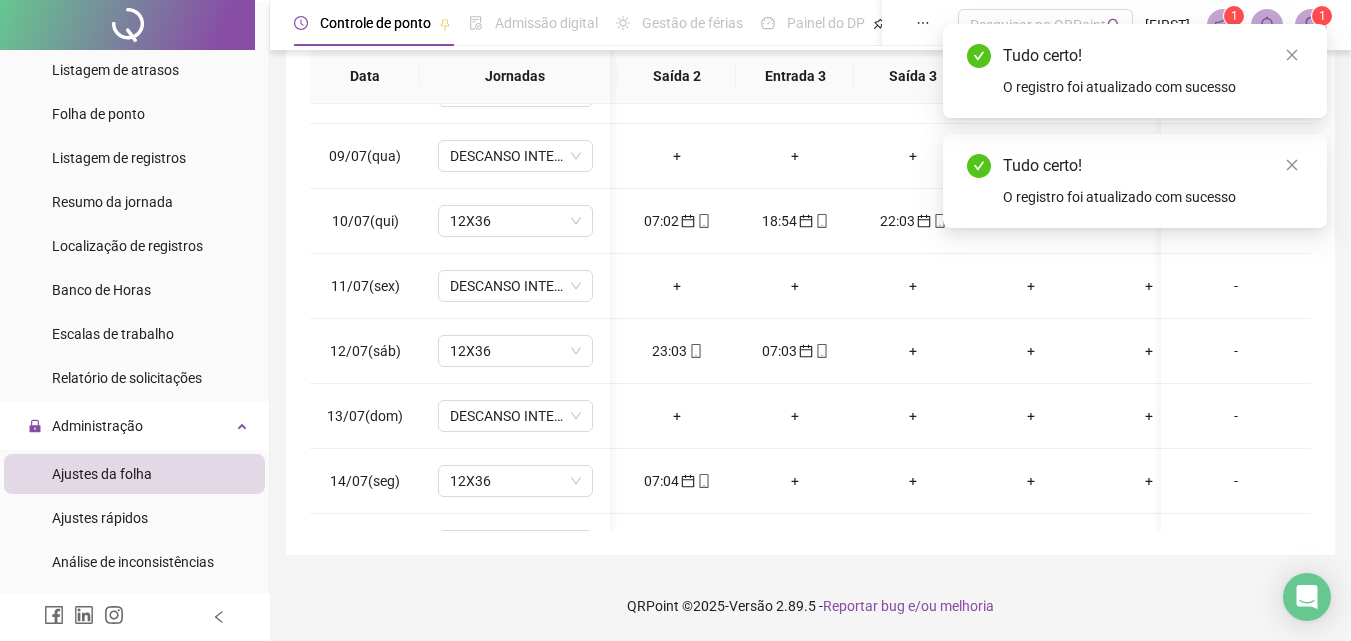 scroll, scrollTop: 500, scrollLeft: 178, axis: both 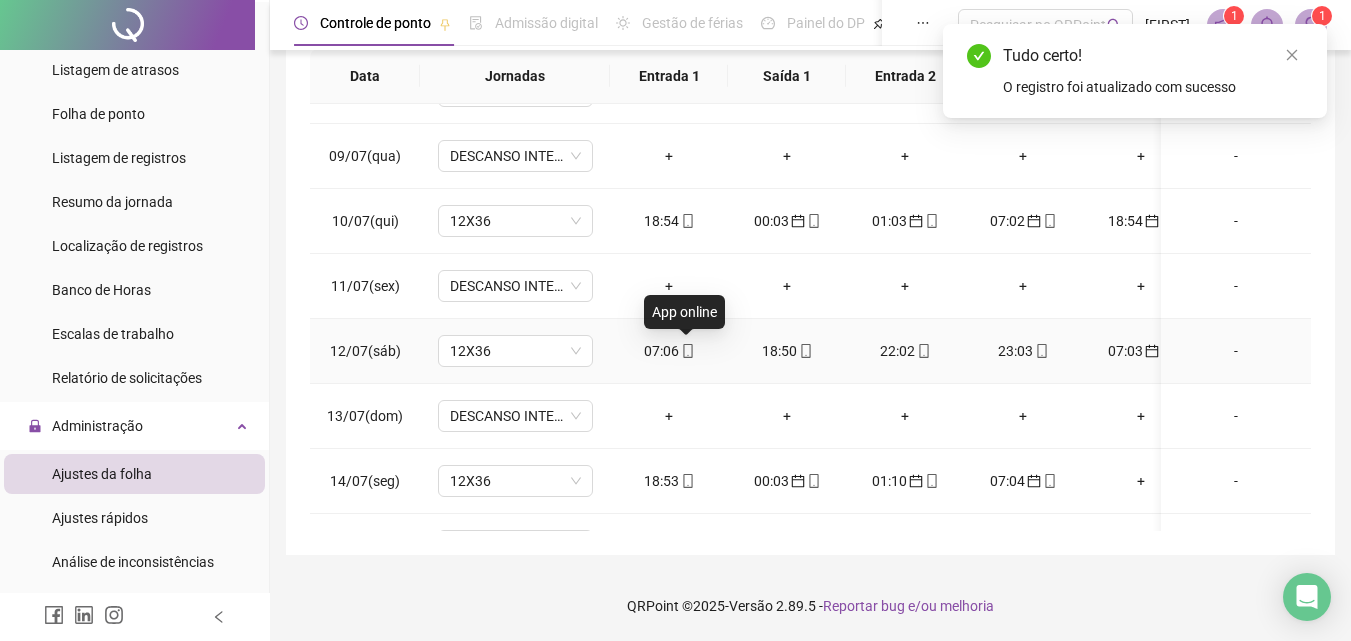 click 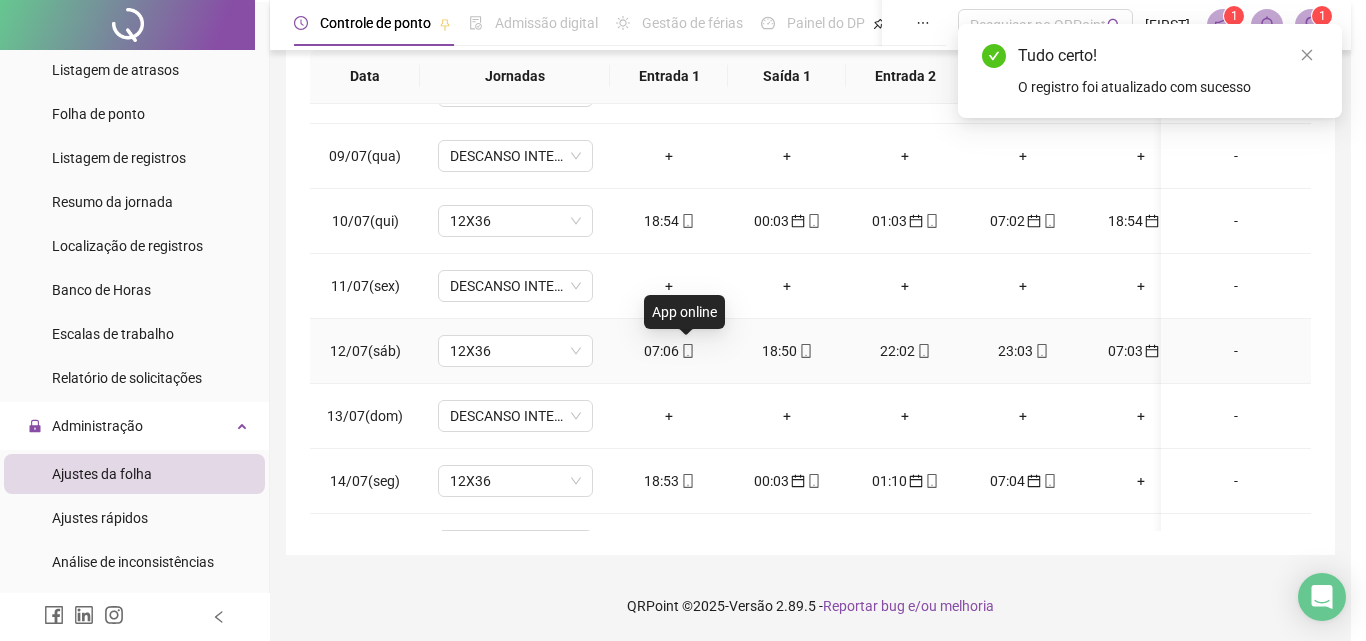 type on "**********" 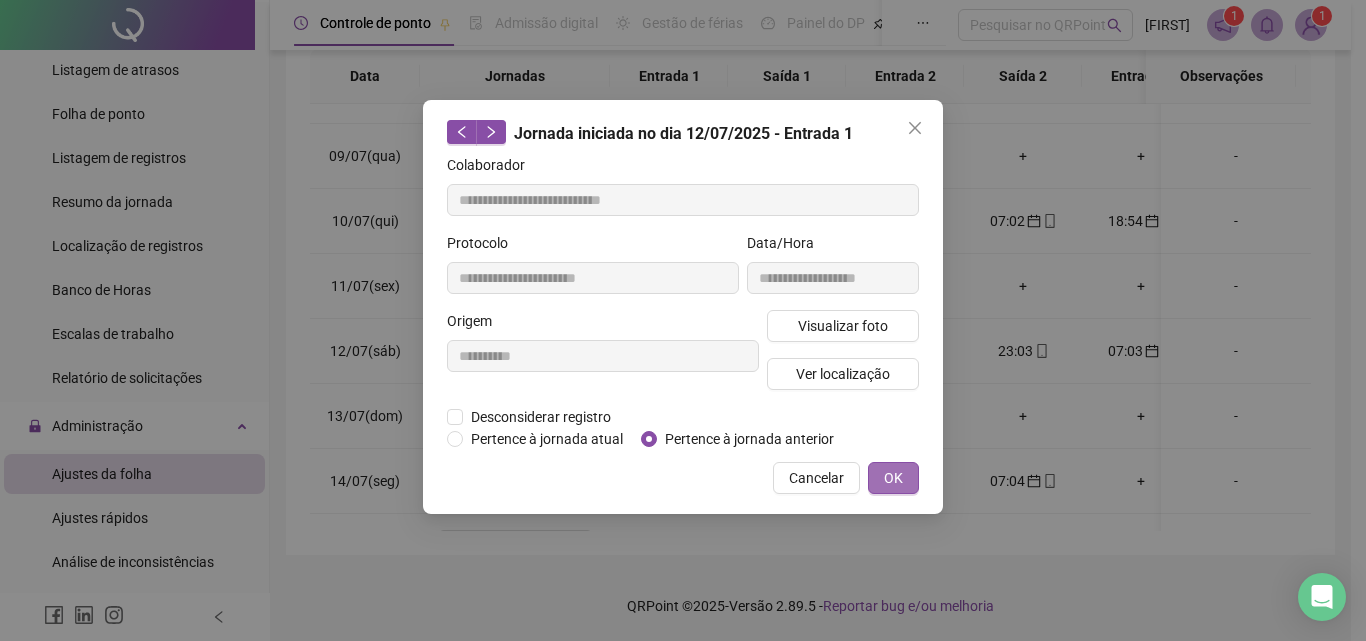 click on "OK" at bounding box center [893, 478] 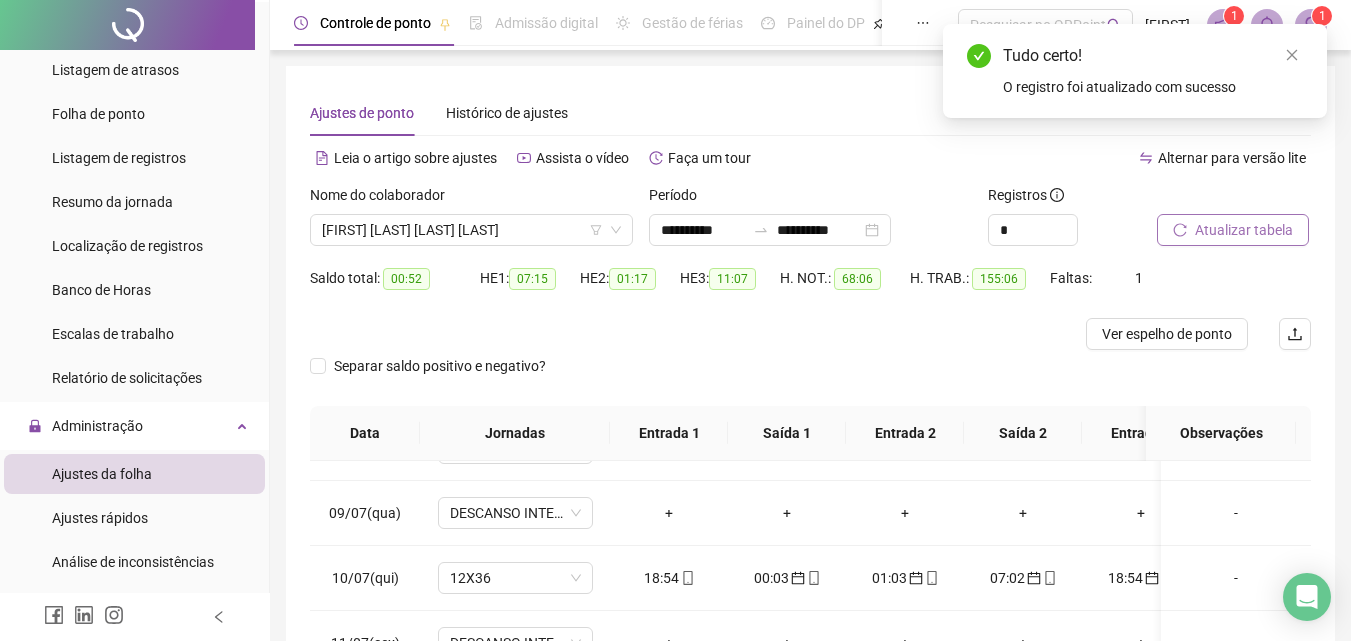 click on "Atualizar tabela" at bounding box center [1244, 230] 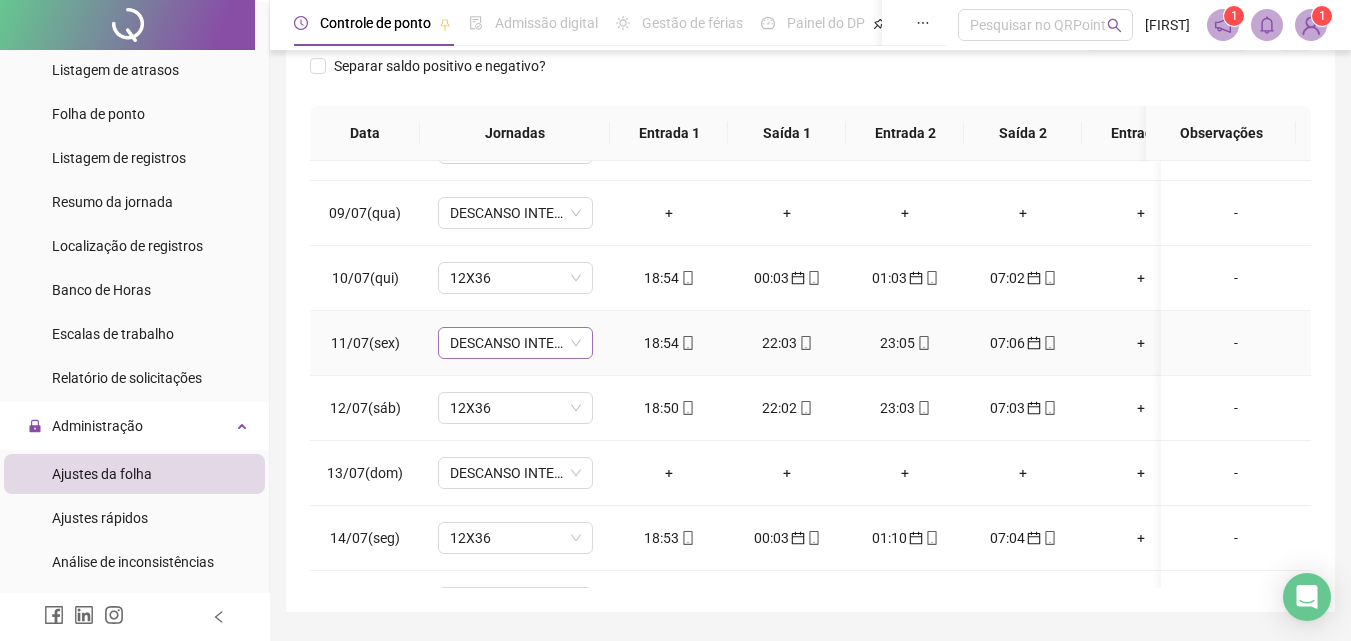 click on "DESCANSO INTER-JORNADA" at bounding box center [515, 343] 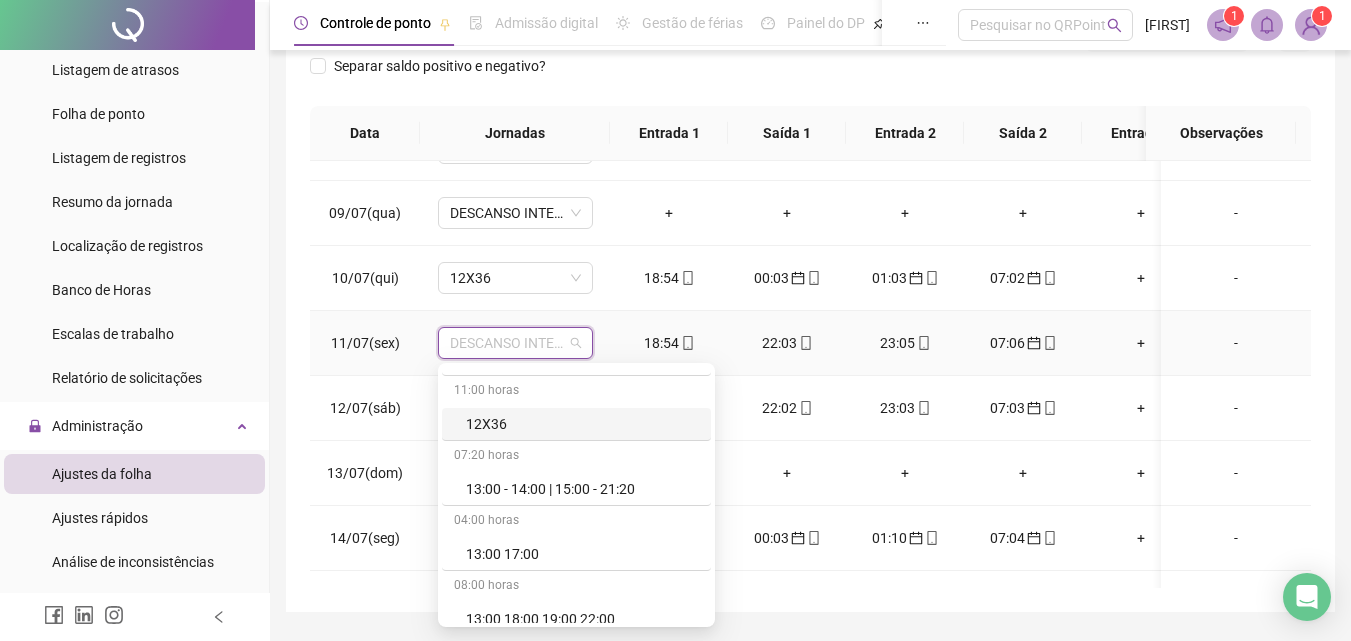 click on "12X36" at bounding box center (582, 424) 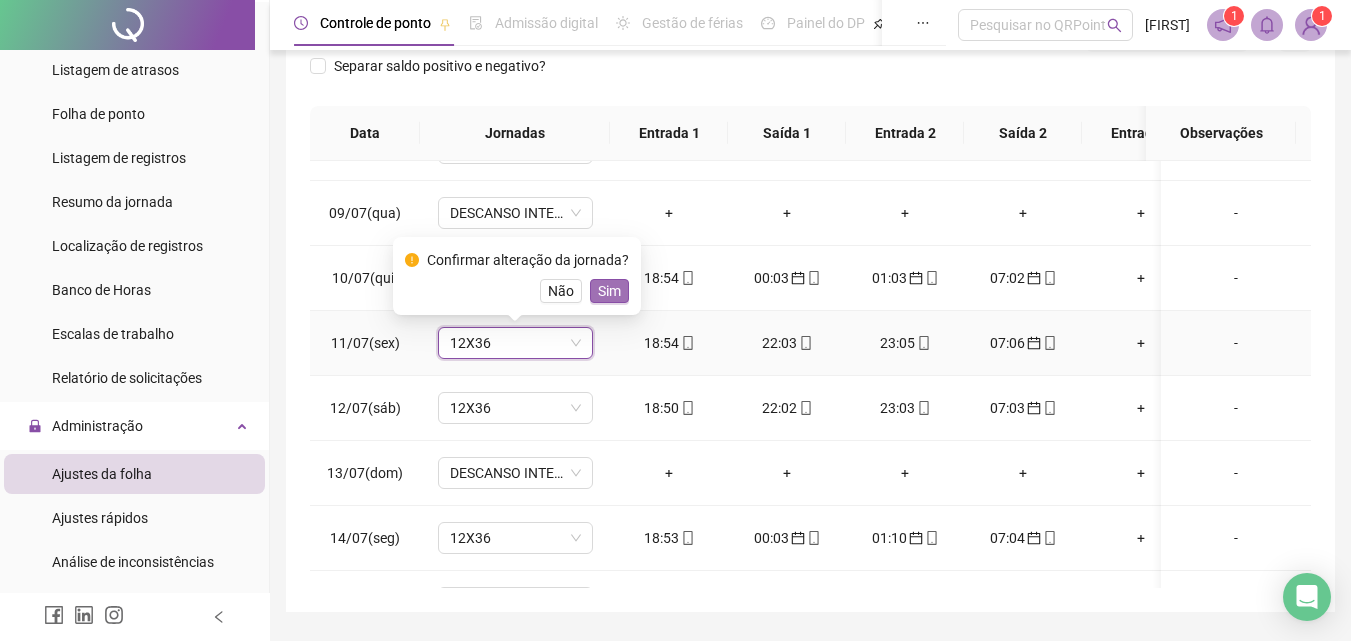 drag, startPoint x: 600, startPoint y: 291, endPoint x: 614, endPoint y: 296, distance: 14.866069 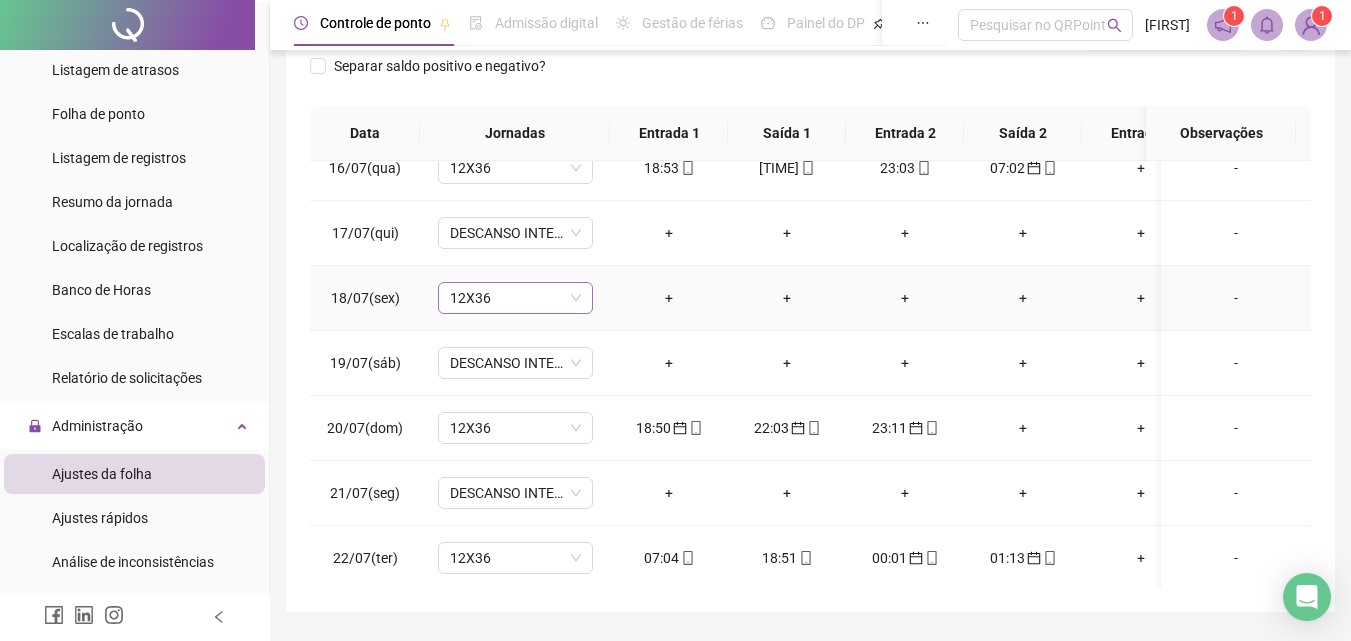 click on "12X36" at bounding box center [515, 298] 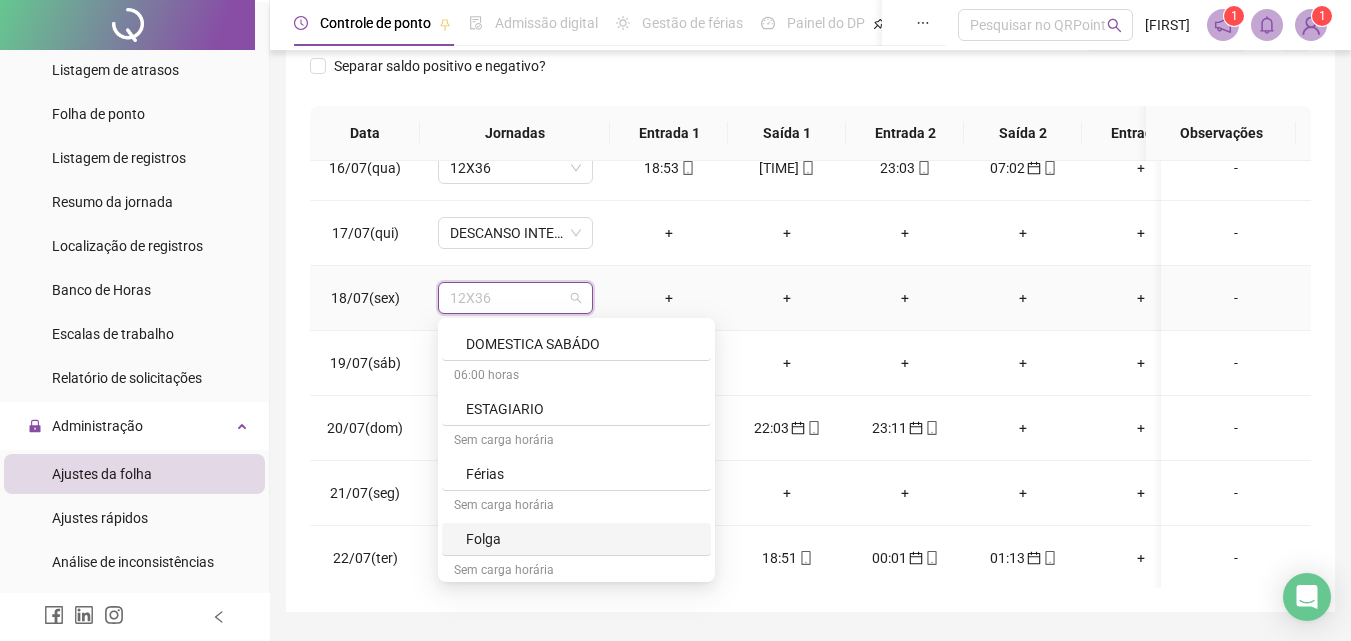 click on "Folga" at bounding box center (582, 539) 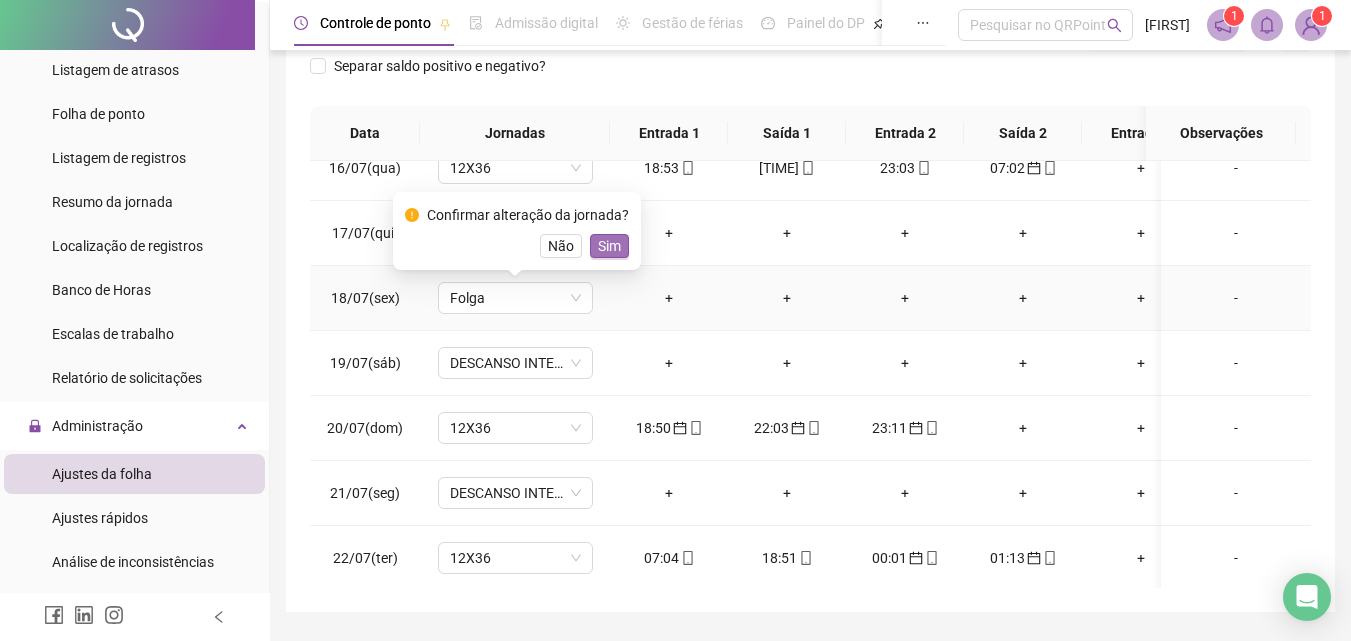 click on "Sim" at bounding box center [609, 246] 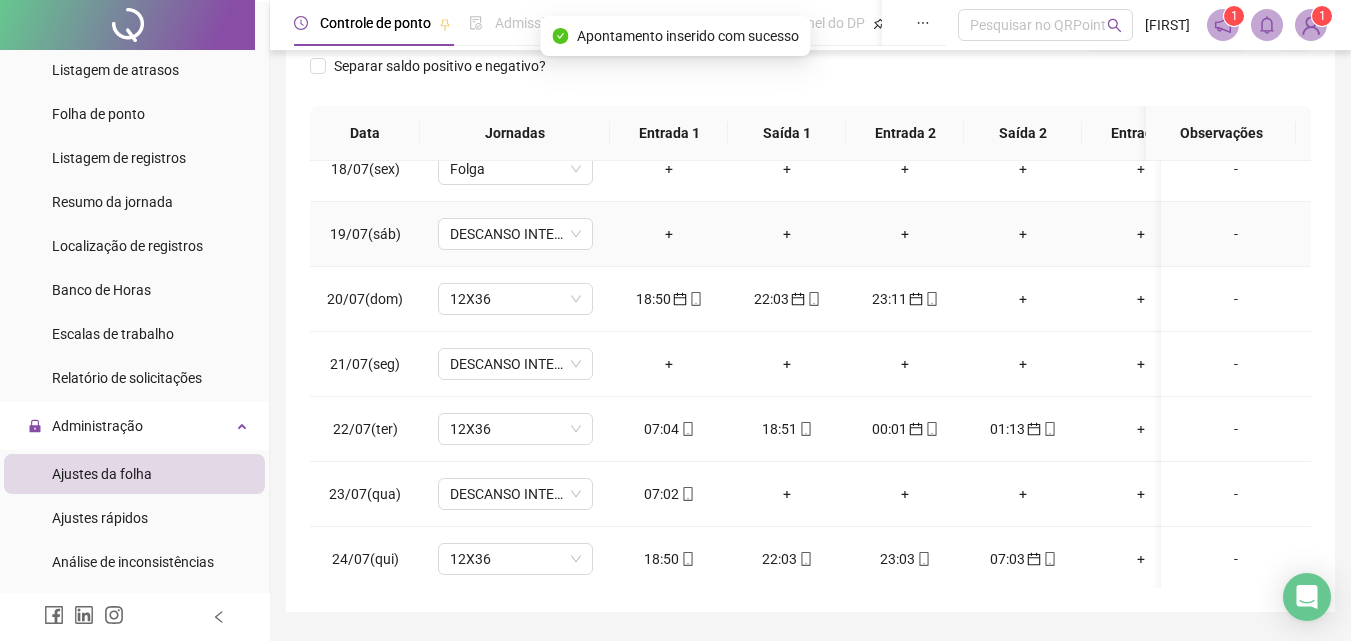 scroll, scrollTop: 1200, scrollLeft: 0, axis: vertical 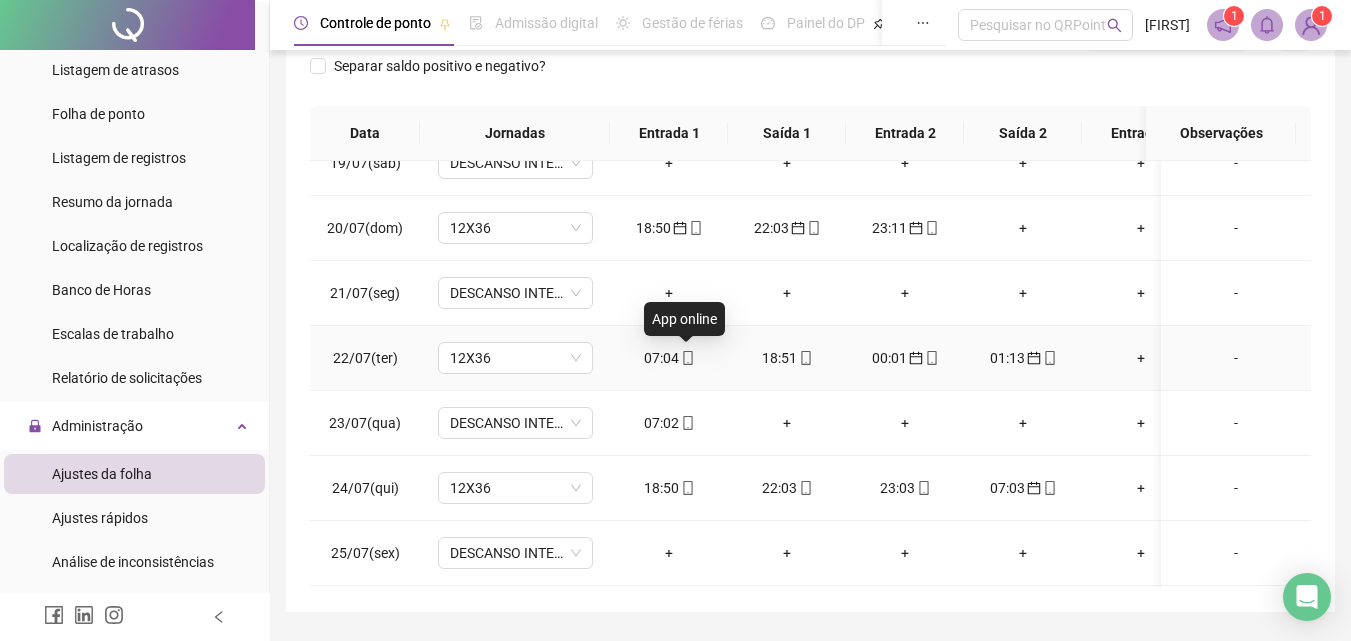click 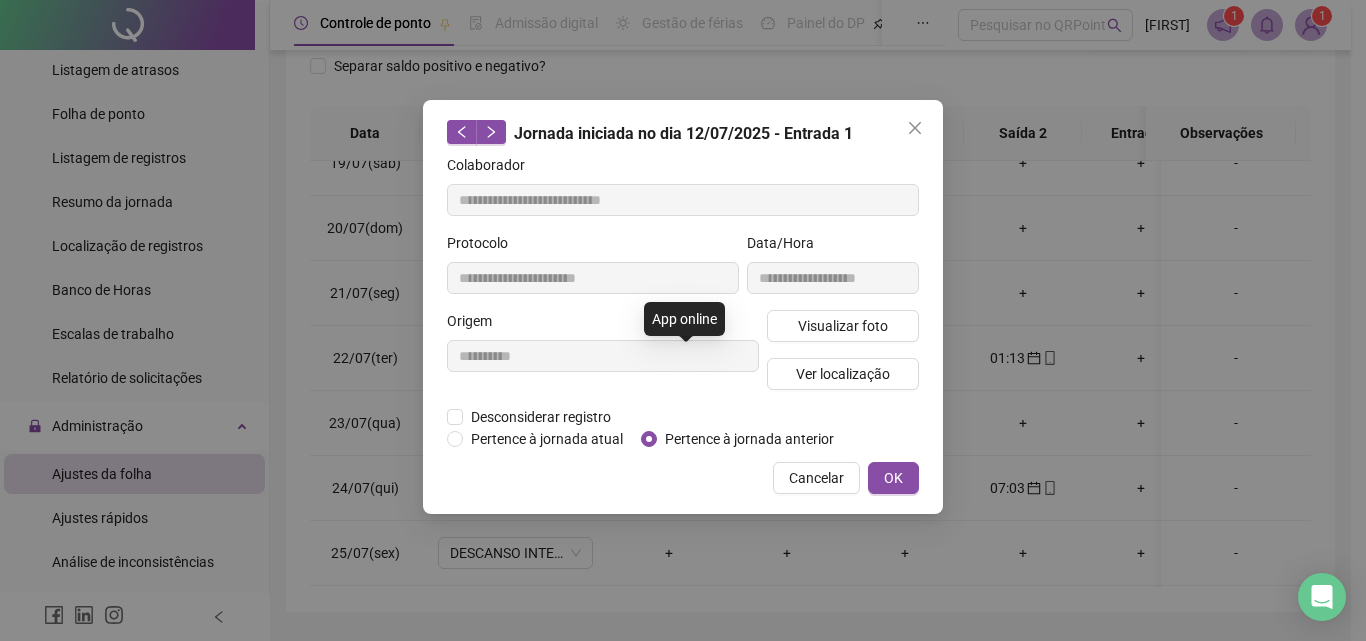 type on "**********" 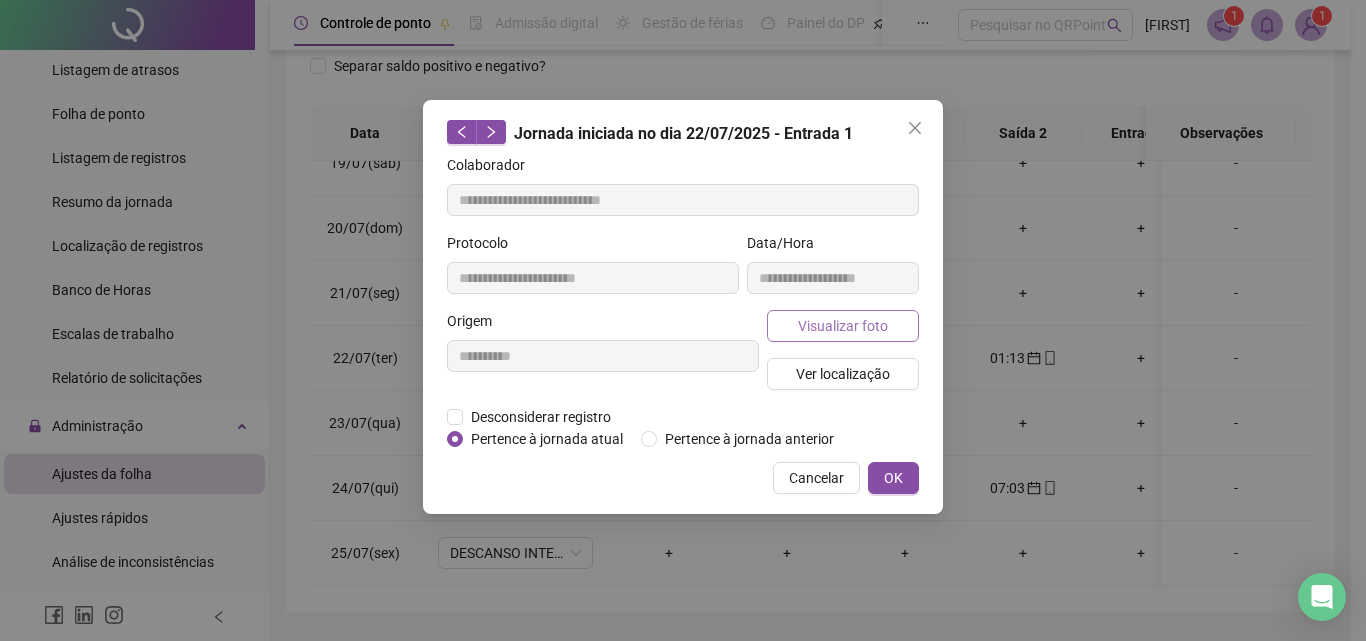 click on "Visualizar foto" at bounding box center (843, 326) 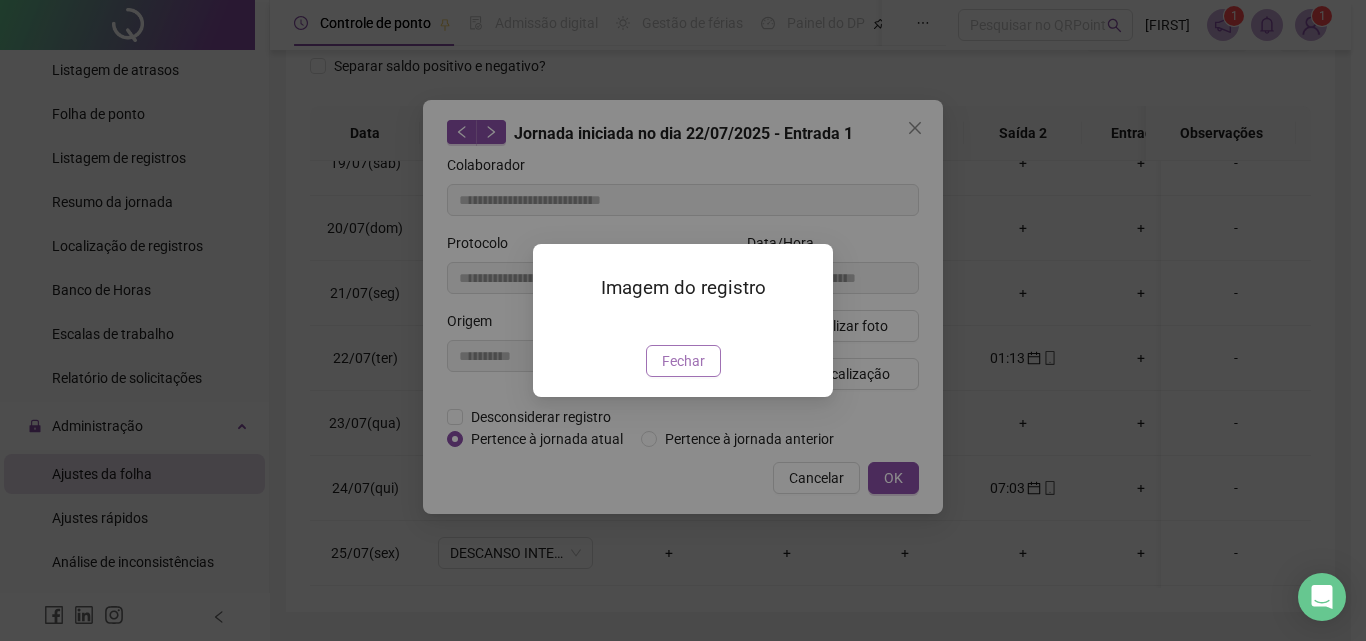 click on "Fechar" at bounding box center (683, 361) 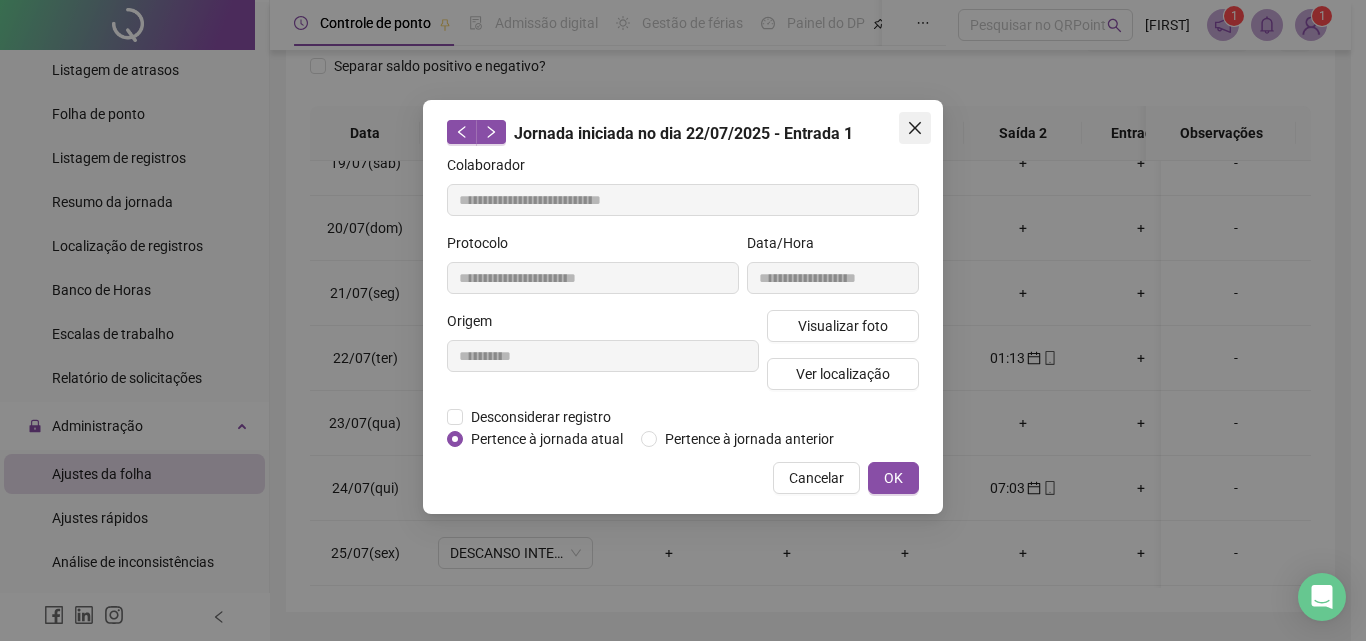 click 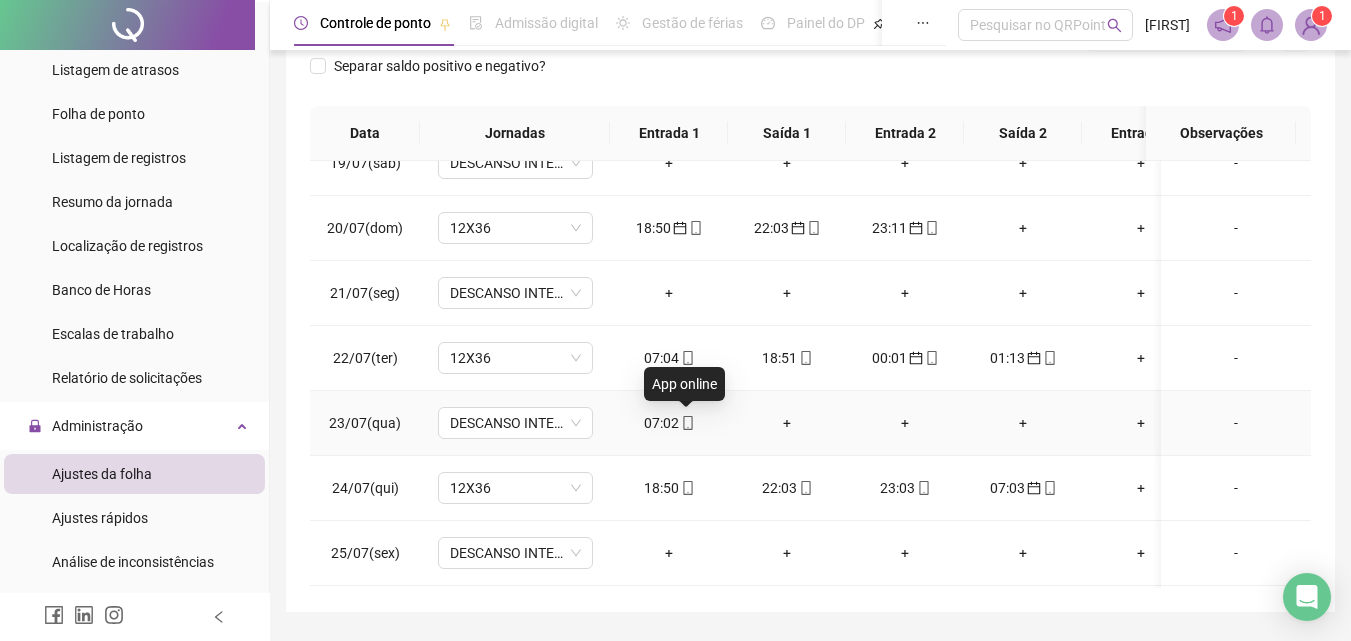 click 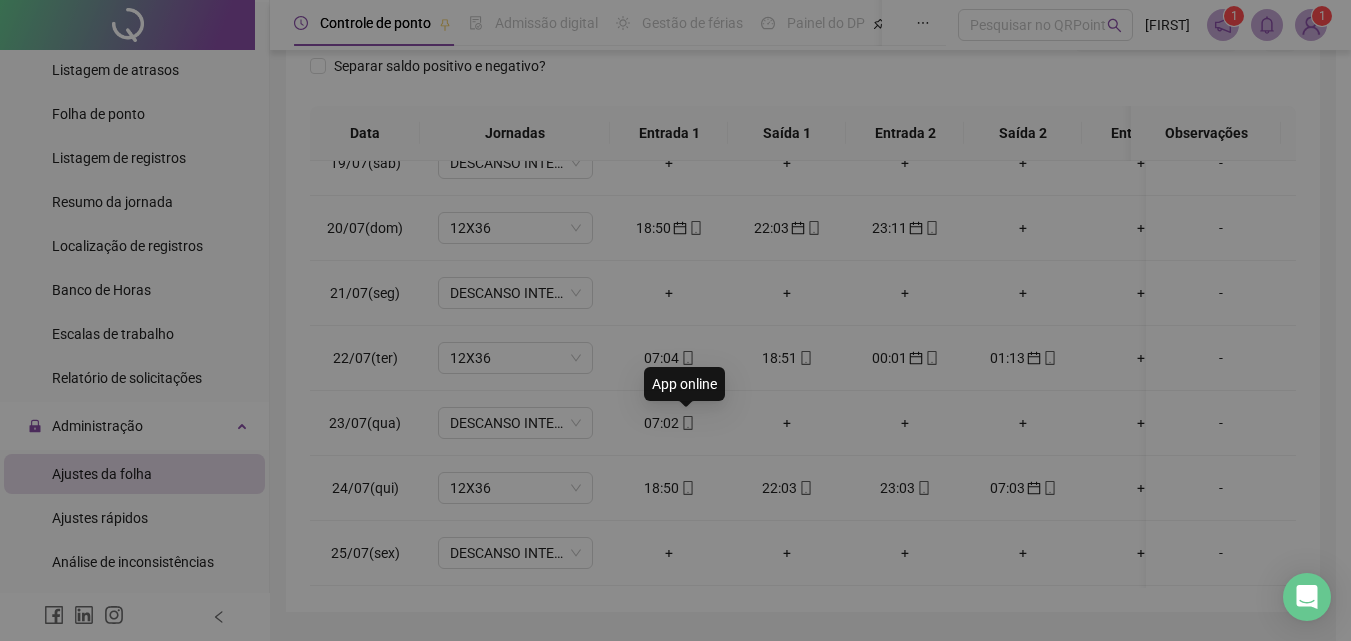 type on "**********" 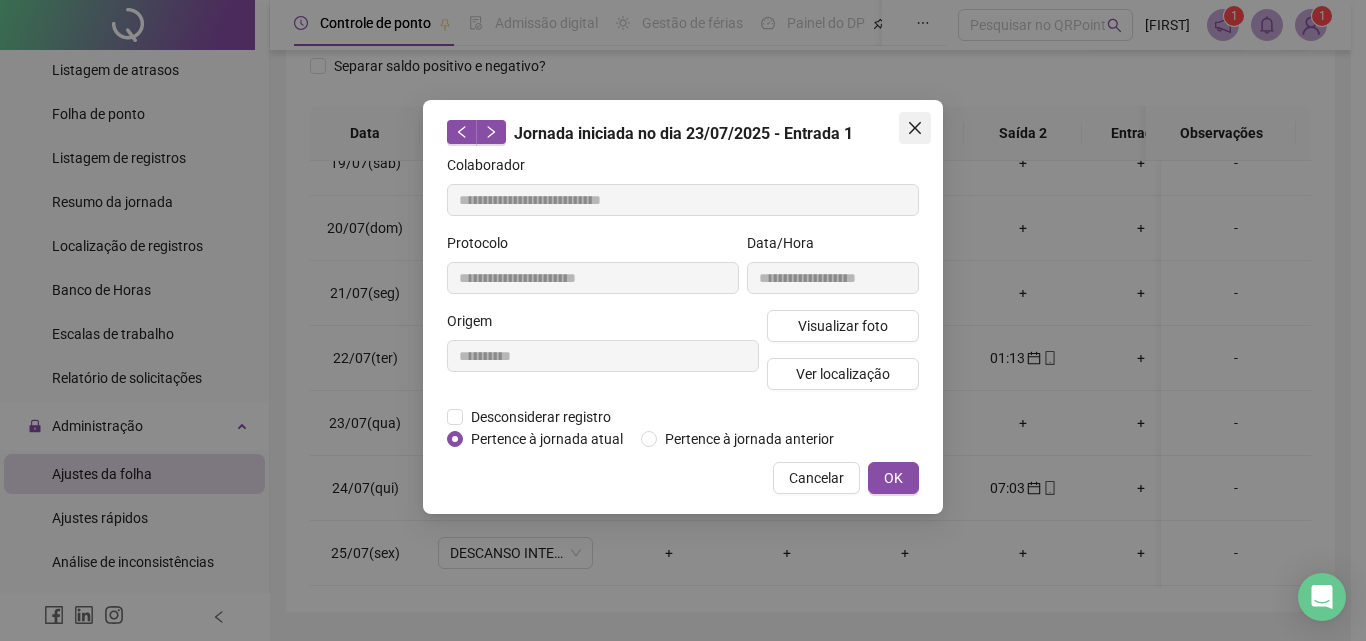 click 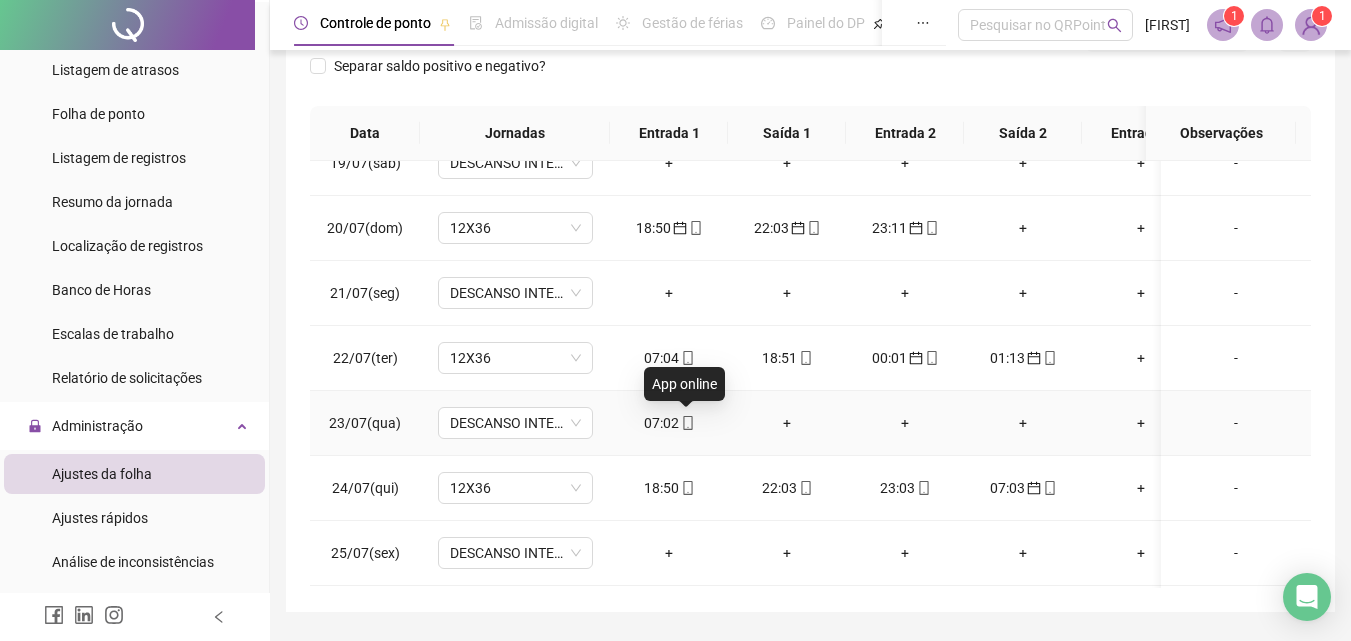 click 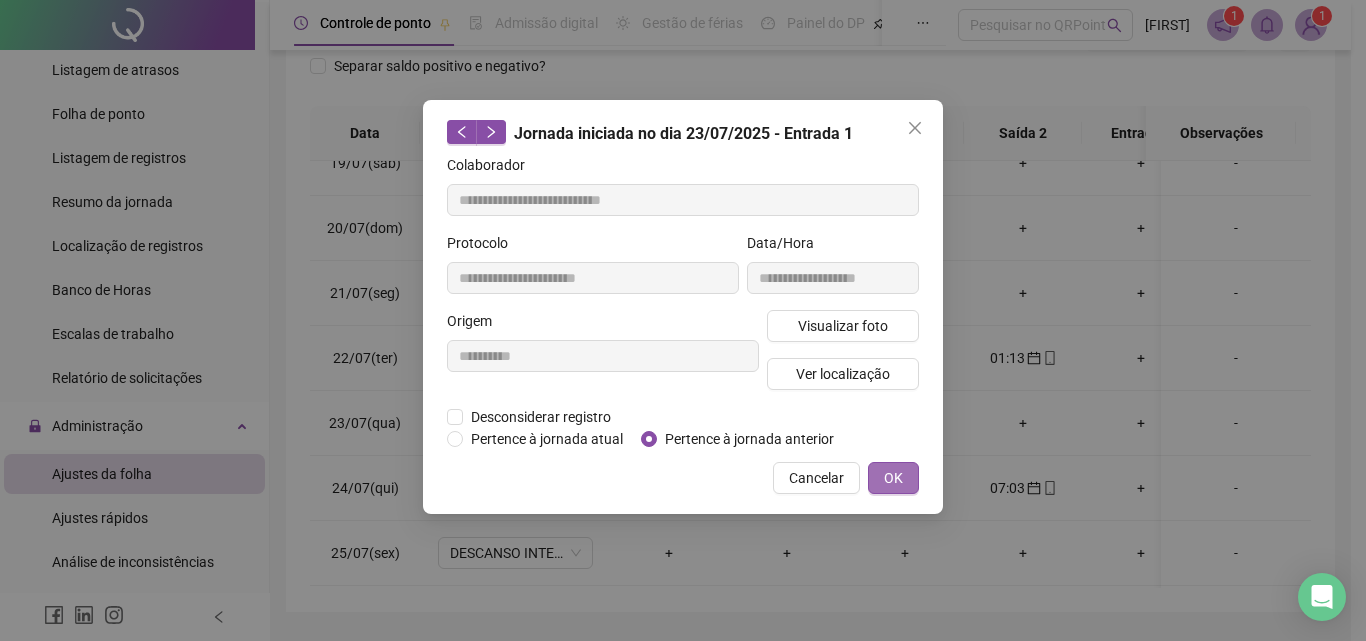 click on "OK" at bounding box center (893, 478) 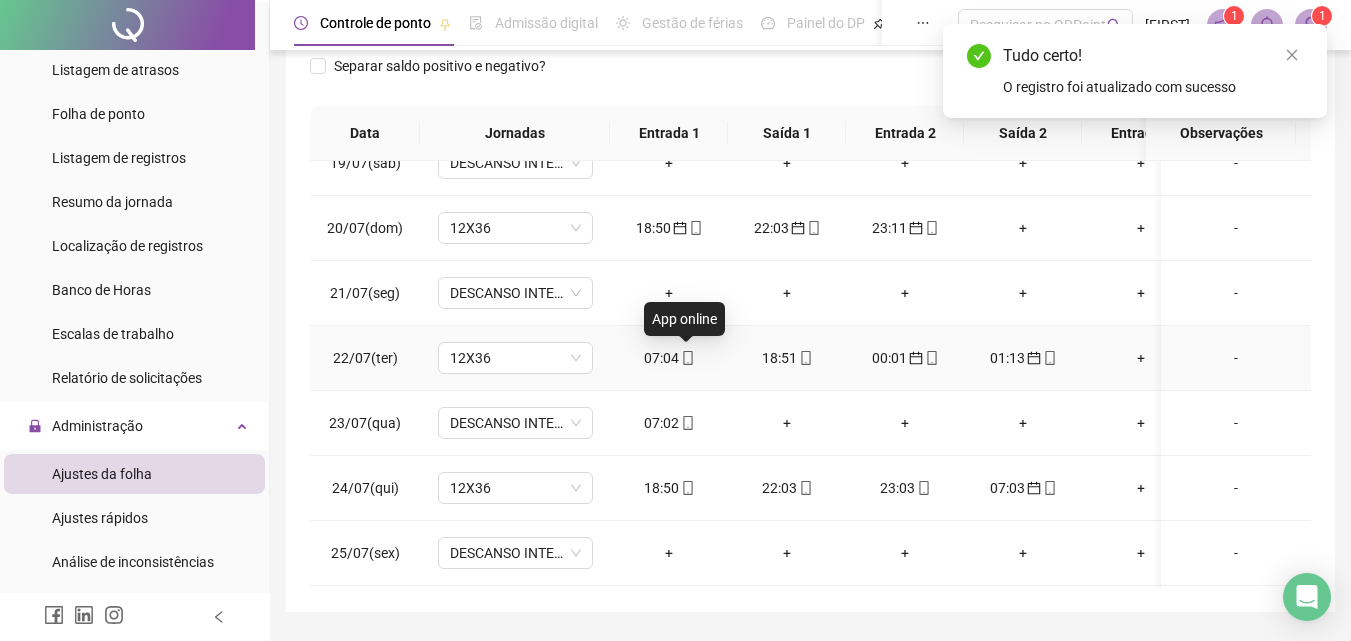 click 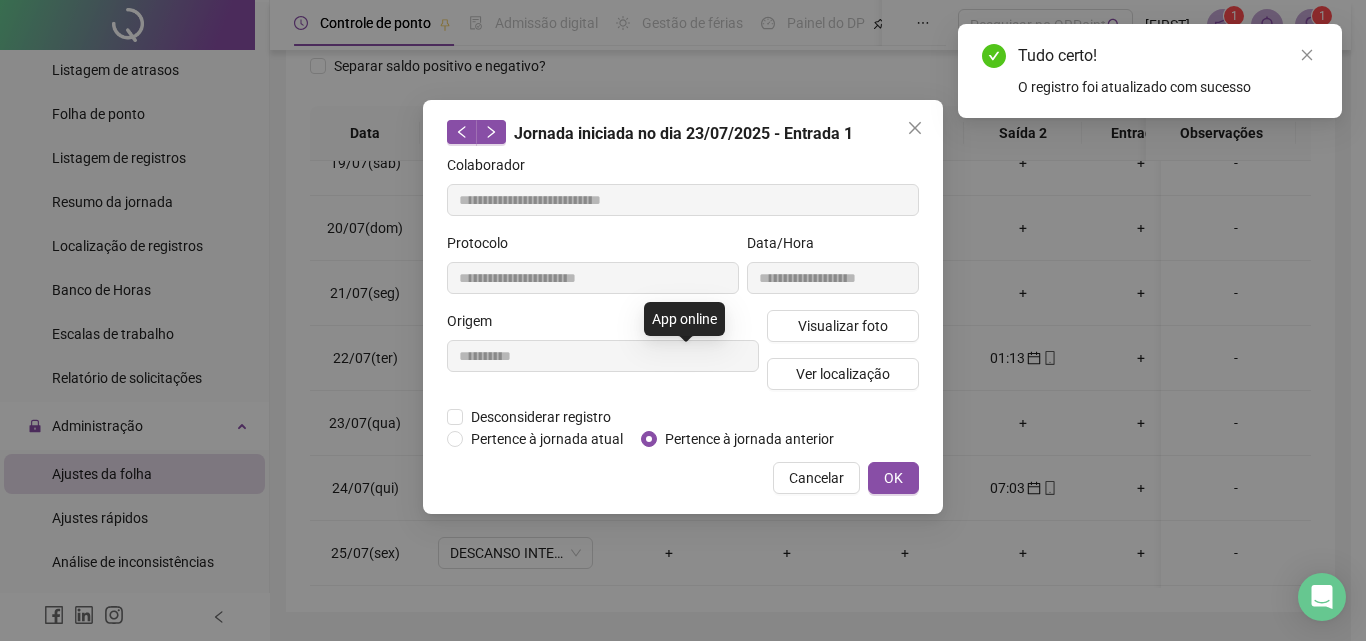 type on "**********" 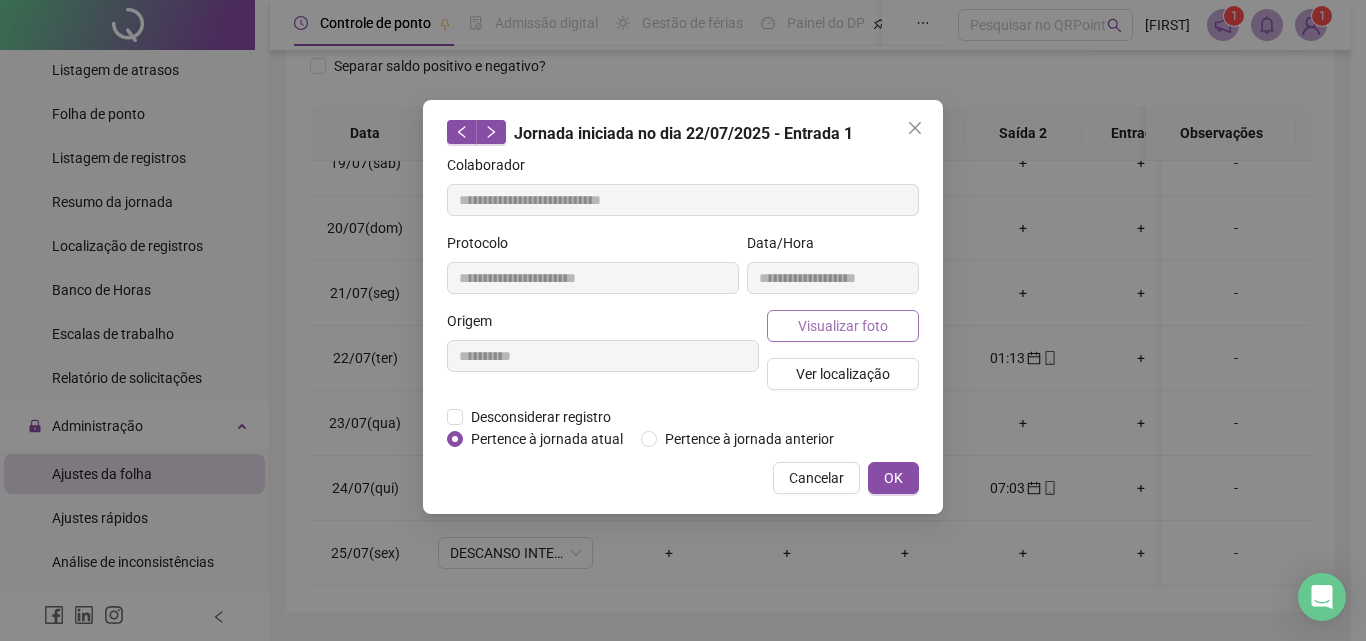click on "Visualizar foto" at bounding box center [843, 326] 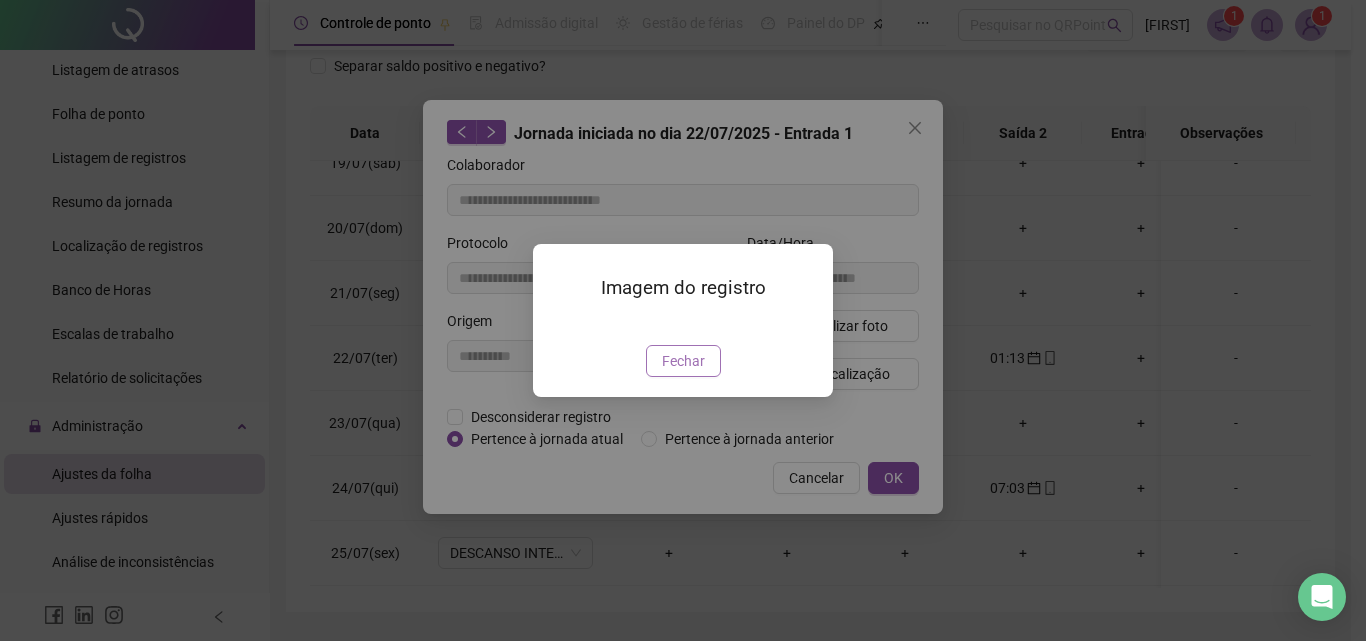 click on "Fechar" at bounding box center (683, 361) 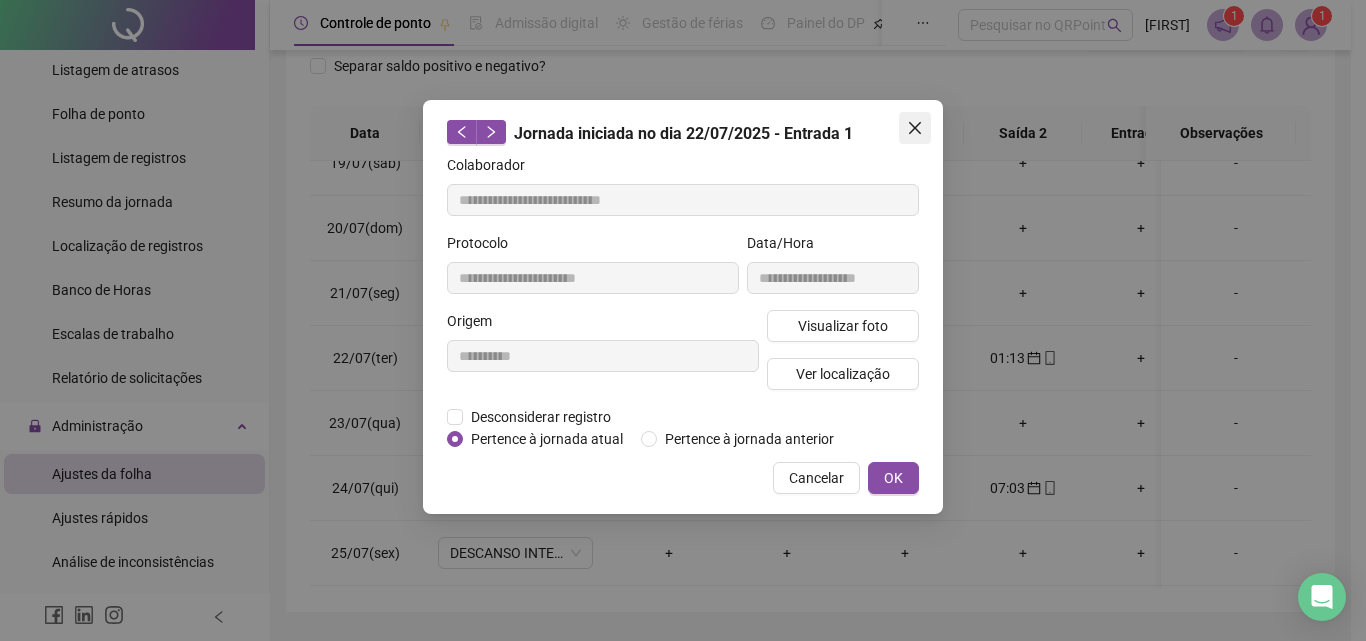 click 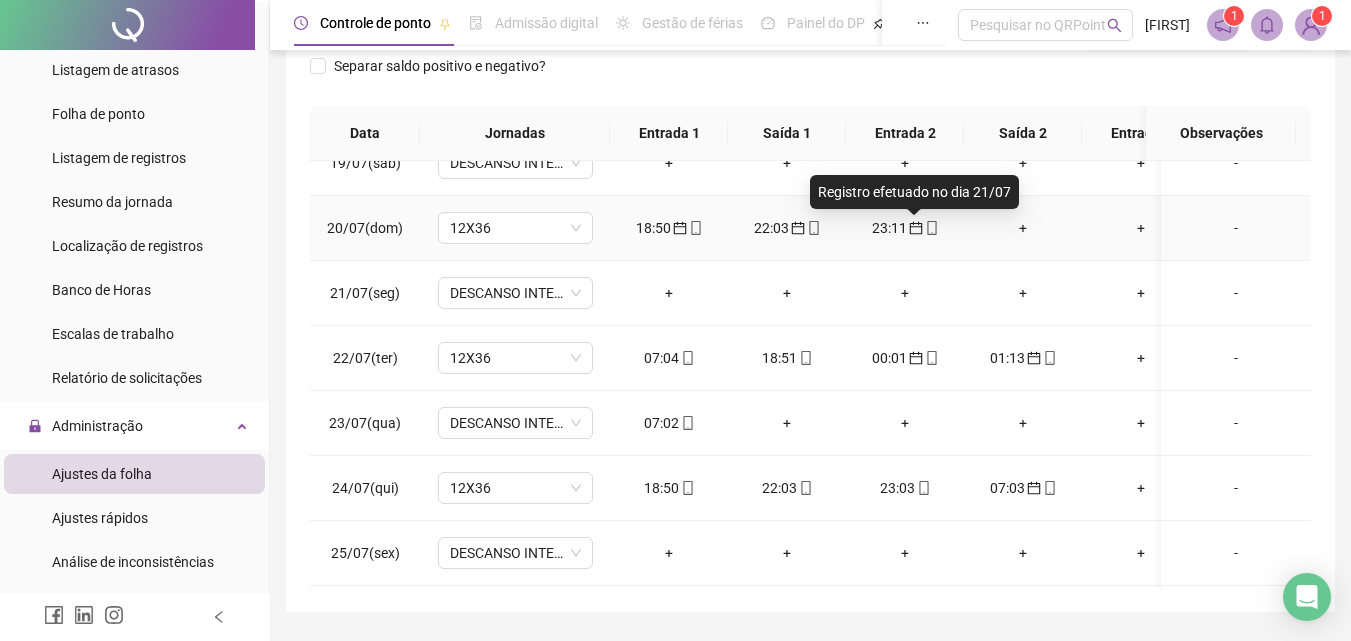 click 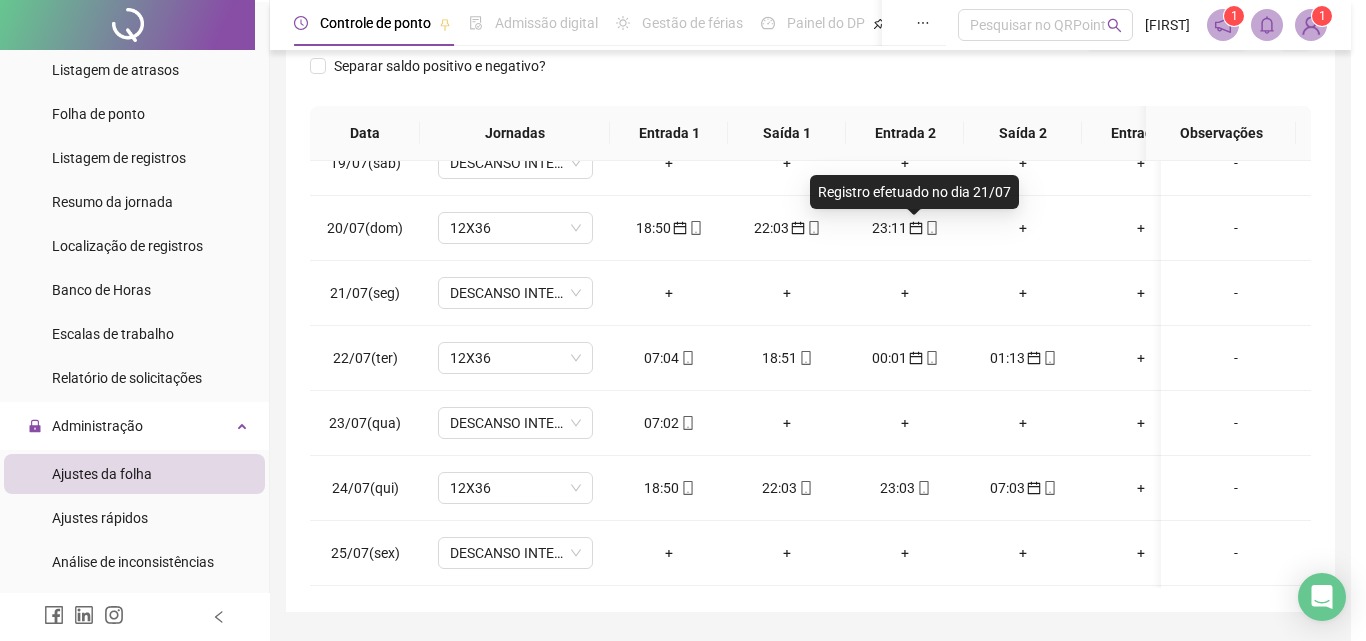 type on "**********" 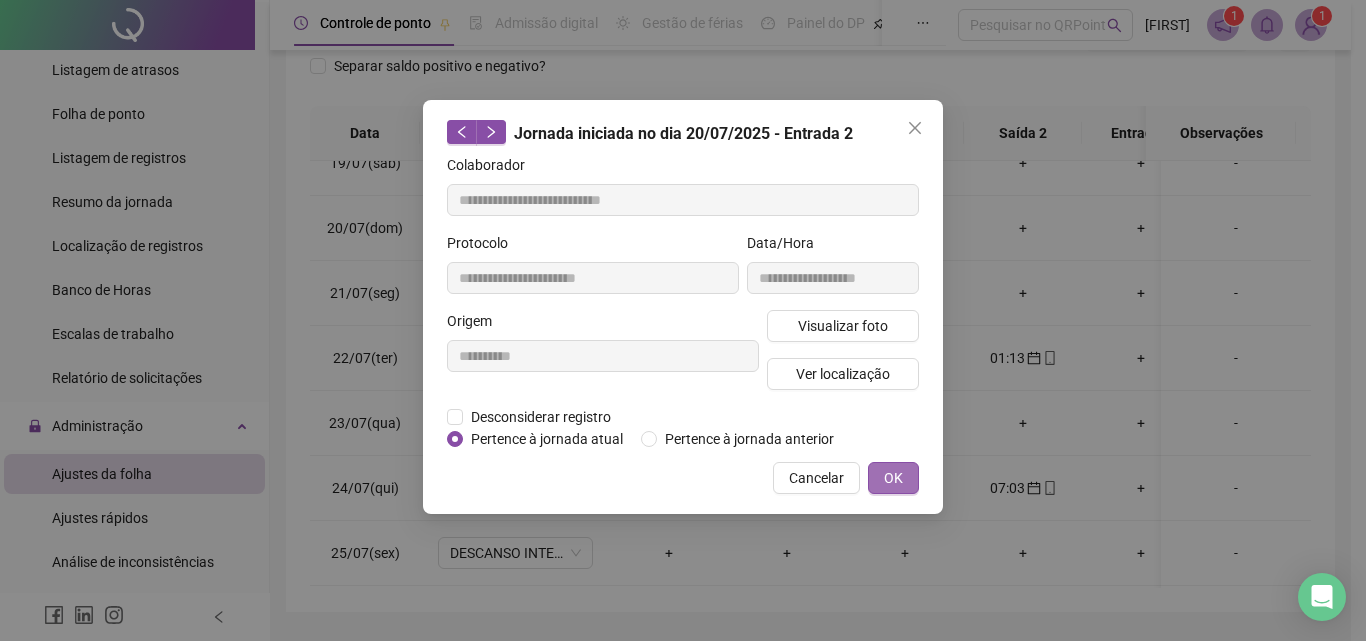 click on "OK" at bounding box center [893, 478] 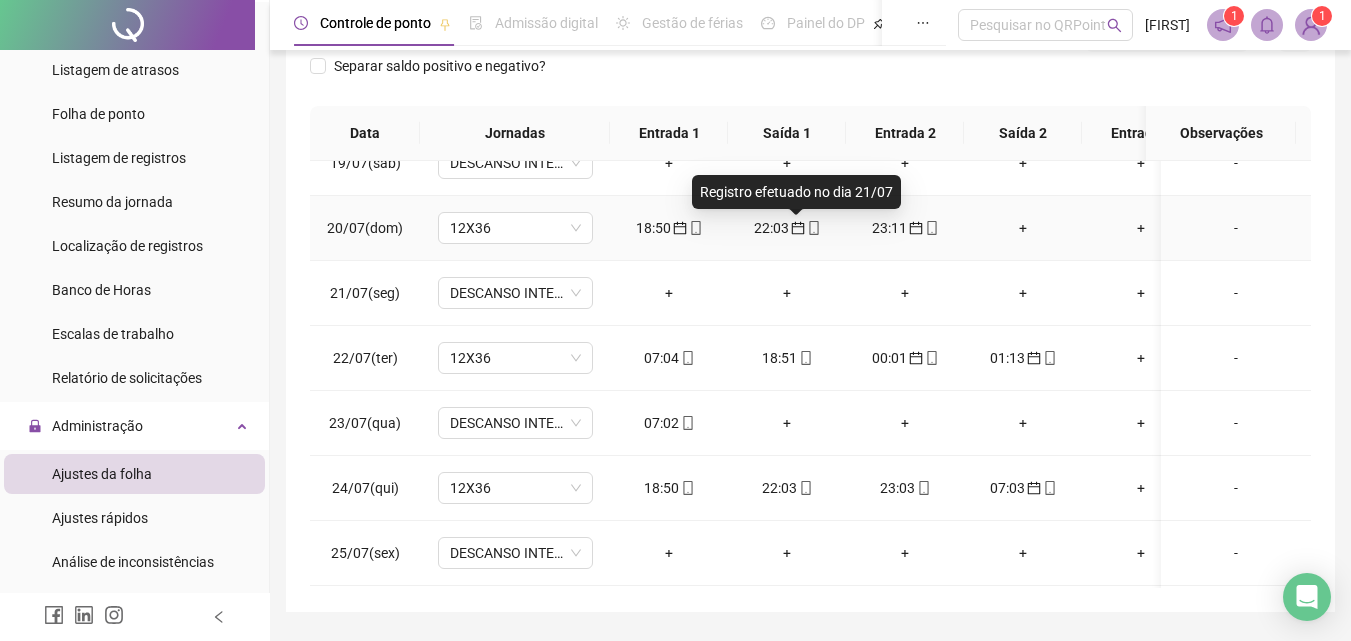 click 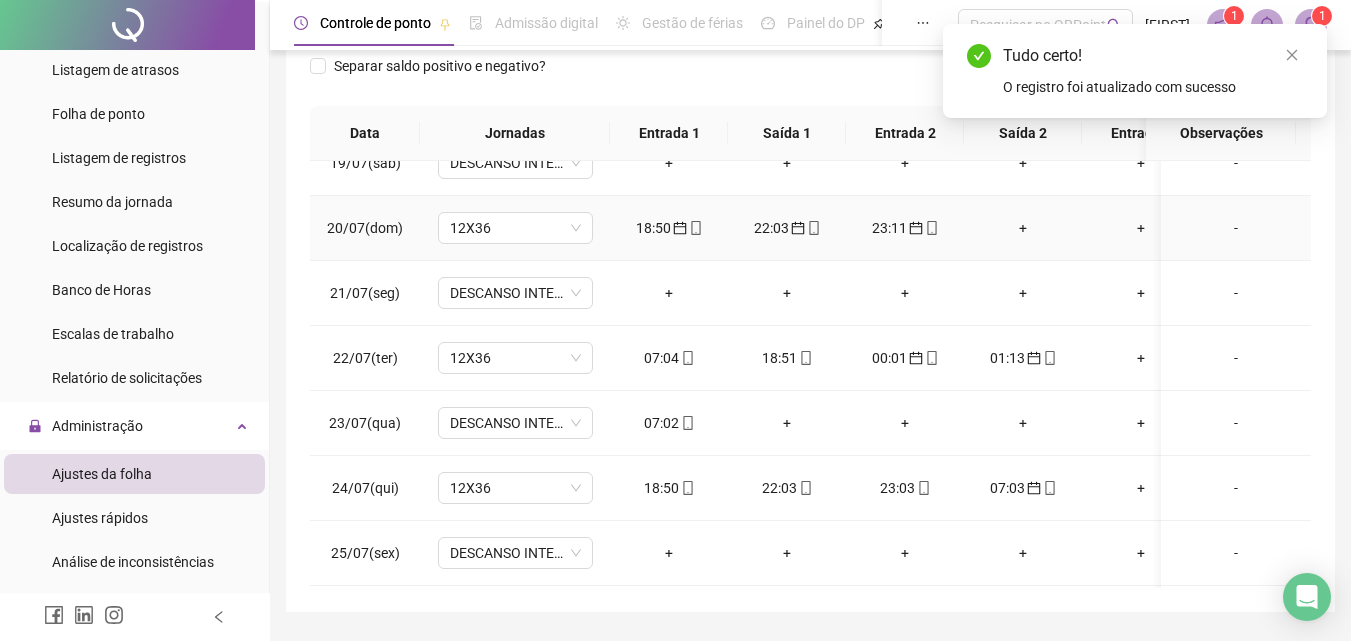 click 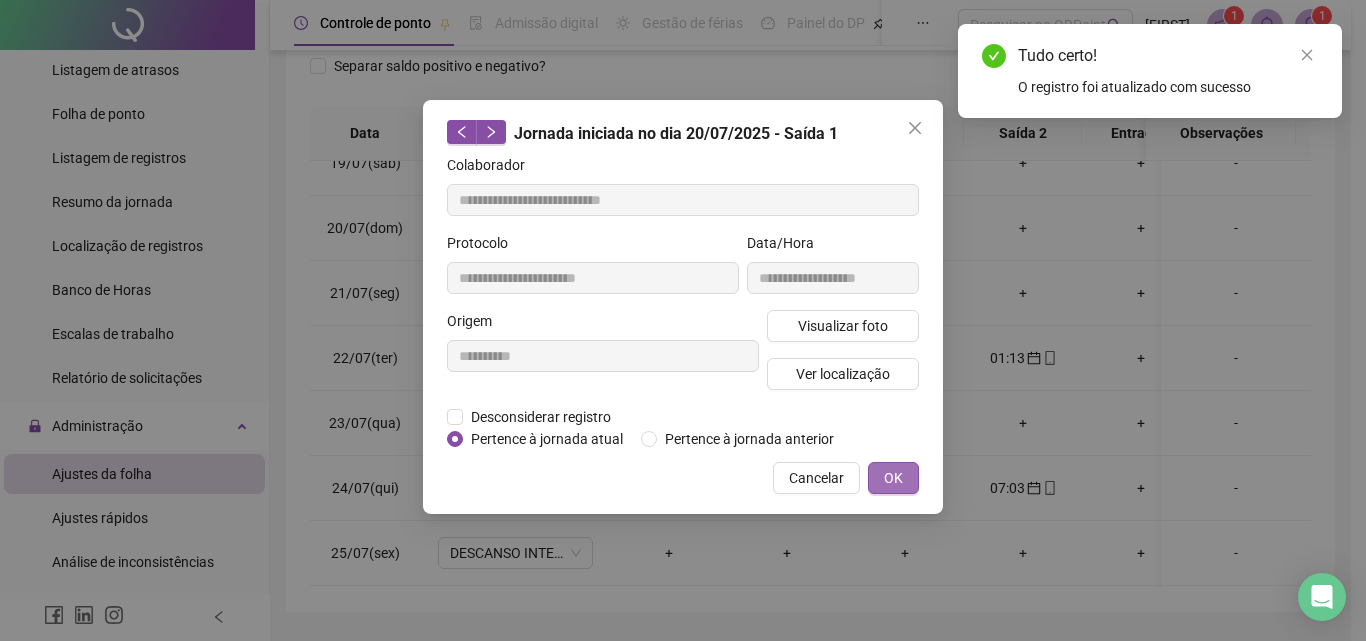 click on "OK" at bounding box center (893, 478) 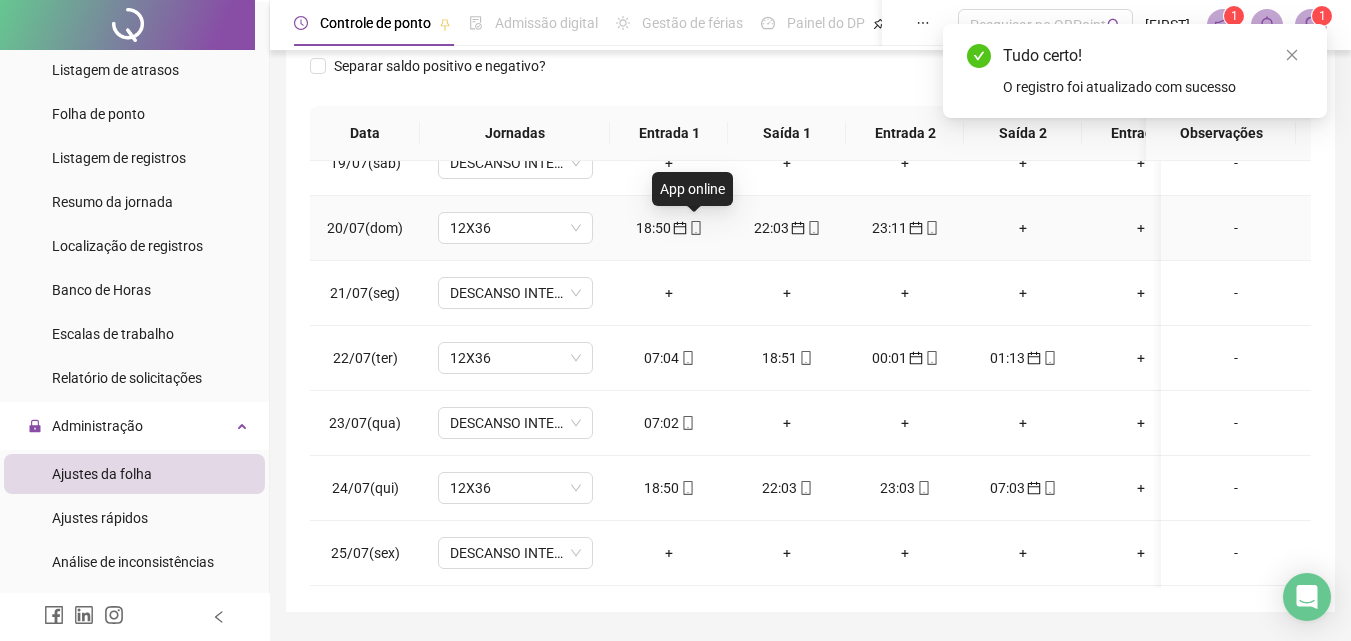 click 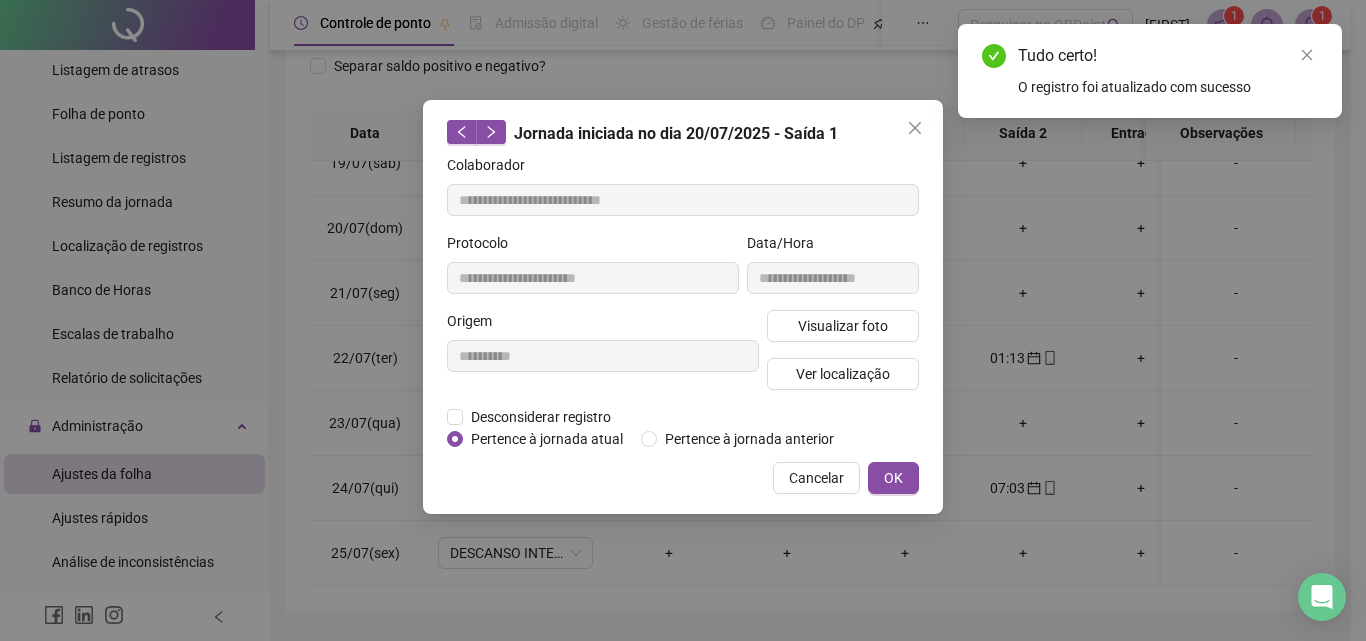 type on "**********" 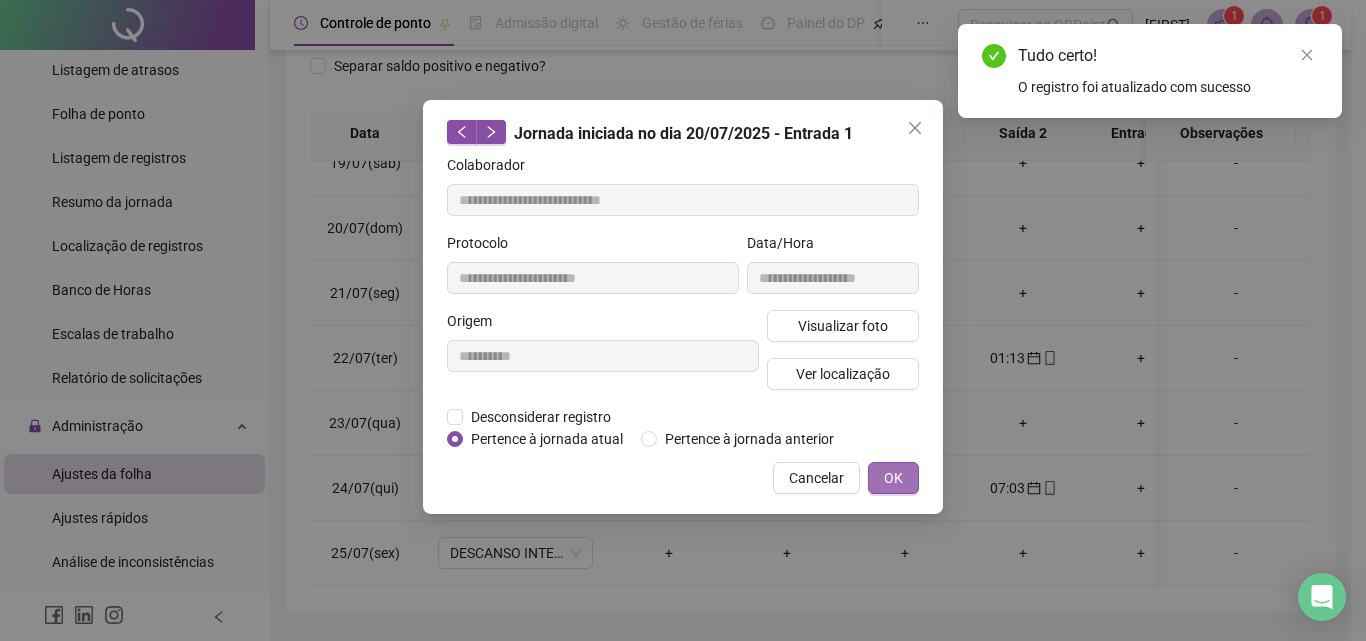 click on "OK" at bounding box center [893, 478] 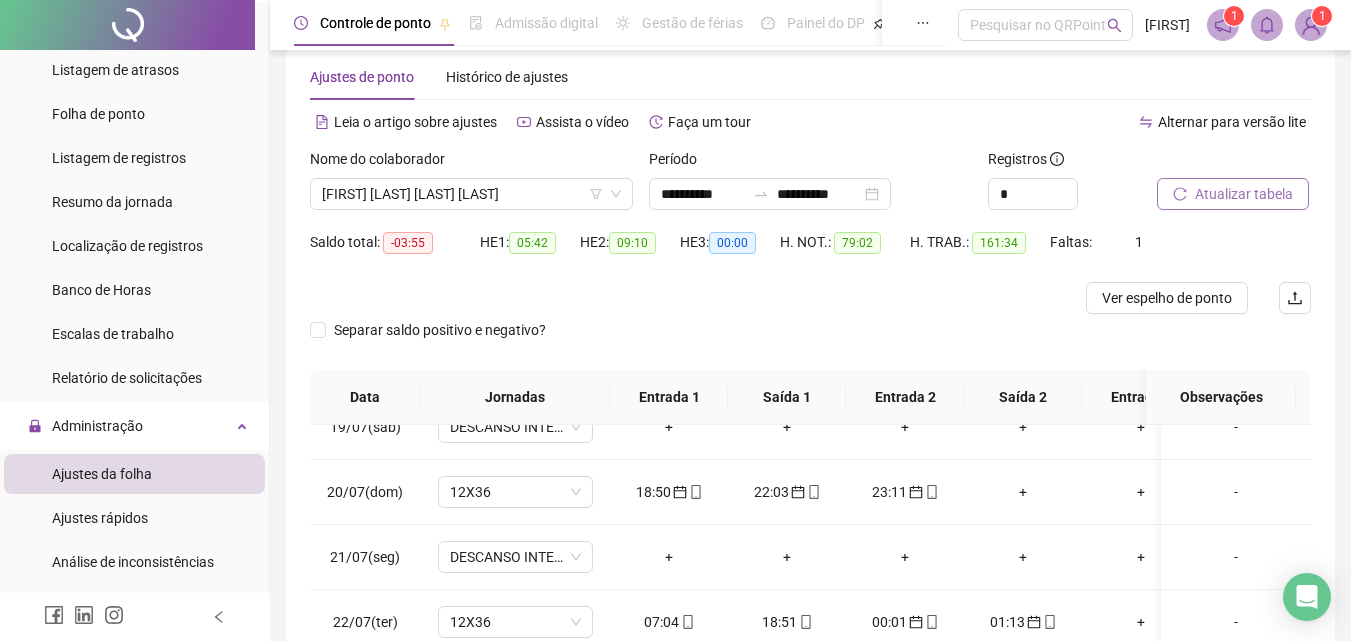 scroll, scrollTop: 34, scrollLeft: 0, axis: vertical 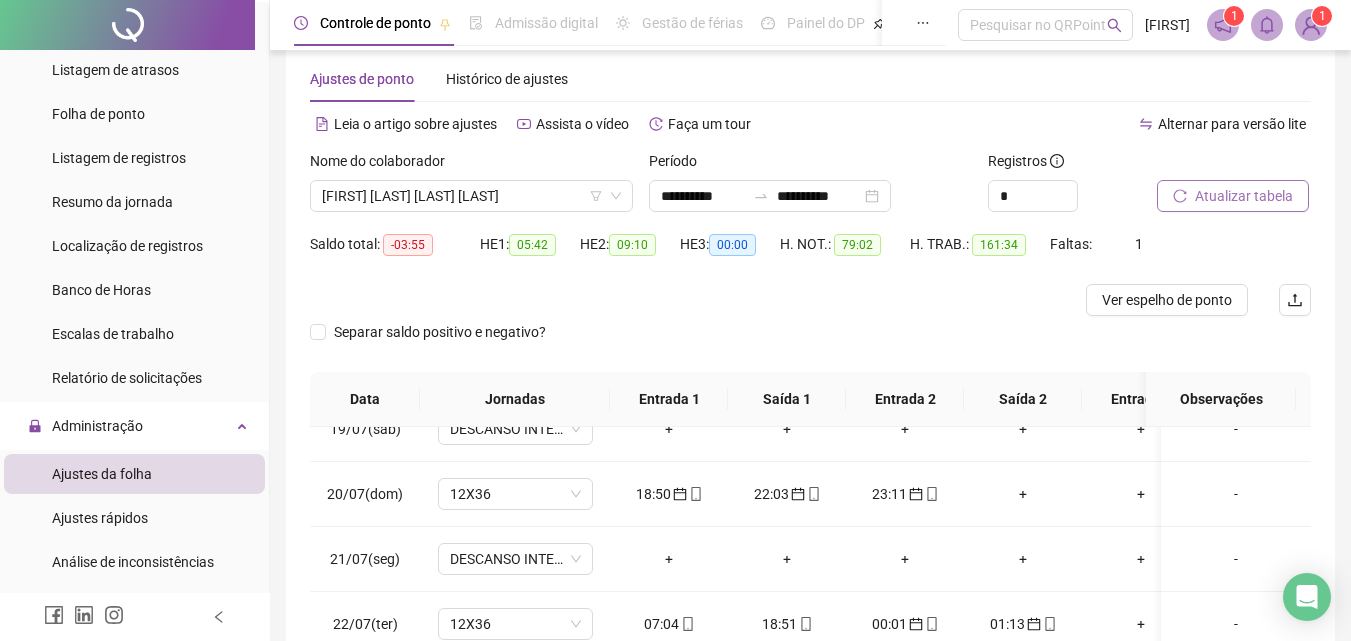 click on "Atualizar tabela" at bounding box center [1244, 196] 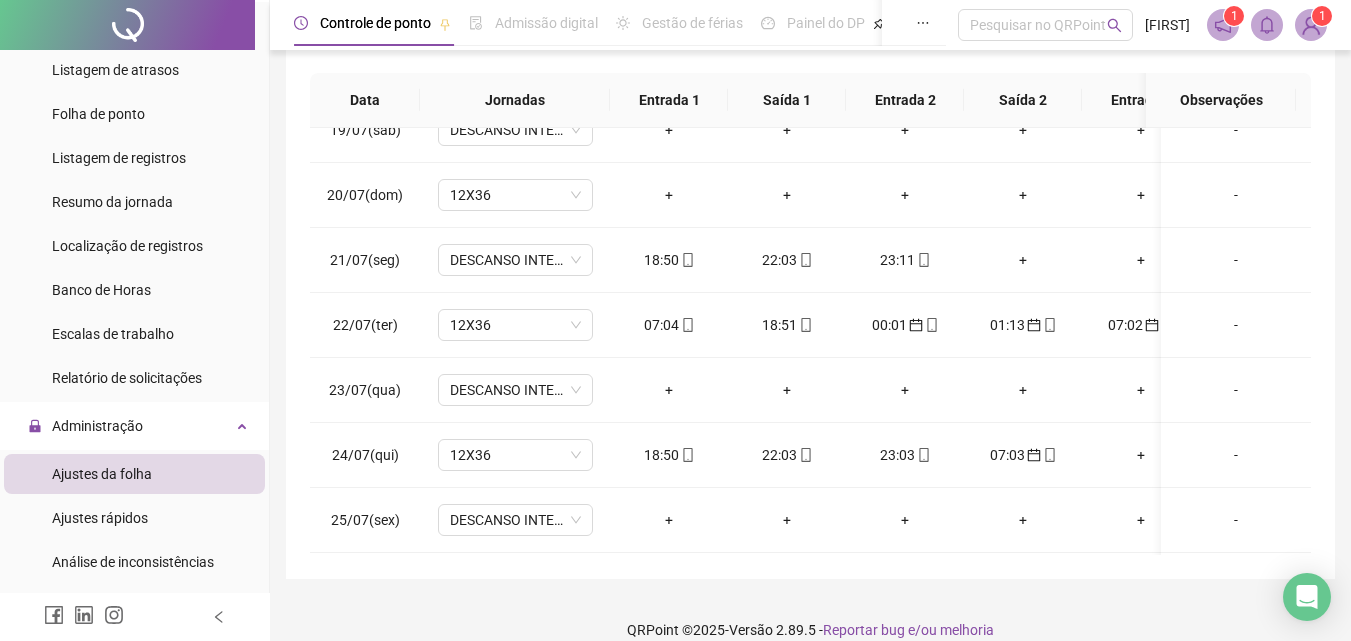 scroll, scrollTop: 346, scrollLeft: 0, axis: vertical 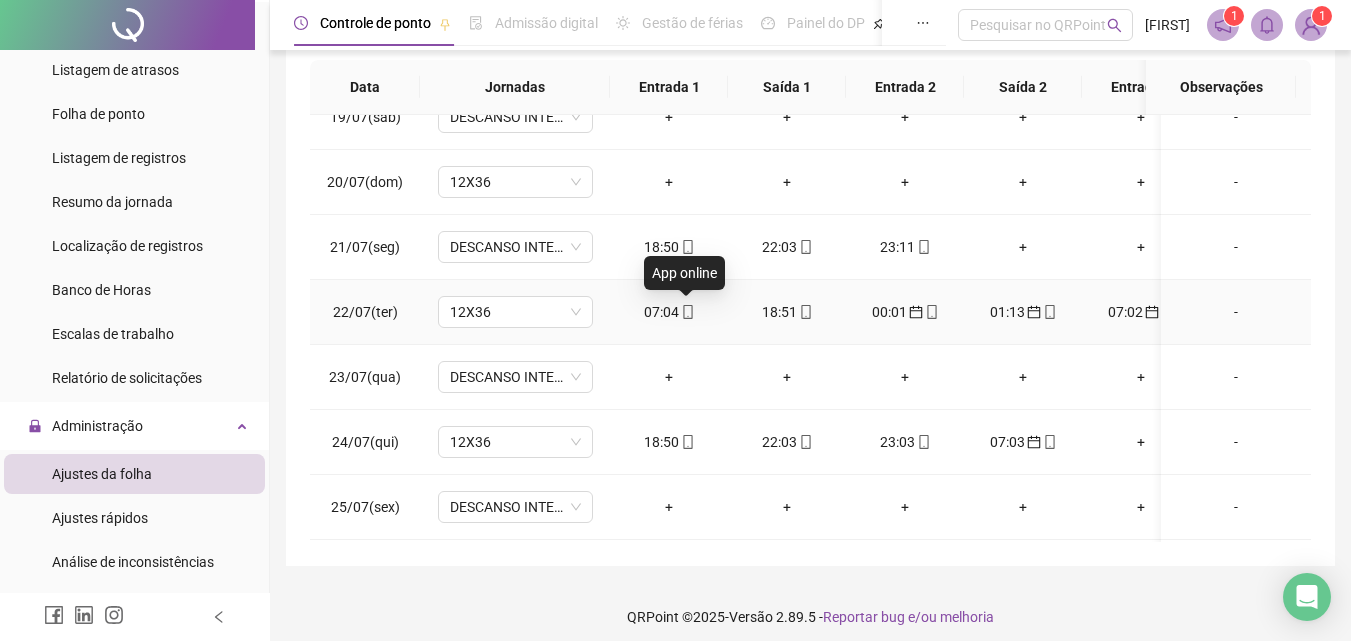 click 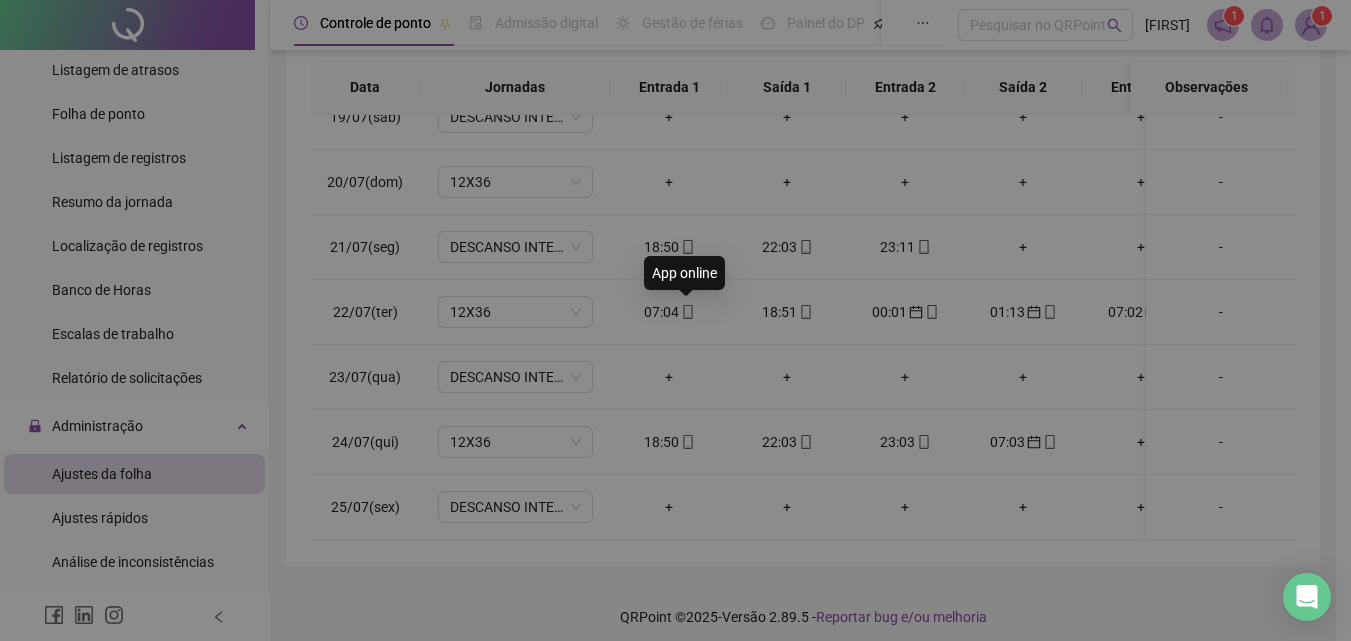 type on "**********" 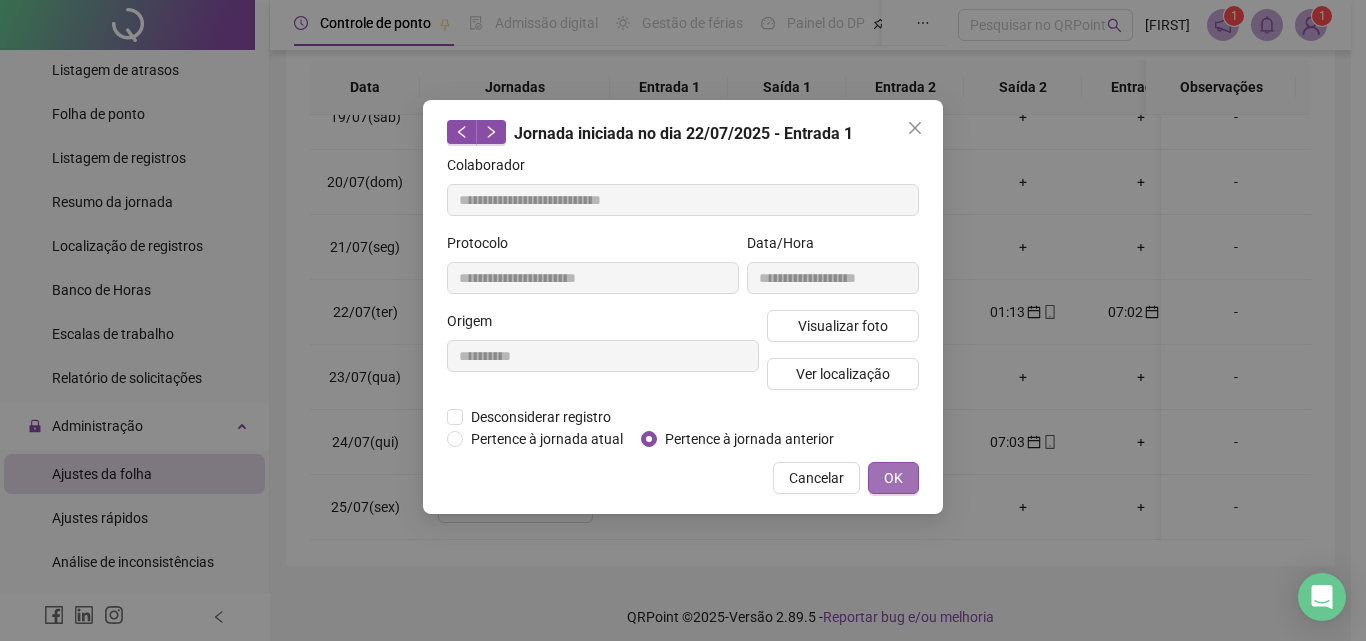 click on "OK" at bounding box center (893, 478) 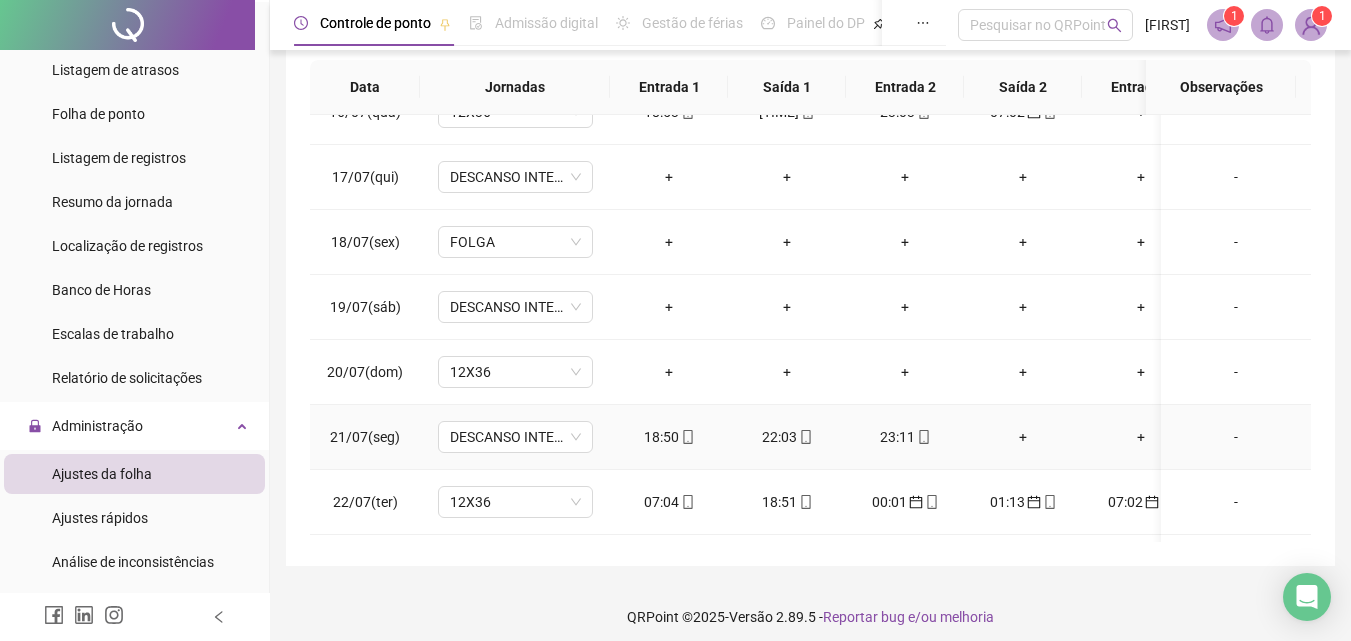 scroll, scrollTop: 1000, scrollLeft: 0, axis: vertical 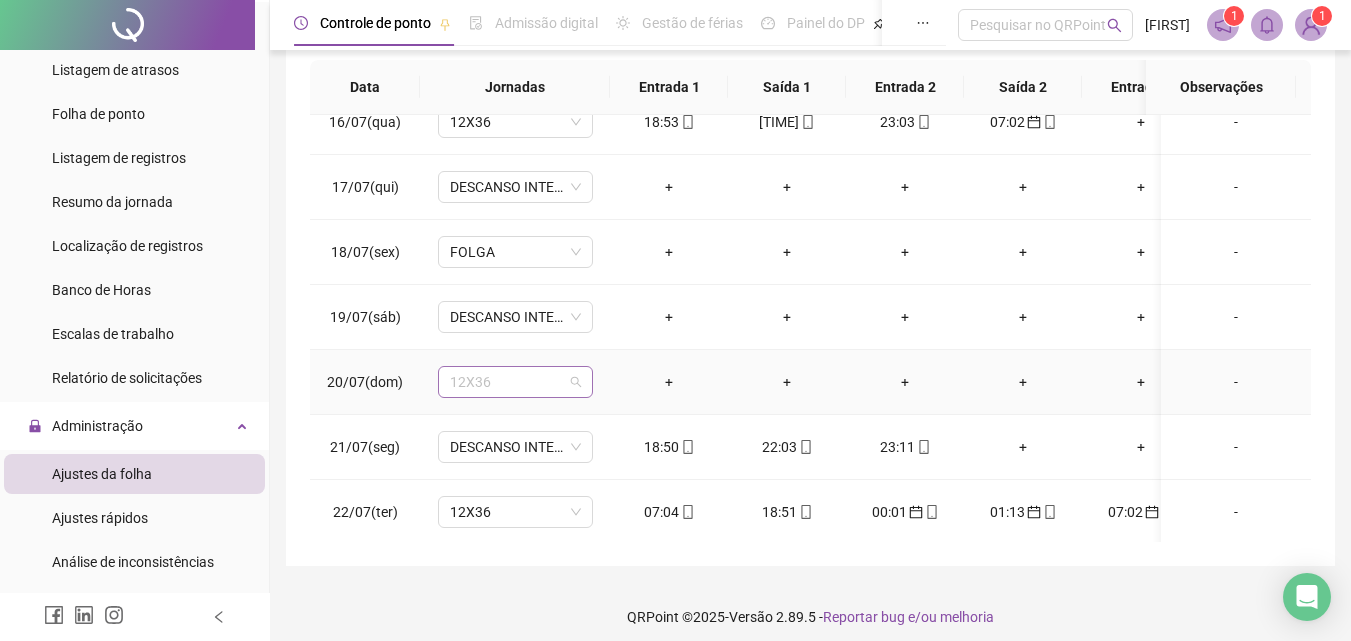 click on "12X36" at bounding box center (515, 382) 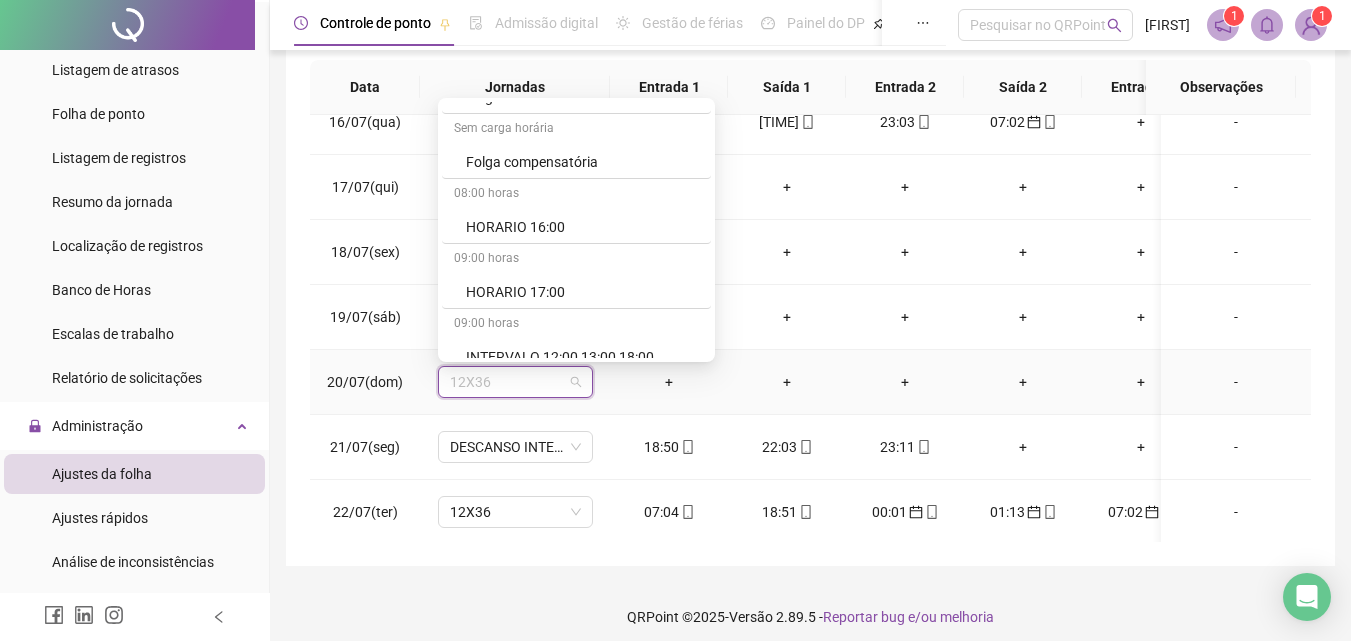 scroll, scrollTop: 4219, scrollLeft: 0, axis: vertical 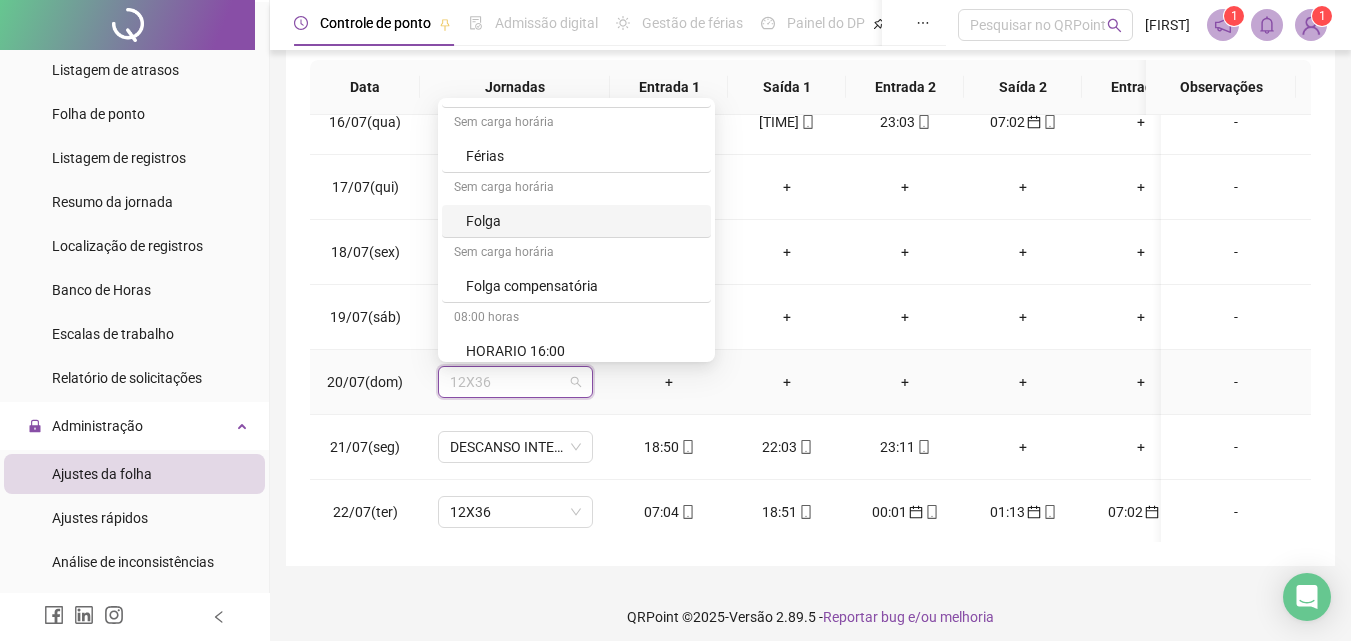 click on "Folga" at bounding box center [582, 221] 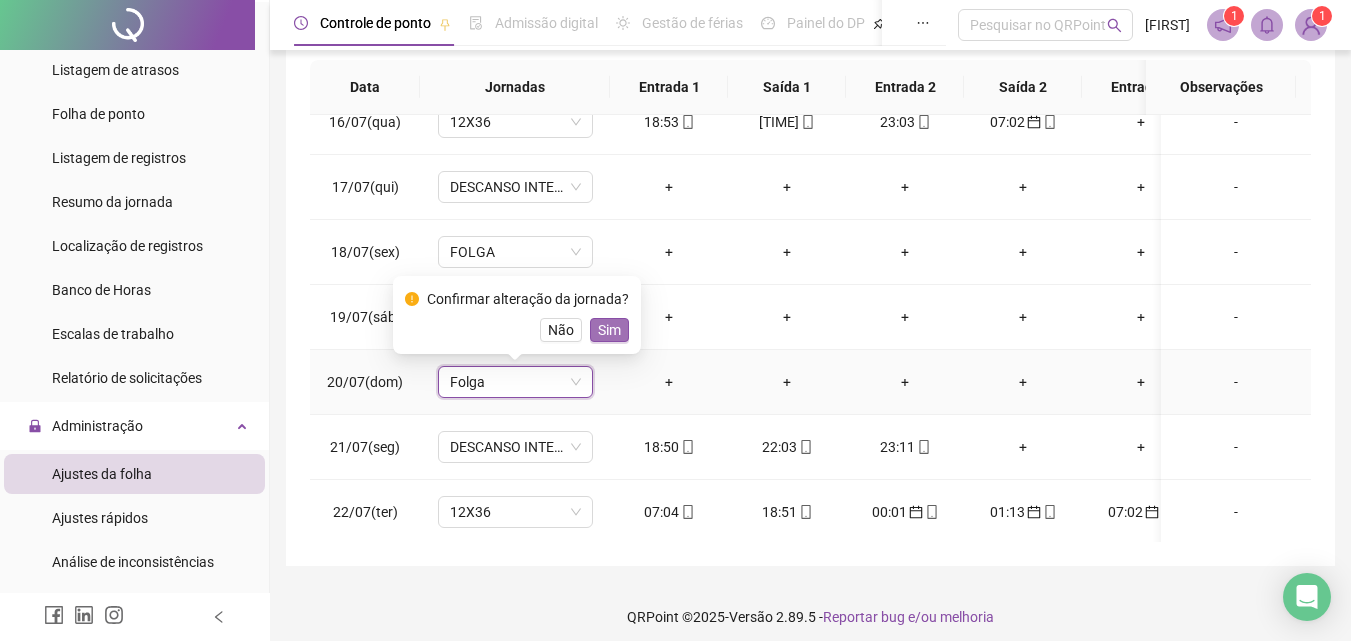 click on "Sim" at bounding box center [609, 330] 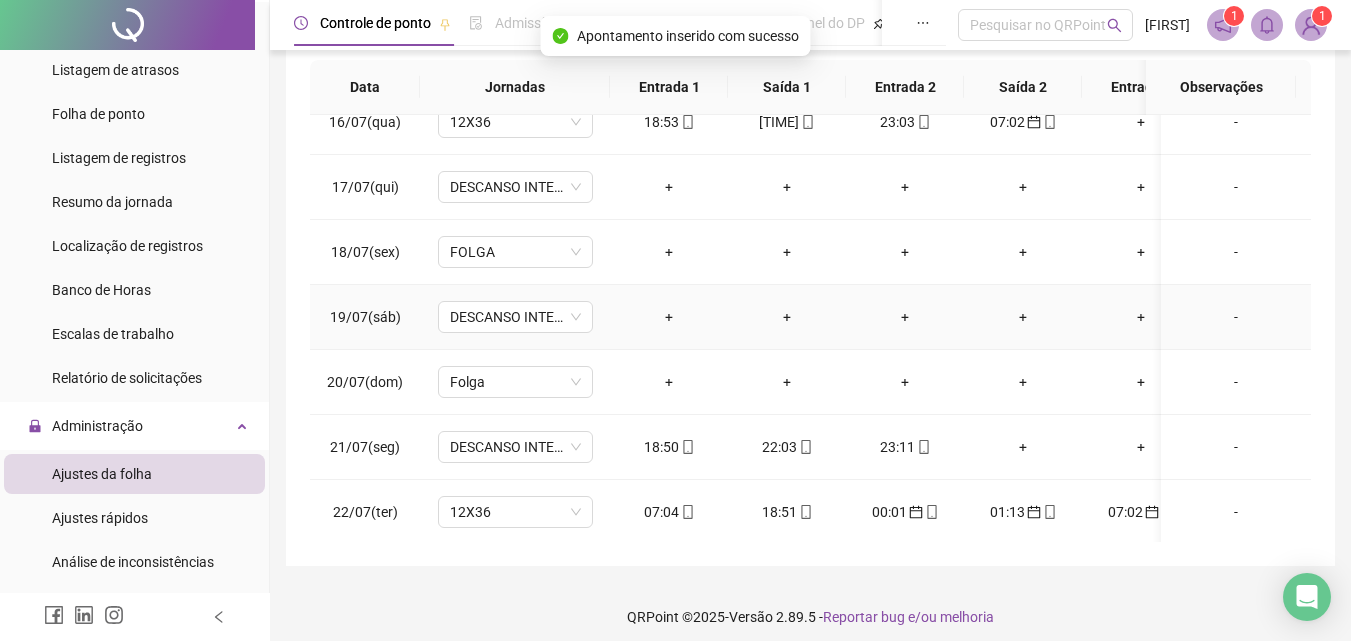 scroll, scrollTop: 1000, scrollLeft: 234, axis: both 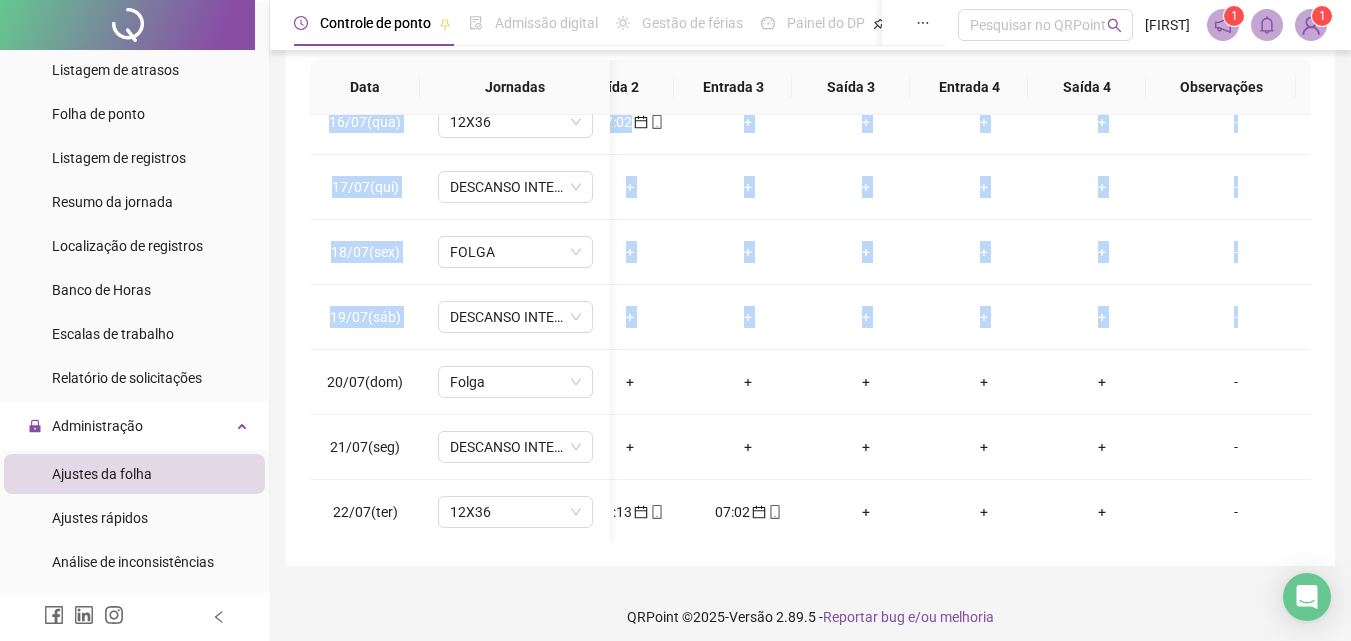 drag, startPoint x: 1295, startPoint y: 337, endPoint x: 1313, endPoint y: 319, distance: 25.455845 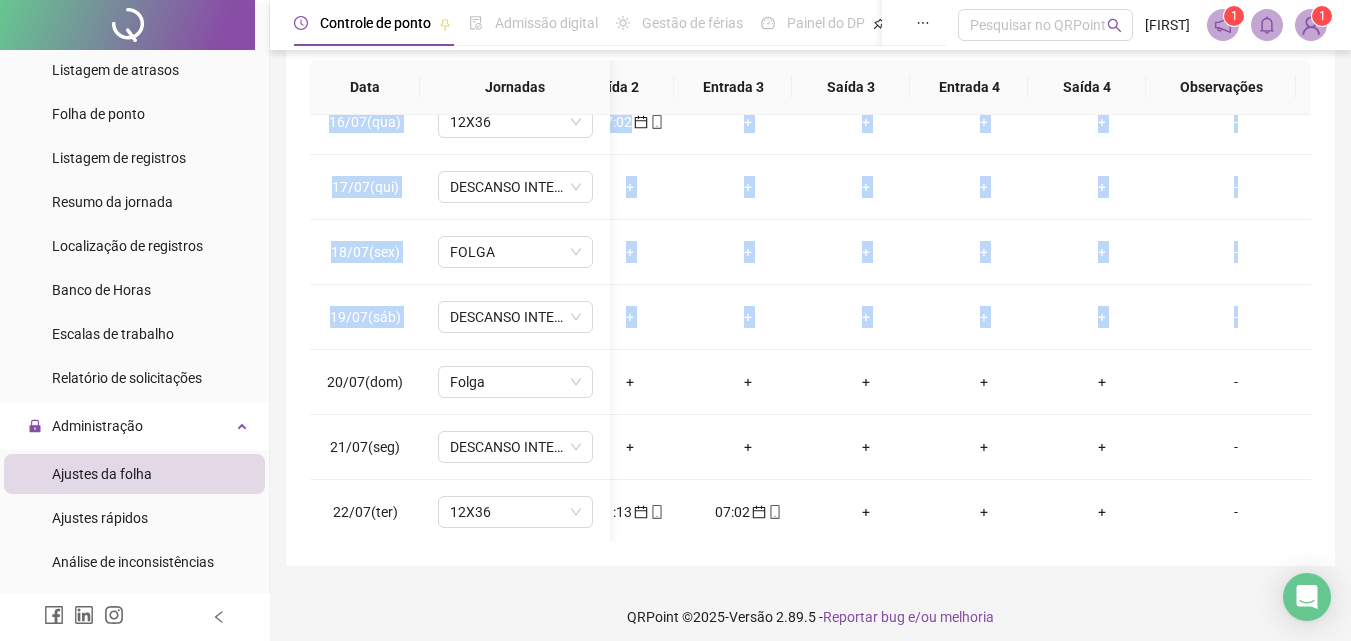 scroll, scrollTop: 1000, scrollLeft: 84, axis: both 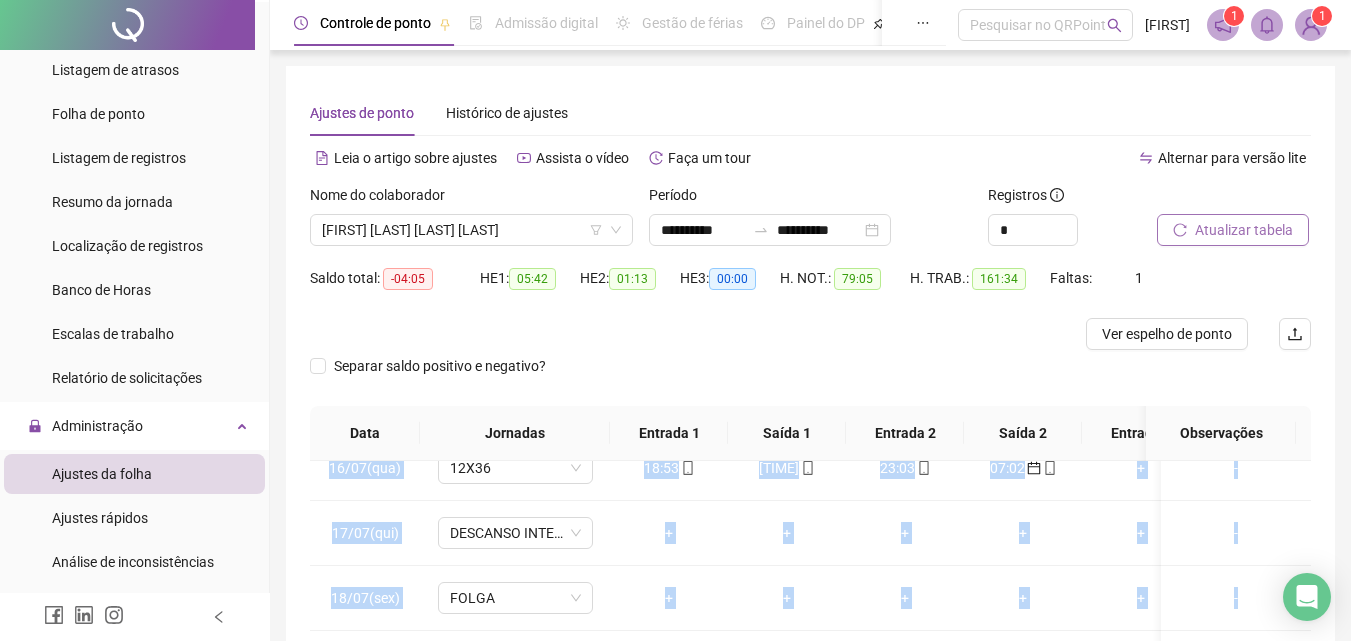 click on "Atualizar tabela" at bounding box center [1244, 230] 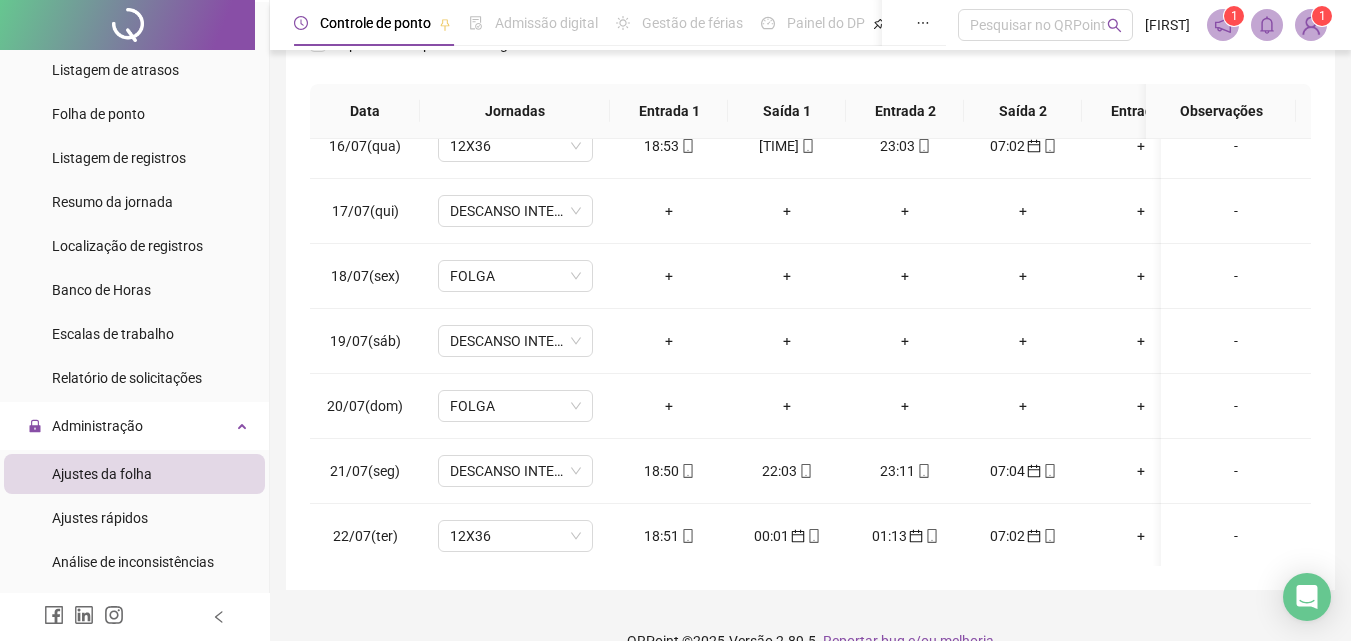 scroll, scrollTop: 357, scrollLeft: 0, axis: vertical 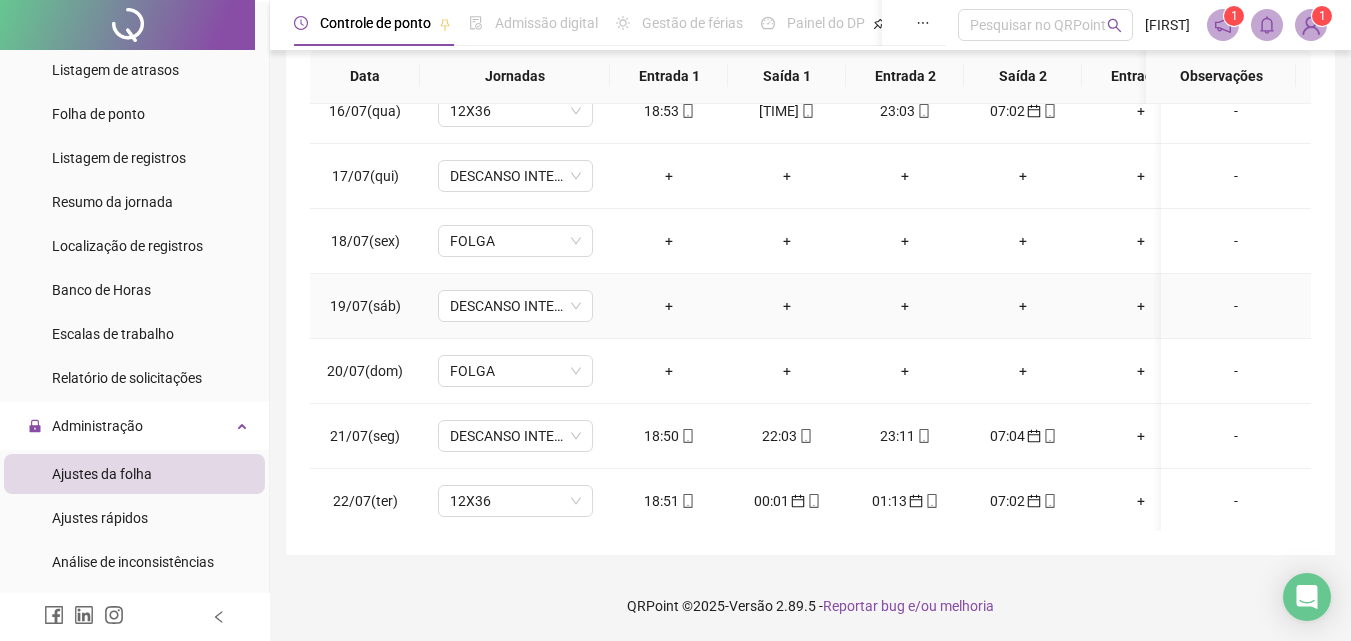 click on "-" at bounding box center (1236, 306) 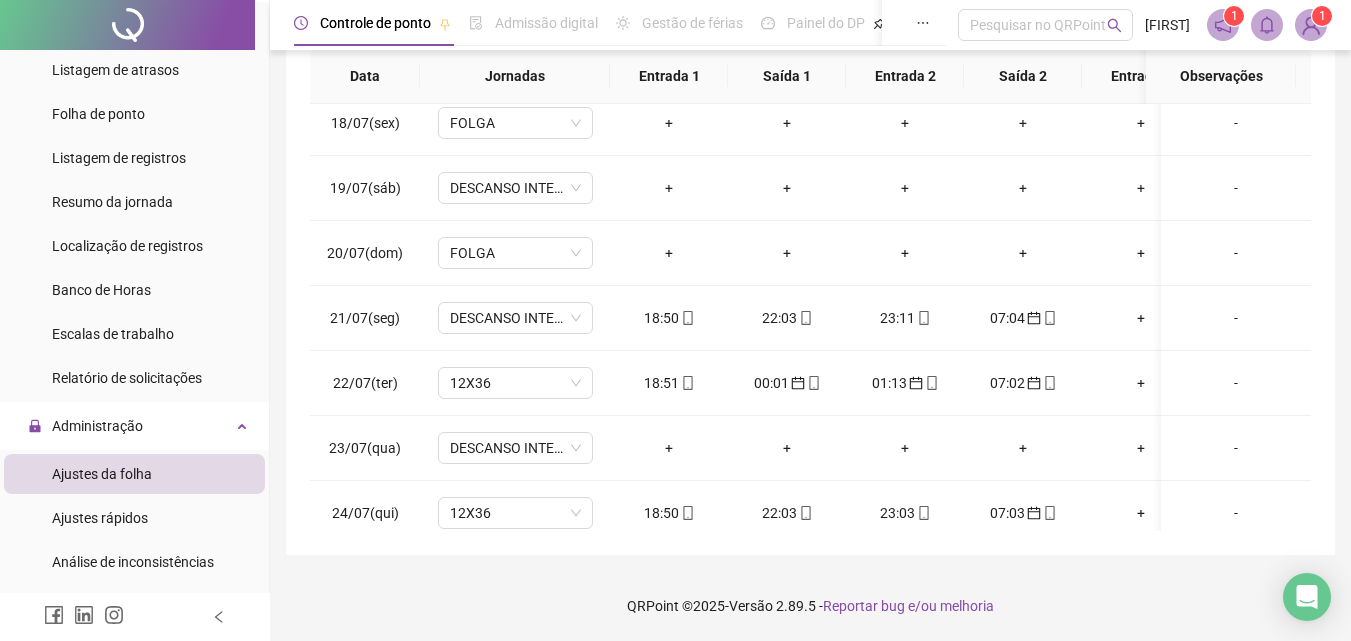 scroll, scrollTop: 1113, scrollLeft: 0, axis: vertical 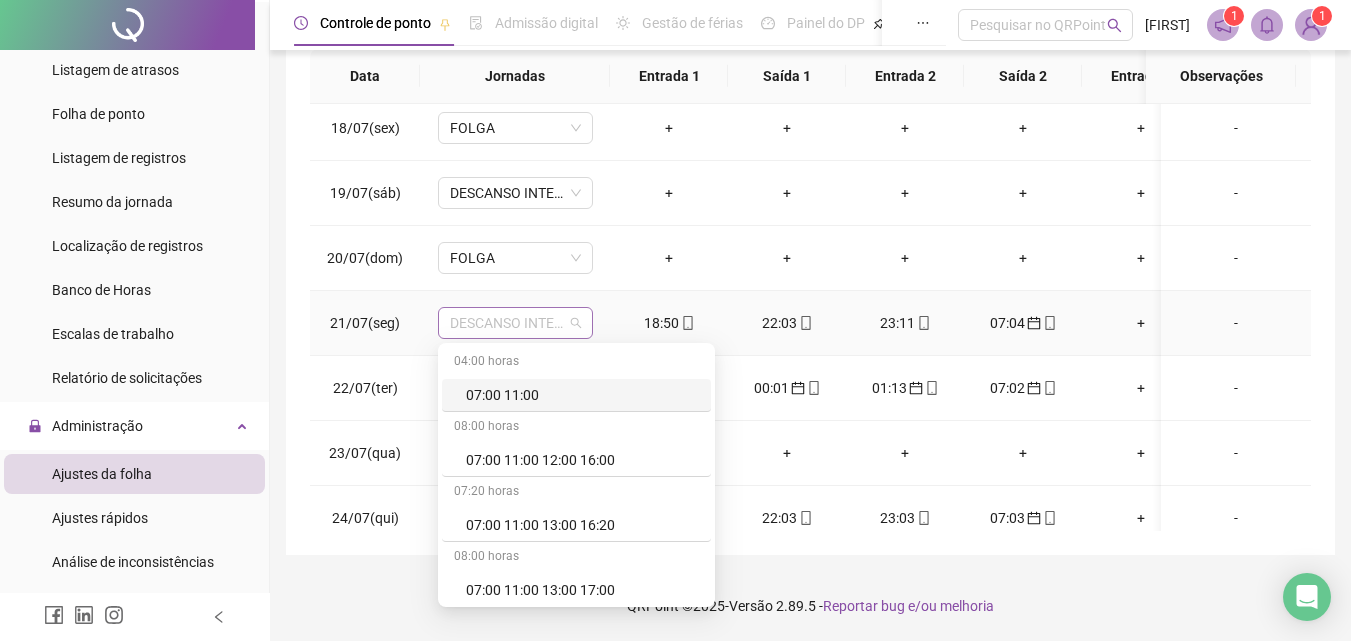 click on "DESCANSO INTER-JORNADA" at bounding box center (515, 323) 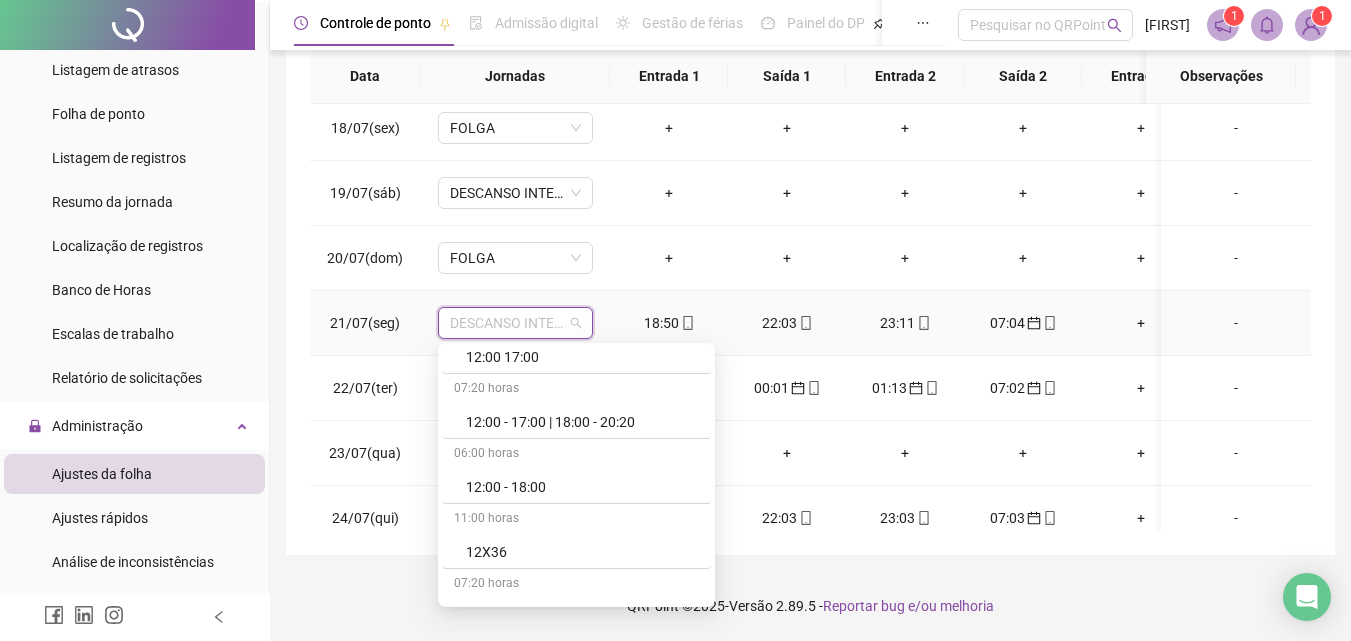 scroll, scrollTop: 3183, scrollLeft: 0, axis: vertical 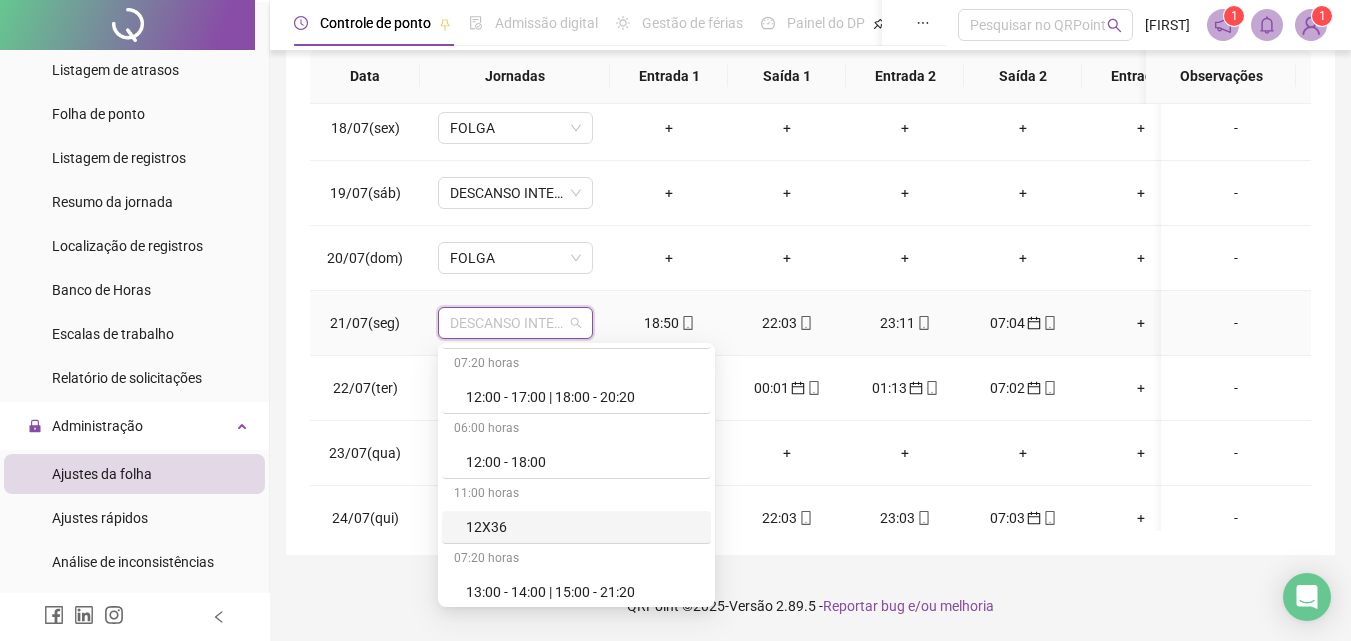 drag, startPoint x: 492, startPoint y: 525, endPoint x: 524, endPoint y: 501, distance: 40 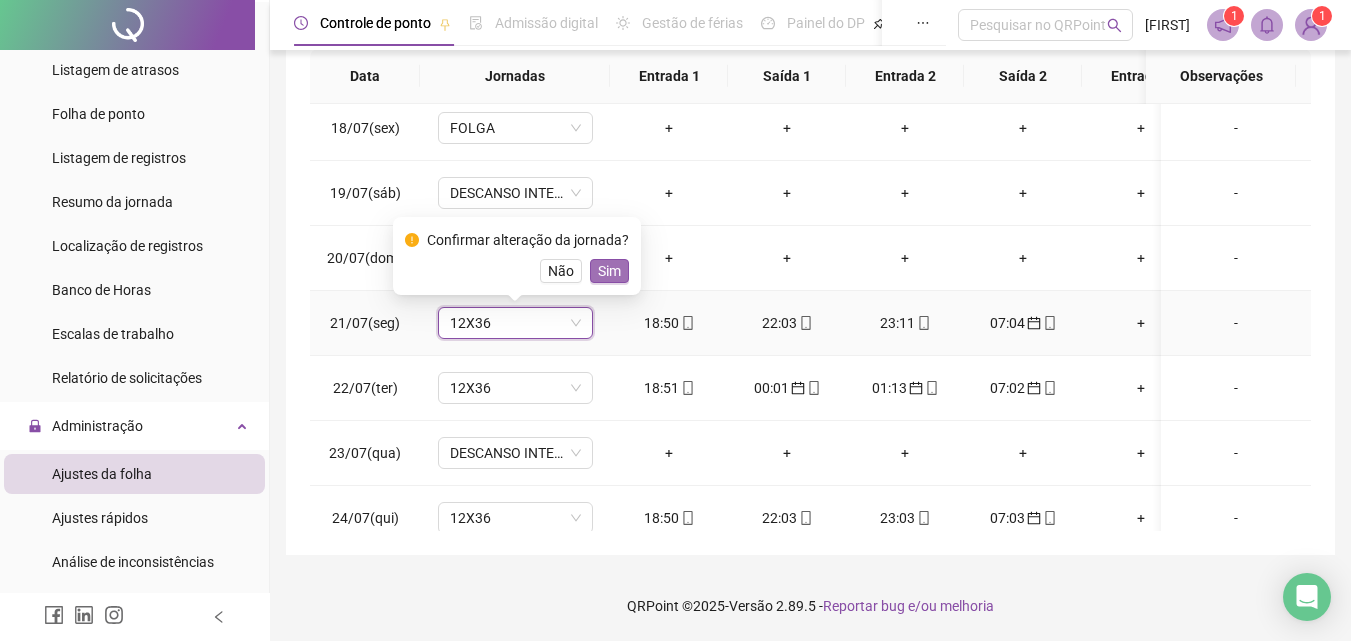 click on "Sim" at bounding box center [609, 271] 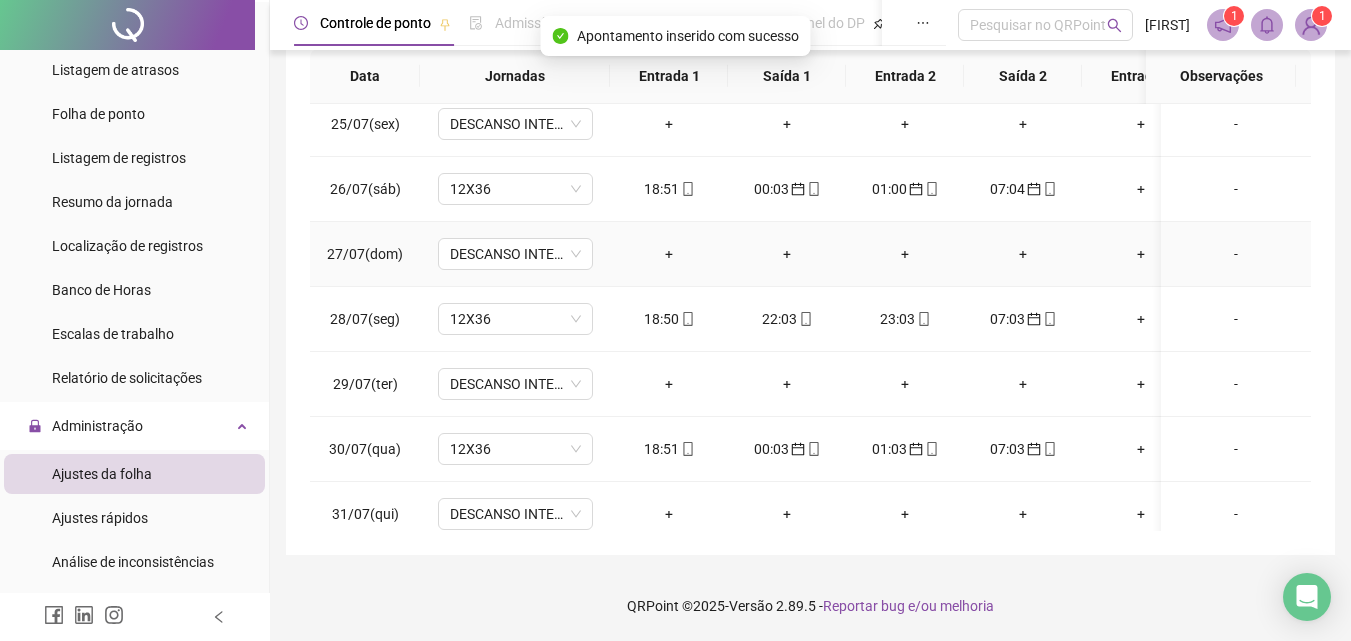 scroll, scrollTop: 1603, scrollLeft: 0, axis: vertical 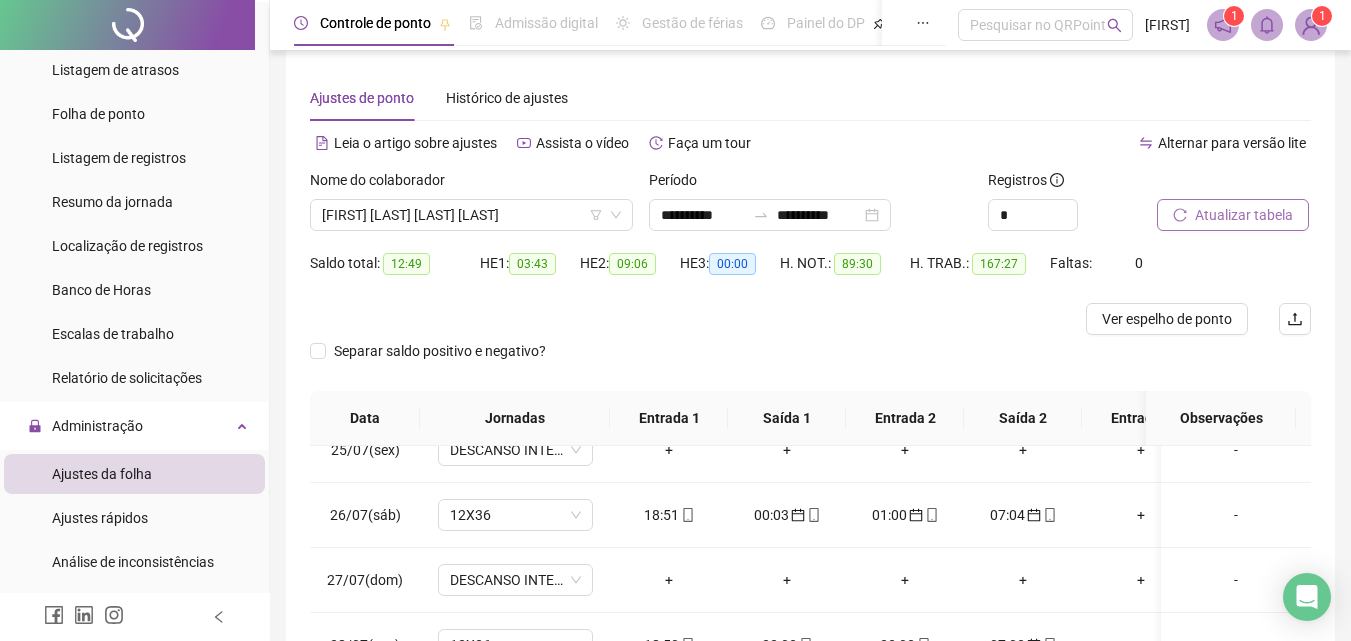 click on "Atualizar tabela" at bounding box center (1244, 215) 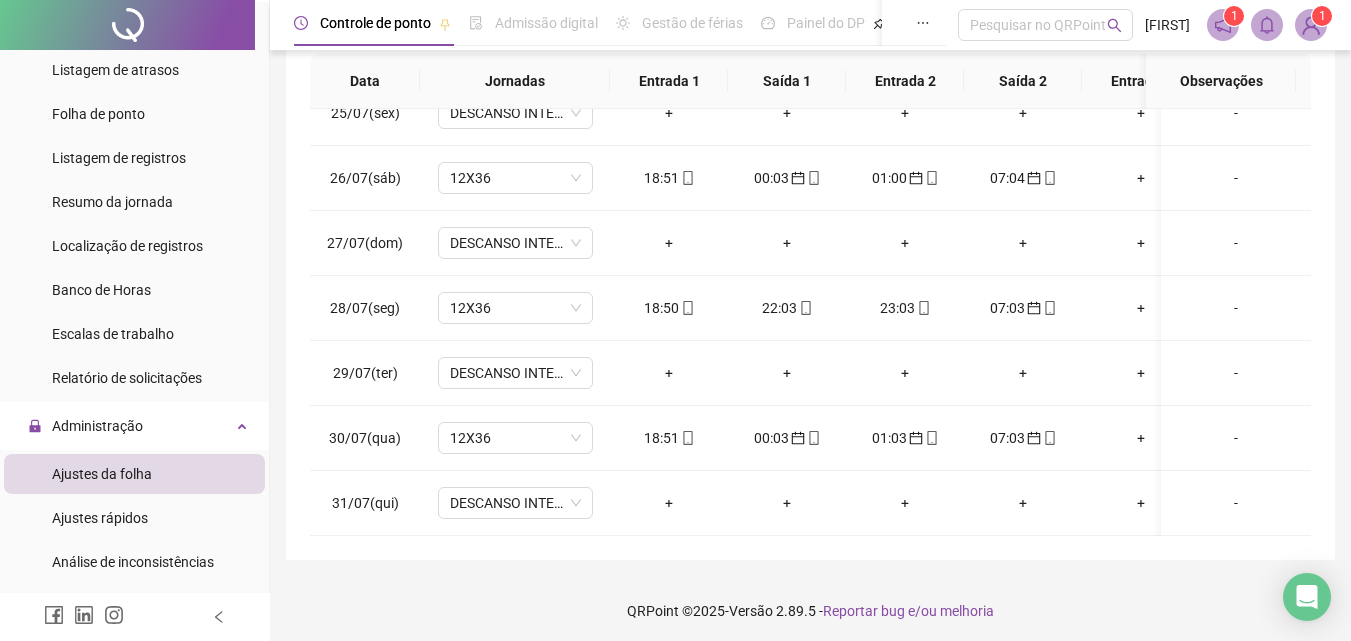scroll, scrollTop: 357, scrollLeft: 0, axis: vertical 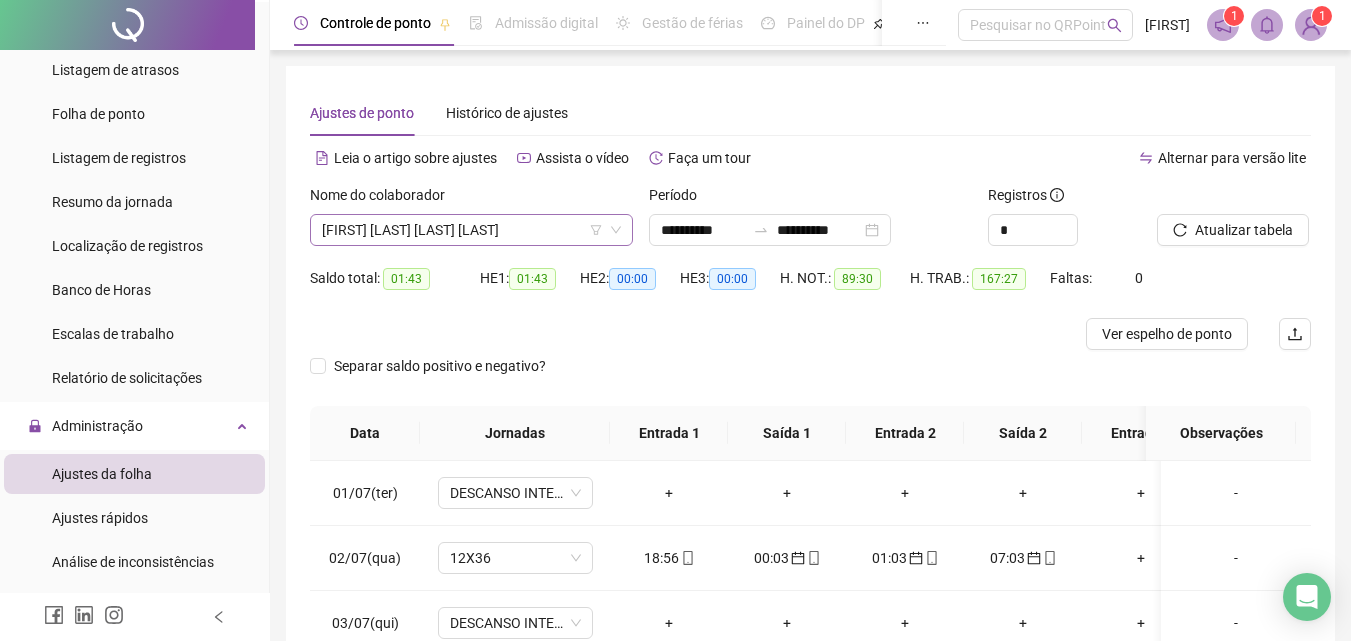 click on "[FIRST] [LAST] [LAST] [LAST]" at bounding box center (471, 230) 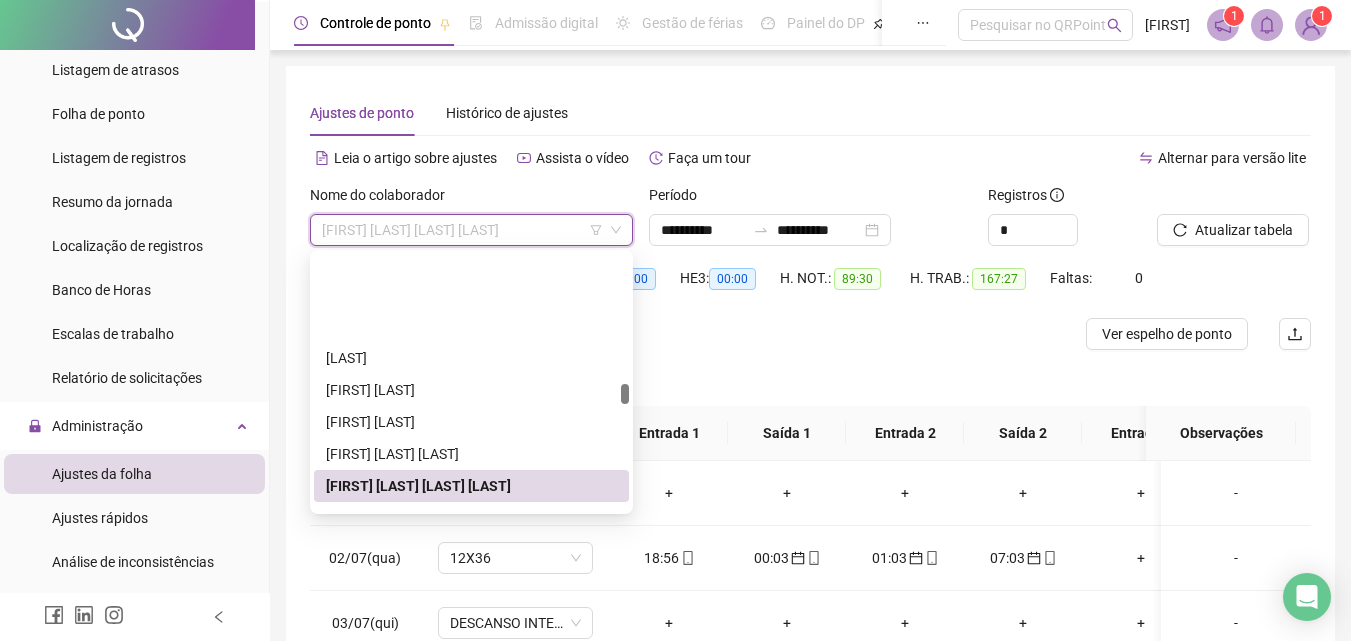 scroll, scrollTop: 1708, scrollLeft: 0, axis: vertical 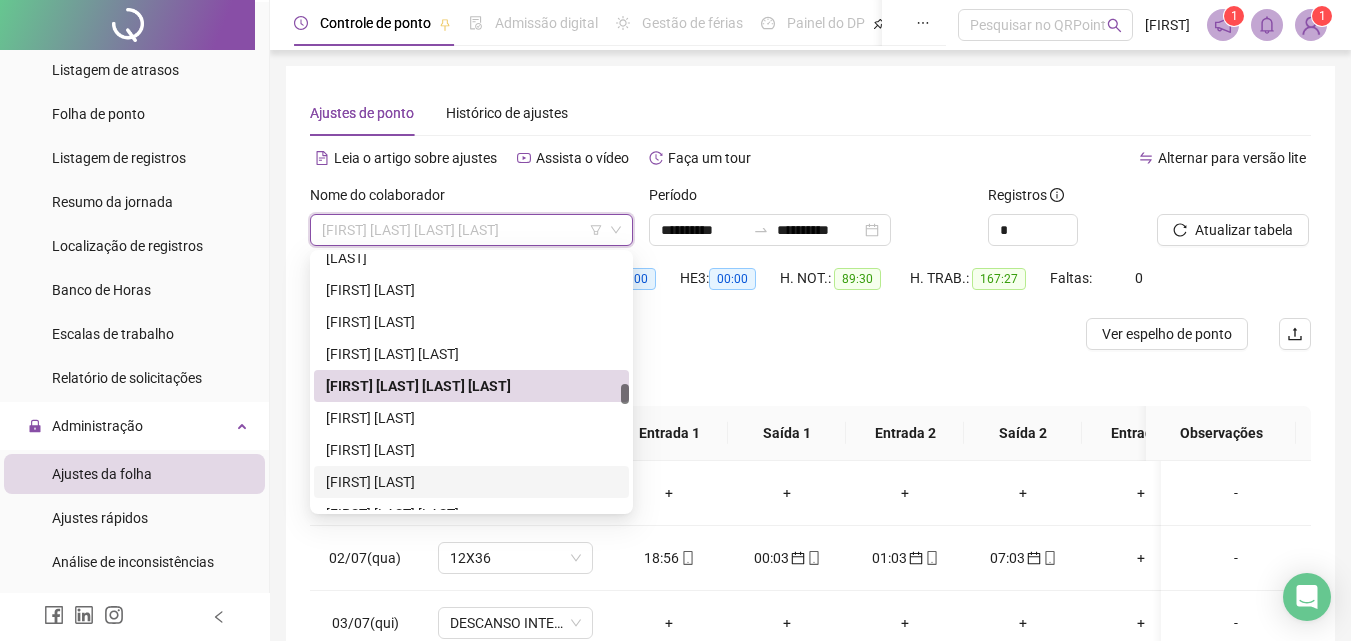 click on "[FIRST] [LAST]" at bounding box center [471, 482] 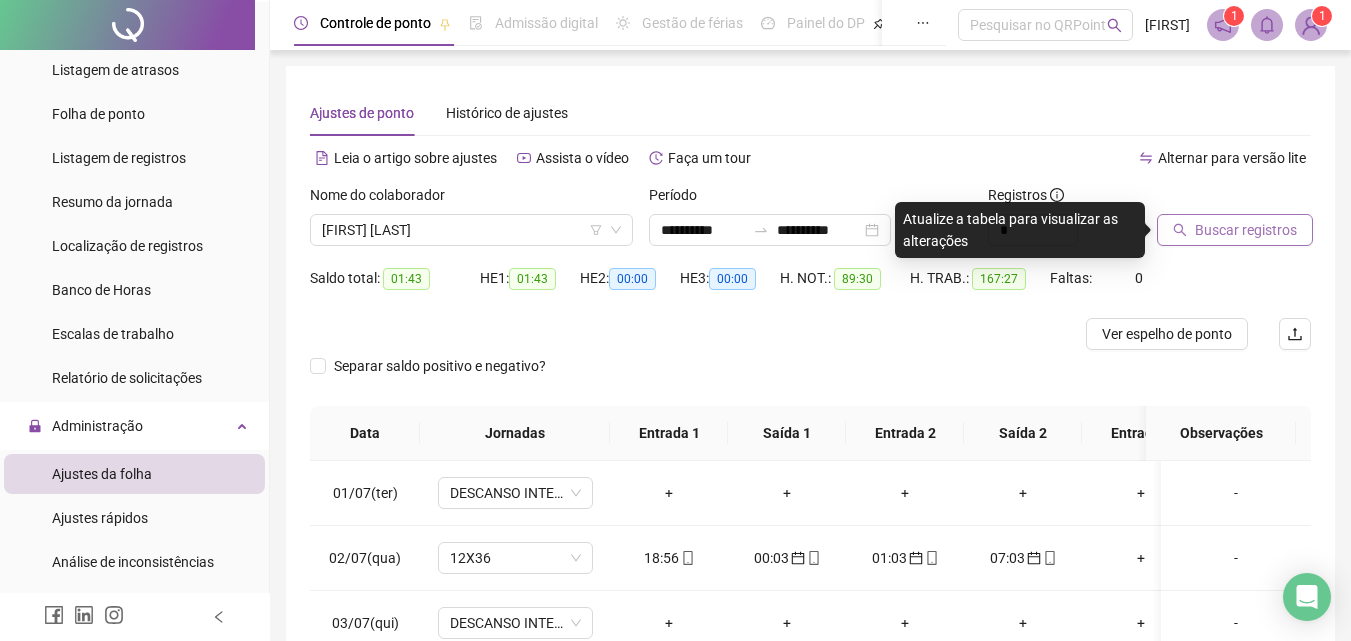 click on "Buscar registros" at bounding box center (1246, 230) 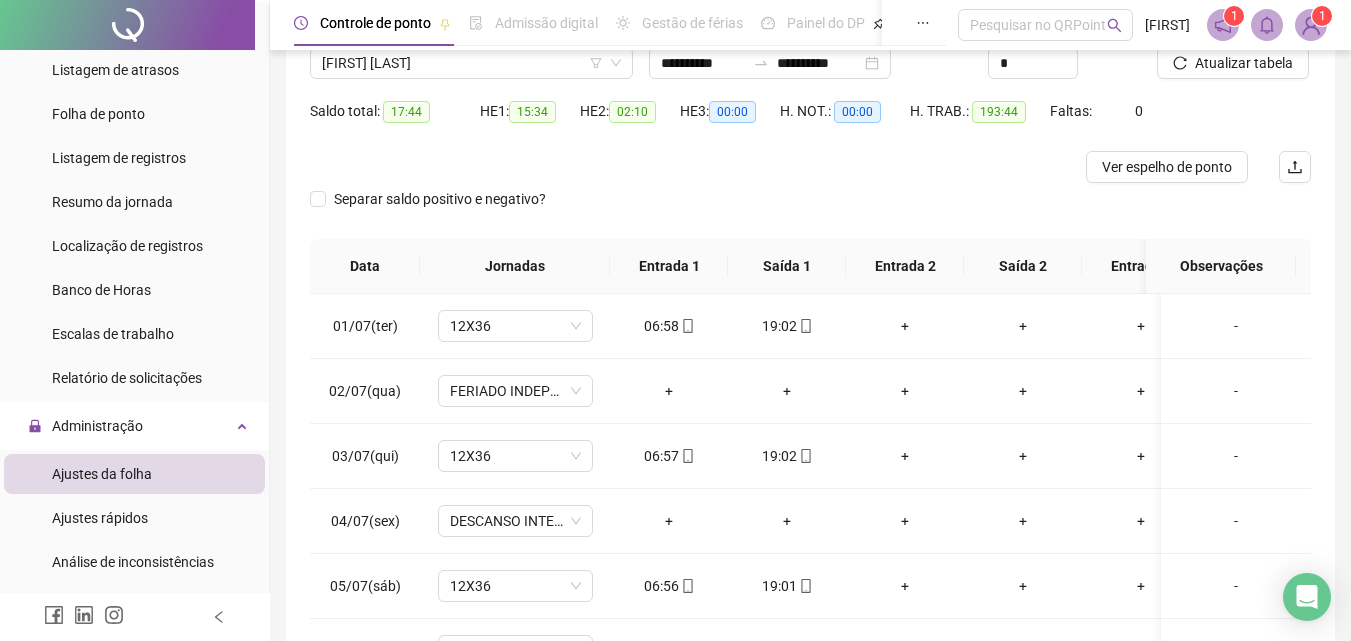 scroll, scrollTop: 200, scrollLeft: 0, axis: vertical 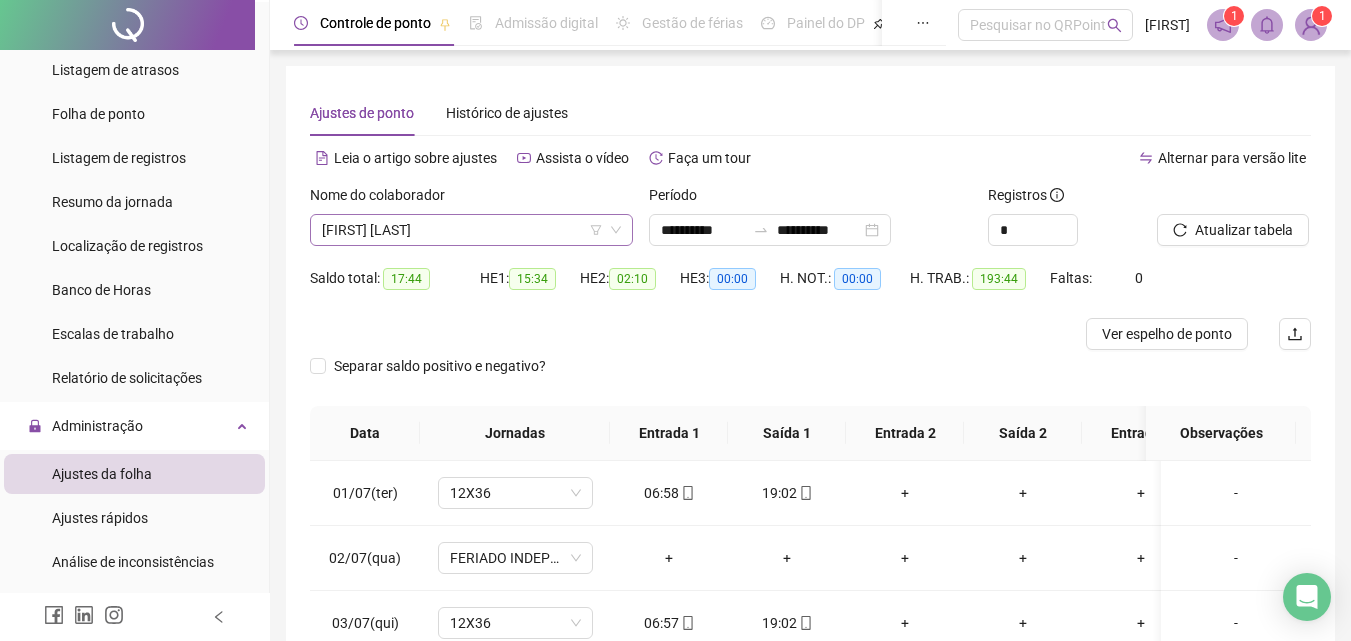 click on "[FIRST] [LAST]" at bounding box center (471, 230) 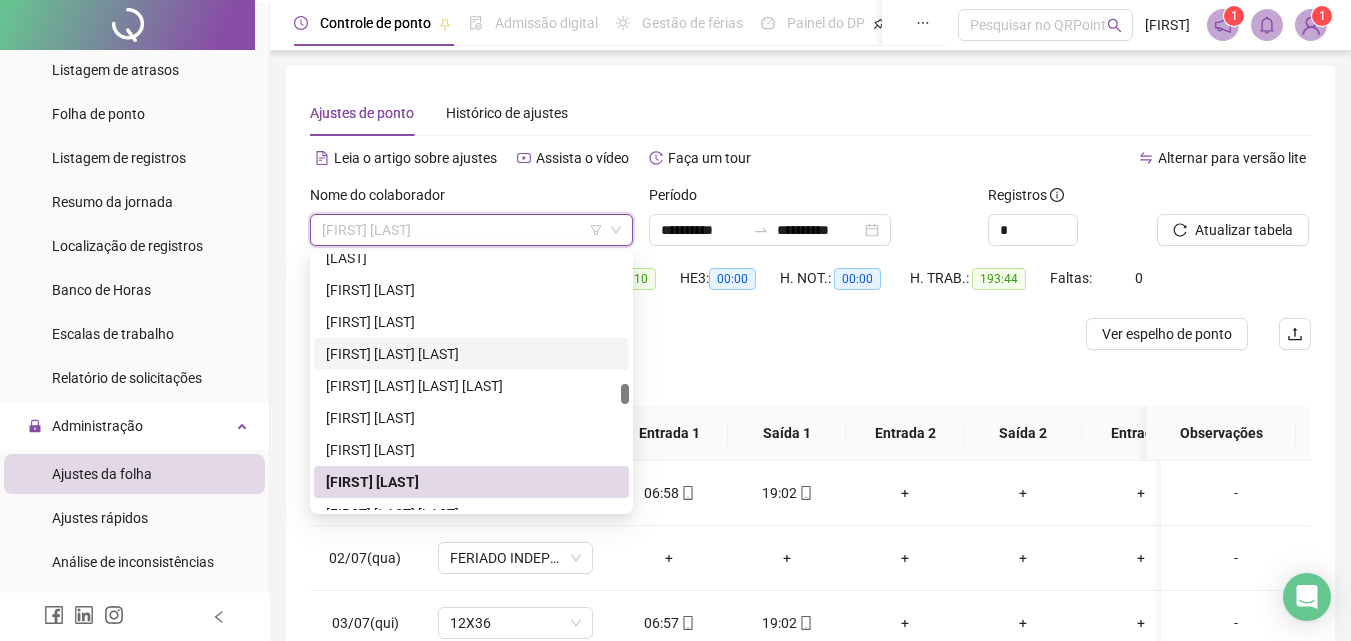 scroll, scrollTop: 1808, scrollLeft: 0, axis: vertical 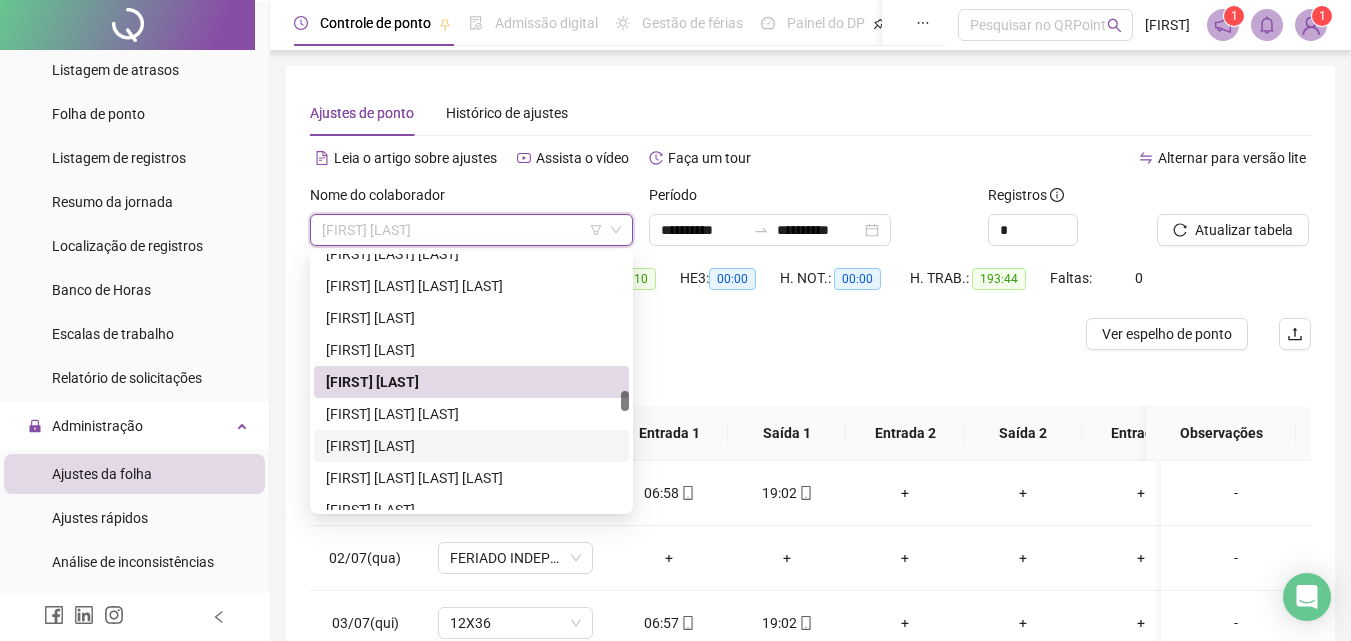 click on "[FIRST] [LAST]" at bounding box center [471, 446] 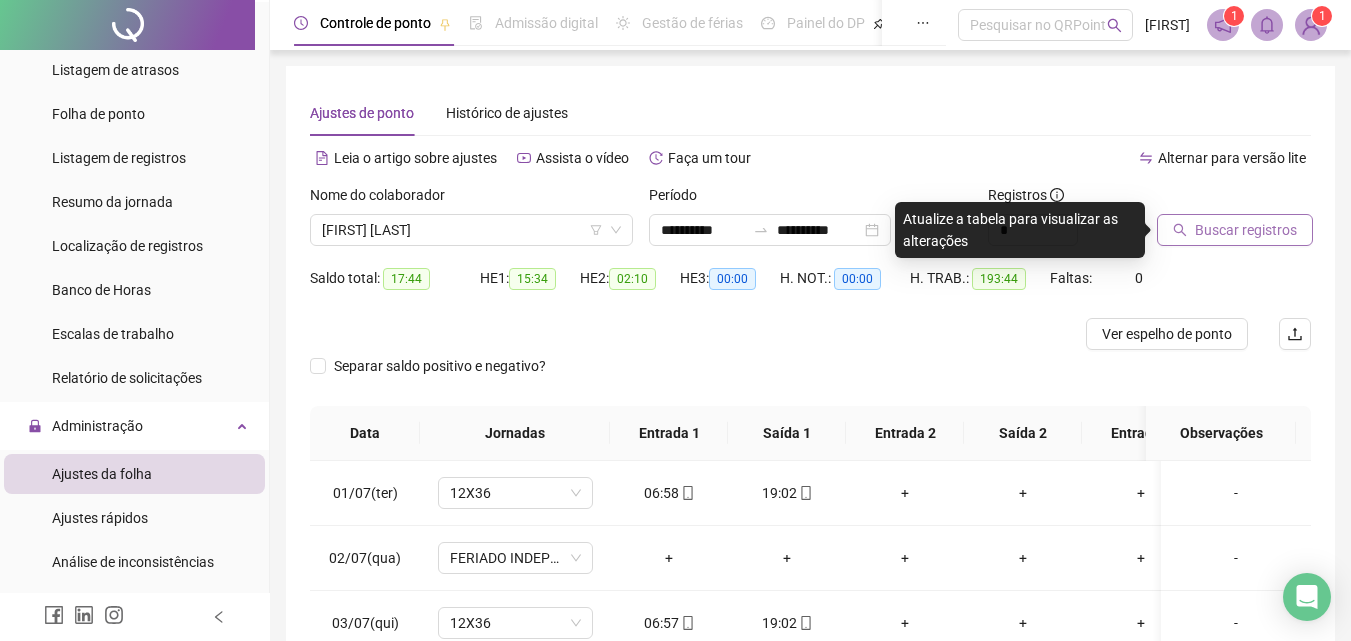 click on "Buscar registros" at bounding box center [1246, 230] 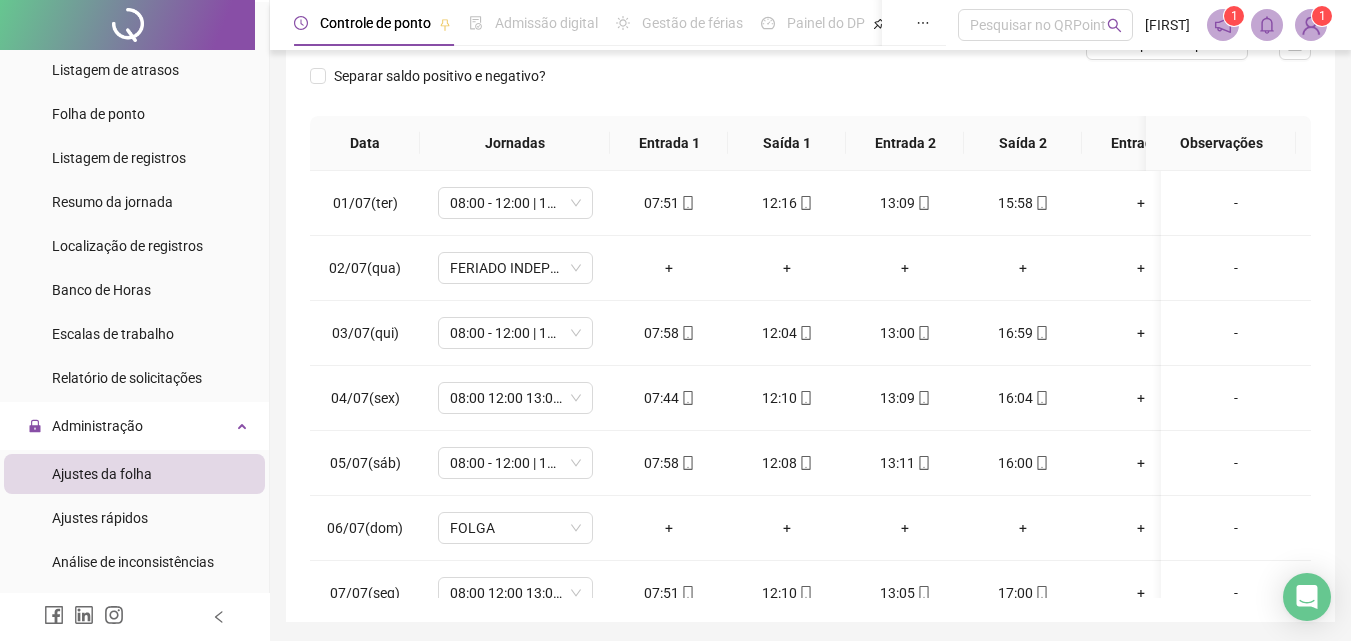 scroll, scrollTop: 300, scrollLeft: 0, axis: vertical 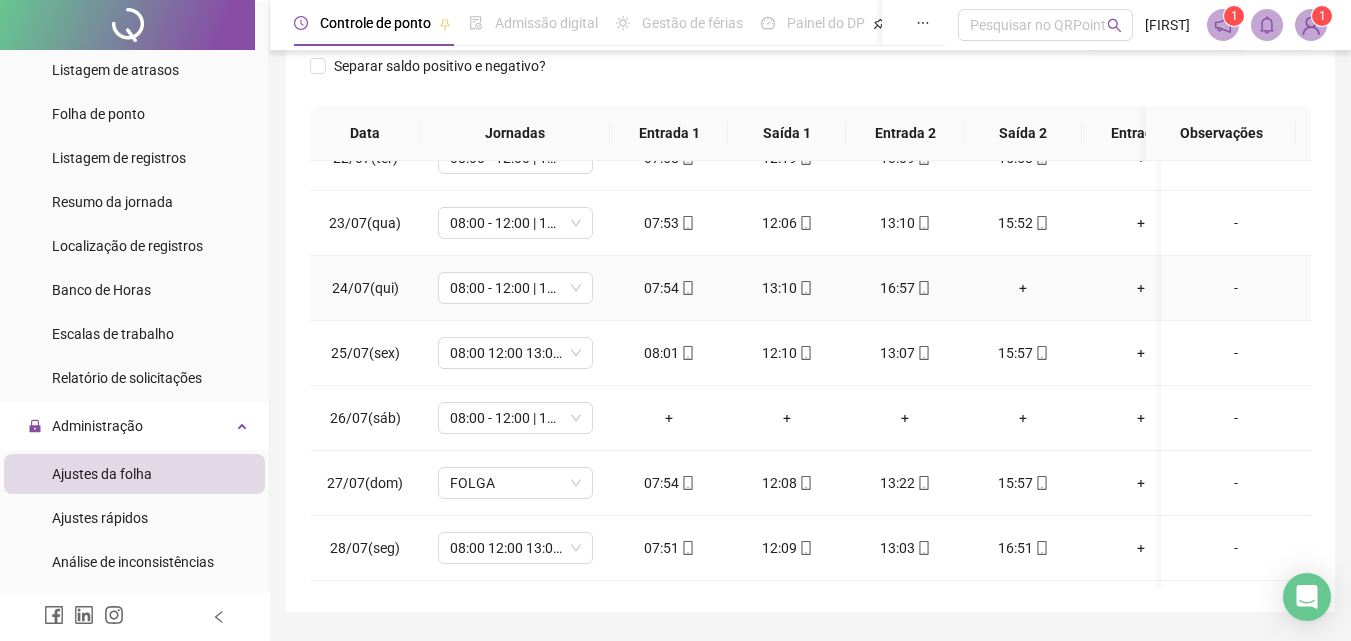 click on "+" at bounding box center [1023, 288] 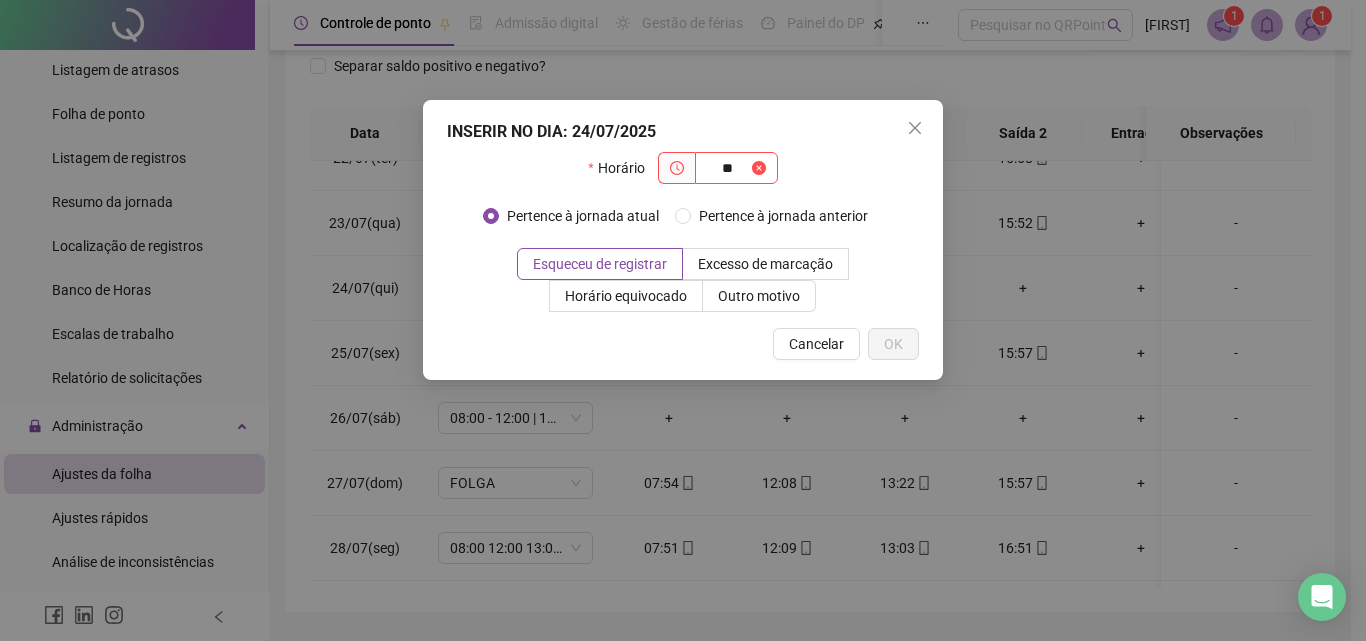 type on "*" 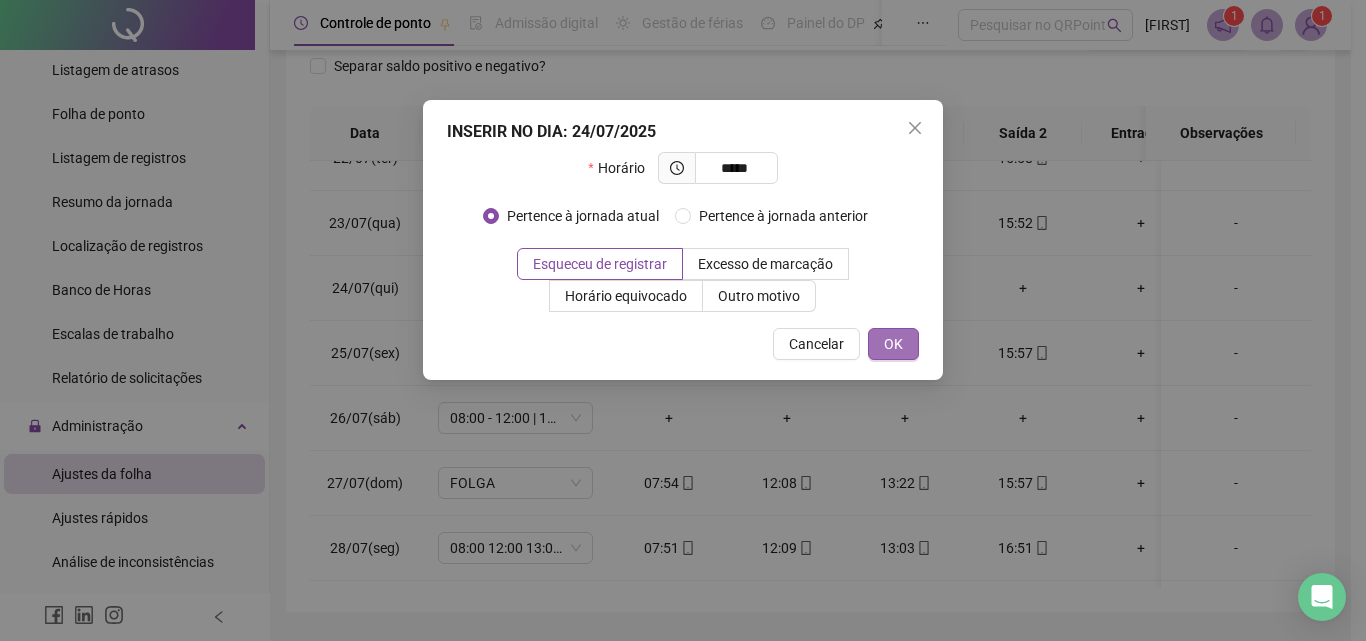 type on "*****" 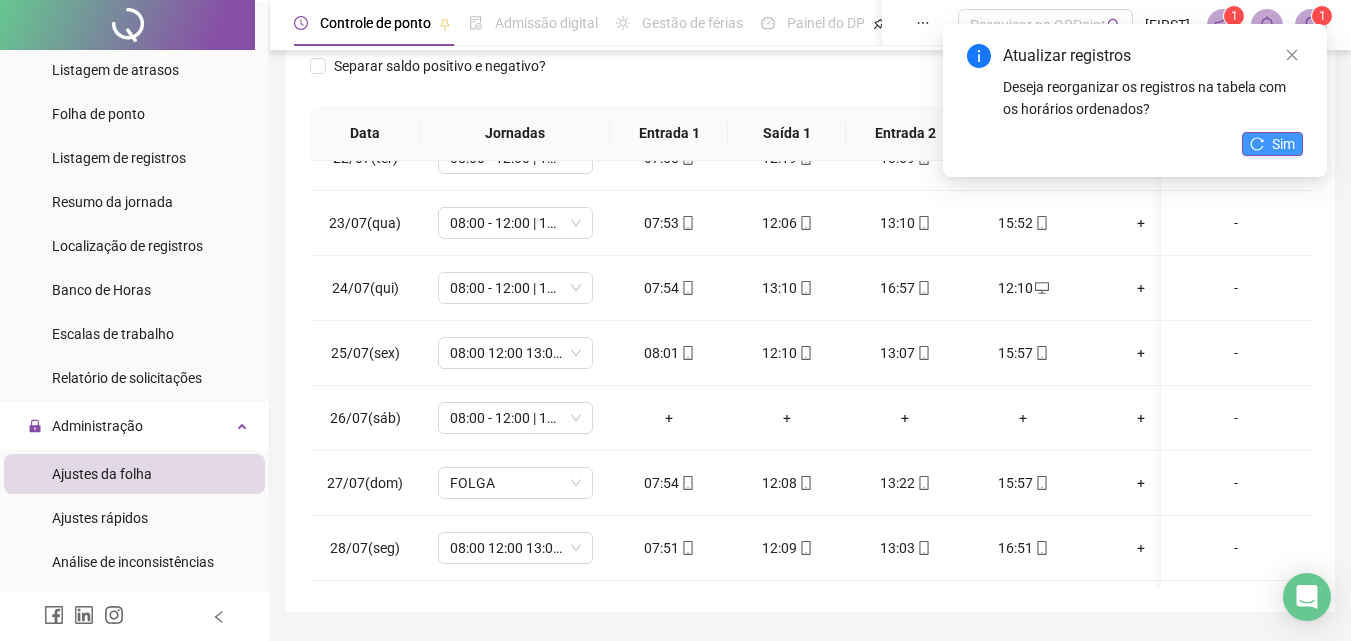 click 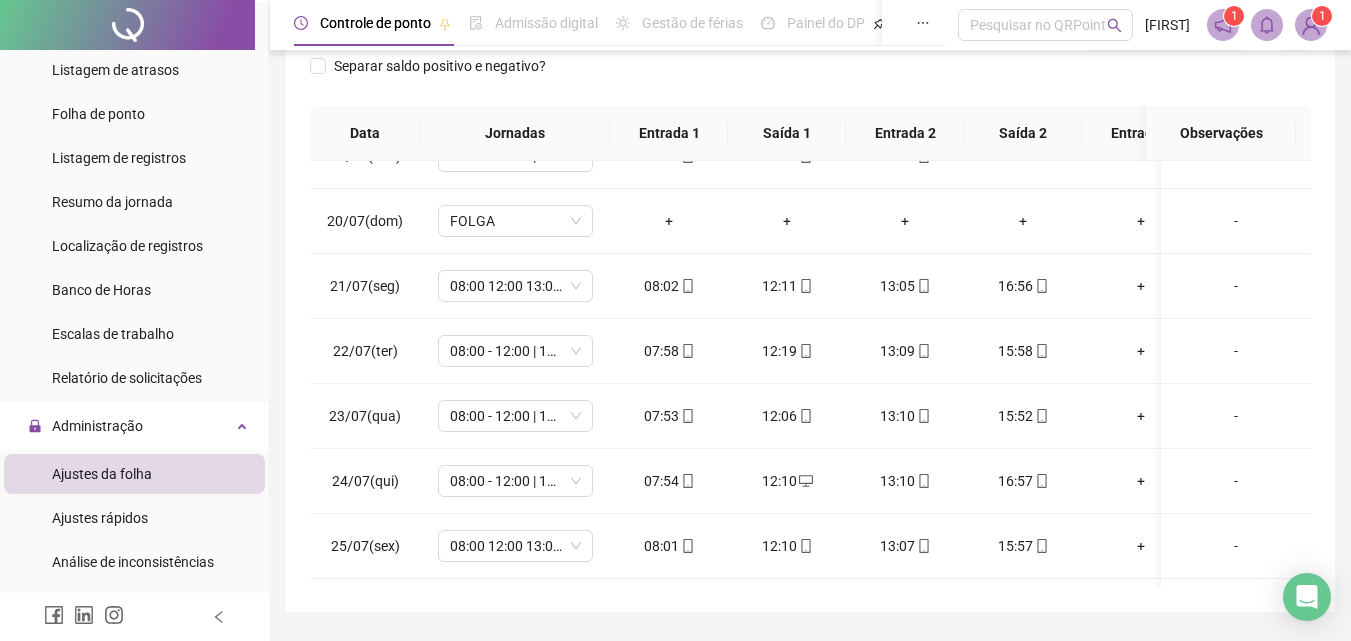 scroll, scrollTop: 1025, scrollLeft: 0, axis: vertical 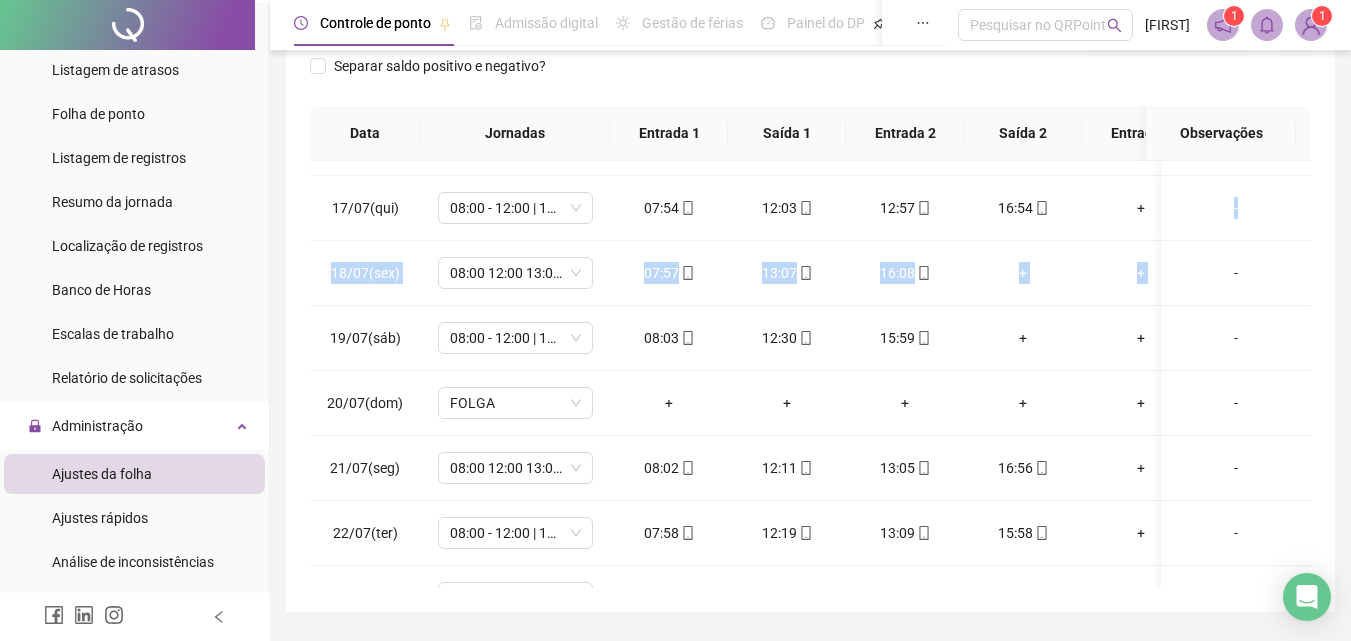 click on "**********" at bounding box center (810, 189) 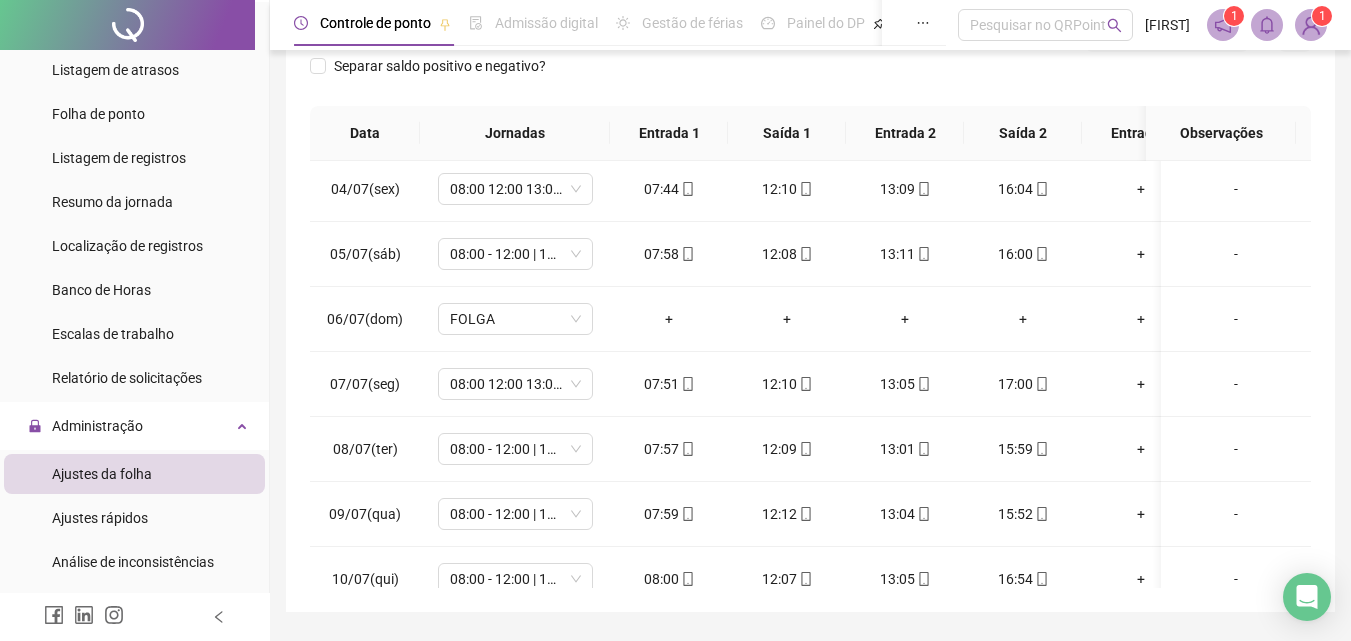 scroll, scrollTop: 0, scrollLeft: 0, axis: both 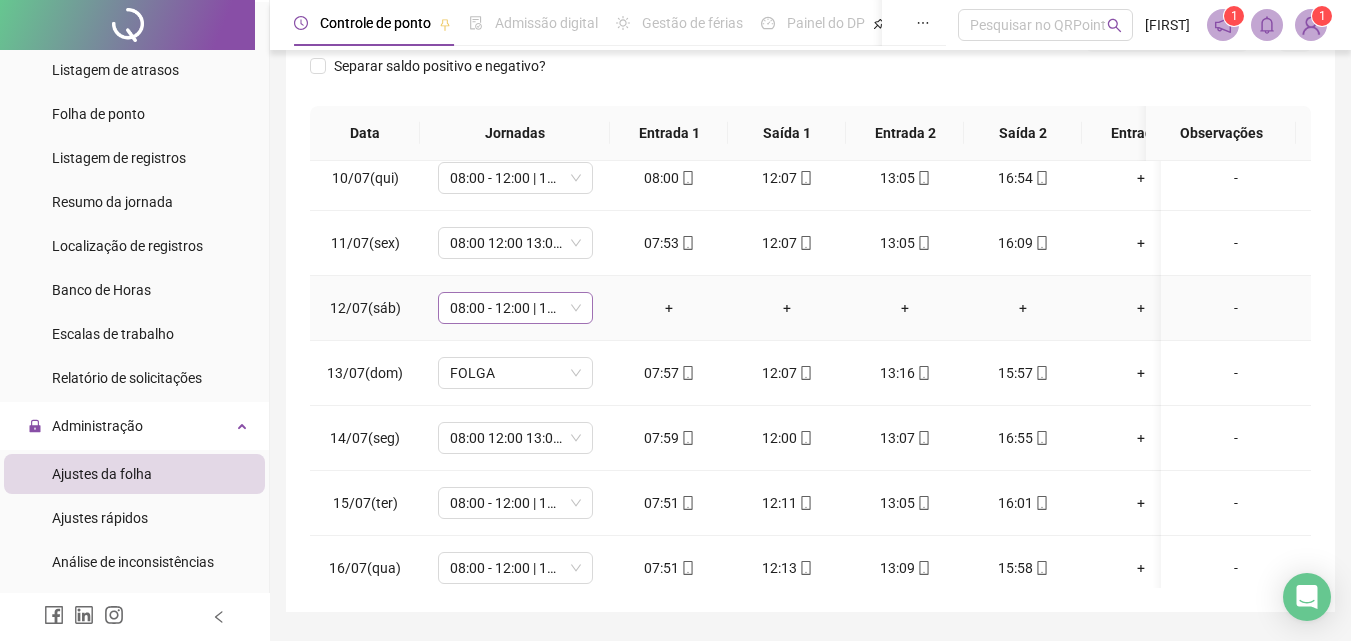 click on "08:00 - 12:00 | 13:00 - 16:00" at bounding box center [515, 308] 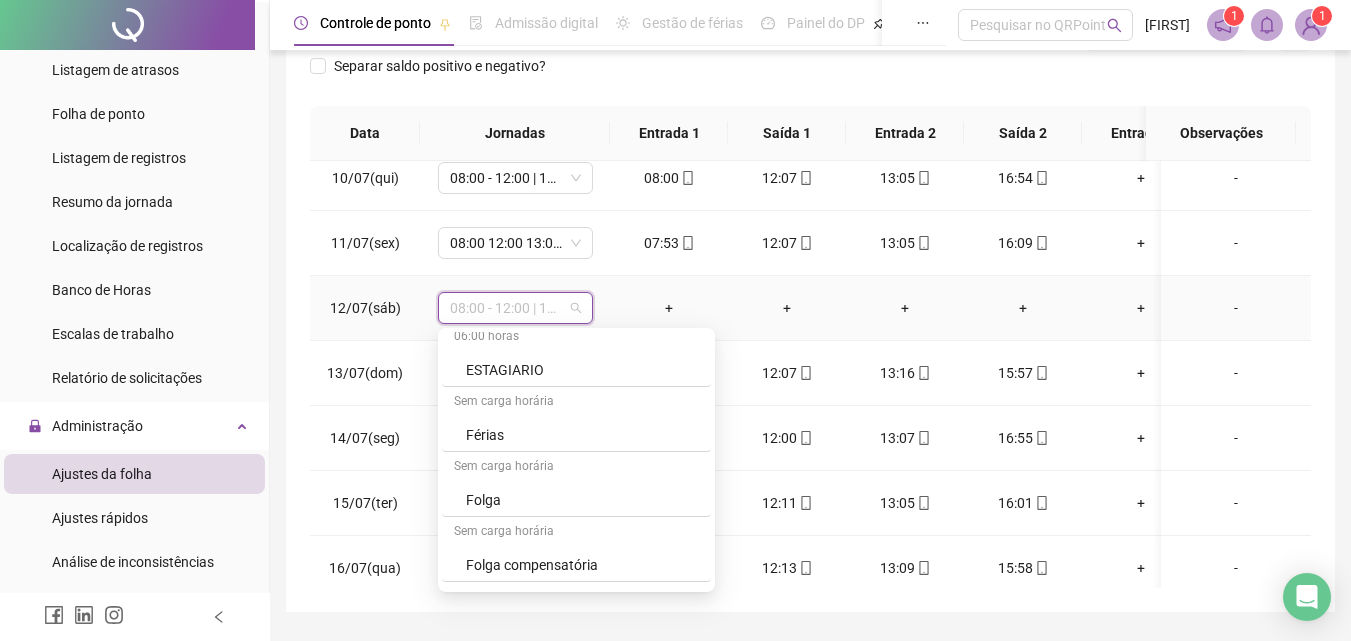 scroll, scrollTop: 4195, scrollLeft: 0, axis: vertical 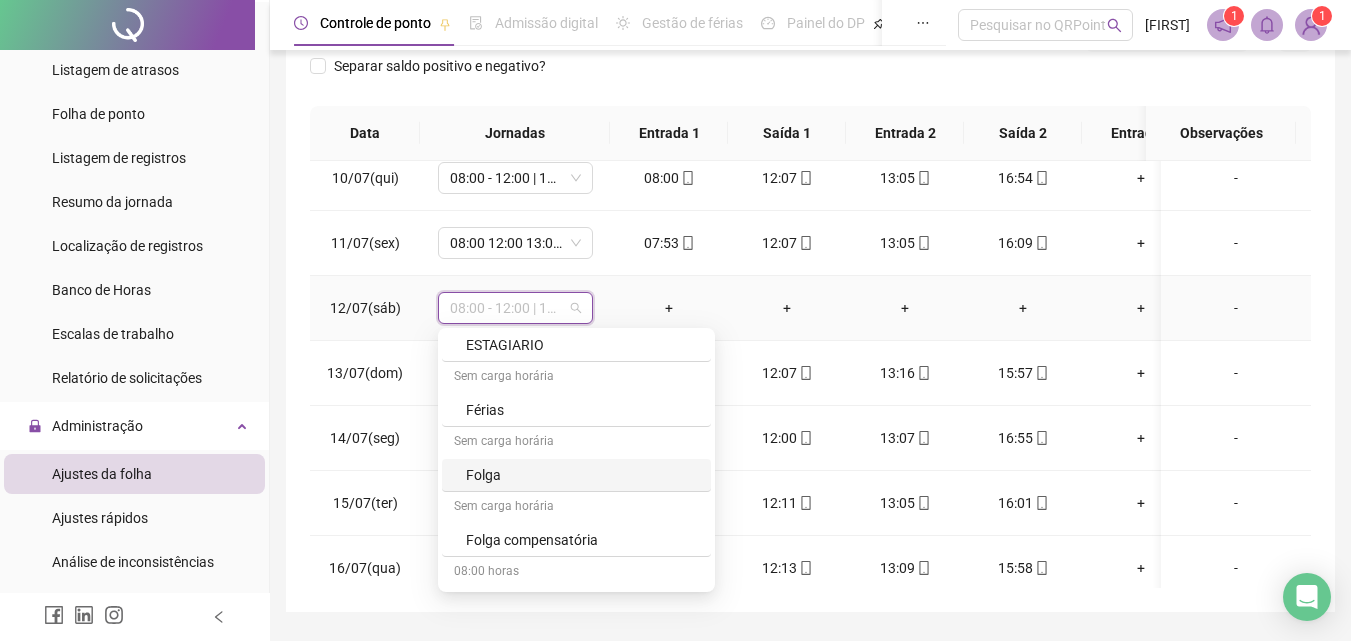 click on "Folga" at bounding box center (582, 475) 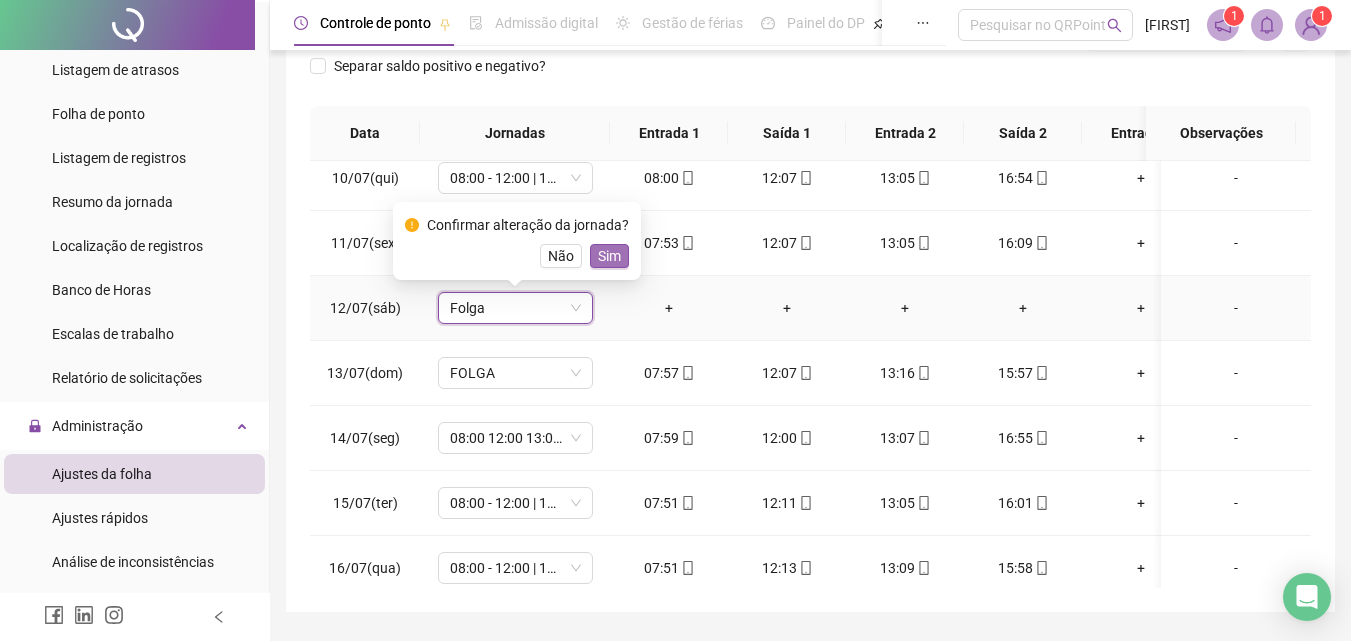 click on "Sim" at bounding box center [609, 256] 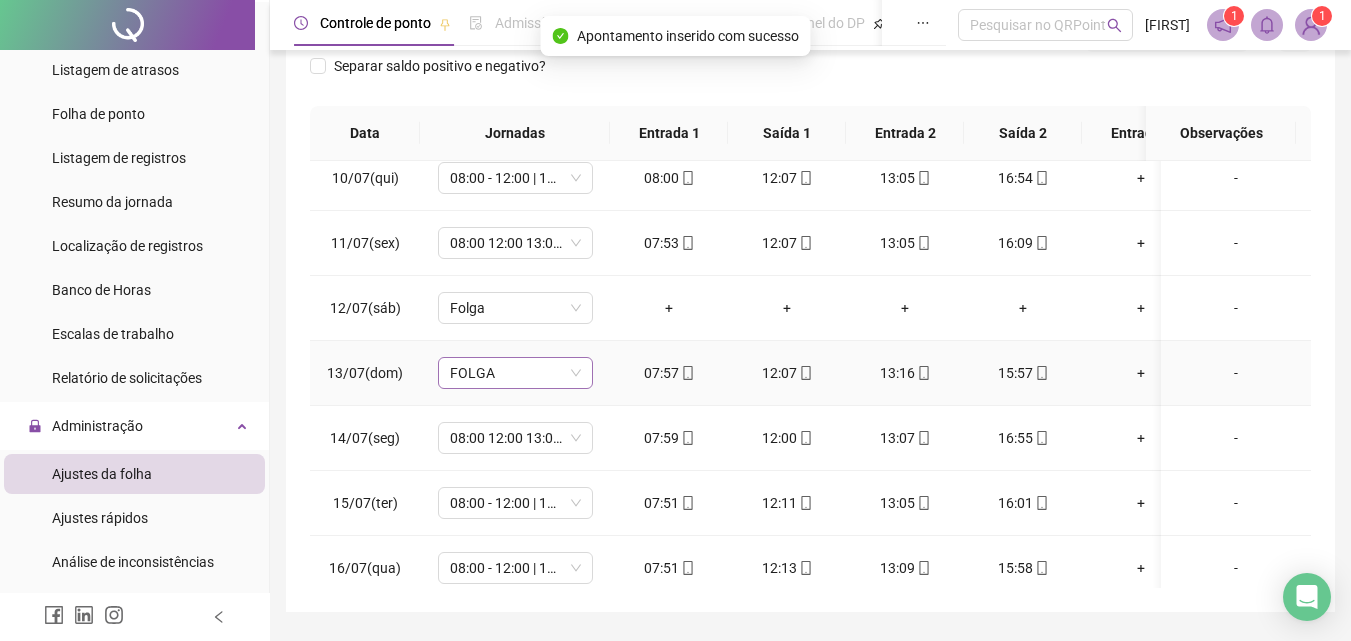 click on "FOLGA" at bounding box center (515, 373) 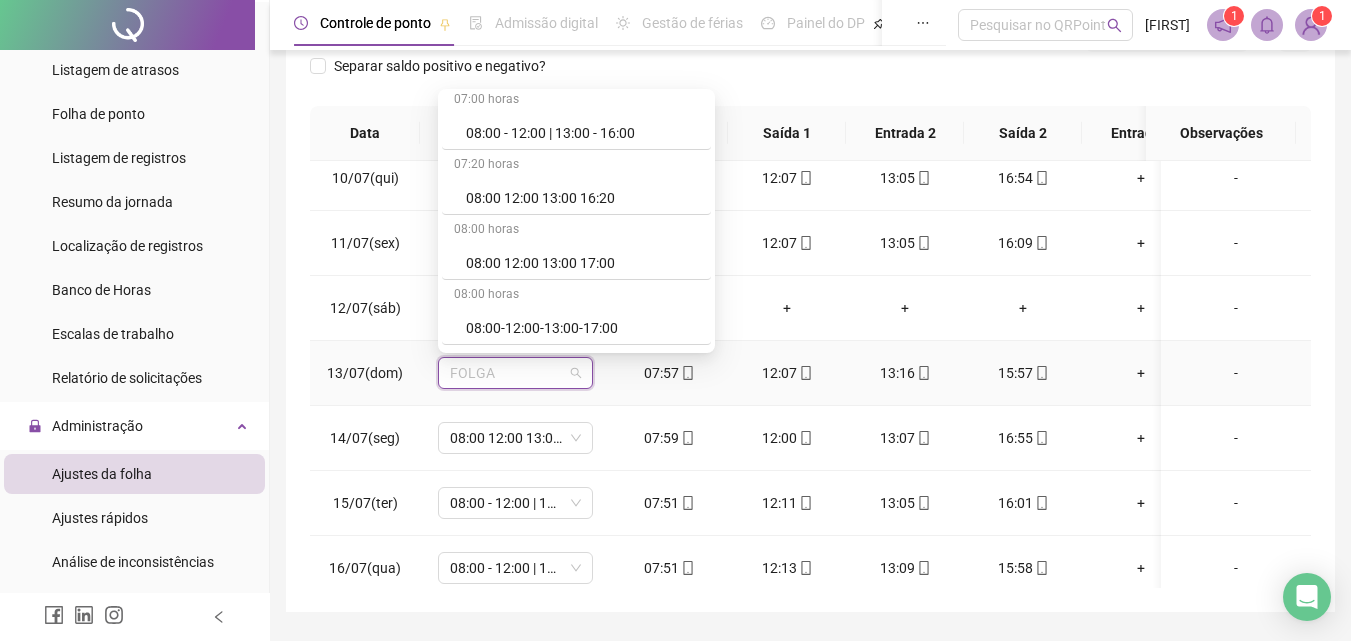 scroll, scrollTop: 1332, scrollLeft: 0, axis: vertical 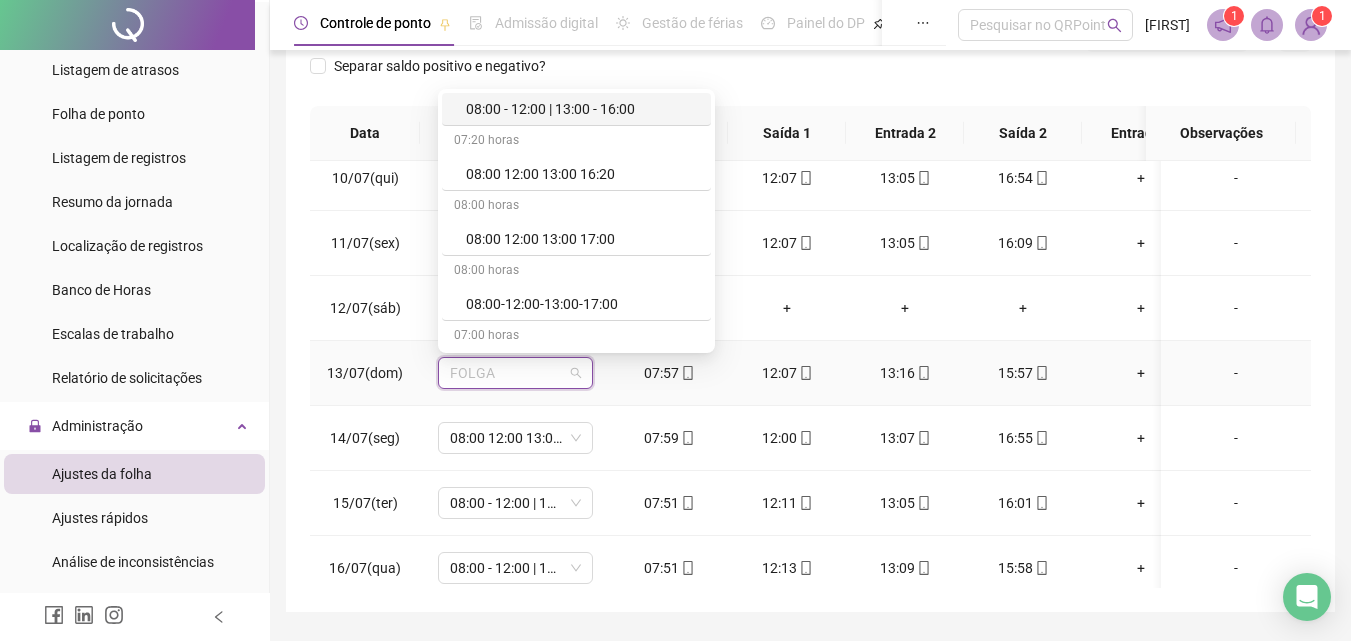 click on "08:00 - 12:00 | 13:00 - 16:00" at bounding box center (582, 109) 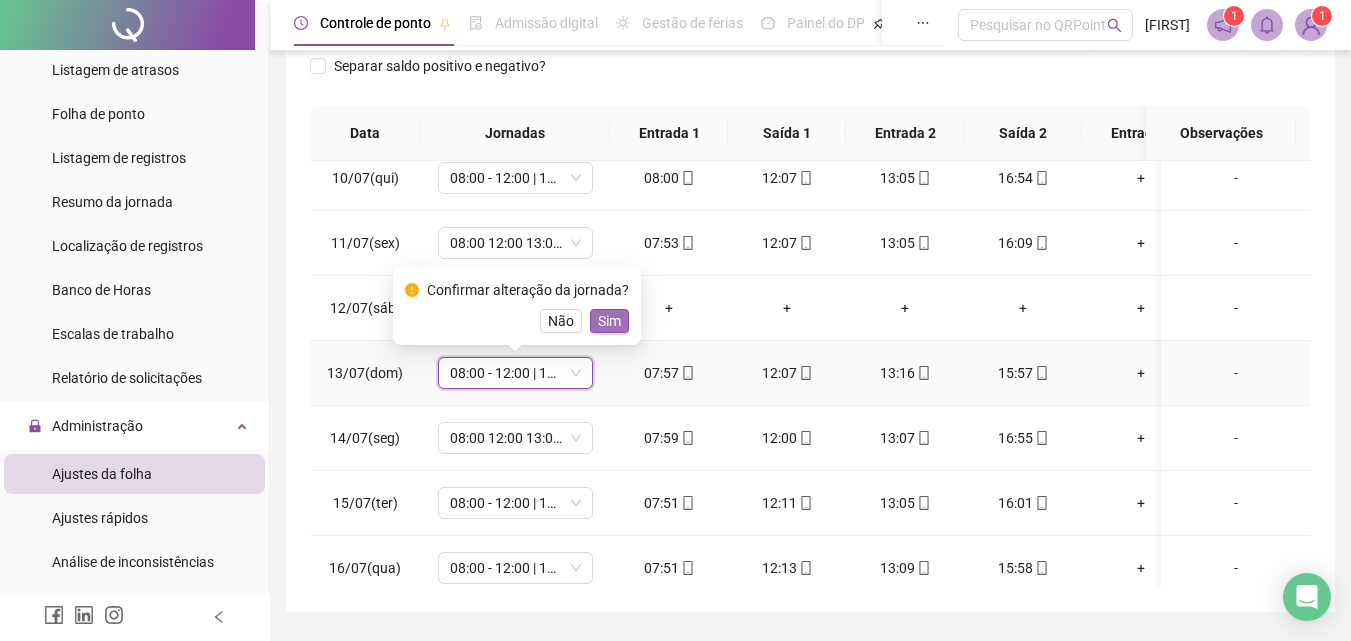 click on "Sim" at bounding box center (609, 321) 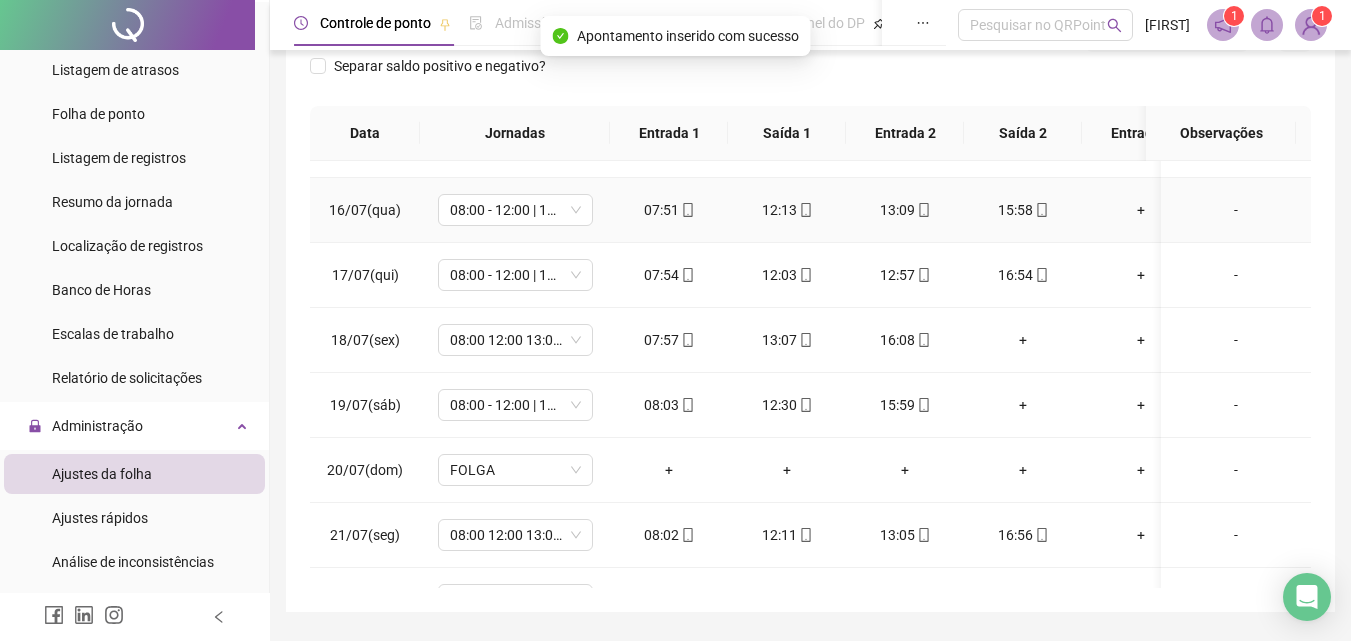scroll, scrollTop: 1000, scrollLeft: 0, axis: vertical 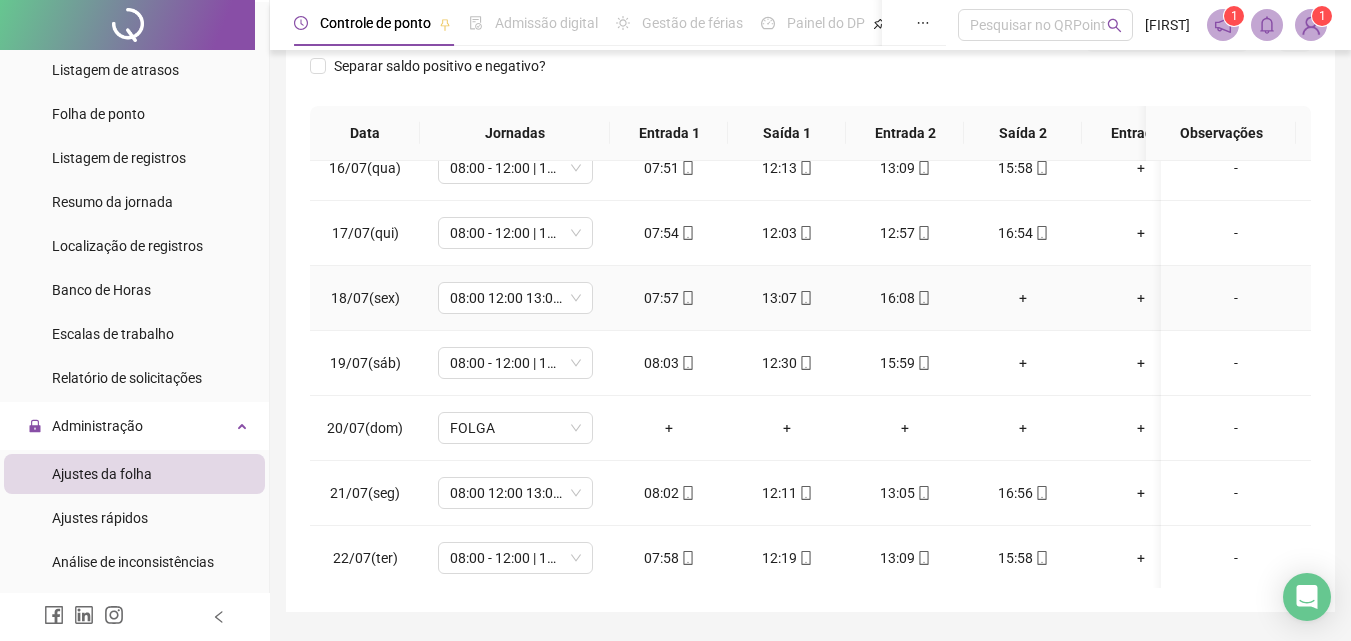 click on "+" at bounding box center [1023, 298] 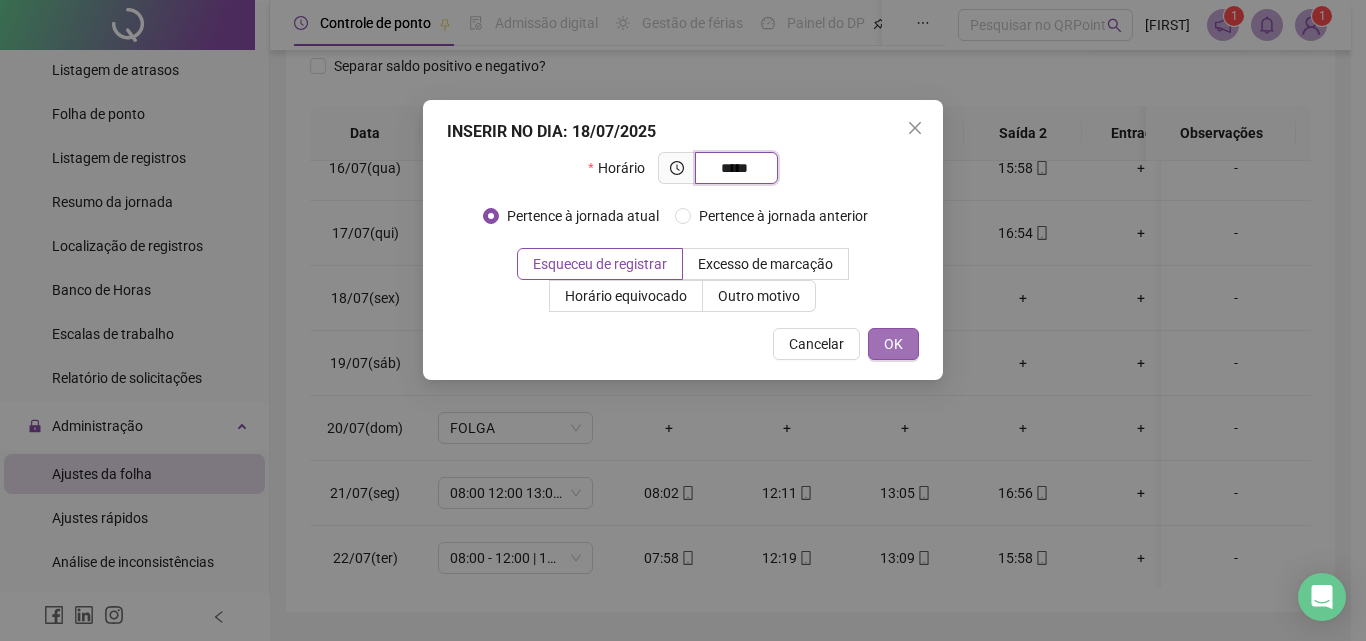 type on "*****" 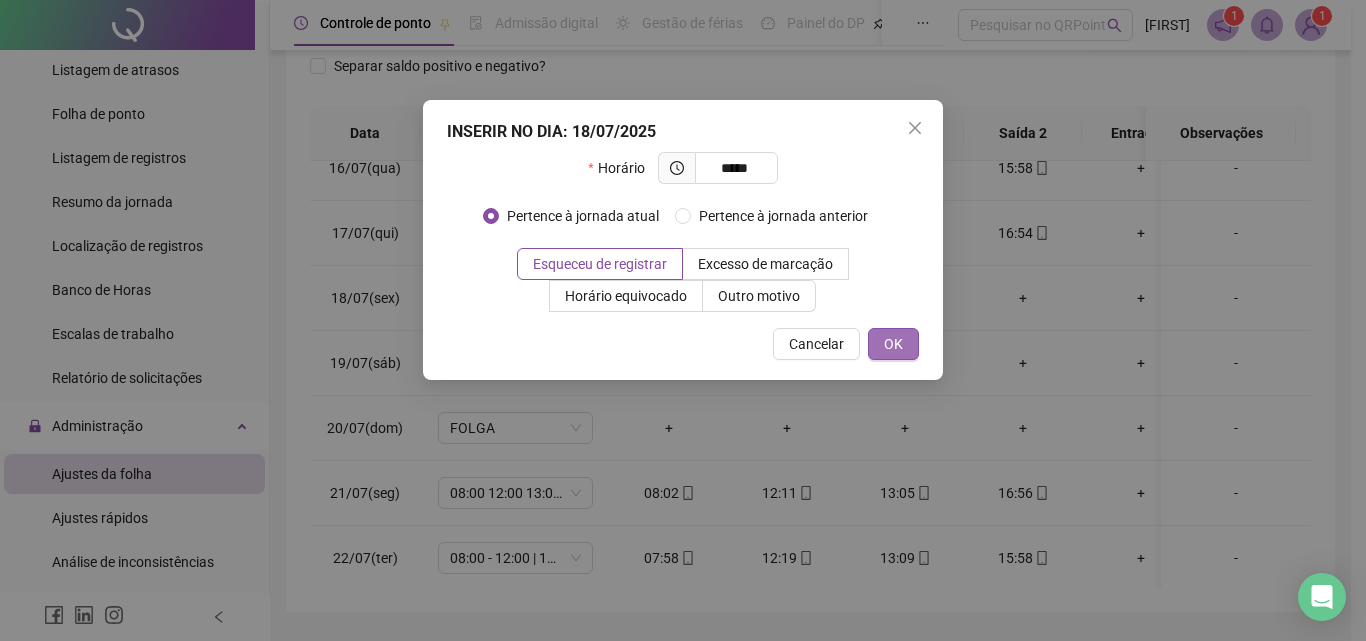 click on "OK" at bounding box center (893, 344) 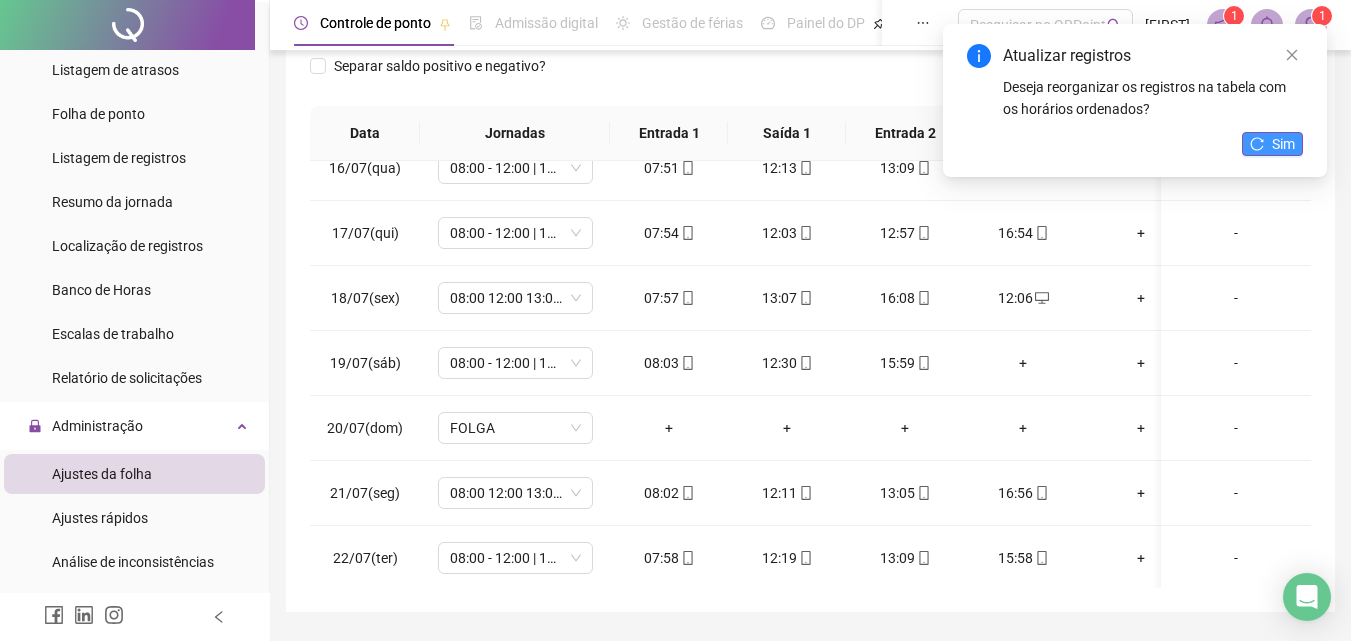 click on "Sim" at bounding box center (1283, 144) 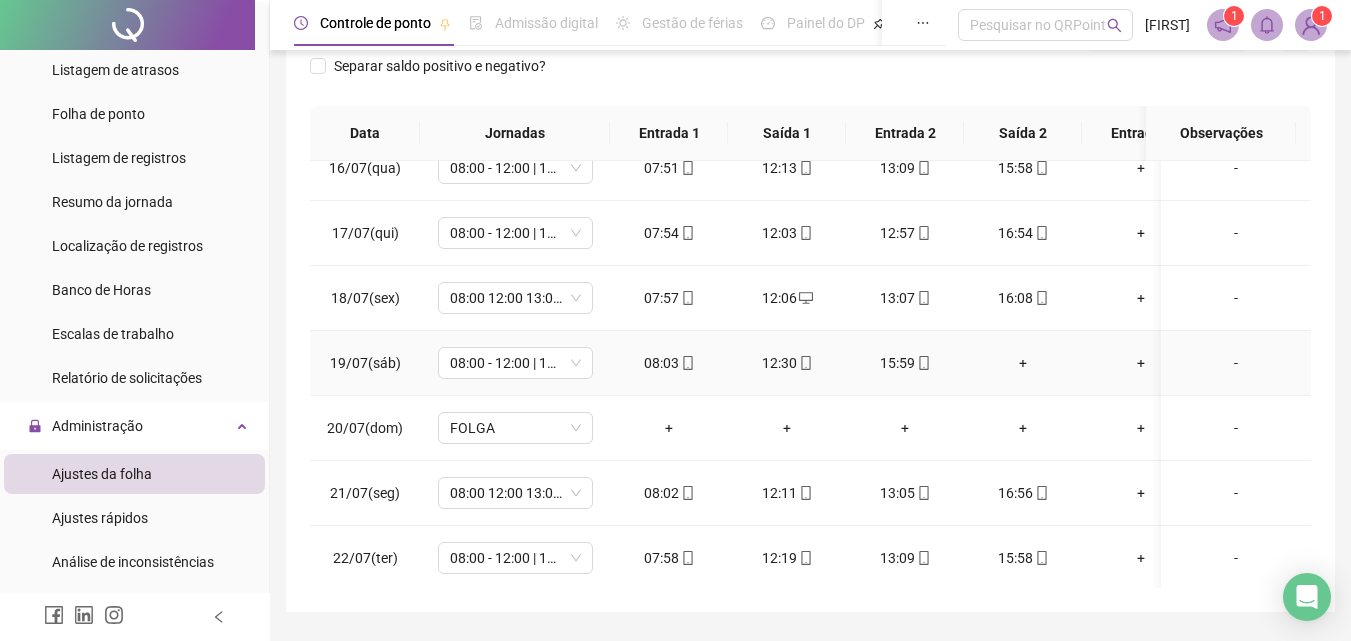 click on "+" at bounding box center (1023, 363) 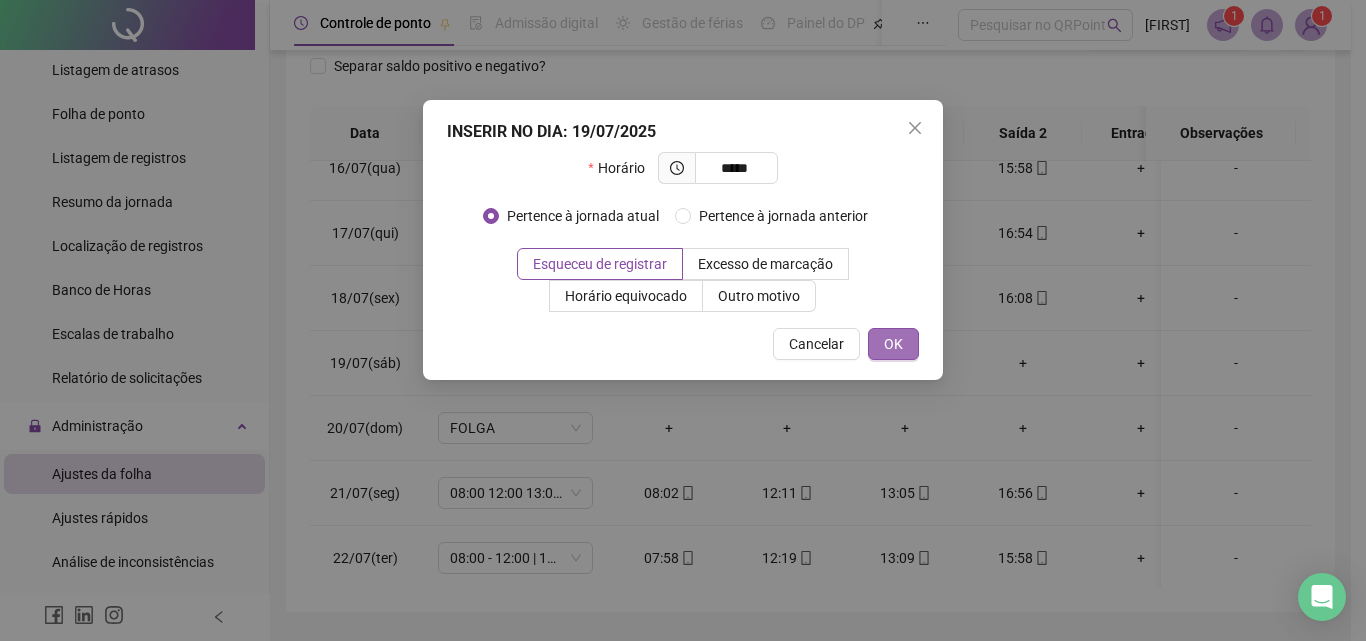 type on "*****" 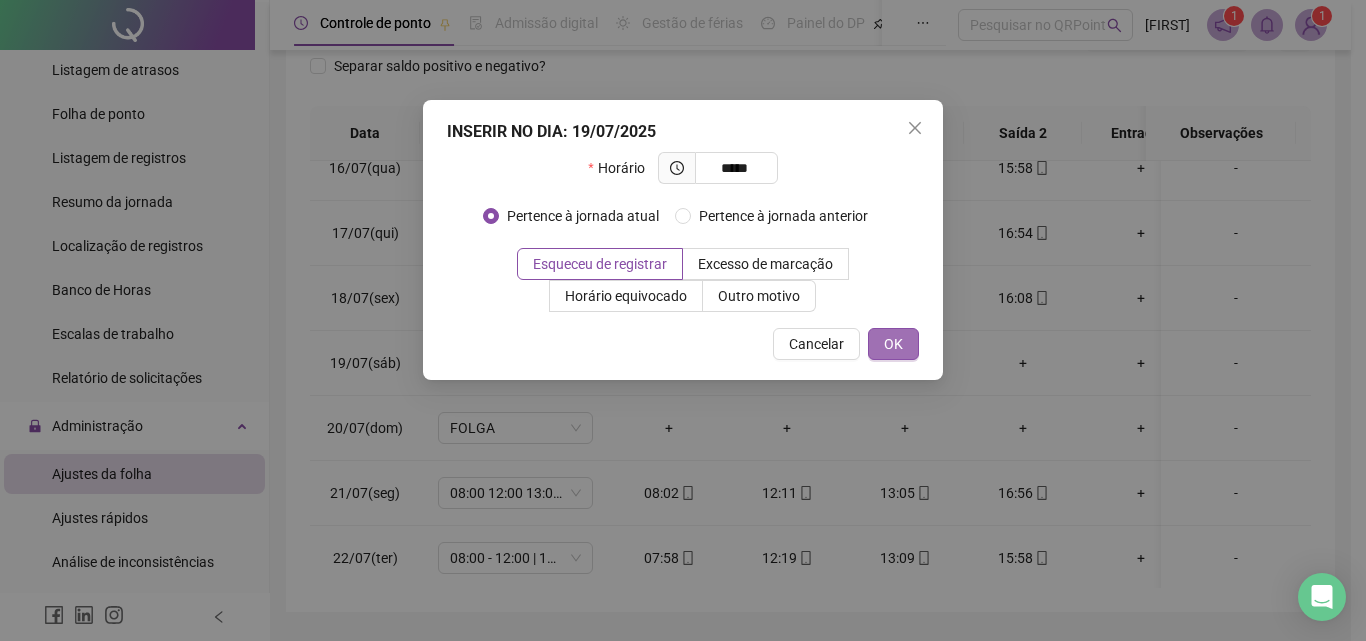 click on "OK" at bounding box center [893, 344] 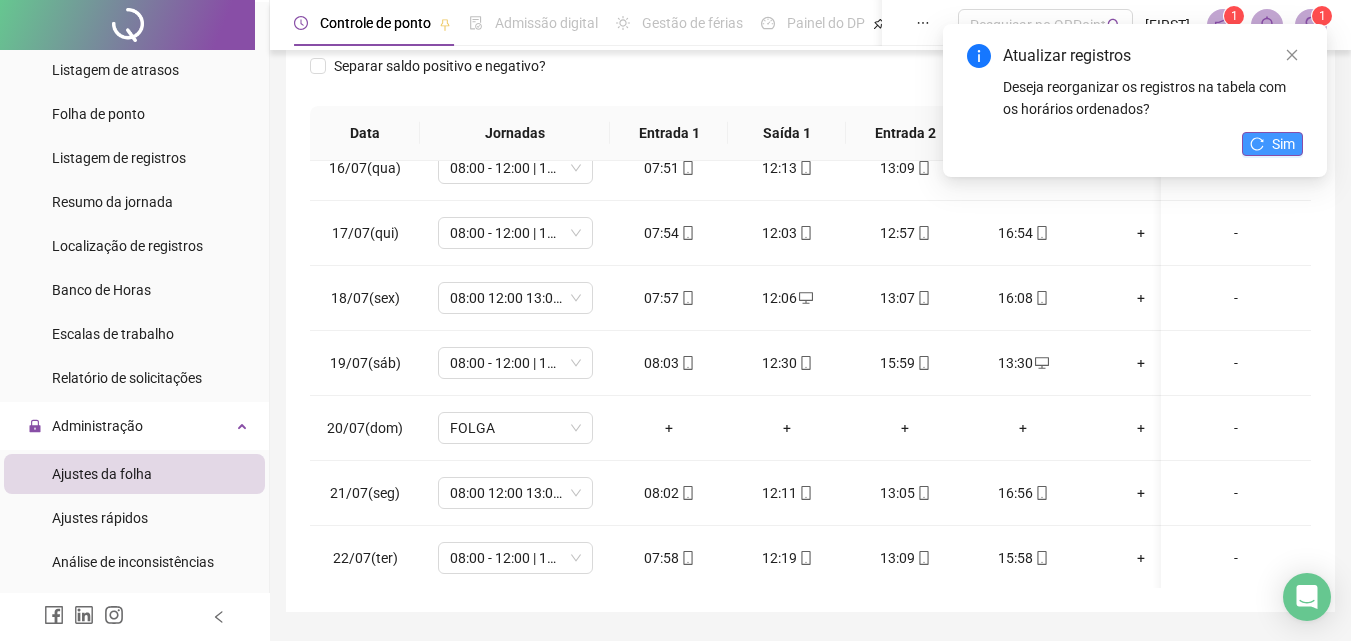 click on "Sim" at bounding box center [1272, 144] 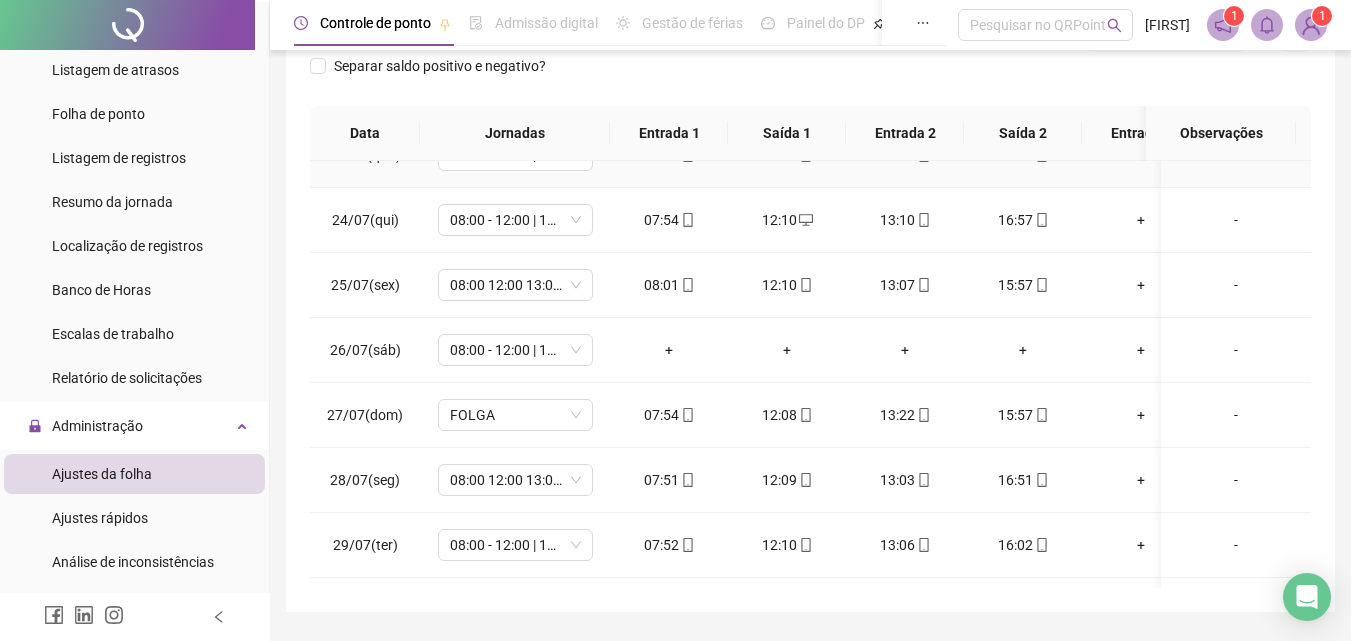 scroll, scrollTop: 1500, scrollLeft: 0, axis: vertical 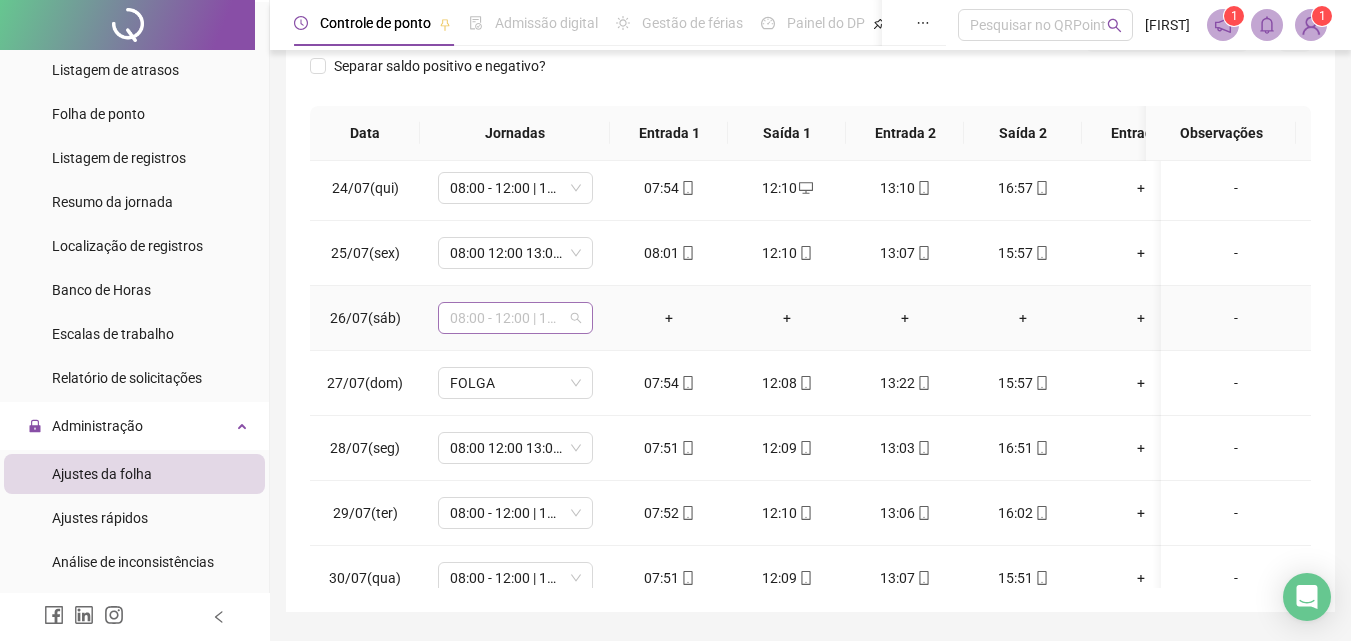 click on "08:00 - 12:00 | 13:00 - 16:00" at bounding box center [515, 318] 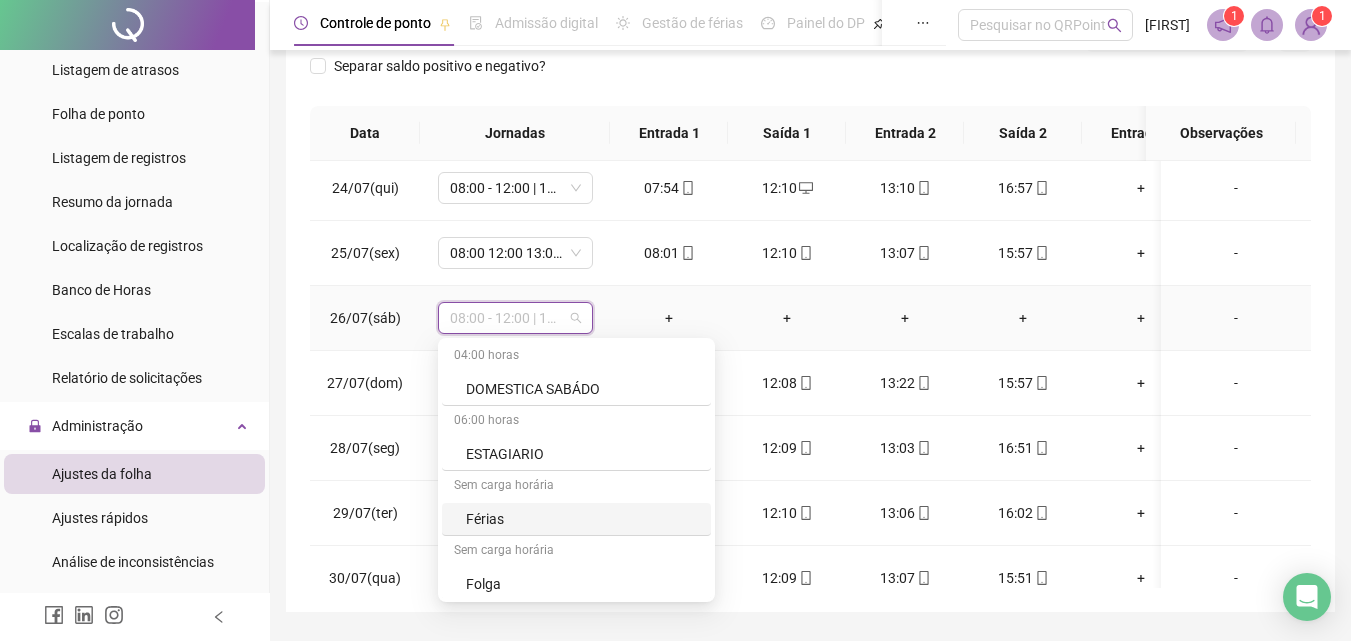 scroll, scrollTop: 4196, scrollLeft: 0, axis: vertical 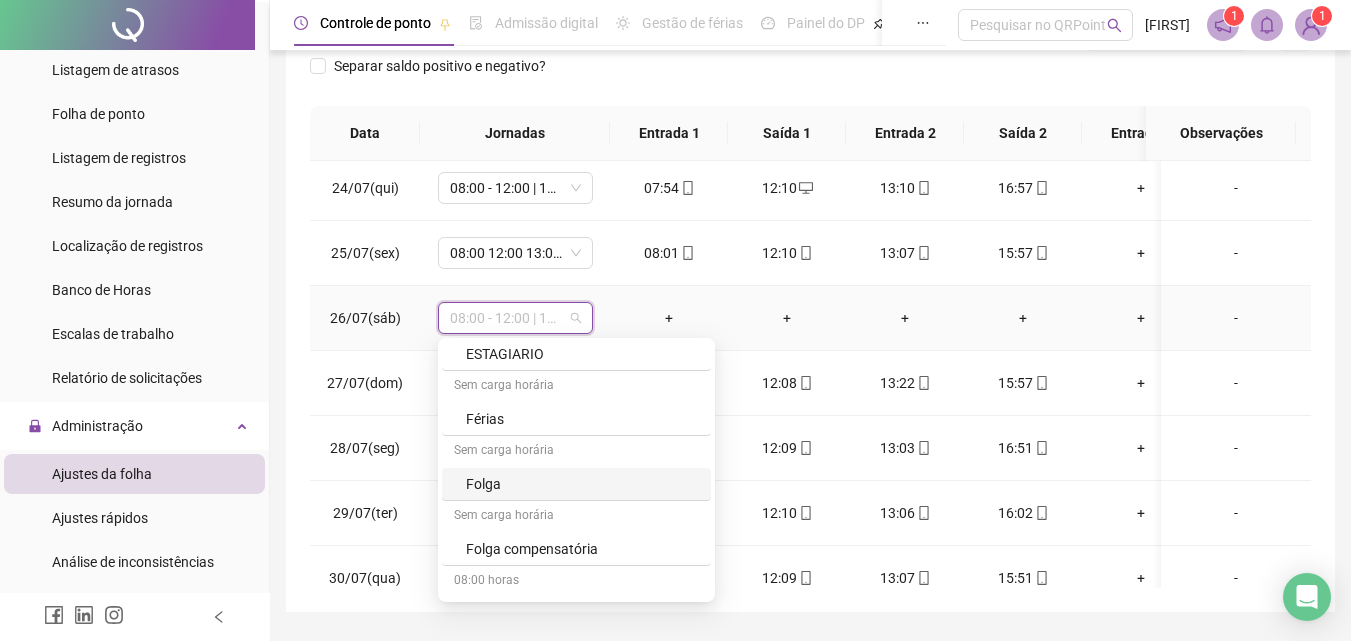 click on "Folga" at bounding box center [582, 484] 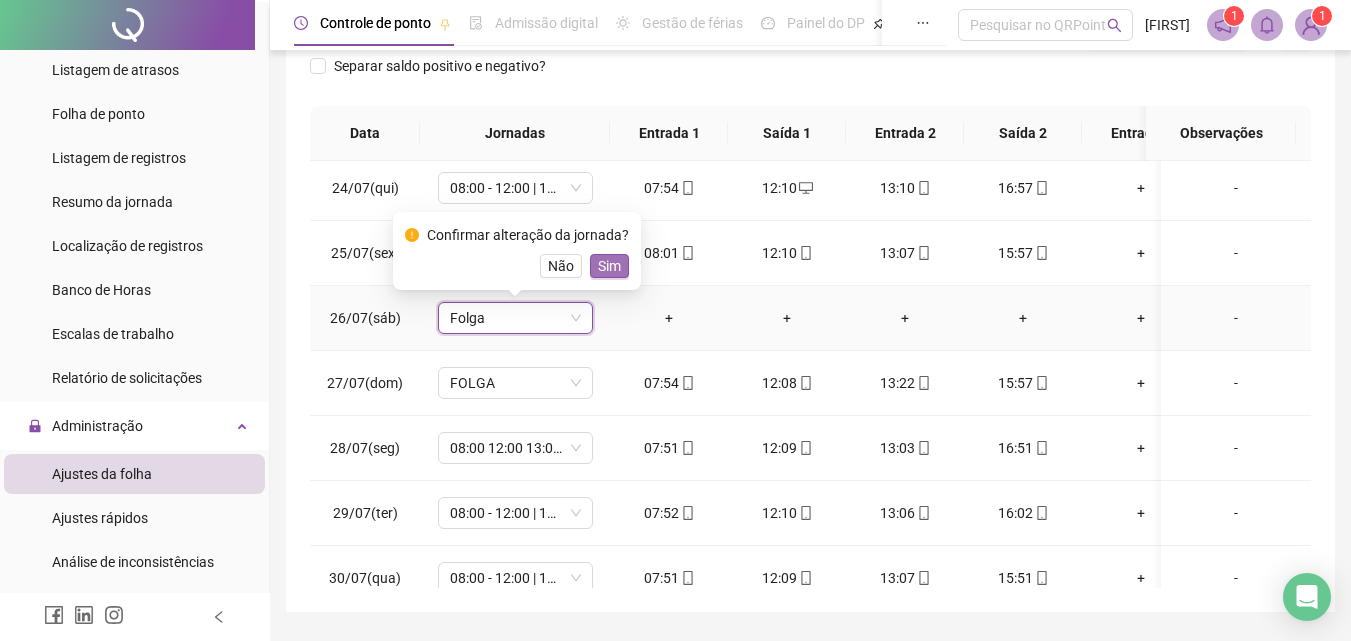 click on "Sim" at bounding box center [609, 266] 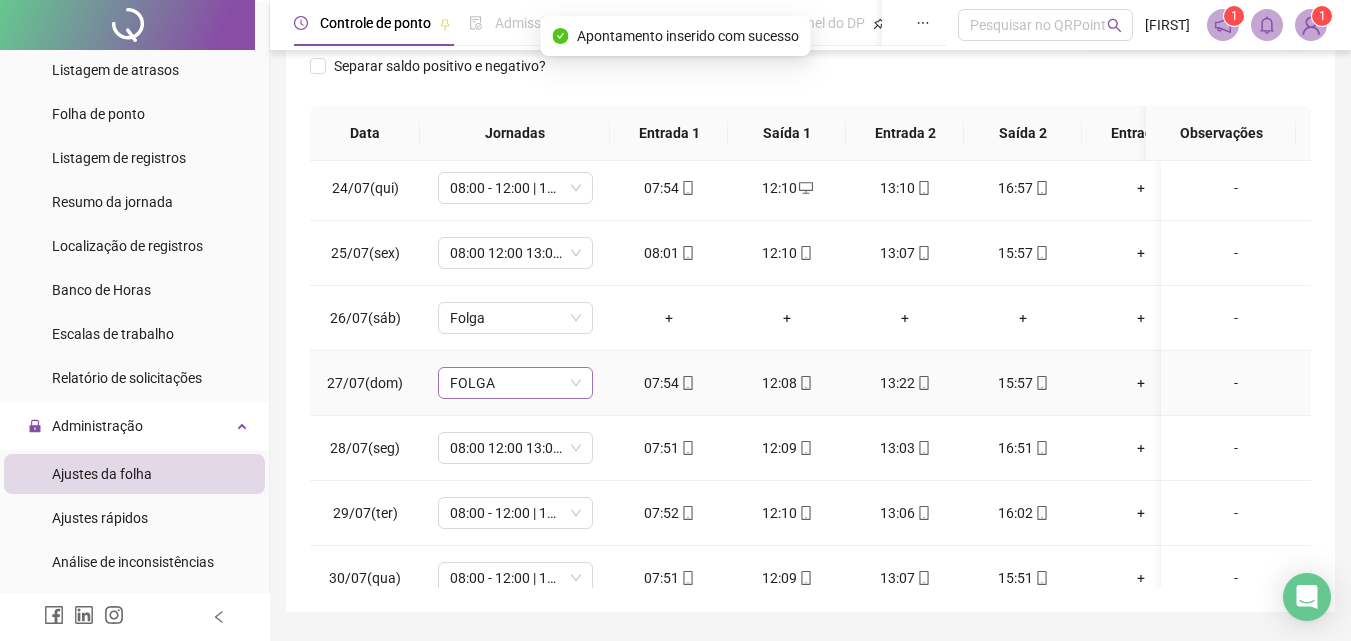 click on "FOLGA" at bounding box center [515, 383] 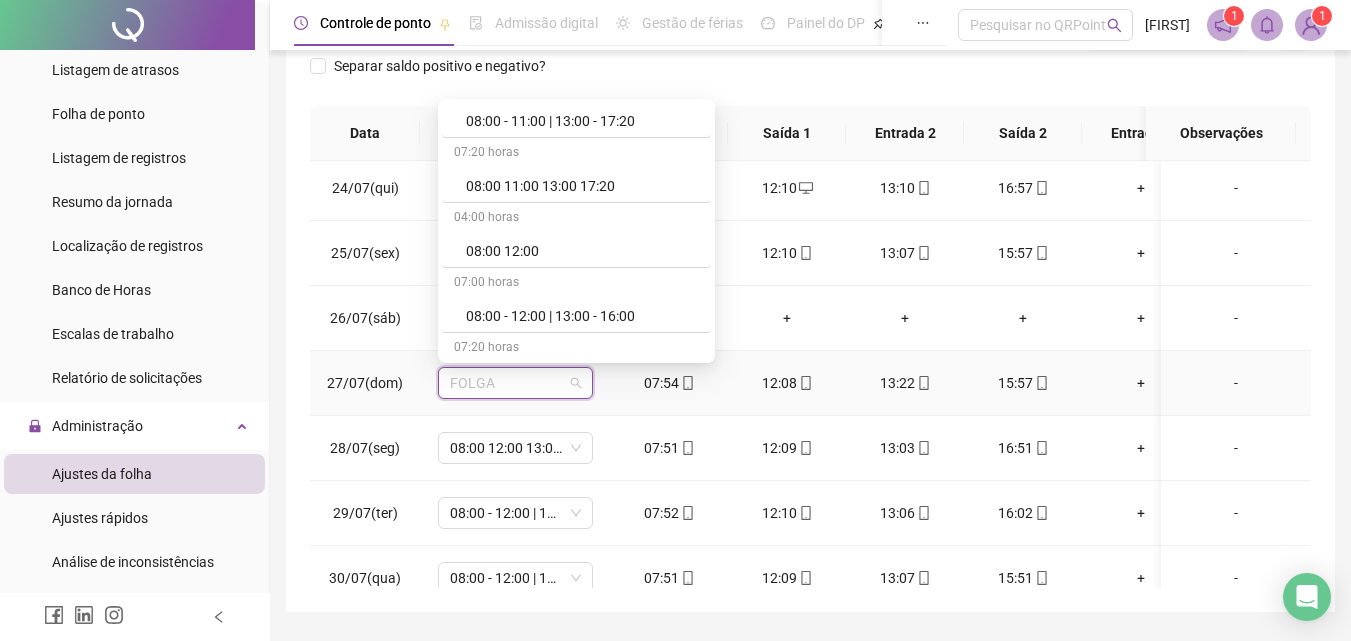scroll, scrollTop: 1184, scrollLeft: 0, axis: vertical 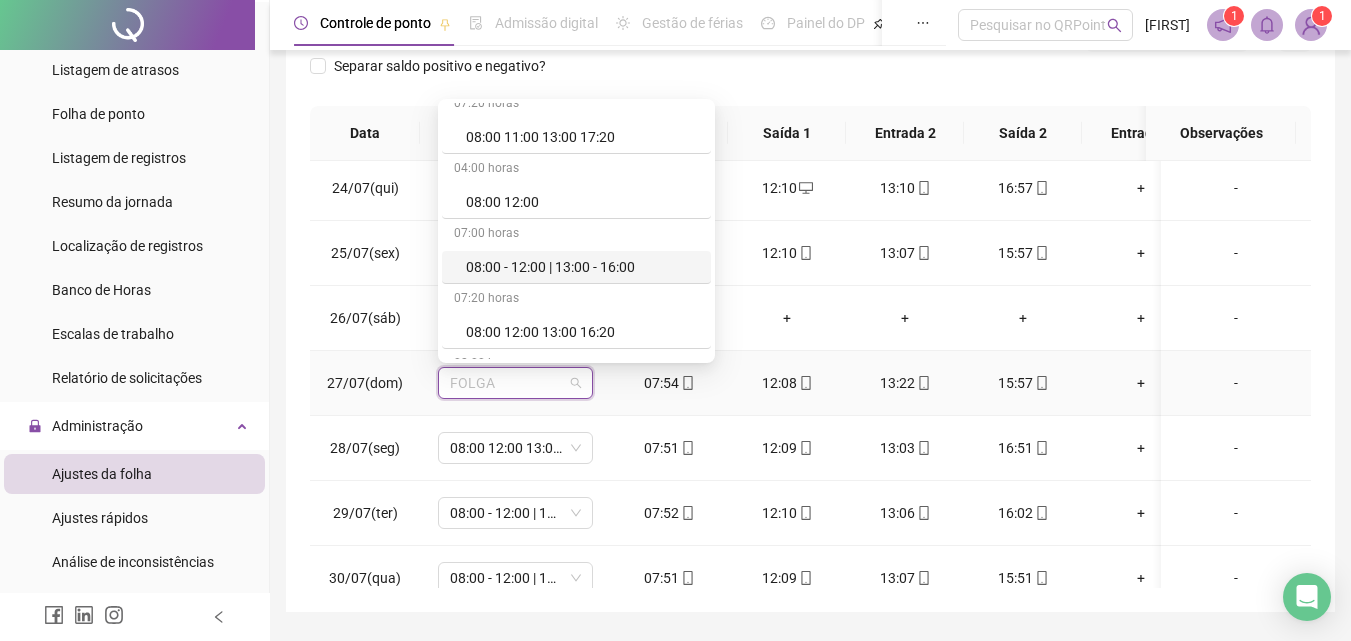 click on "08:00 - 12:00 | 13:00 - 16:00" at bounding box center [582, 267] 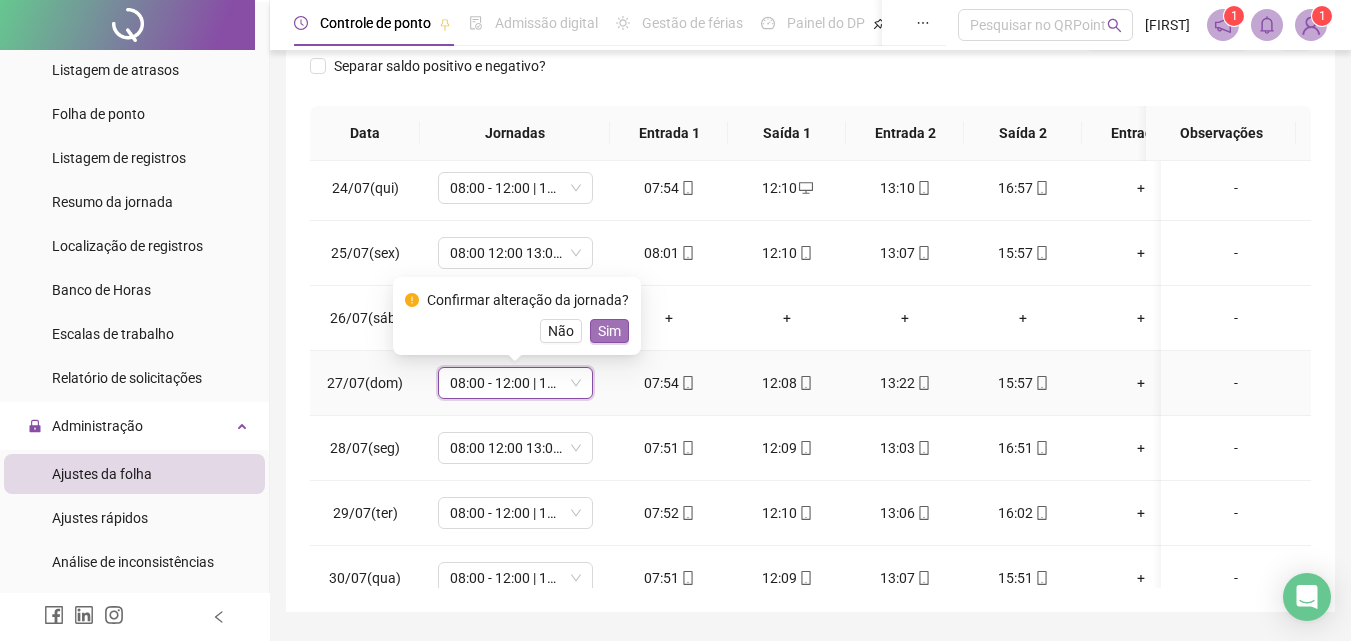 click on "Sim" at bounding box center (609, 331) 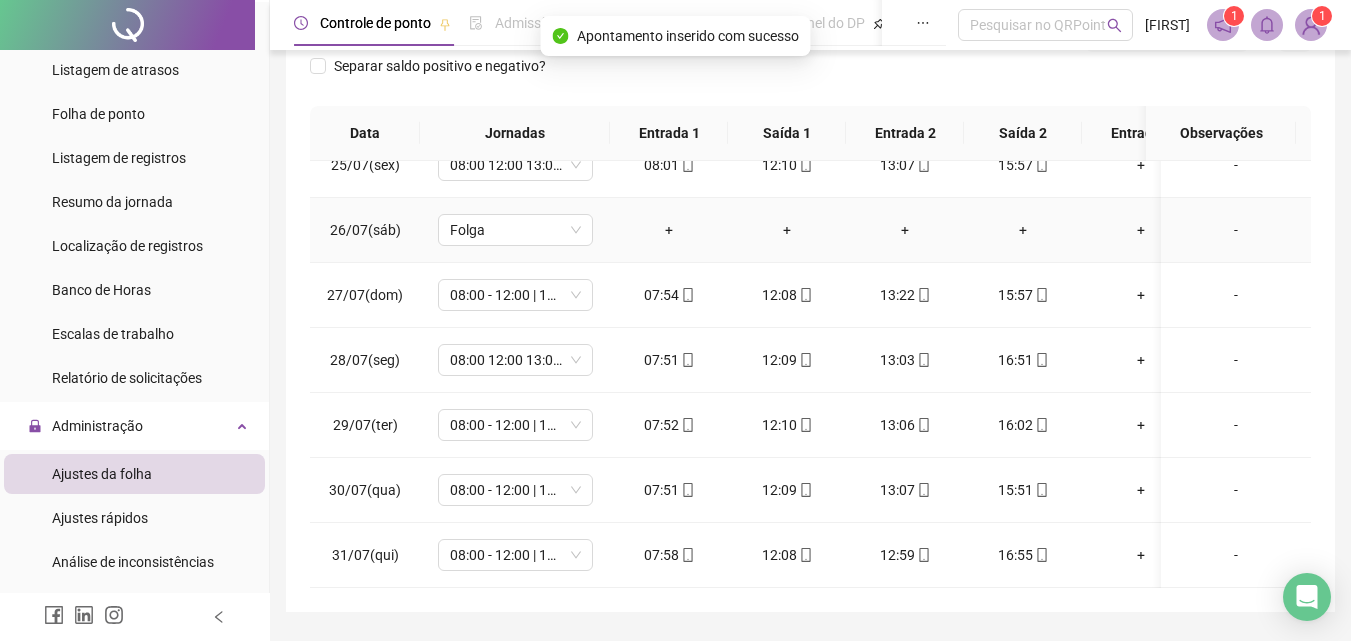 scroll, scrollTop: 1603, scrollLeft: 0, axis: vertical 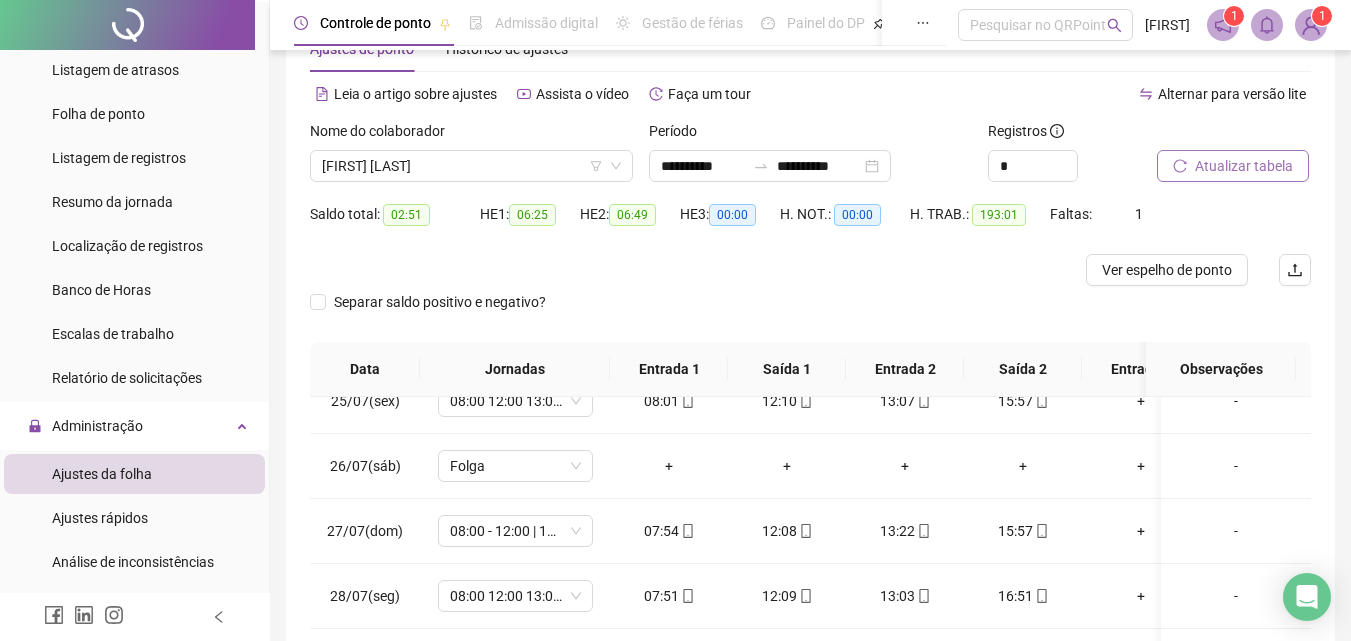 click on "Atualizar tabela" at bounding box center [1244, 166] 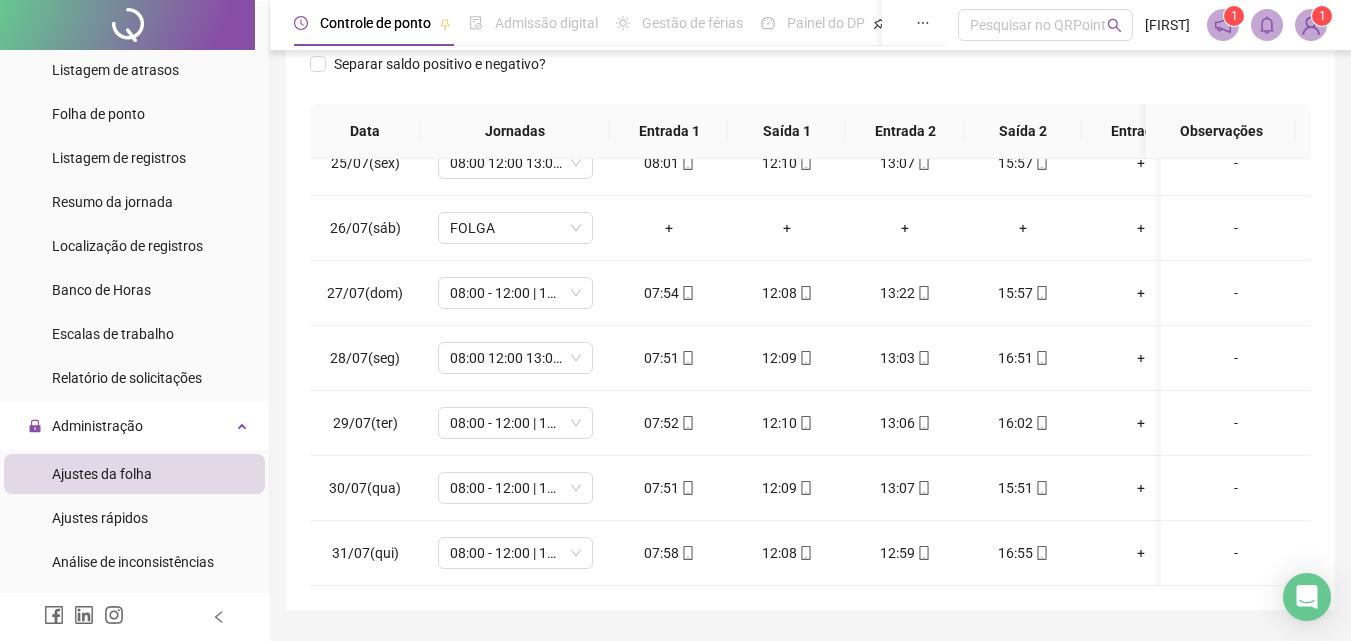 scroll, scrollTop: 312, scrollLeft: 0, axis: vertical 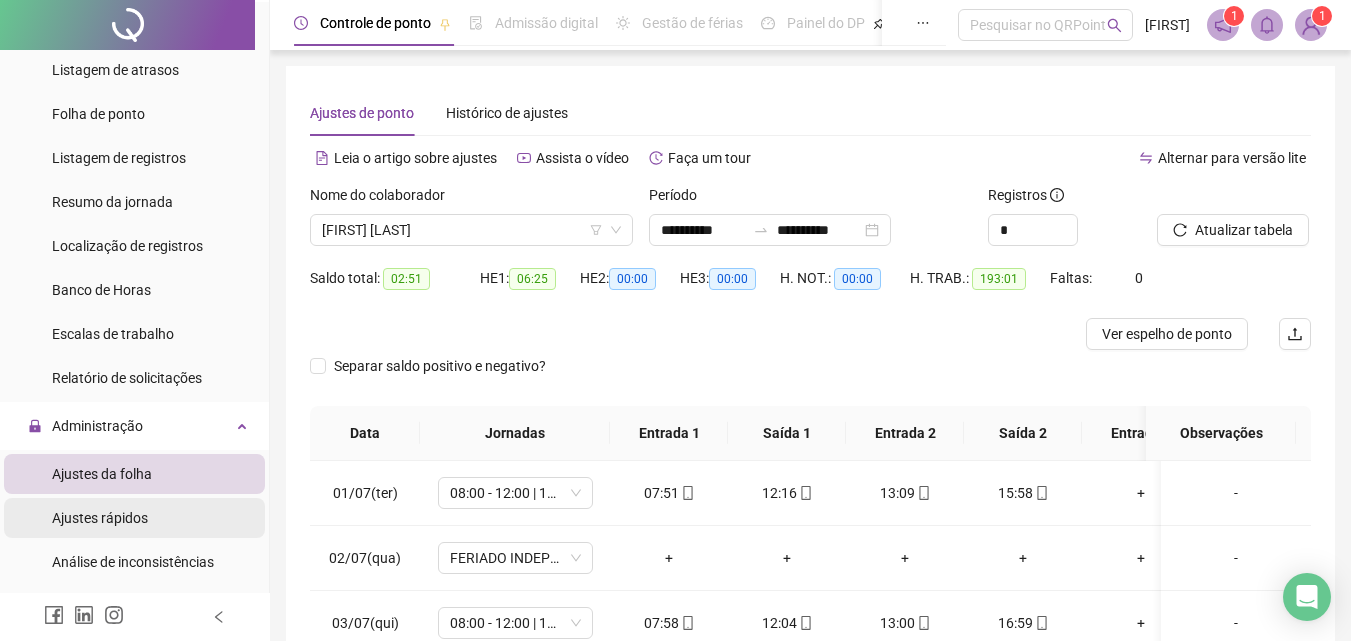 click on "Ajustes rápidos" at bounding box center (100, 518) 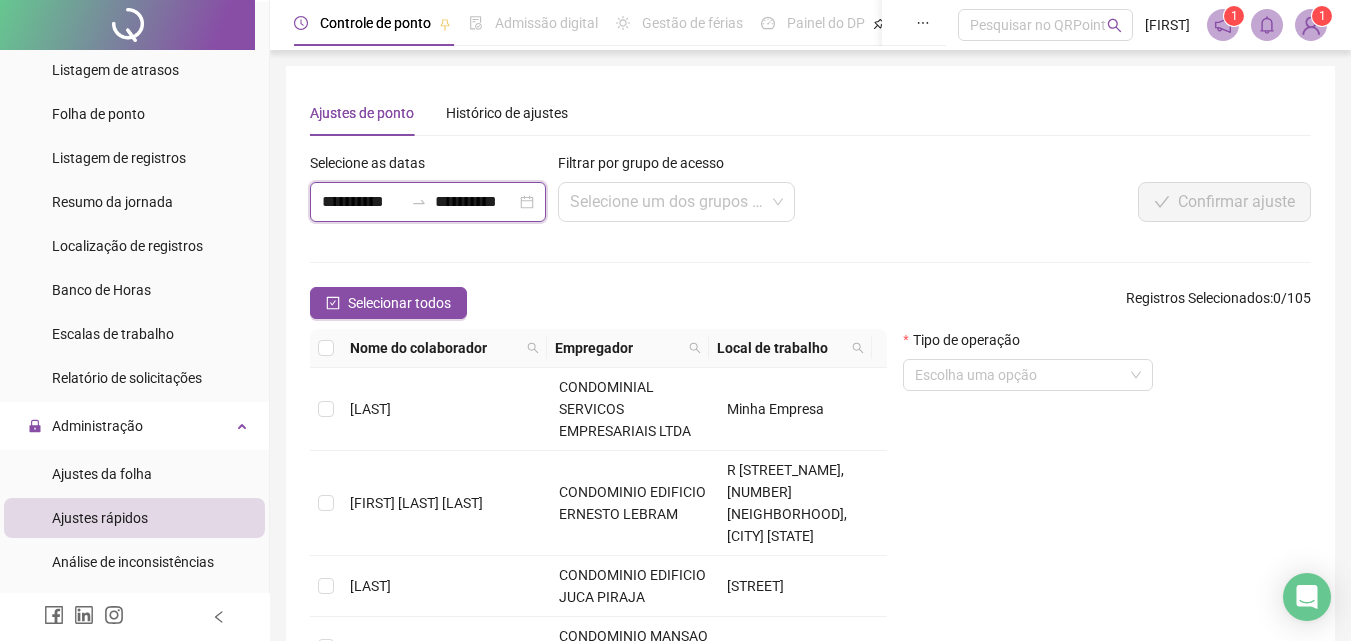 click on "**********" at bounding box center (362, 202) 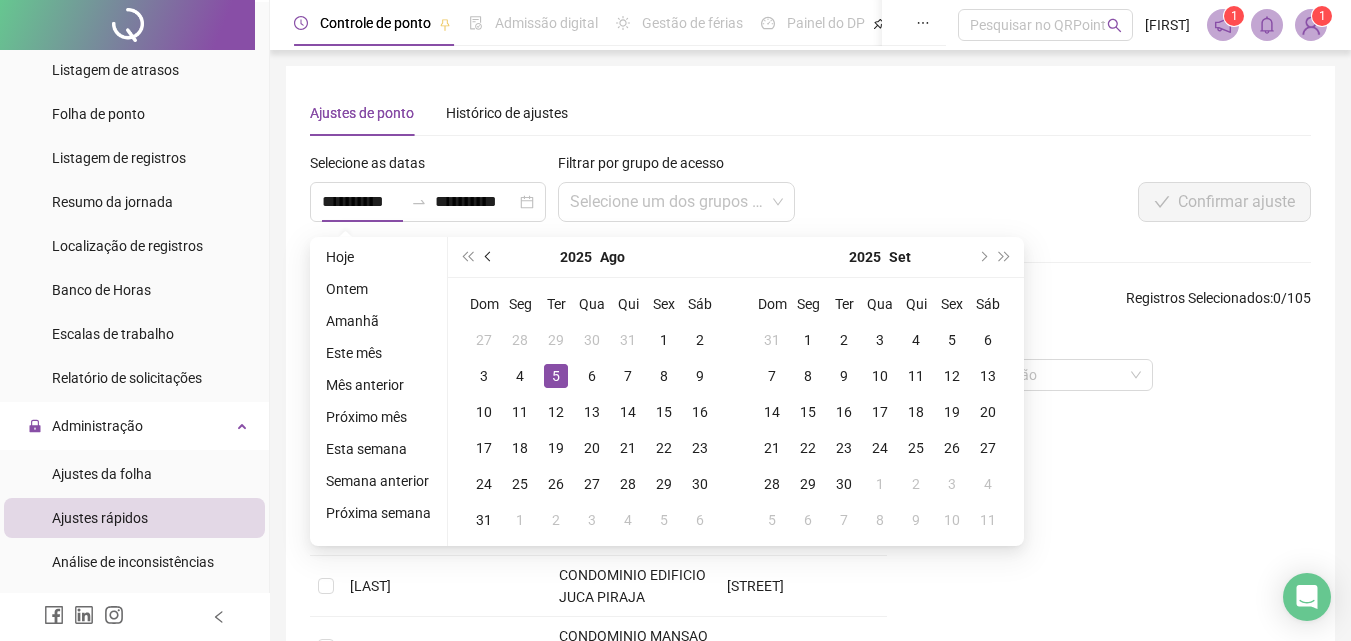 click at bounding box center [490, 257] 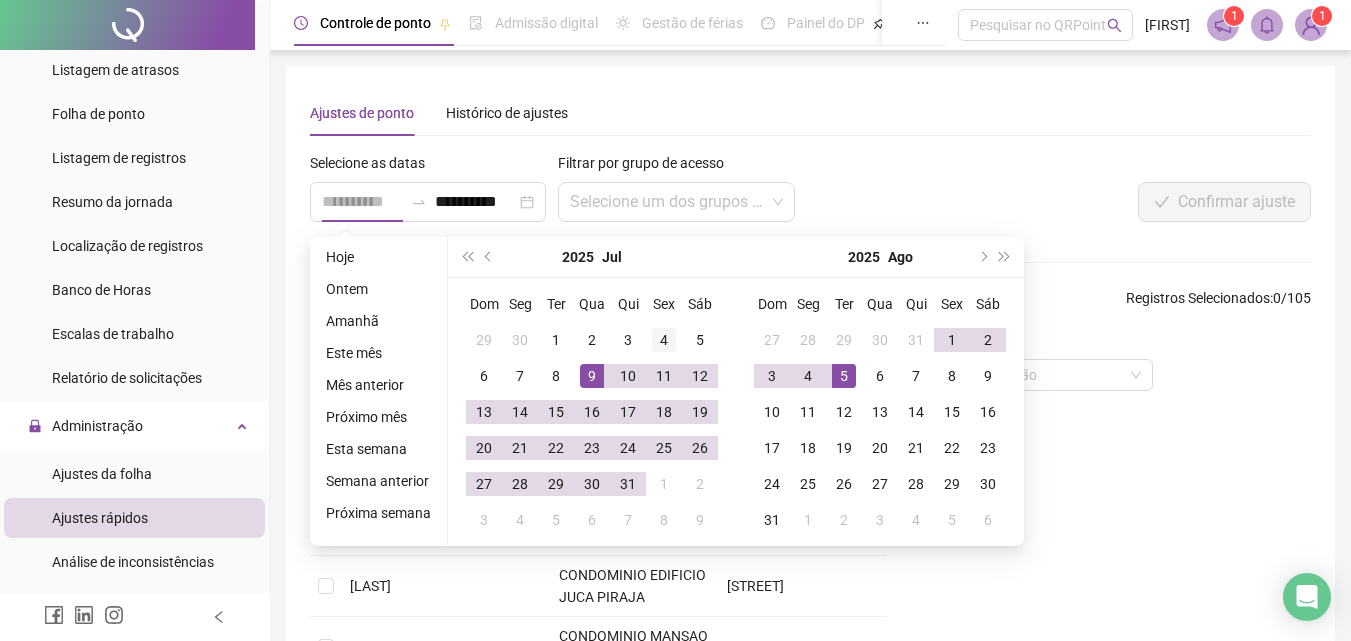 type on "**********" 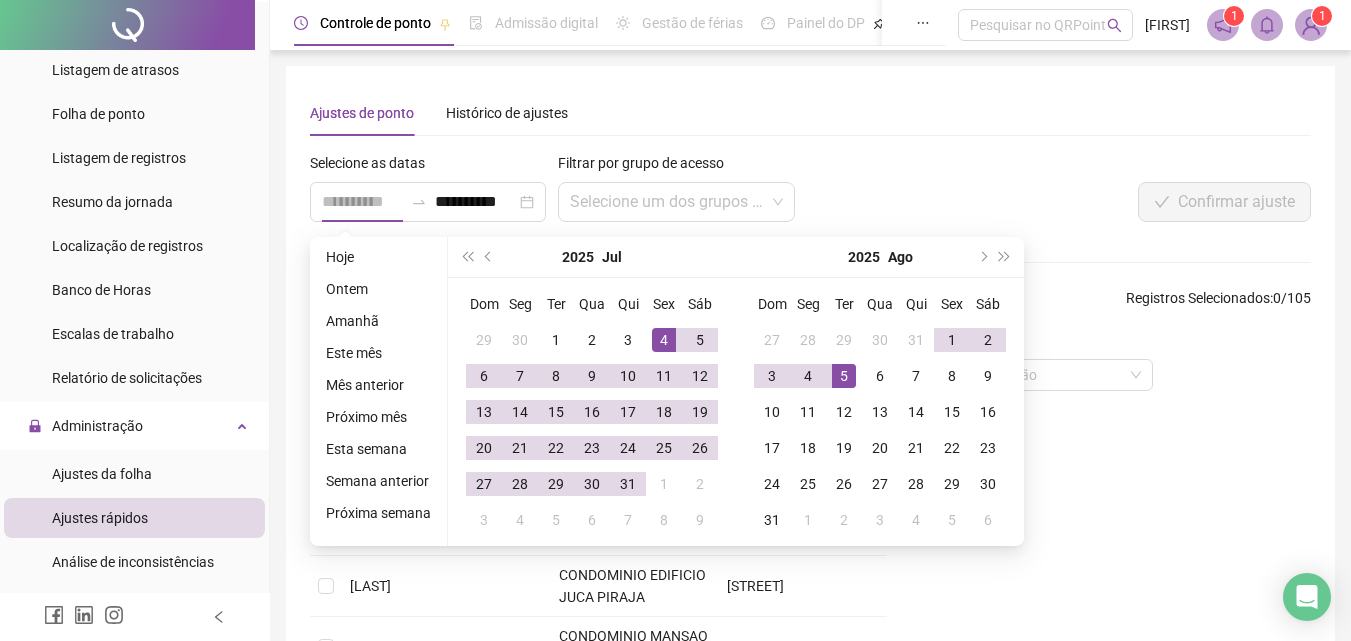 click on "4" at bounding box center (664, 340) 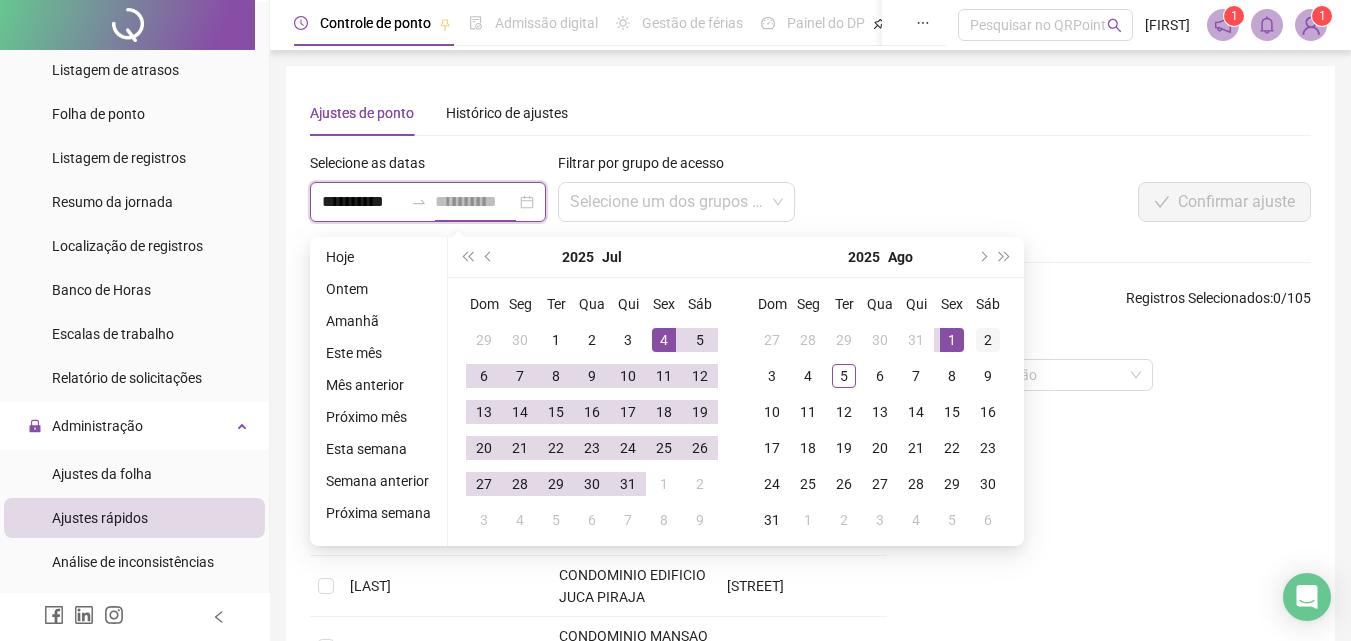 type on "**********" 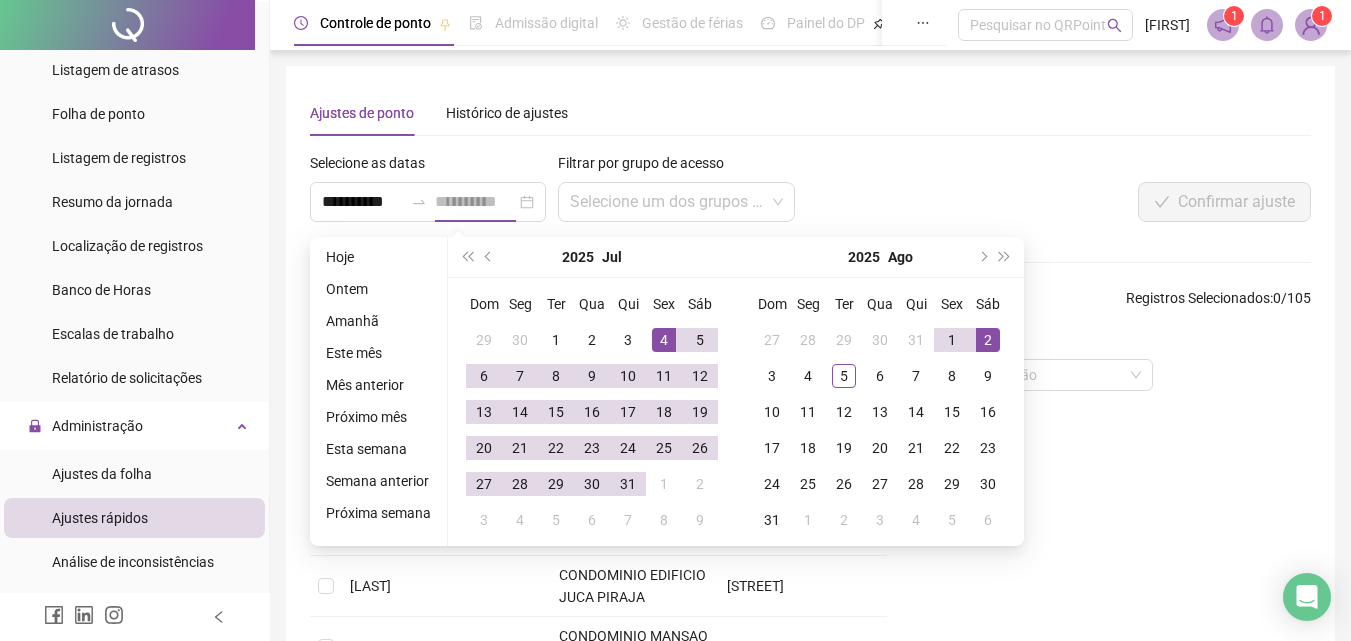 click on "2" at bounding box center (988, 340) 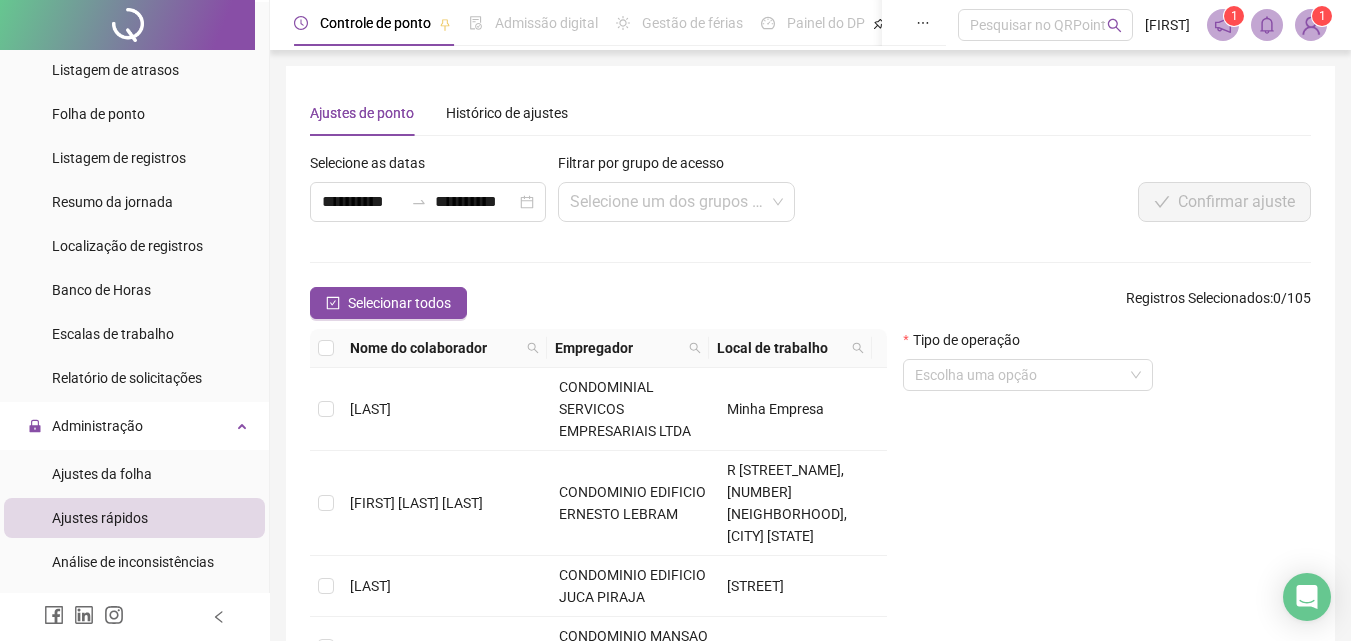 click on "**********" at bounding box center [810, 438] 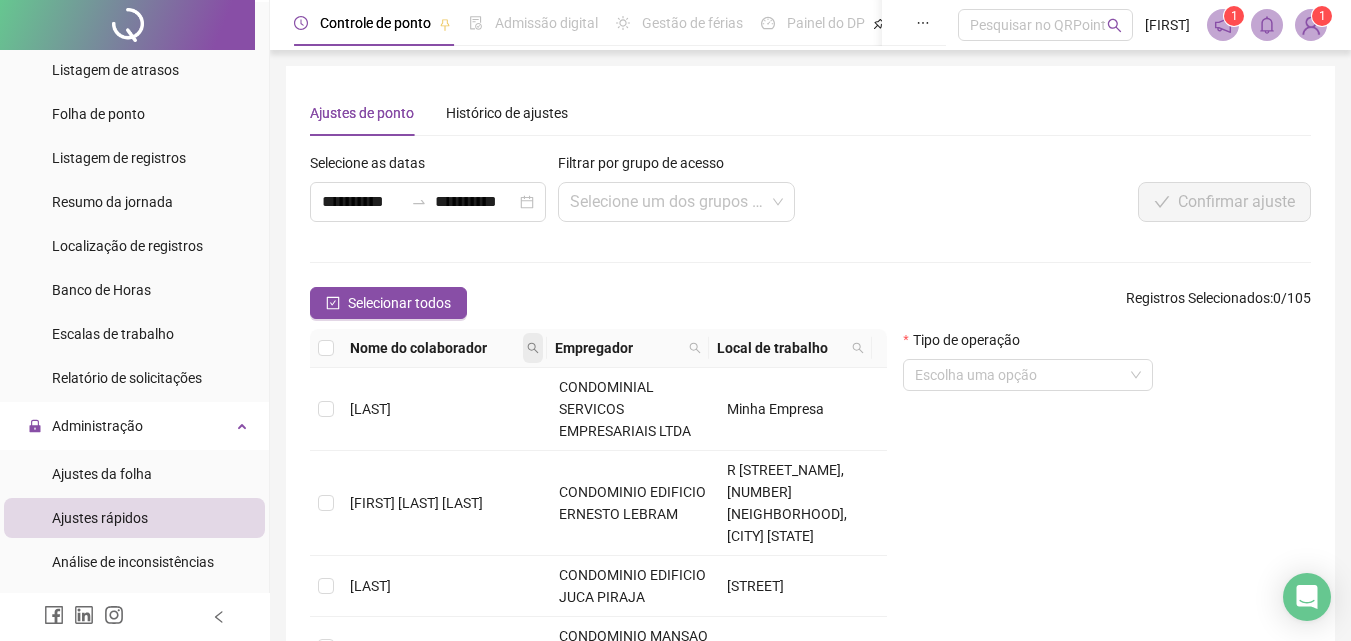 click 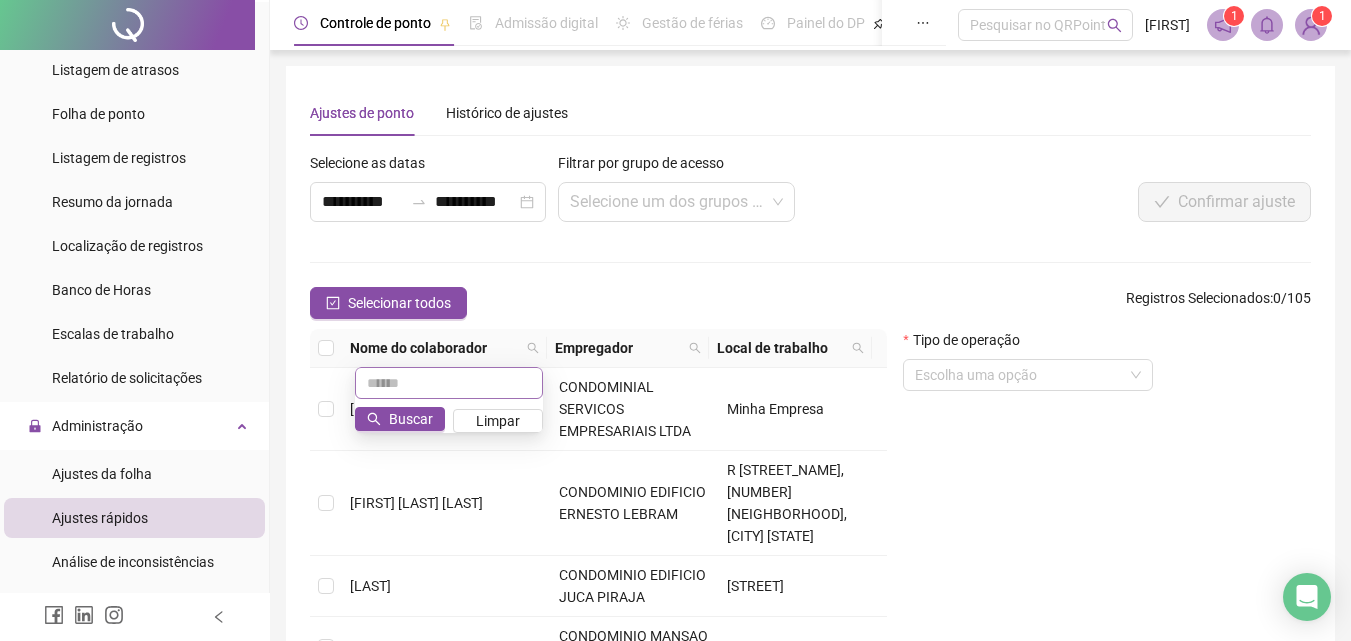 click at bounding box center (449, 383) 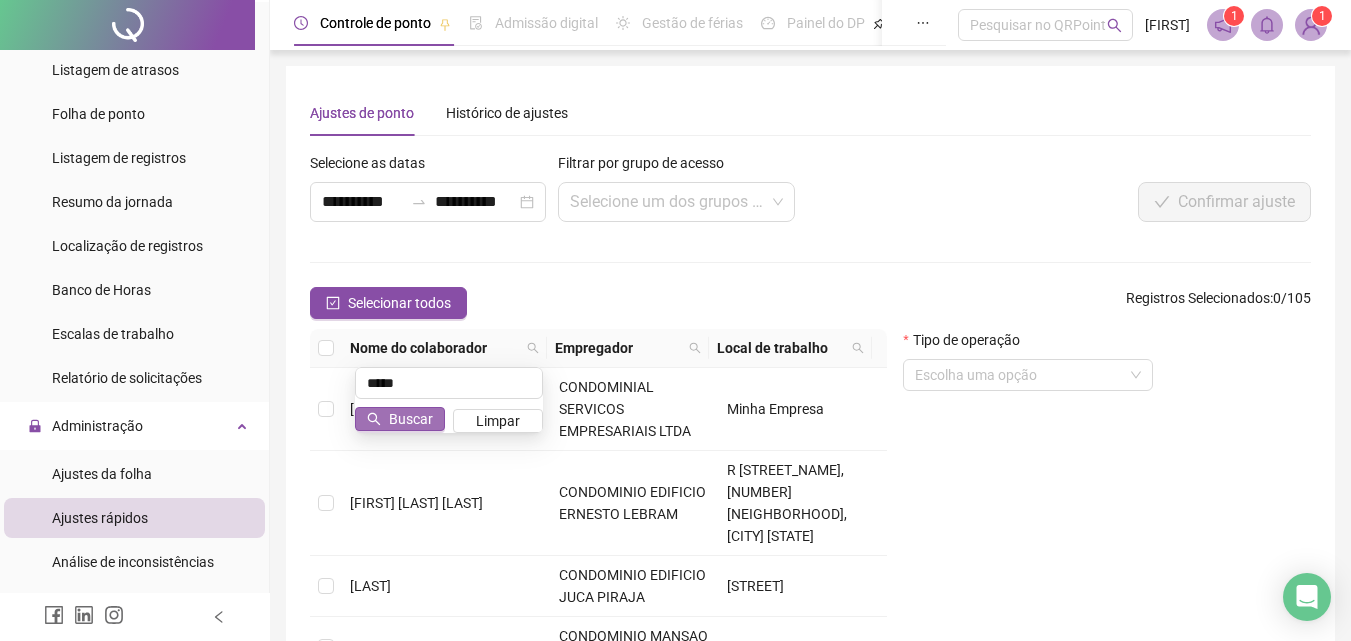 type on "*****" 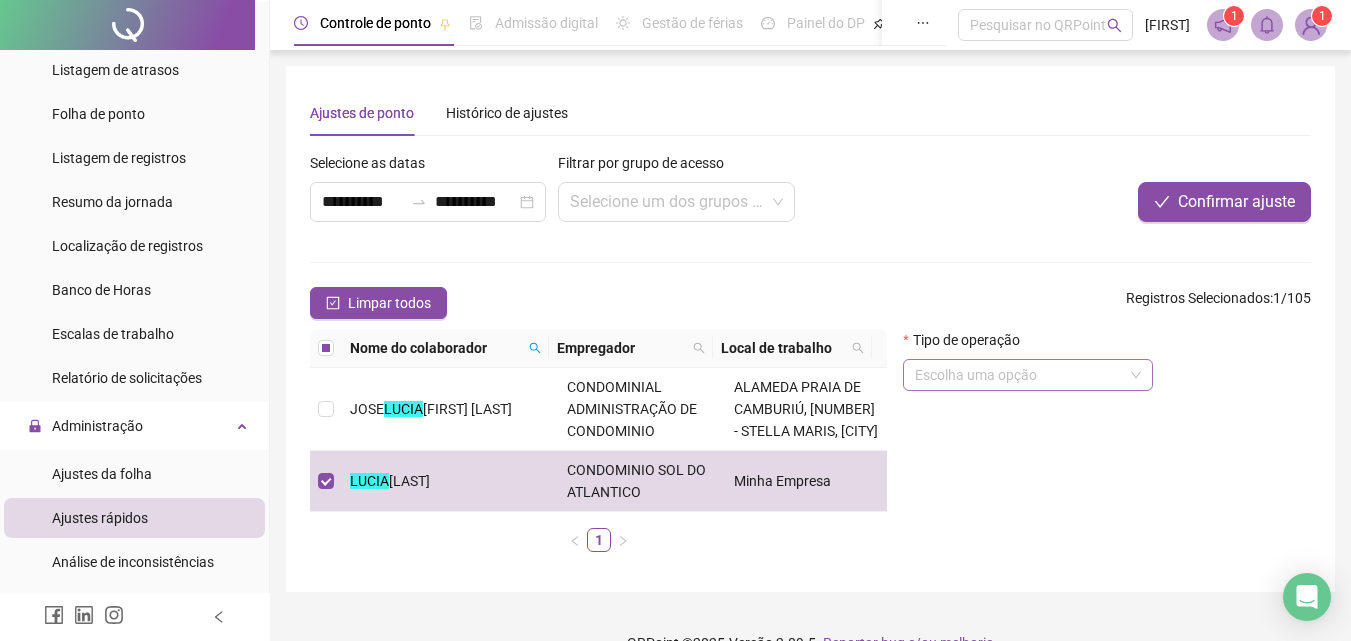click at bounding box center (1028, 375) 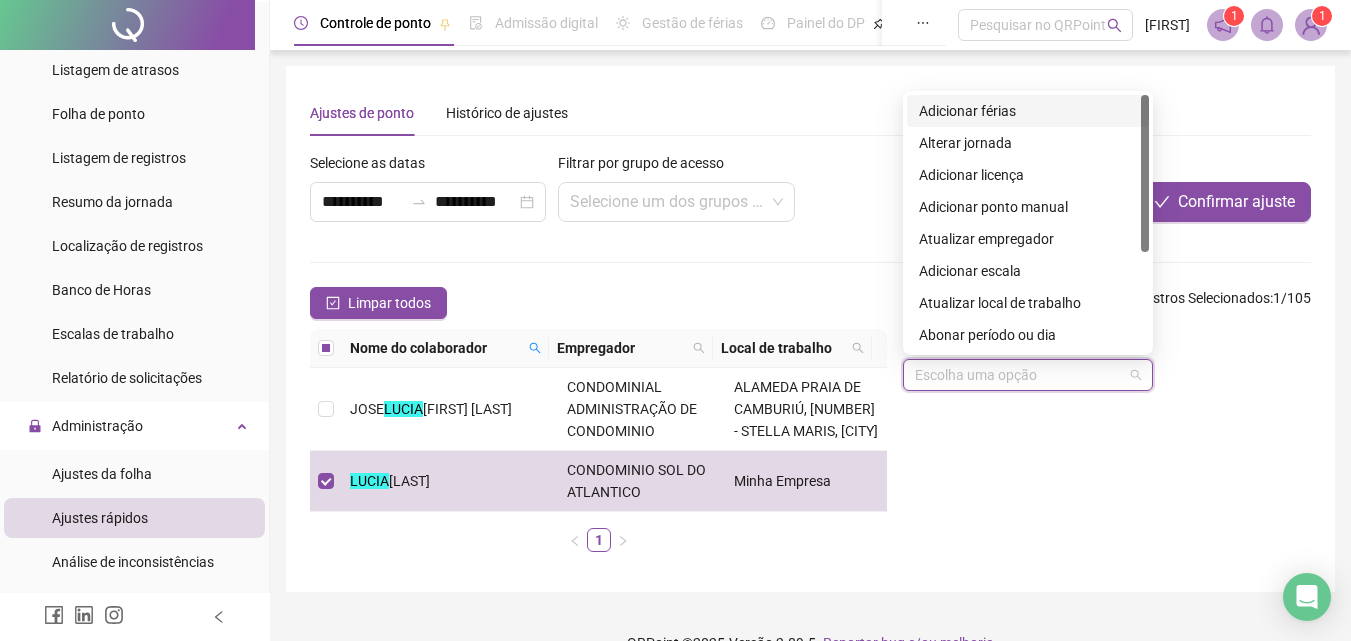 click on "Adicionar férias" at bounding box center [1028, 111] 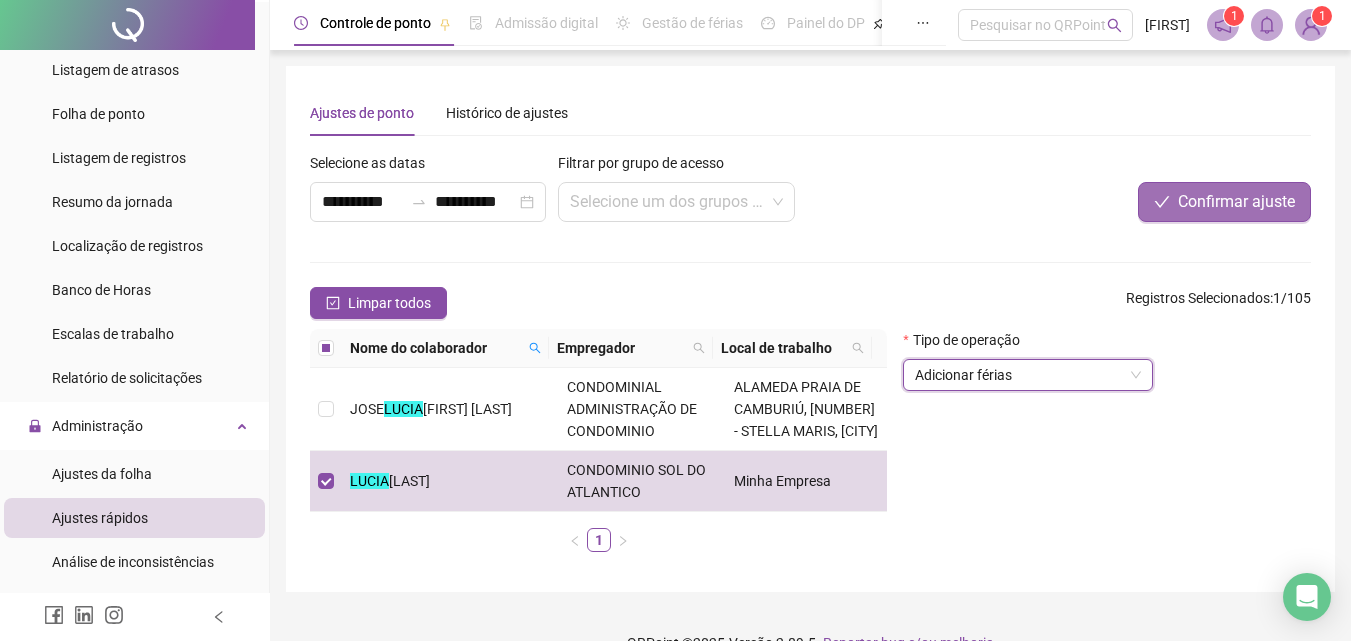 click on "Confirmar ajuste" at bounding box center (1236, 202) 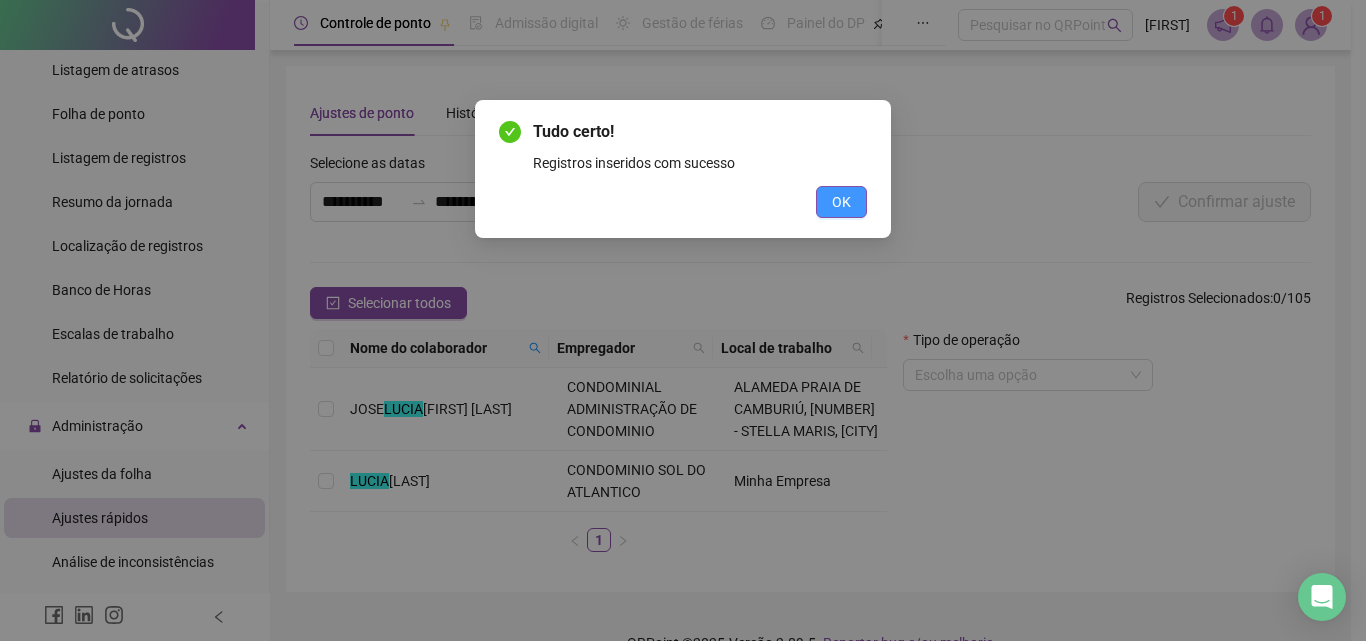 click on "OK" at bounding box center [841, 202] 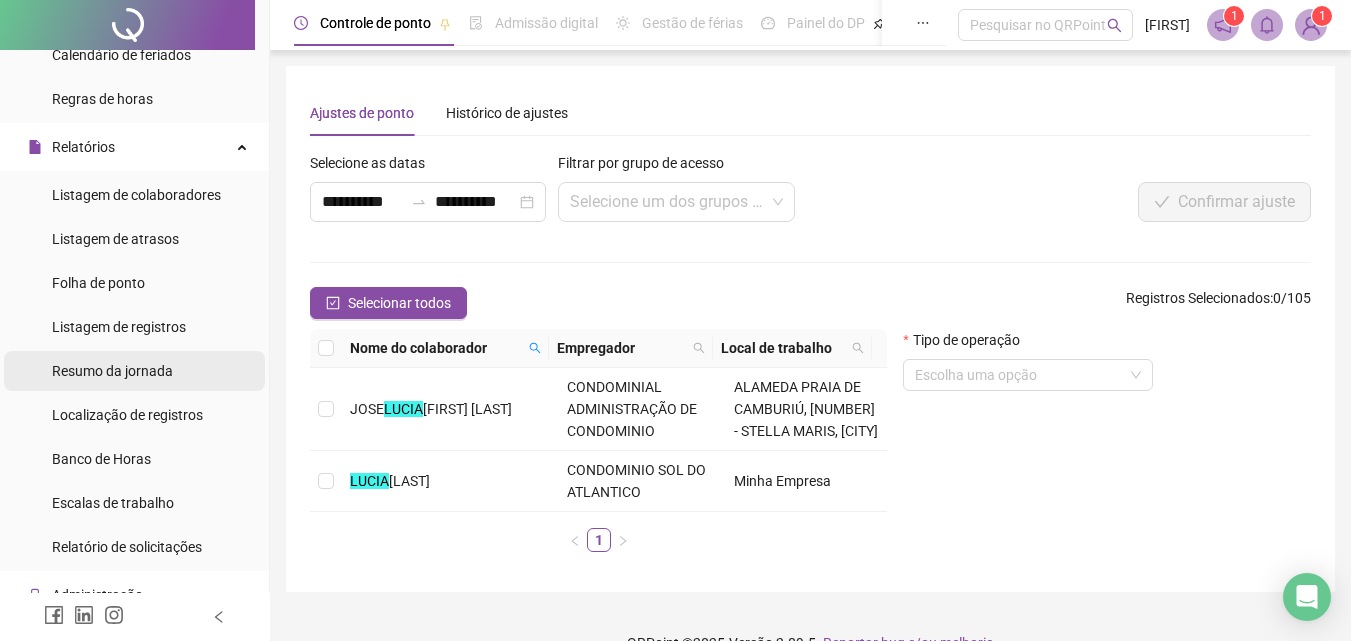 scroll, scrollTop: 300, scrollLeft: 0, axis: vertical 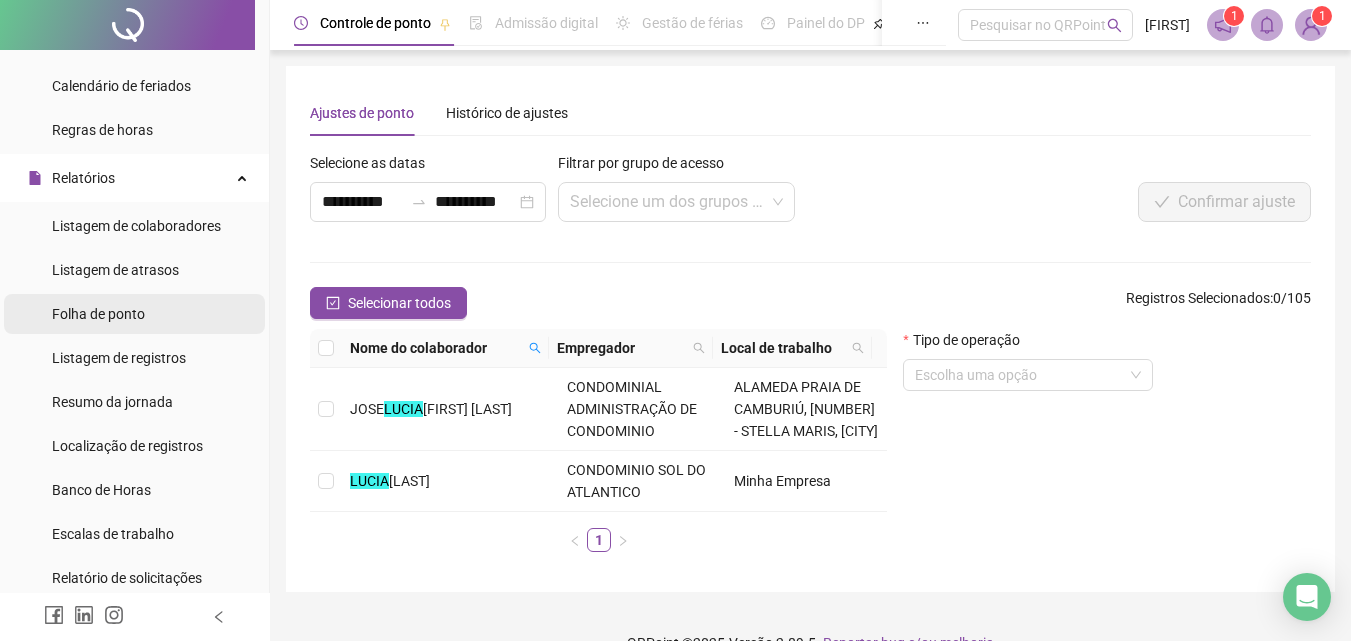 drag, startPoint x: 127, startPoint y: 317, endPoint x: 170, endPoint y: 320, distance: 43.104523 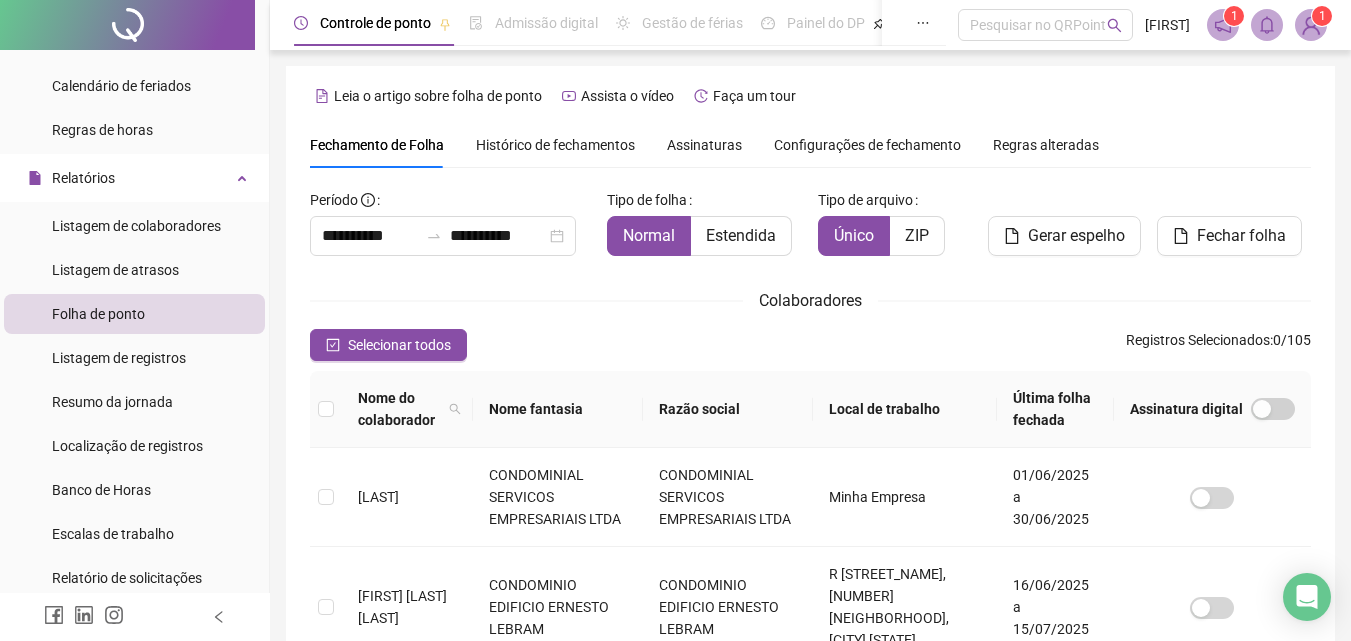 scroll, scrollTop: 89, scrollLeft: 0, axis: vertical 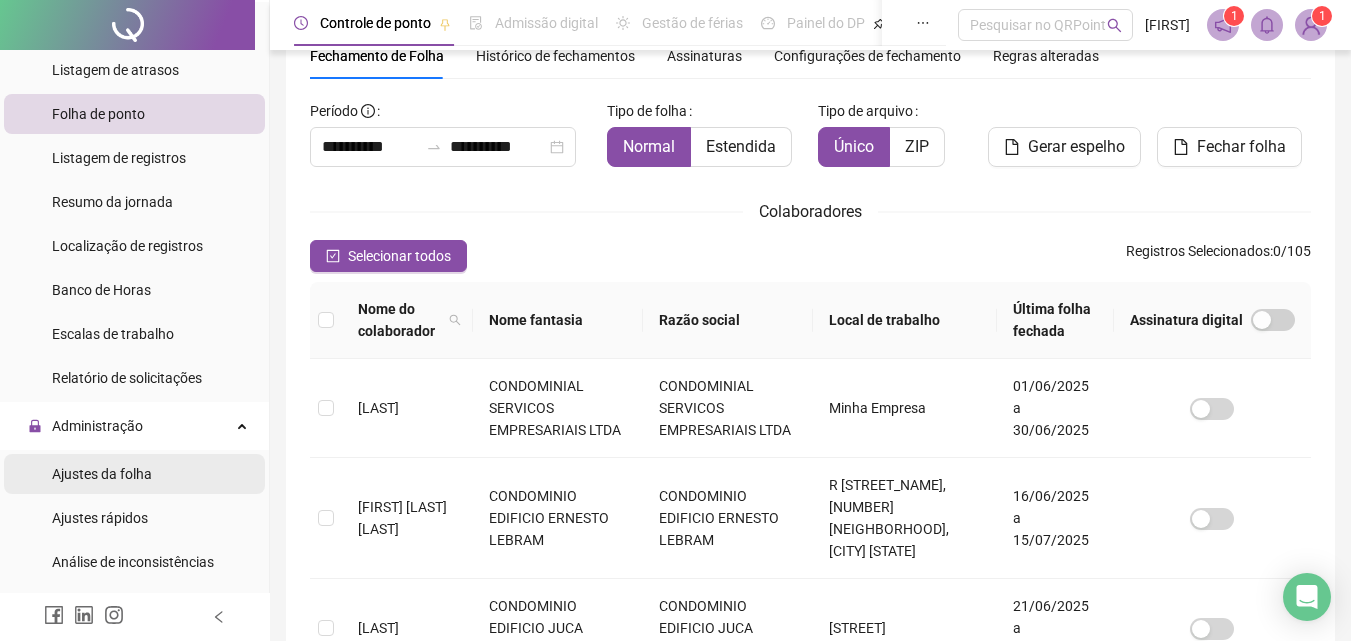 click on "Ajustes da folha" at bounding box center [102, 474] 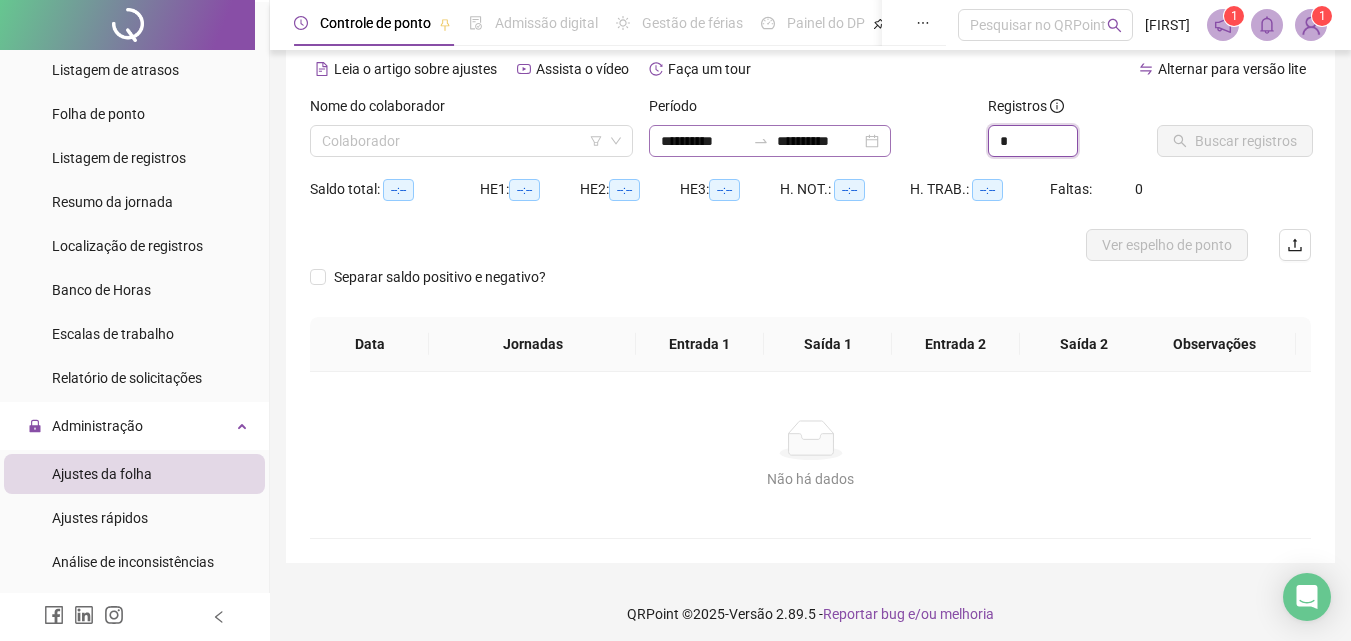 drag, startPoint x: 1019, startPoint y: 144, endPoint x: 919, endPoint y: 151, distance: 100.2447 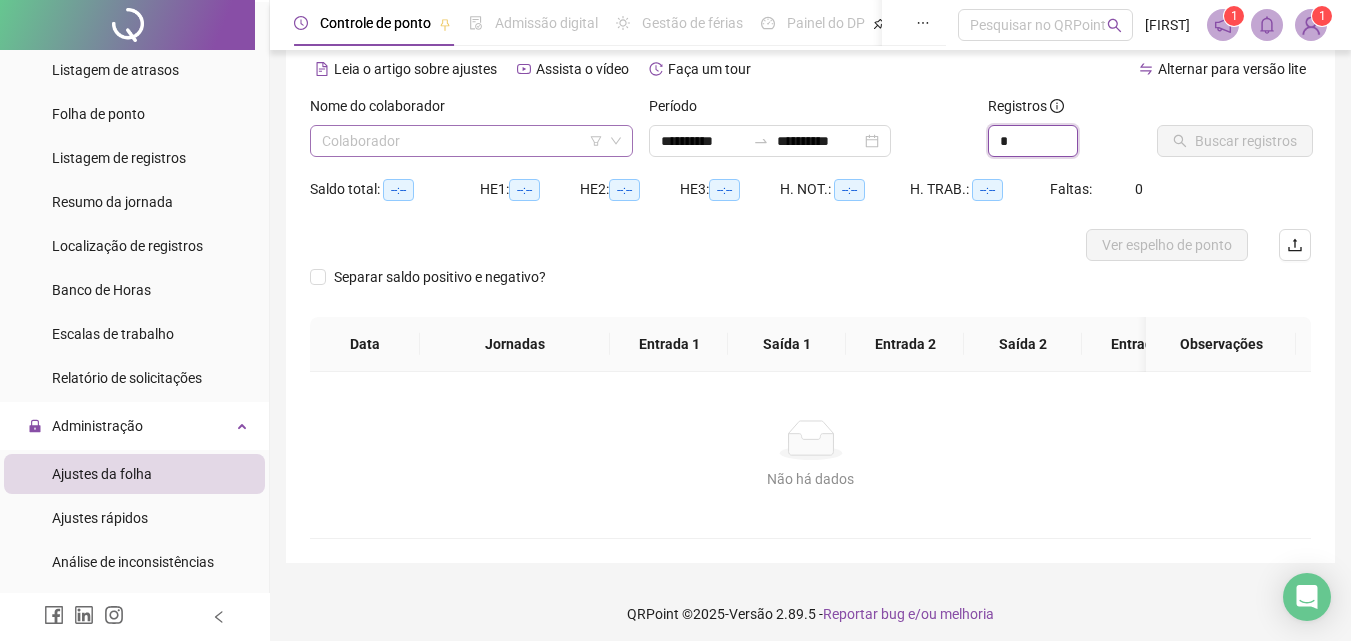 type on "*" 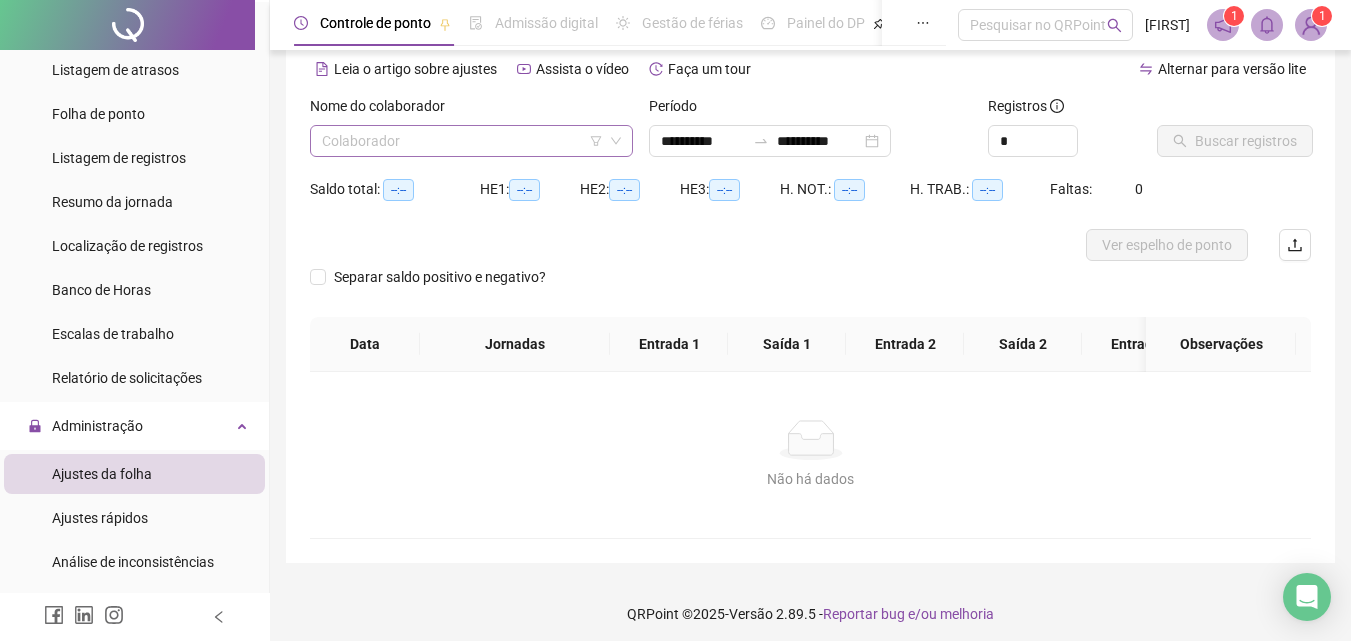 click at bounding box center (462, 141) 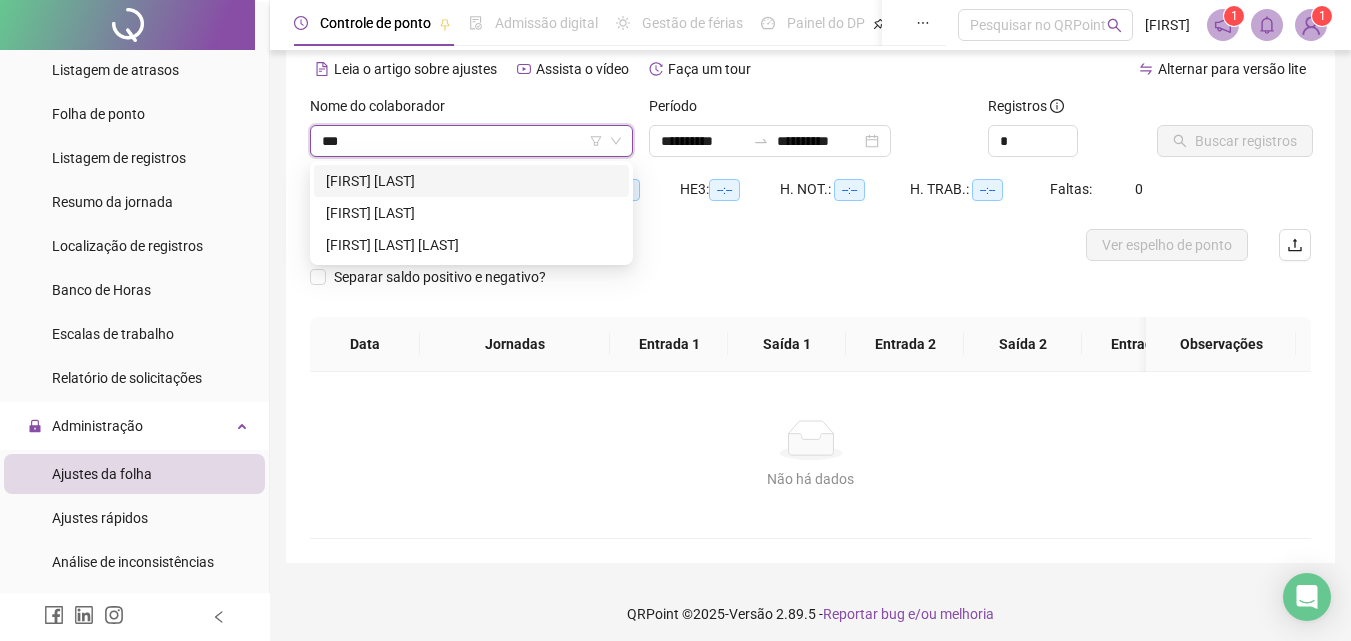 type on "****" 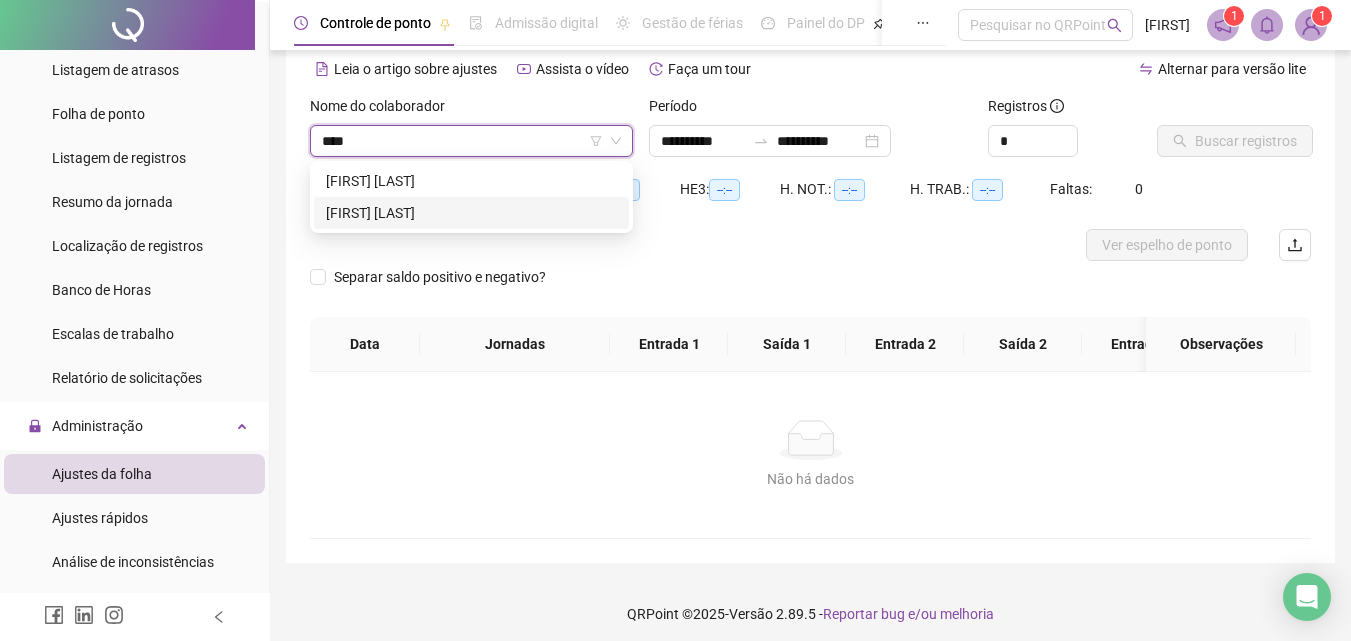 click on "[FIRST] [LAST]" at bounding box center [471, 213] 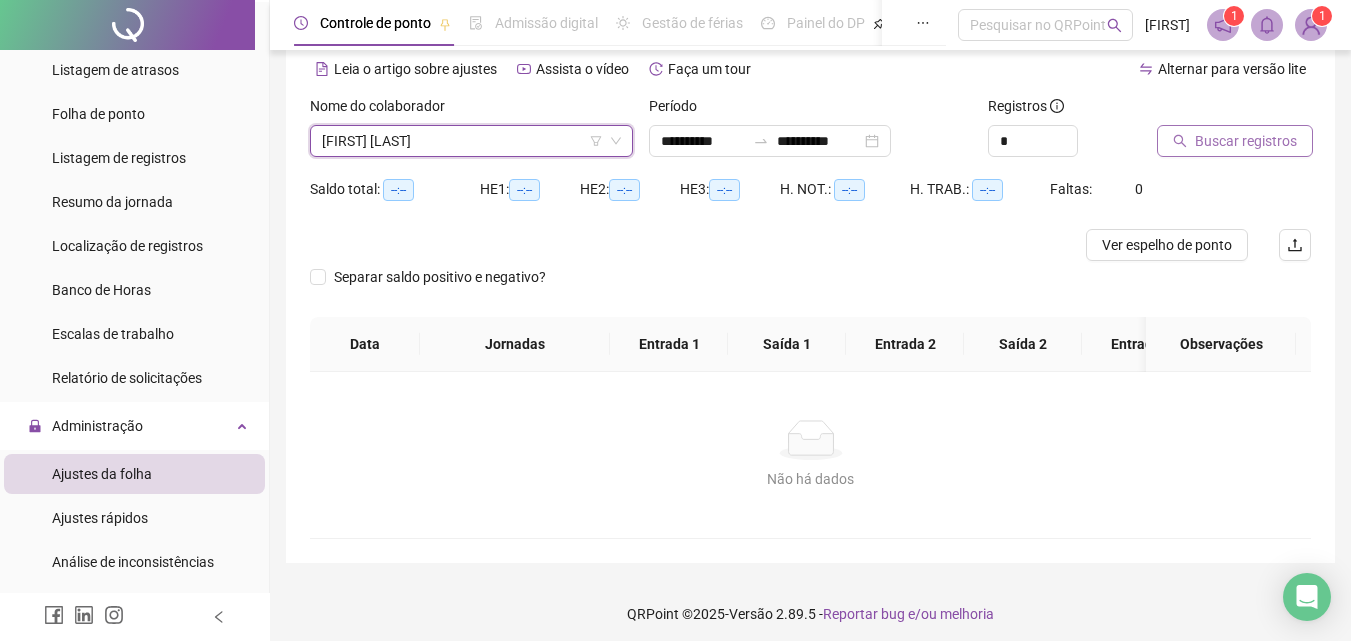 click on "Buscar registros" at bounding box center (1246, 141) 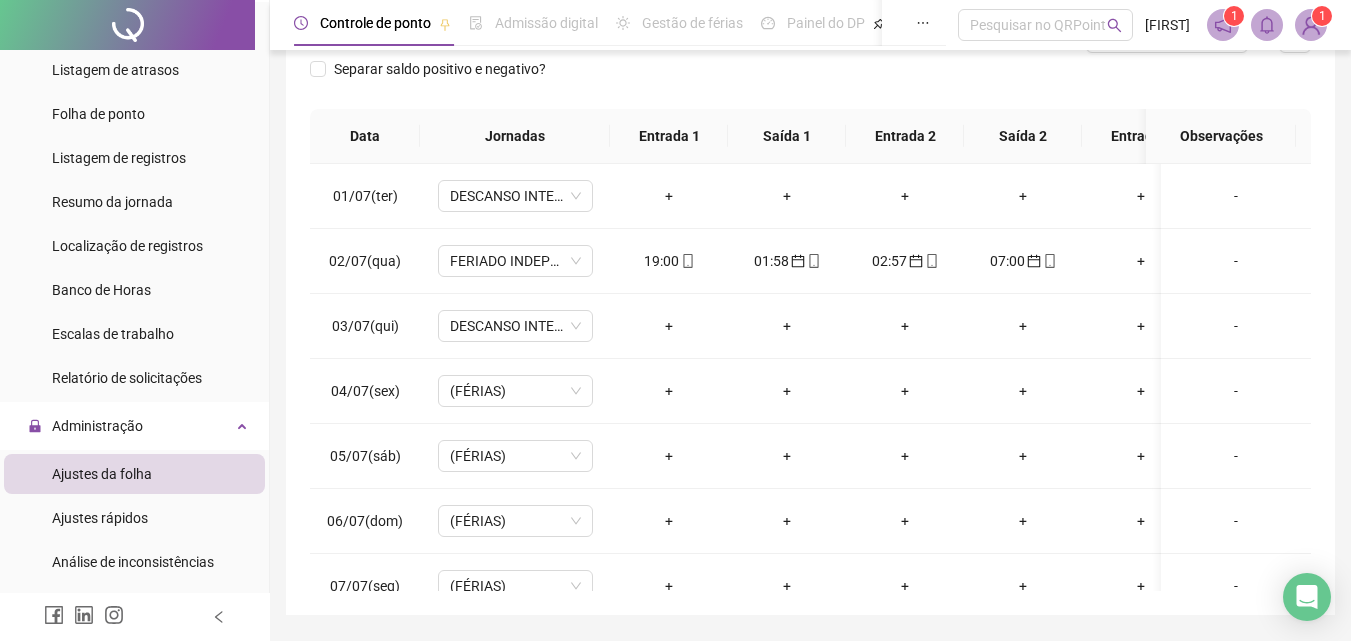 scroll, scrollTop: 310, scrollLeft: 0, axis: vertical 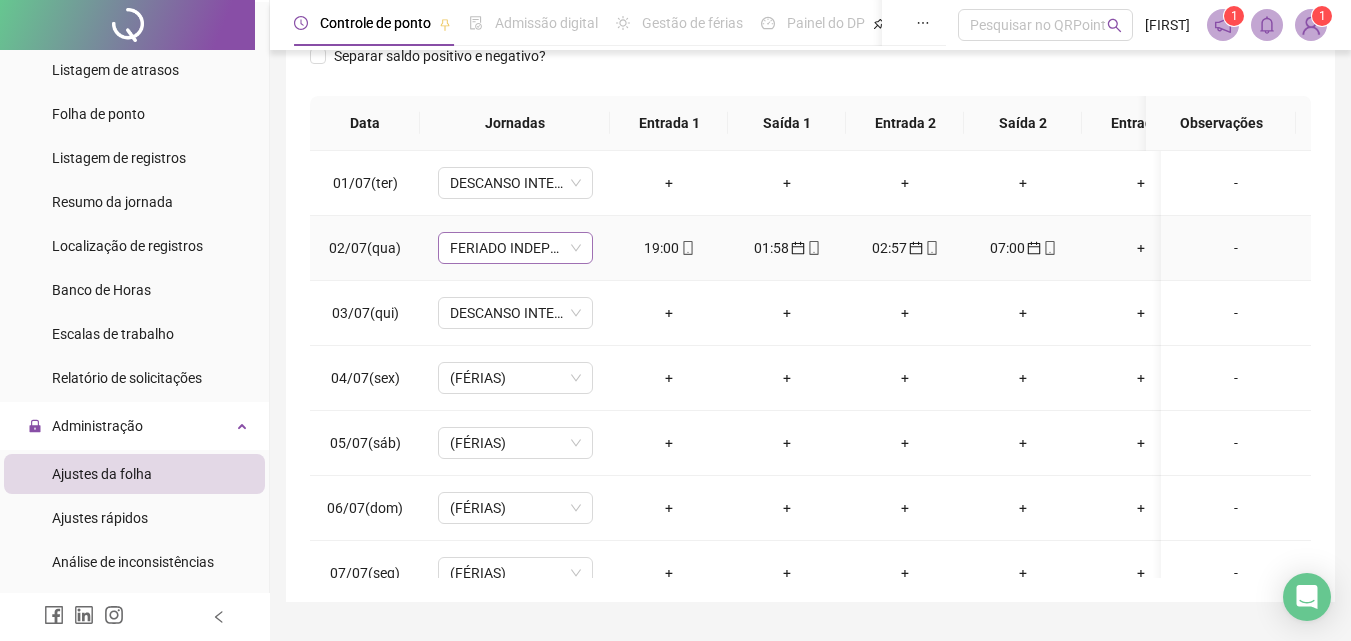 click on "FERIADO INDEPÊNCIA DA BAHIA" at bounding box center (515, 248) 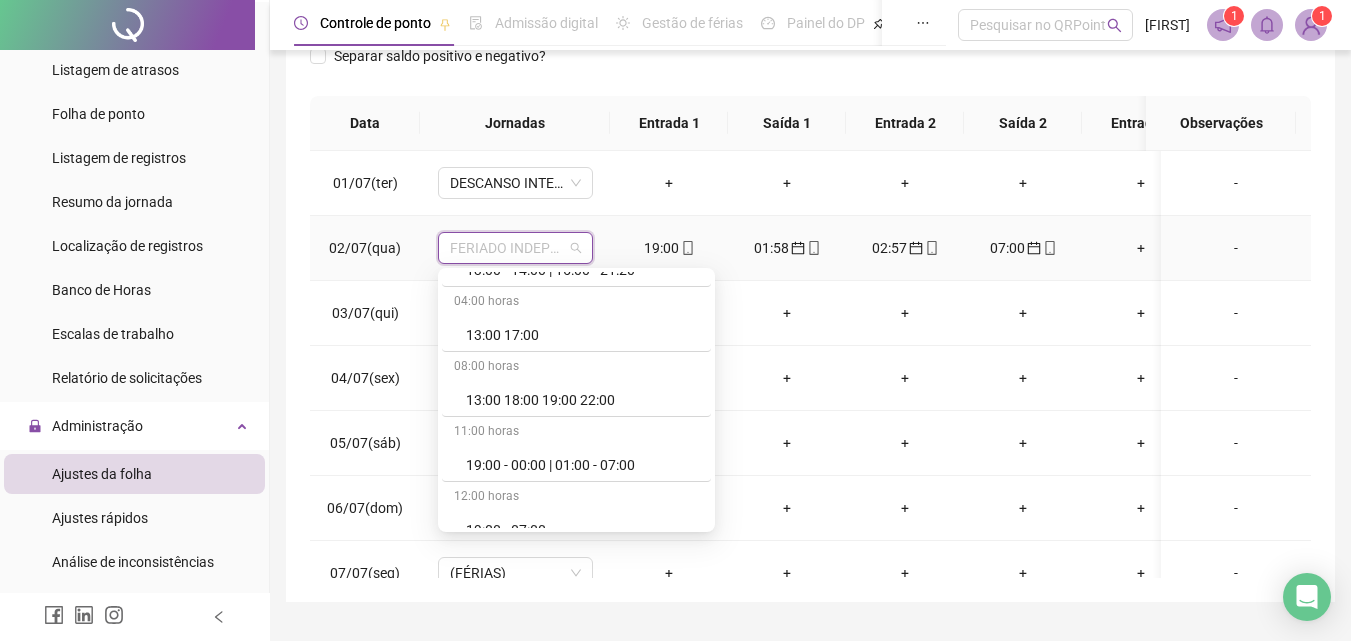 scroll, scrollTop: 3306, scrollLeft: 0, axis: vertical 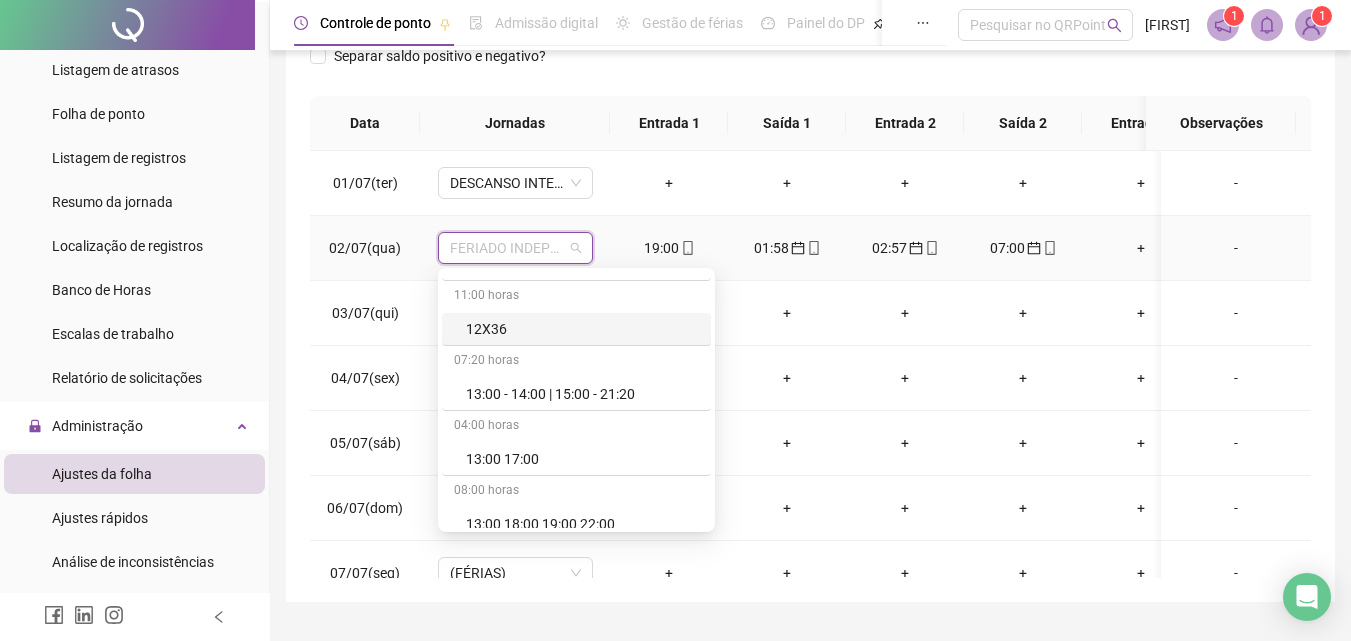click on "12X36" at bounding box center (582, 329) 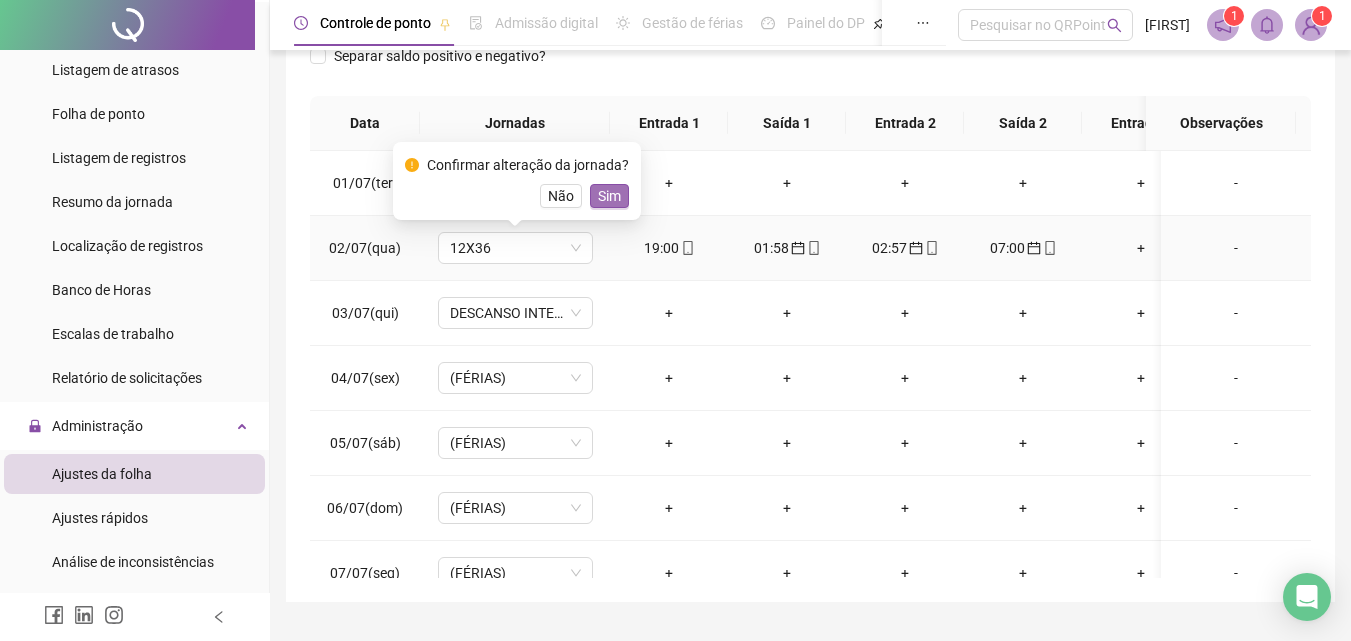 click on "Sim" at bounding box center (609, 196) 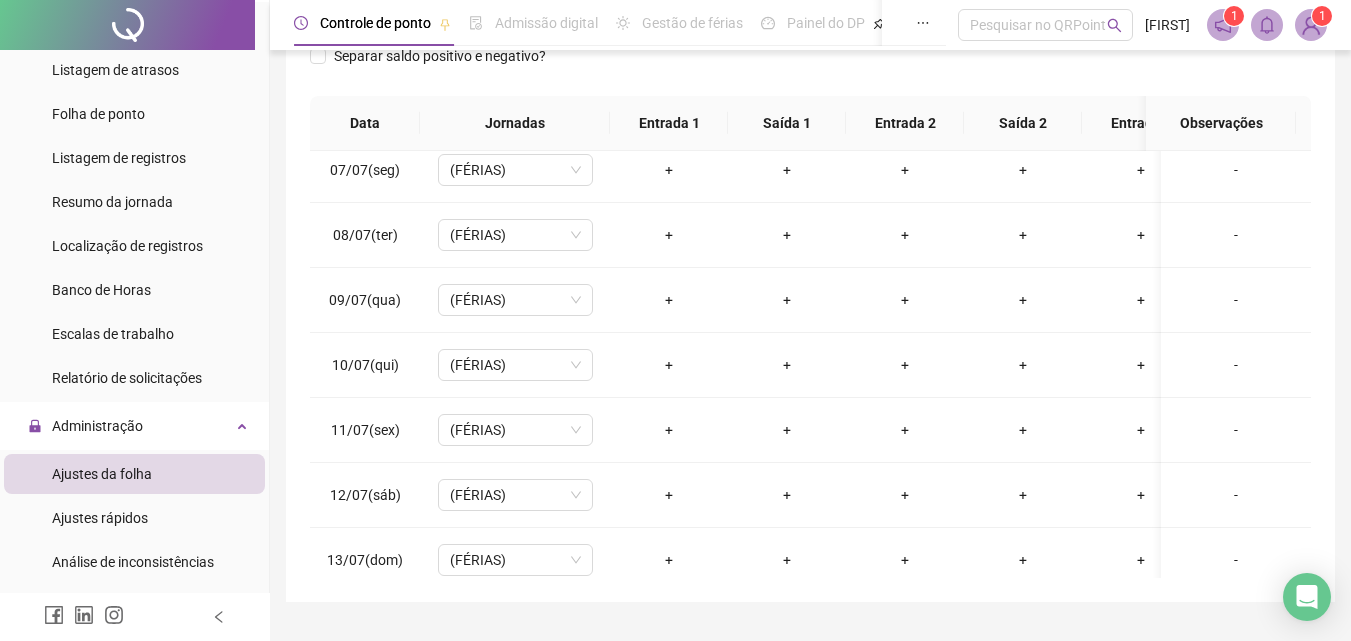 scroll, scrollTop: 0, scrollLeft: 0, axis: both 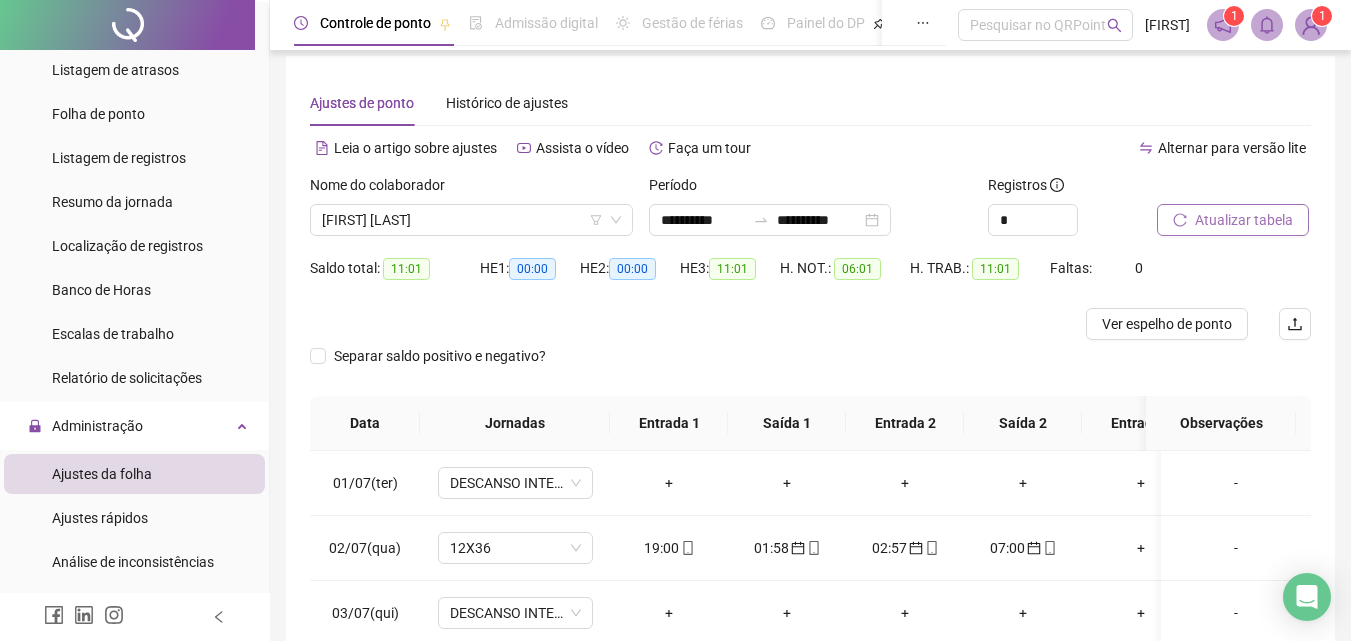 click on "Atualizar tabela" at bounding box center (1244, 220) 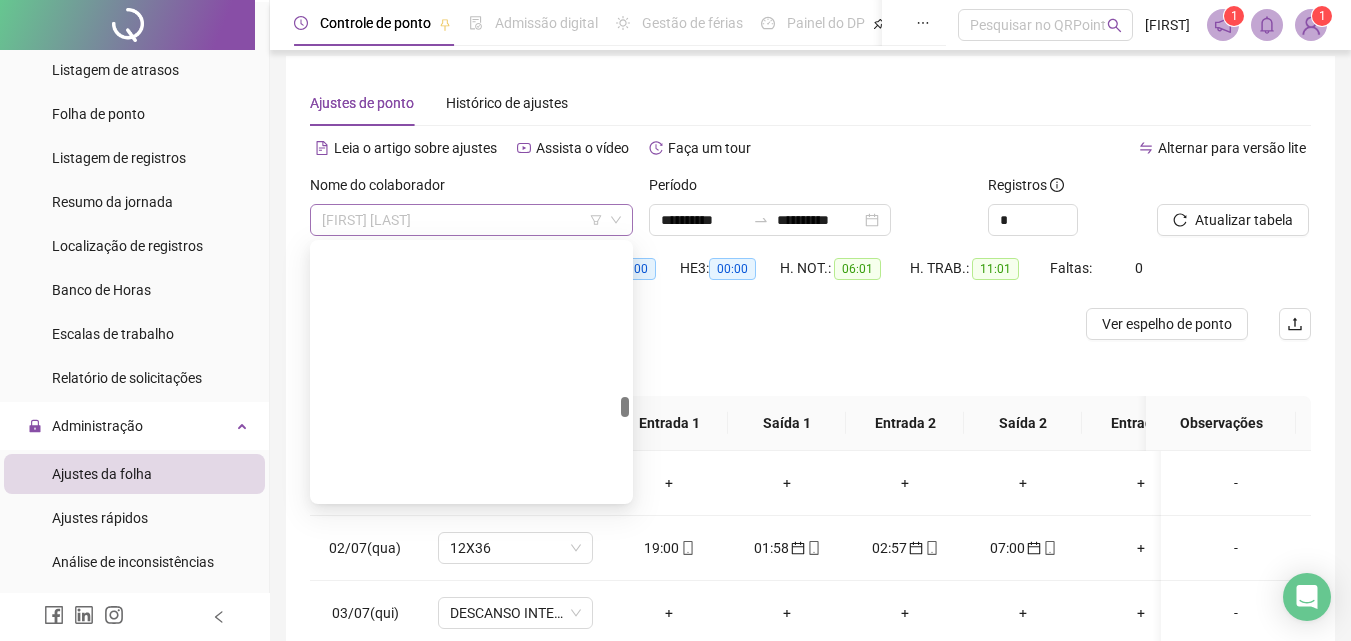 click on "[FIRST] [LAST]" at bounding box center [471, 220] 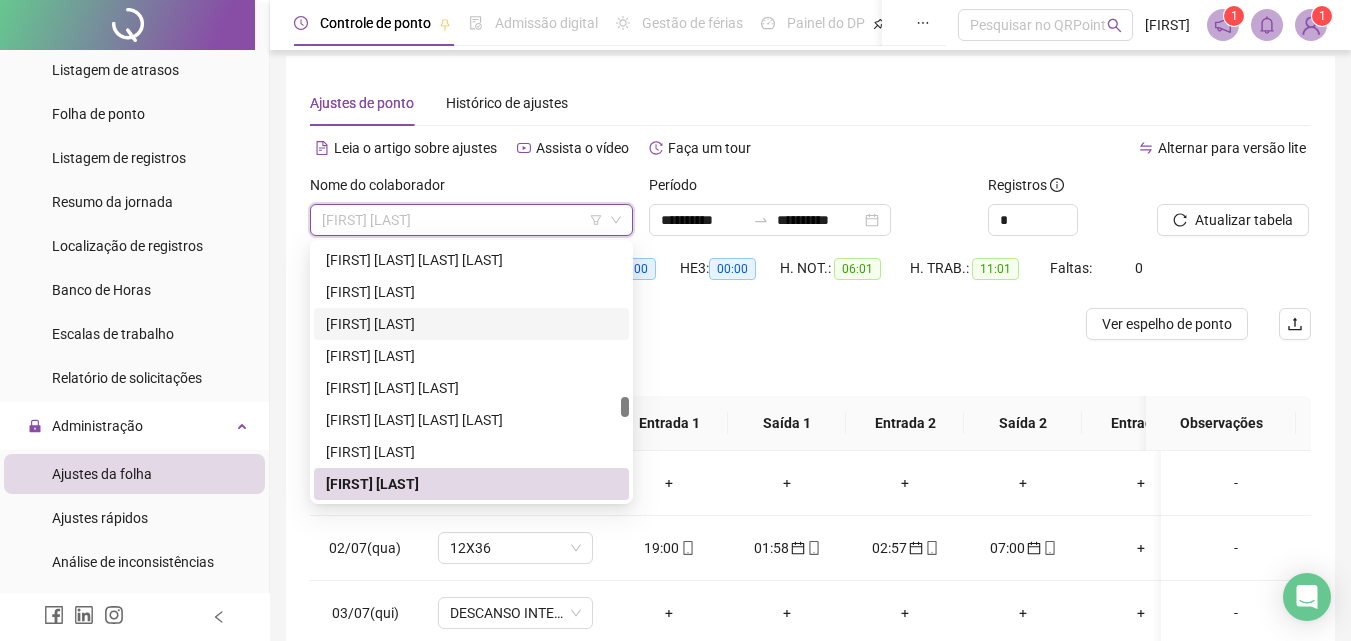 scroll, scrollTop: 2116, scrollLeft: 0, axis: vertical 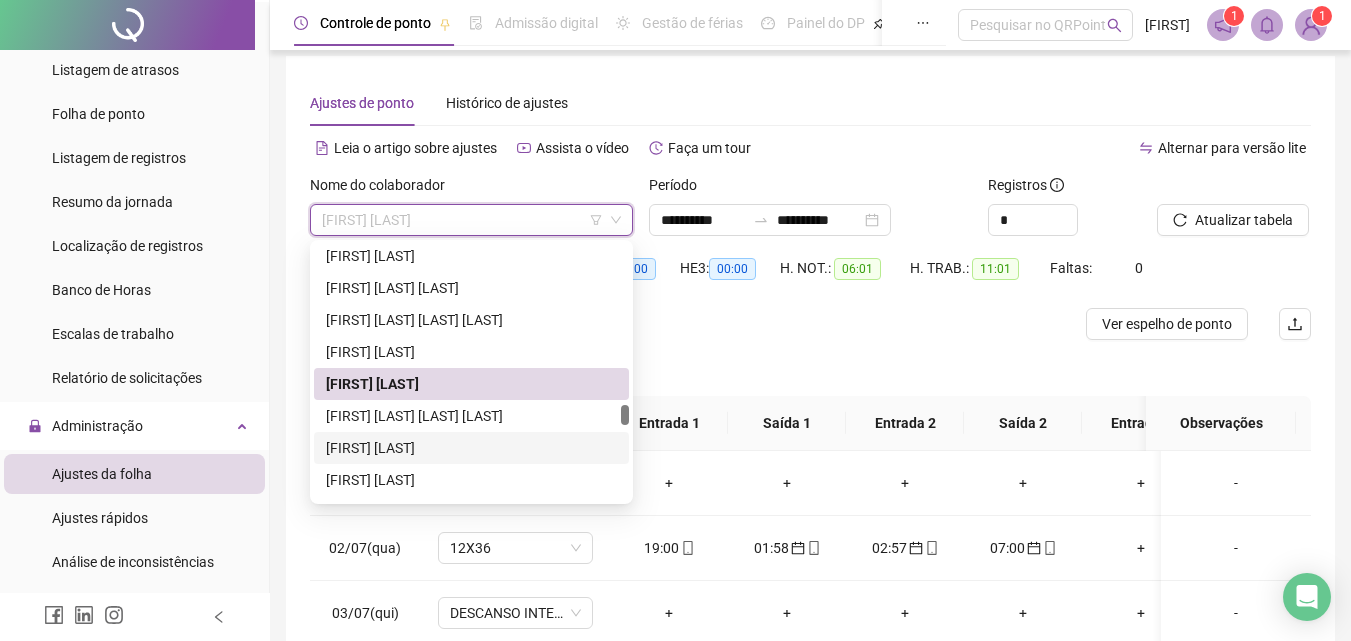 click on "[FIRST] [LAST]" at bounding box center (471, 448) 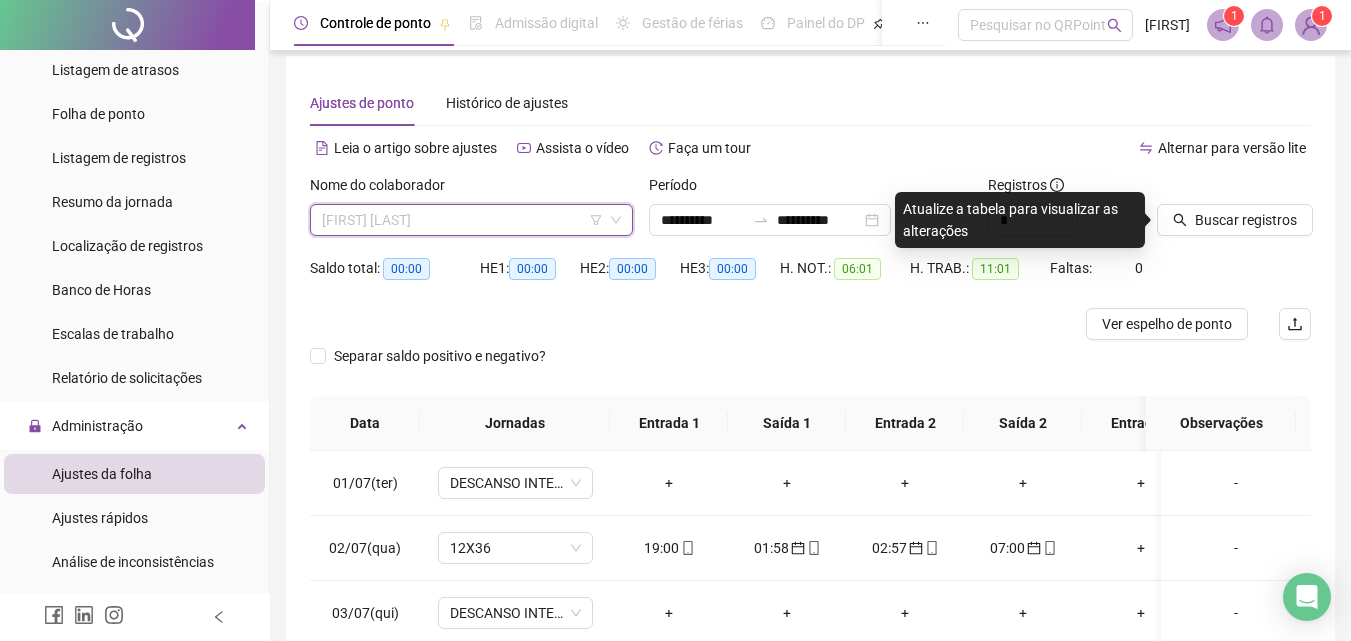 click on "[FIRST] [LAST]" at bounding box center (471, 220) 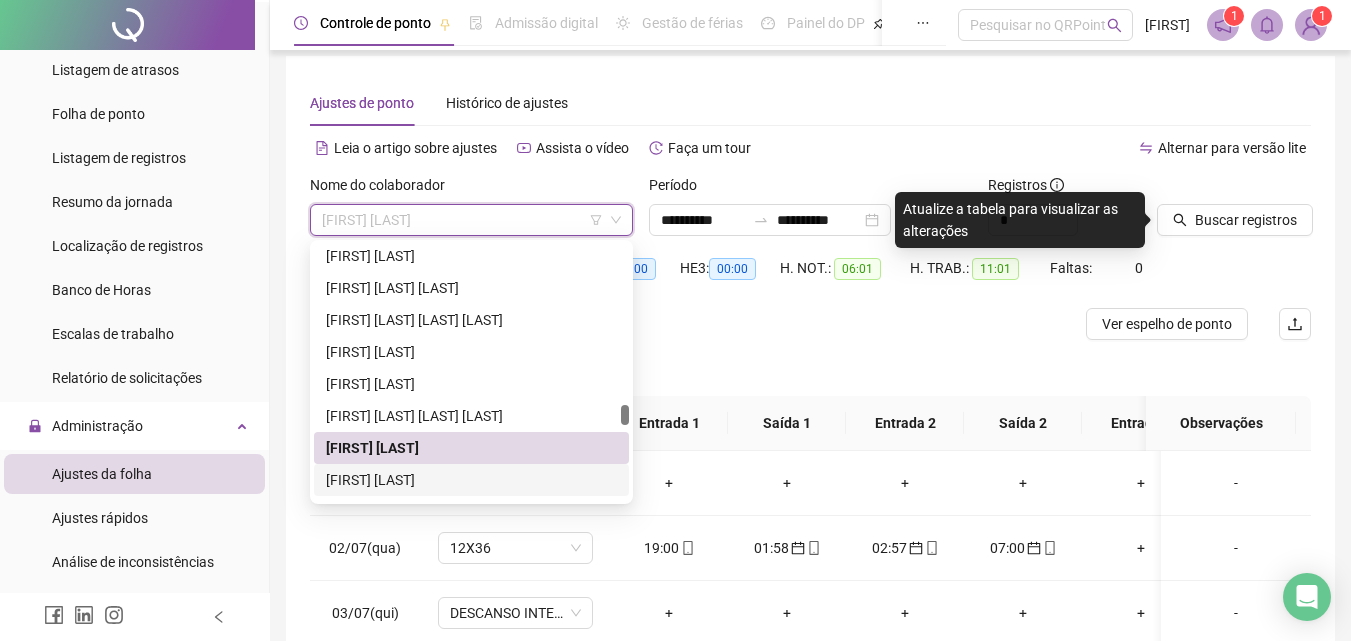 click on "[FIRST] [LAST]" at bounding box center [471, 480] 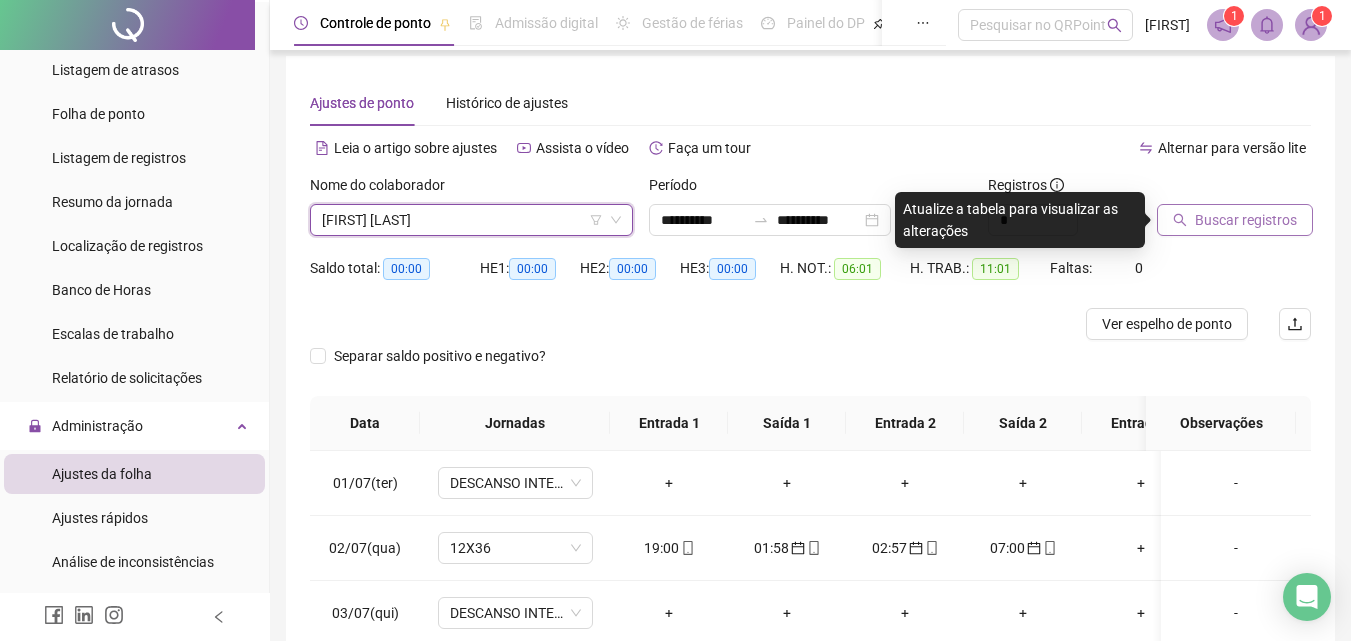click on "Buscar registros" at bounding box center [1246, 220] 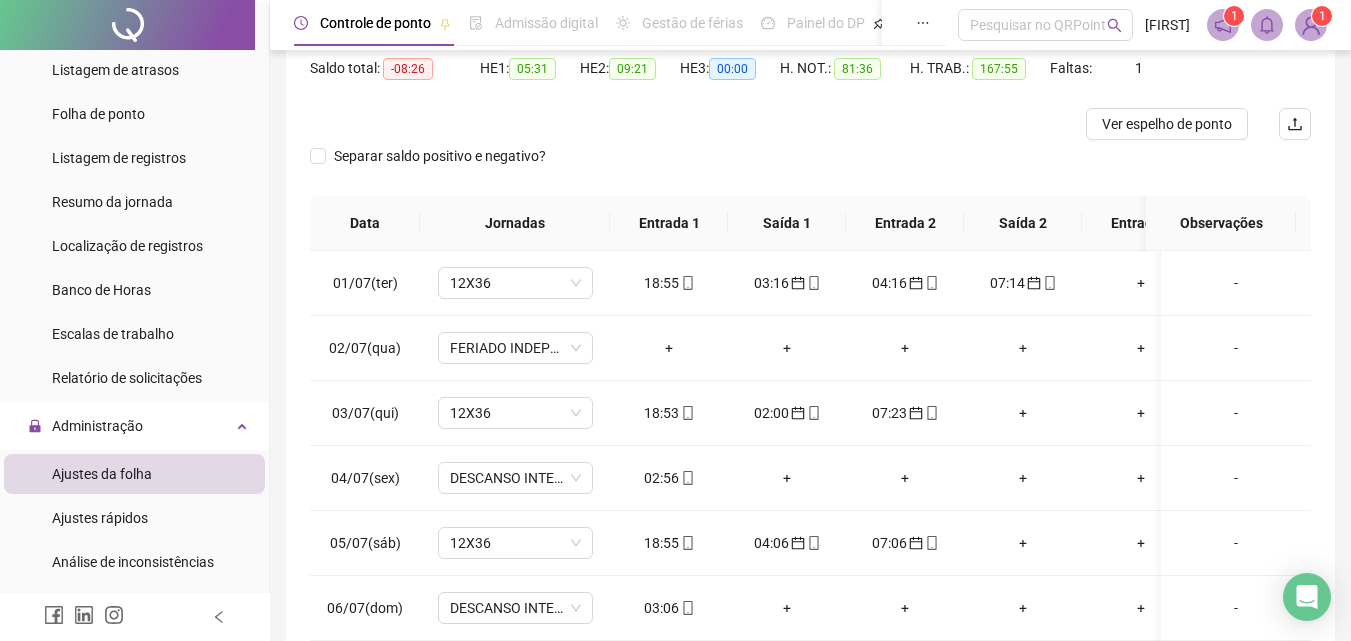 scroll, scrollTop: 310, scrollLeft: 0, axis: vertical 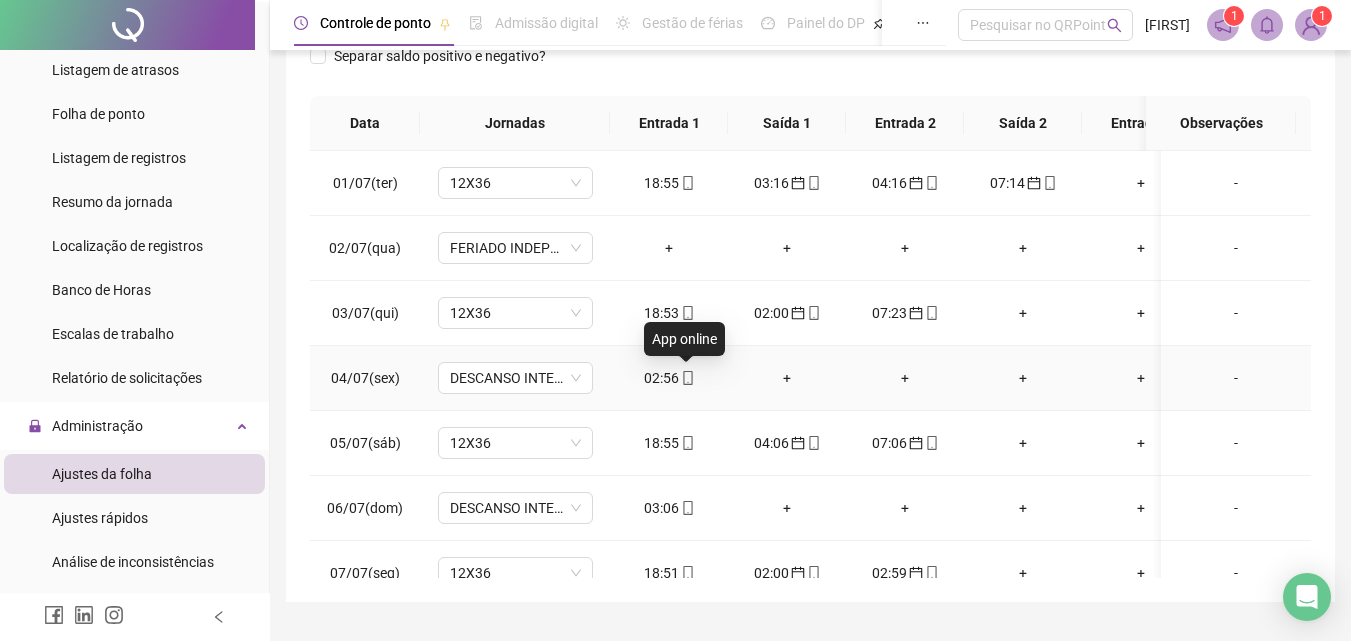 click 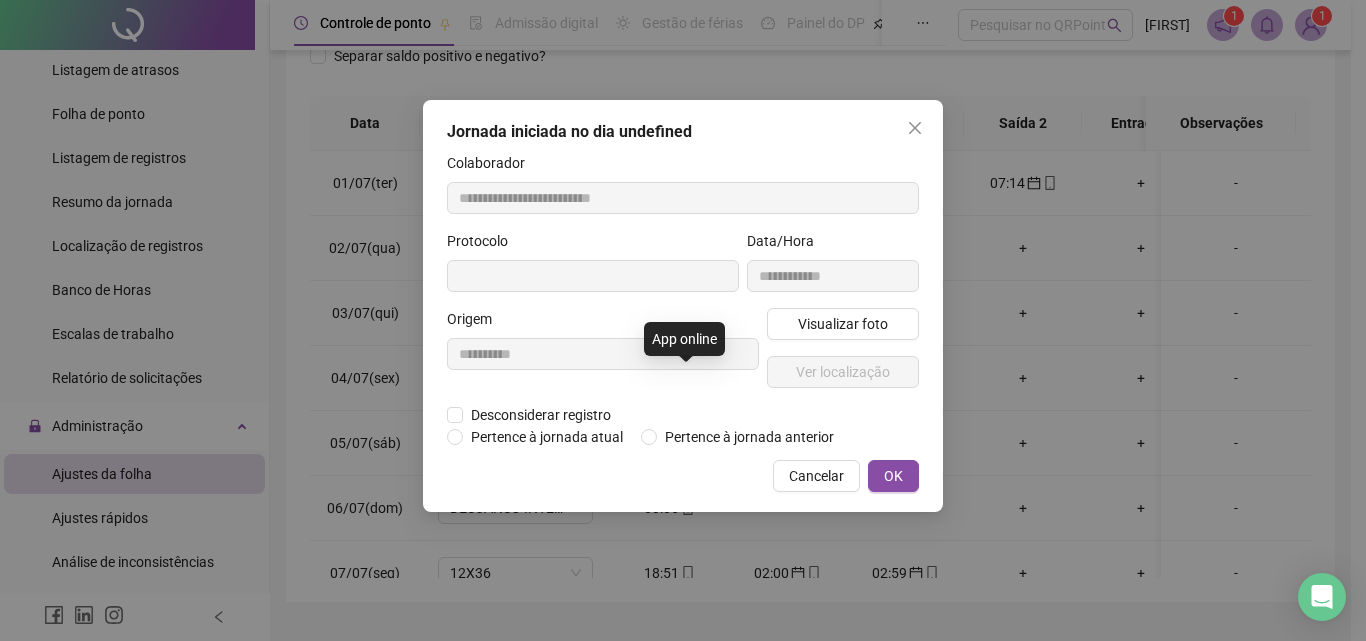 type on "**********" 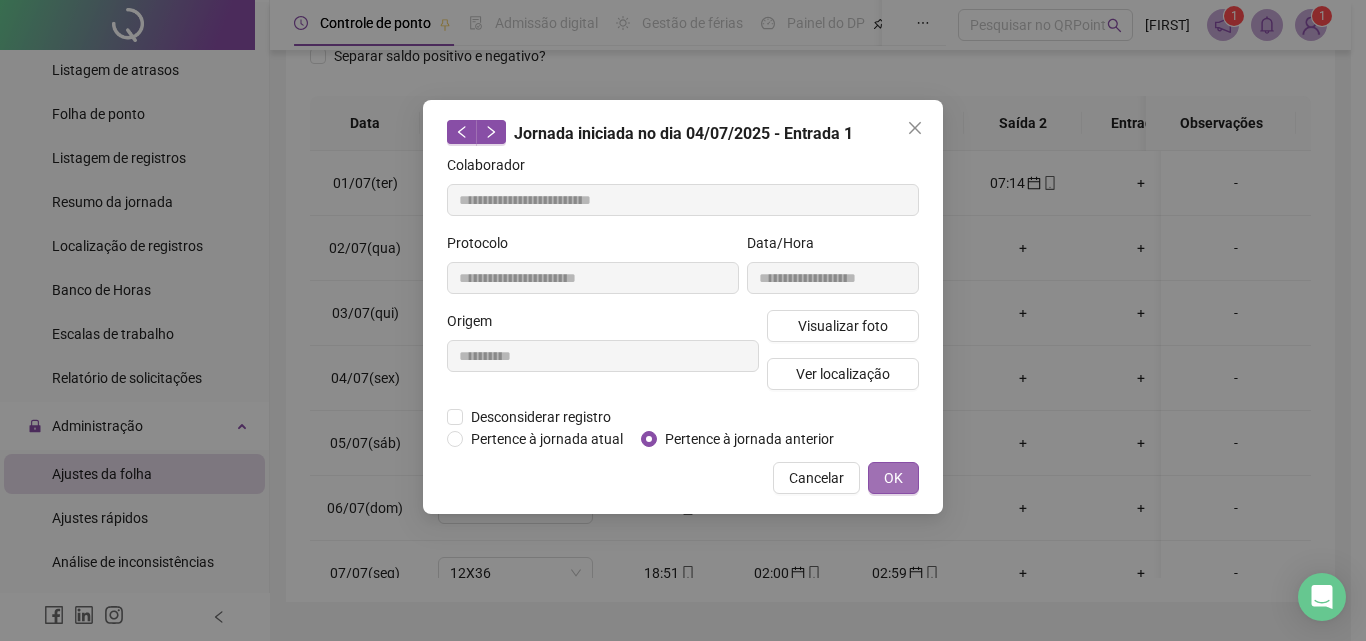 click on "OK" at bounding box center [893, 478] 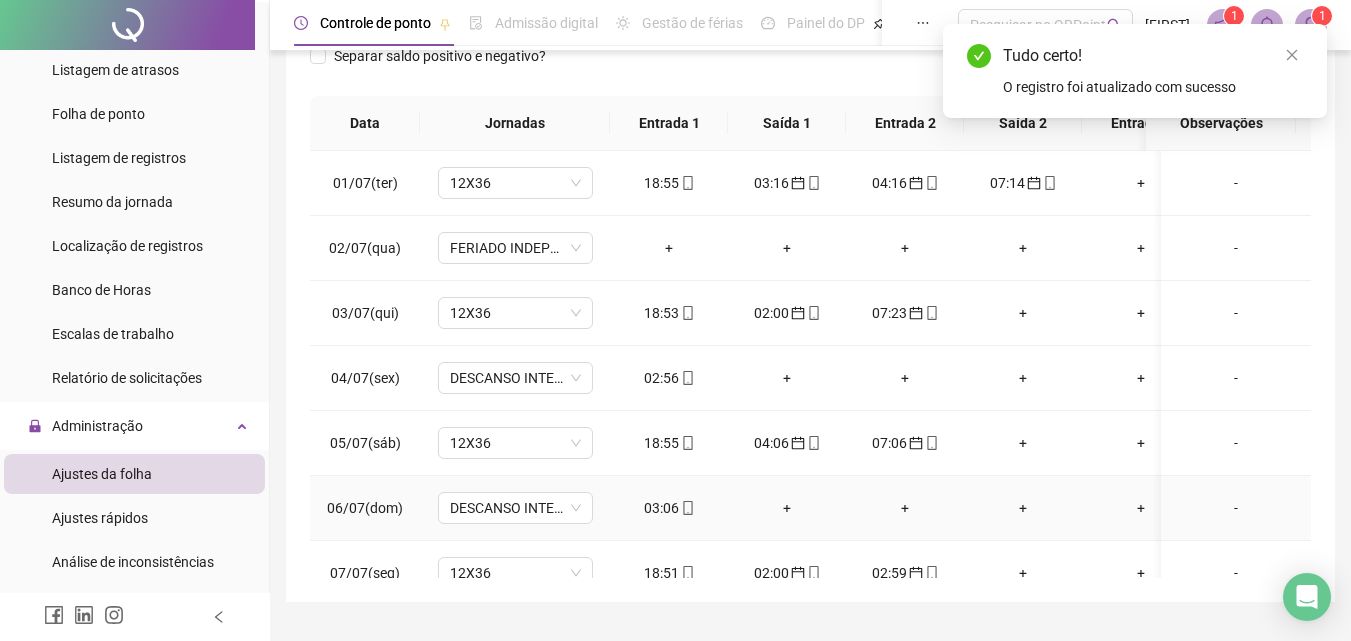 click 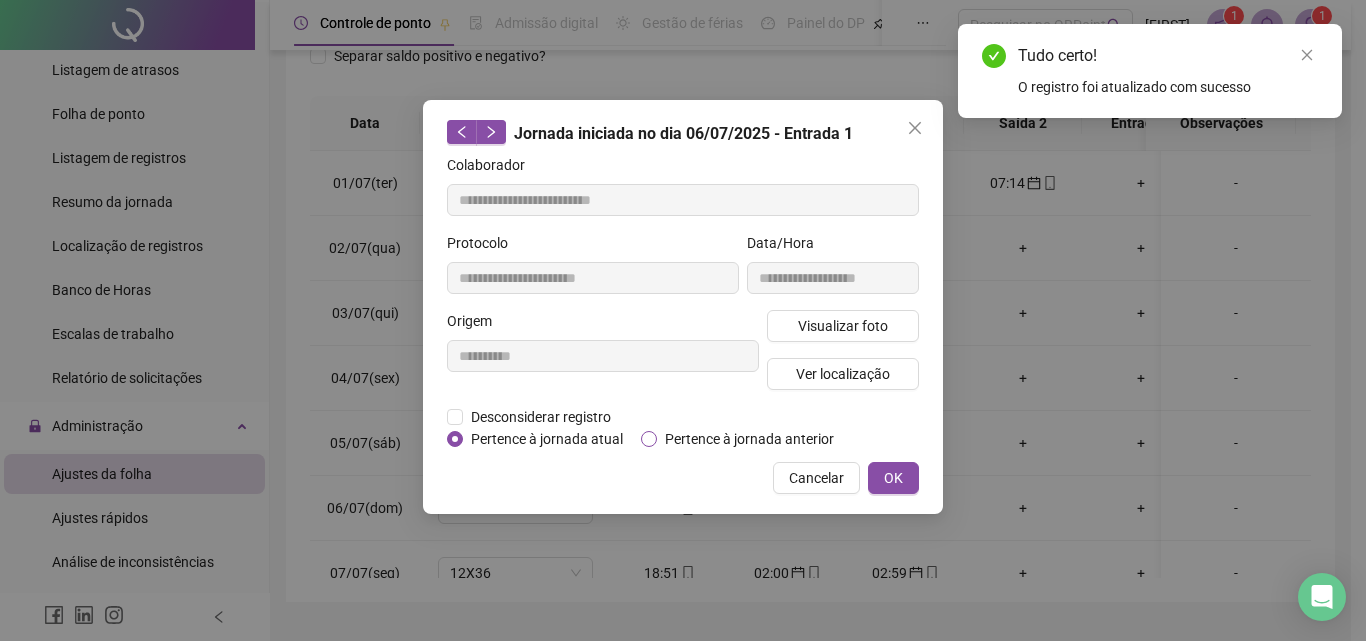 type on "**********" 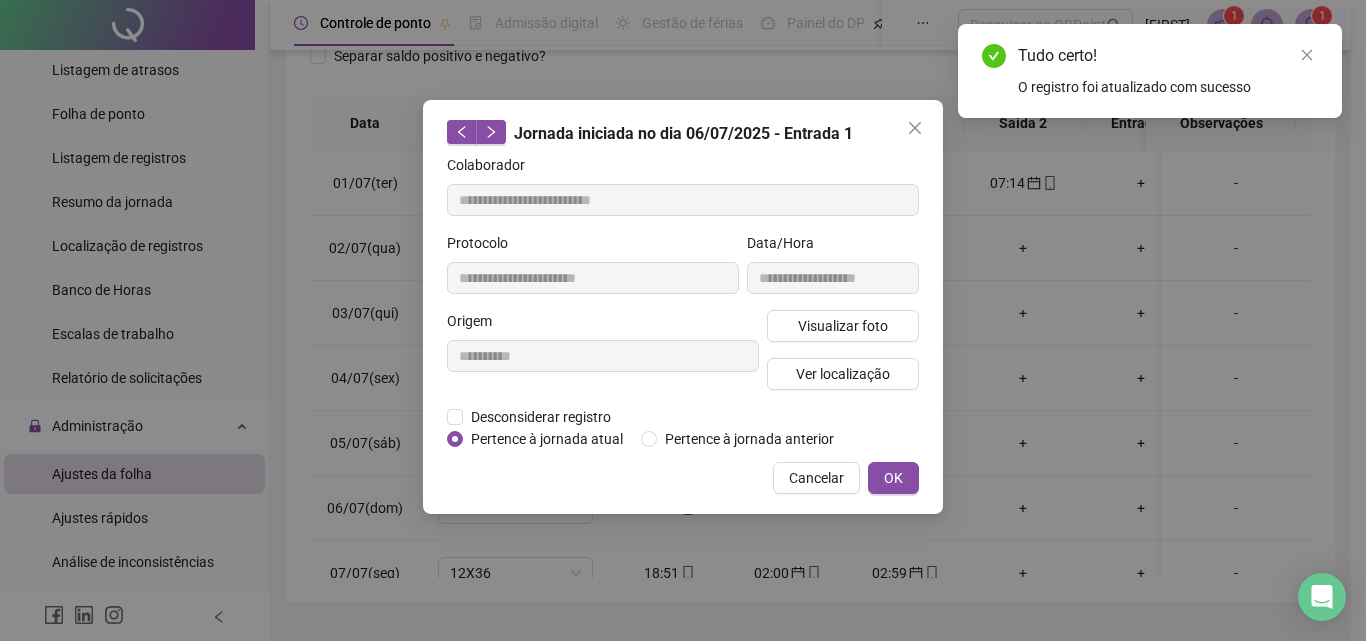 click on "OK" at bounding box center (893, 478) 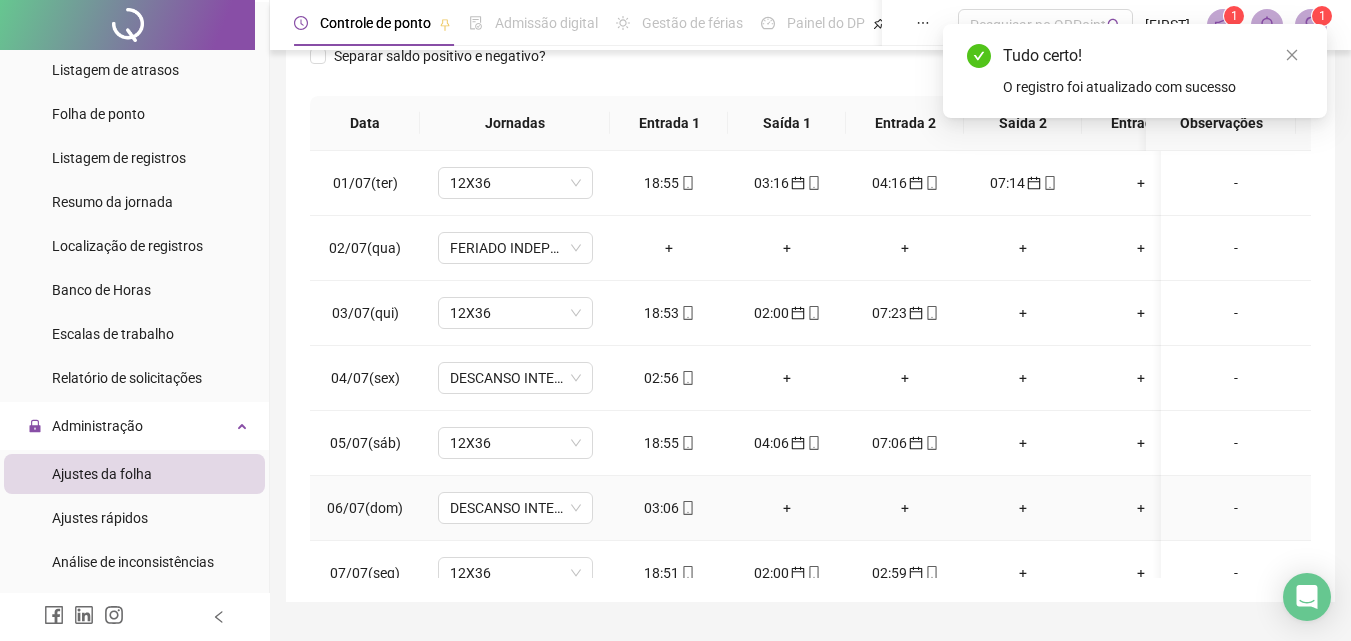 click 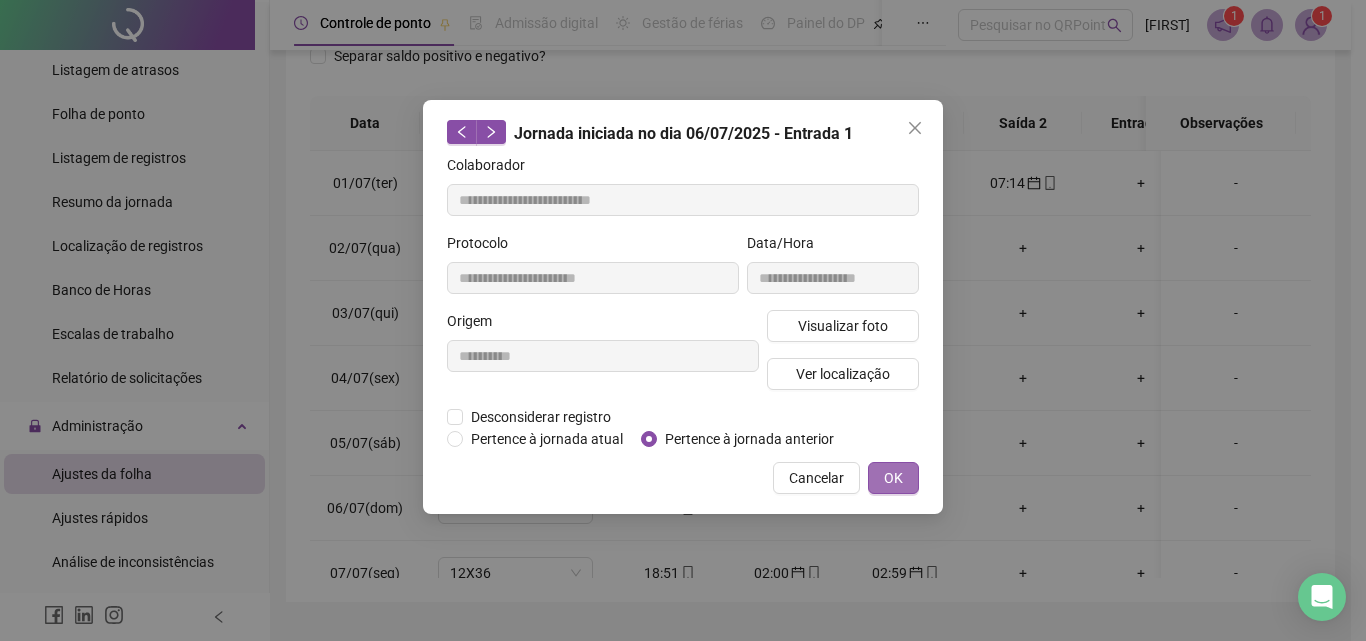 click on "OK" at bounding box center (893, 478) 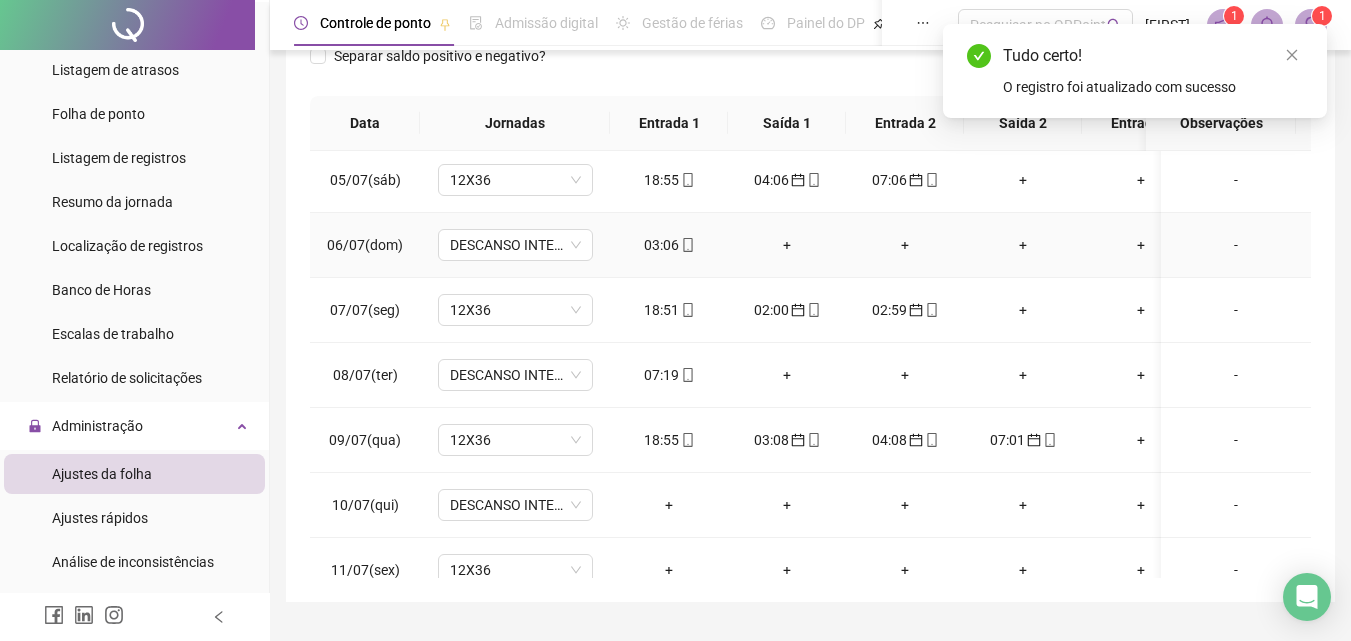 scroll, scrollTop: 300, scrollLeft: 0, axis: vertical 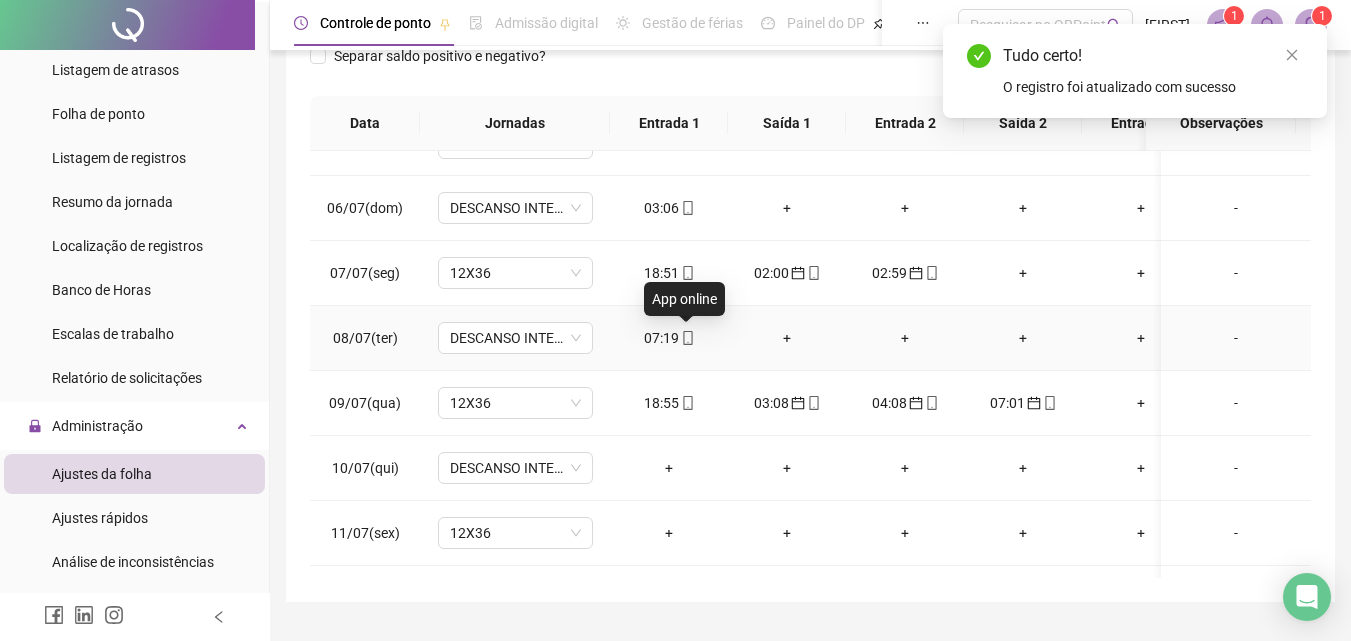 click 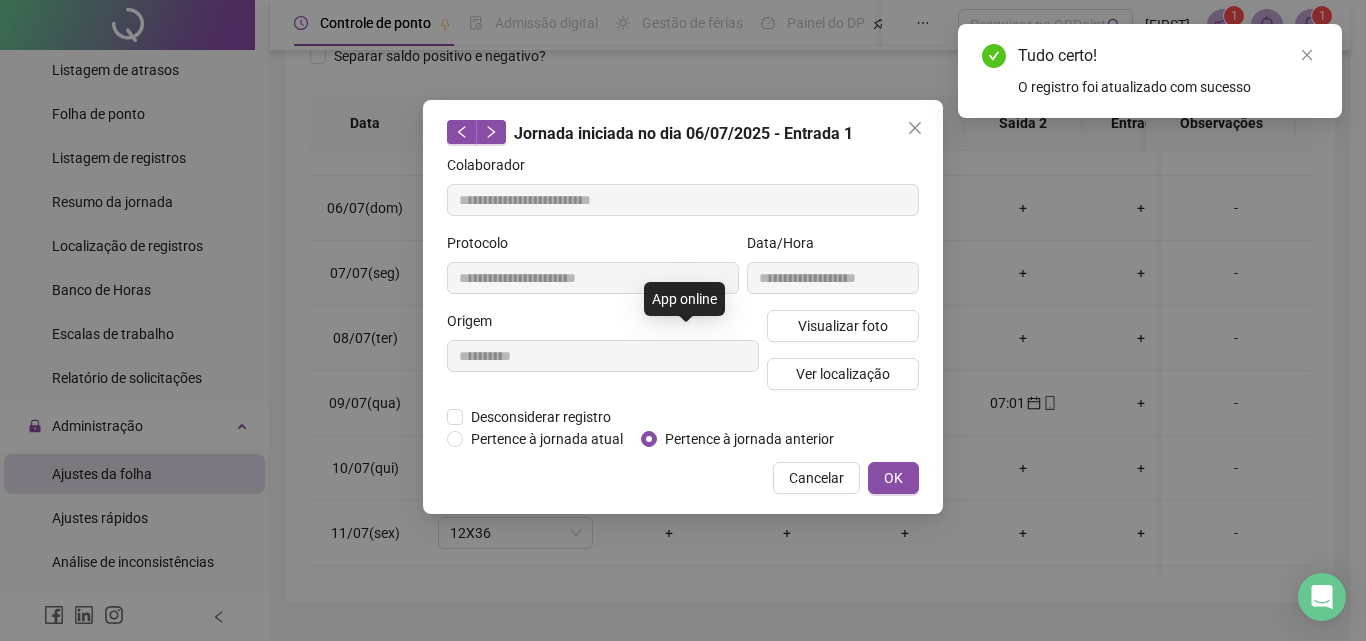 type on "**********" 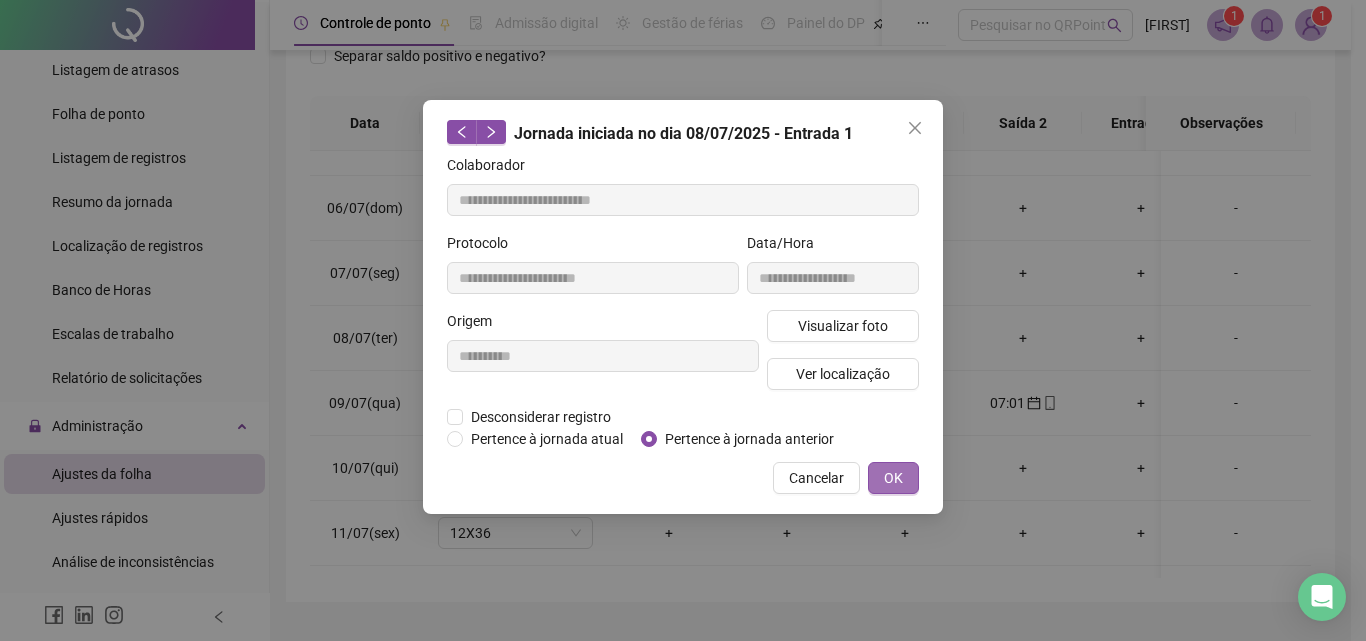 click on "OK" at bounding box center (893, 478) 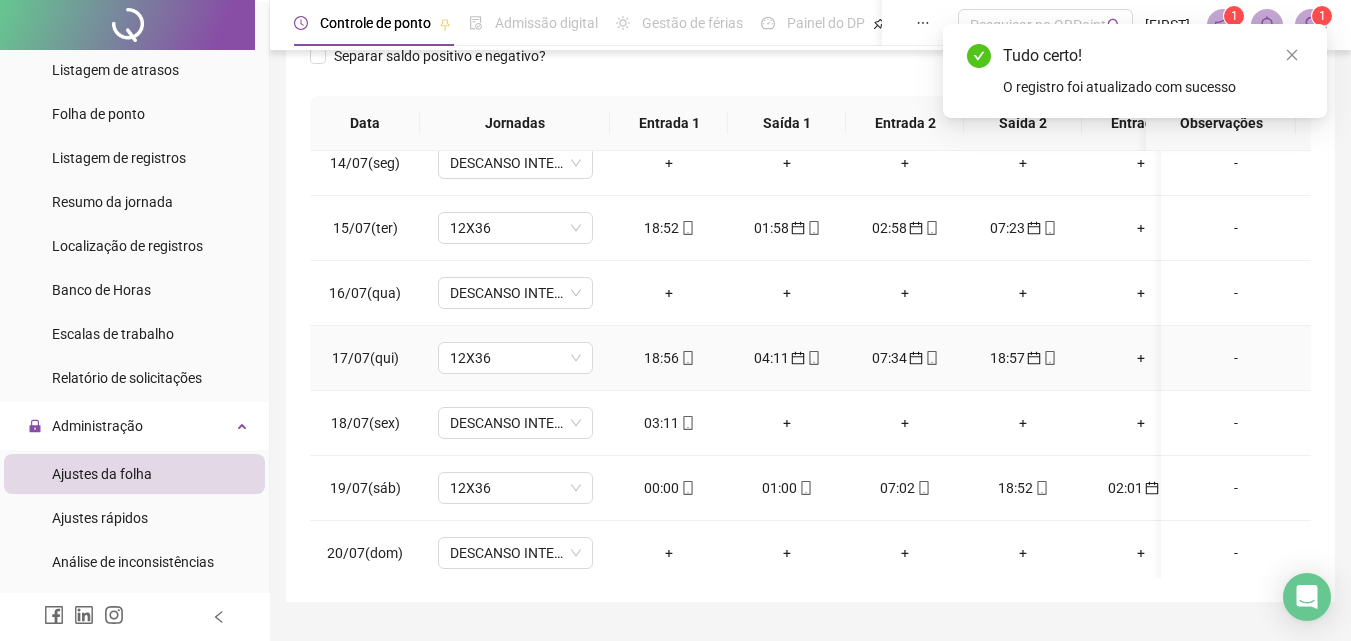 scroll, scrollTop: 900, scrollLeft: 0, axis: vertical 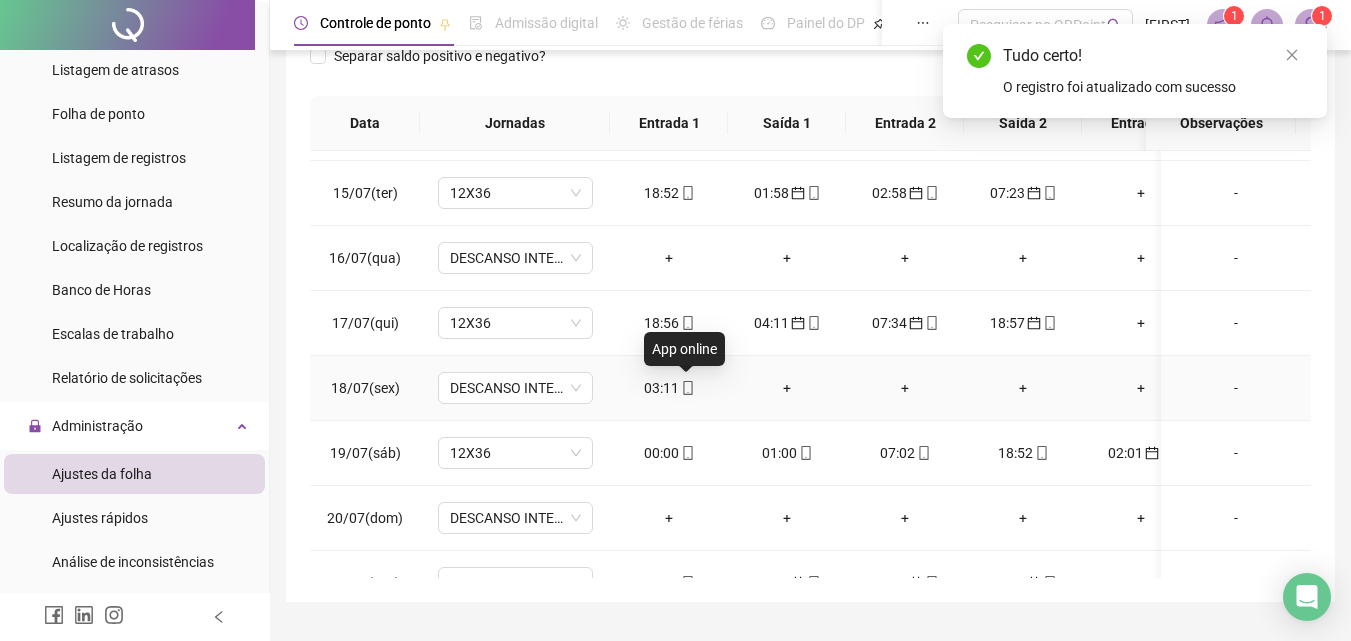 click 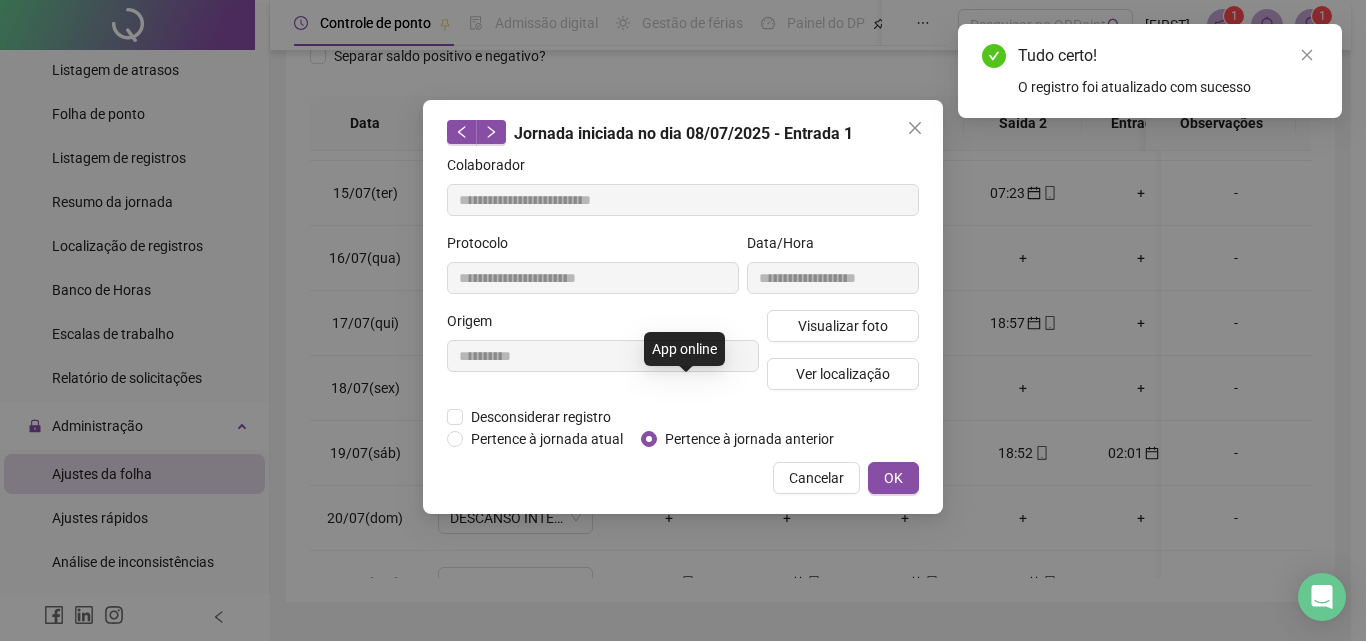 type on "**********" 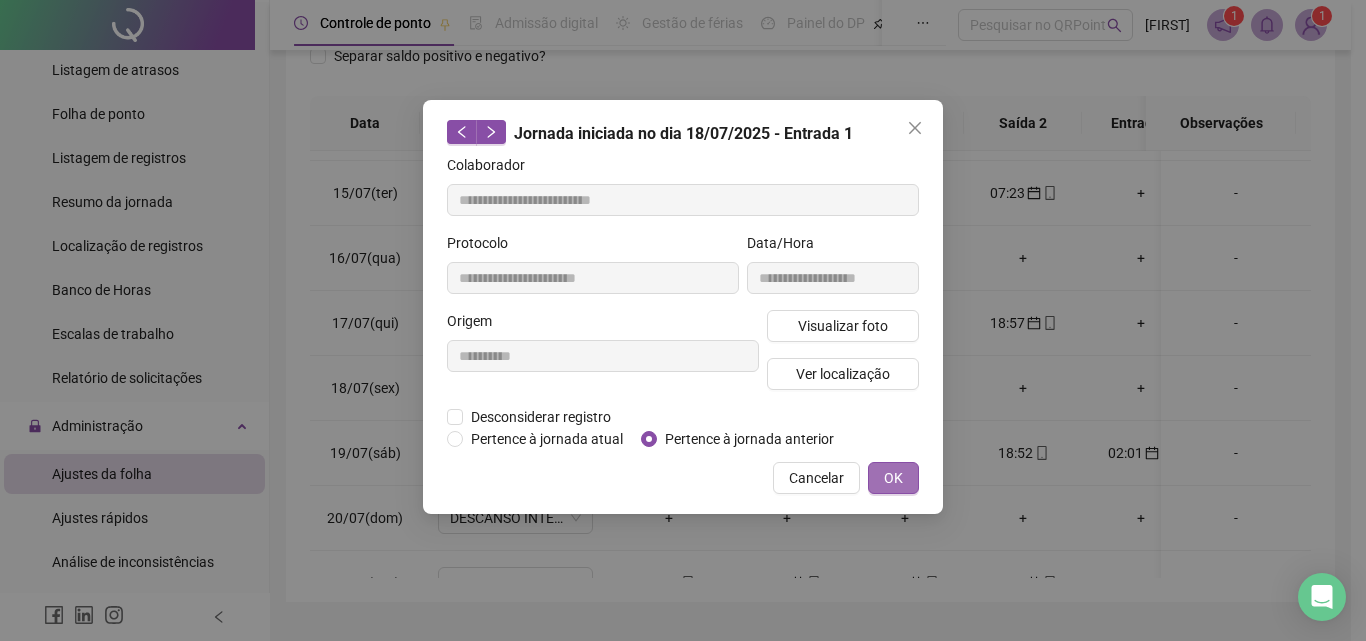 click on "OK" at bounding box center [893, 478] 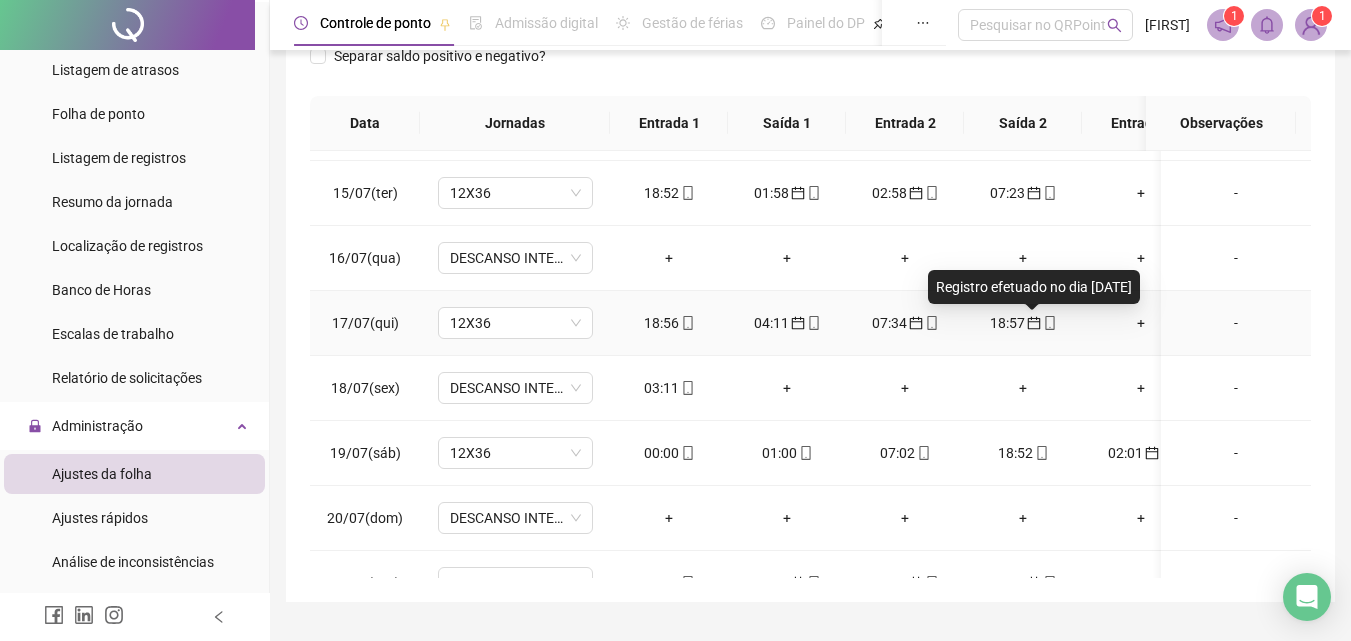 click 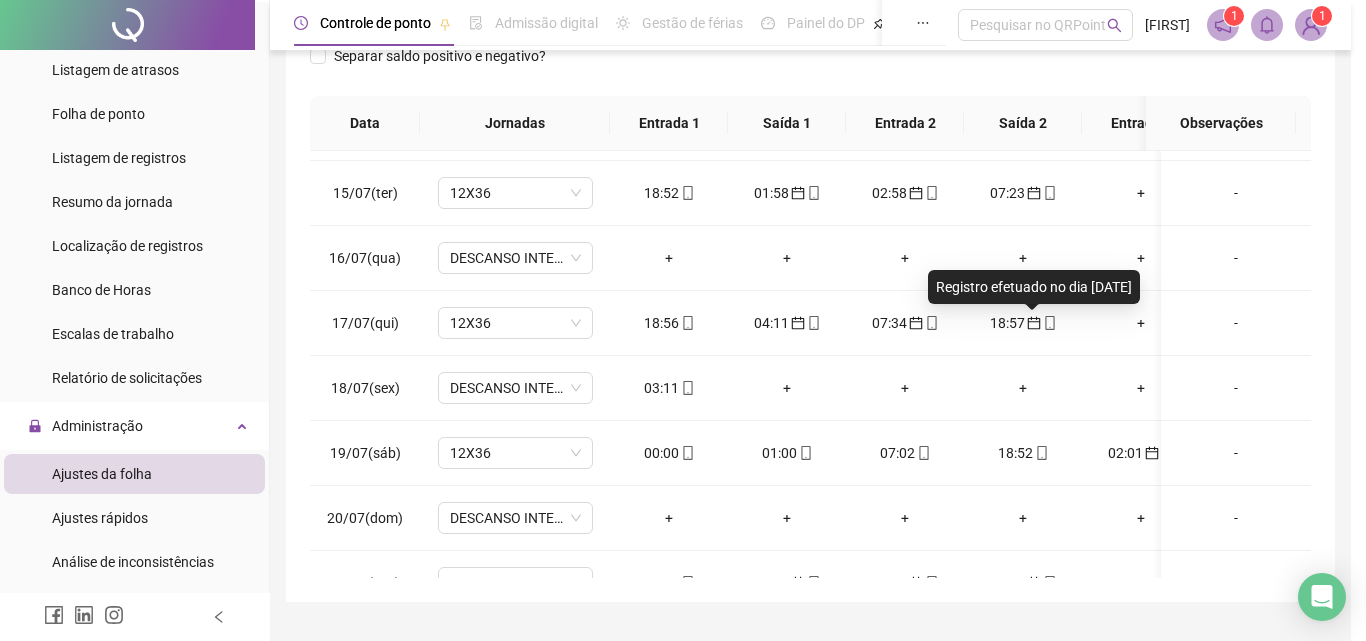 type on "**********" 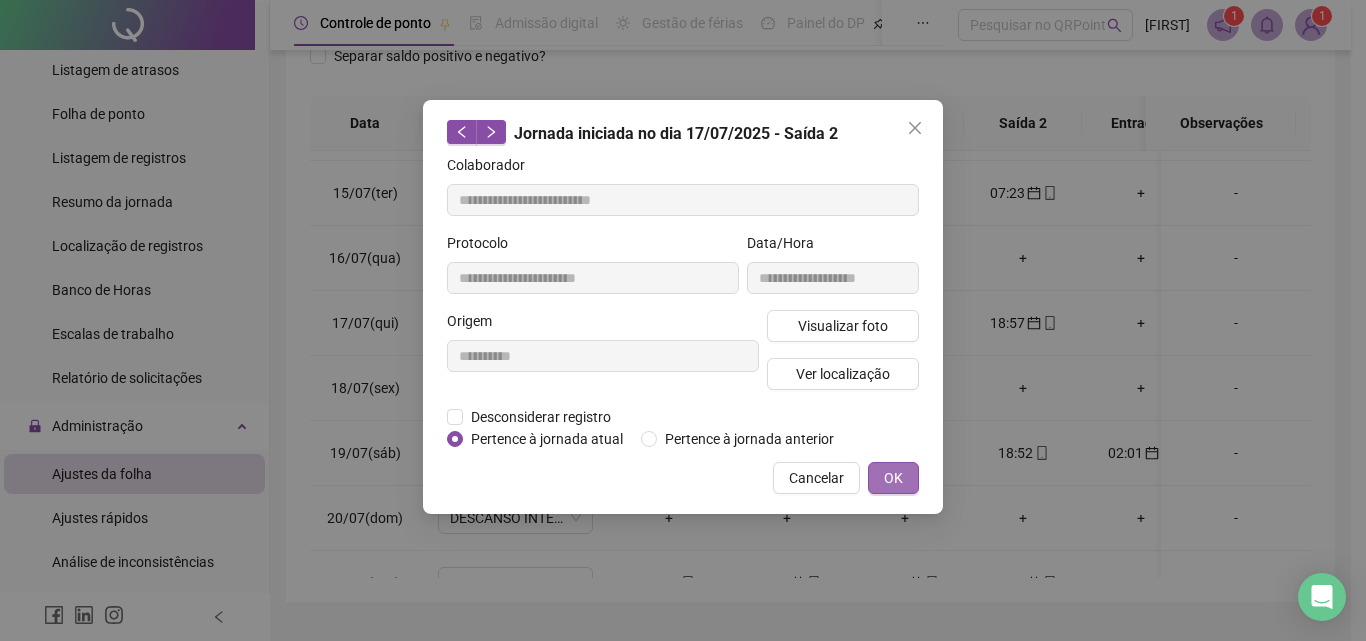 click on "OK" at bounding box center [893, 478] 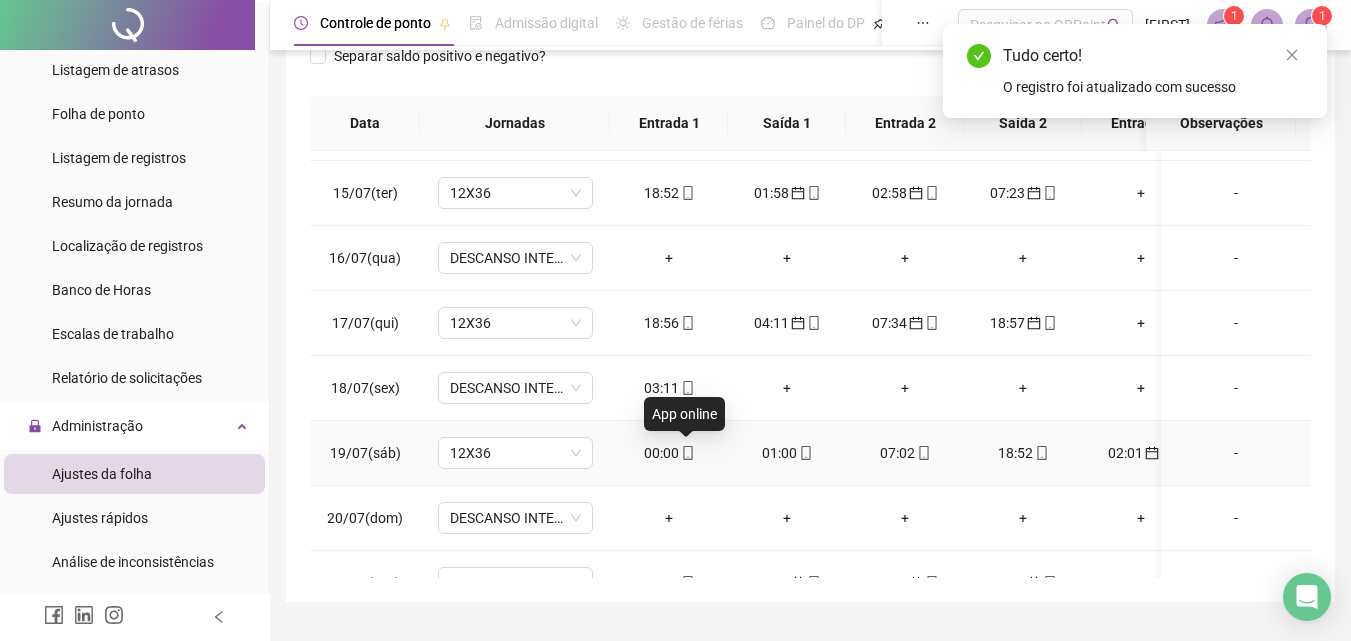 click 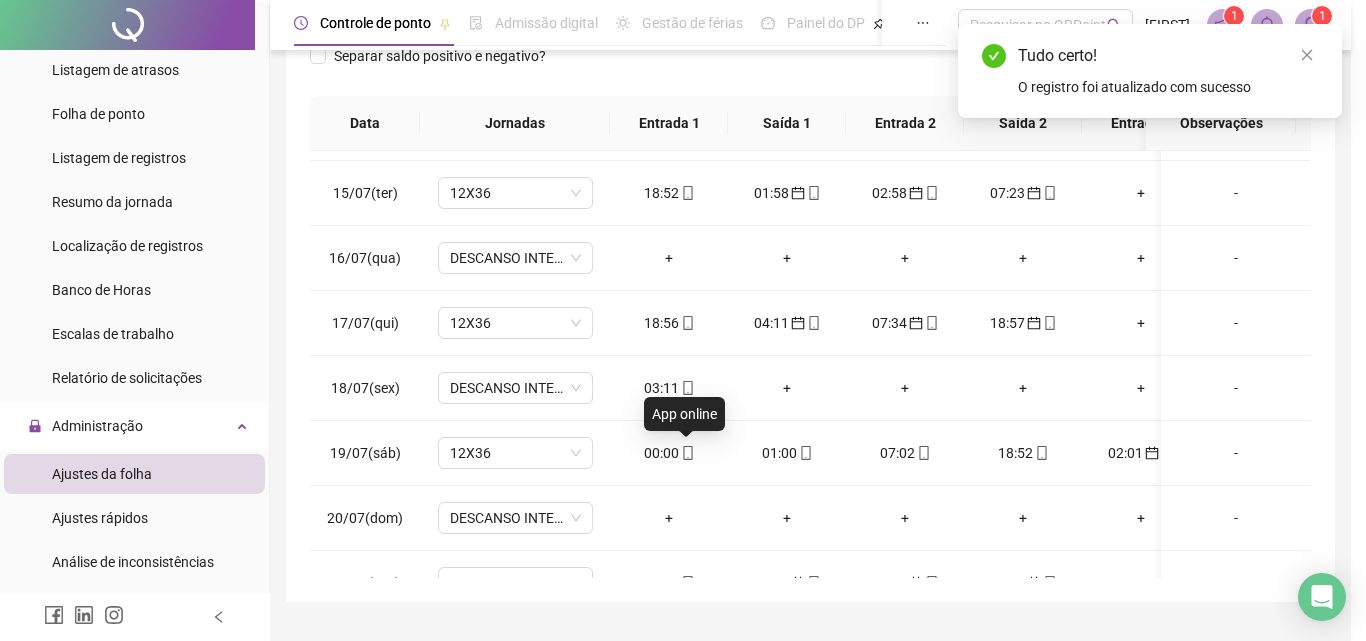 type on "**********" 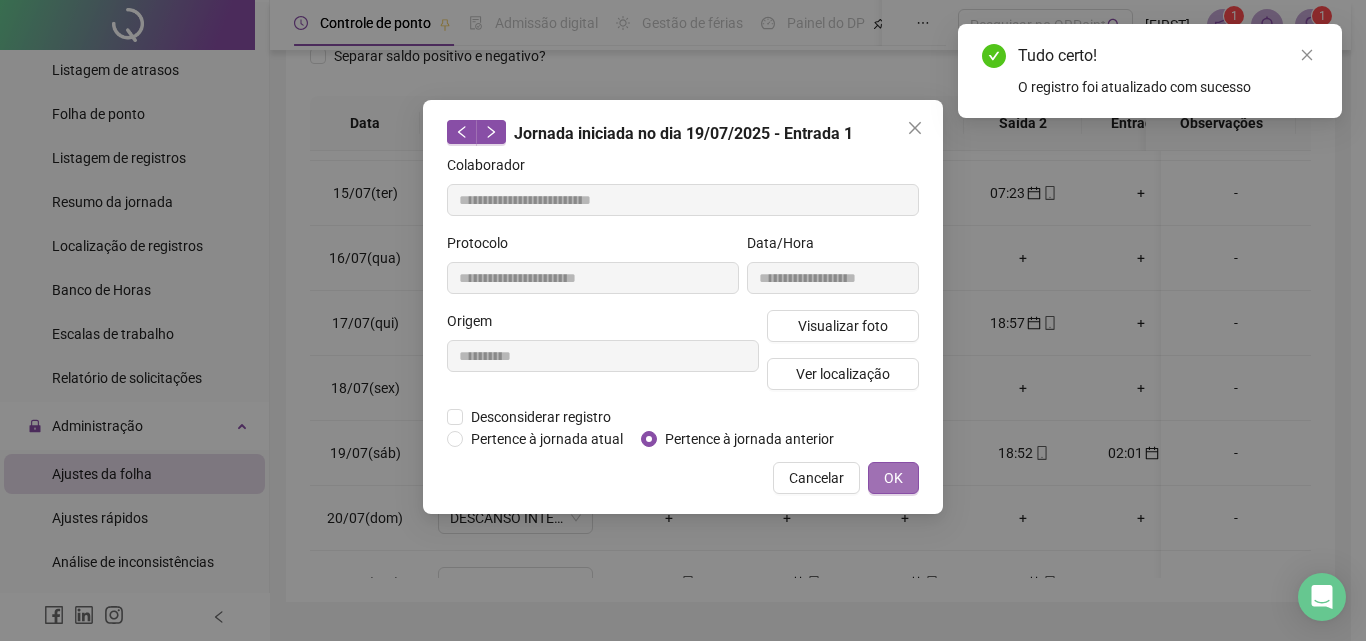 click on "OK" at bounding box center (893, 478) 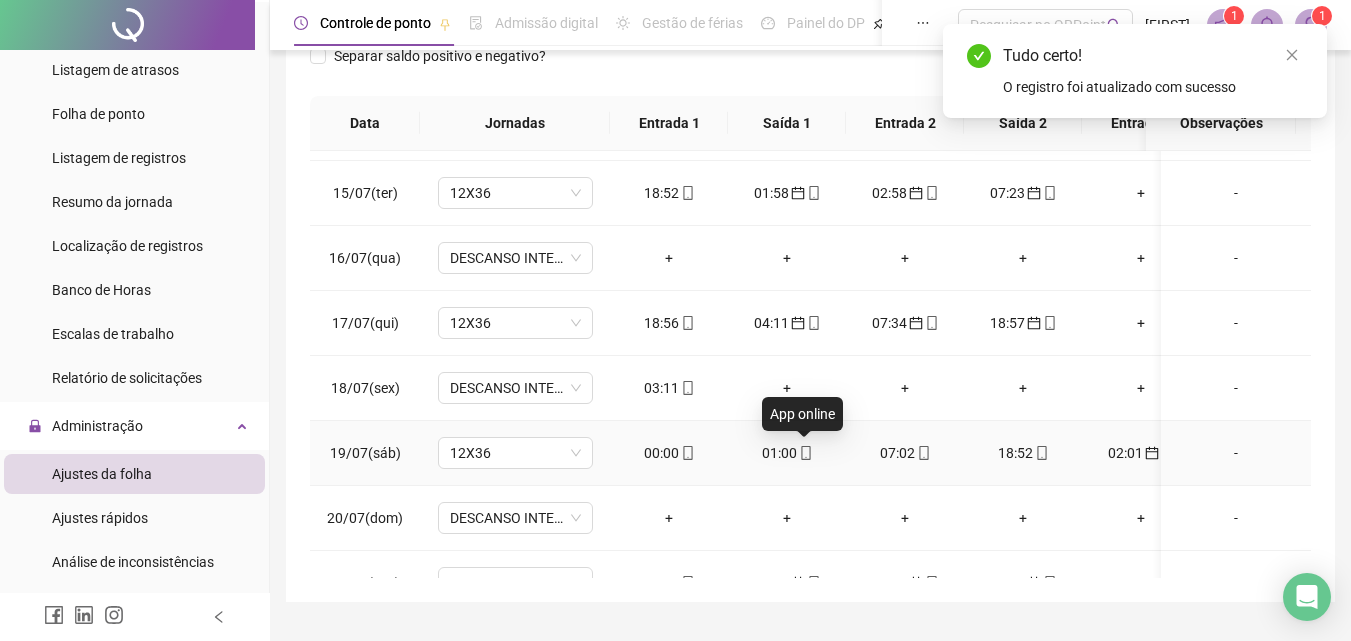 click 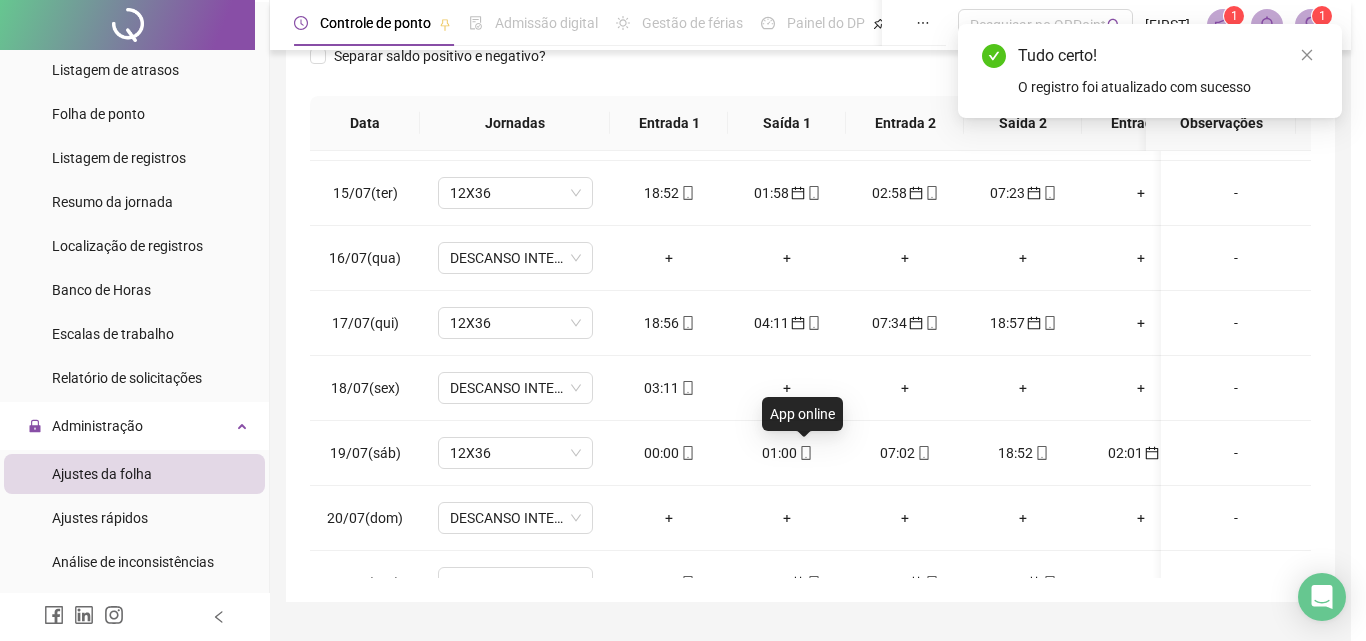type on "**********" 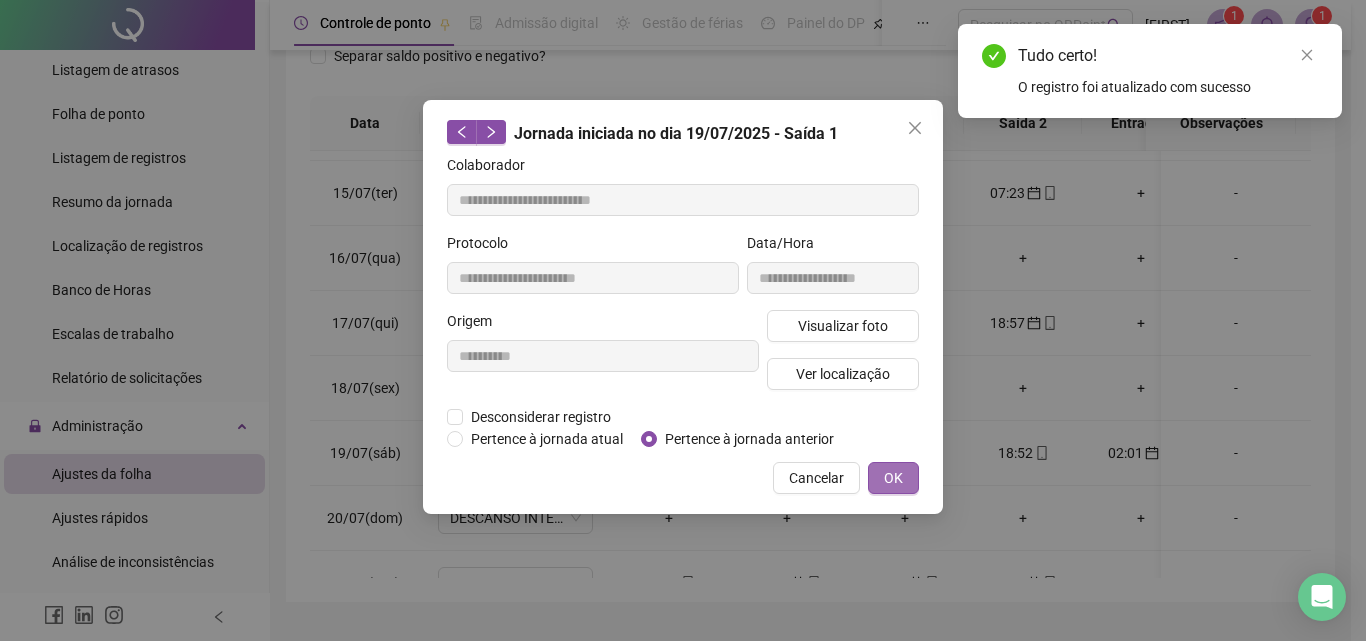 click on "OK" at bounding box center [893, 478] 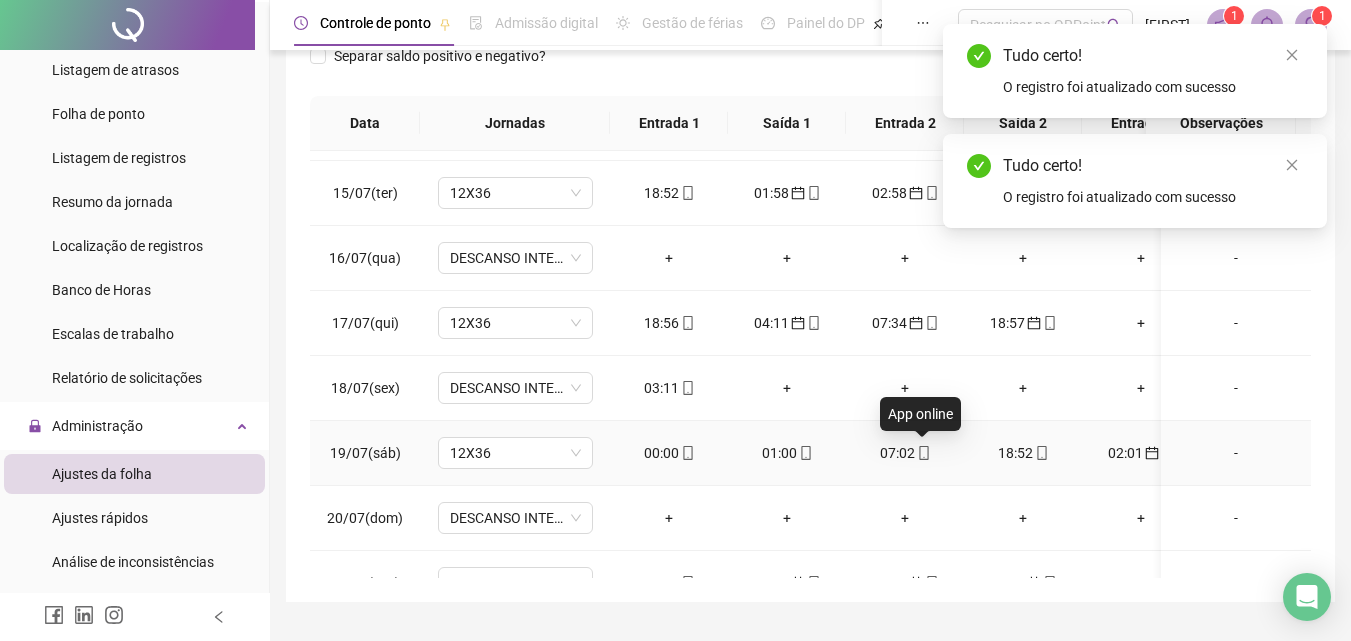 click 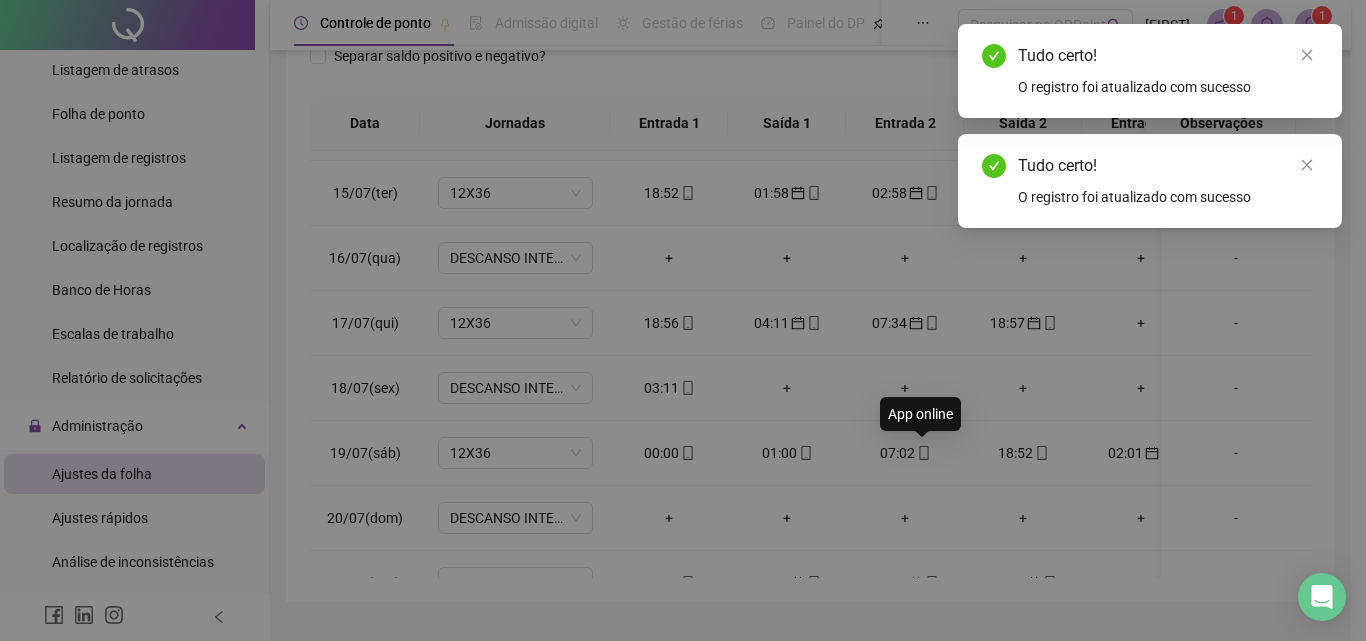 type on "**********" 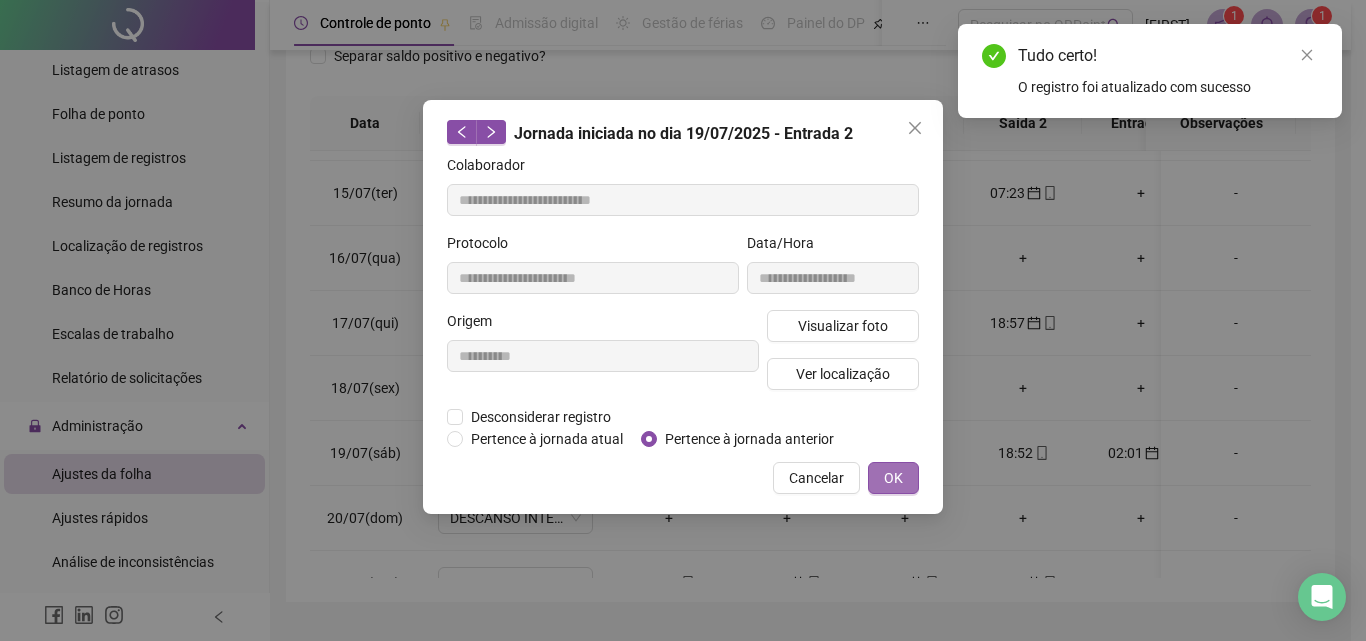 click on "OK" at bounding box center (893, 478) 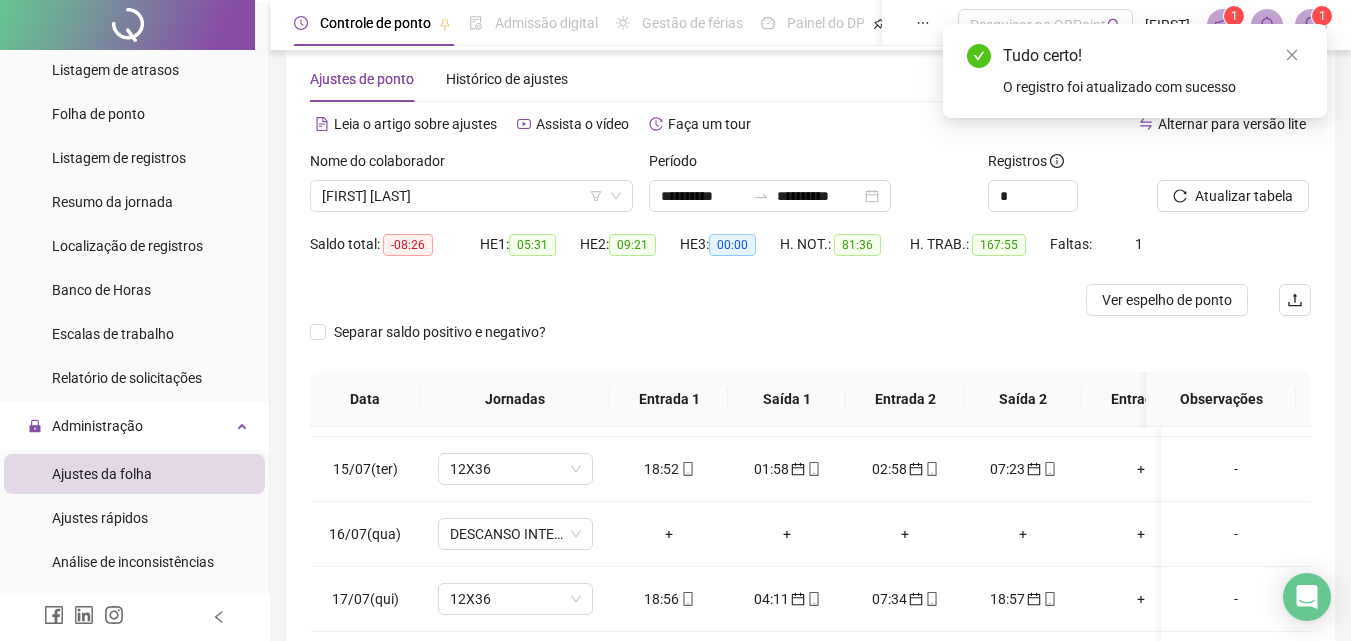 scroll, scrollTop: 25, scrollLeft: 0, axis: vertical 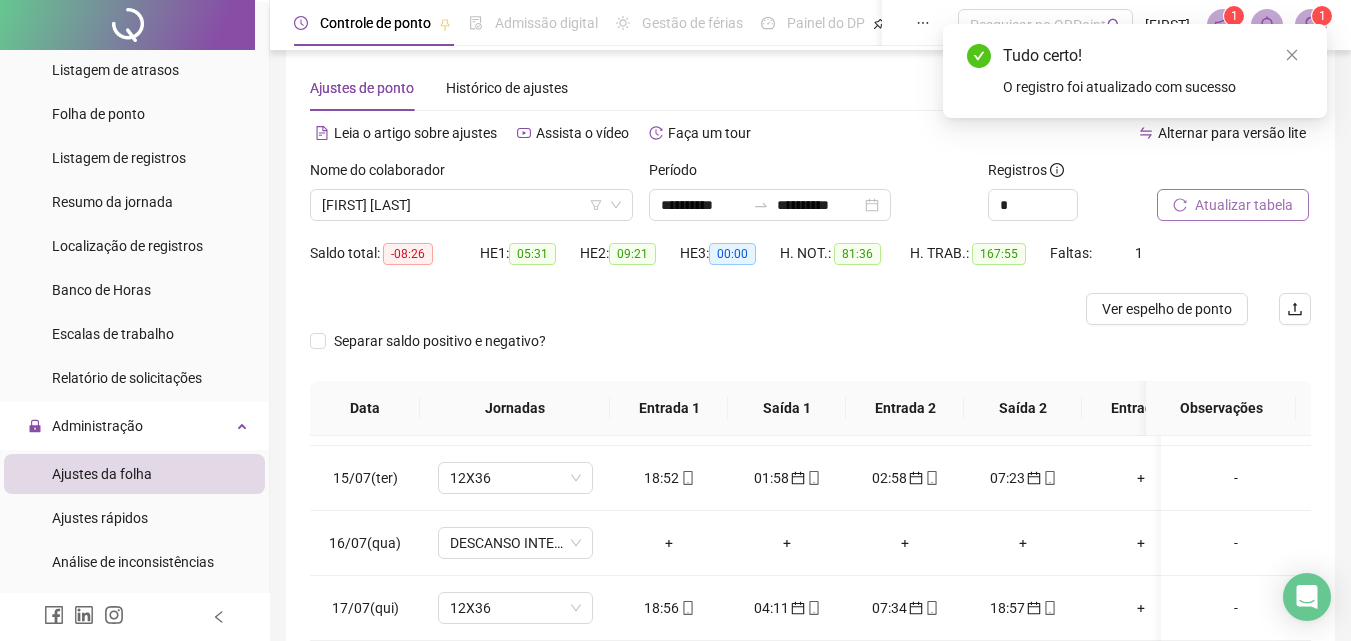 click on "Atualizar tabela" at bounding box center (1244, 205) 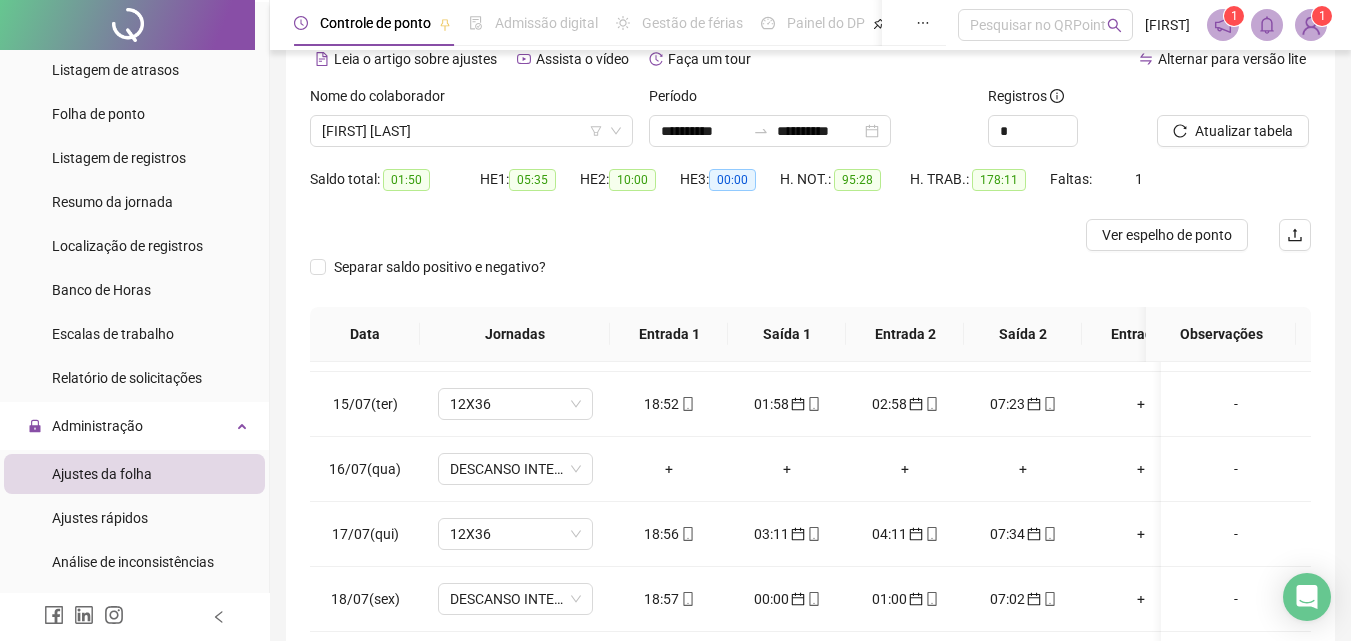 scroll, scrollTop: 225, scrollLeft: 0, axis: vertical 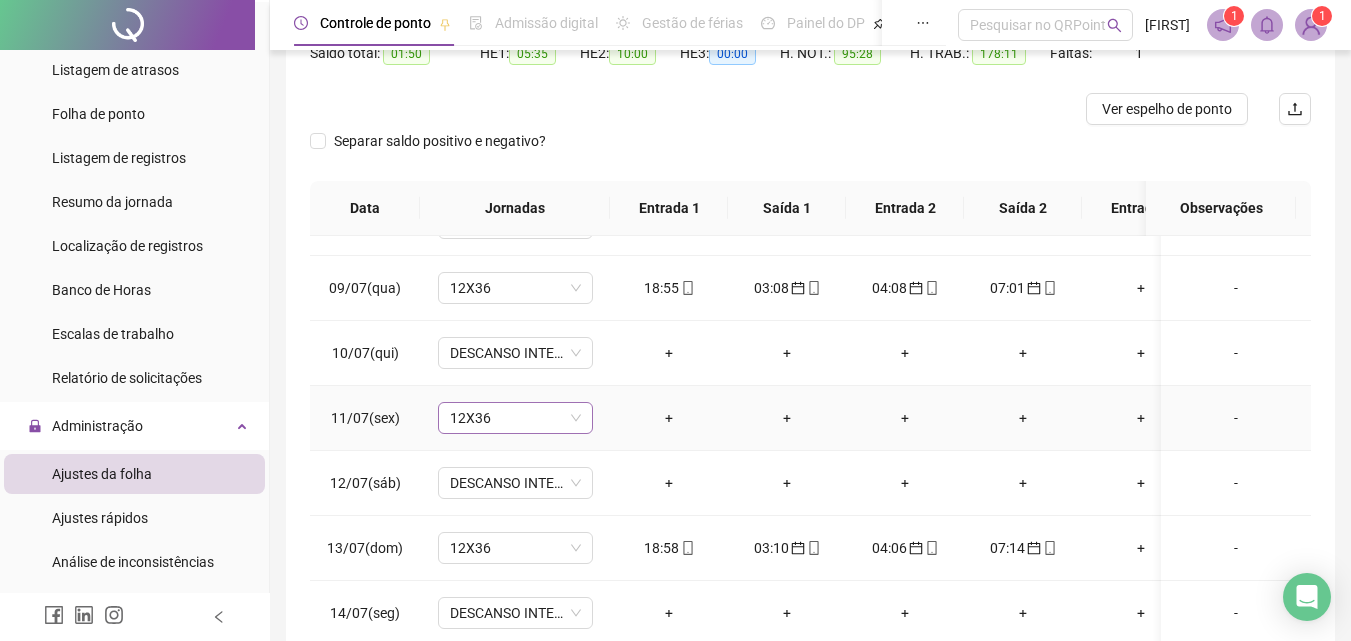 click on "12X36" at bounding box center [515, 418] 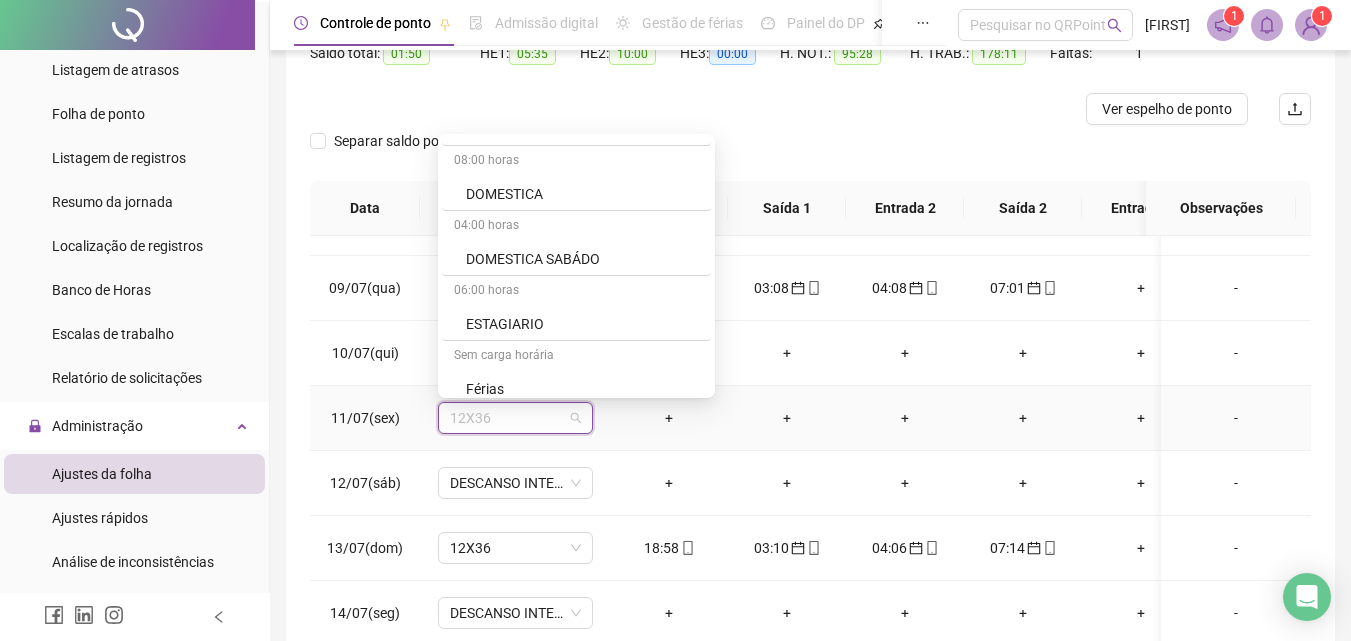 scroll, scrollTop: 4096, scrollLeft: 0, axis: vertical 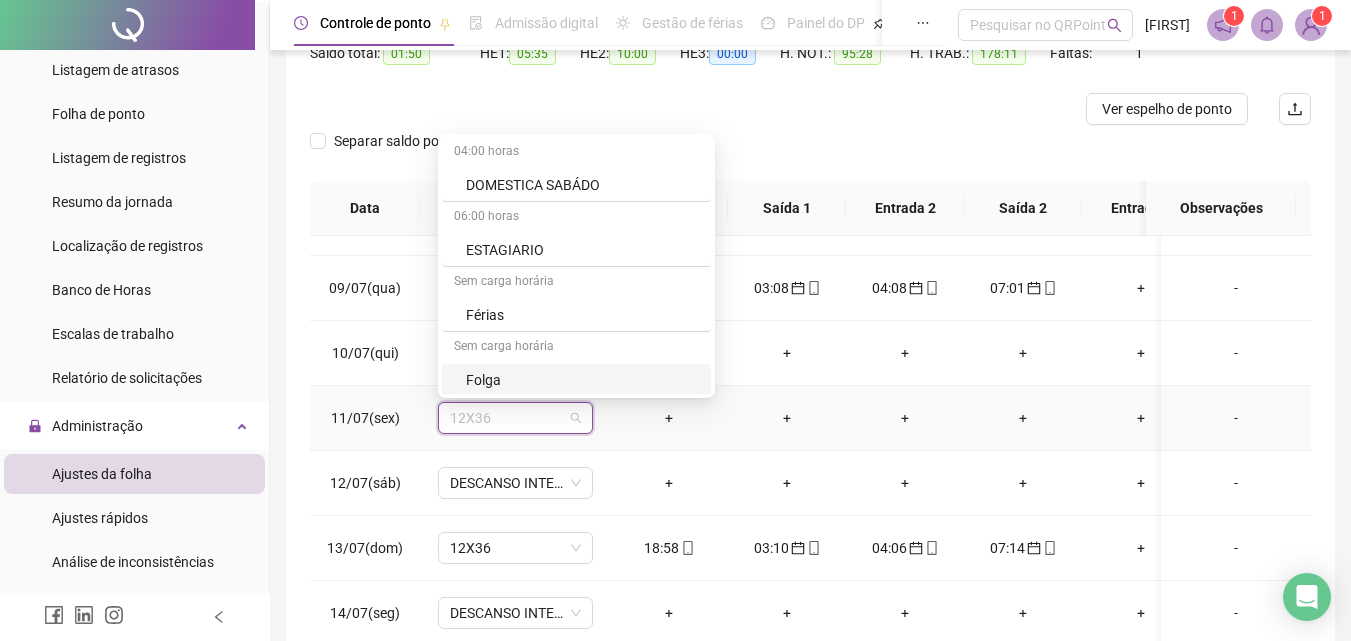 click on "Folga" at bounding box center (582, 380) 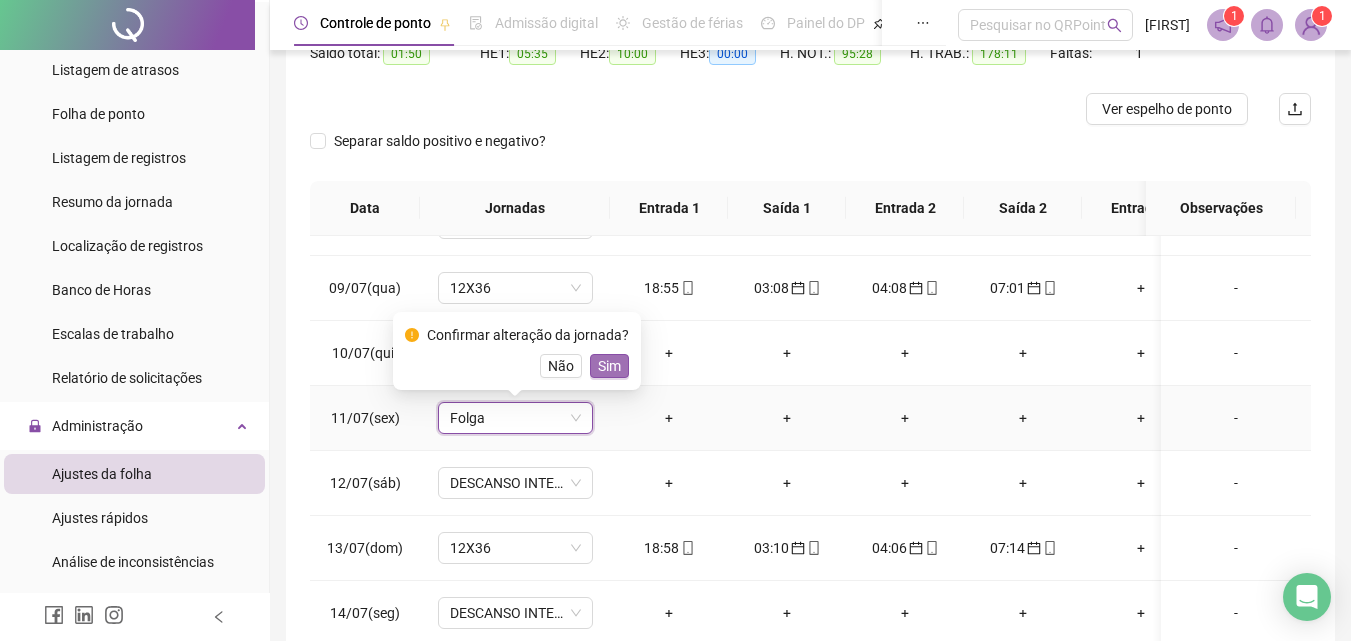 click on "Sim" at bounding box center (609, 366) 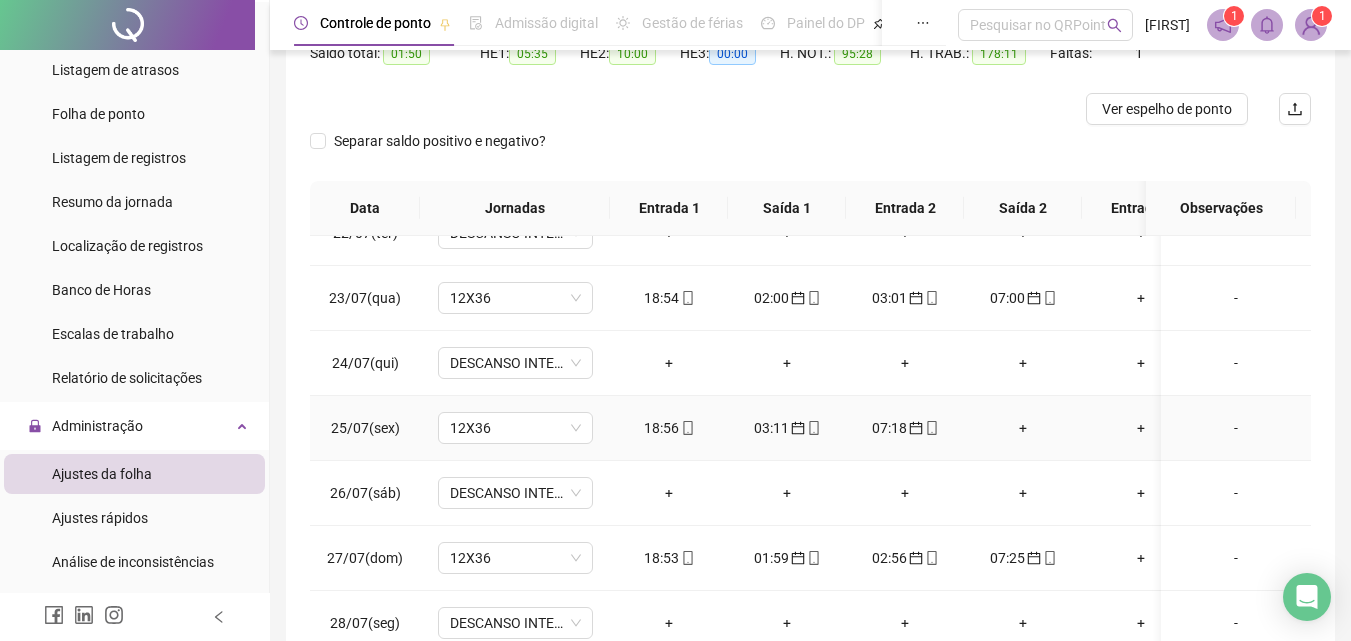 scroll, scrollTop: 1500, scrollLeft: 0, axis: vertical 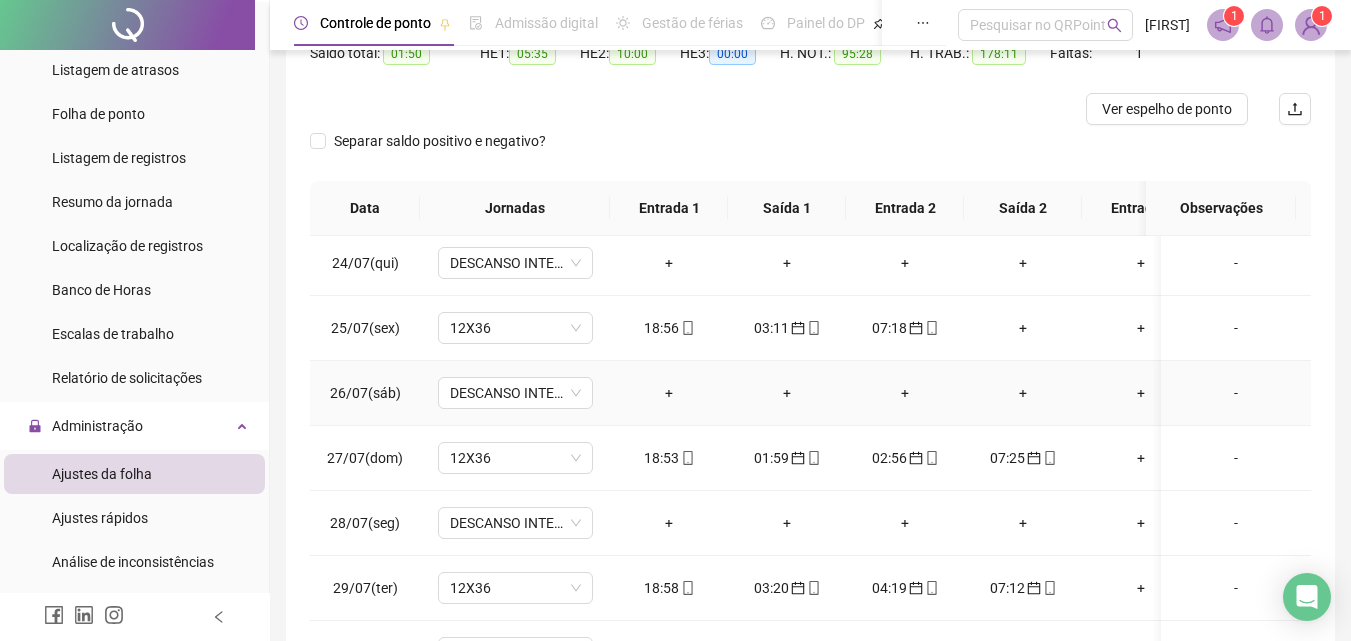 click on "+" at bounding box center (669, 393) 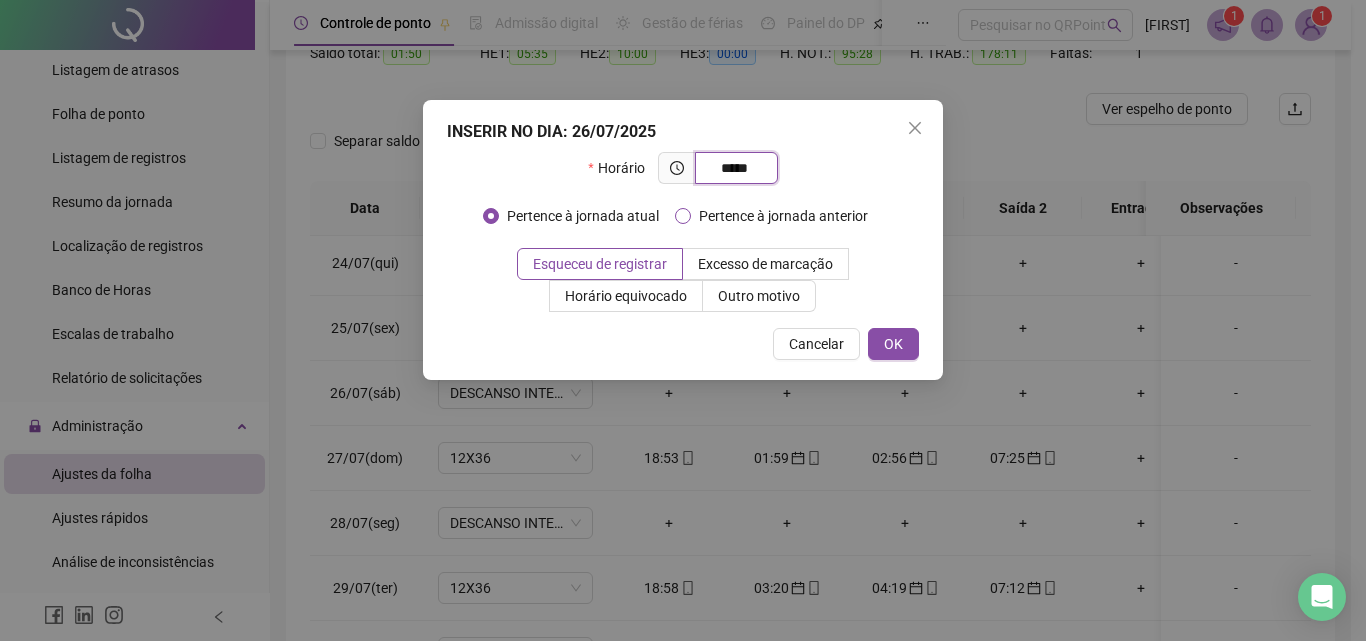 type on "*****" 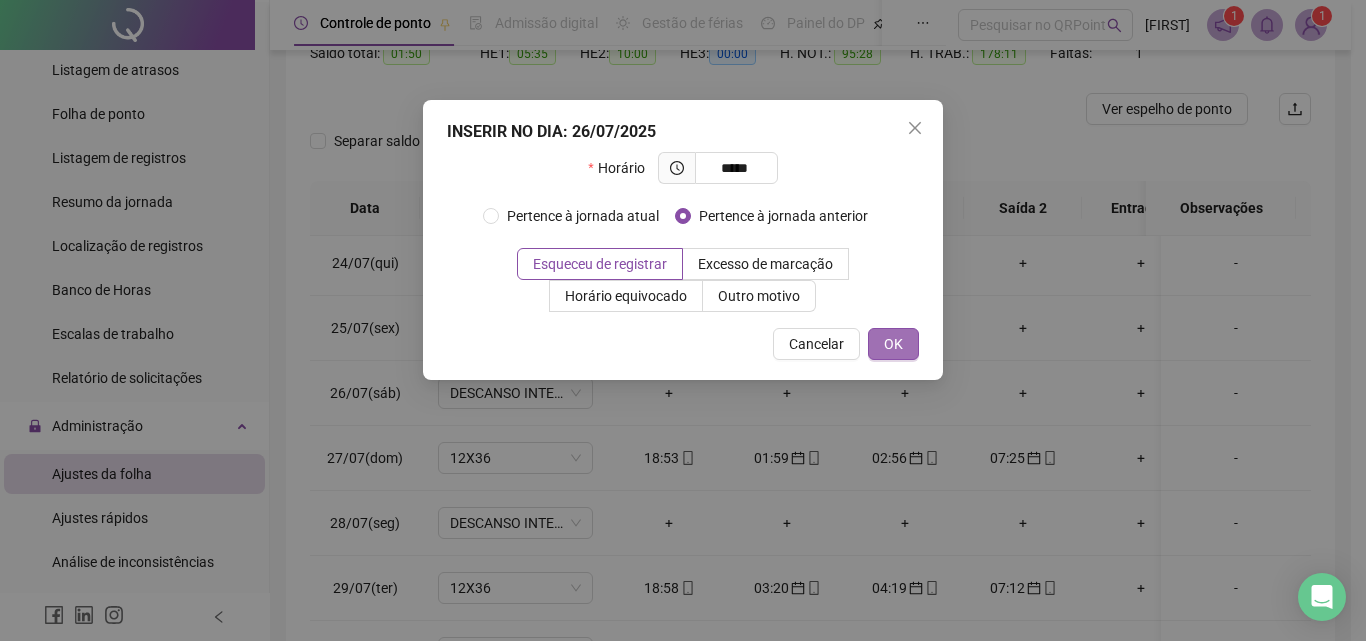 click on "OK" at bounding box center (893, 344) 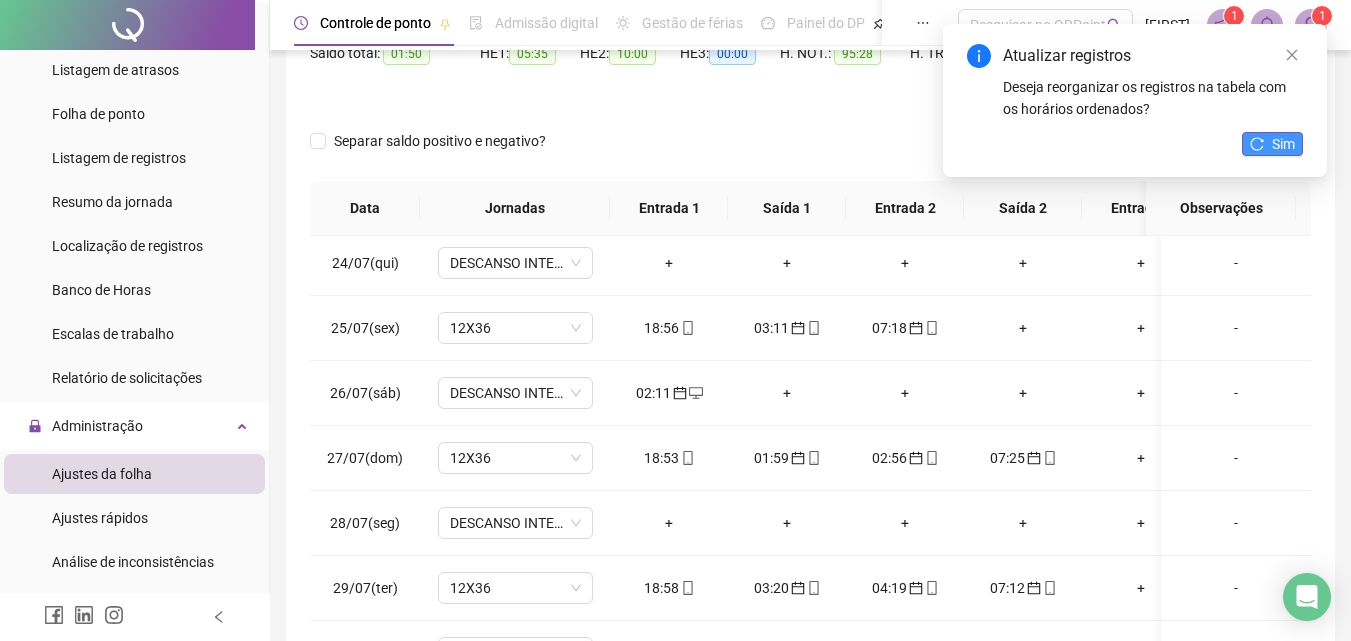 click on "Sim" at bounding box center [1283, 144] 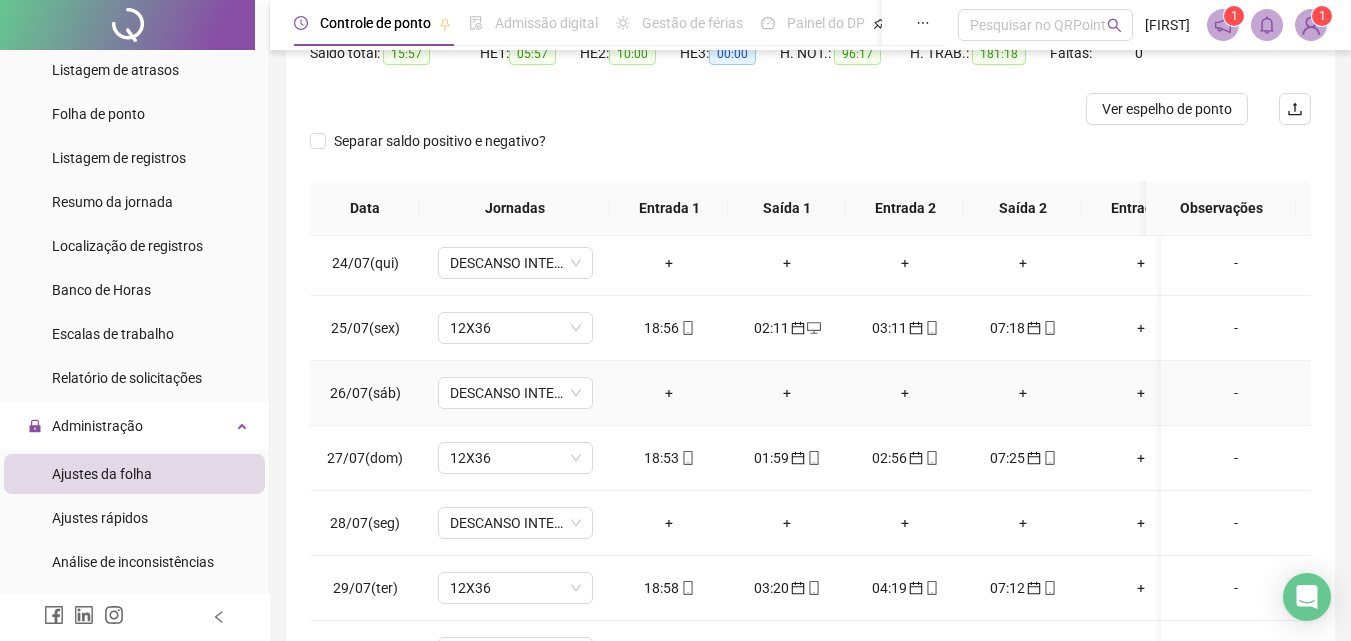 scroll, scrollTop: 1603, scrollLeft: 0, axis: vertical 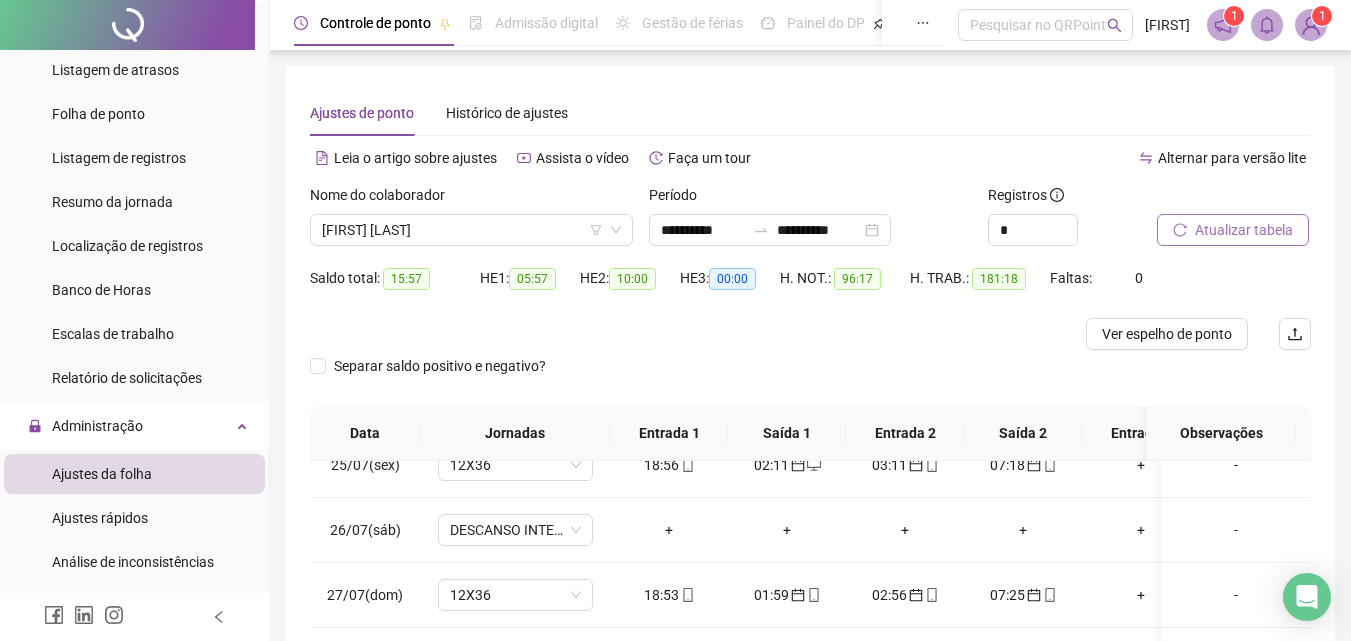 click on "Atualizar tabela" at bounding box center (1244, 230) 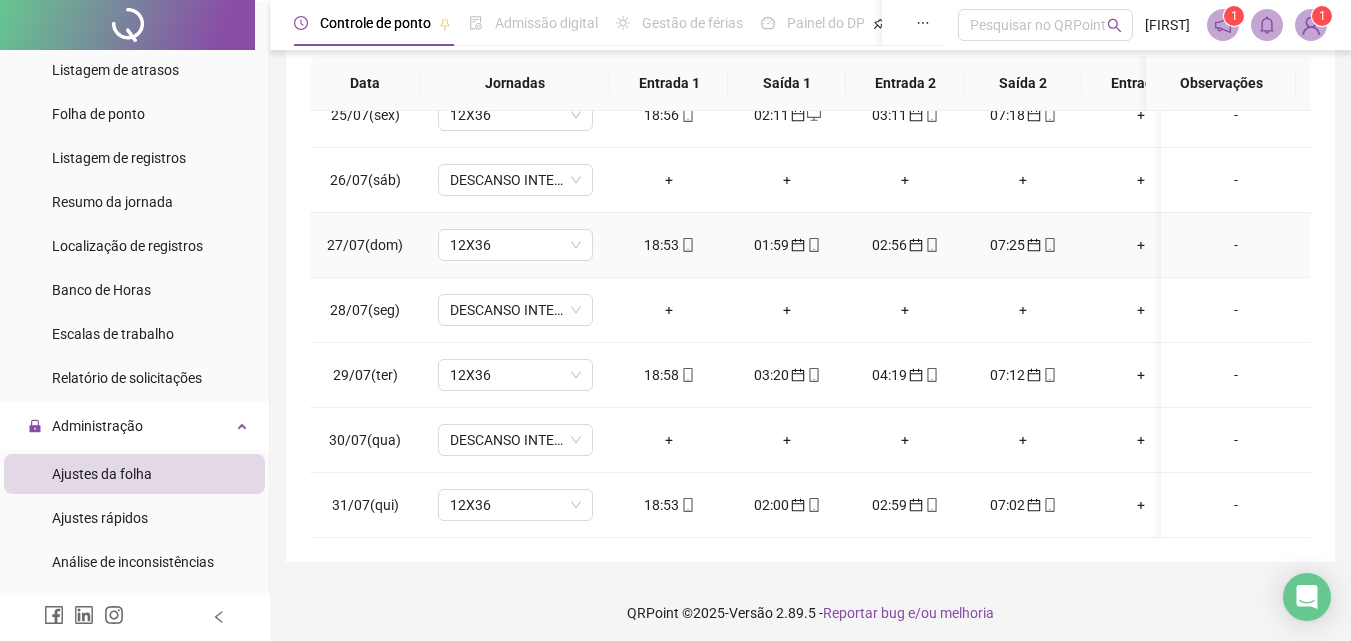 scroll, scrollTop: 357, scrollLeft: 0, axis: vertical 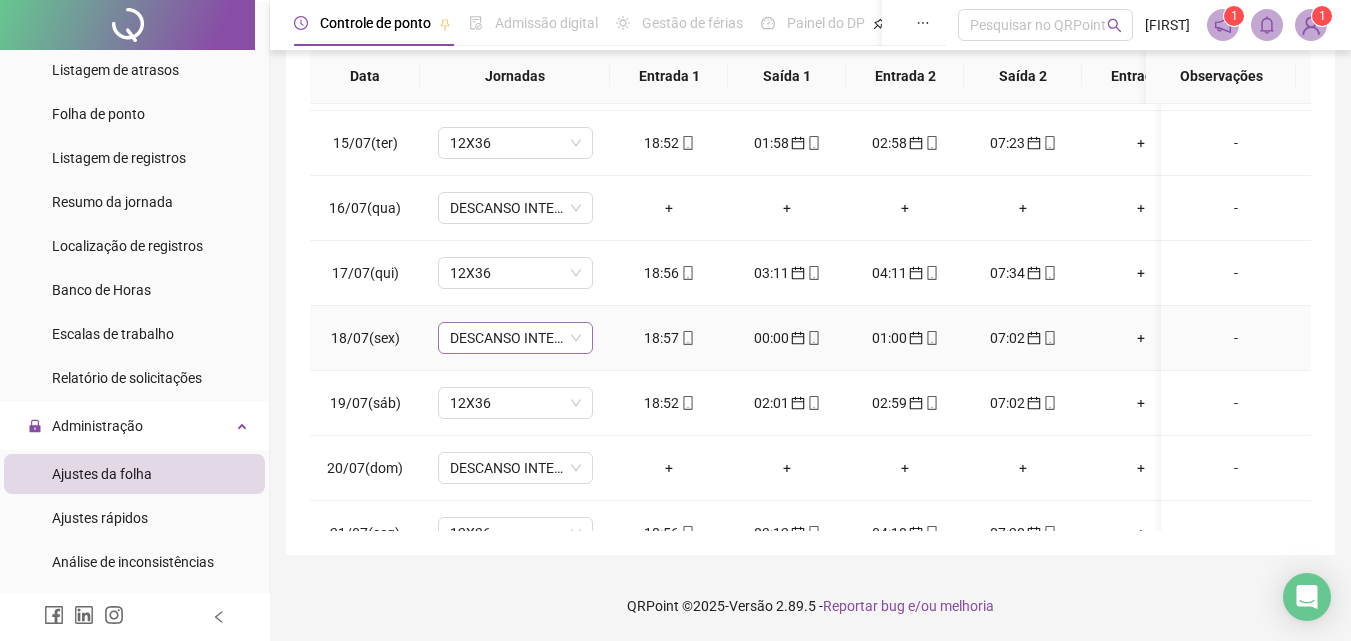 click on "DESCANSO INTER-JORNADA" at bounding box center (515, 338) 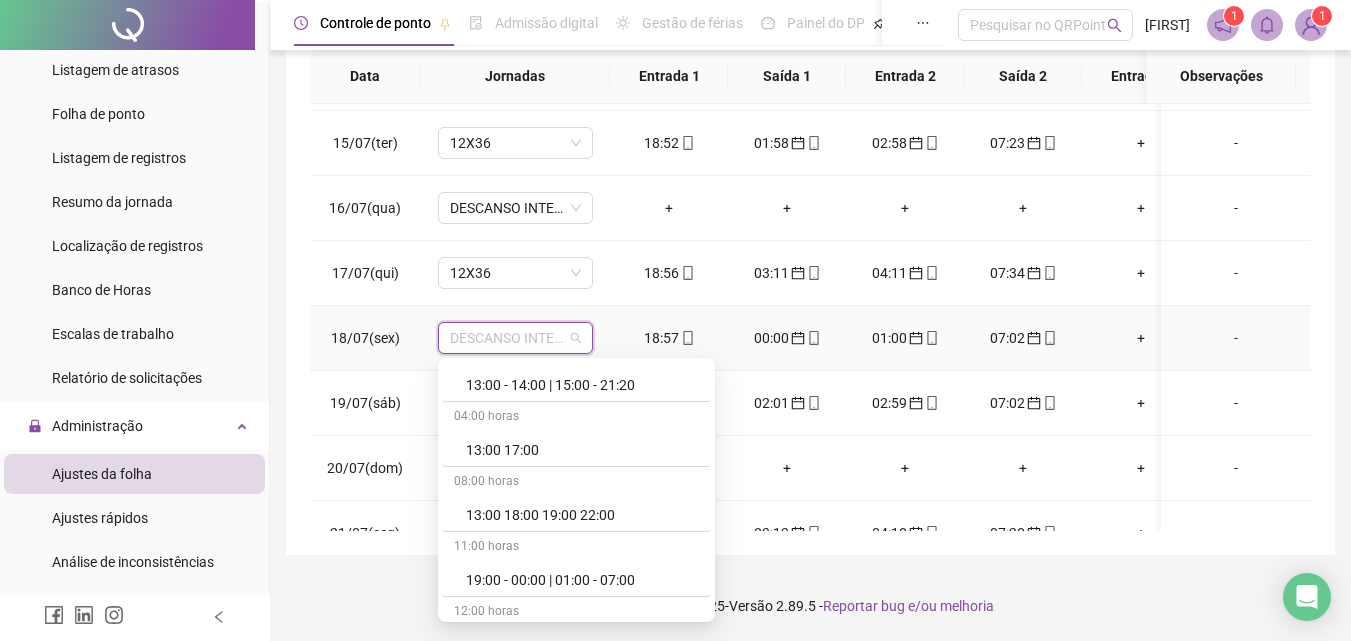 scroll, scrollTop: 3331, scrollLeft: 0, axis: vertical 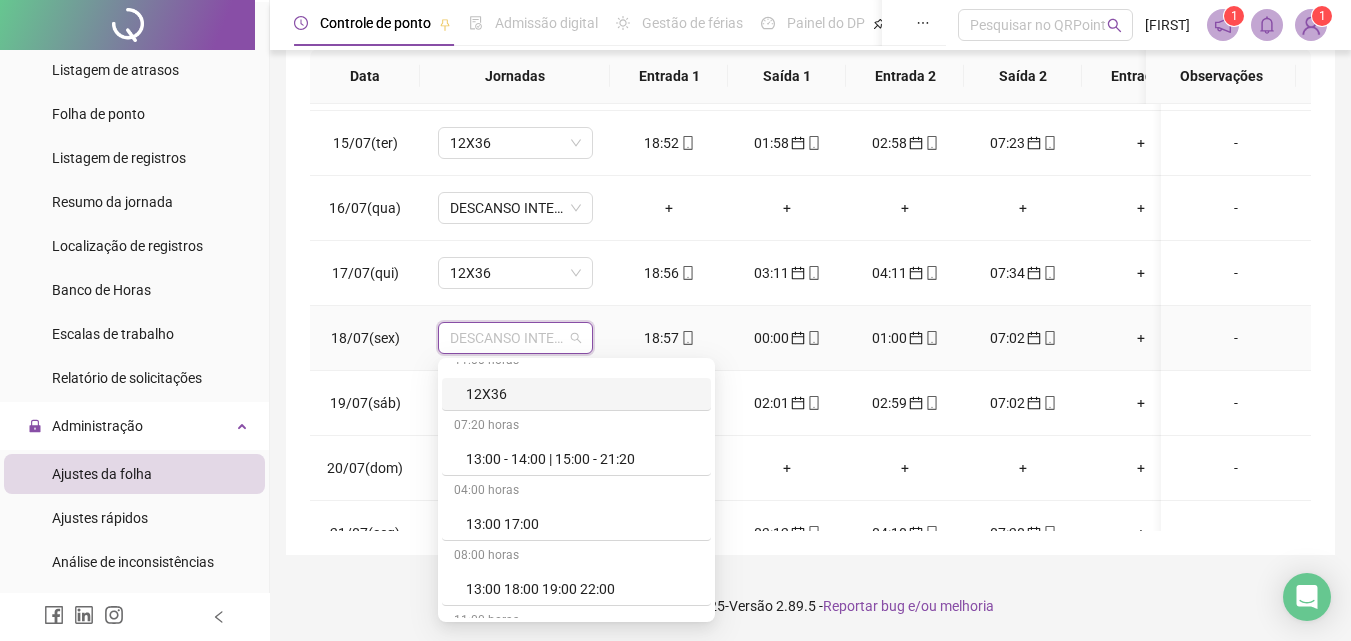 click on "12X36" at bounding box center (582, 394) 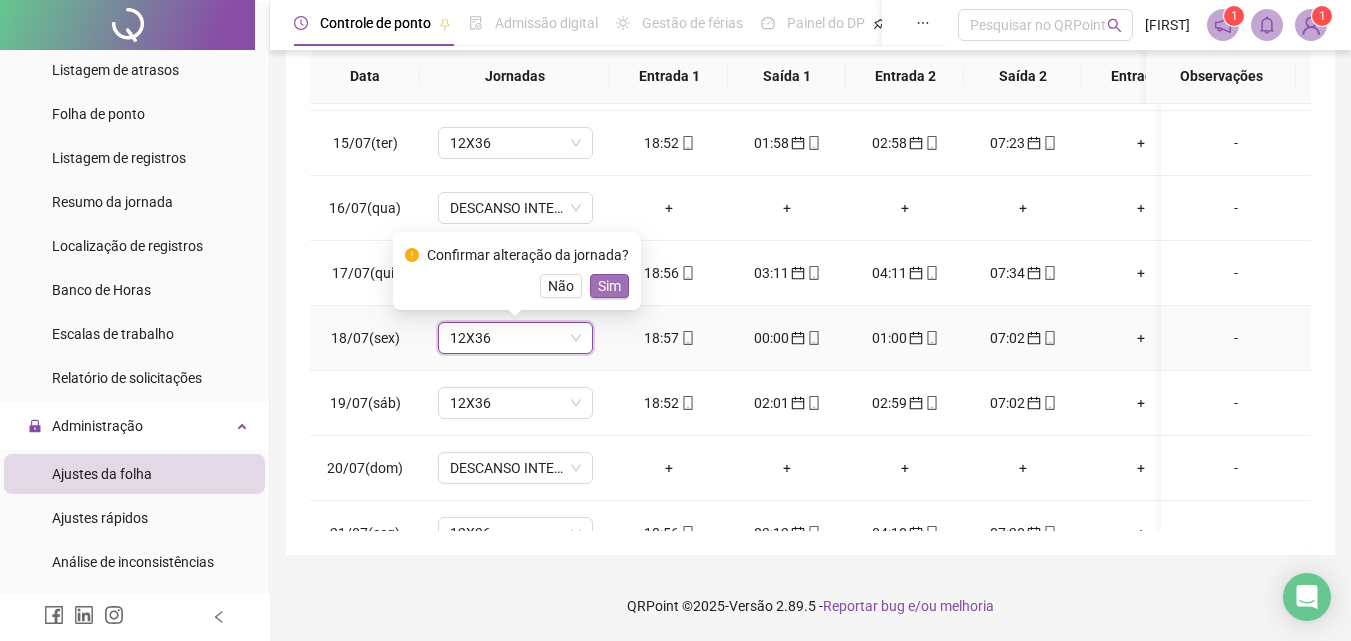 click on "Sim" at bounding box center (609, 286) 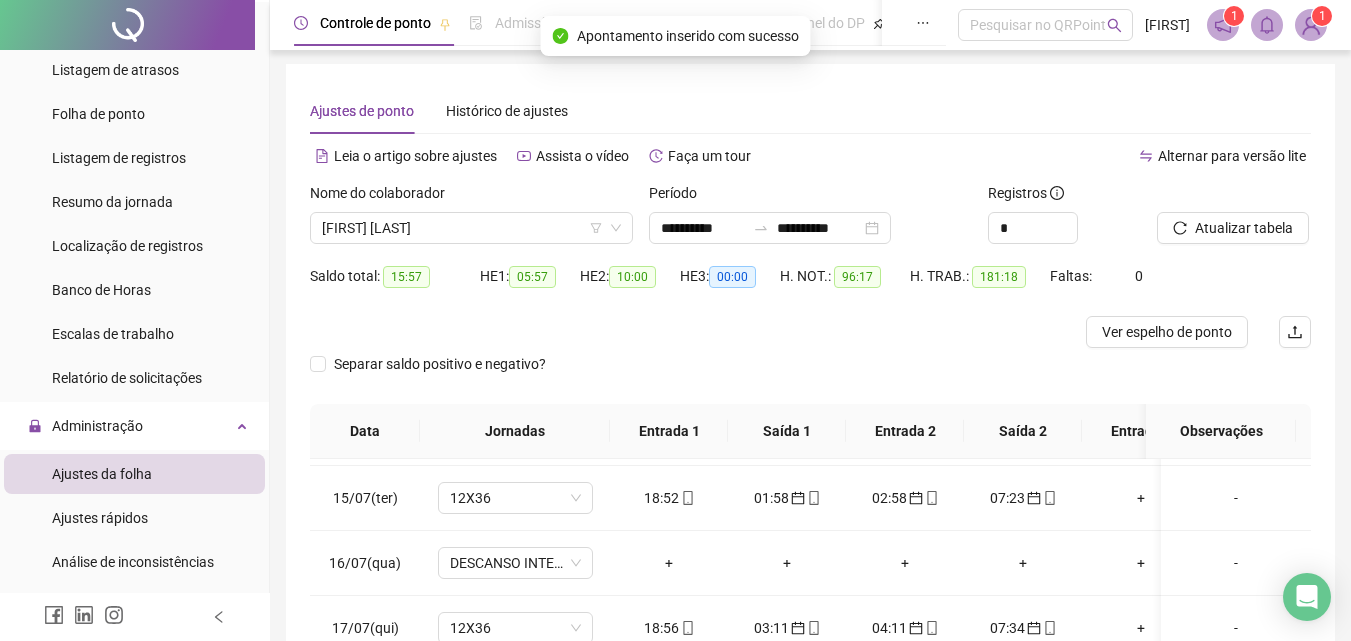 scroll, scrollTop: 0, scrollLeft: 0, axis: both 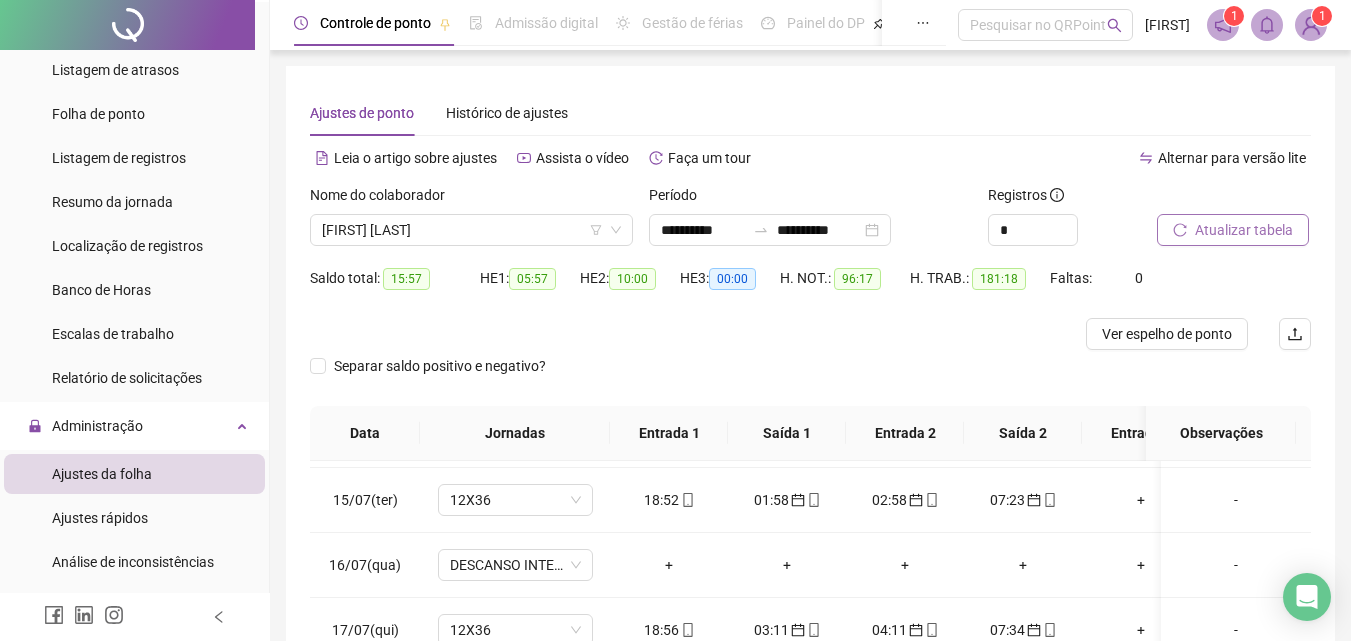 click on "Atualizar tabela" at bounding box center [1244, 230] 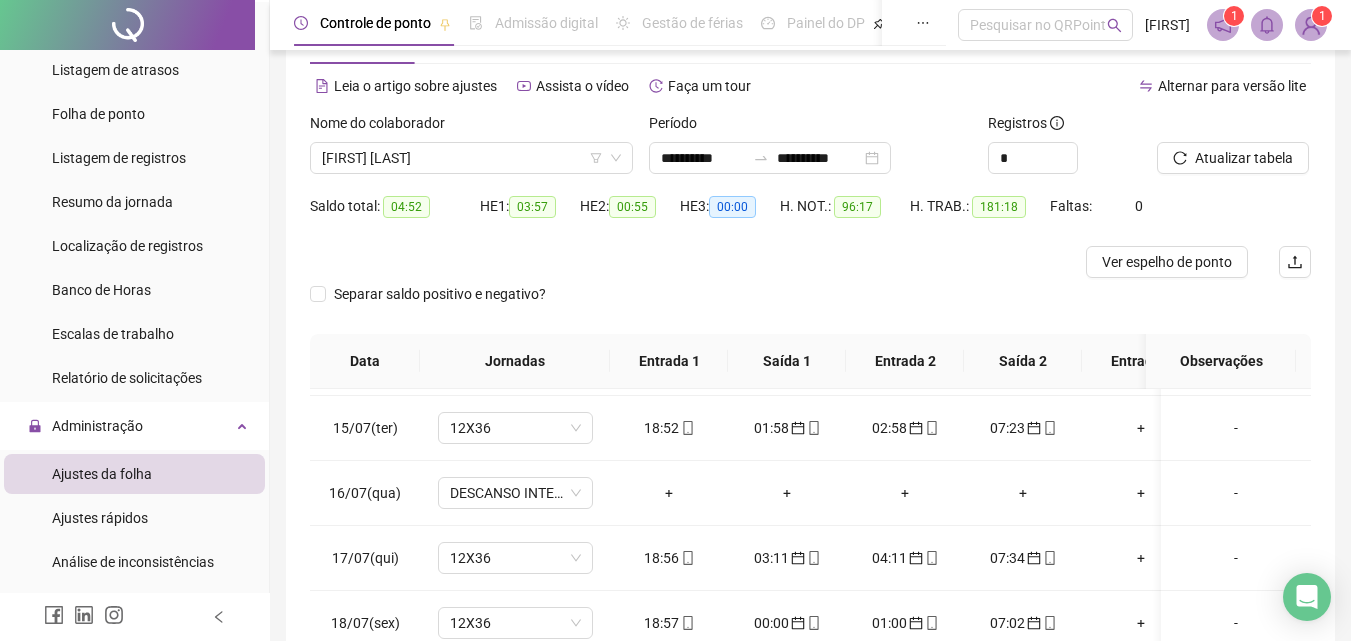 scroll, scrollTop: 200, scrollLeft: 0, axis: vertical 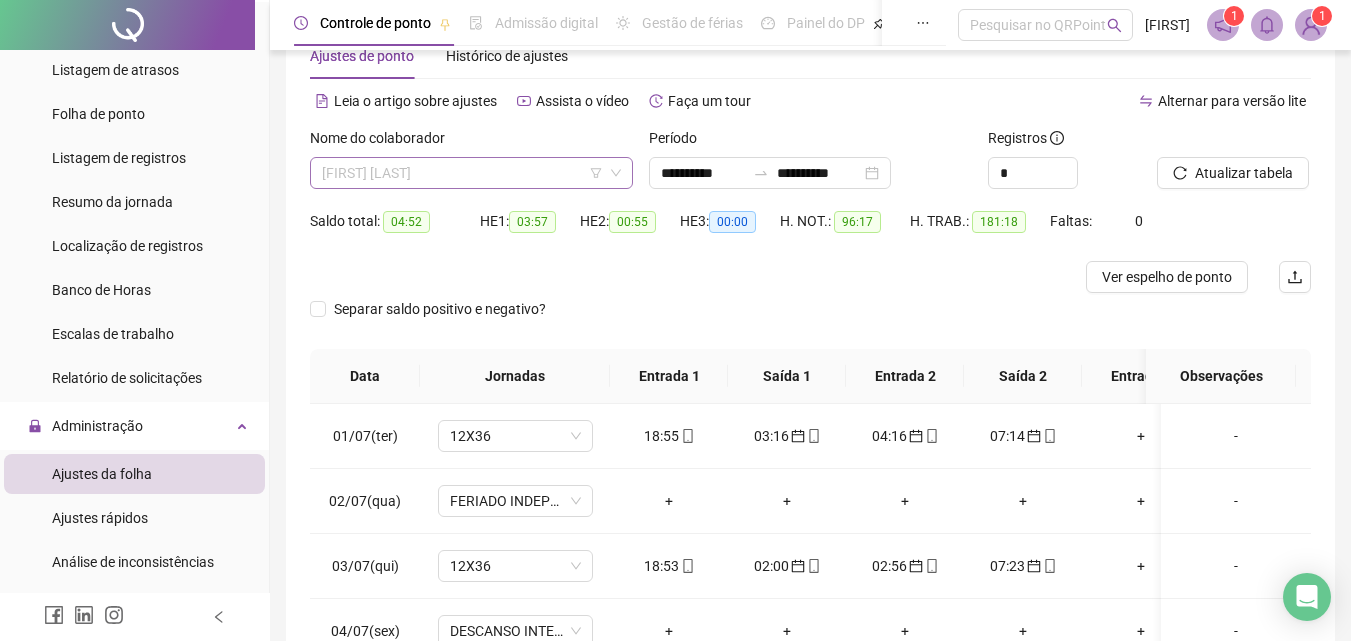 click on "[FIRST] [LAST]" at bounding box center [471, 173] 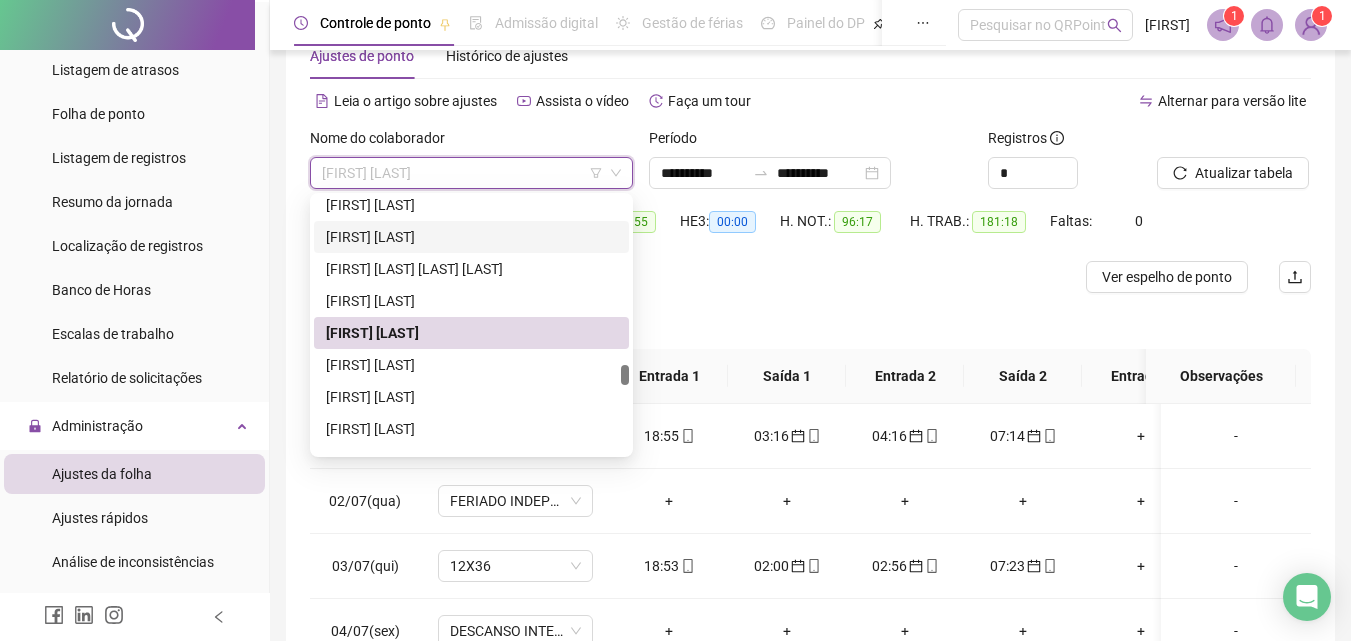 scroll, scrollTop: 2316, scrollLeft: 0, axis: vertical 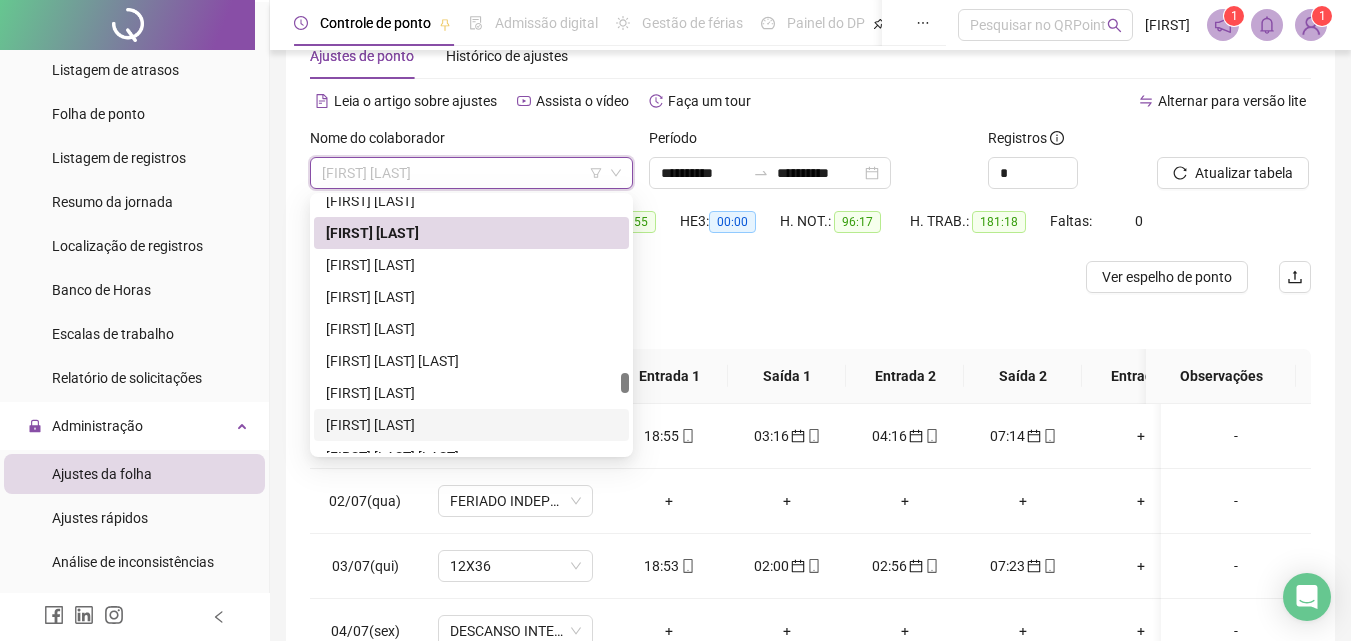 click on "[FIRST] [LAST]" at bounding box center [471, 425] 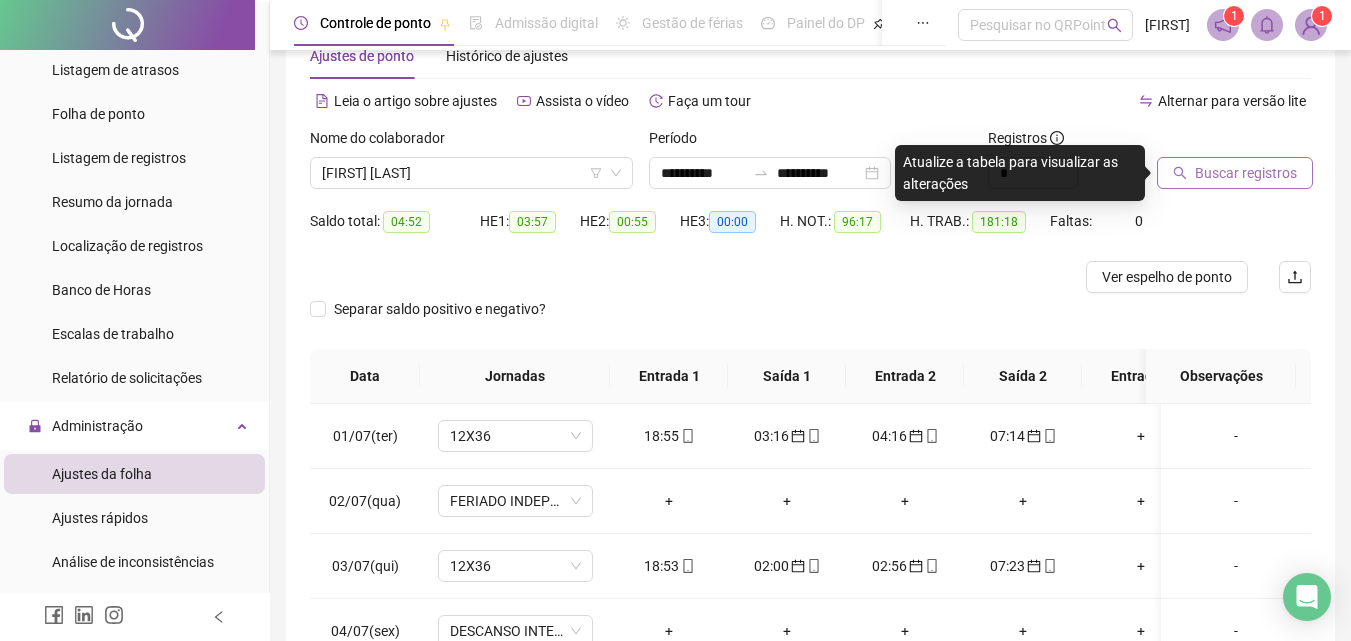 click on "Buscar registros" at bounding box center [1235, 173] 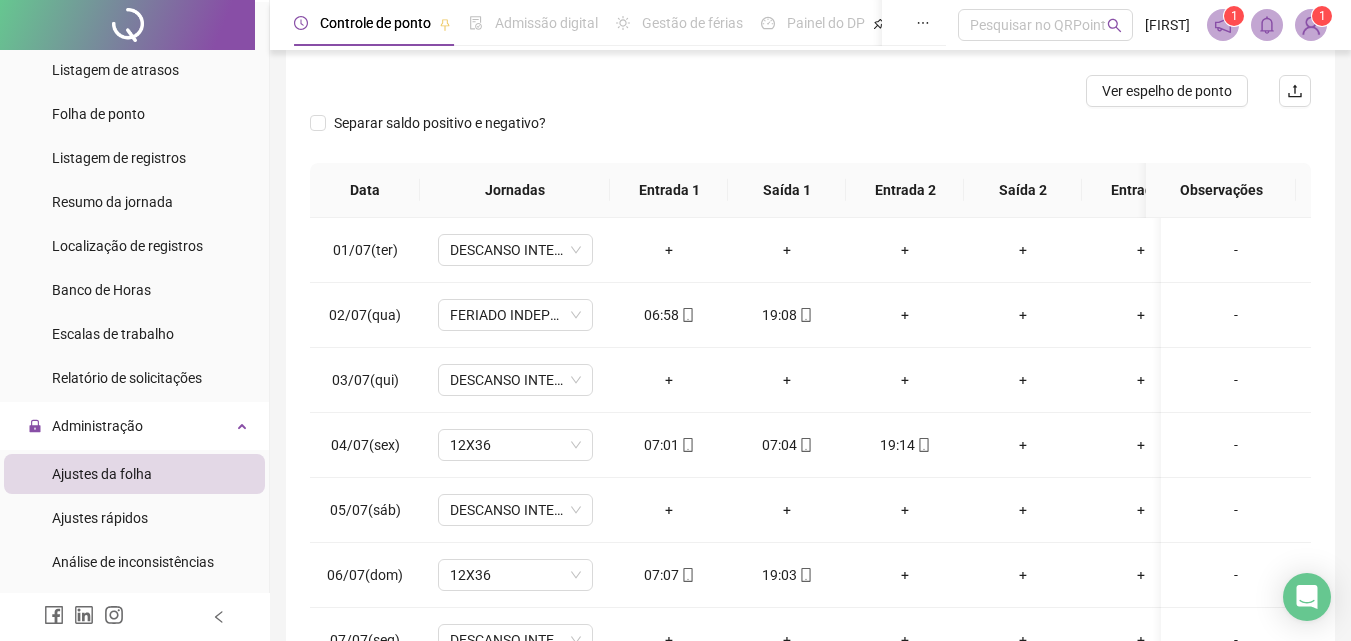 scroll, scrollTop: 257, scrollLeft: 0, axis: vertical 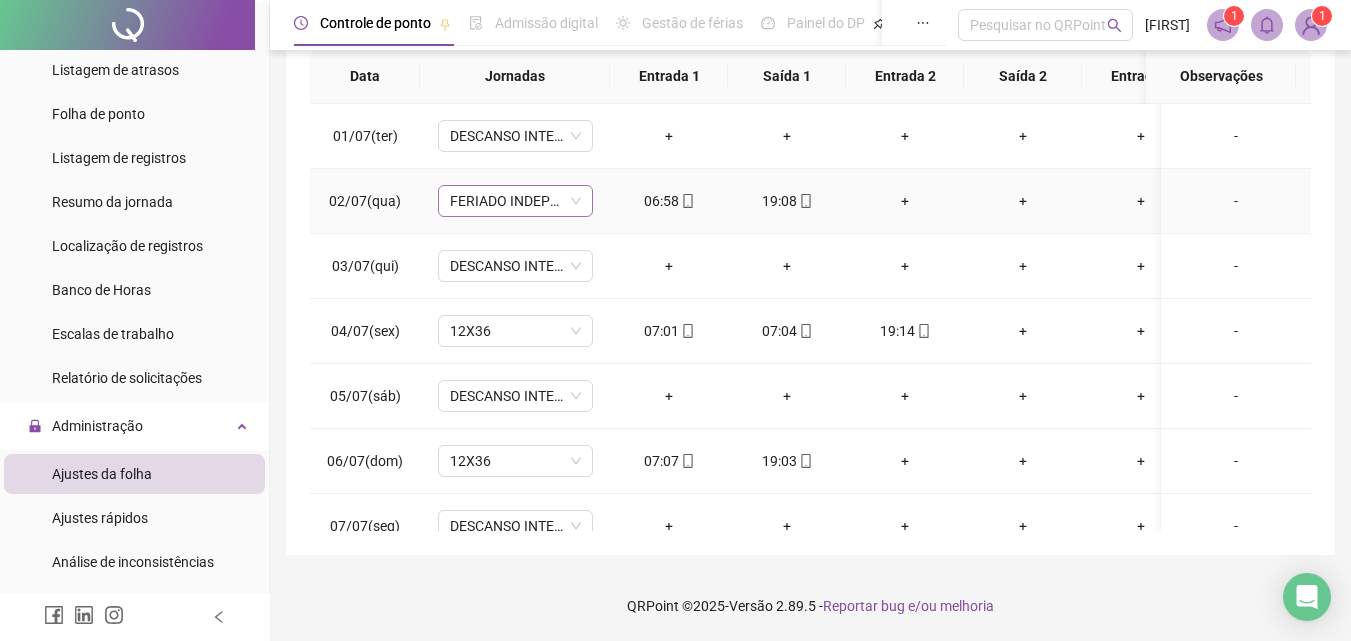 click on "FERIADO INDEPÊNCIA DA BAHIA" at bounding box center [515, 201] 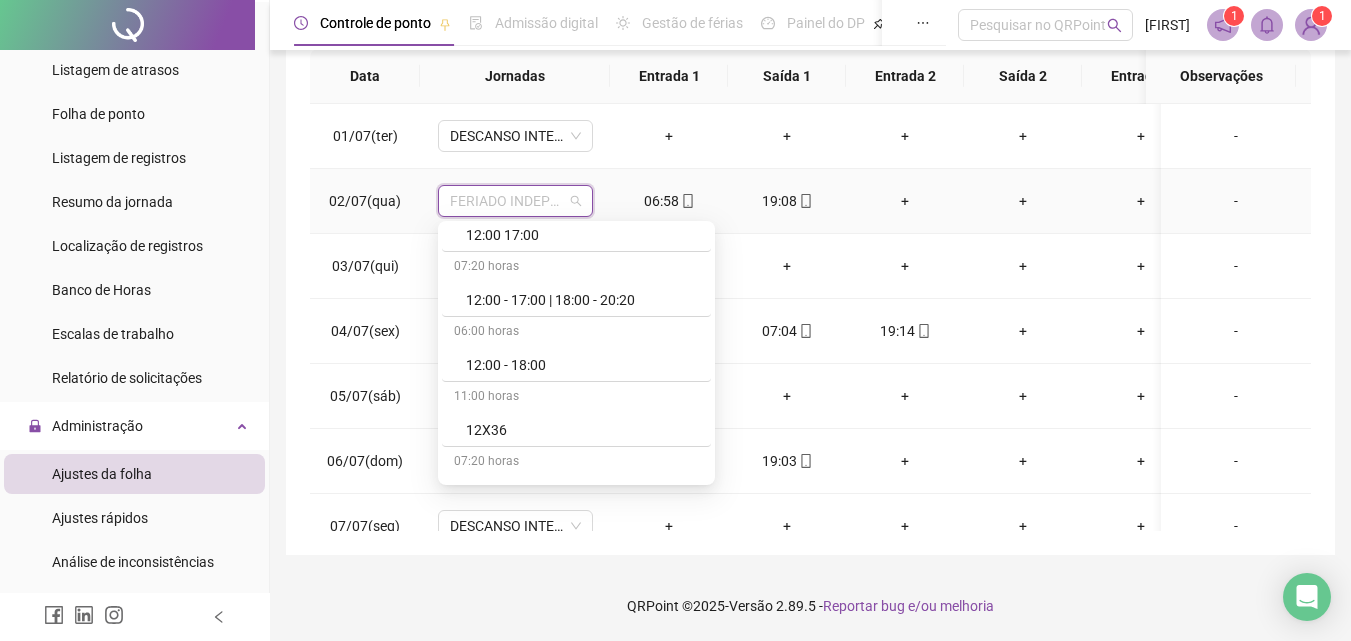 scroll, scrollTop: 3183, scrollLeft: 0, axis: vertical 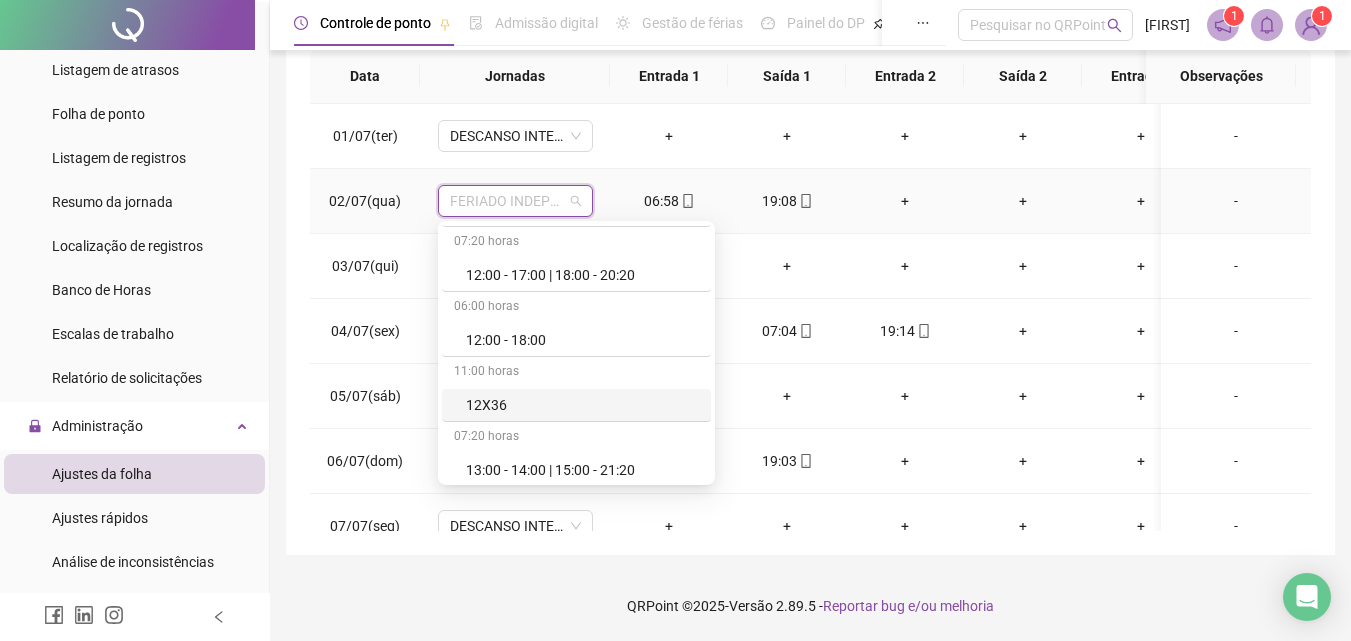 click on "12X36" at bounding box center (582, 405) 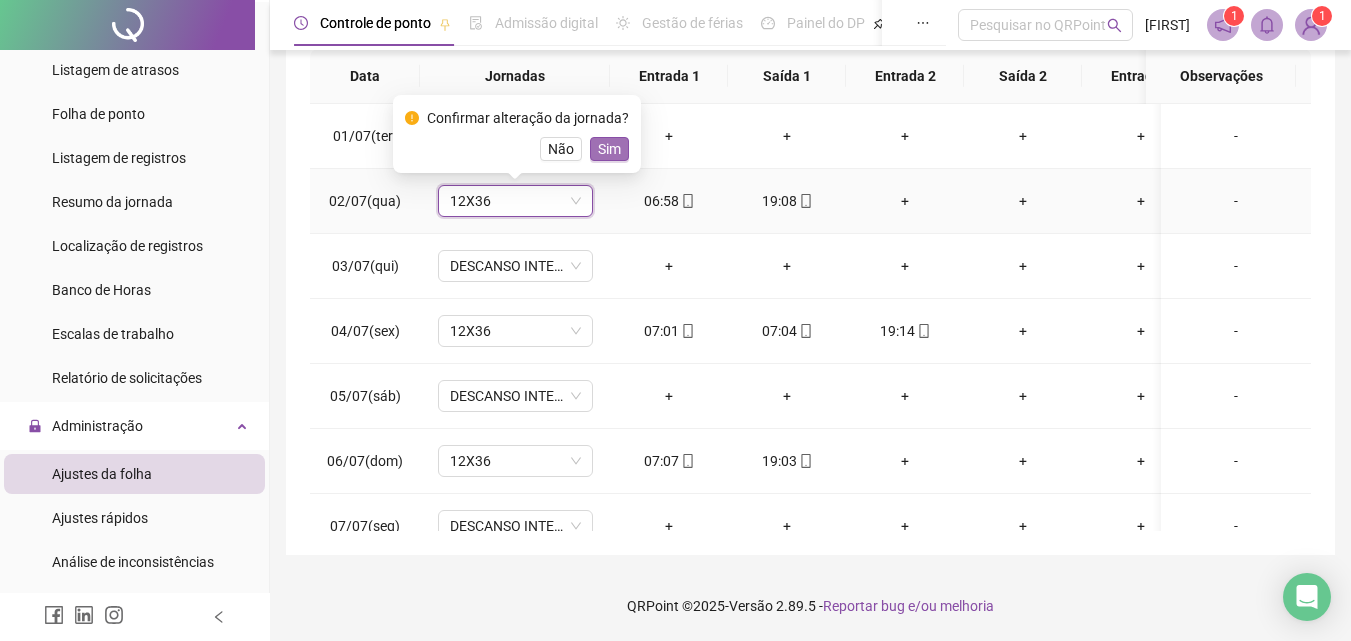 click on "Sim" at bounding box center [609, 149] 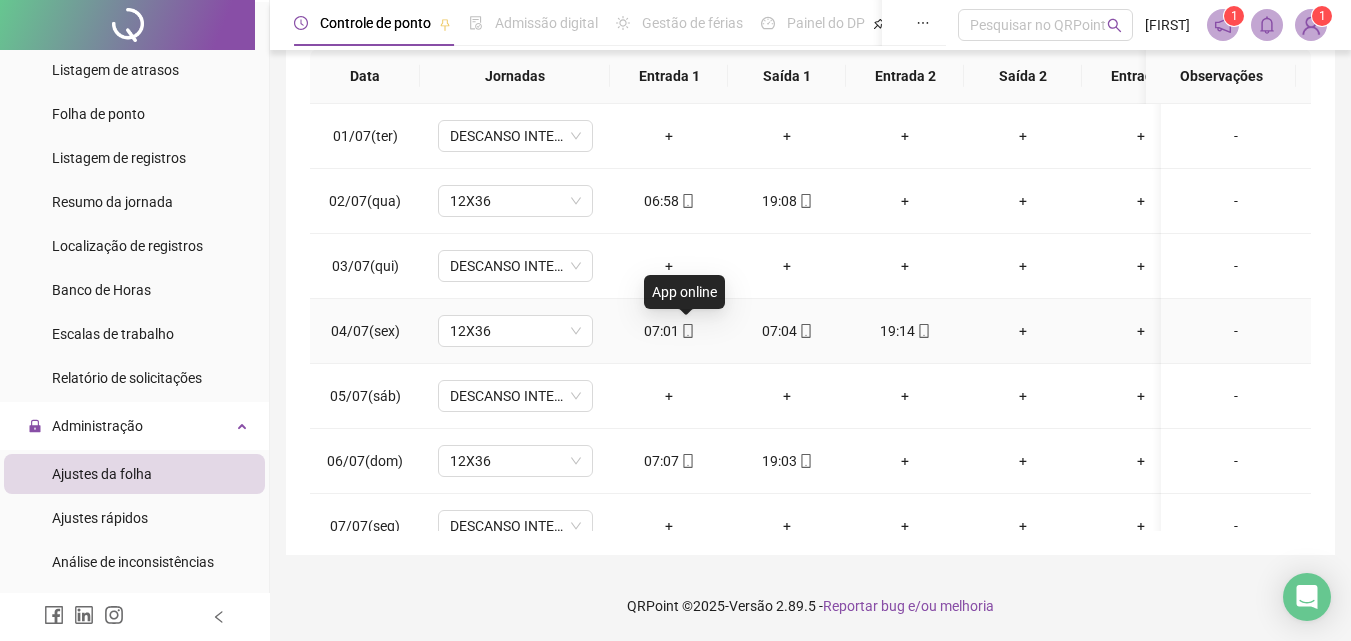 click 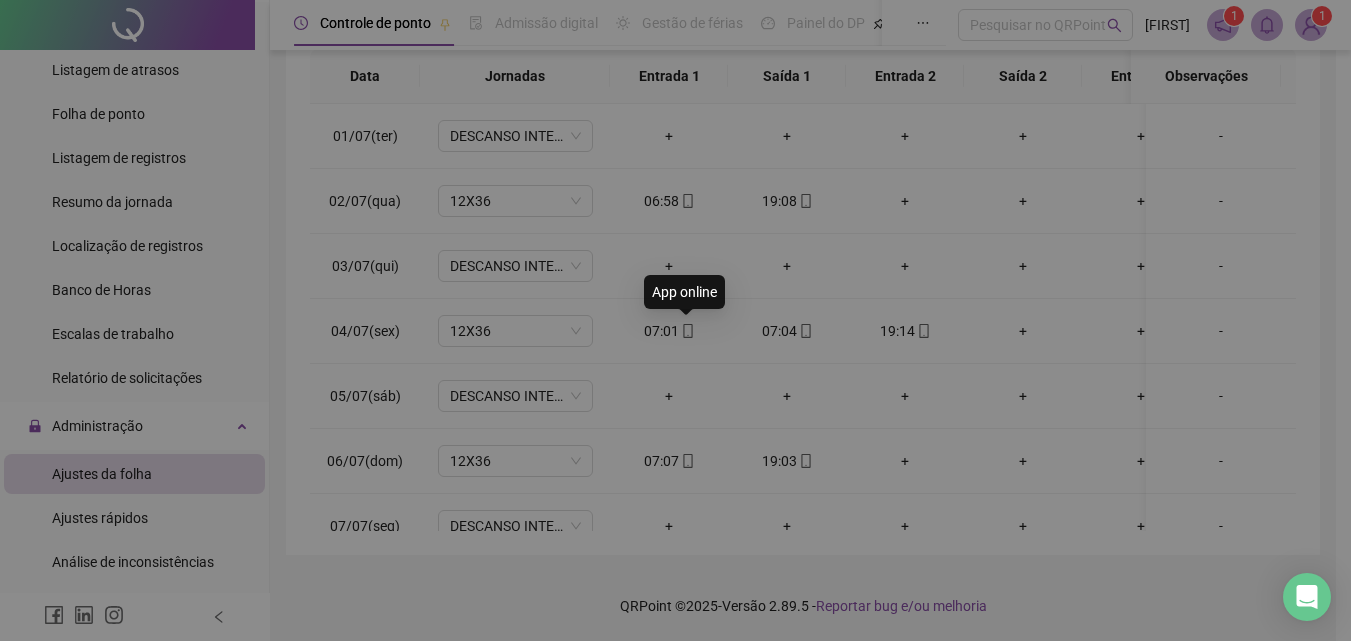 type on "**********" 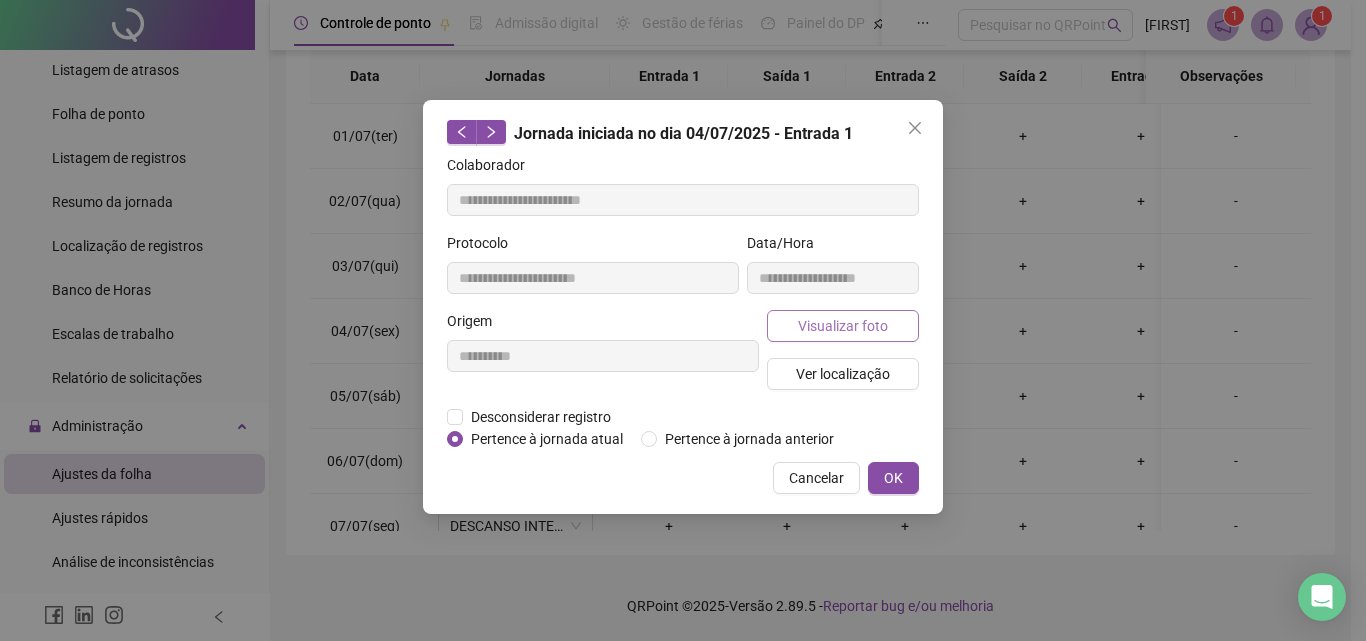 click on "Visualizar foto" at bounding box center (843, 326) 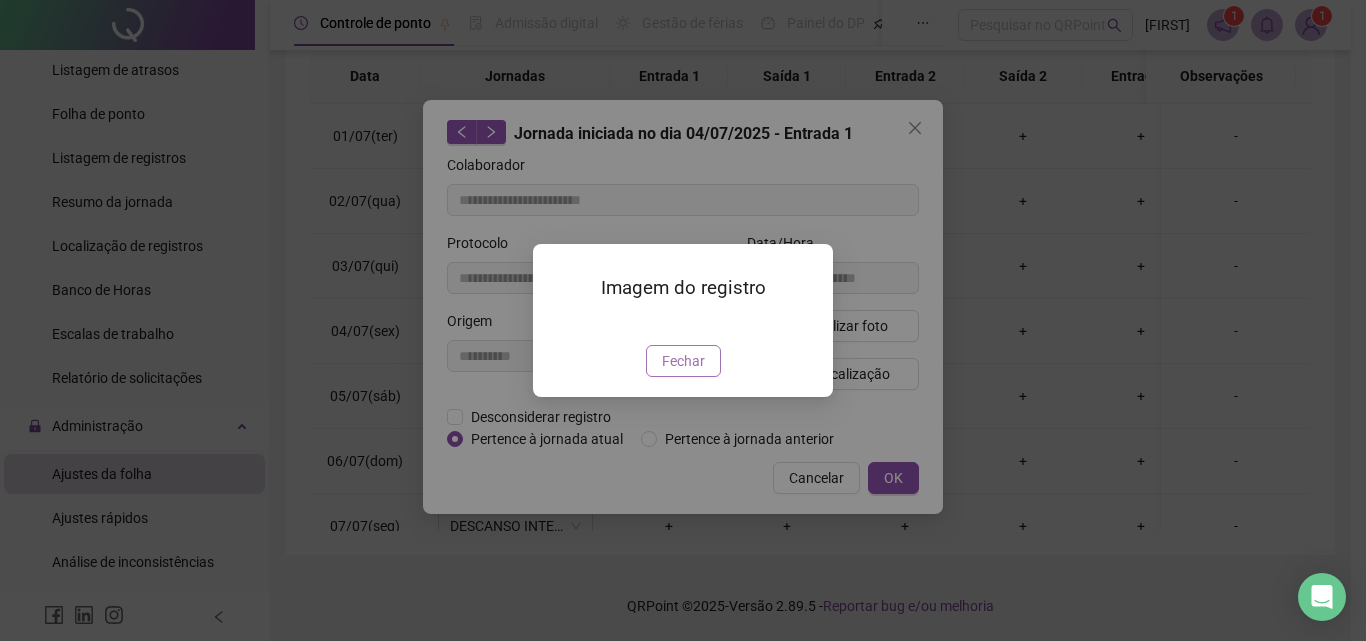 click on "Fechar" at bounding box center (683, 361) 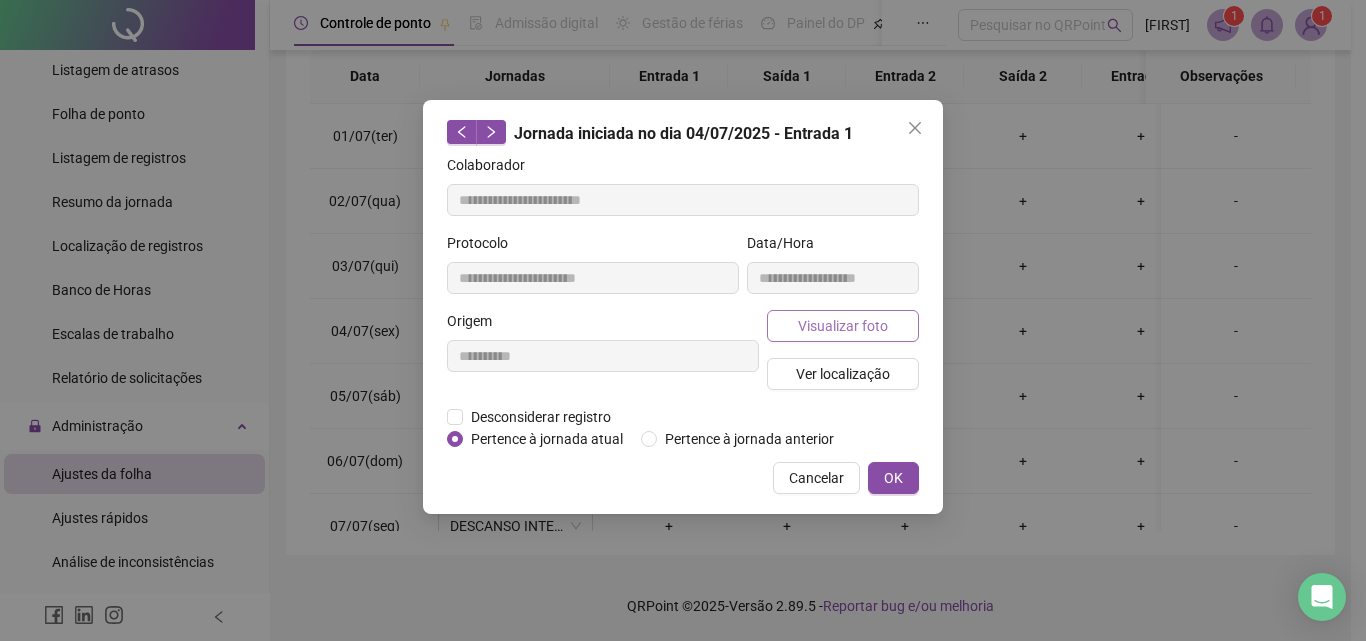 click on "Visualizar foto" at bounding box center [843, 326] 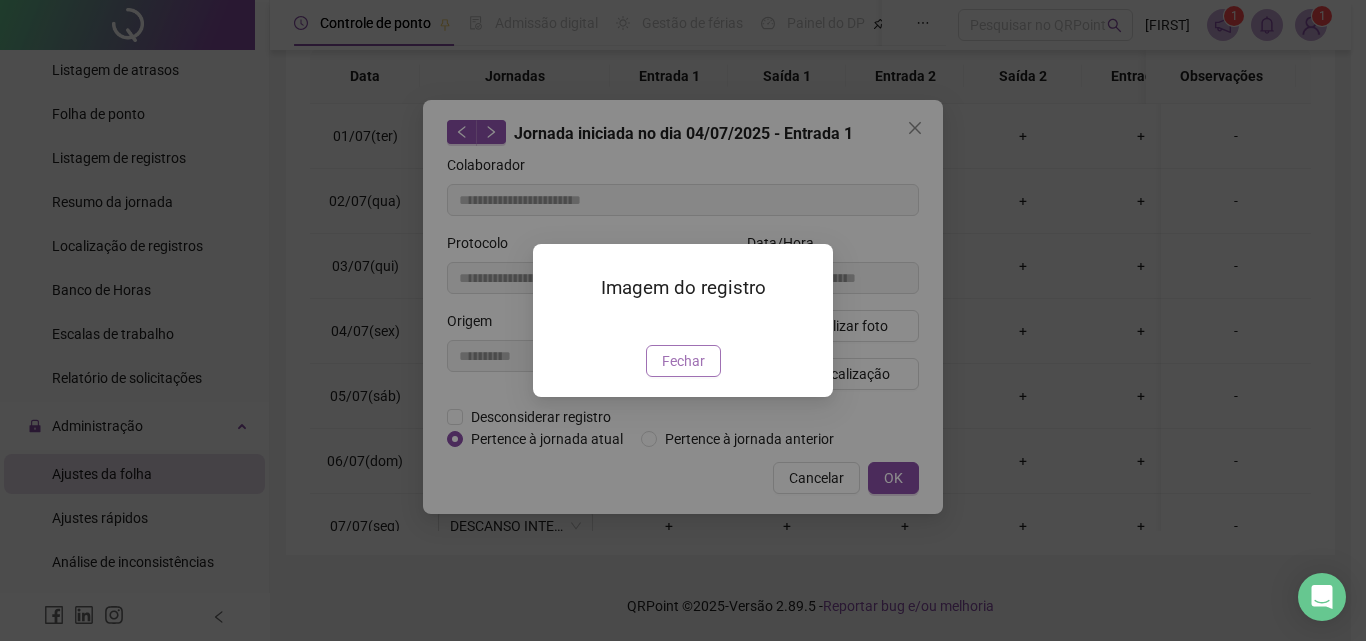 click on "Fechar" at bounding box center [683, 361] 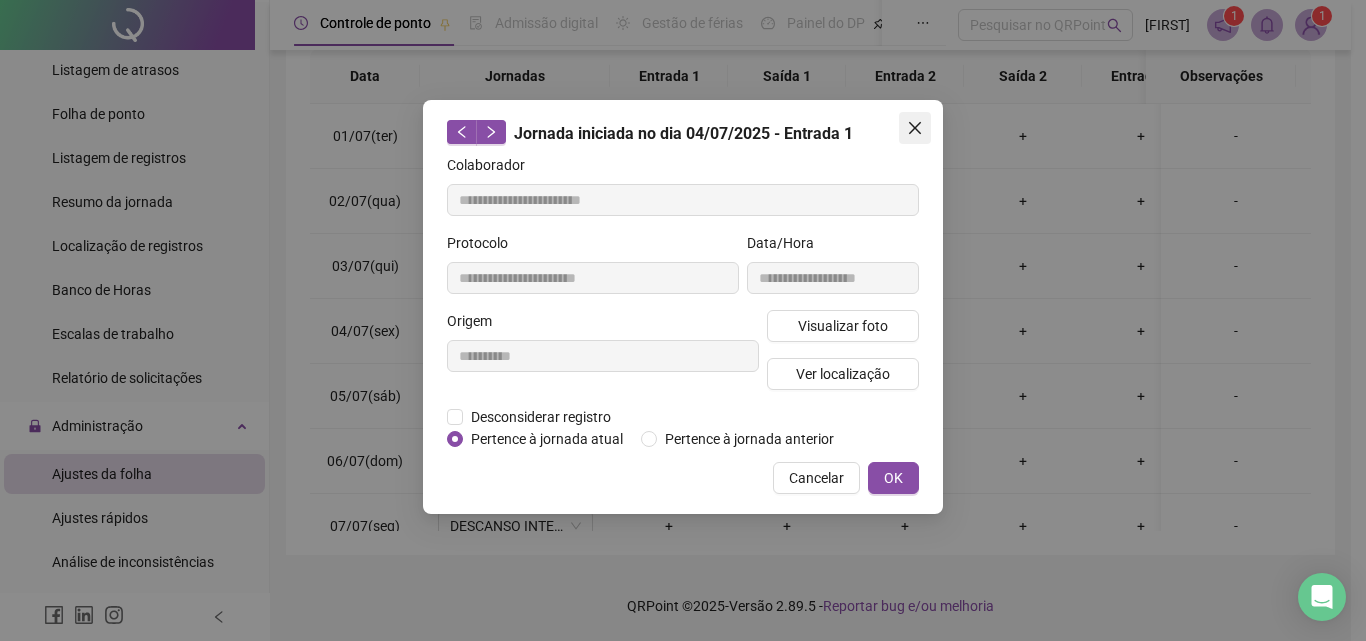 click 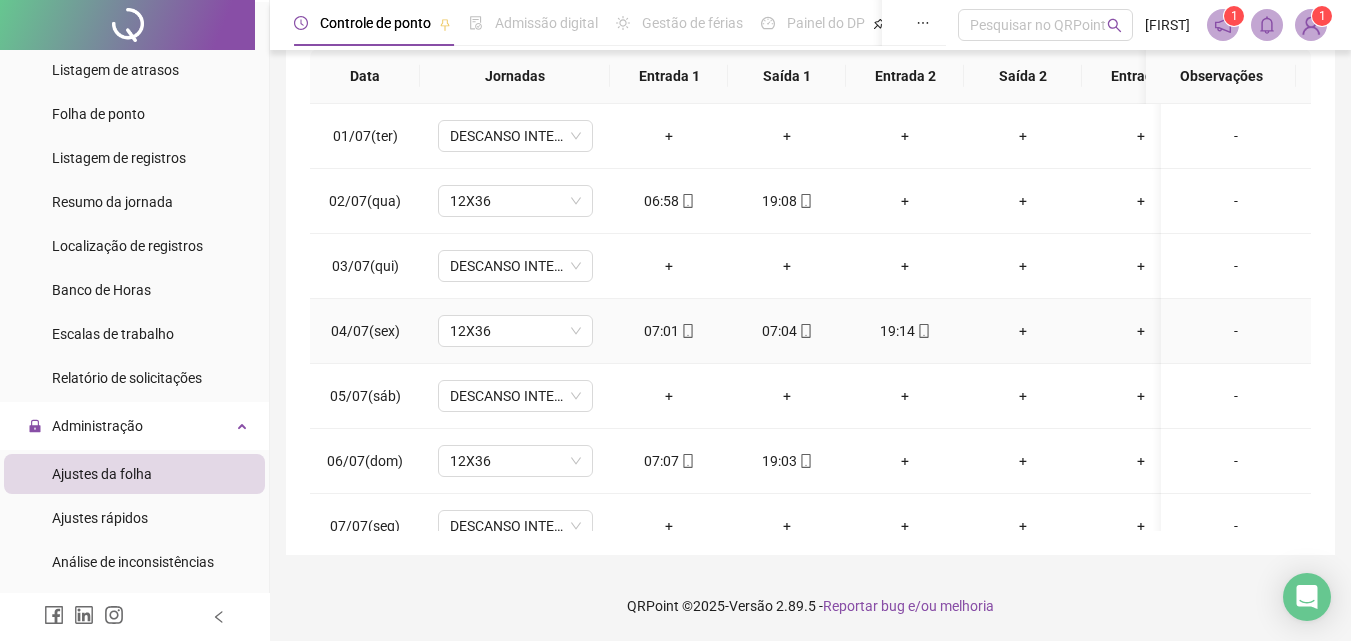 click 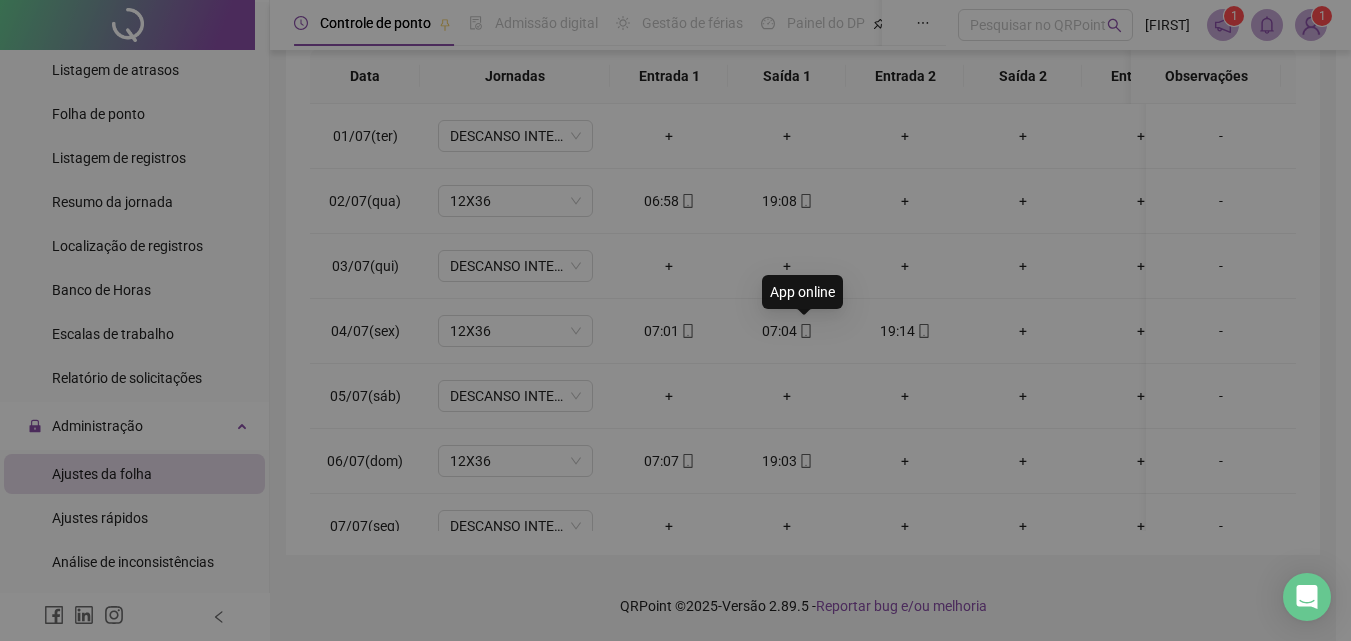 type on "**********" 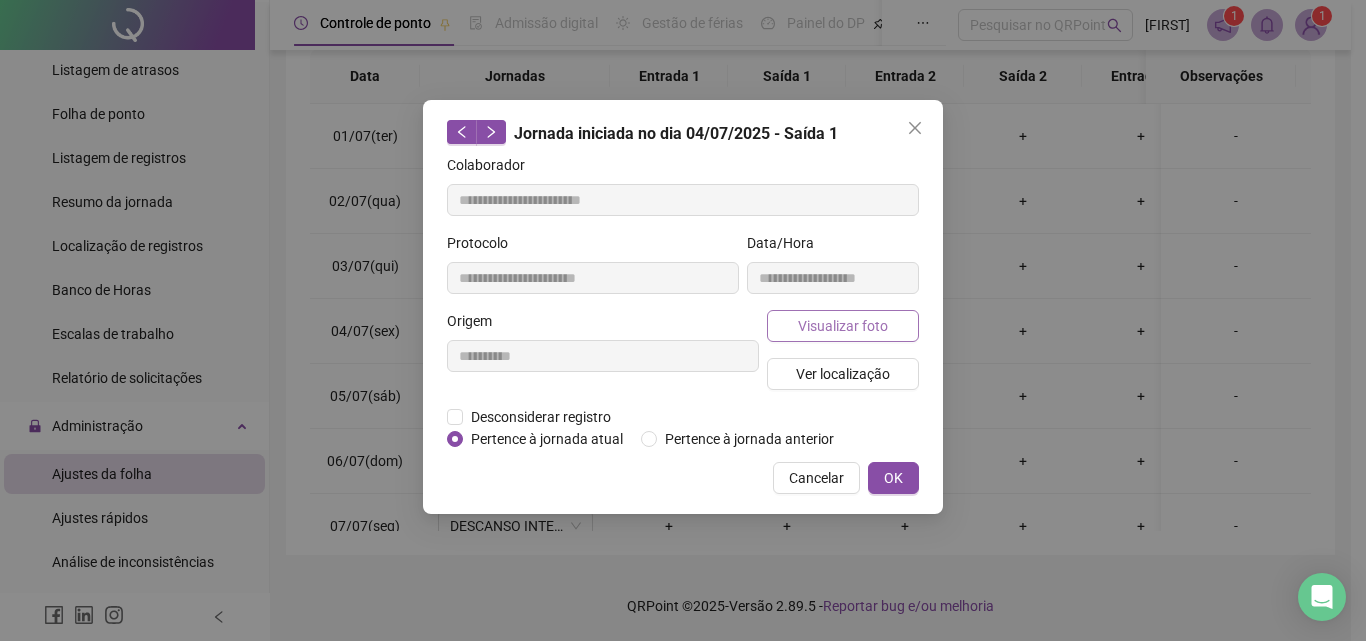 click on "Visualizar foto" at bounding box center [843, 326] 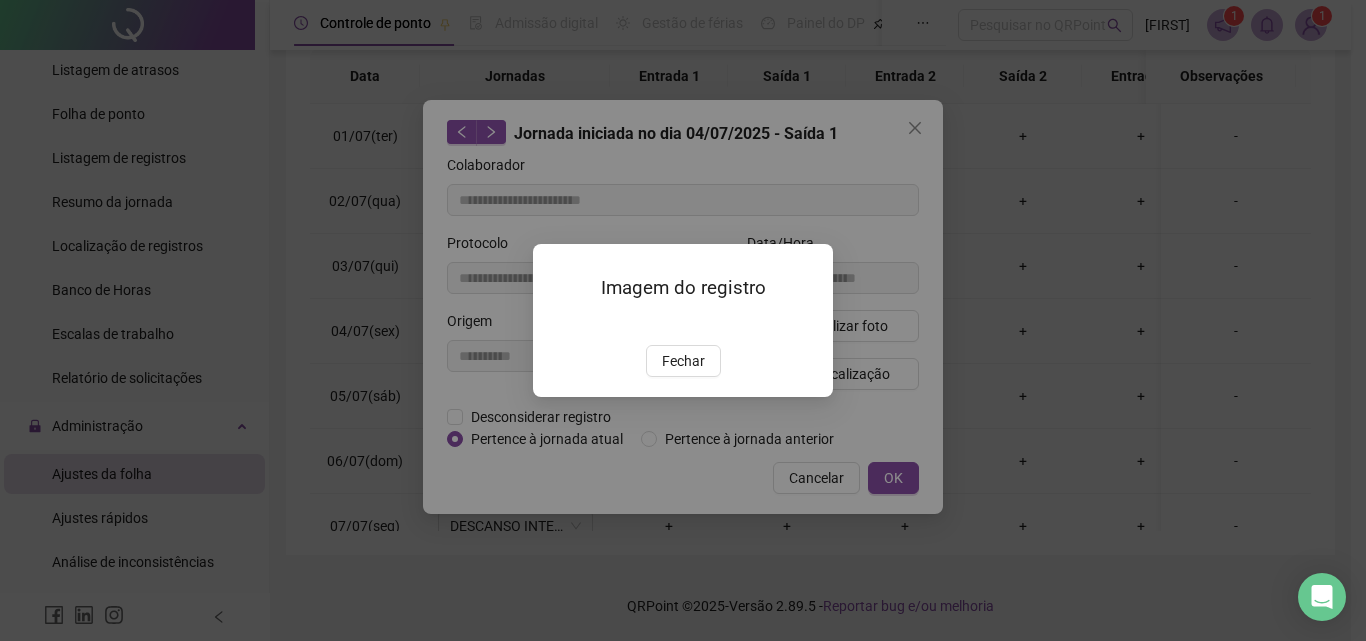 click on "Fechar" at bounding box center (683, 361) 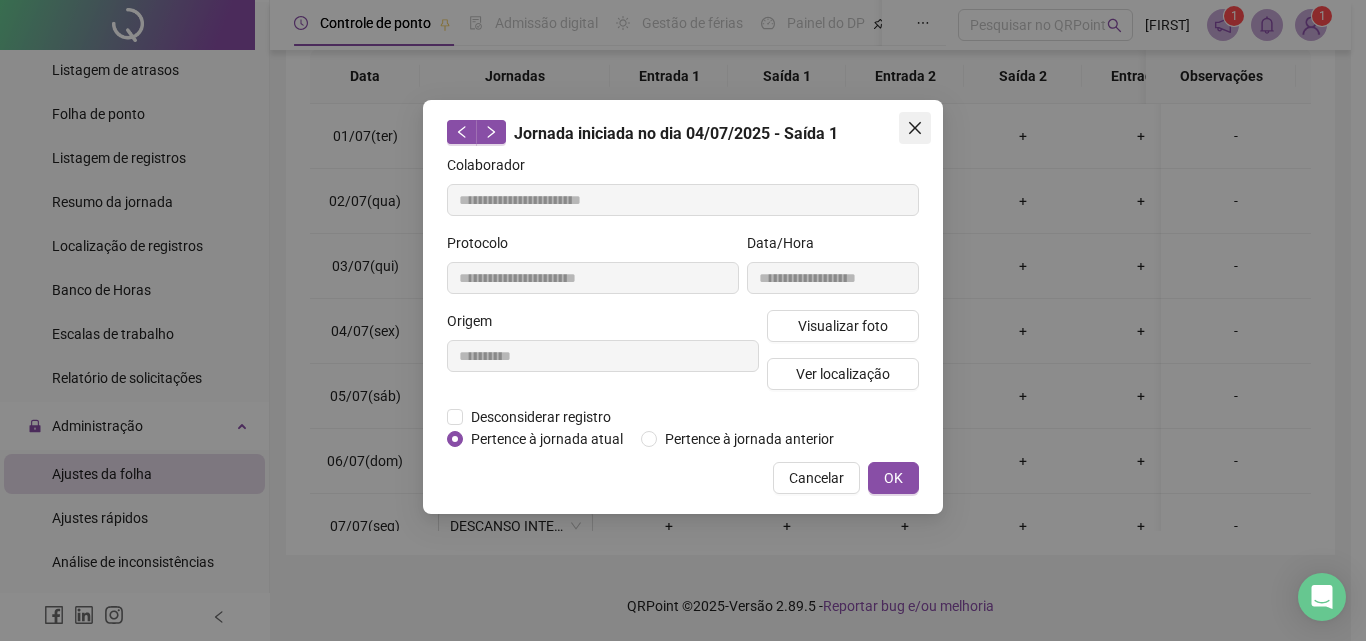 click 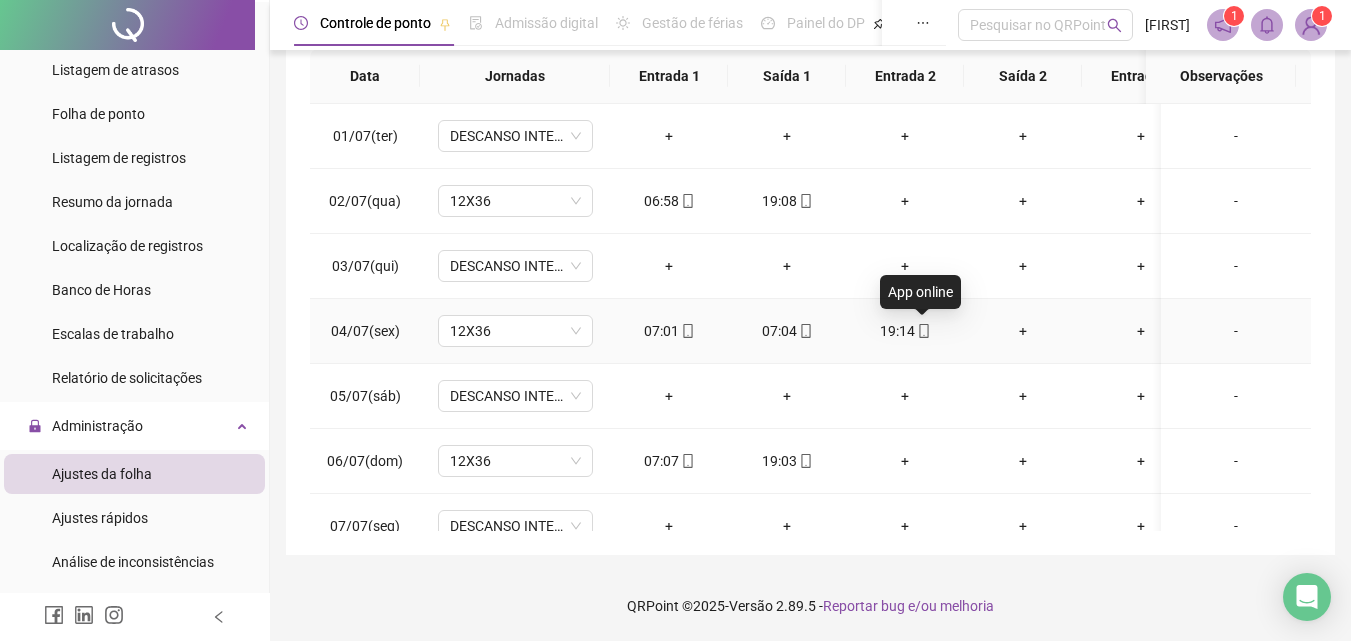 click 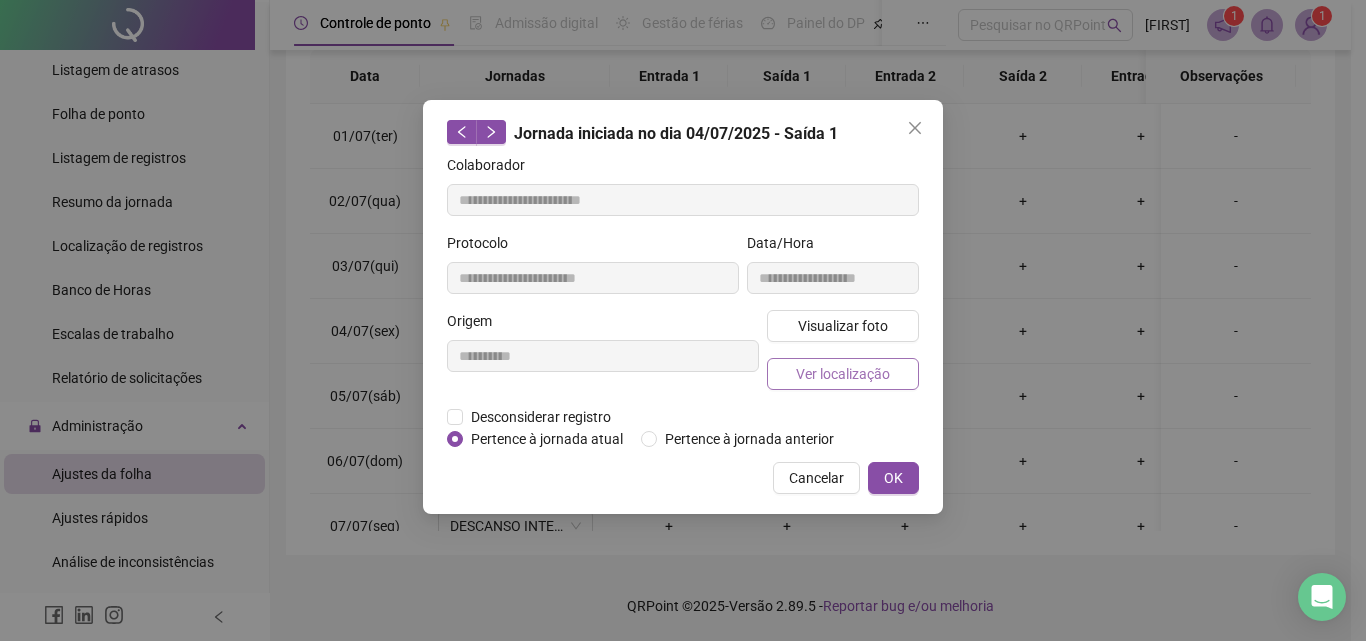 type on "**********" 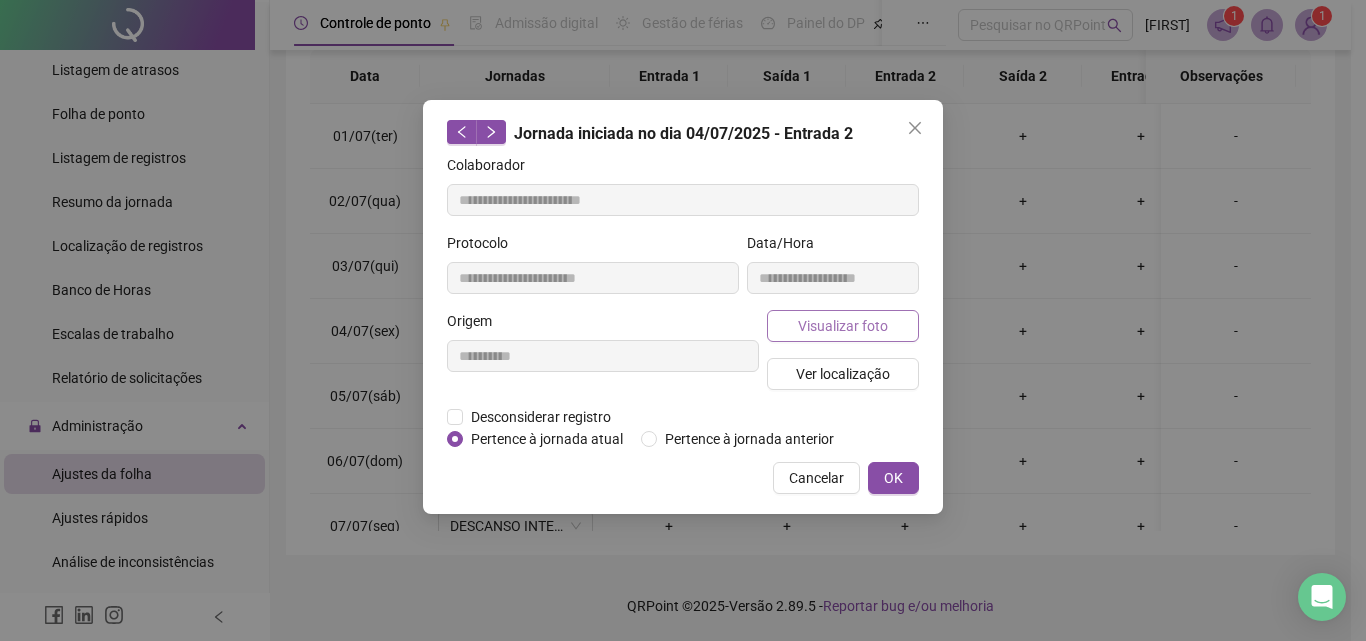 click on "Visualizar foto" at bounding box center (843, 326) 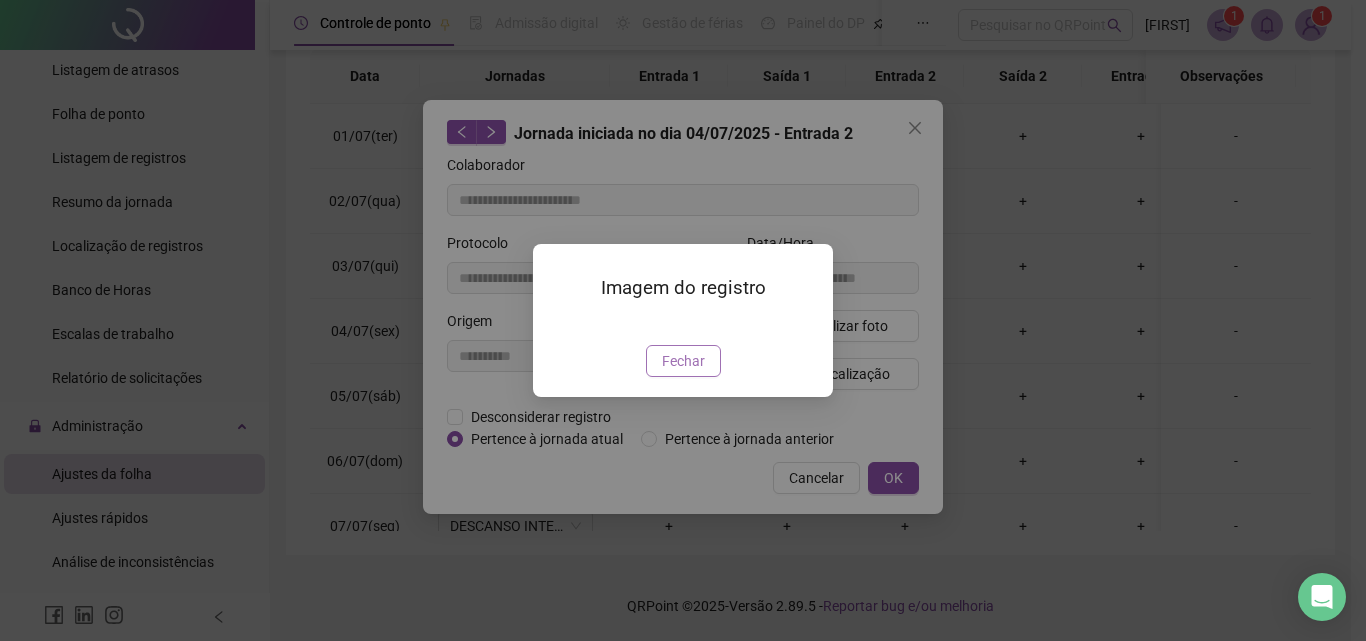 click on "Fechar" at bounding box center [683, 361] 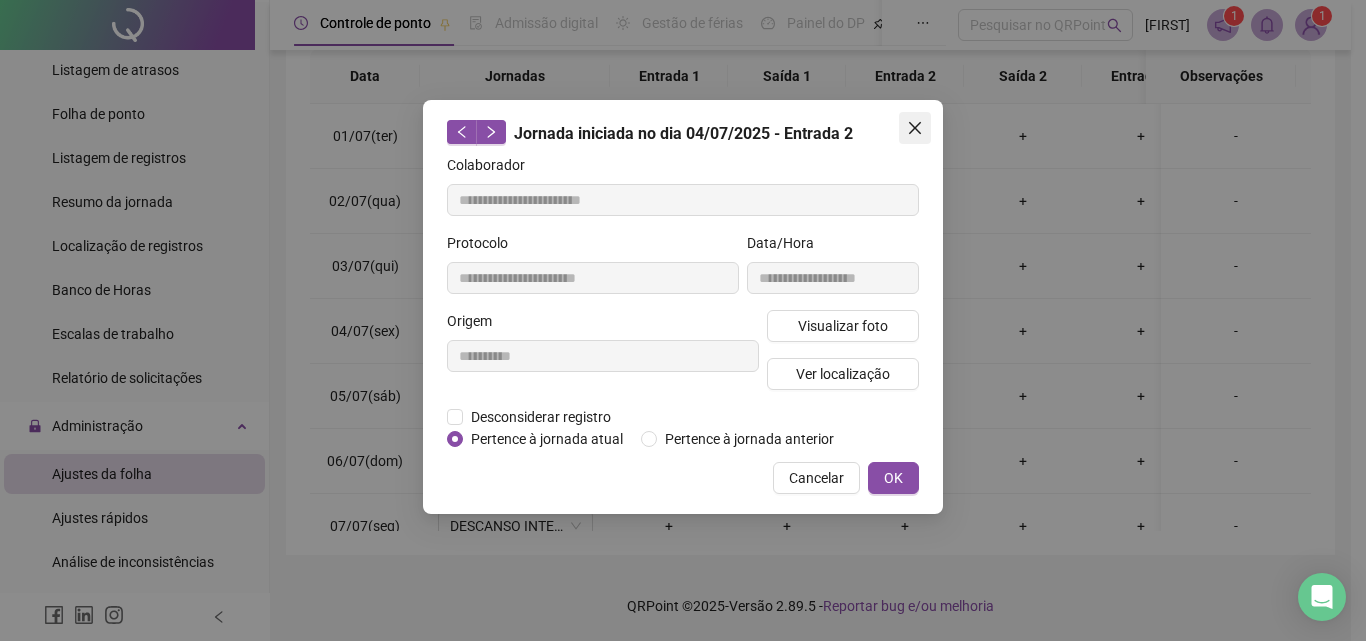 click 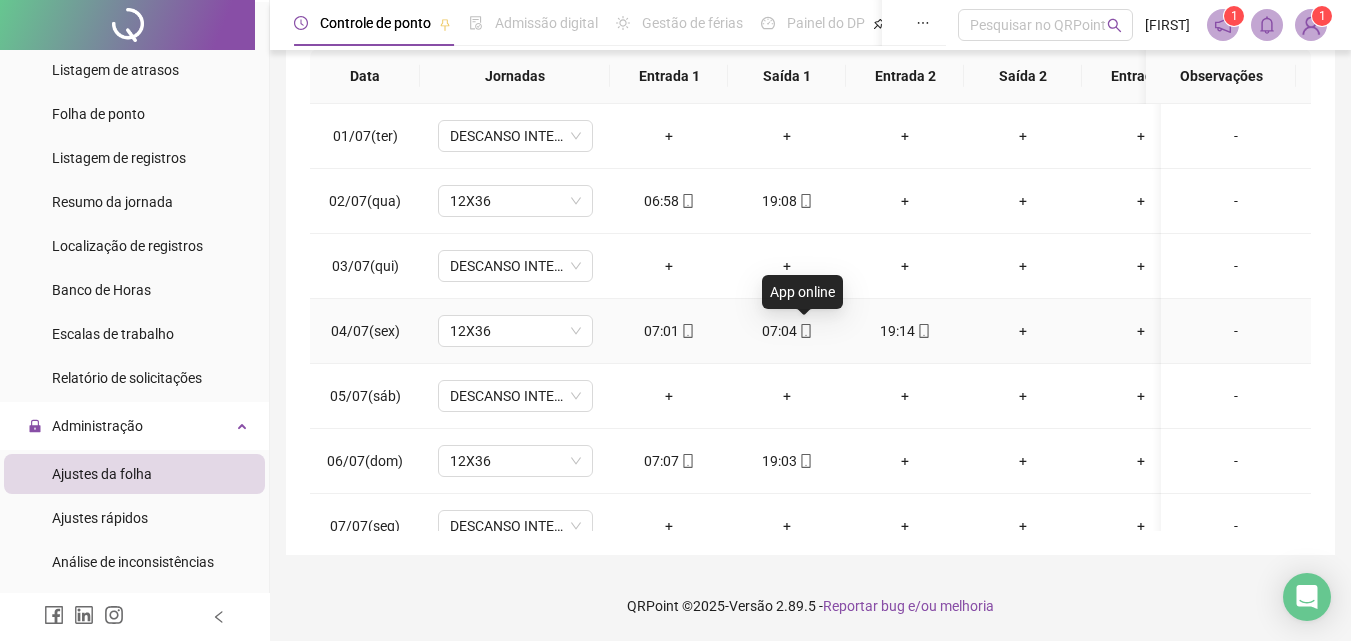 click 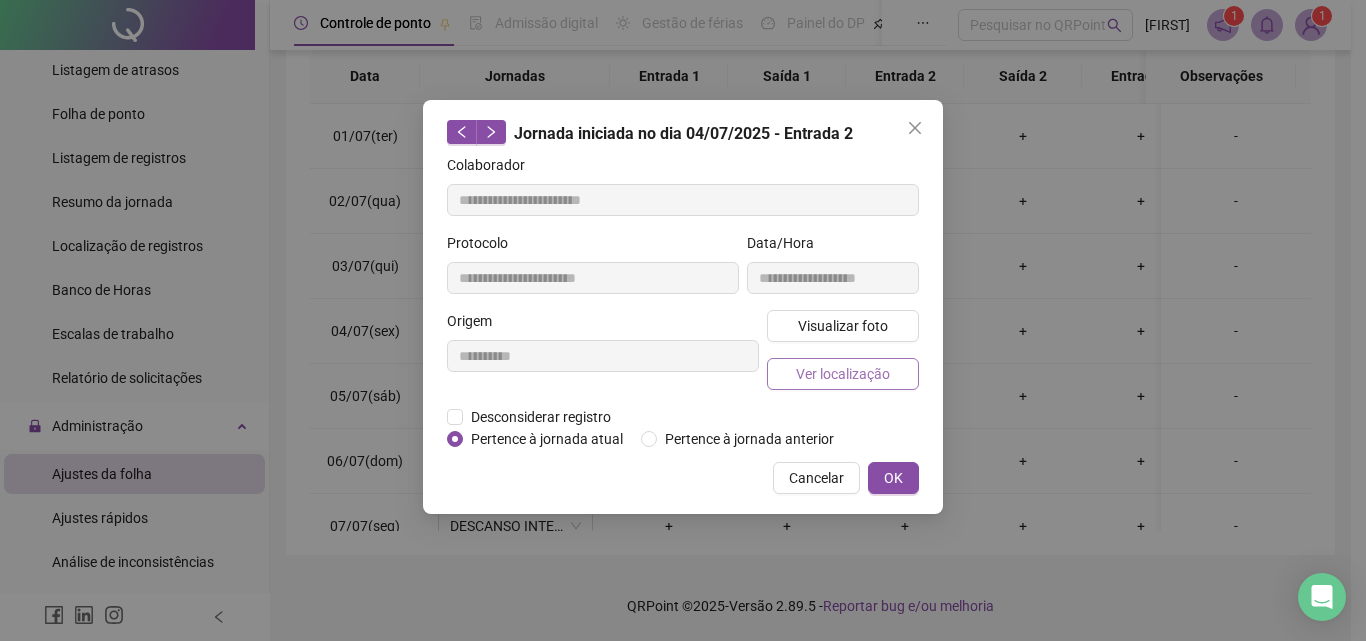 type on "**********" 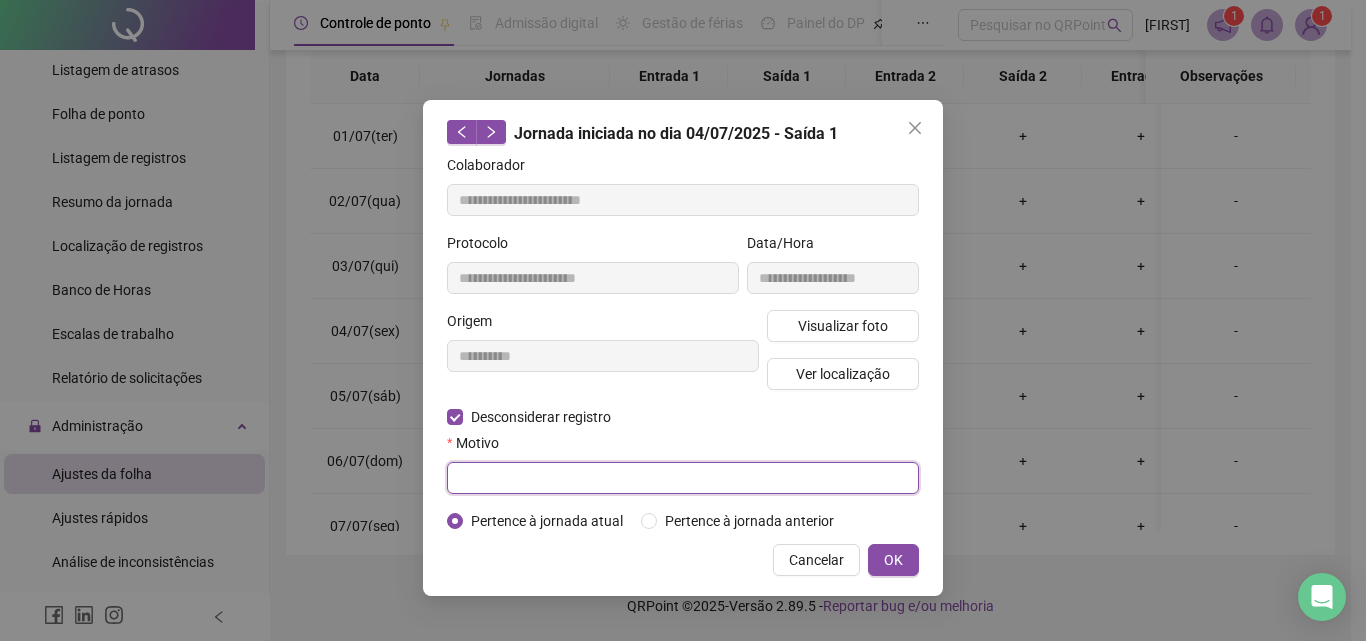 click at bounding box center (683, 478) 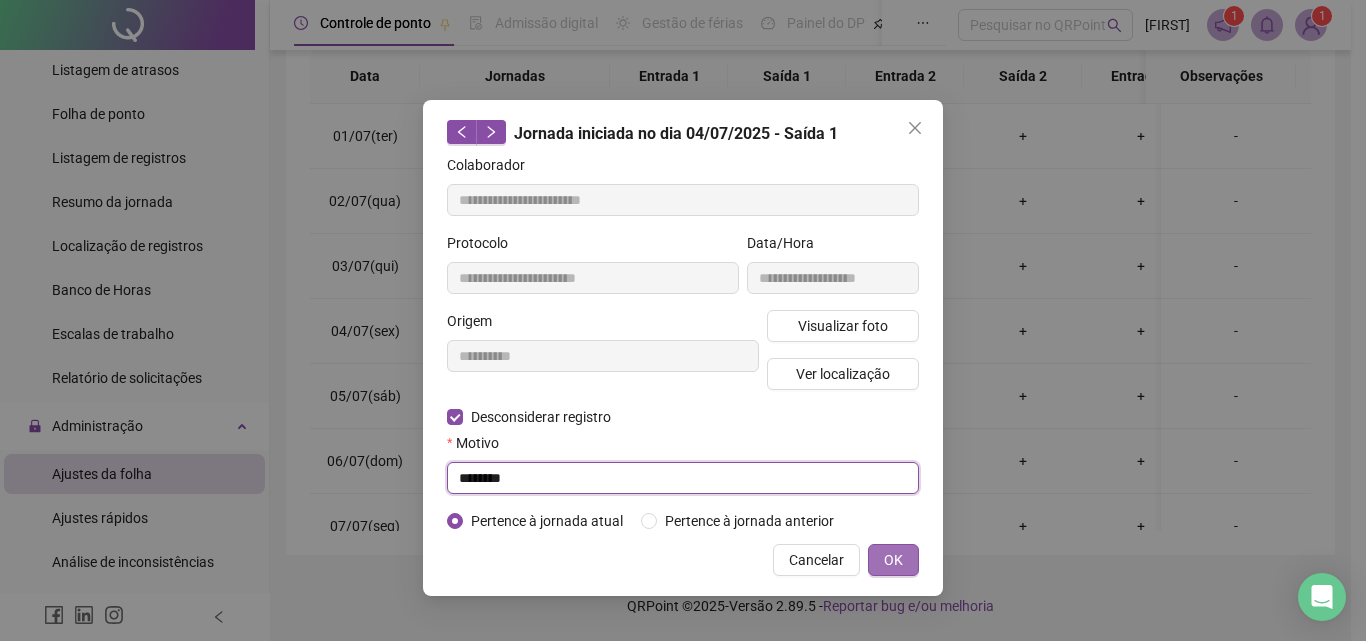 type on "********" 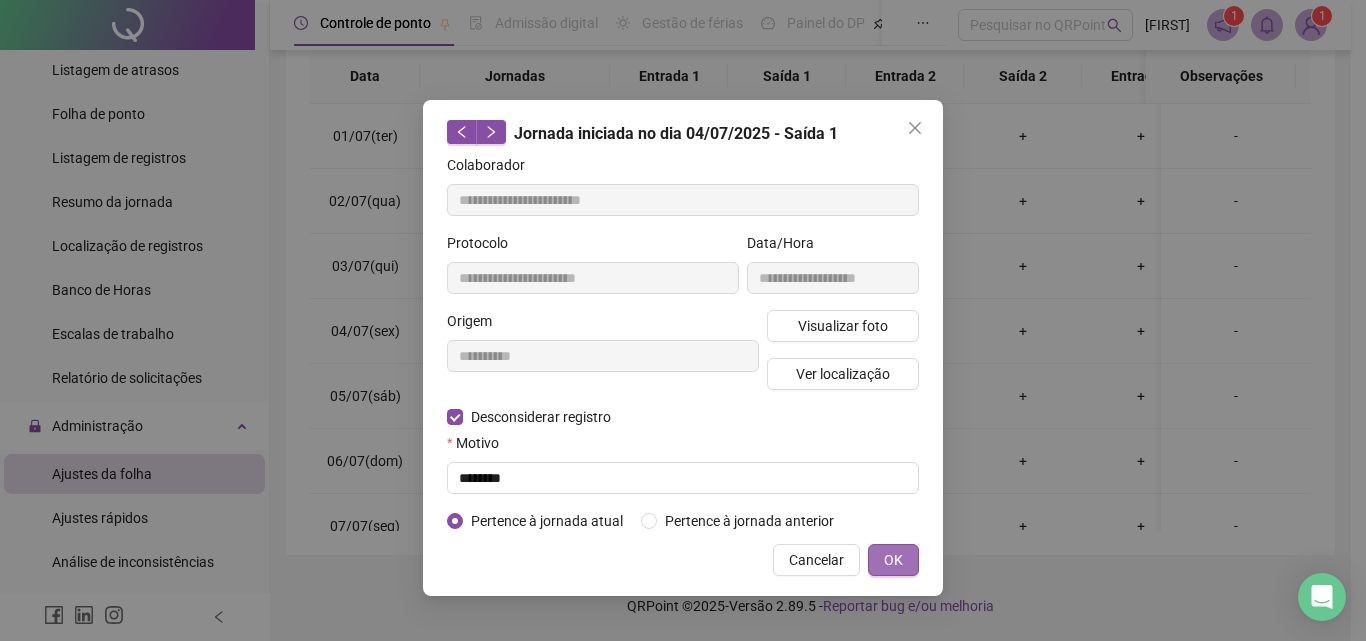 click on "OK" at bounding box center [893, 560] 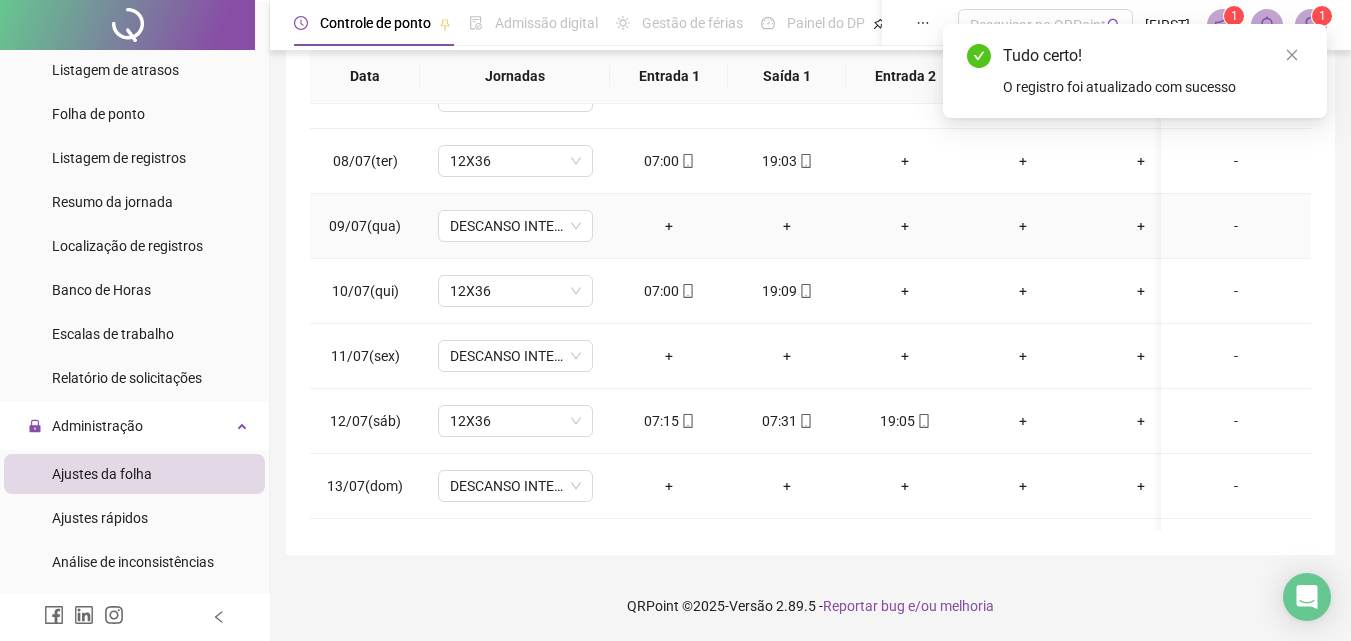 scroll, scrollTop: 500, scrollLeft: 0, axis: vertical 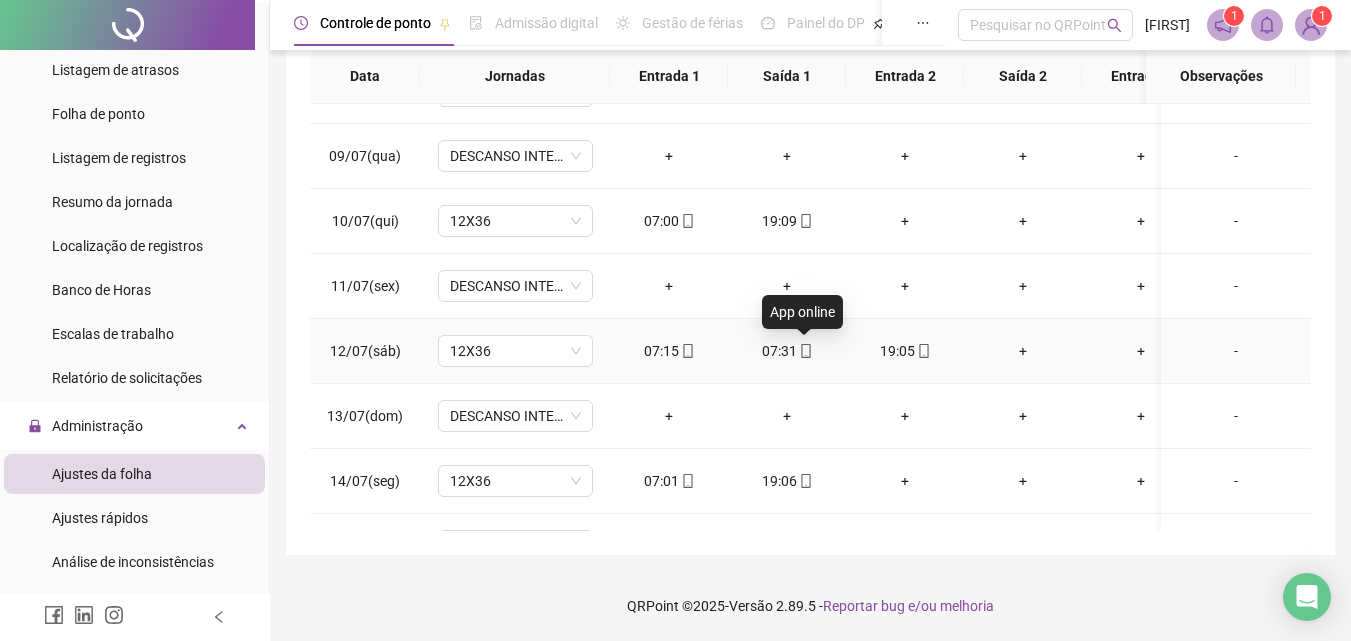 click 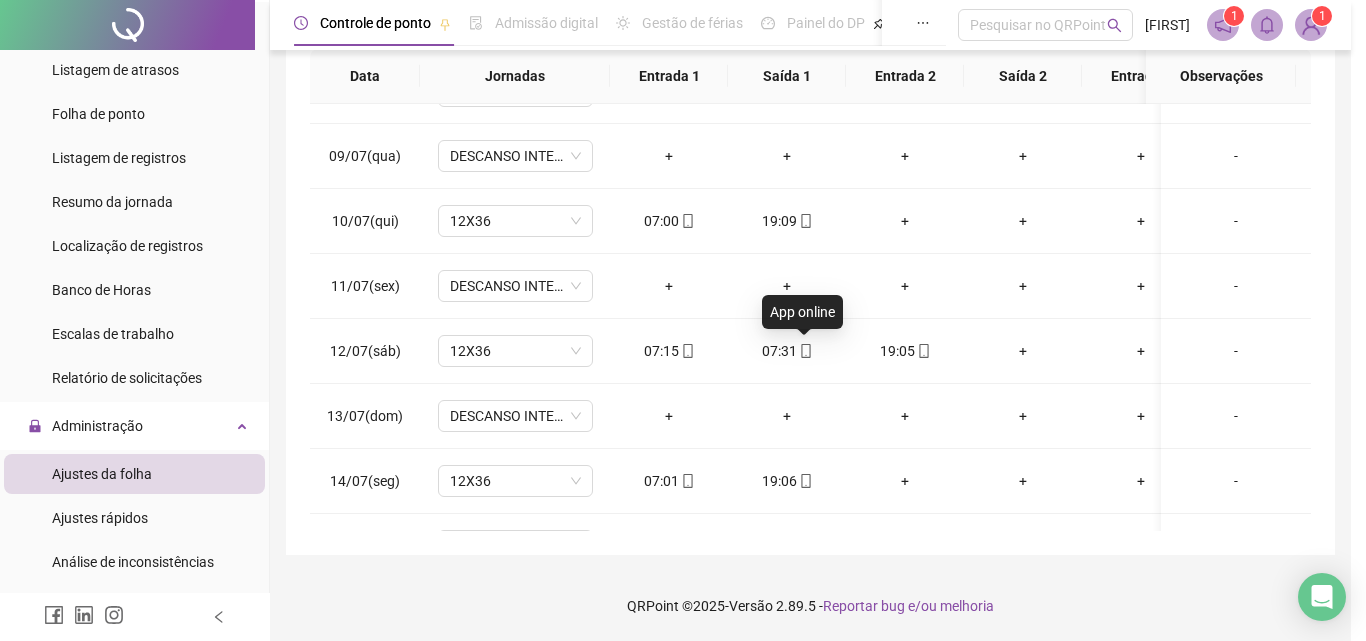 type on "**********" 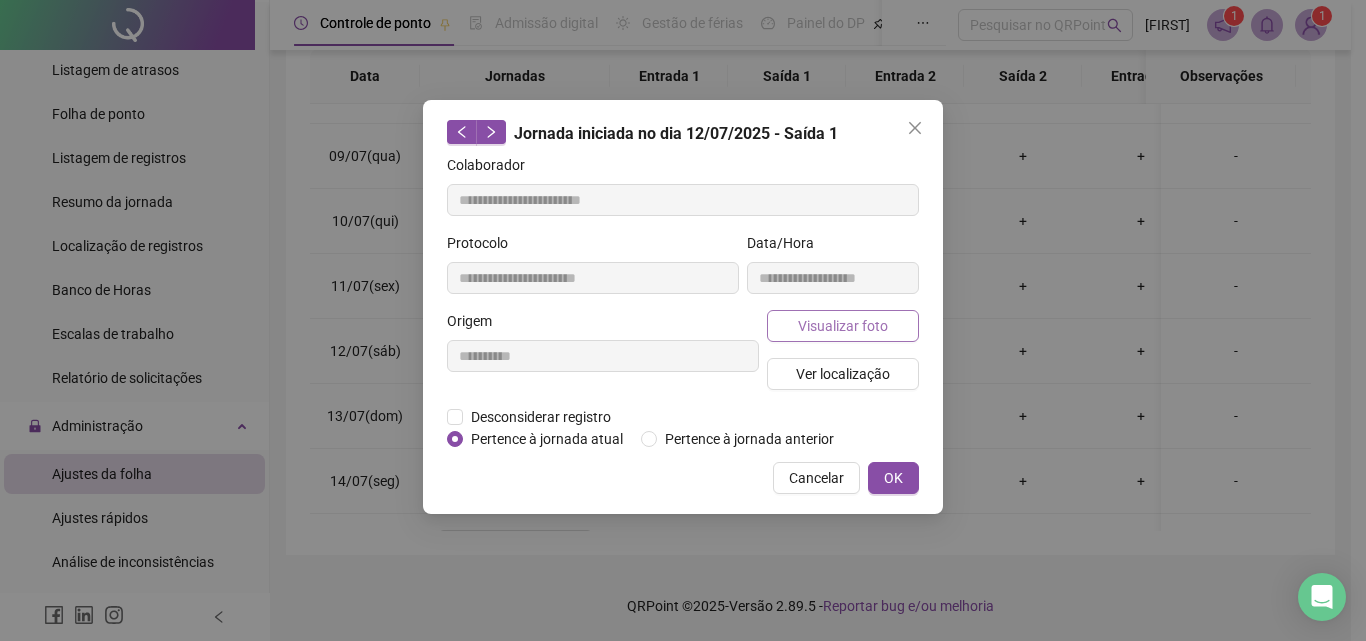 click on "Visualizar foto" at bounding box center (843, 326) 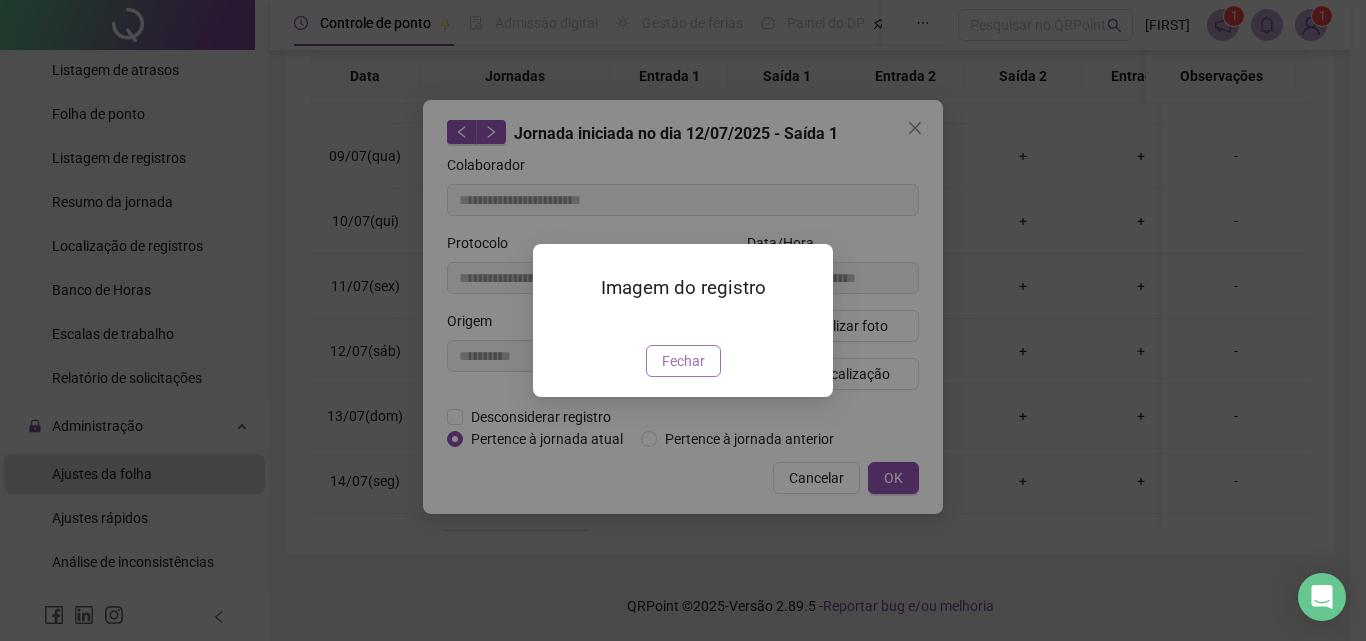 click on "Fechar" at bounding box center (683, 361) 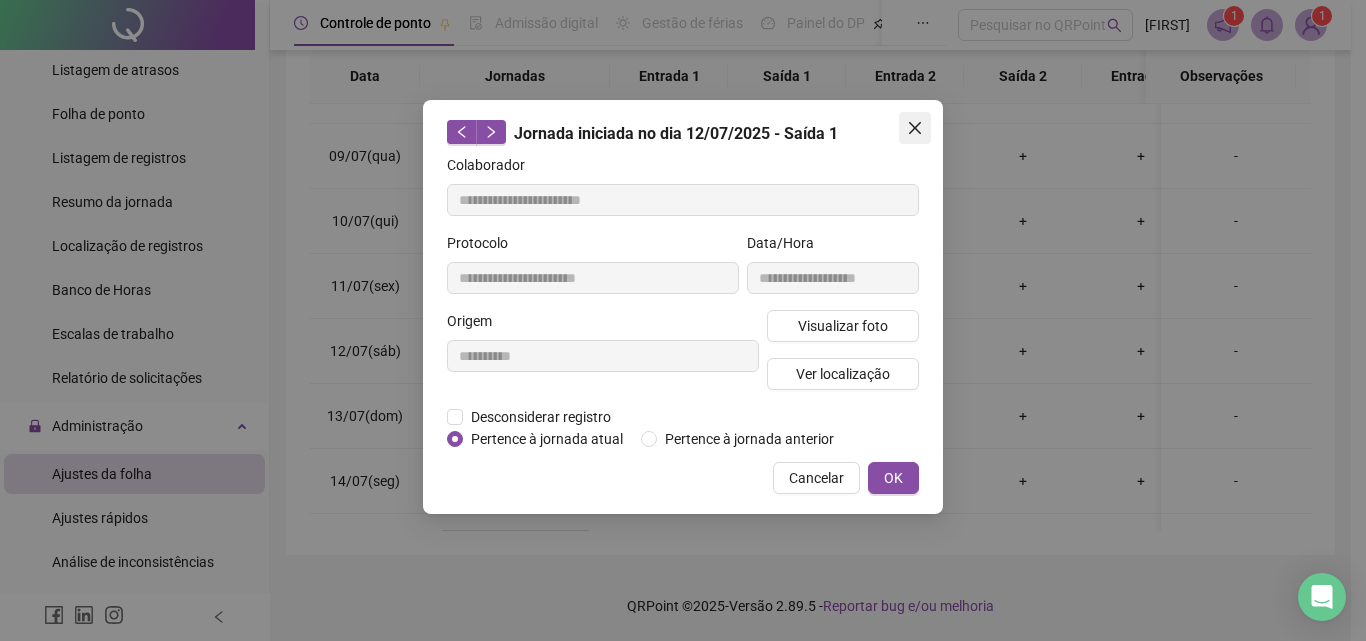 click 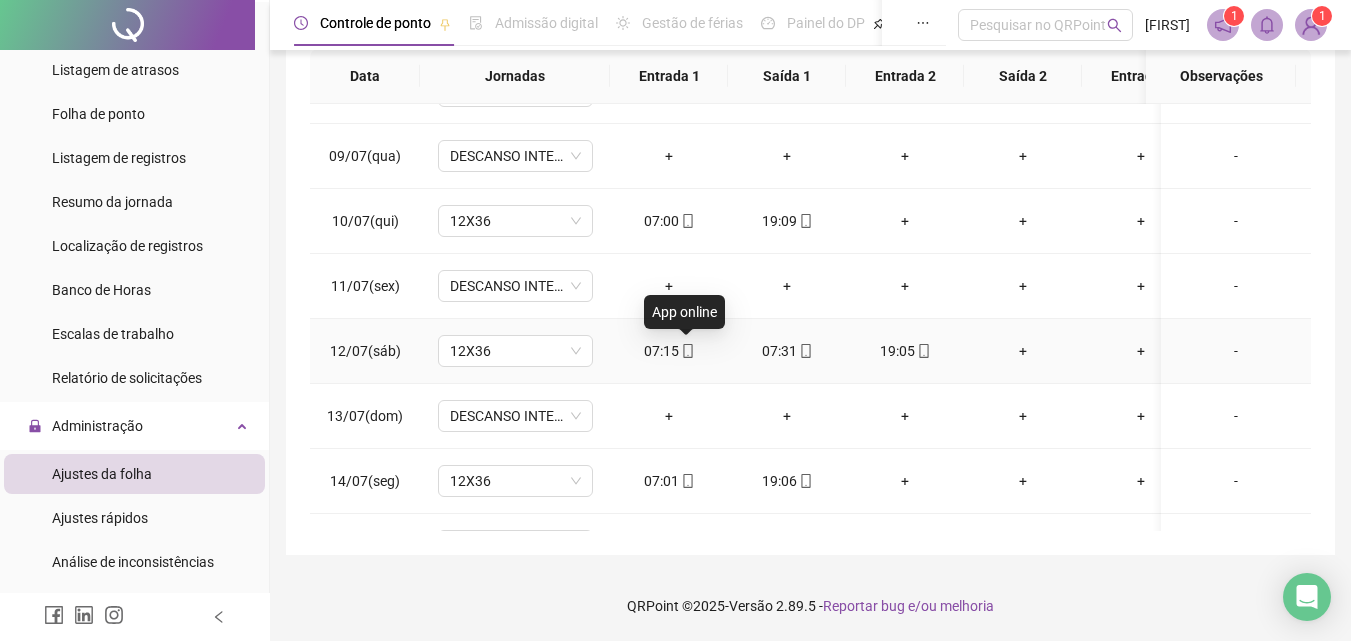 click 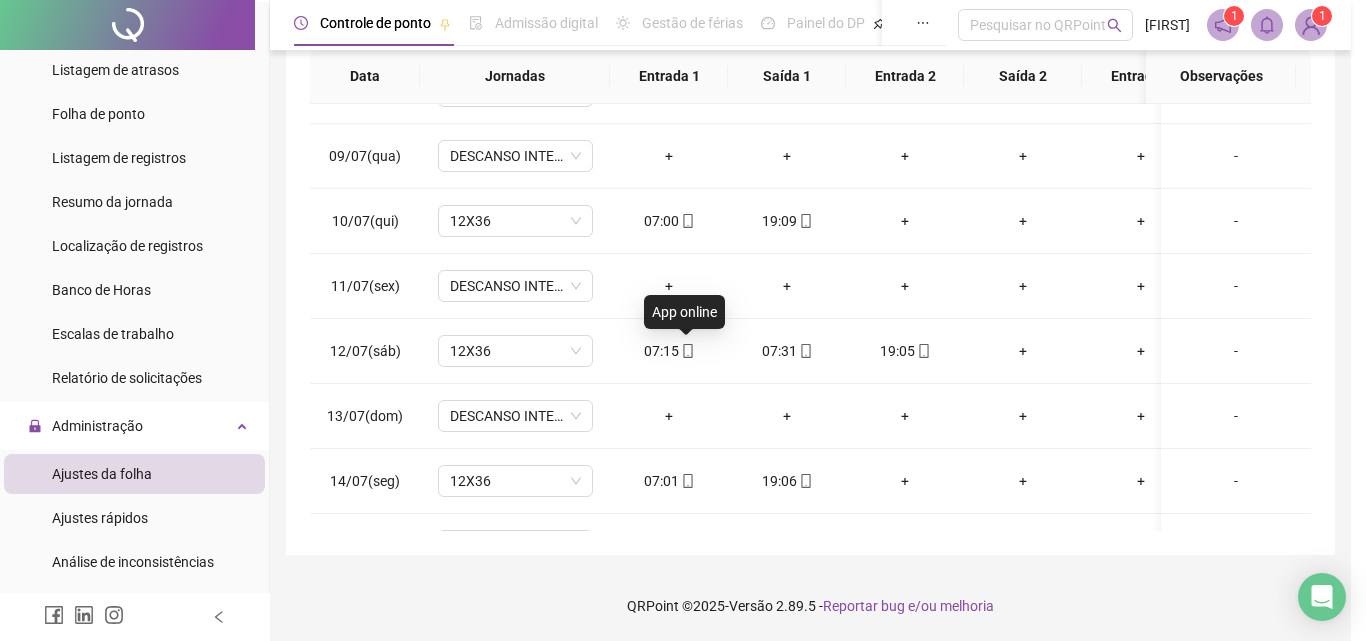 type on "**********" 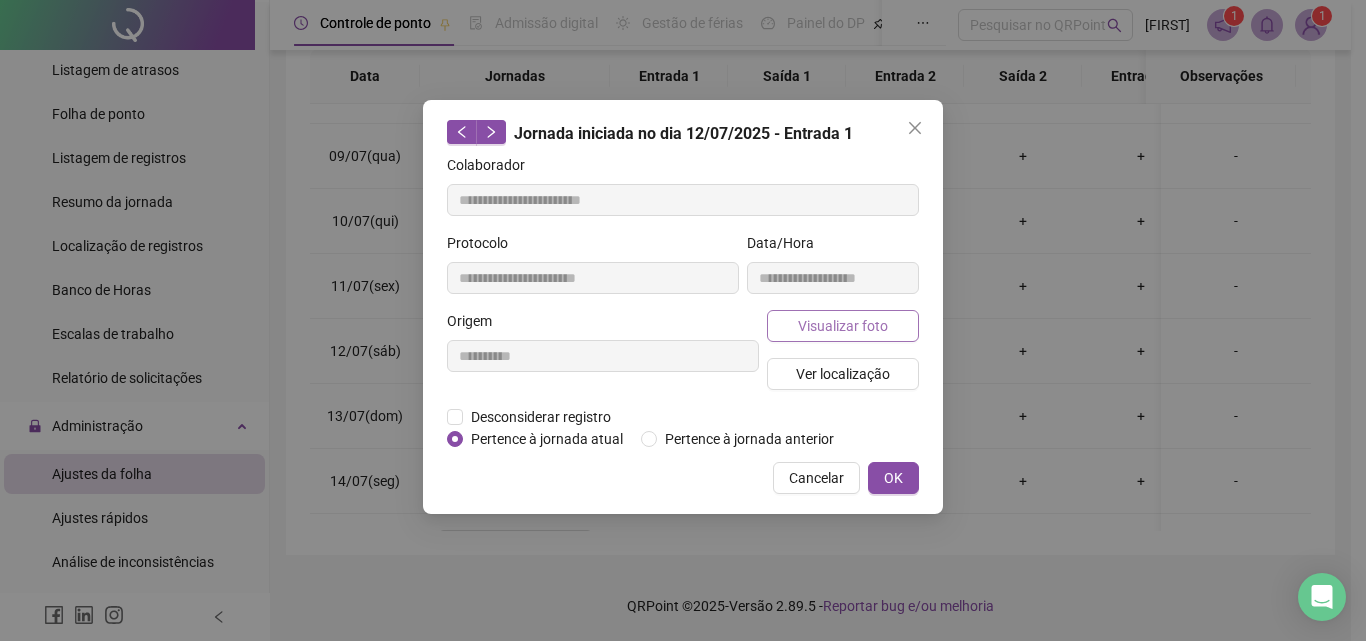 click on "Visualizar foto" at bounding box center [843, 326] 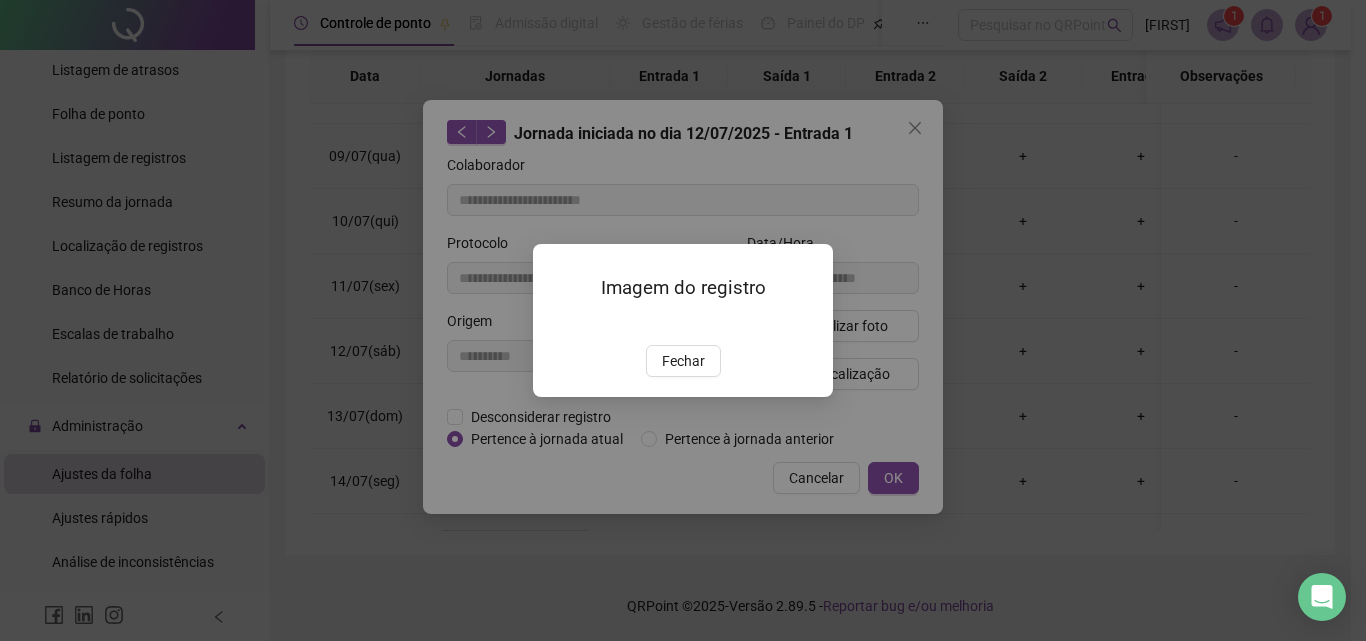 click on "Imagem do registro Fechar" at bounding box center (683, 320) 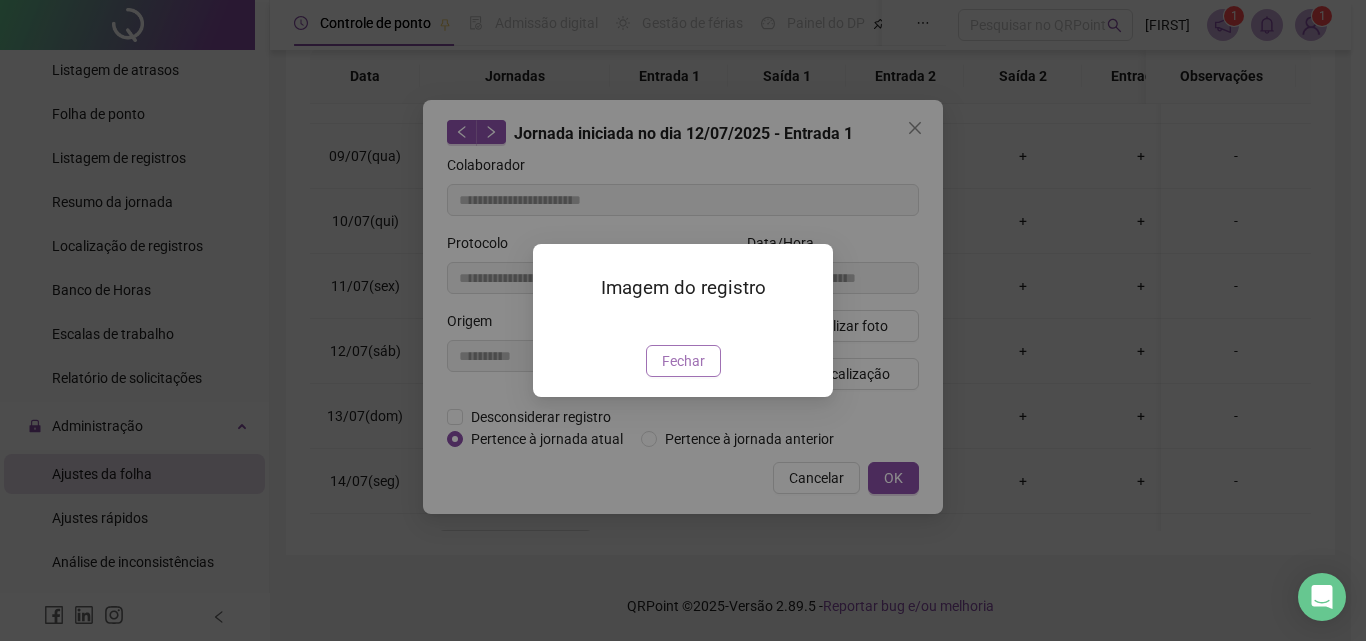 click on "Fechar" at bounding box center (683, 361) 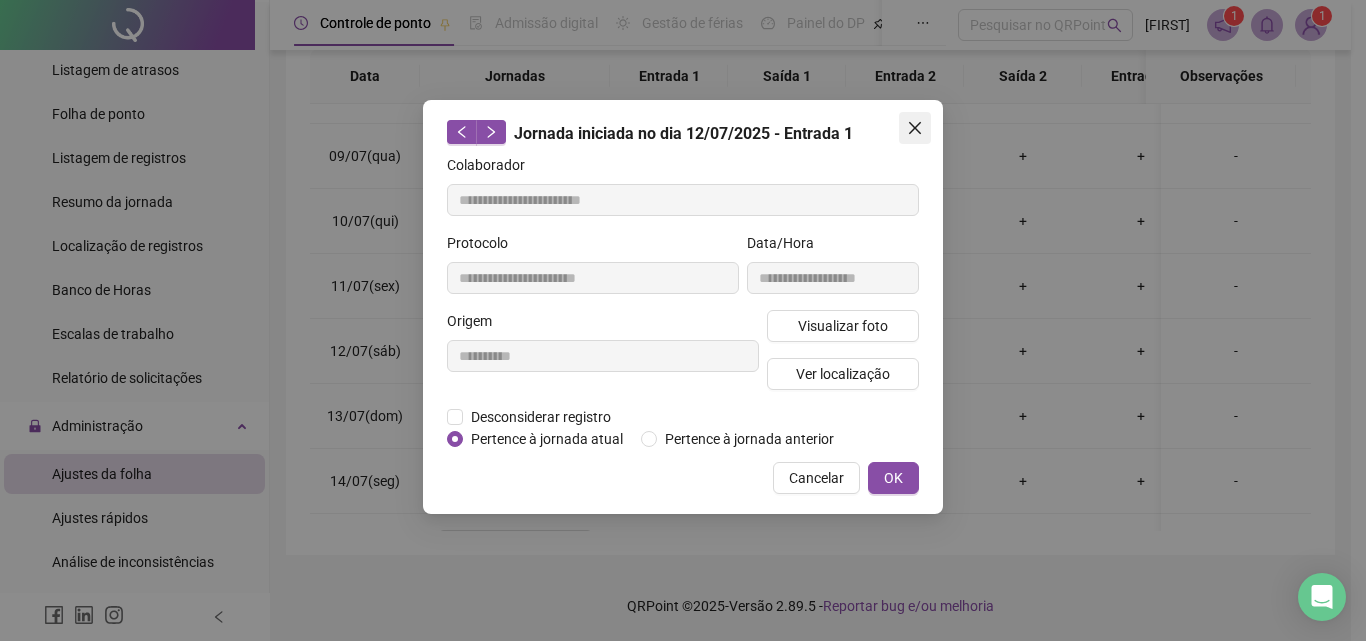 click at bounding box center [915, 128] 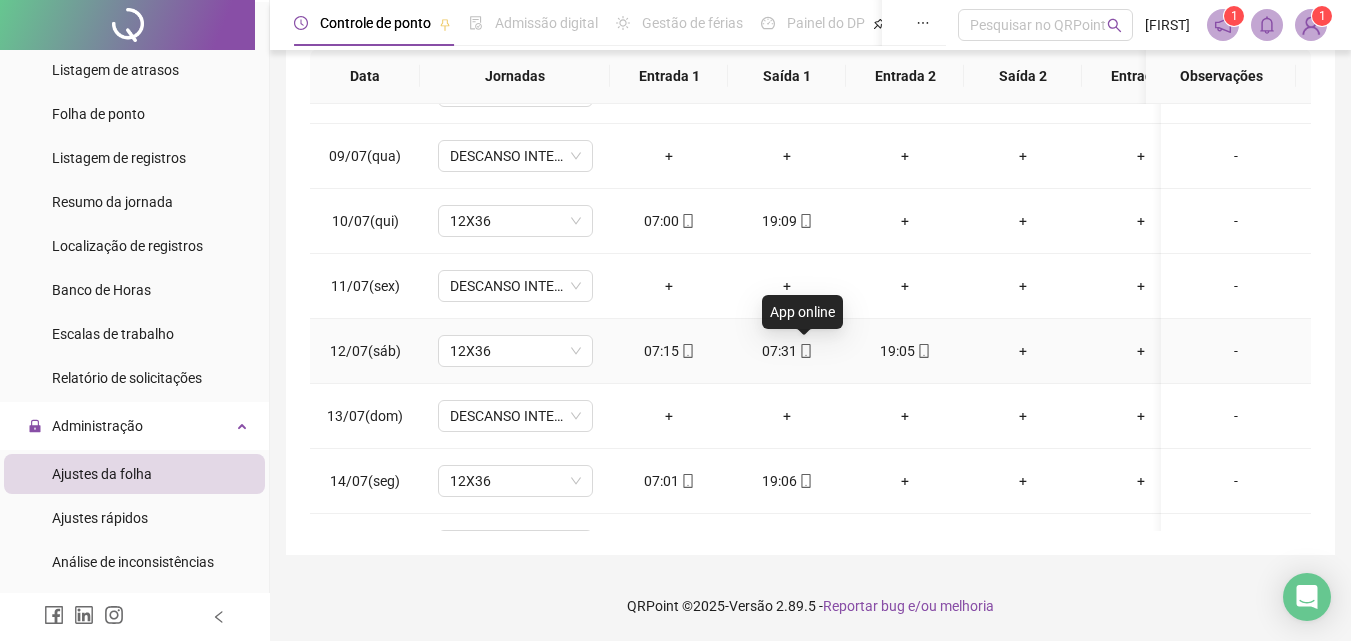 click 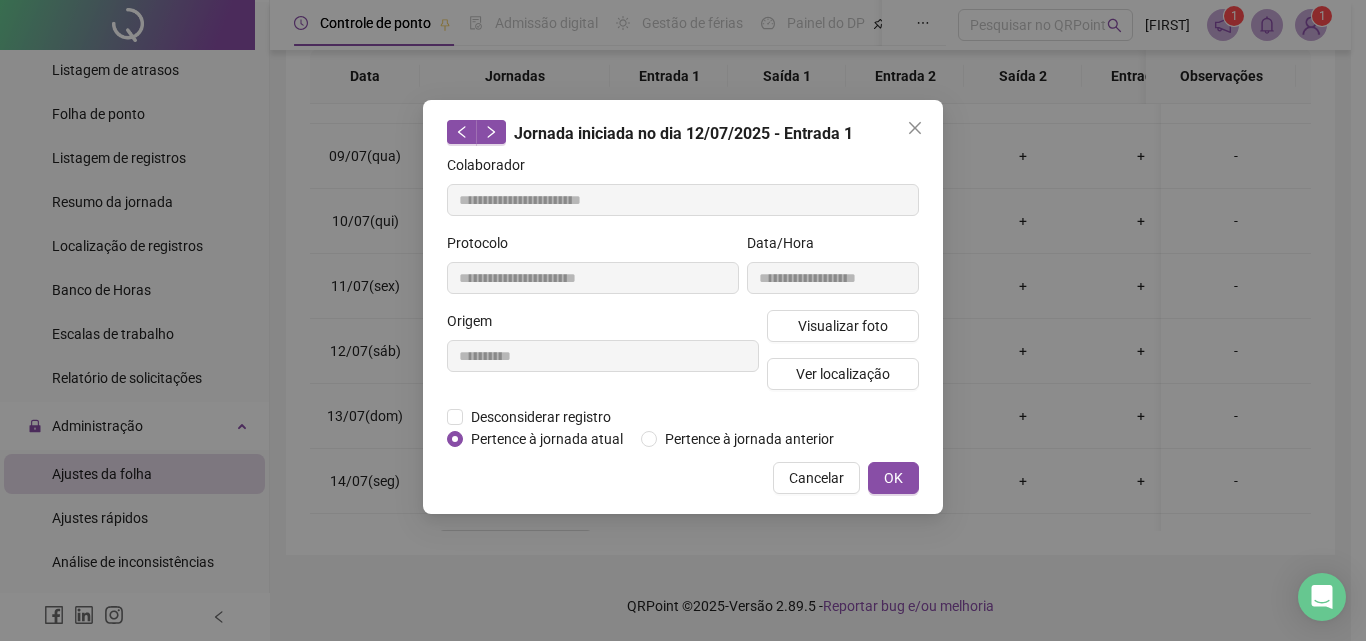 type on "**********" 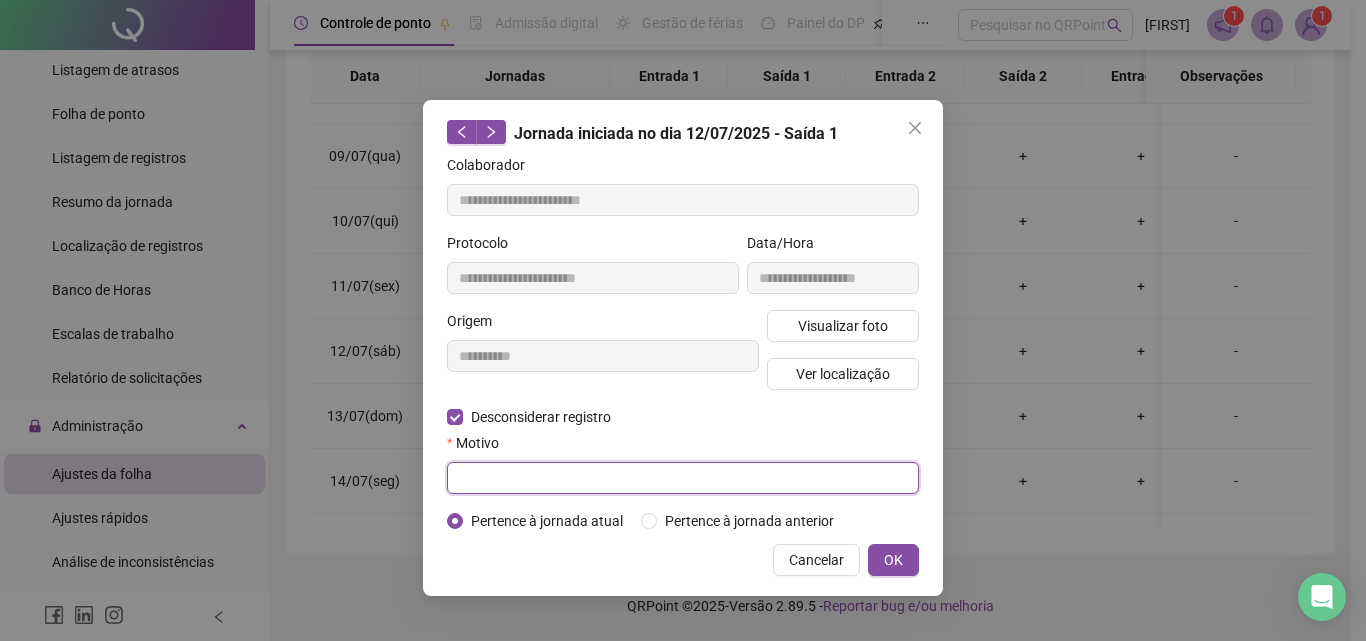 click at bounding box center (683, 478) 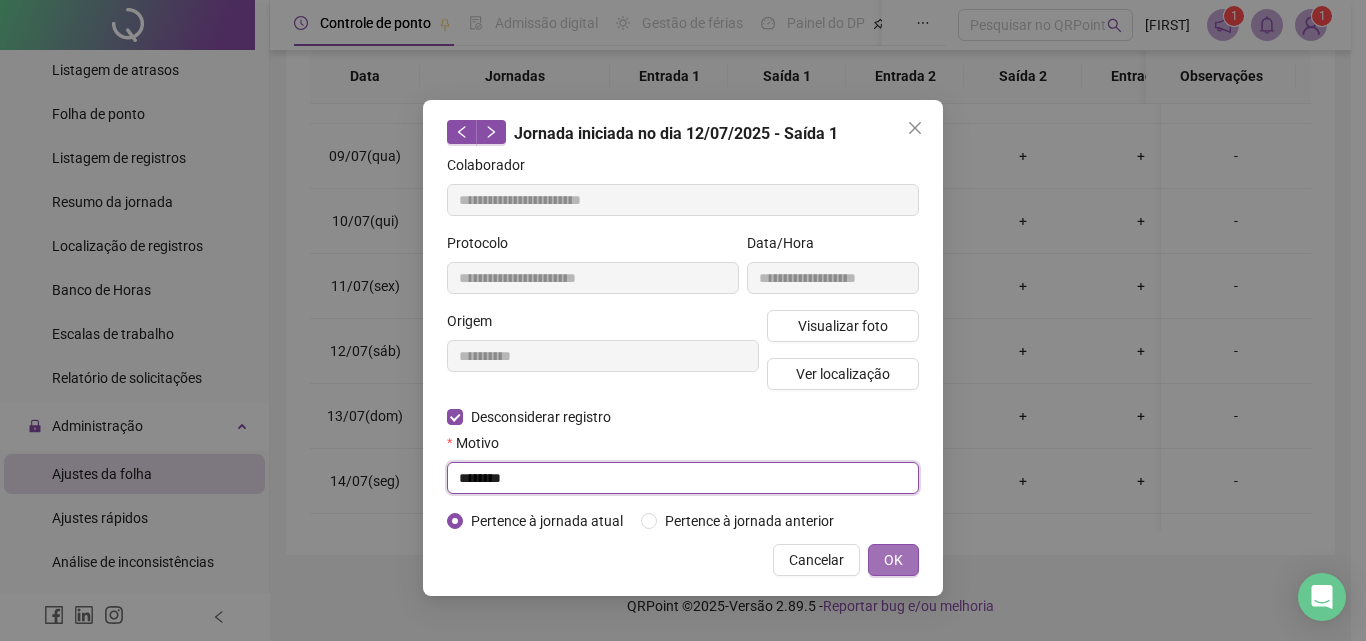 type on "********" 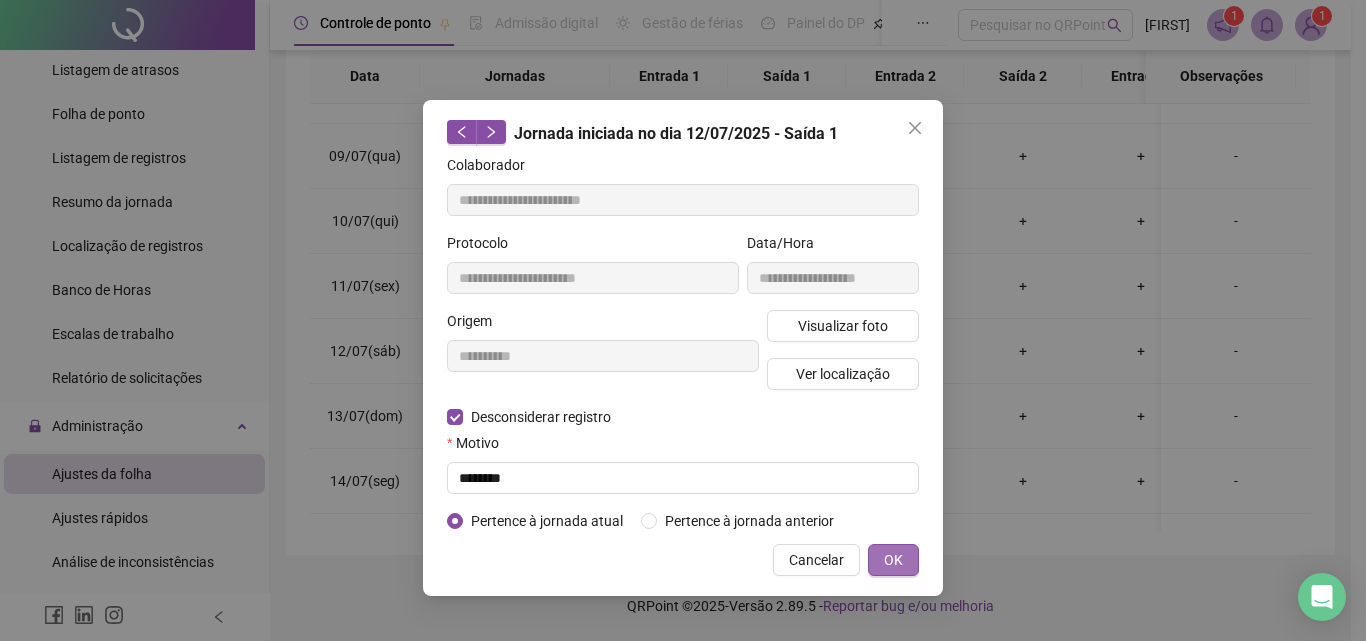 click on "OK" at bounding box center [893, 560] 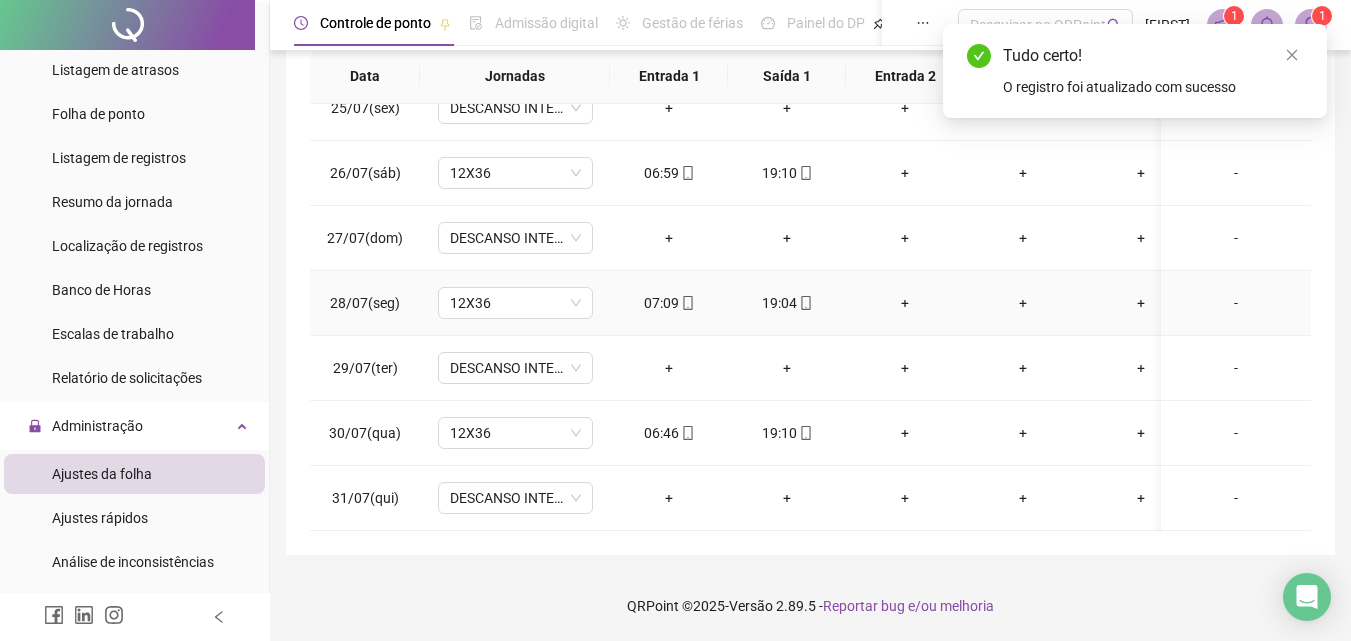 scroll, scrollTop: 1603, scrollLeft: 0, axis: vertical 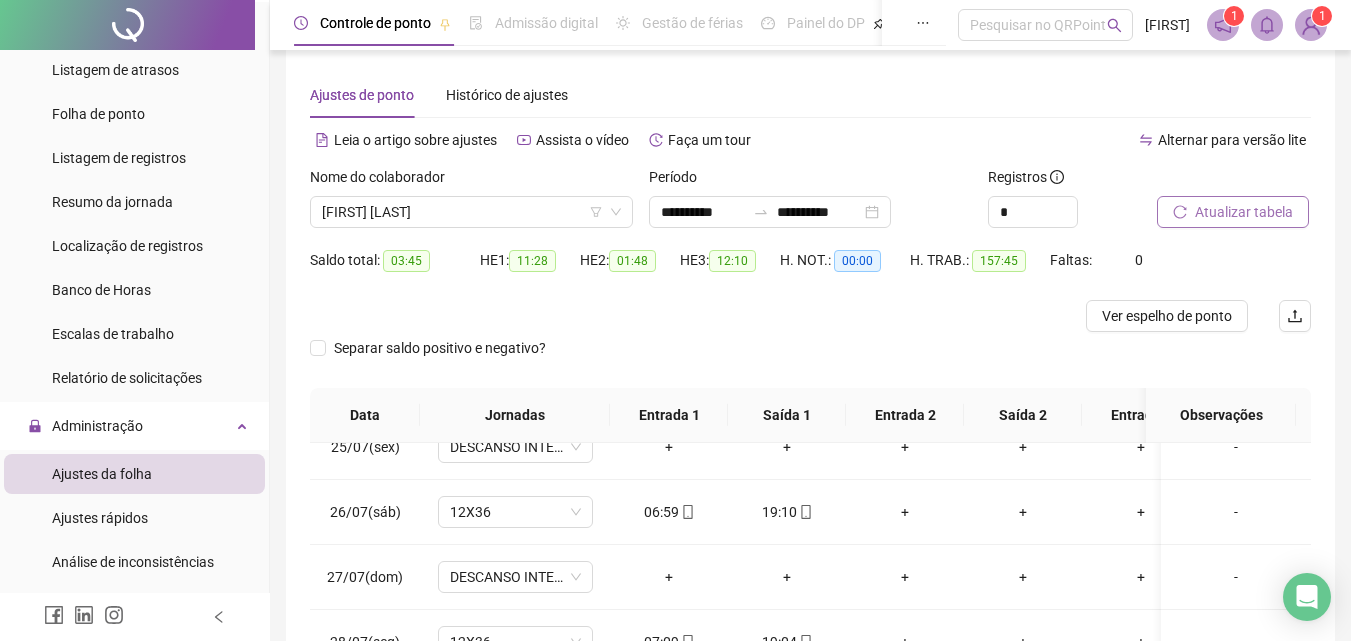 click on "Atualizar tabela" at bounding box center [1244, 212] 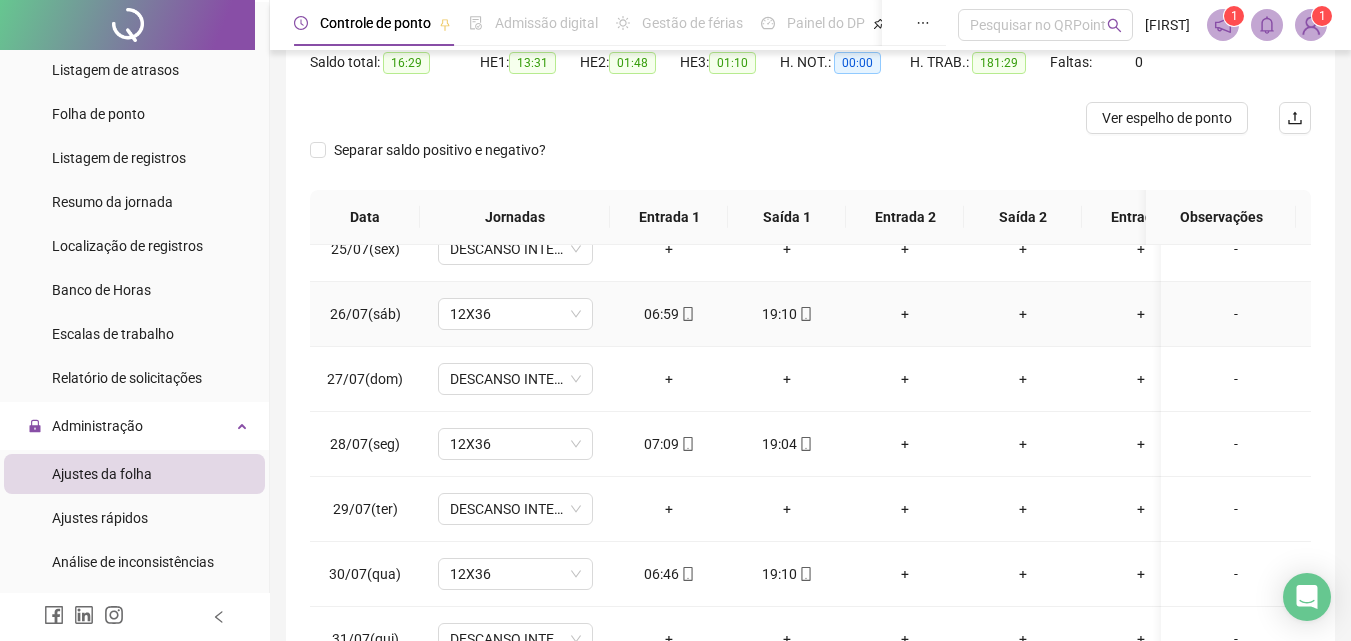 scroll, scrollTop: 218, scrollLeft: 0, axis: vertical 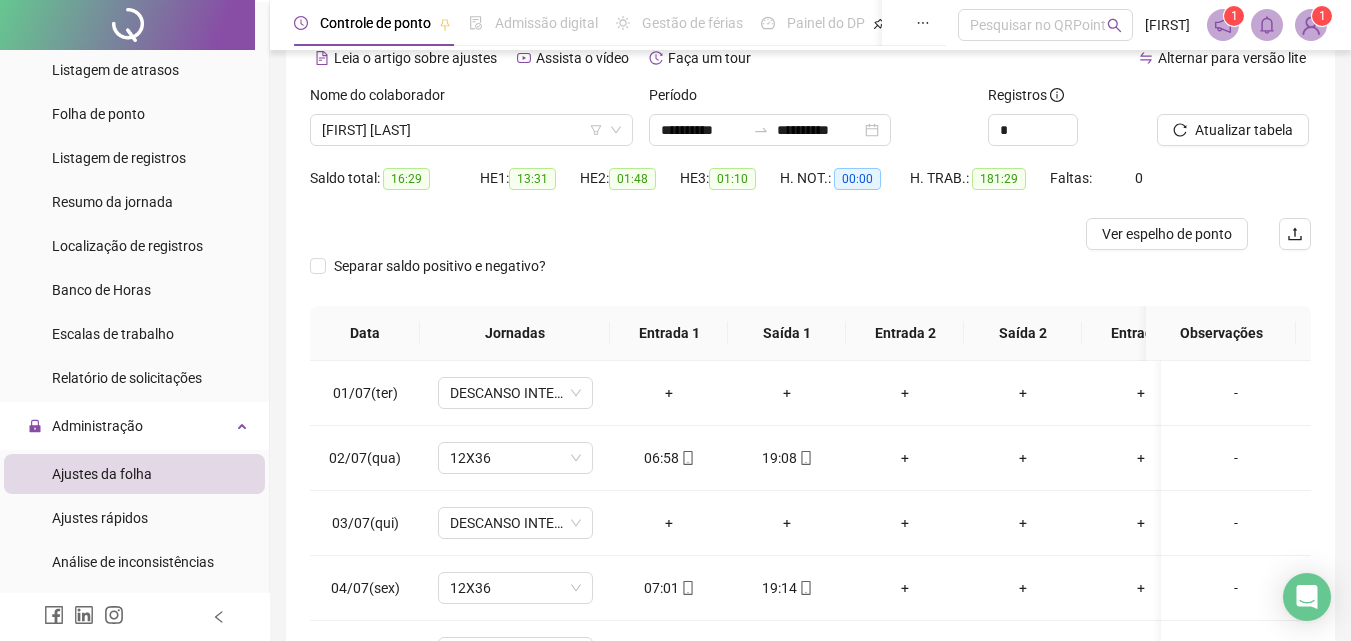 click on "Nome do colaborador" at bounding box center [471, 99] 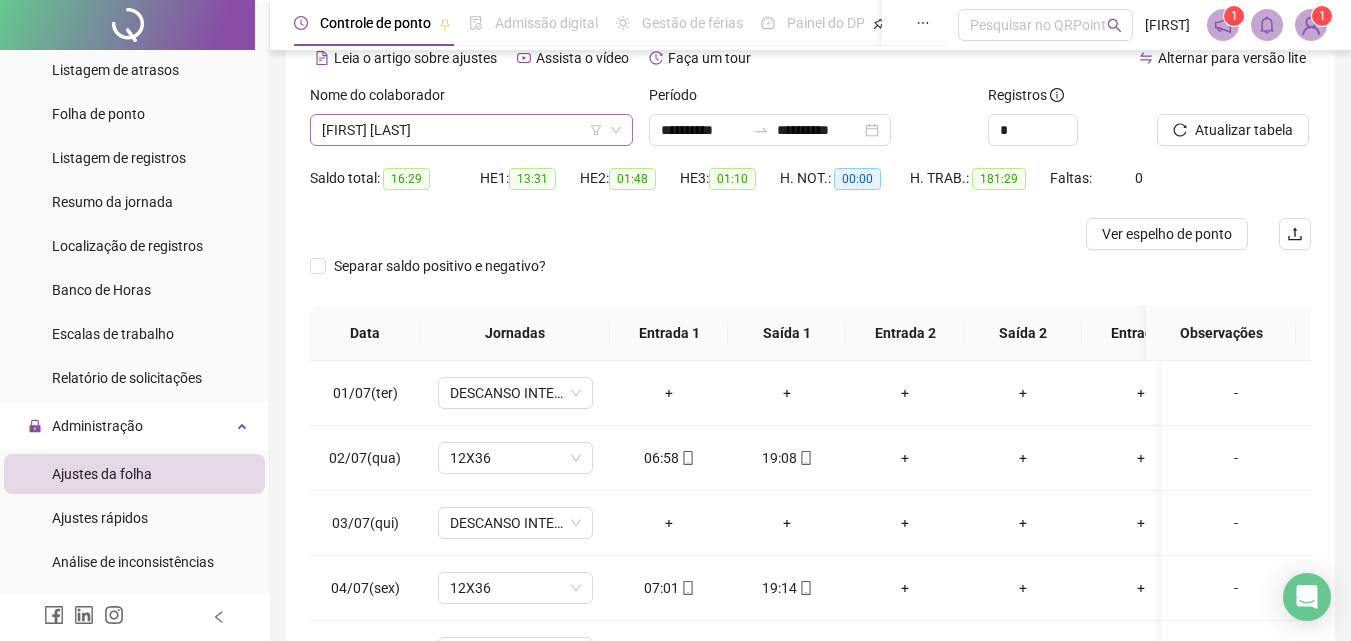 click on "[FIRST] [LAST]" at bounding box center (471, 130) 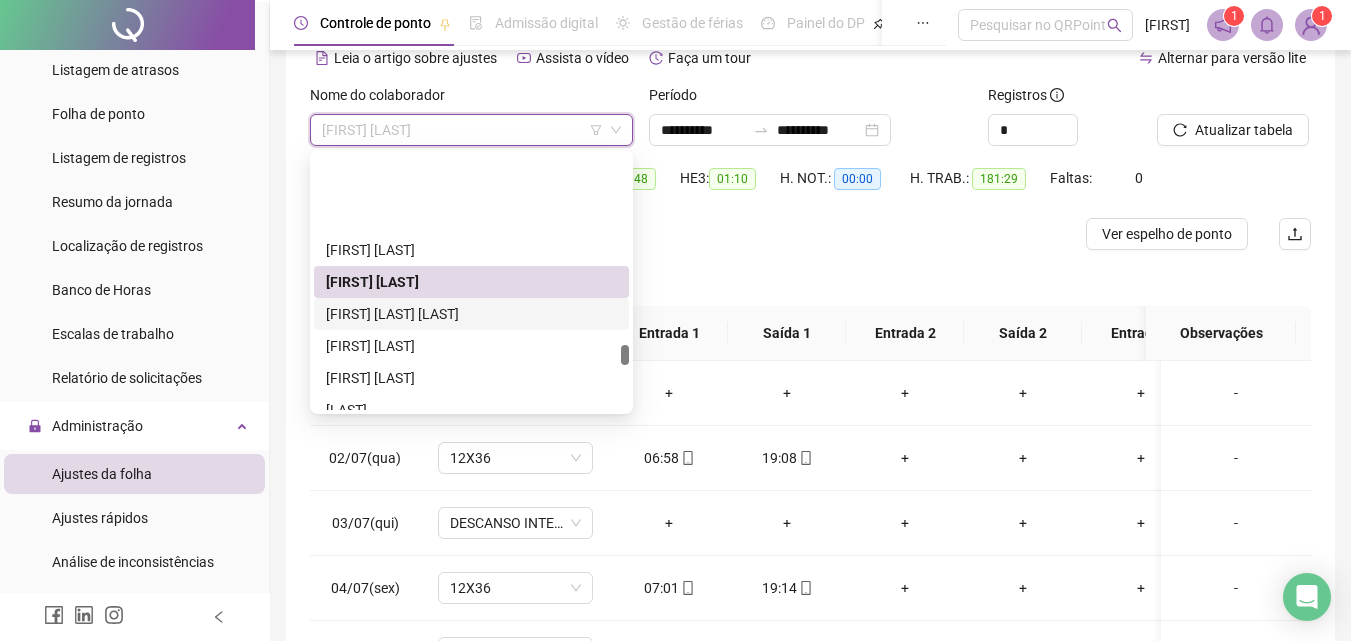scroll, scrollTop: 2516, scrollLeft: 0, axis: vertical 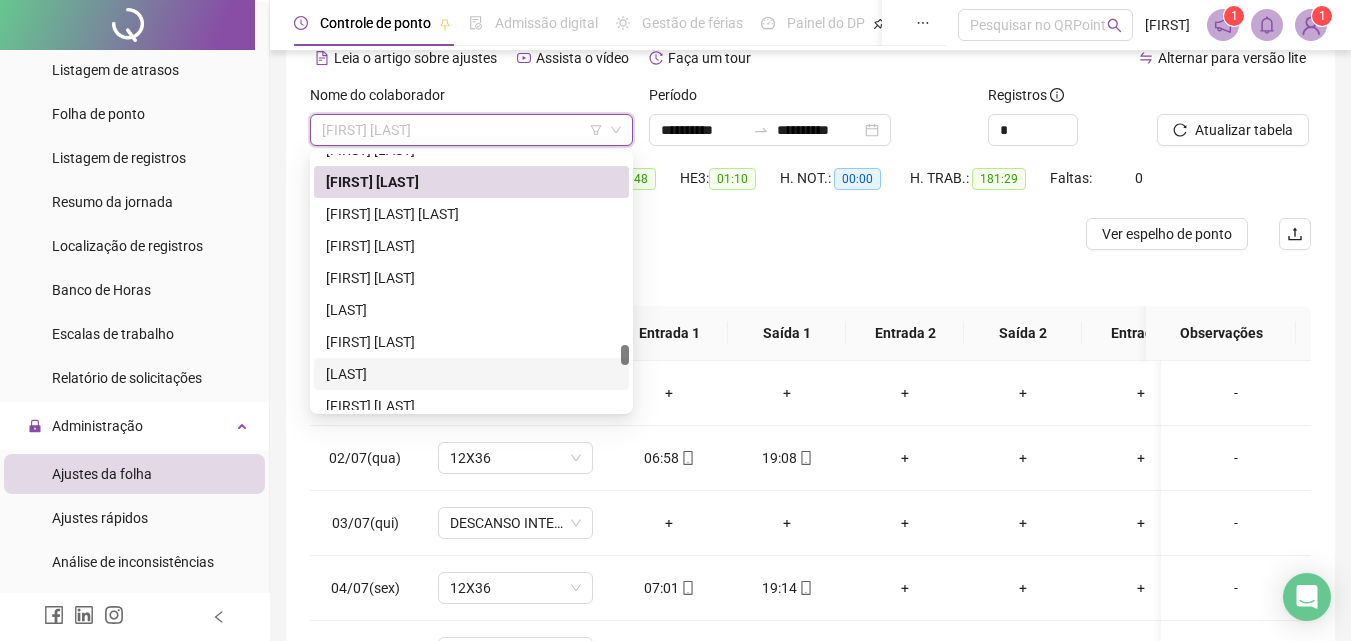click on "[LAST]" at bounding box center (471, 374) 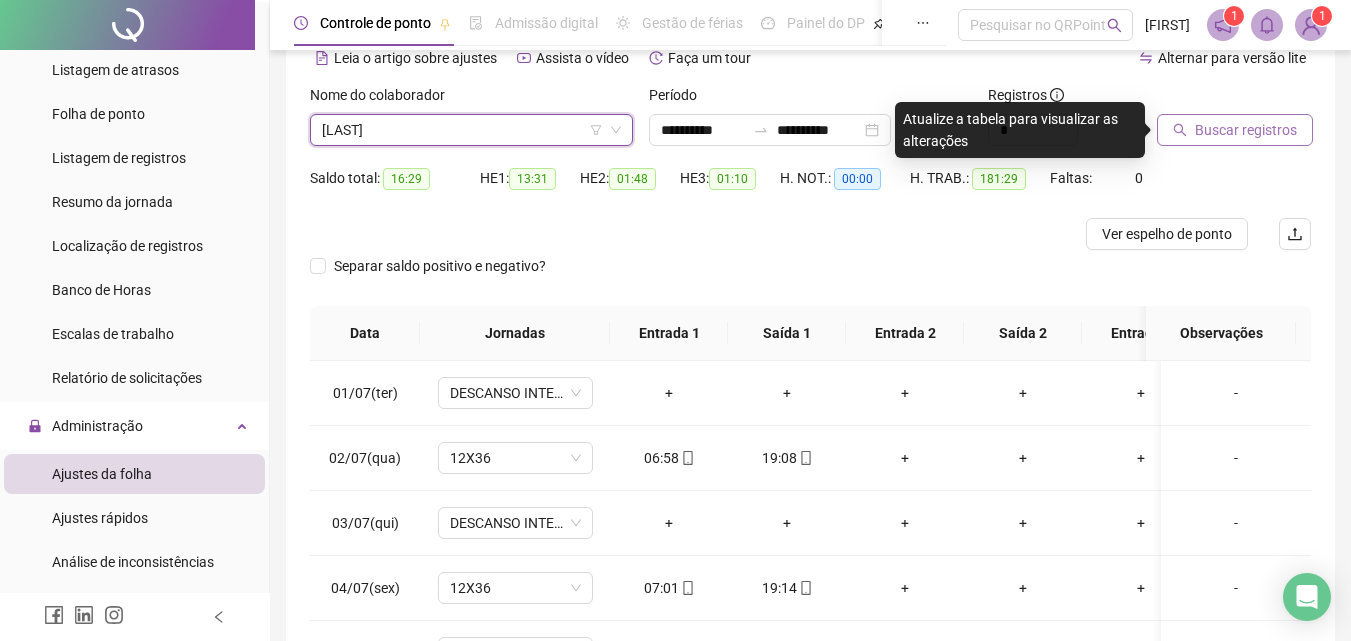 click on "Buscar registros" at bounding box center [1246, 130] 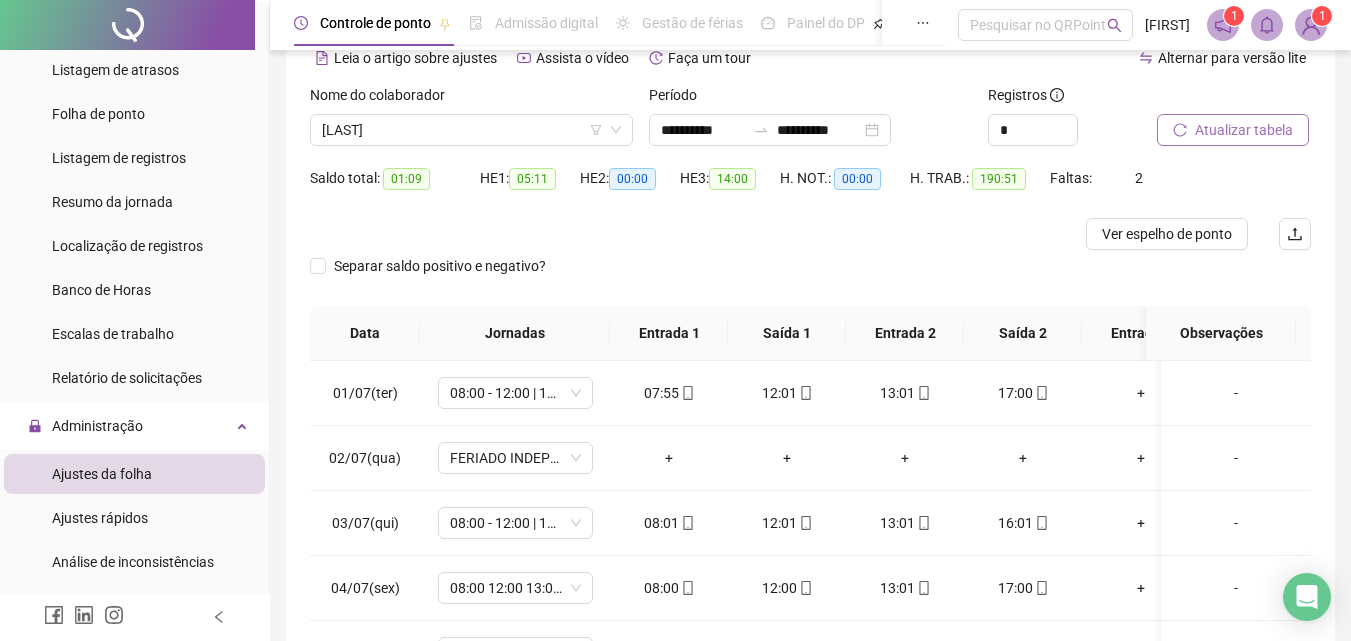 scroll, scrollTop: 300, scrollLeft: 0, axis: vertical 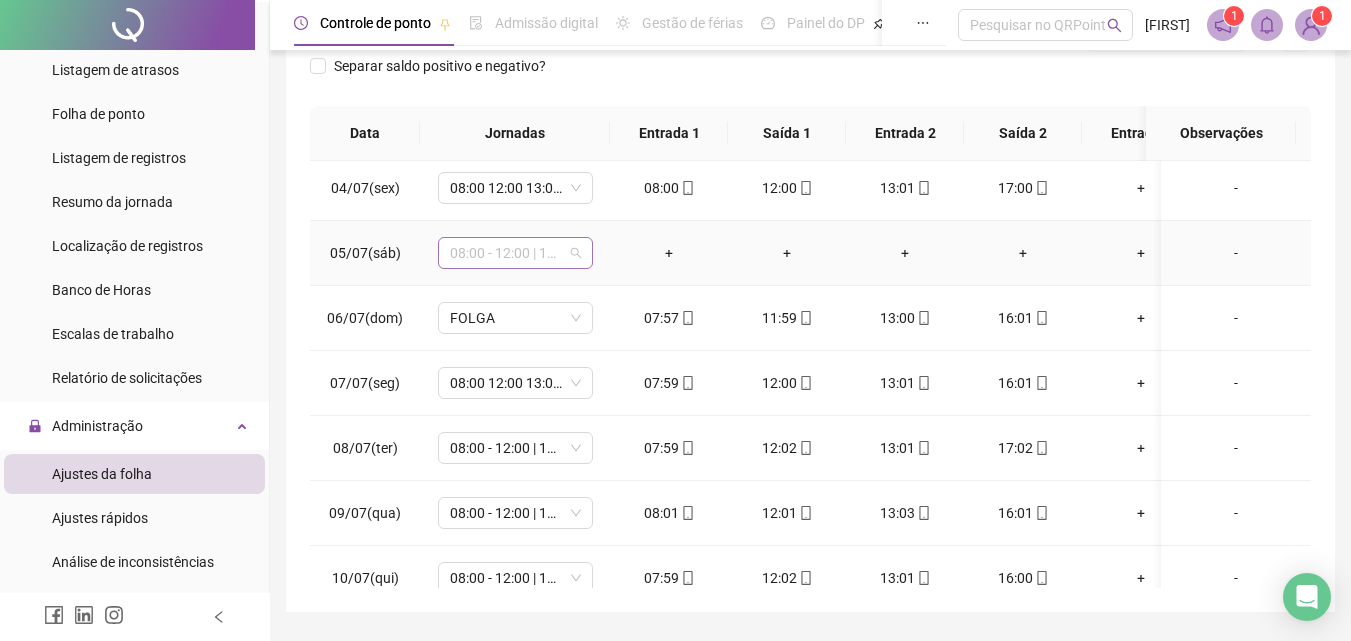 click on "08:00 - 12:00 | 13:00 - 16:00" at bounding box center [515, 253] 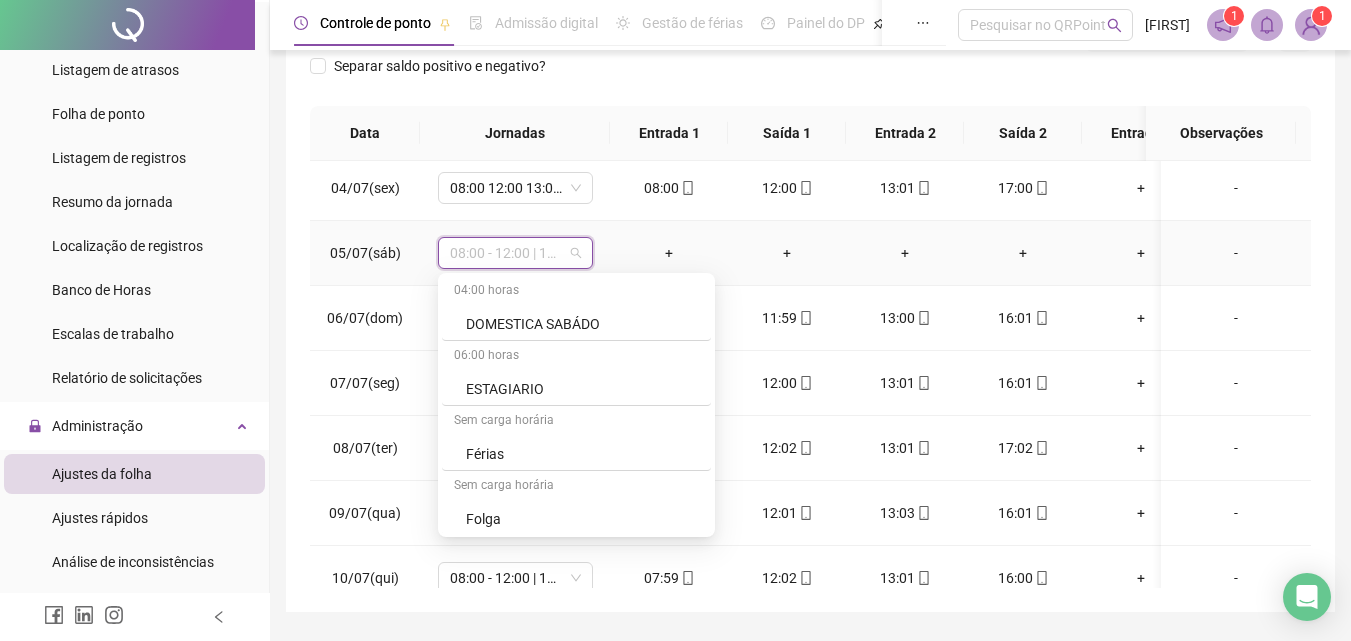 scroll, scrollTop: 4195, scrollLeft: 0, axis: vertical 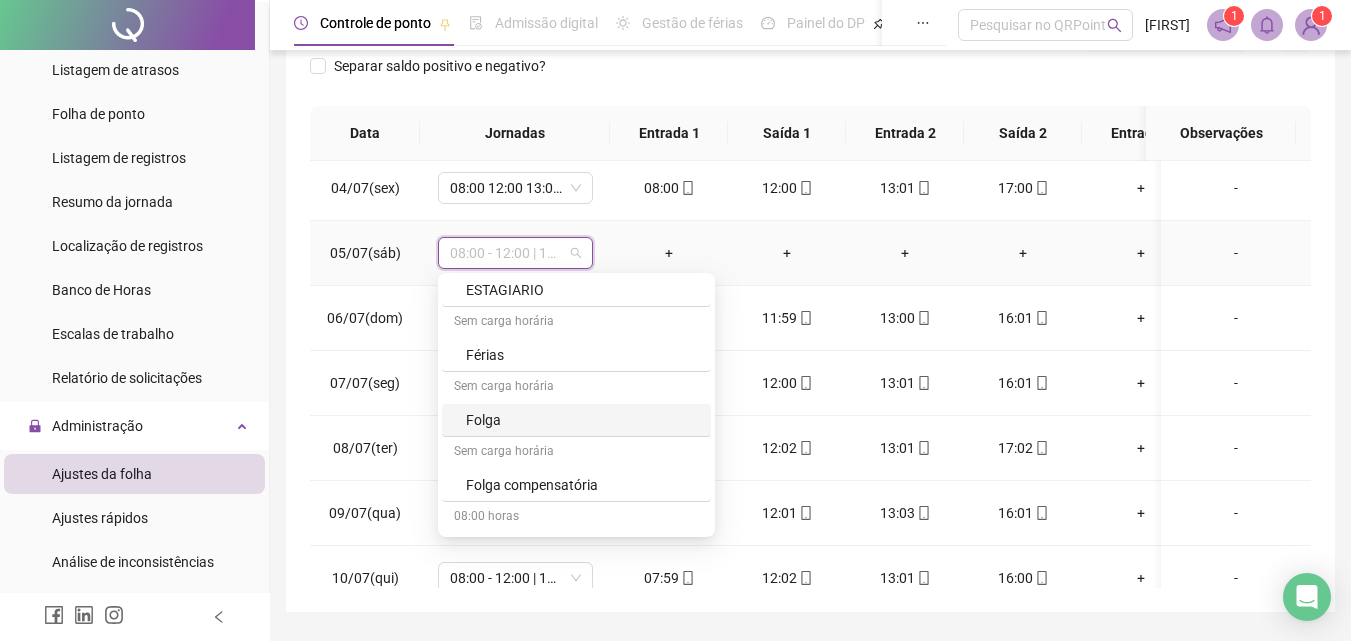 click on "Folga" at bounding box center [582, 420] 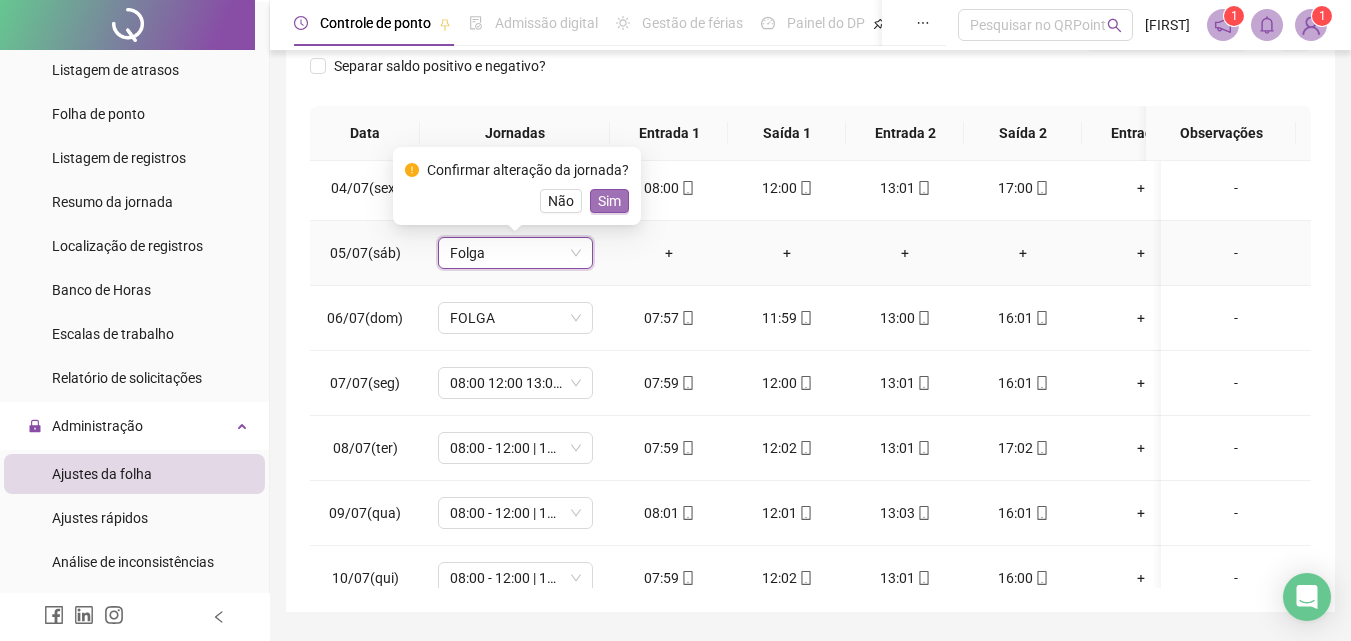 click on "Sim" at bounding box center [609, 201] 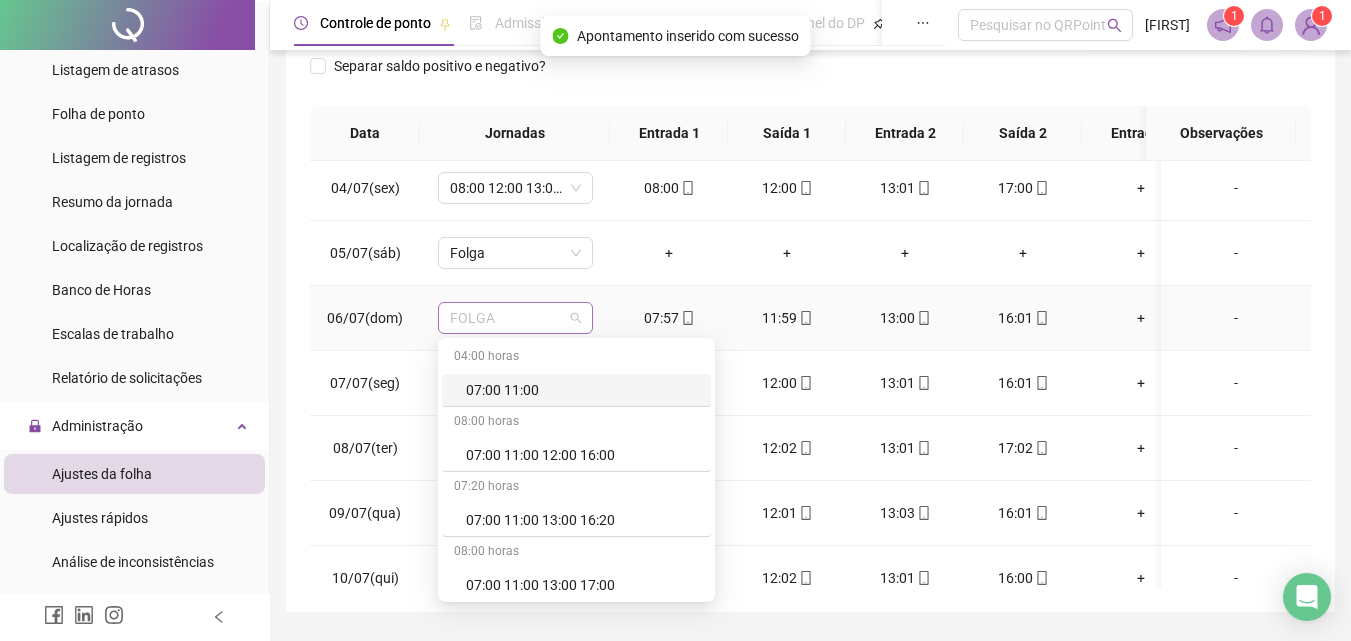 click on "FOLGA" at bounding box center (515, 318) 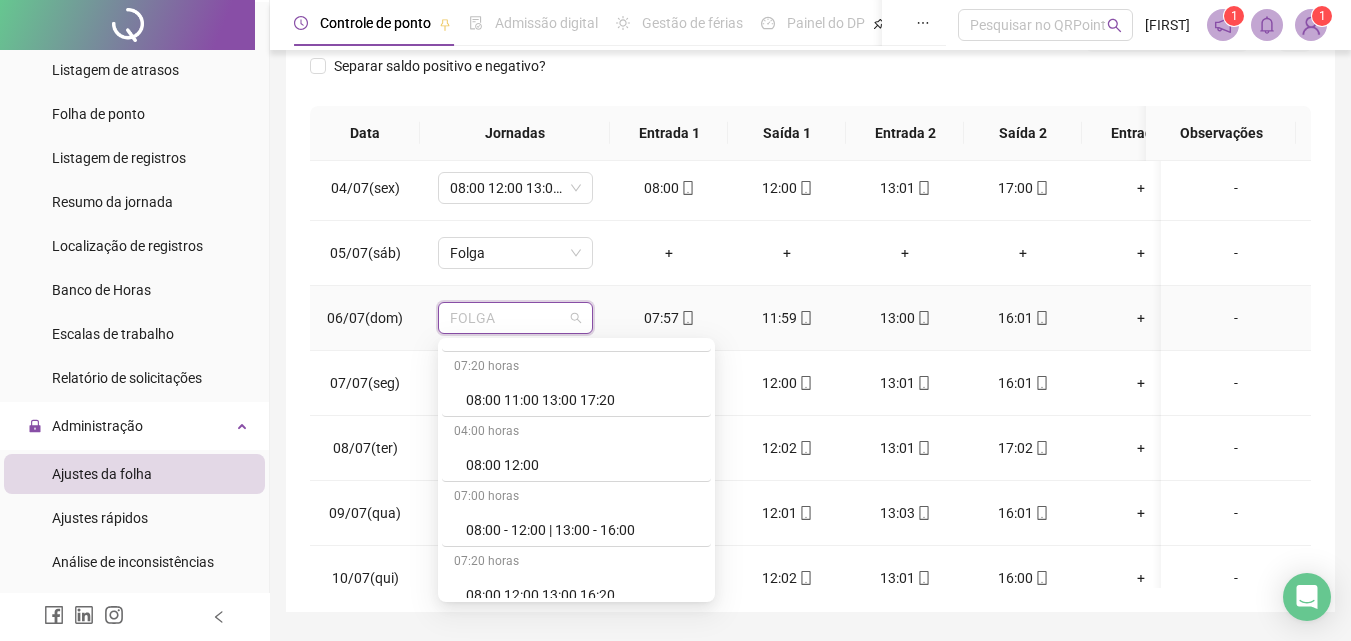 scroll, scrollTop: 1184, scrollLeft: 0, axis: vertical 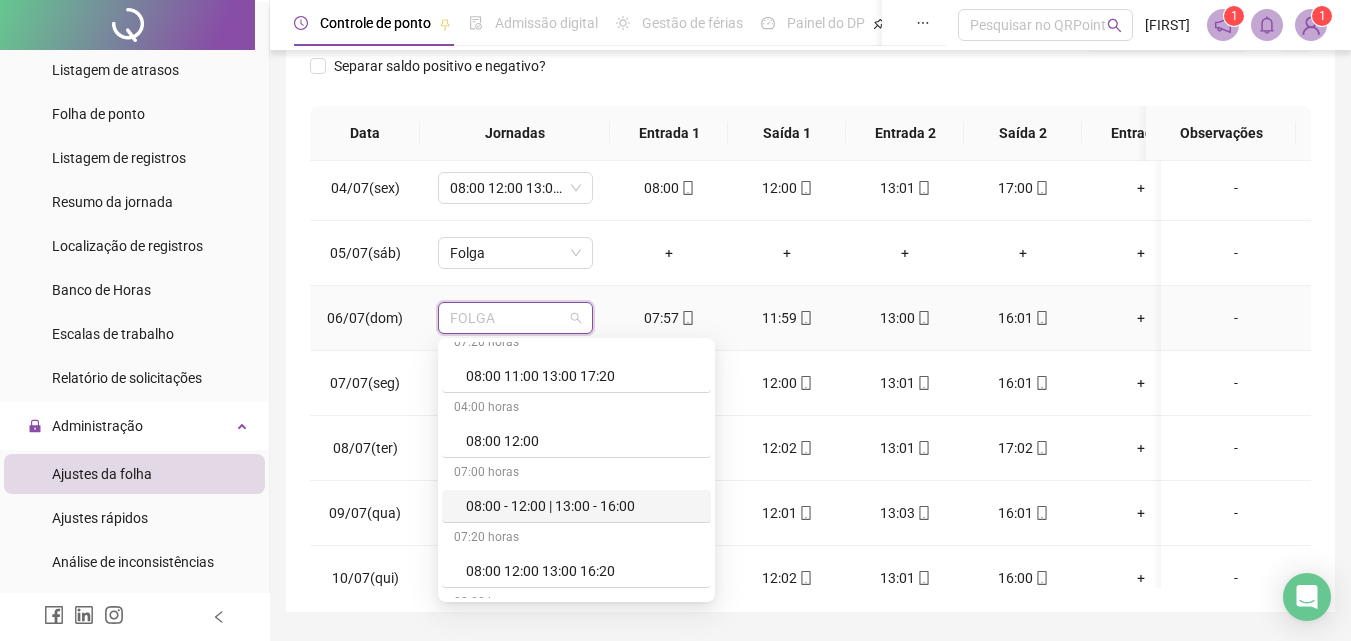 click on "08:00 - 12:00 | 13:00 - 16:00" at bounding box center [582, 506] 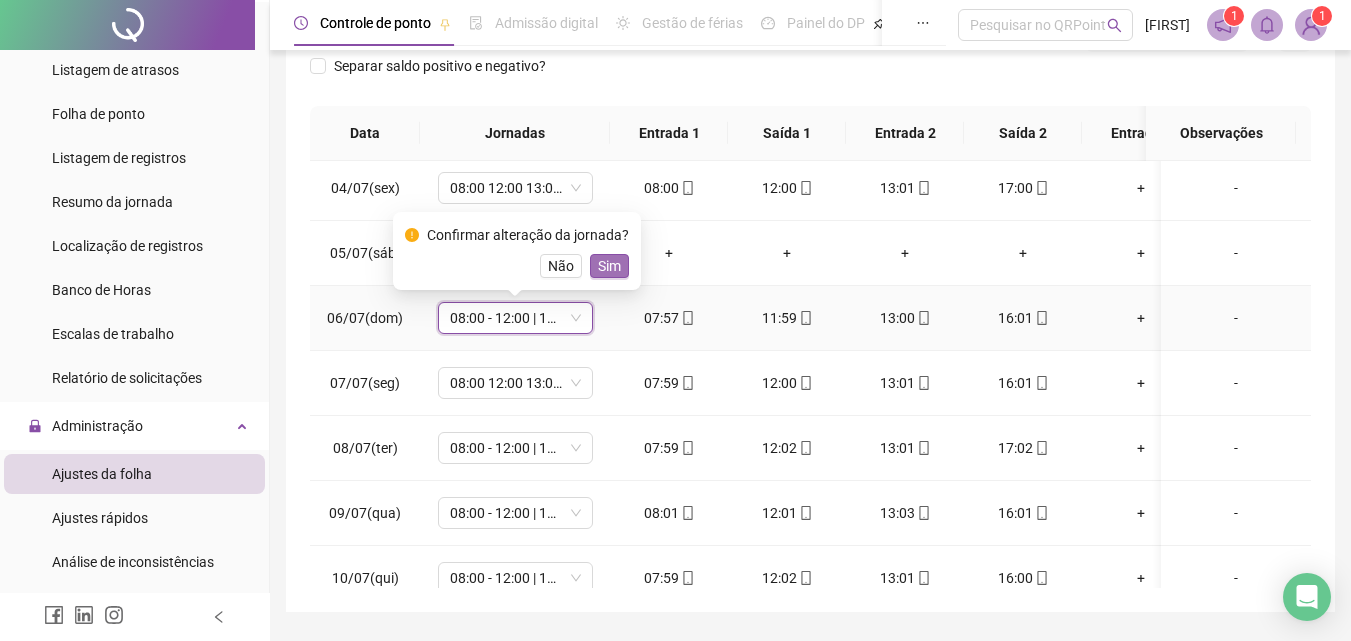 click on "Sim" at bounding box center (609, 266) 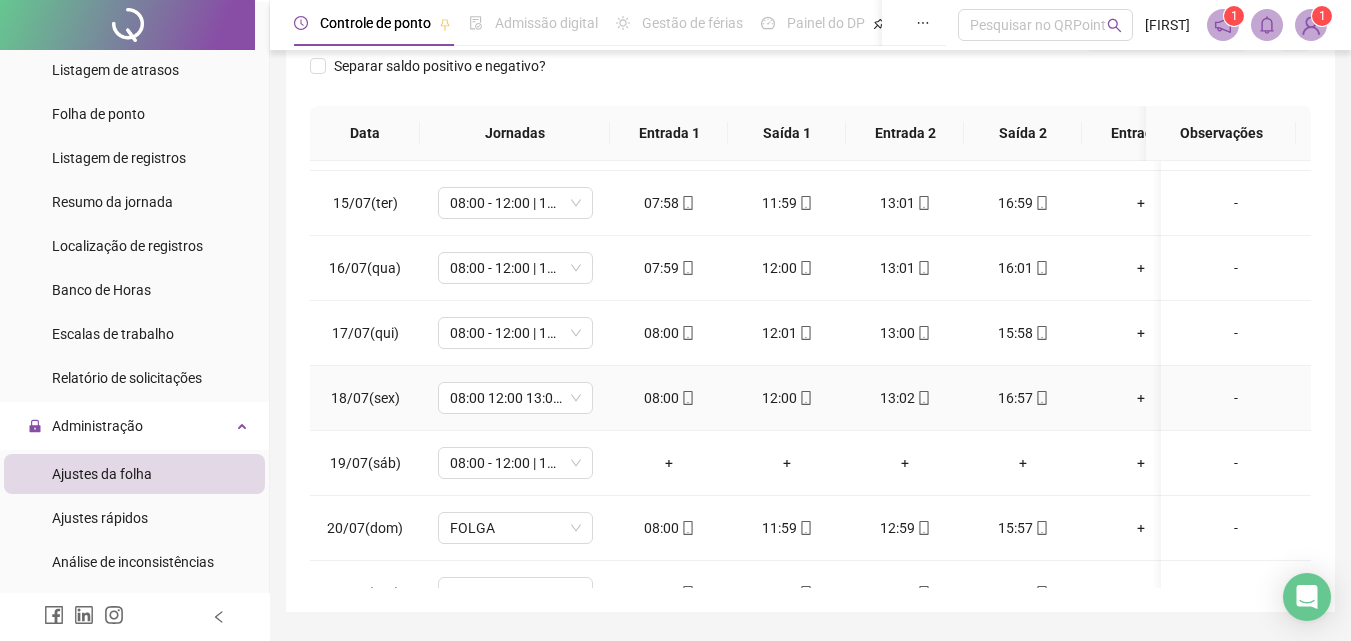 scroll, scrollTop: 1000, scrollLeft: 0, axis: vertical 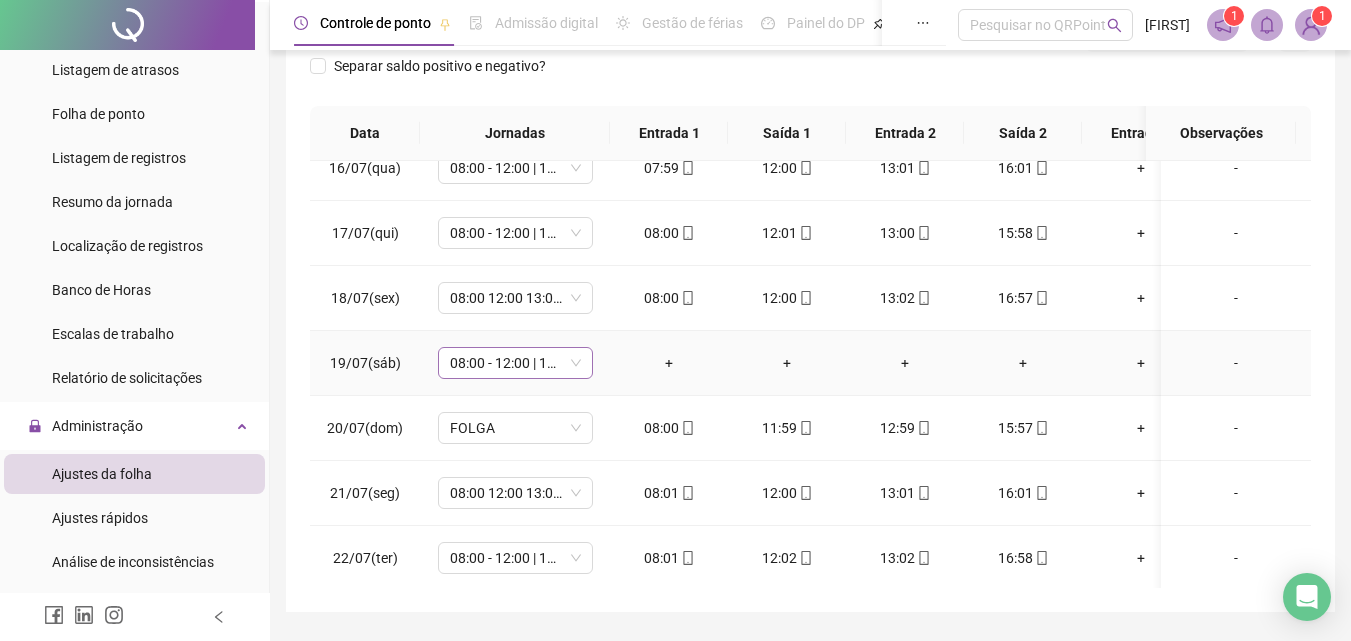 click on "08:00 - 12:00 | 13:00 - 16:00" at bounding box center [515, 363] 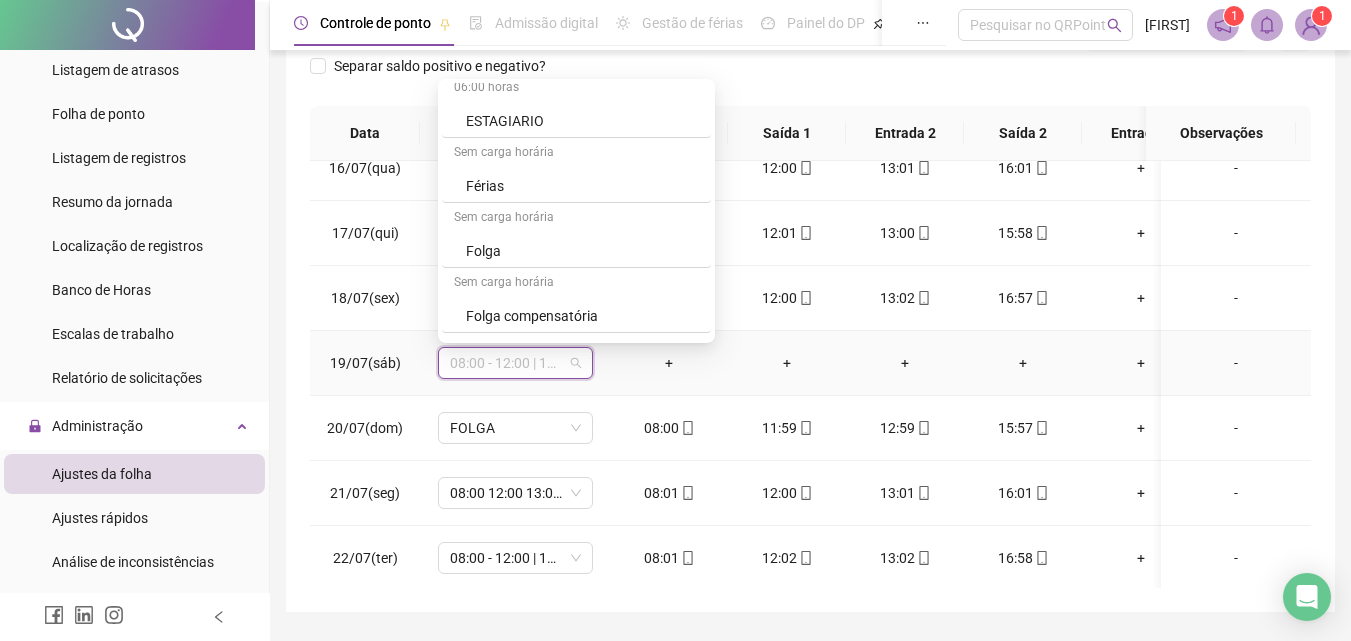 scroll, scrollTop: 4219, scrollLeft: 0, axis: vertical 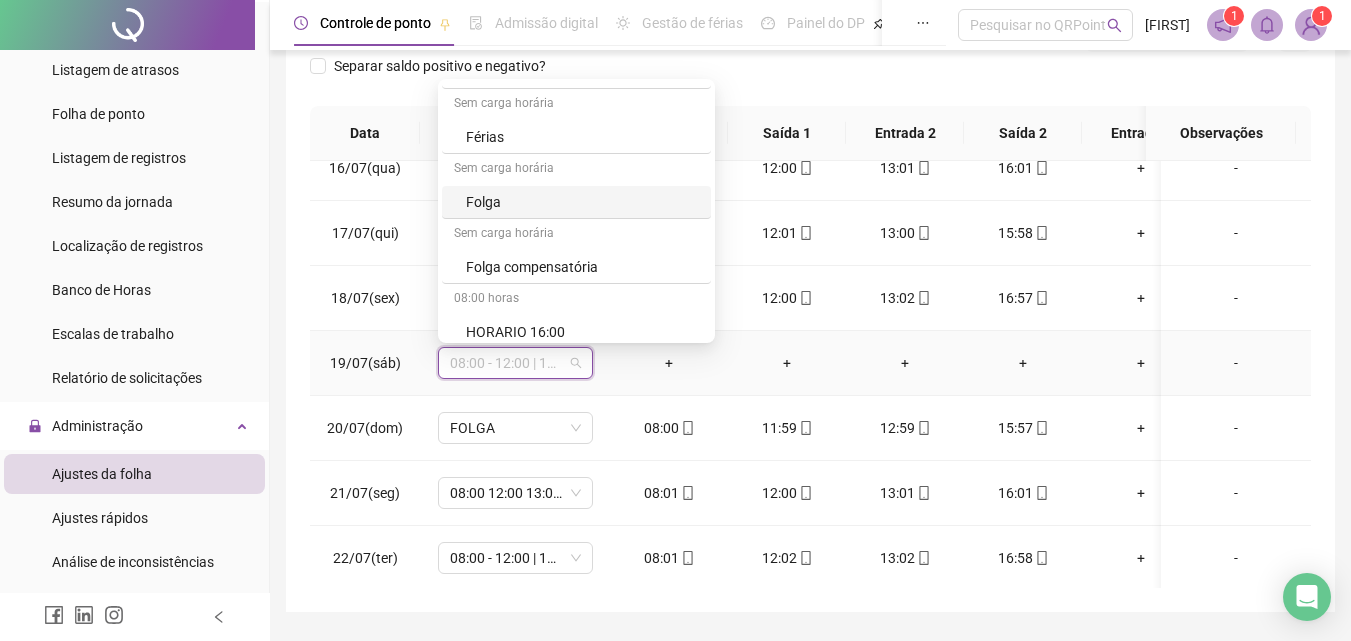 click on "Folga" at bounding box center (582, 202) 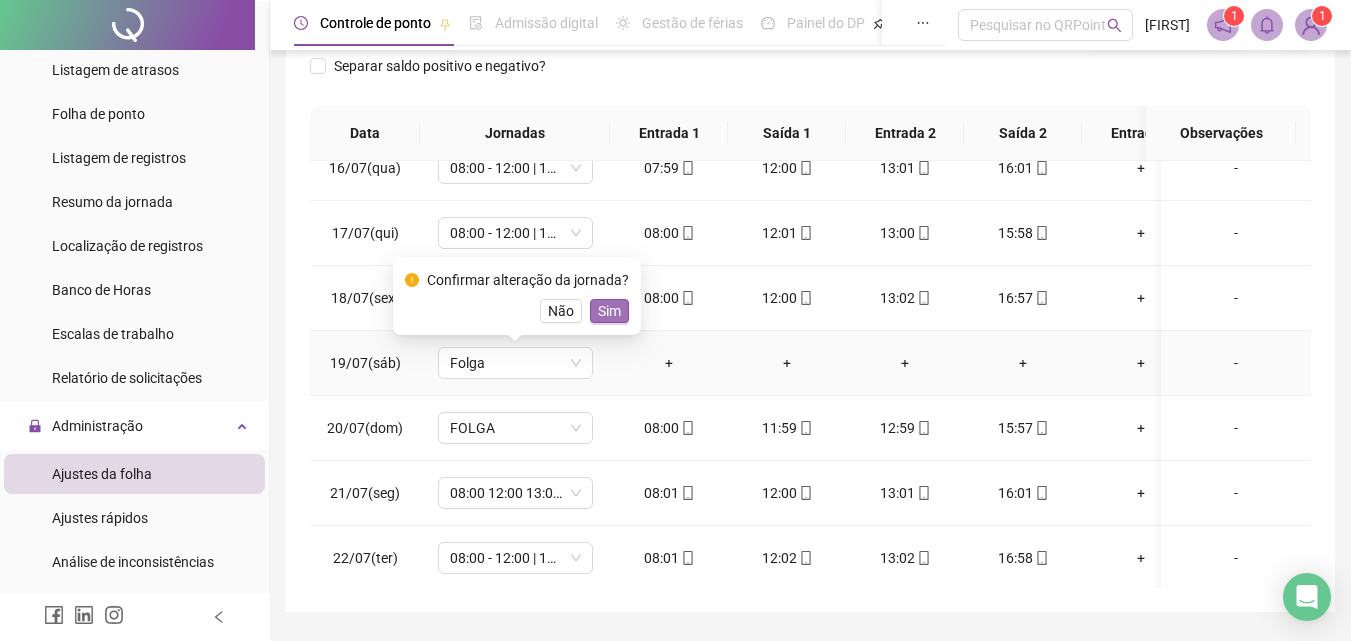 click on "Sim" at bounding box center [609, 311] 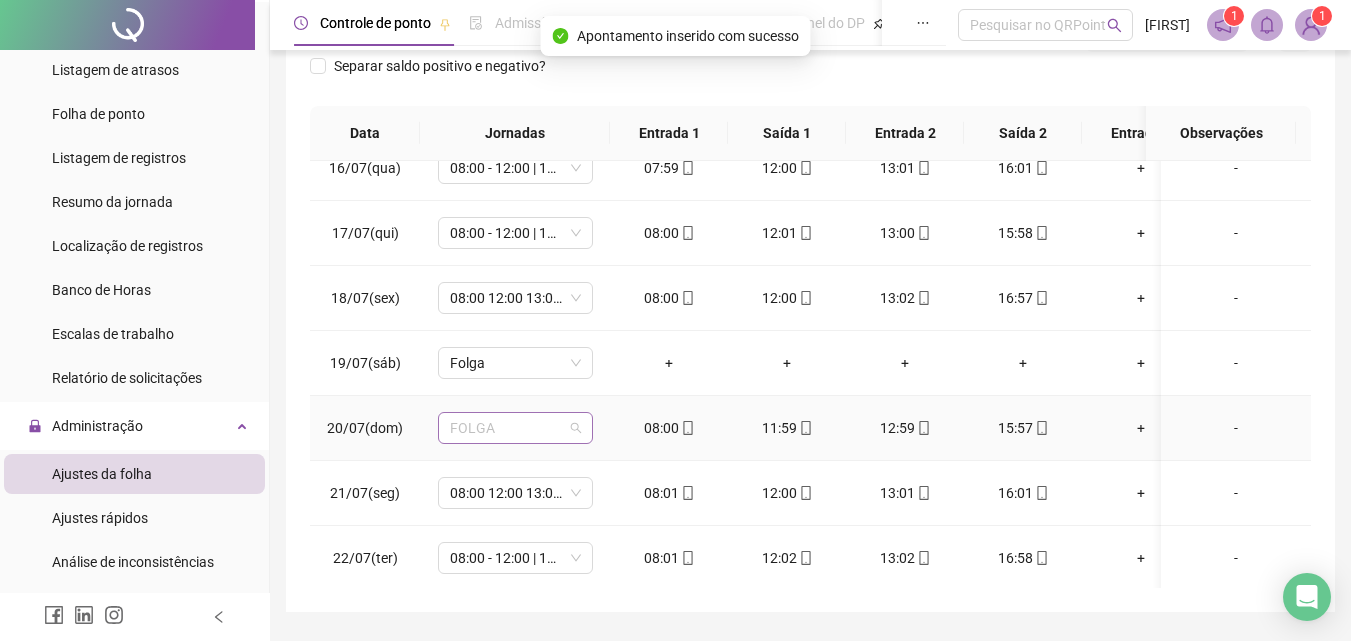 click on "FOLGA" at bounding box center [515, 428] 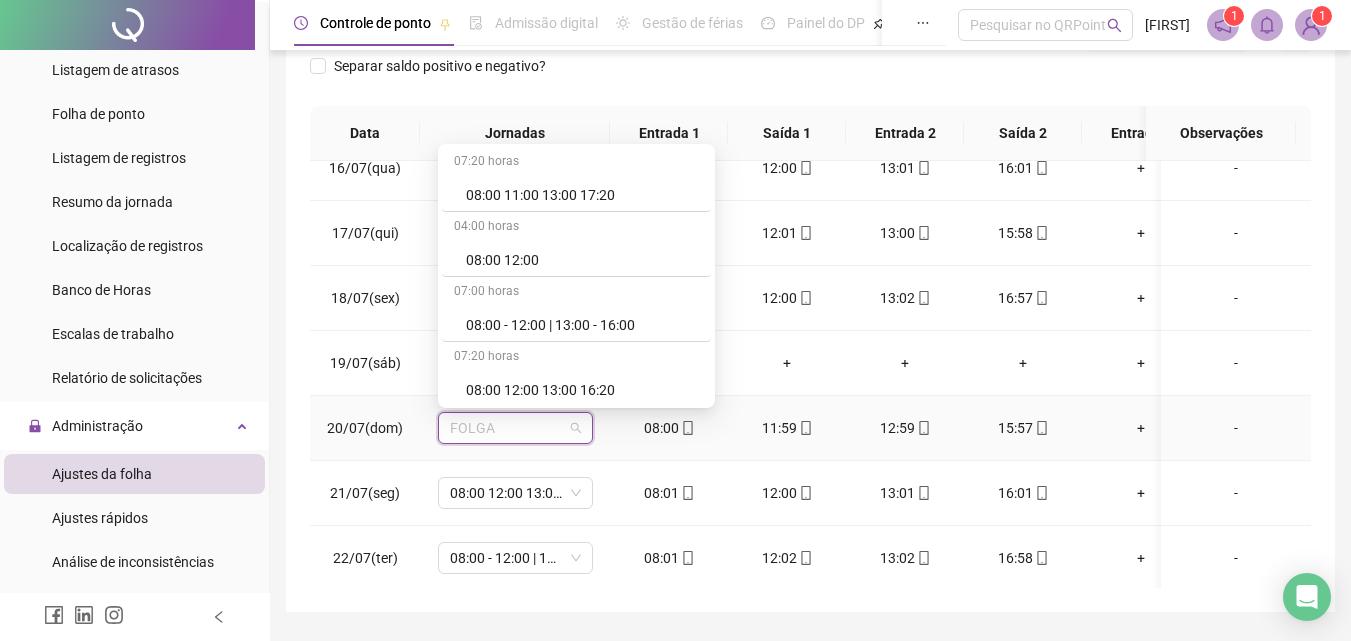 scroll, scrollTop: 1200, scrollLeft: 0, axis: vertical 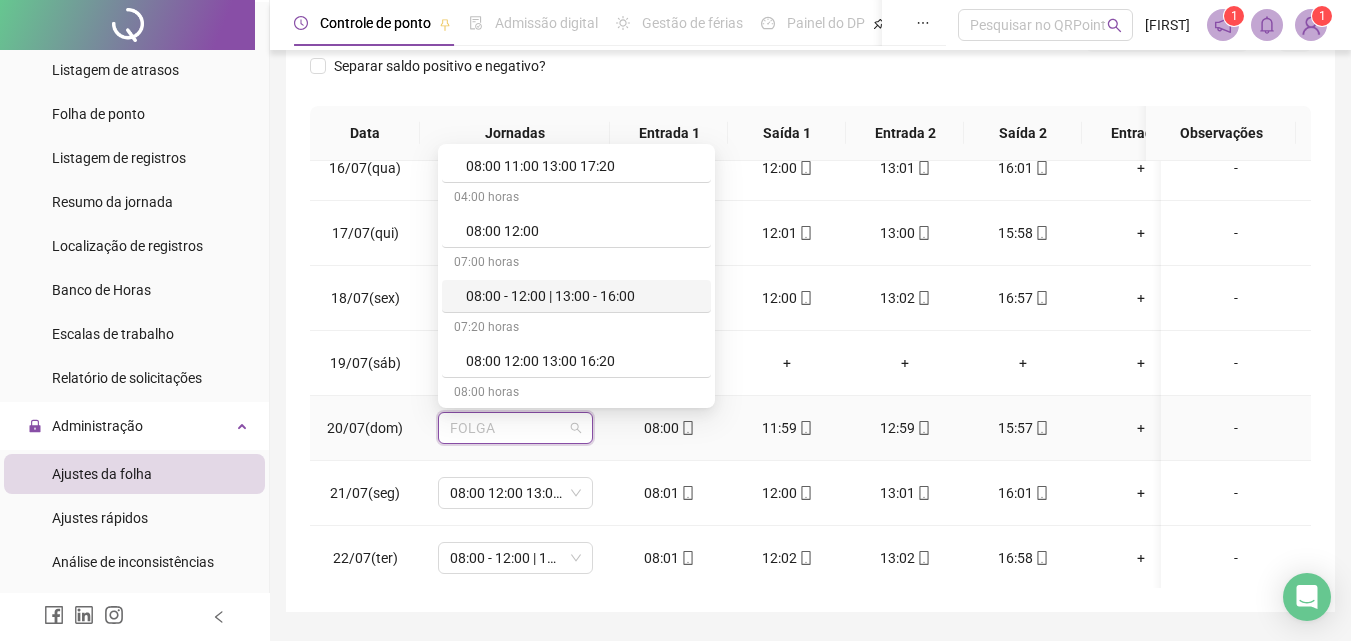click on "08:00 - 12:00 | 13:00 - 16:00" at bounding box center [582, 296] 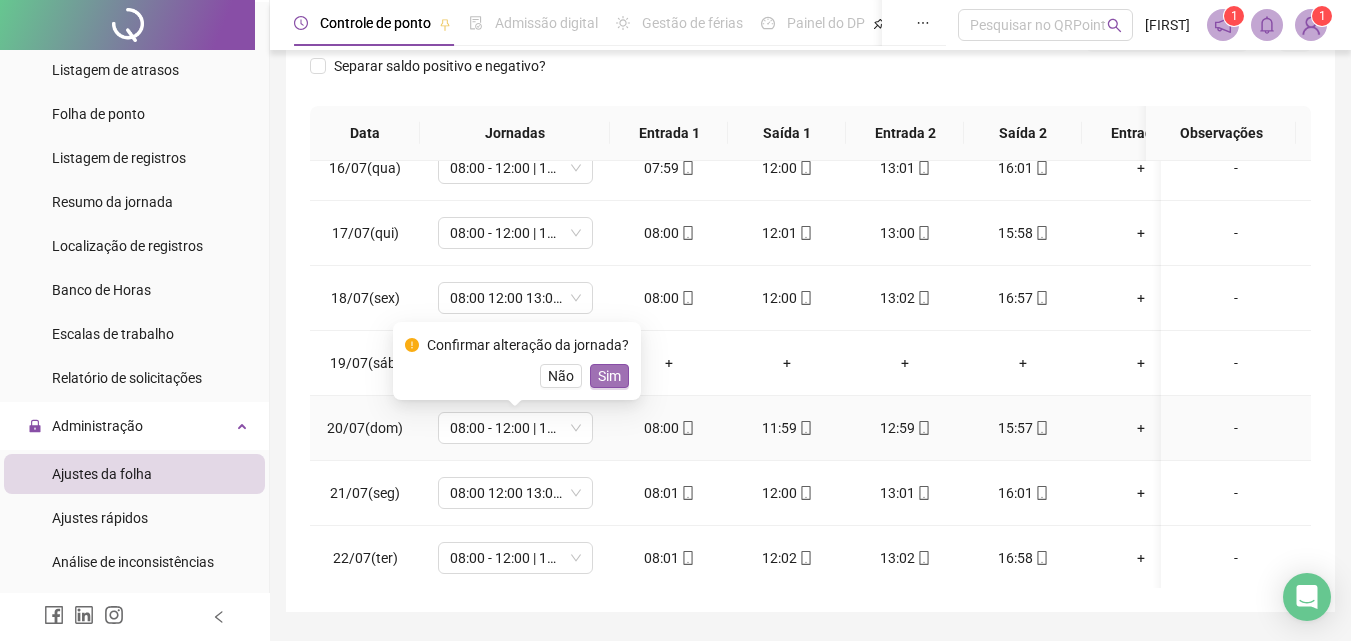 click on "Sim" at bounding box center [609, 376] 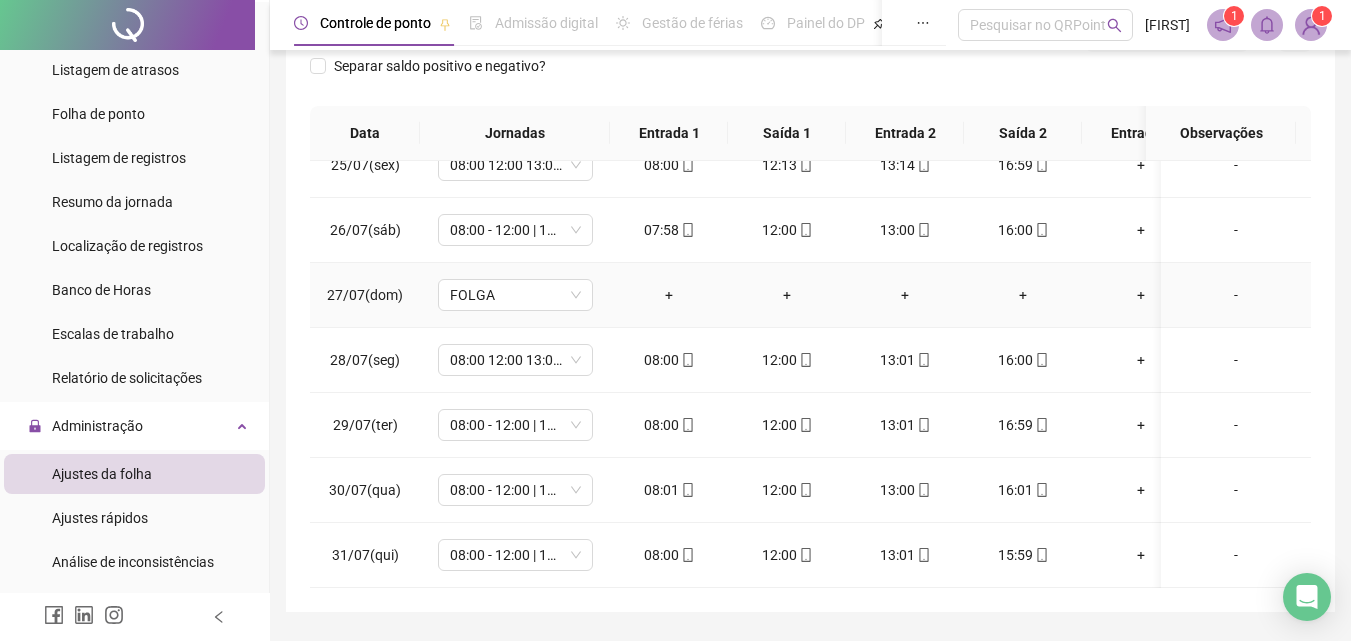 scroll, scrollTop: 1603, scrollLeft: 0, axis: vertical 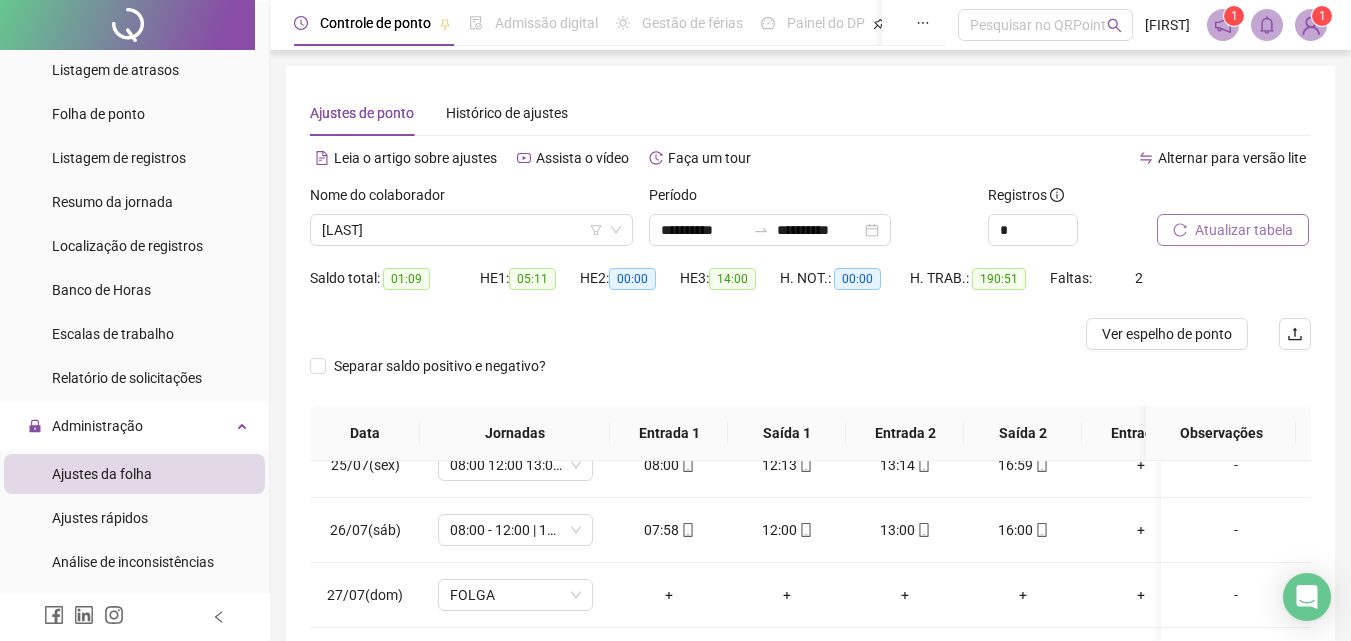 click on "Atualizar tabela" at bounding box center (1244, 230) 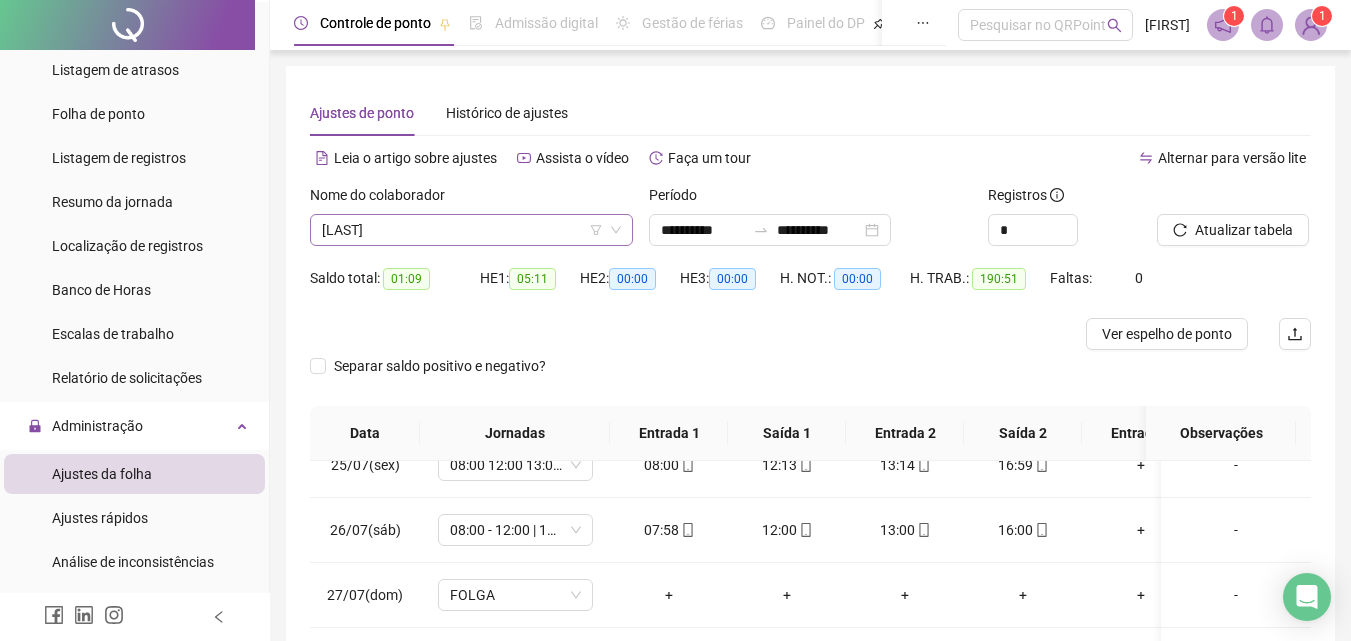click on "[LAST]" at bounding box center (471, 230) 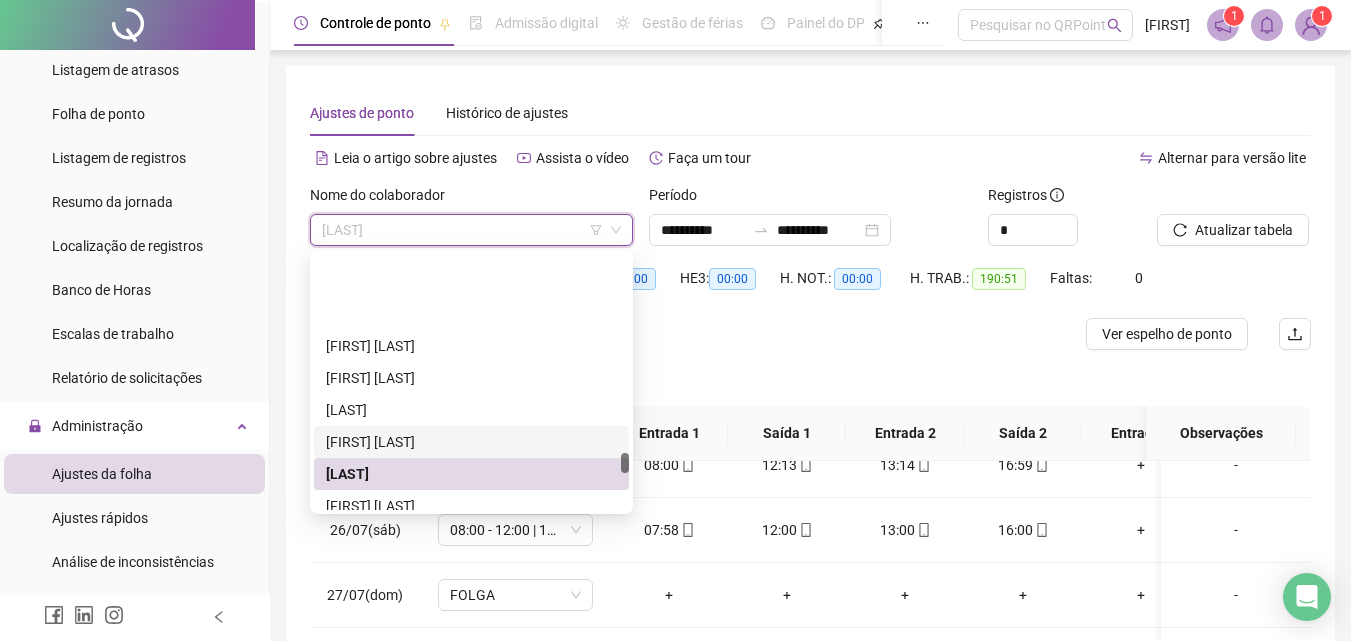 scroll, scrollTop: 2616, scrollLeft: 0, axis: vertical 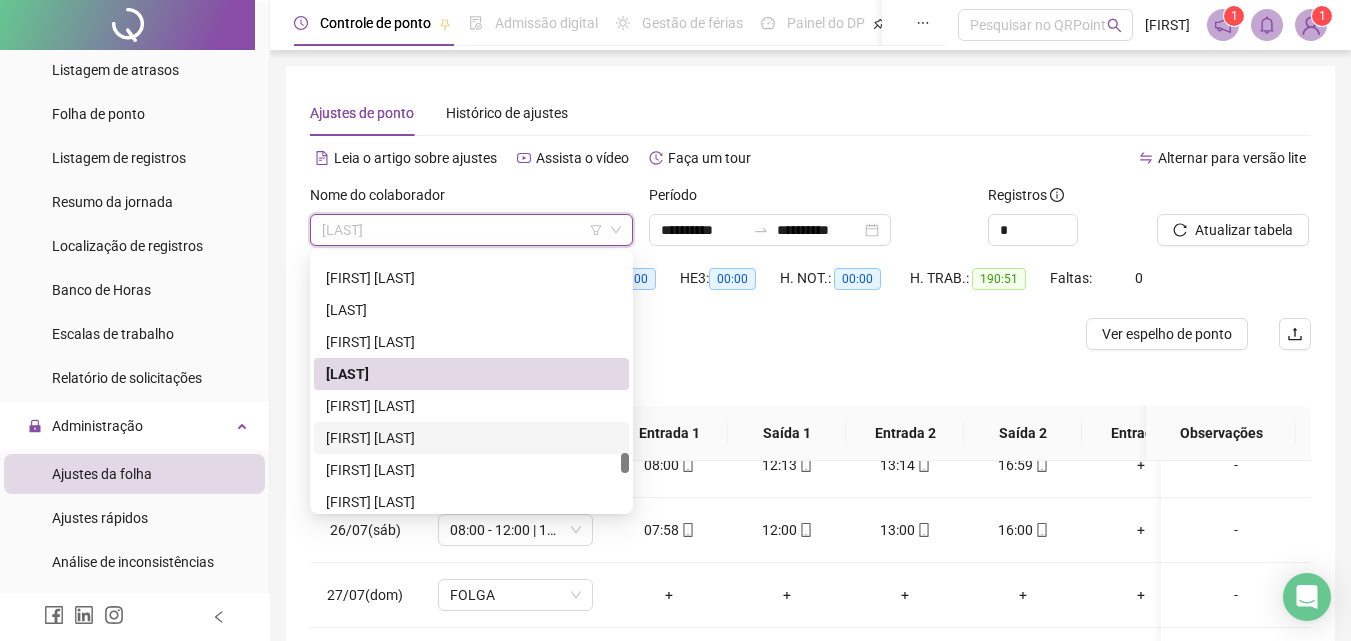 click on "[FIRST] [LAST]" at bounding box center (471, 438) 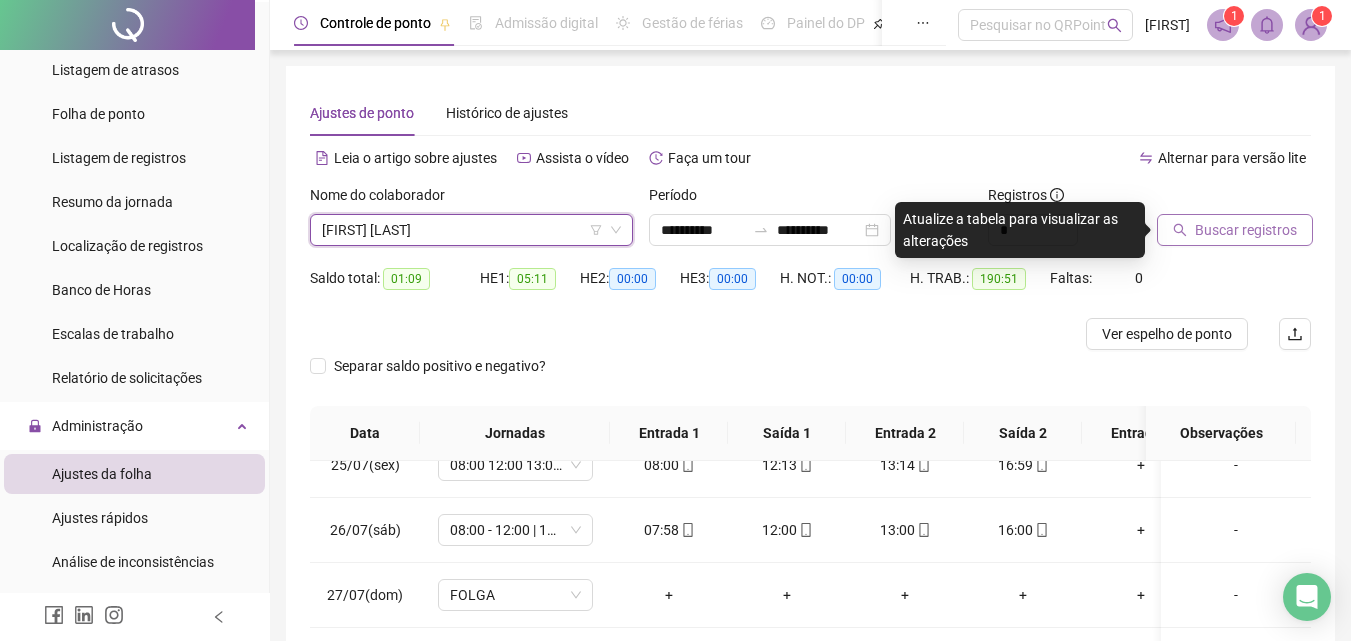 click on "Buscar registros" at bounding box center [1246, 230] 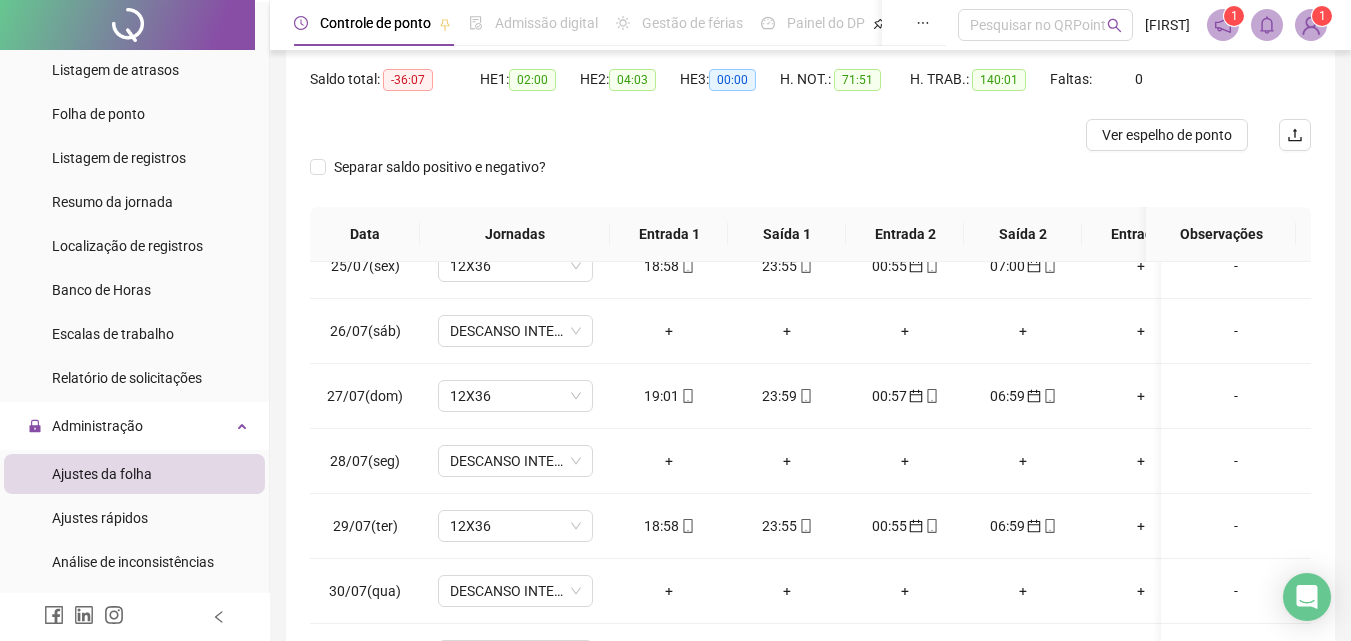 scroll, scrollTop: 200, scrollLeft: 0, axis: vertical 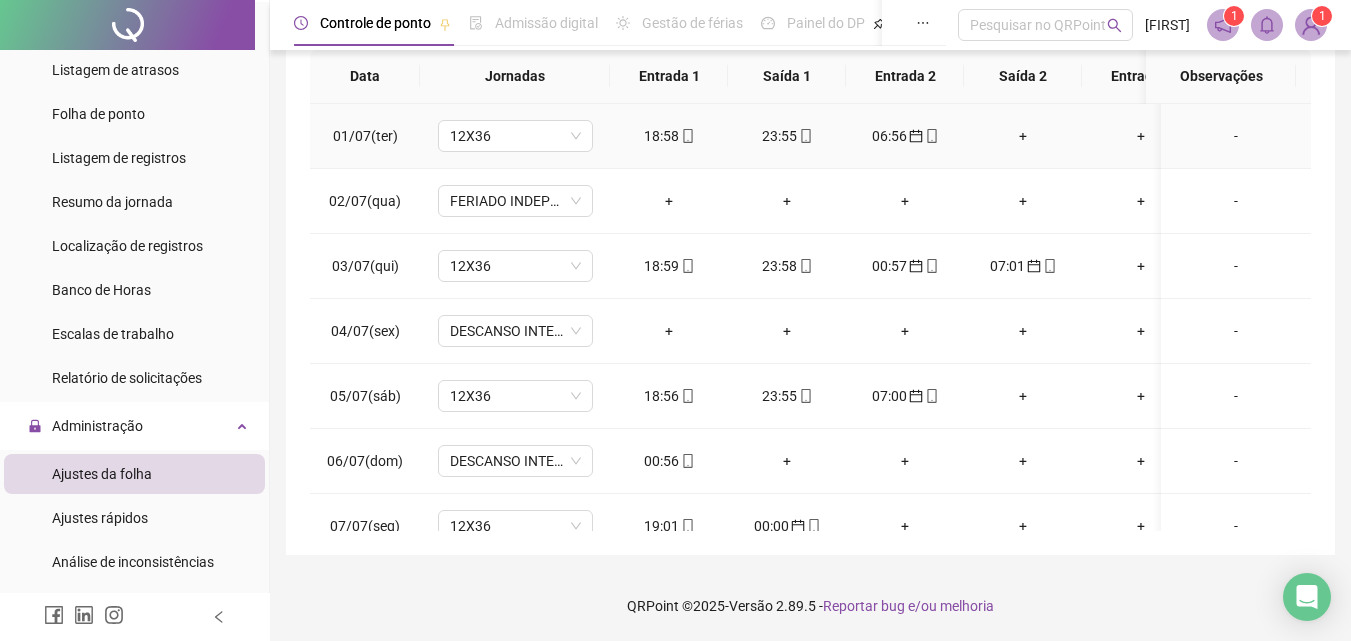 click on "+" at bounding box center [1023, 136] 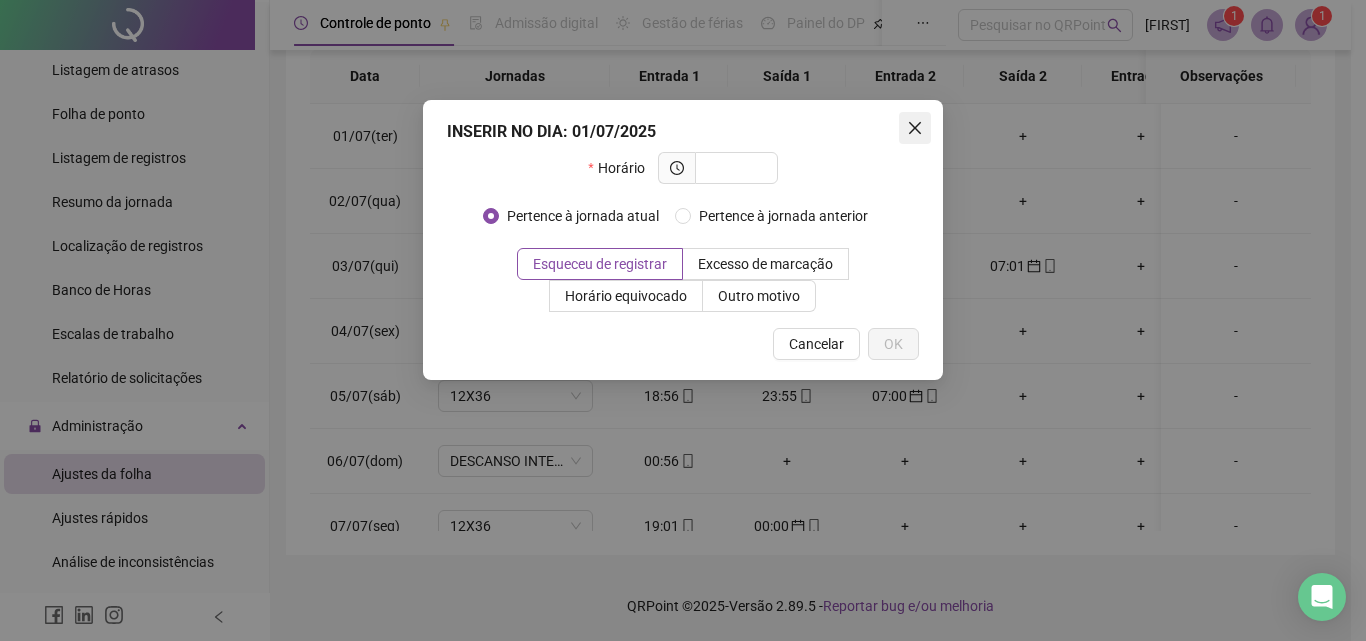 click 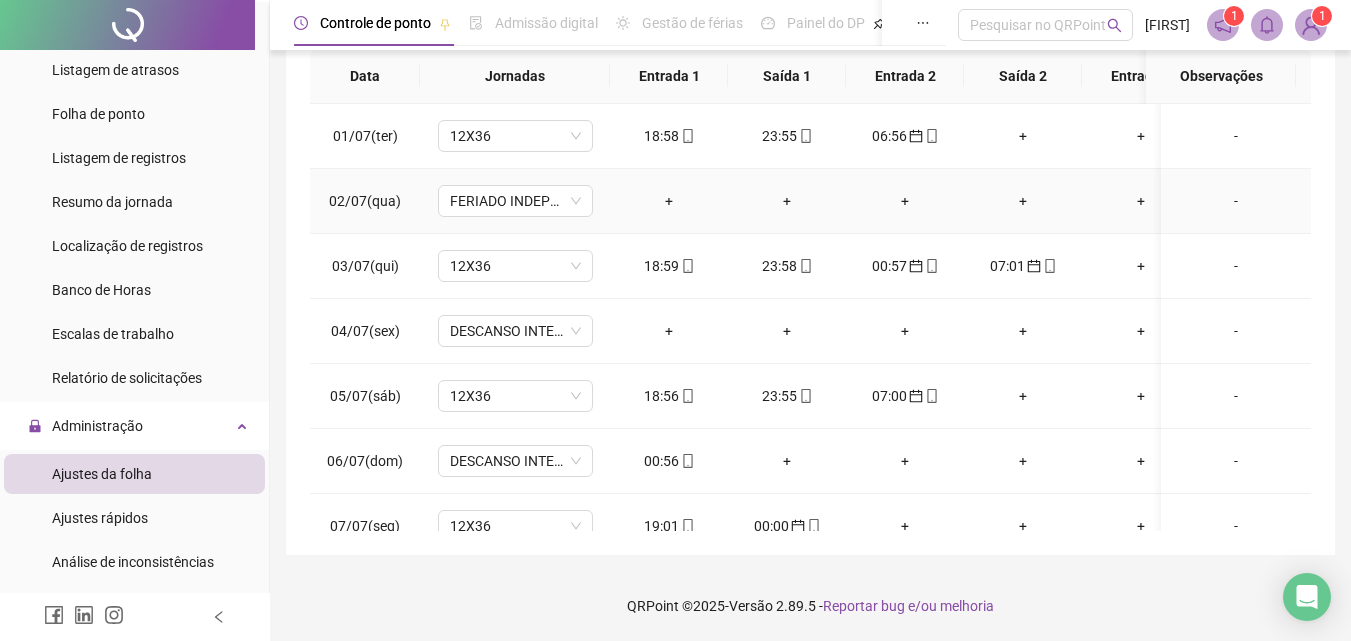 click on "+" at bounding box center [669, 201] 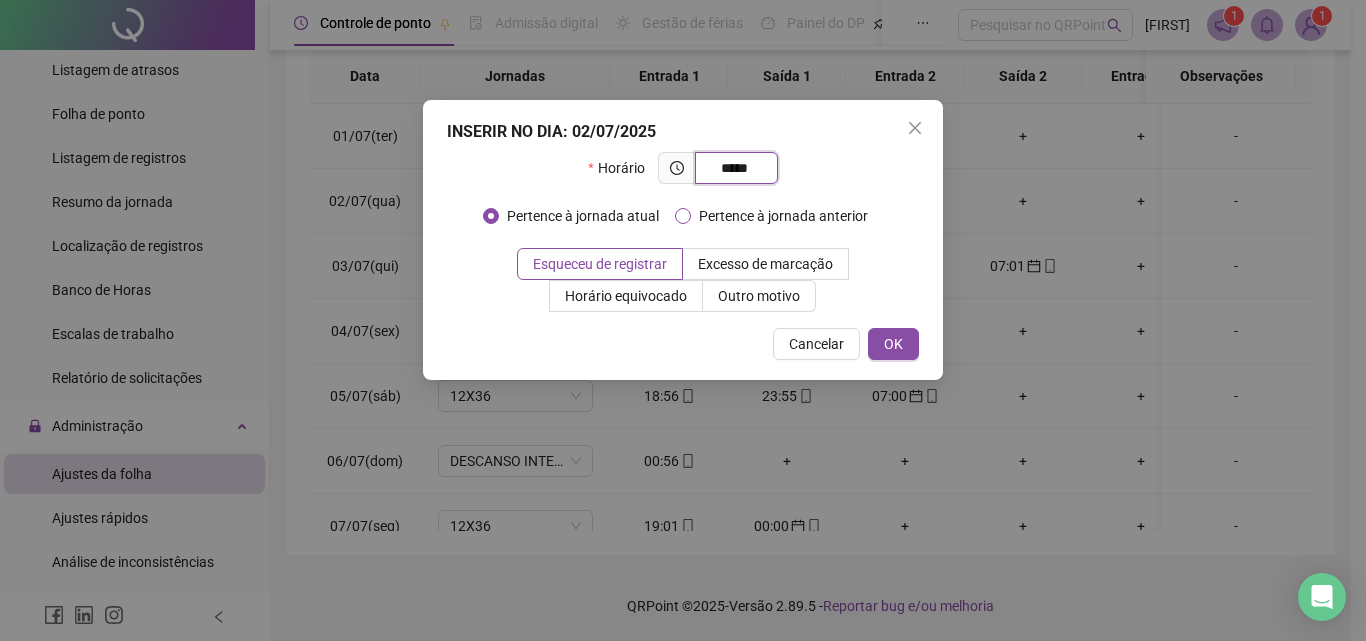 type on "*****" 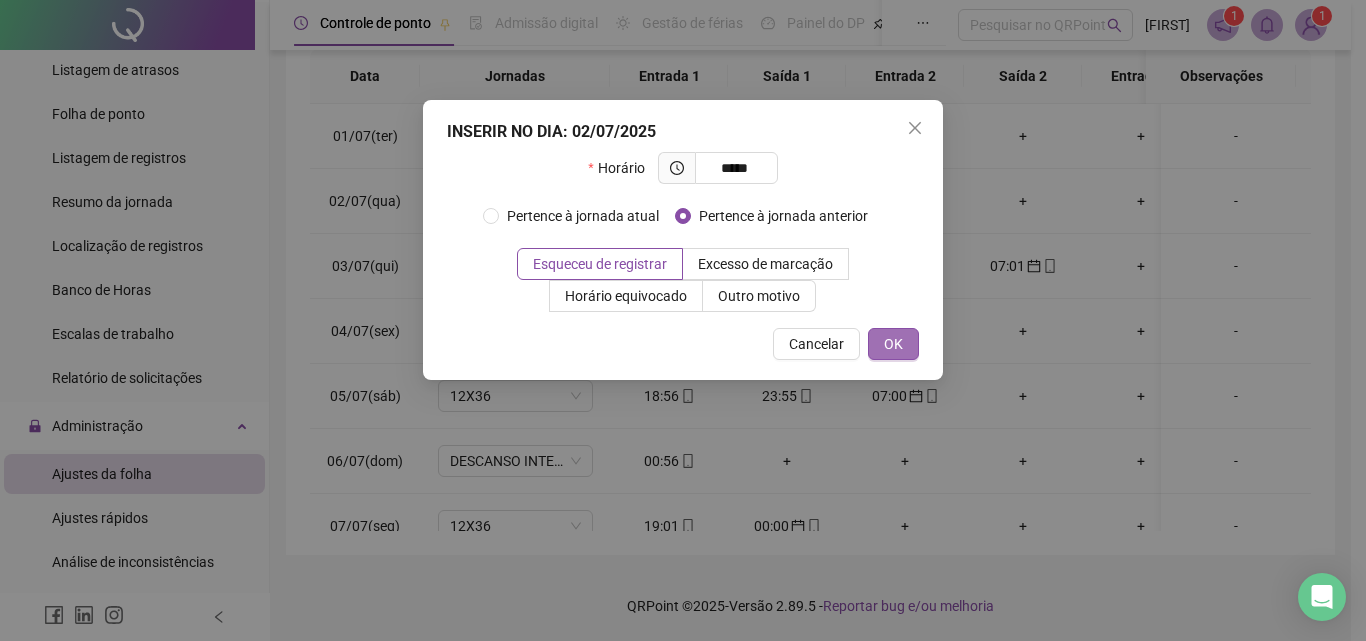 click on "OK" at bounding box center (893, 344) 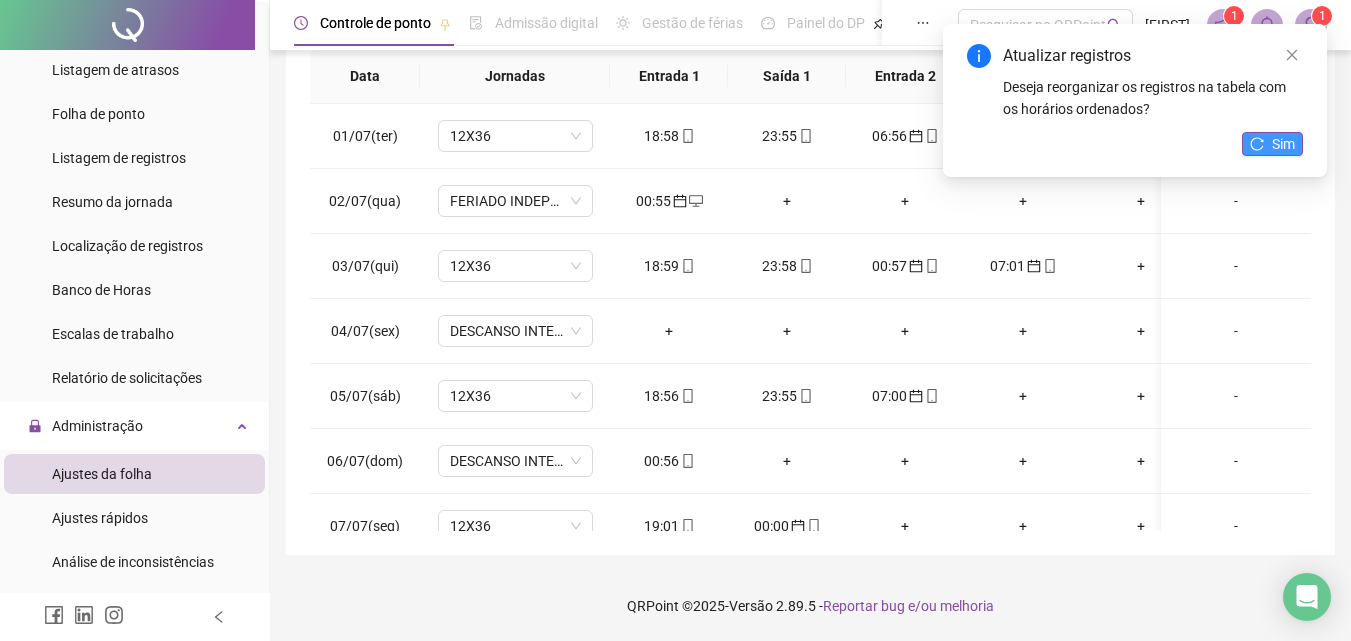 click on "Sim" at bounding box center [1283, 144] 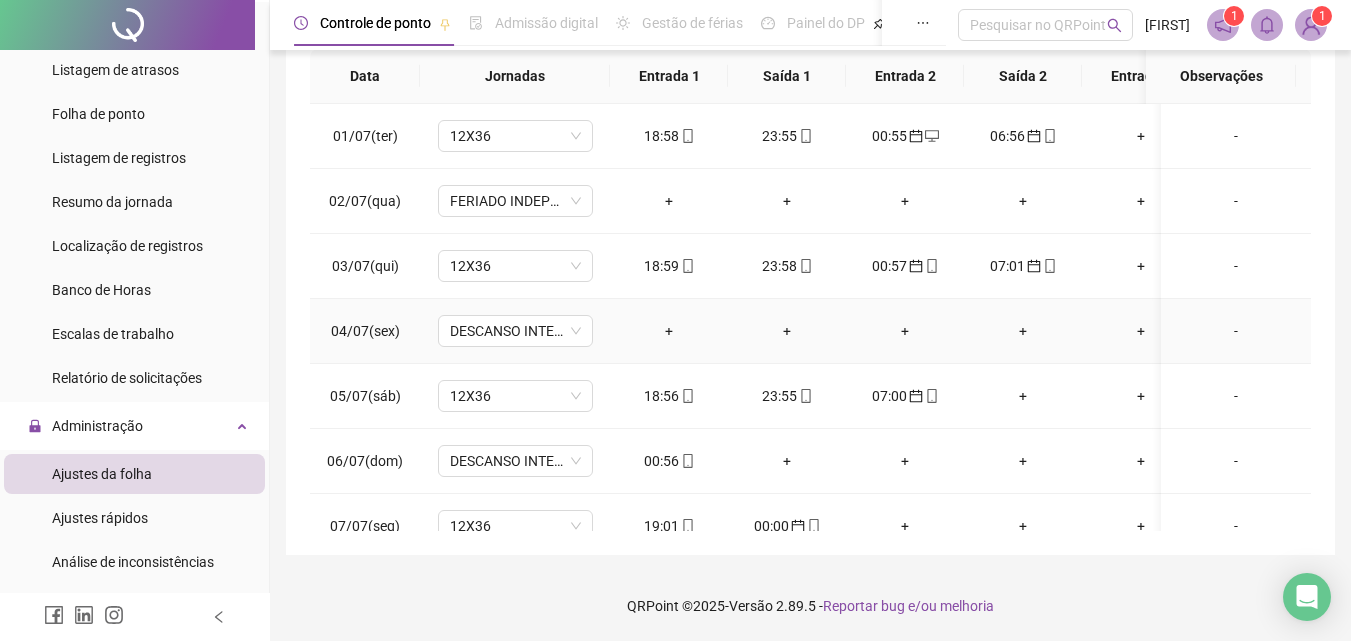 scroll, scrollTop: 100, scrollLeft: 0, axis: vertical 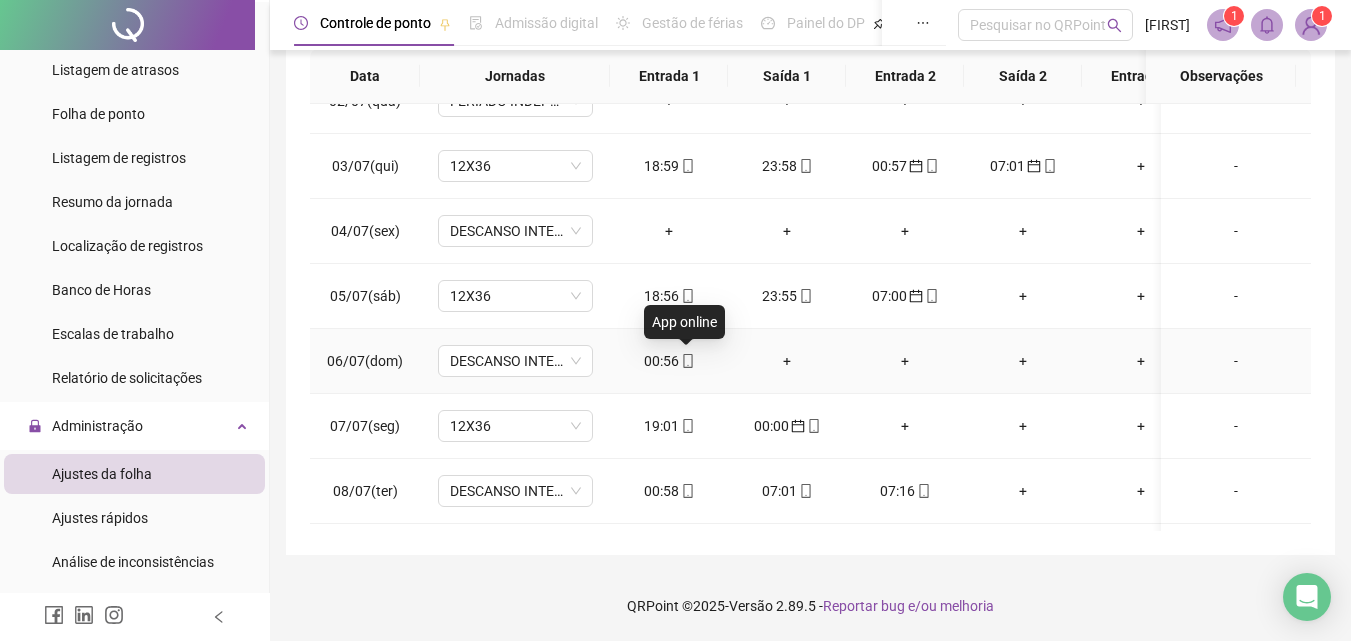 click 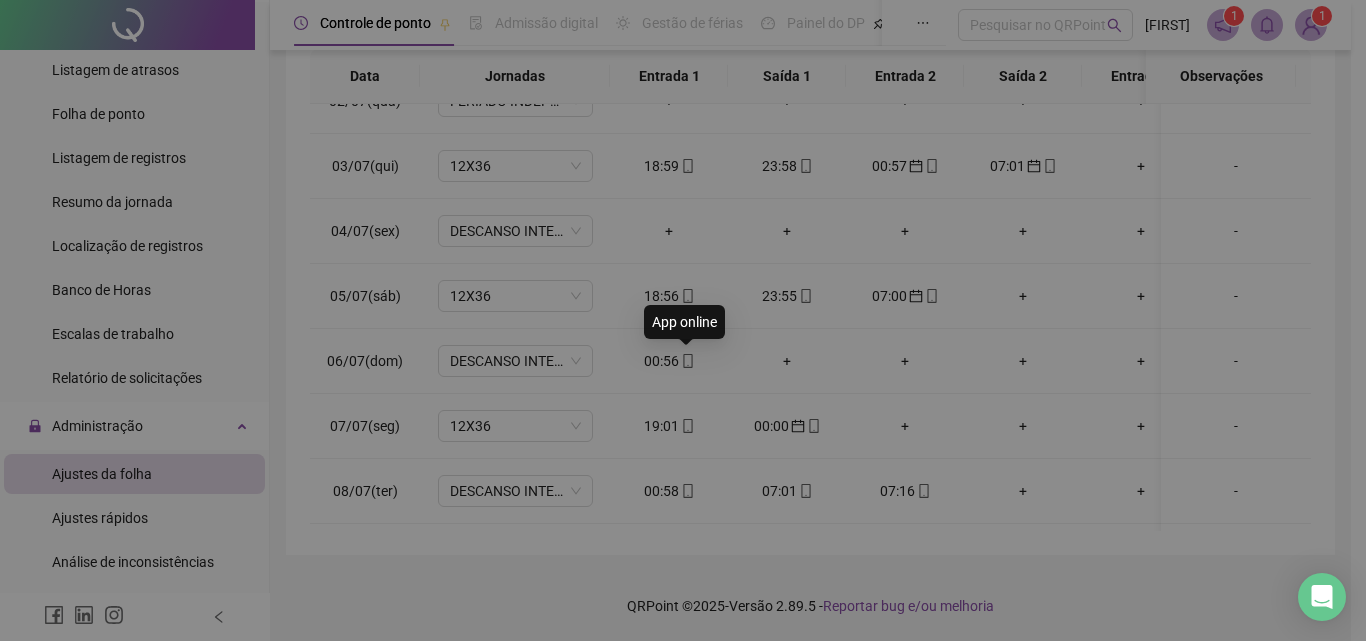 type on "**********" 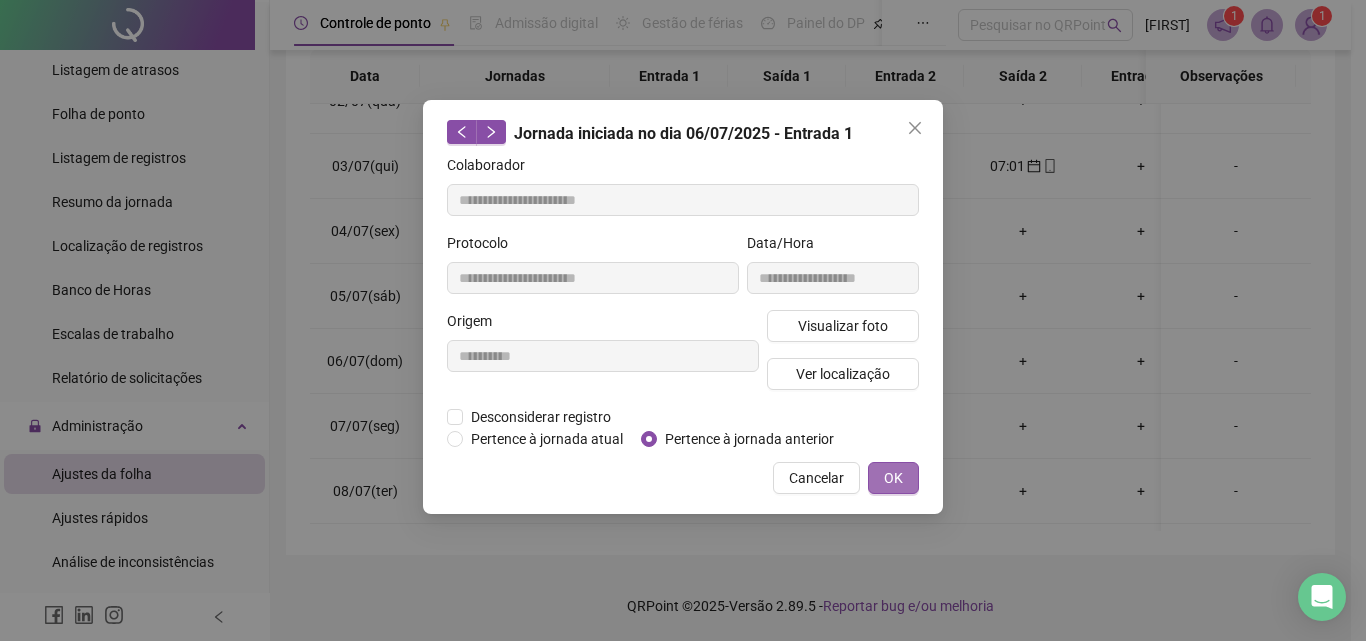 click on "OK" at bounding box center (893, 478) 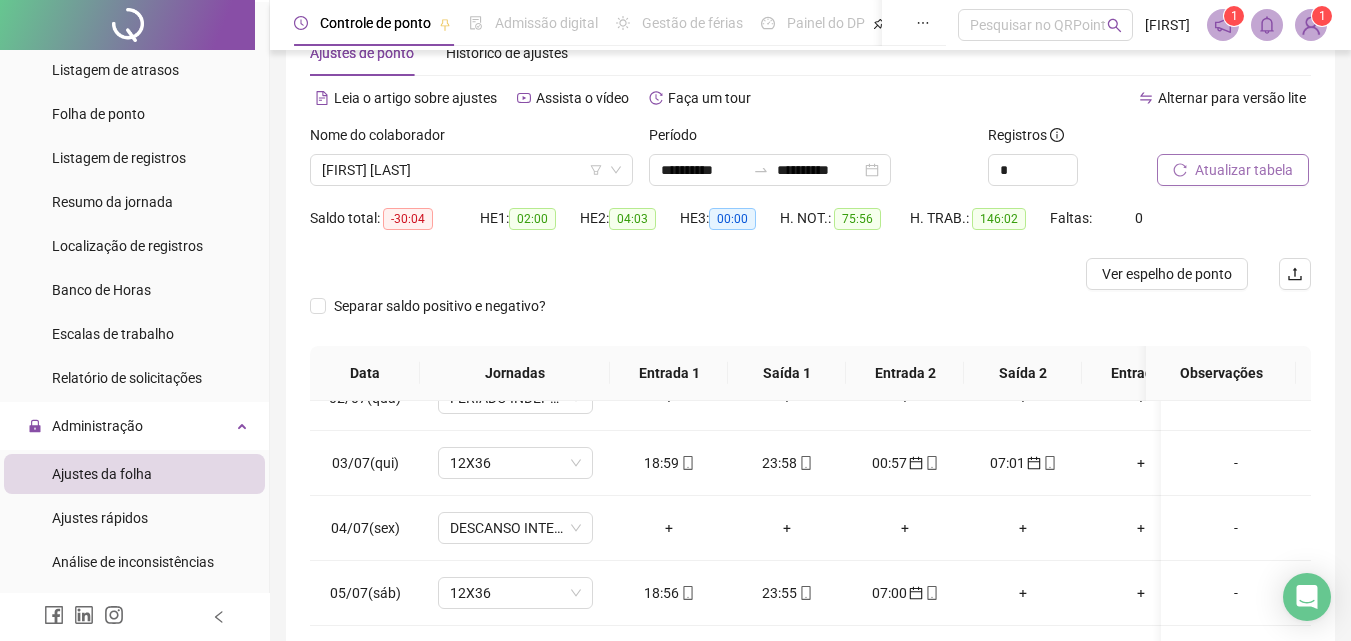 scroll, scrollTop: 58, scrollLeft: 0, axis: vertical 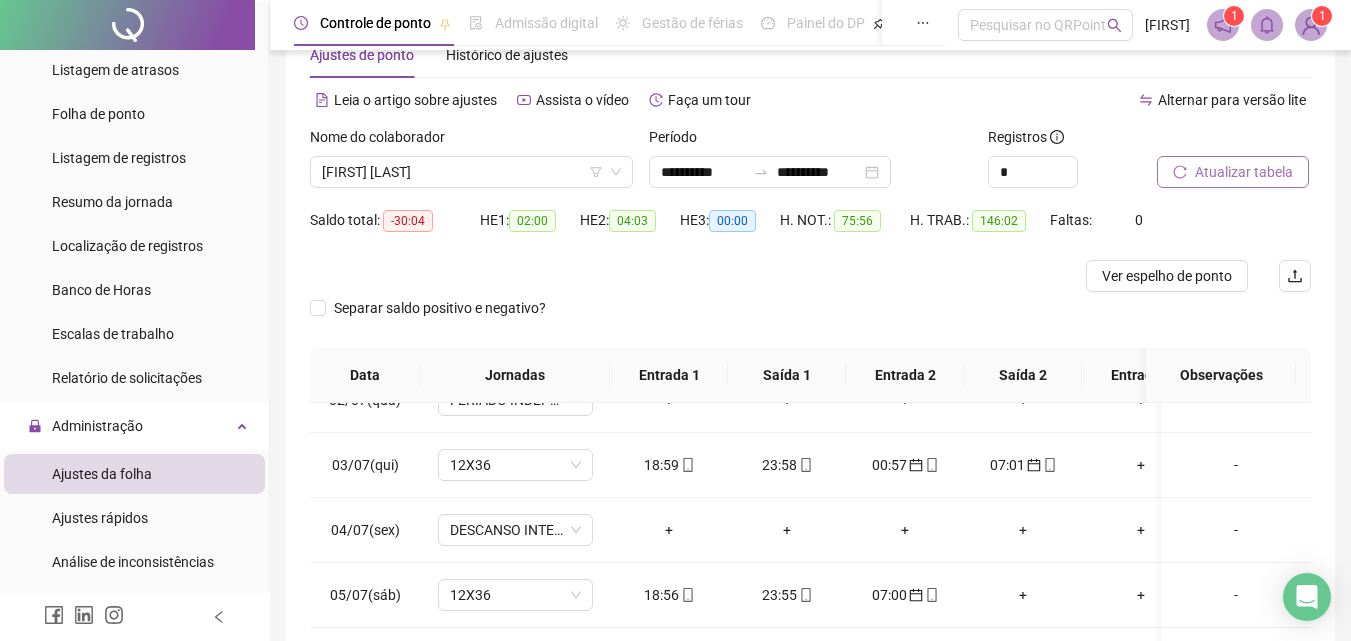 click on "Atualizar tabela" at bounding box center [1244, 172] 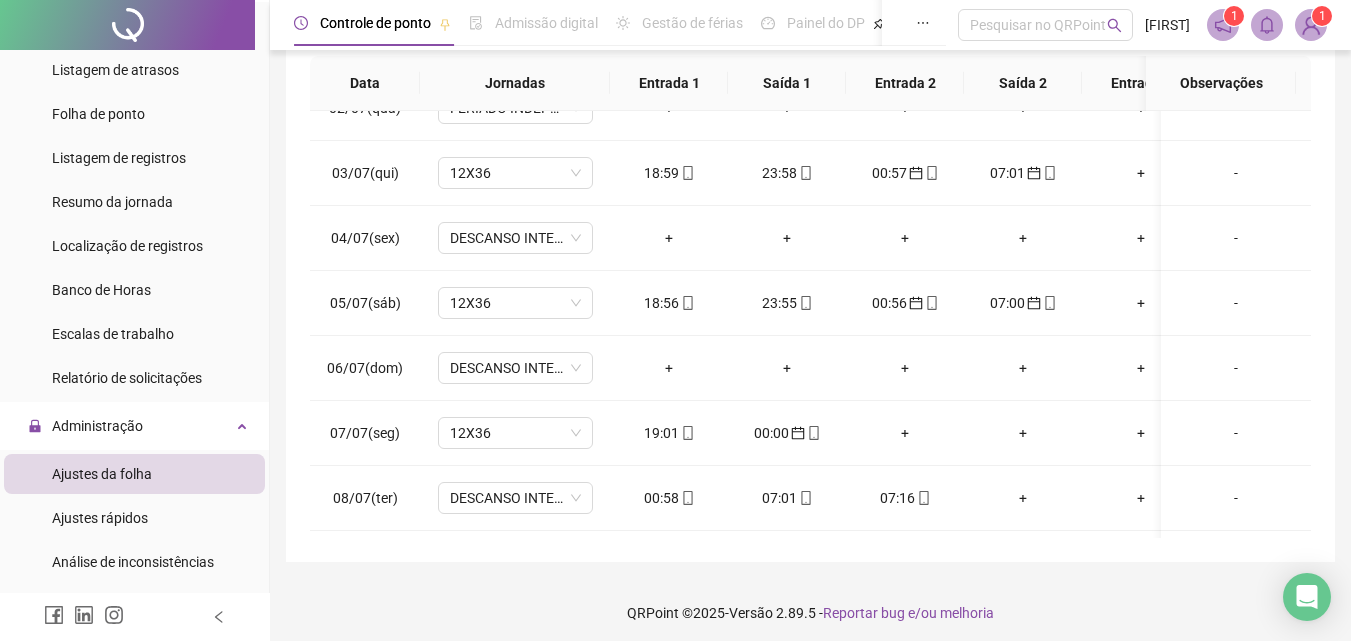 scroll, scrollTop: 357, scrollLeft: 0, axis: vertical 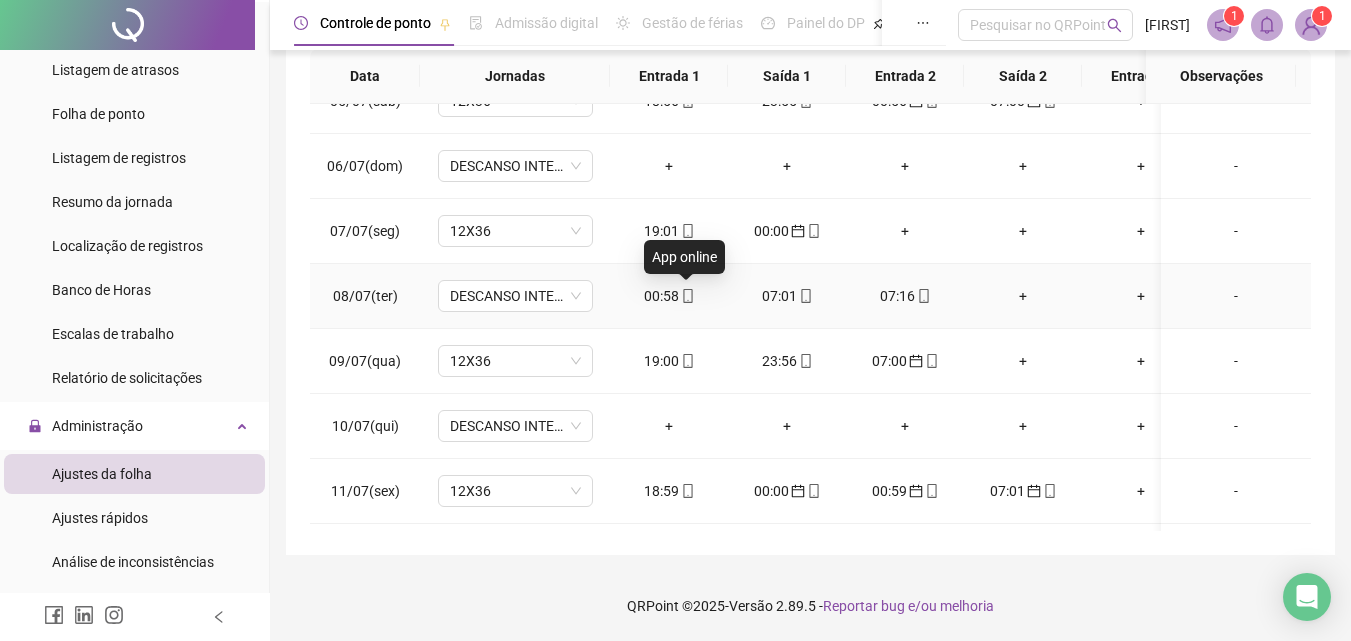 click 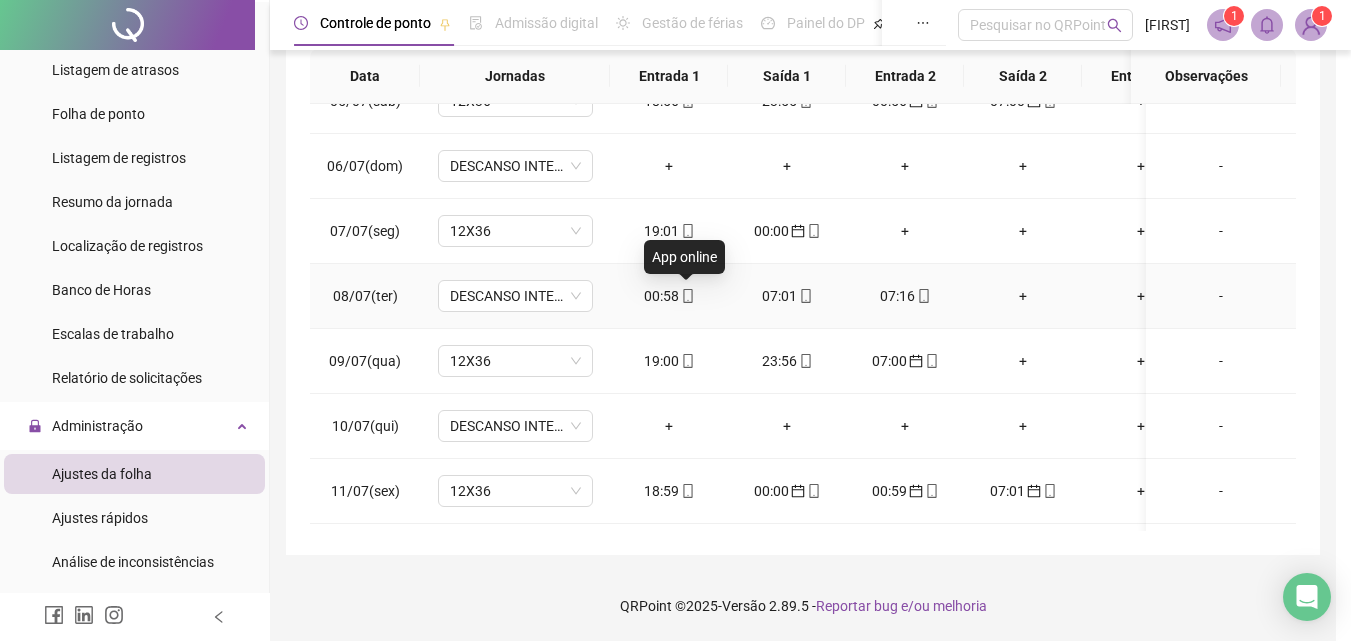 type on "**********" 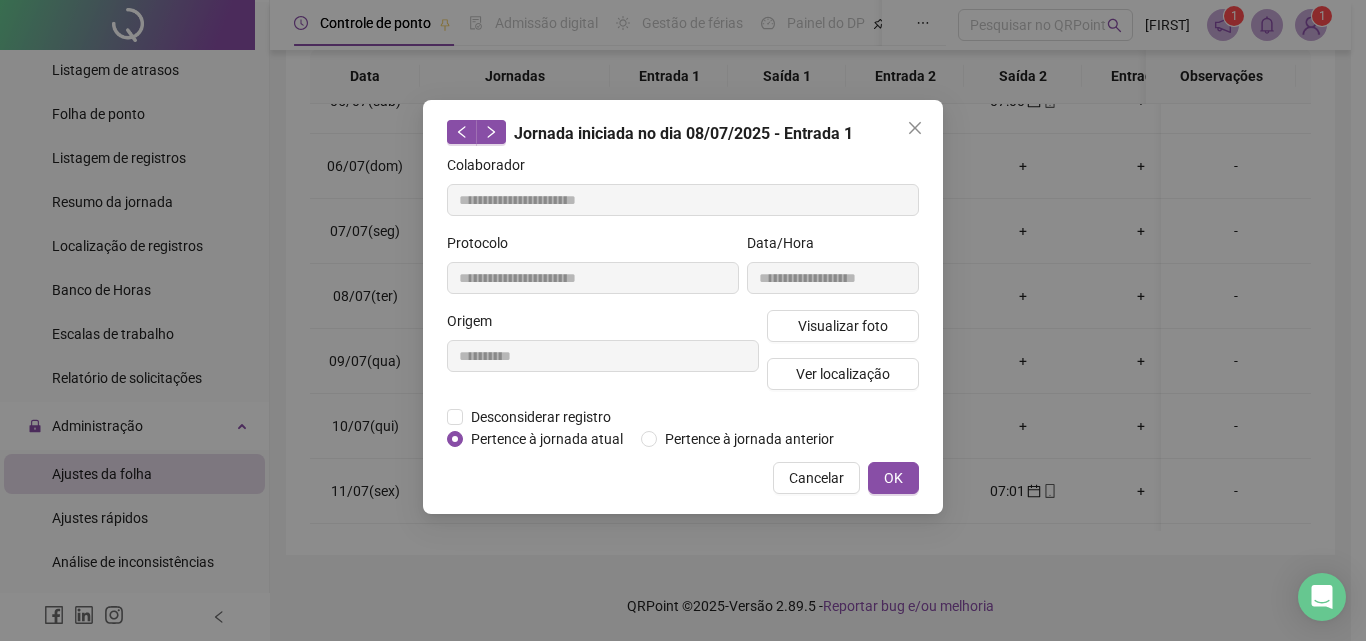click 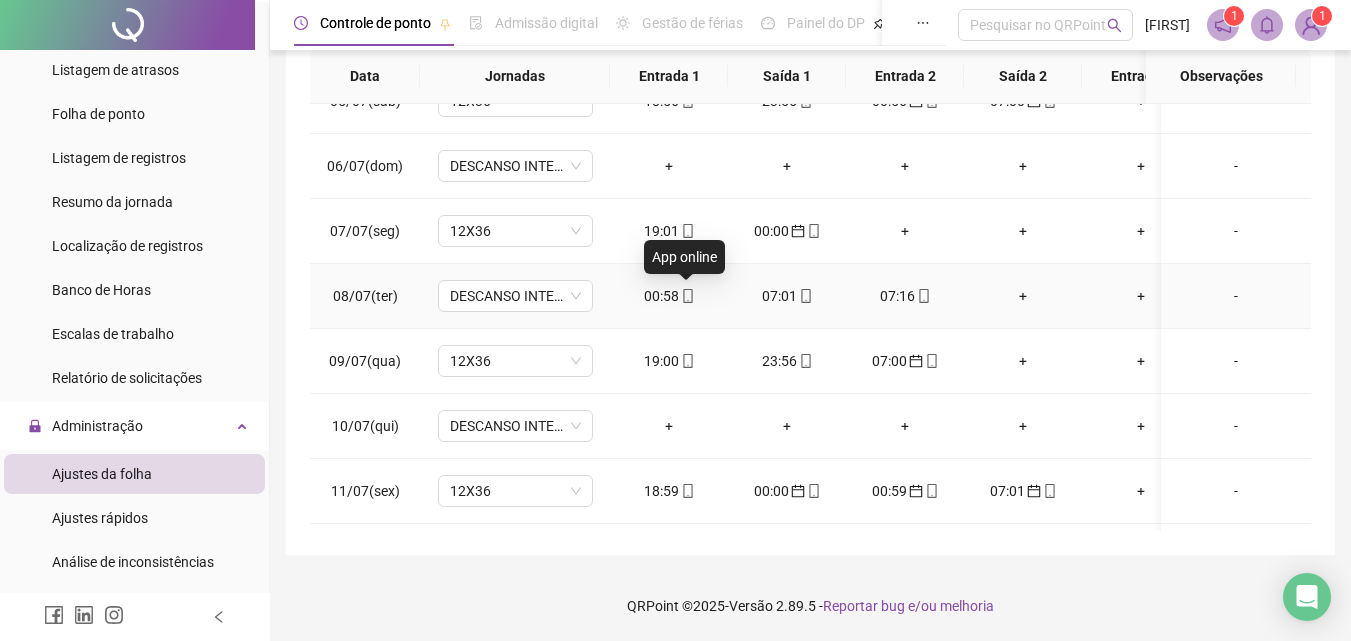 click 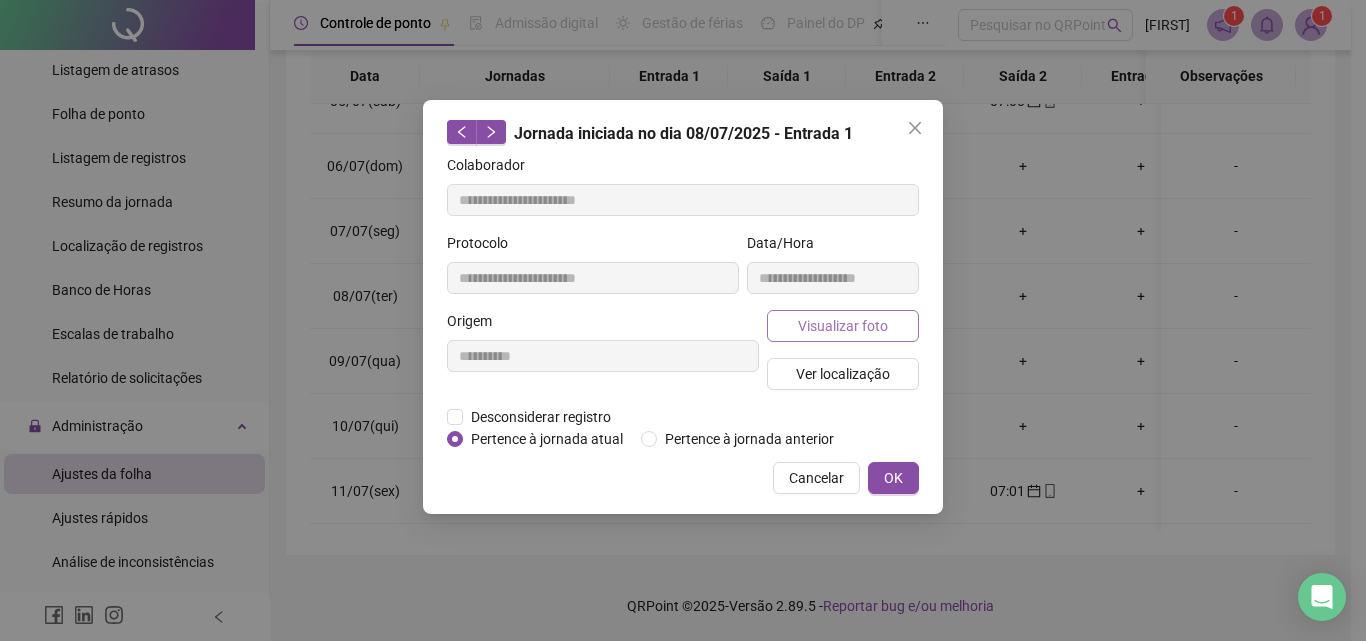 click on "Visualizar foto" at bounding box center [843, 326] 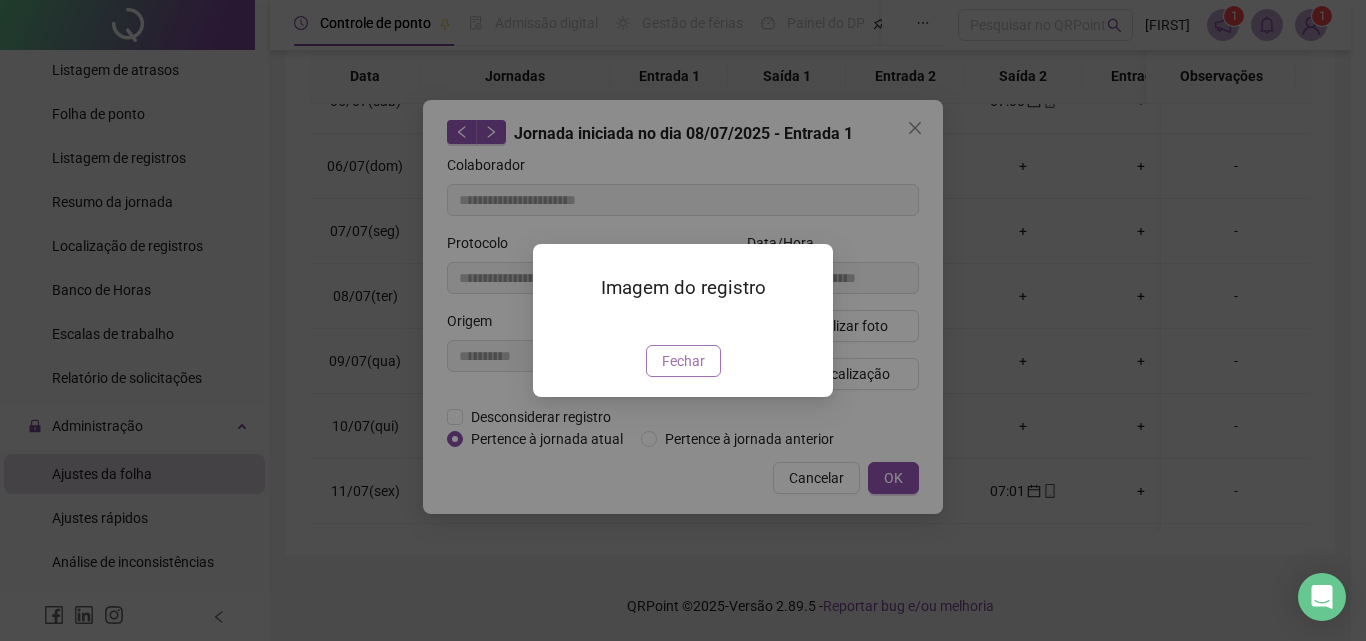 click on "Fechar" at bounding box center [683, 361] 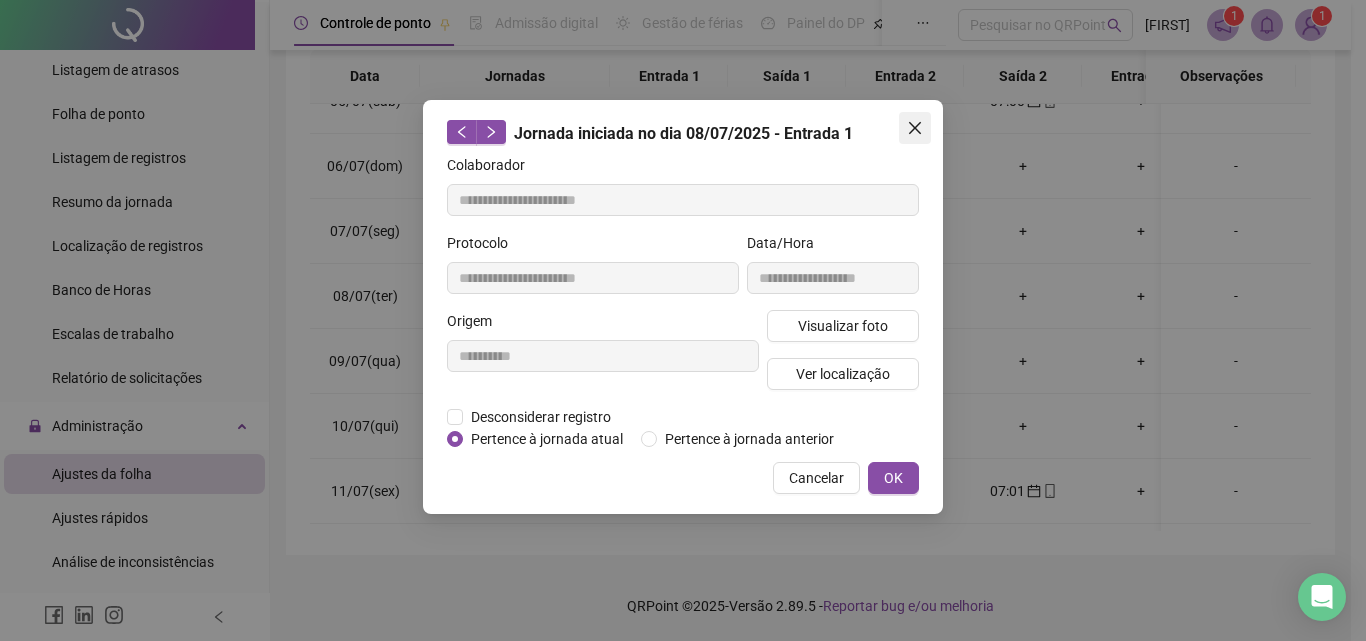 click 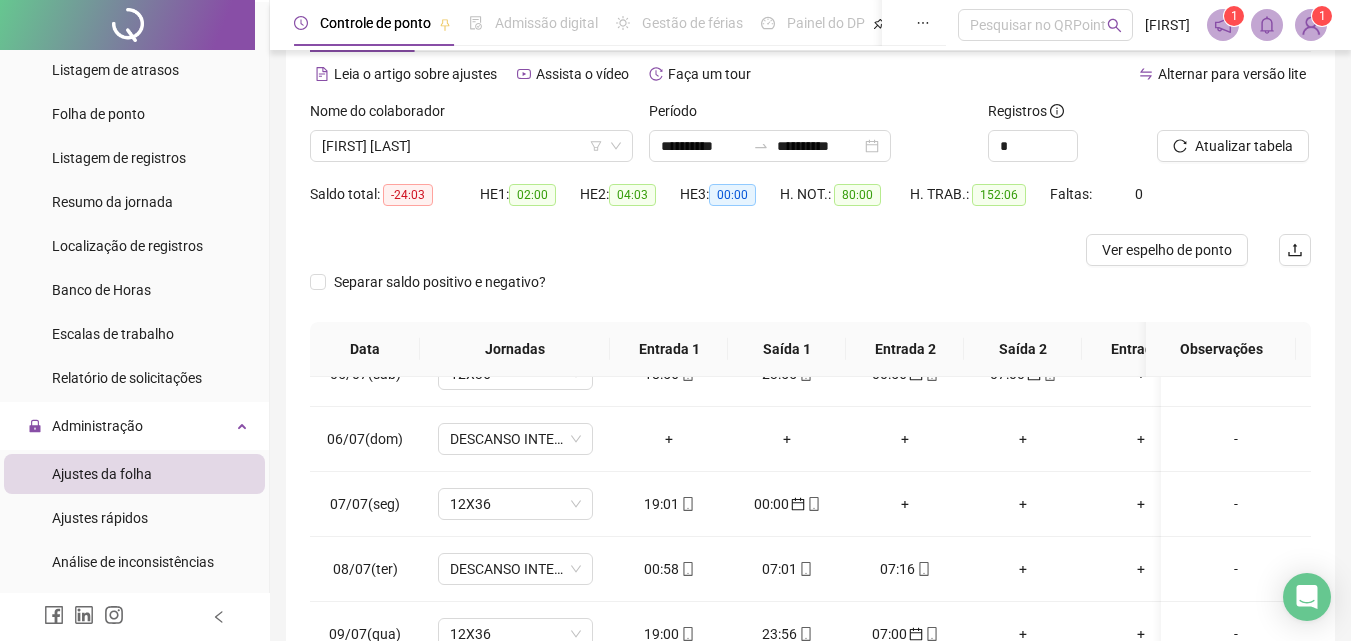 scroll, scrollTop: 81, scrollLeft: 0, axis: vertical 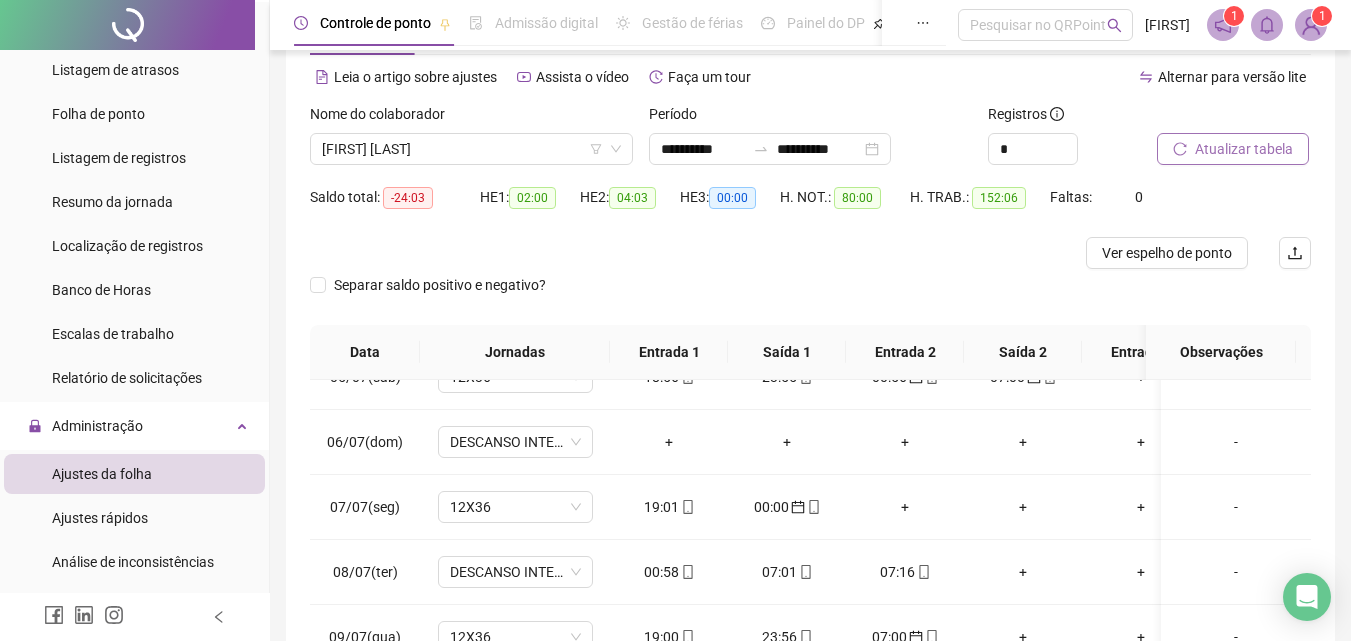 click on "Atualizar tabela" at bounding box center (1244, 149) 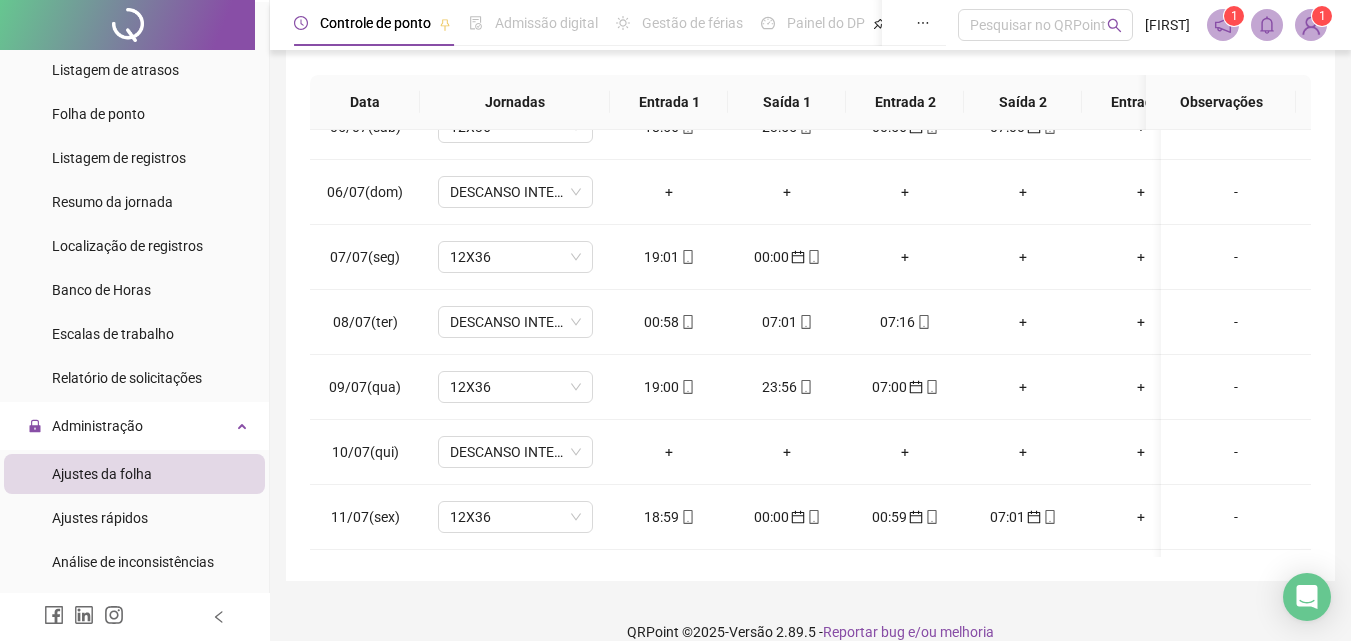 scroll, scrollTop: 332, scrollLeft: 0, axis: vertical 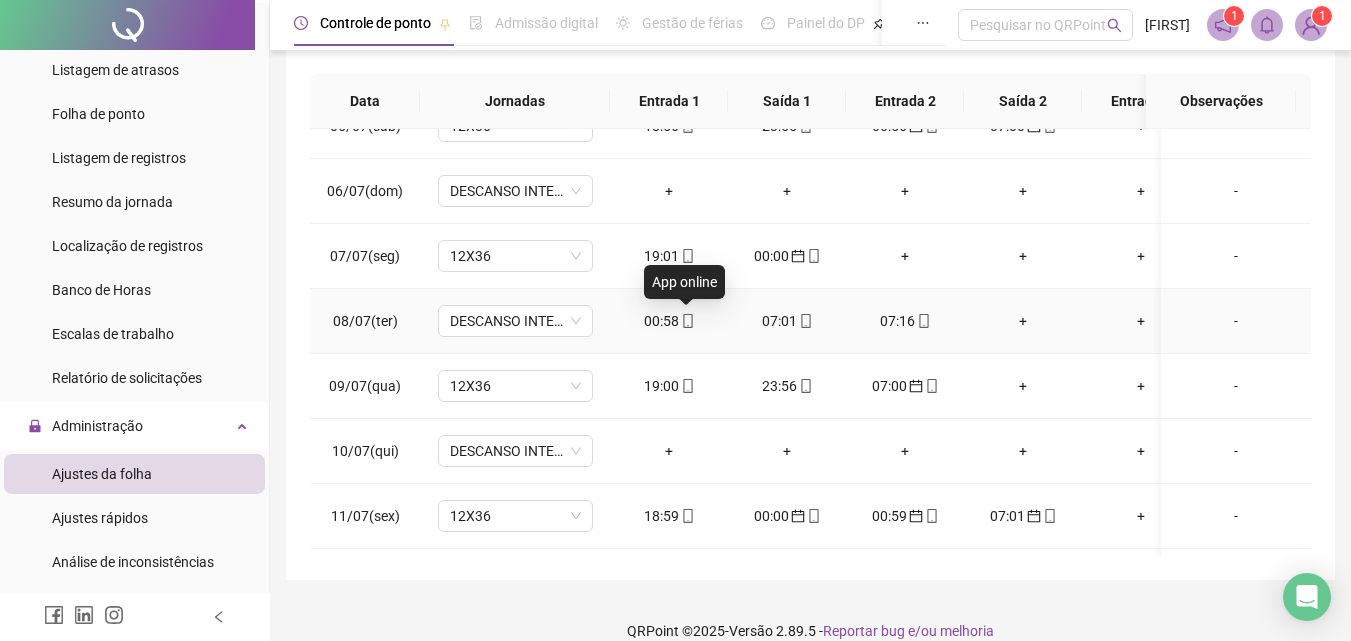 click 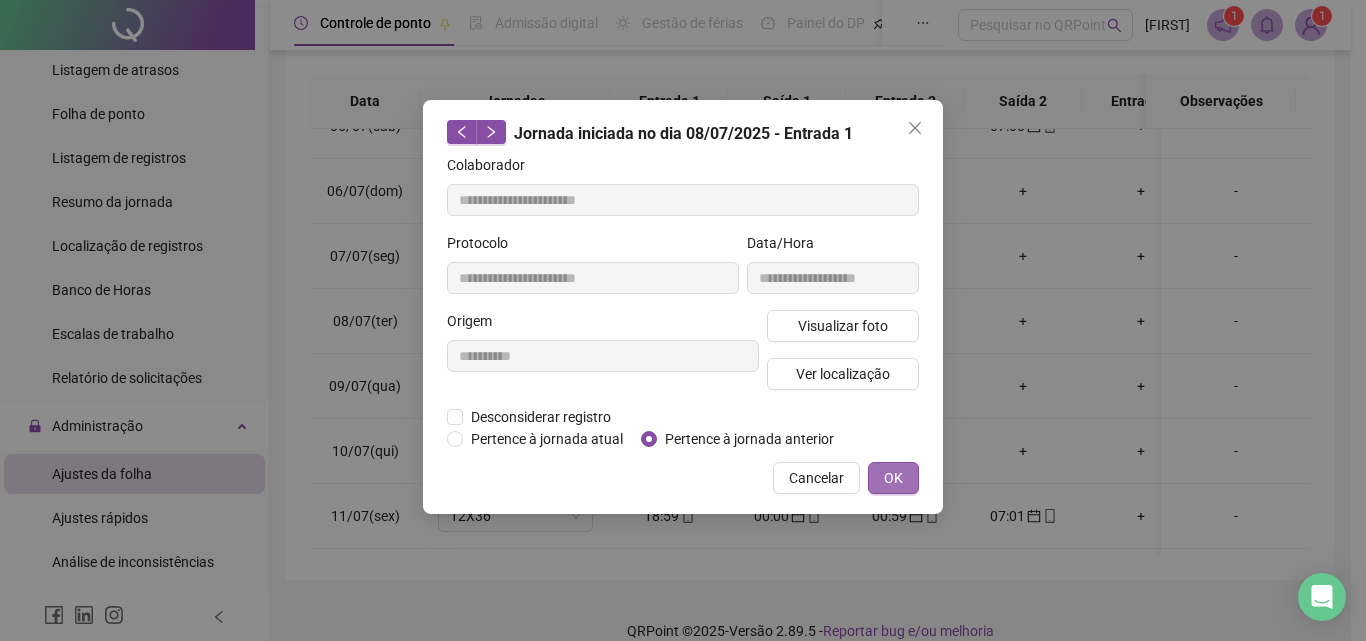 click on "OK" at bounding box center (893, 478) 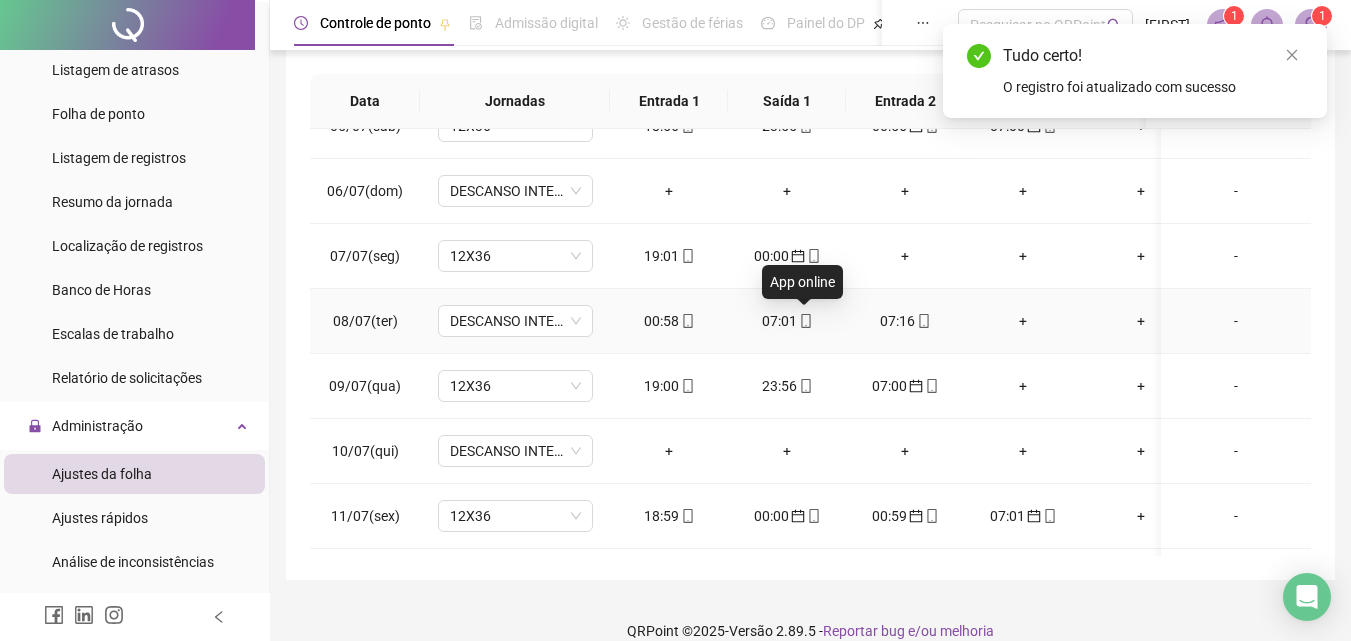 click 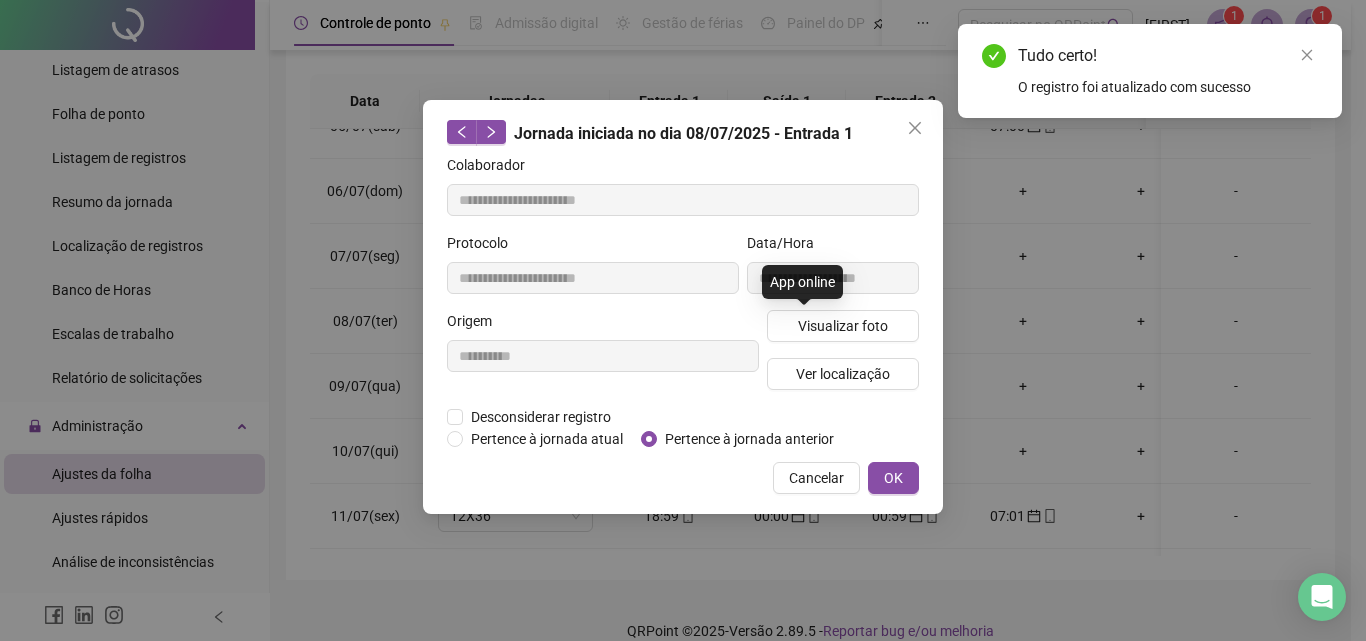 type on "**********" 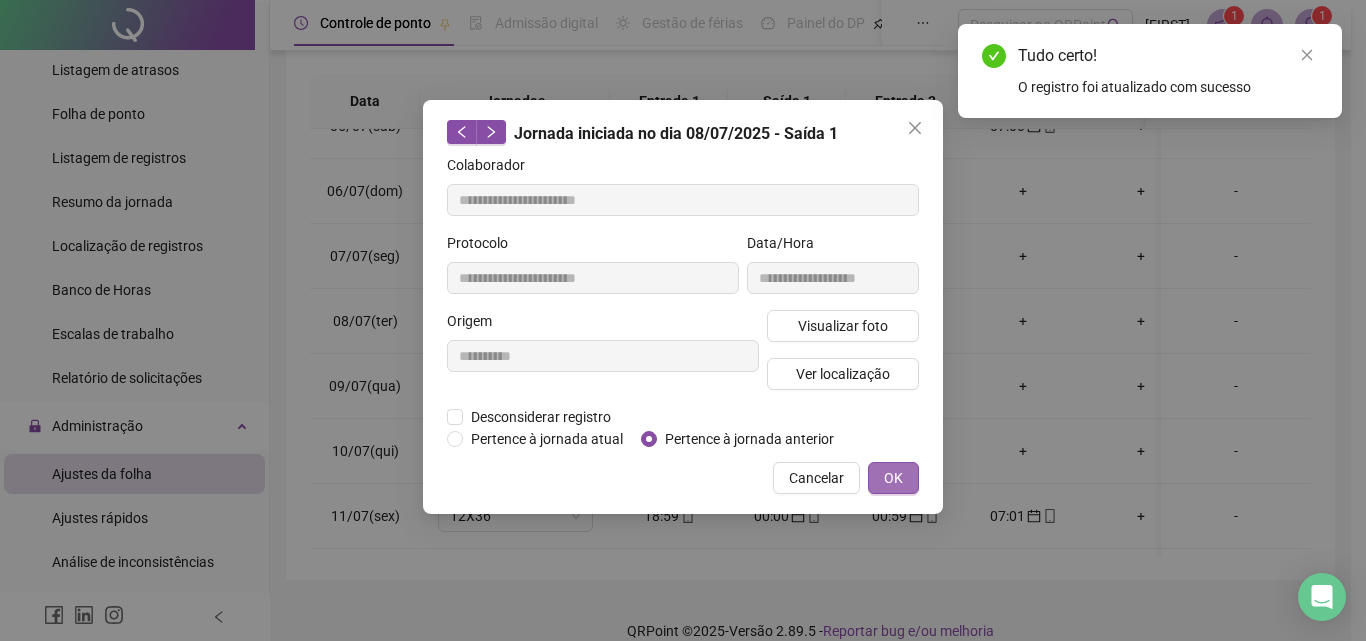 click on "OK" at bounding box center [893, 478] 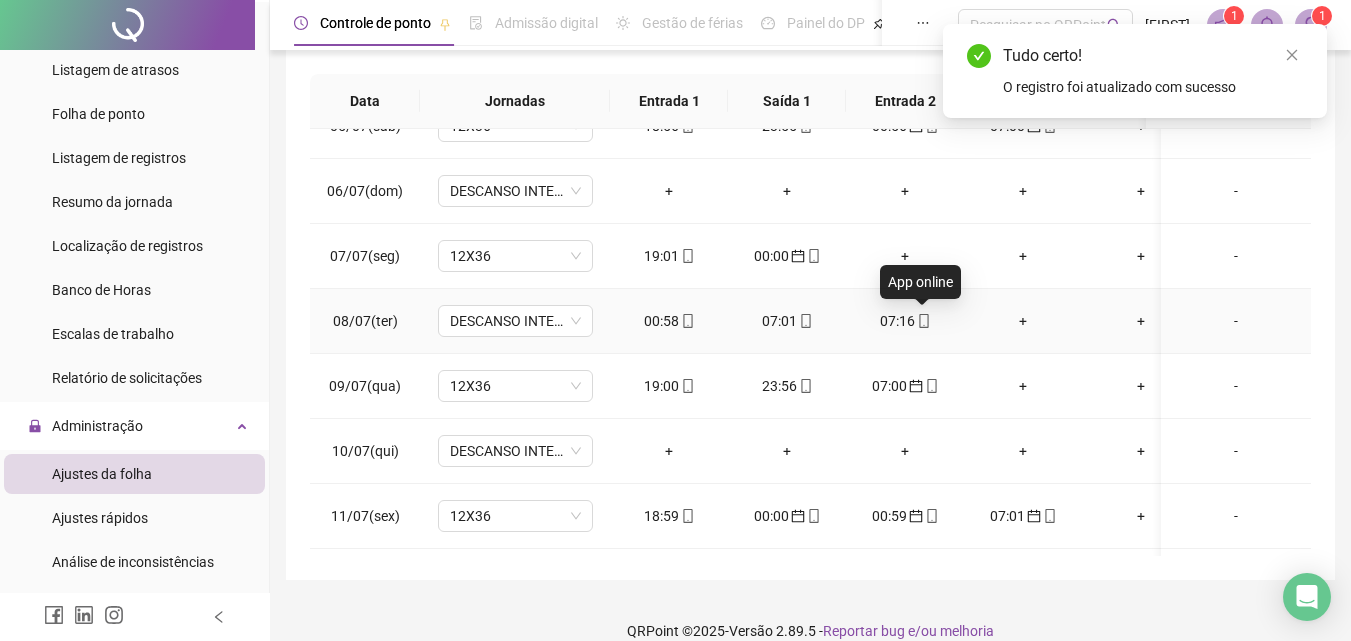 click 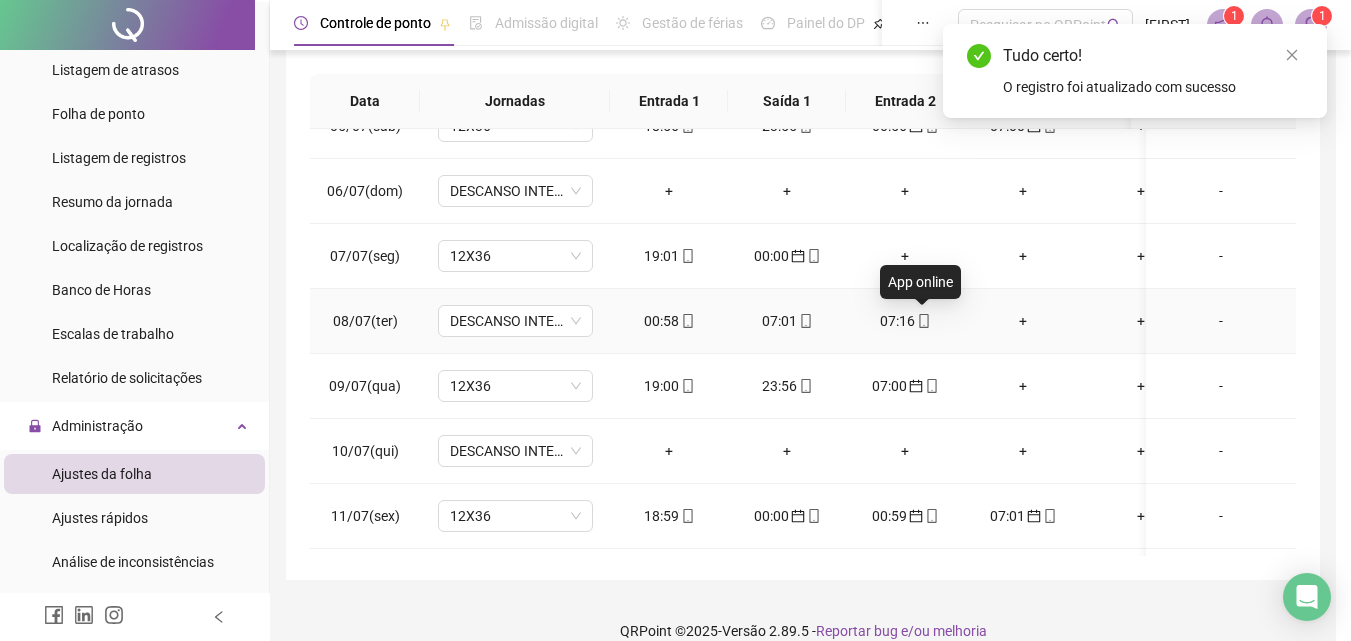 type on "**********" 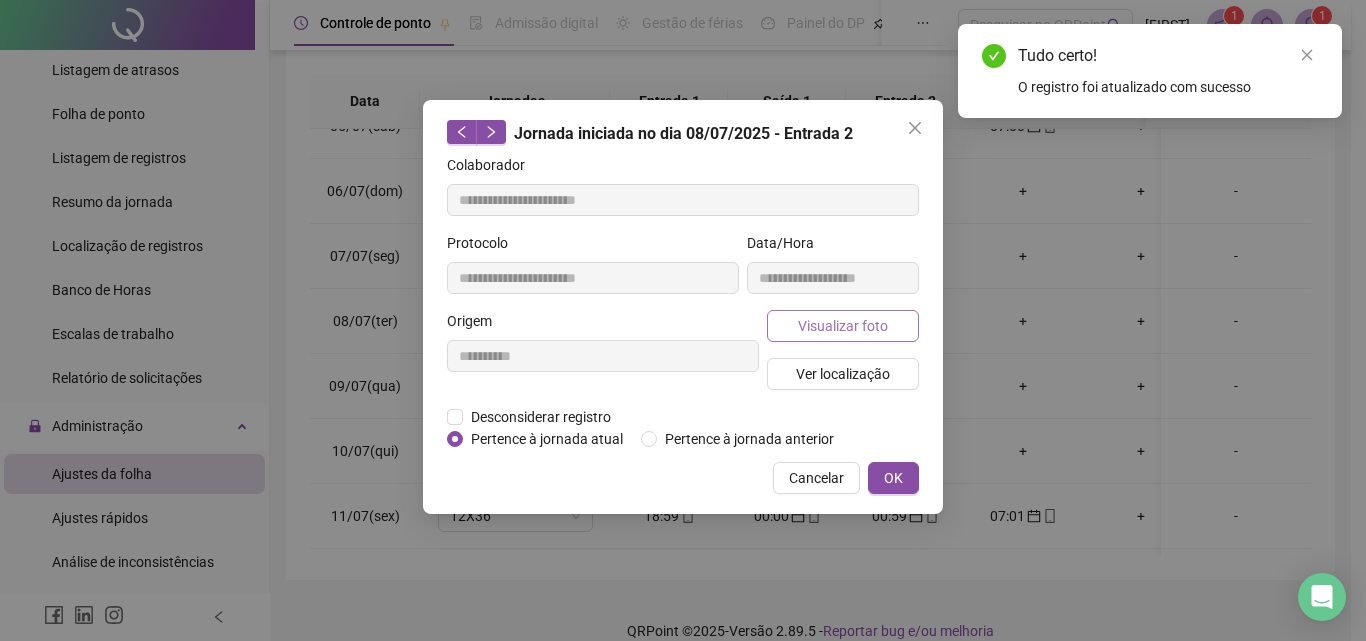 click on "Visualizar foto" at bounding box center [843, 326] 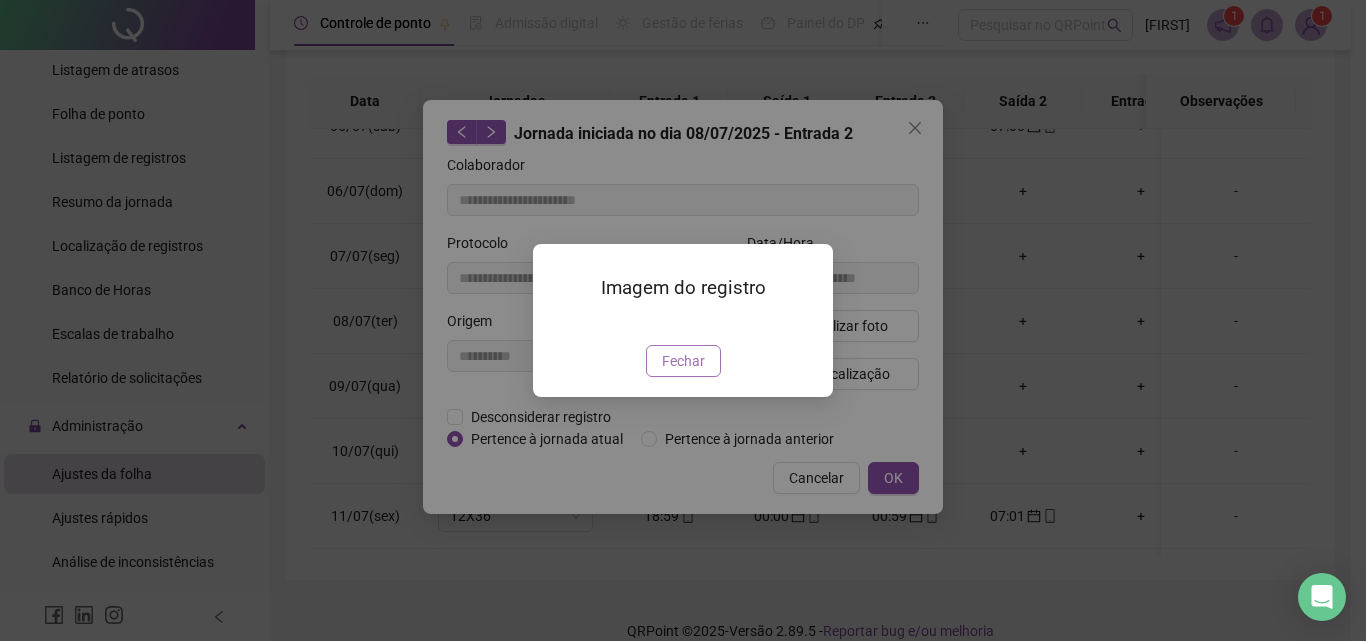 click on "Fechar" at bounding box center [683, 361] 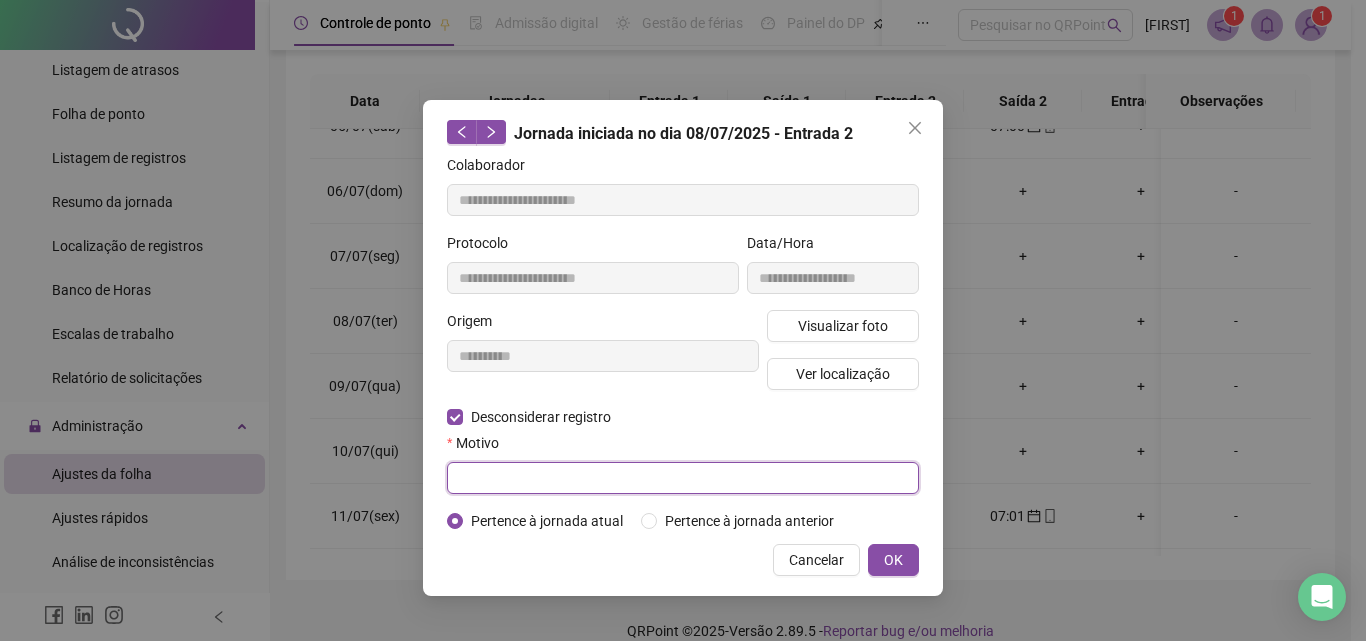 click at bounding box center (683, 478) 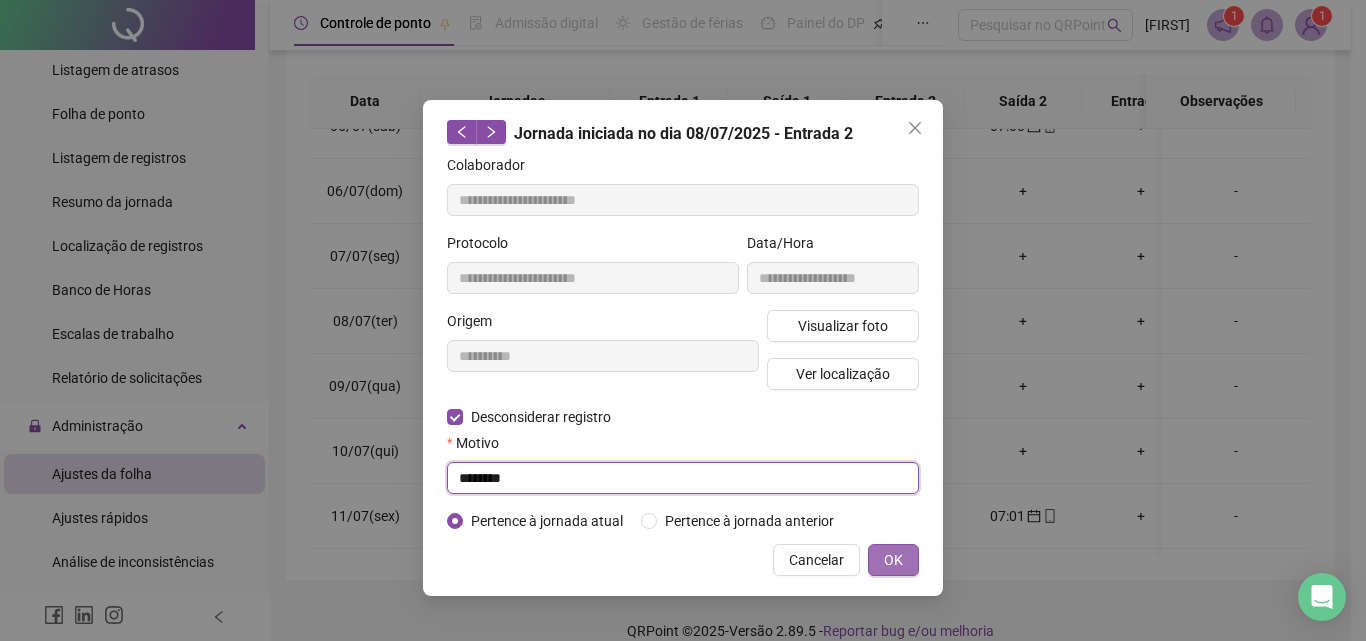 type on "********" 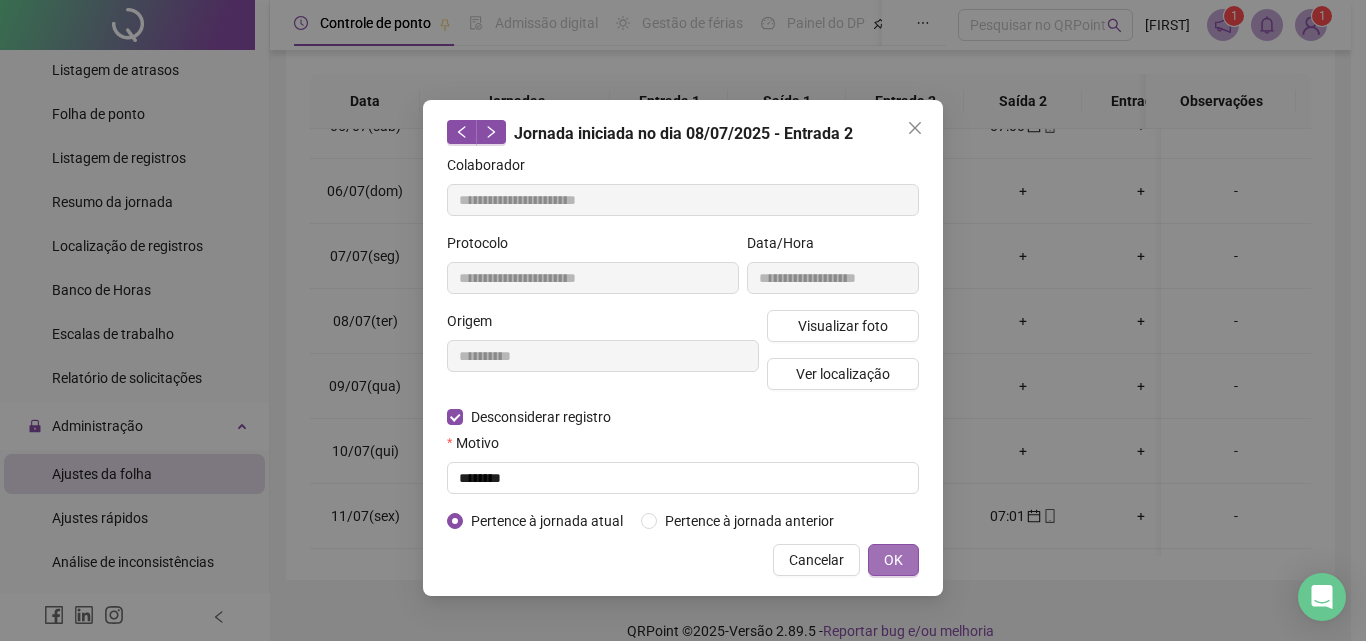 click on "OK" at bounding box center (893, 560) 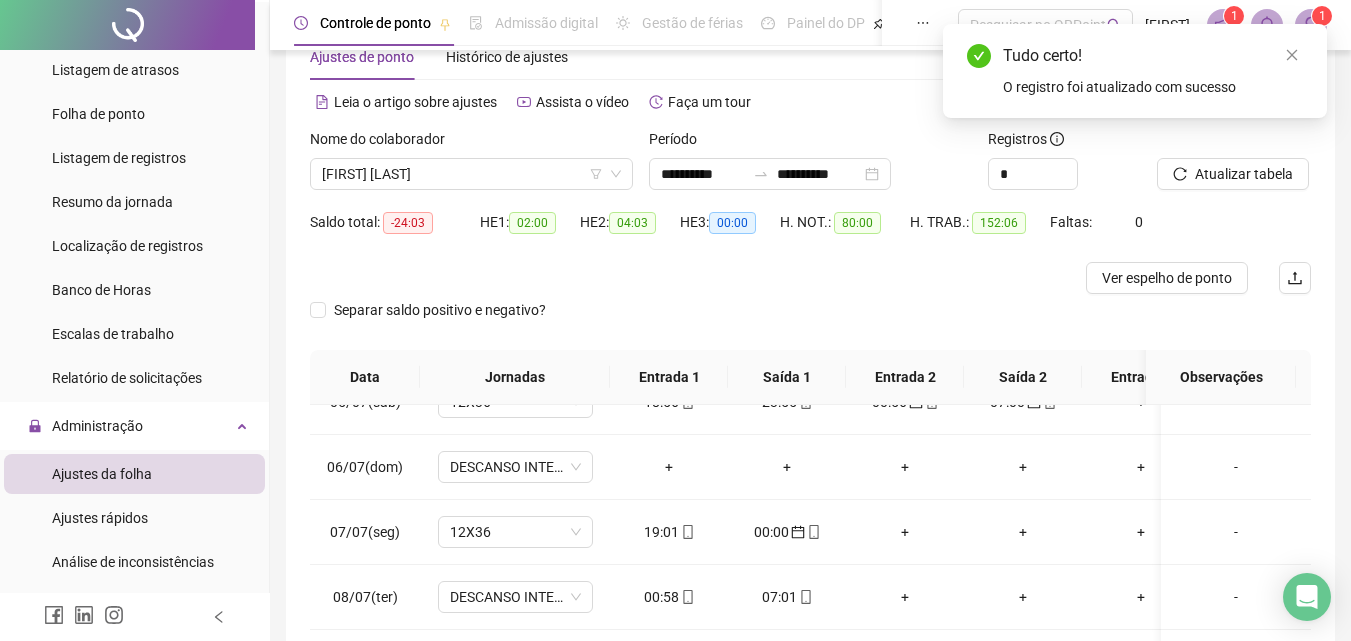 scroll, scrollTop: 46, scrollLeft: 0, axis: vertical 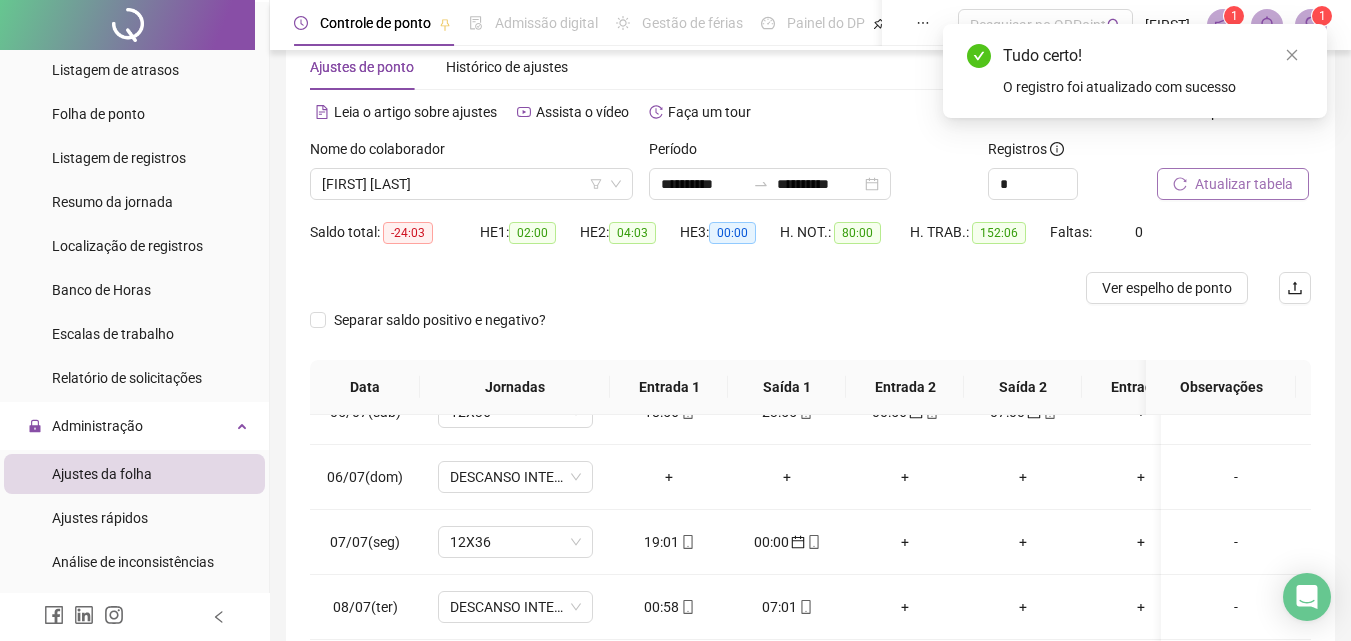 click on "Atualizar tabela" at bounding box center [1244, 184] 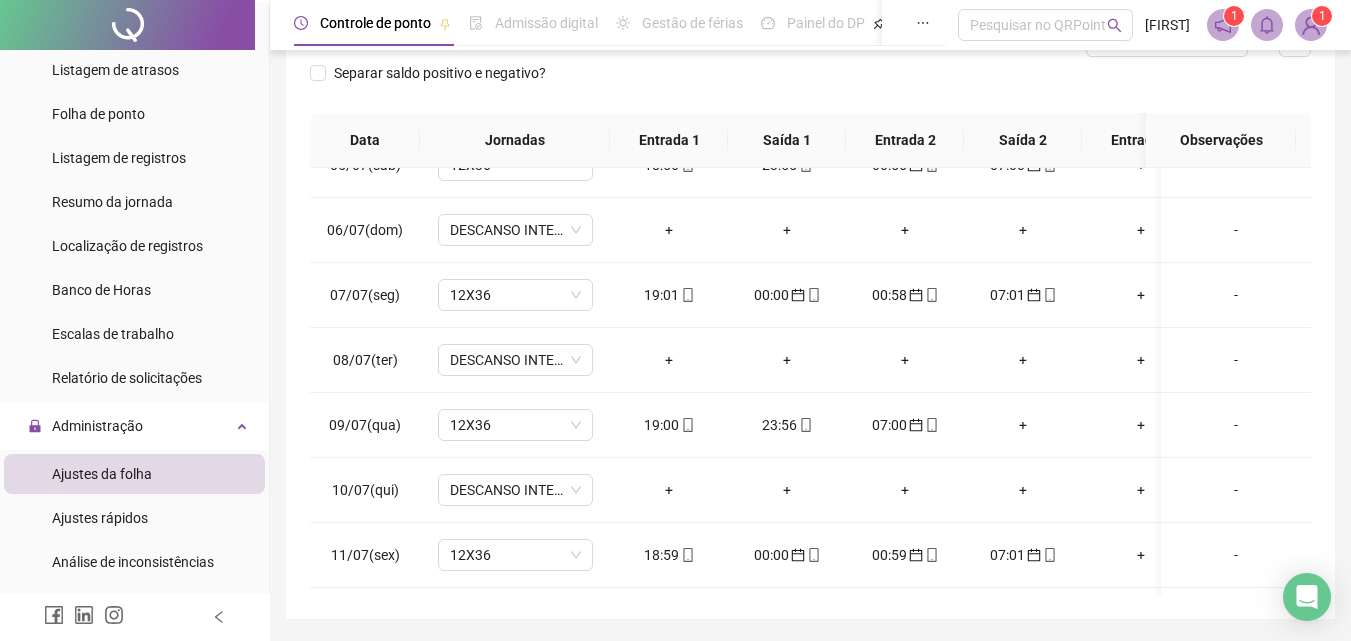 scroll, scrollTop: 298, scrollLeft: 0, axis: vertical 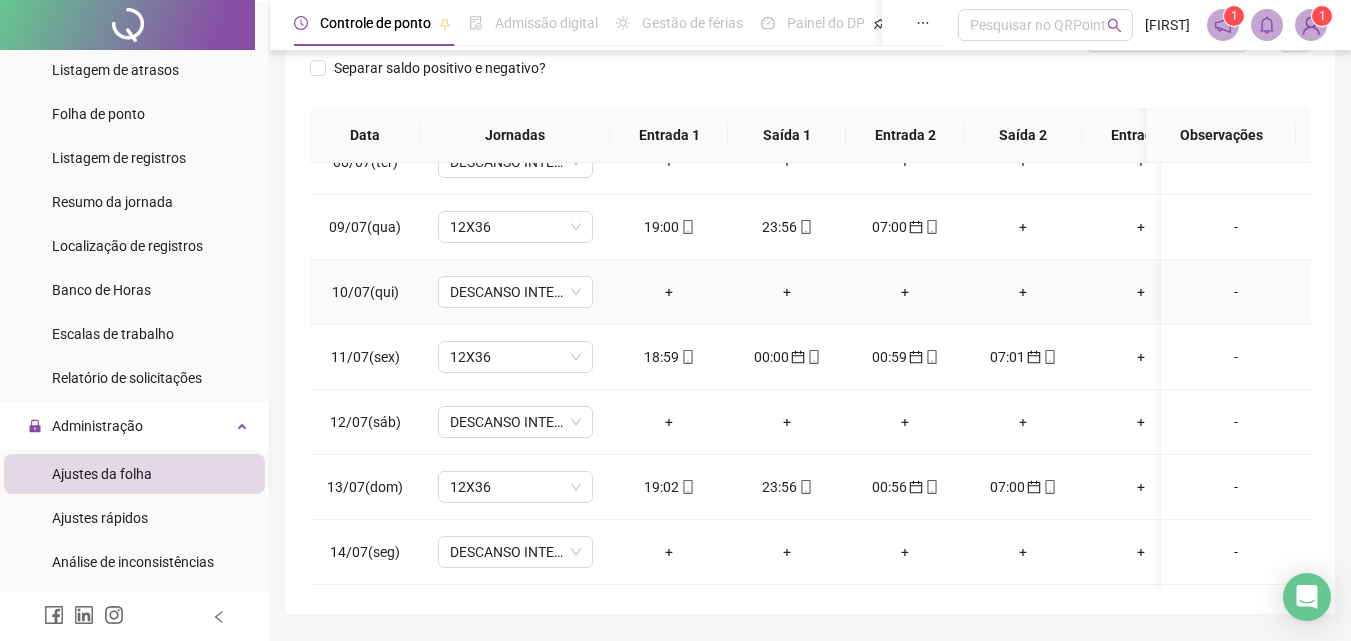 click on "+" at bounding box center (669, 292) 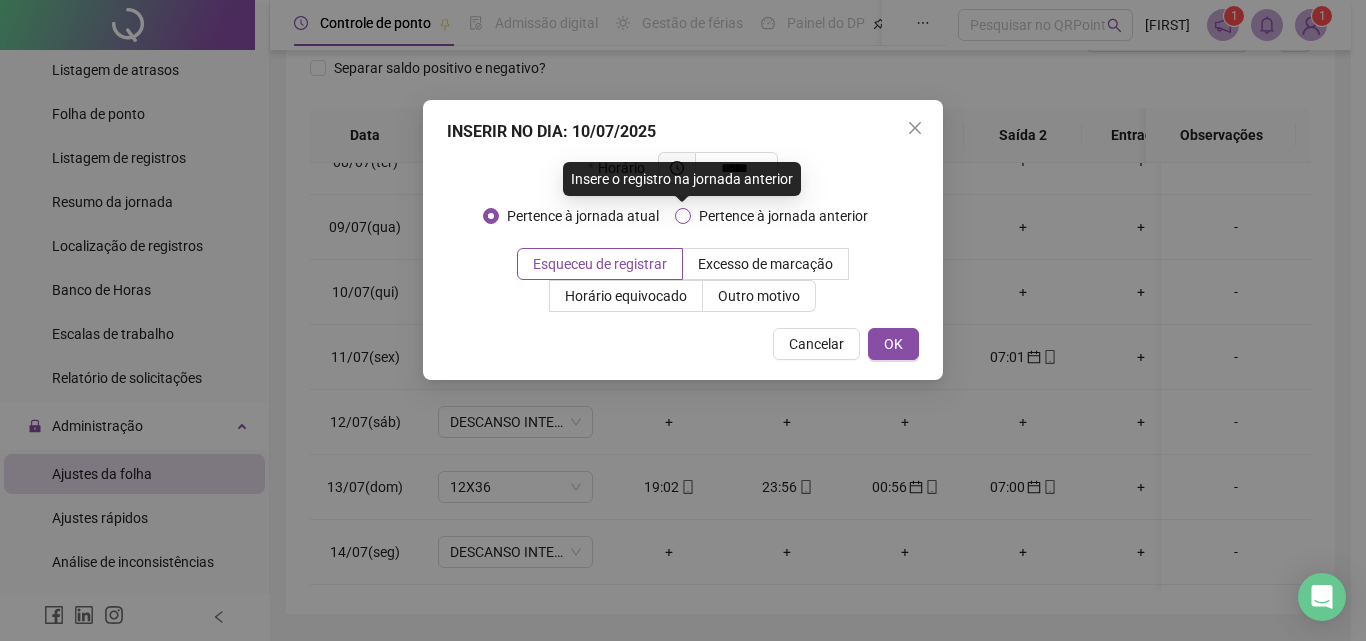 type on "*****" 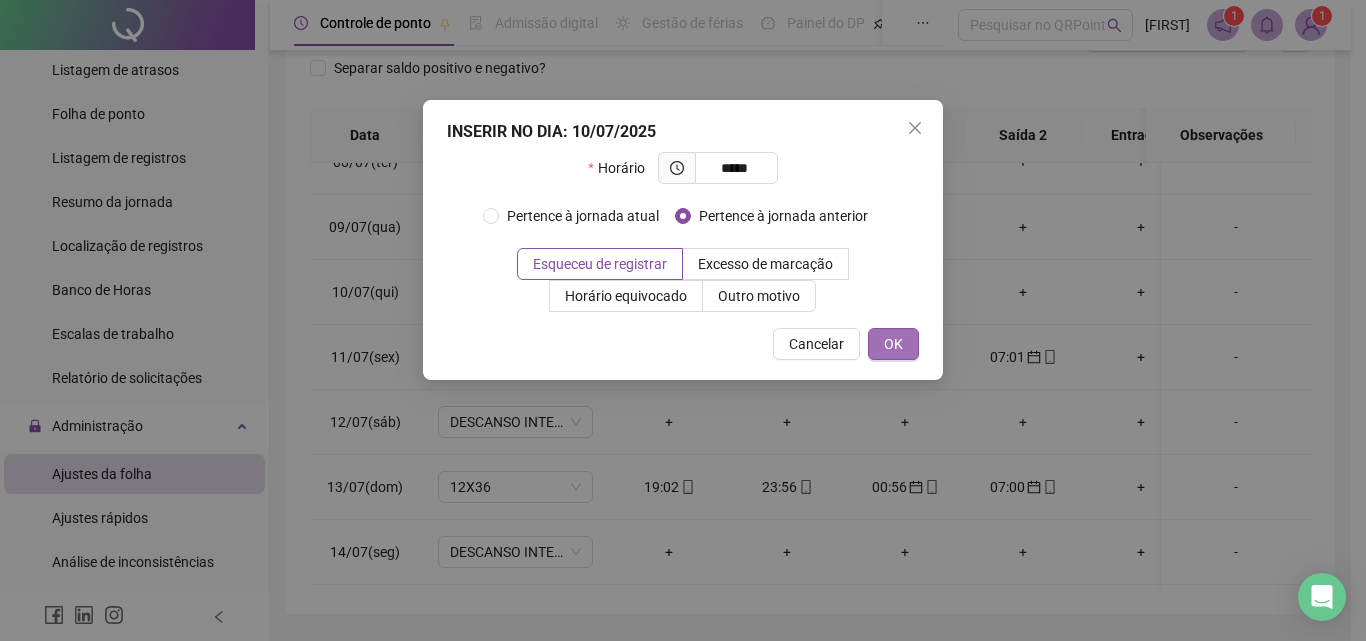 click on "OK" at bounding box center (893, 344) 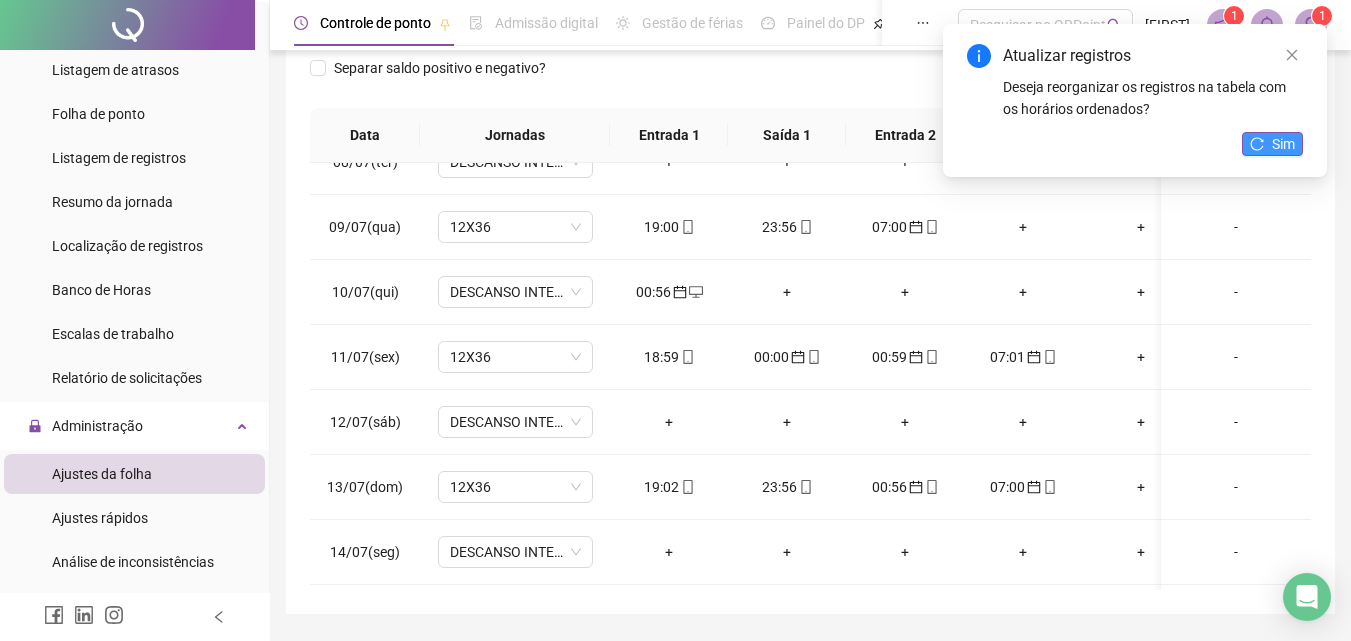 click on "Sim" at bounding box center (1283, 144) 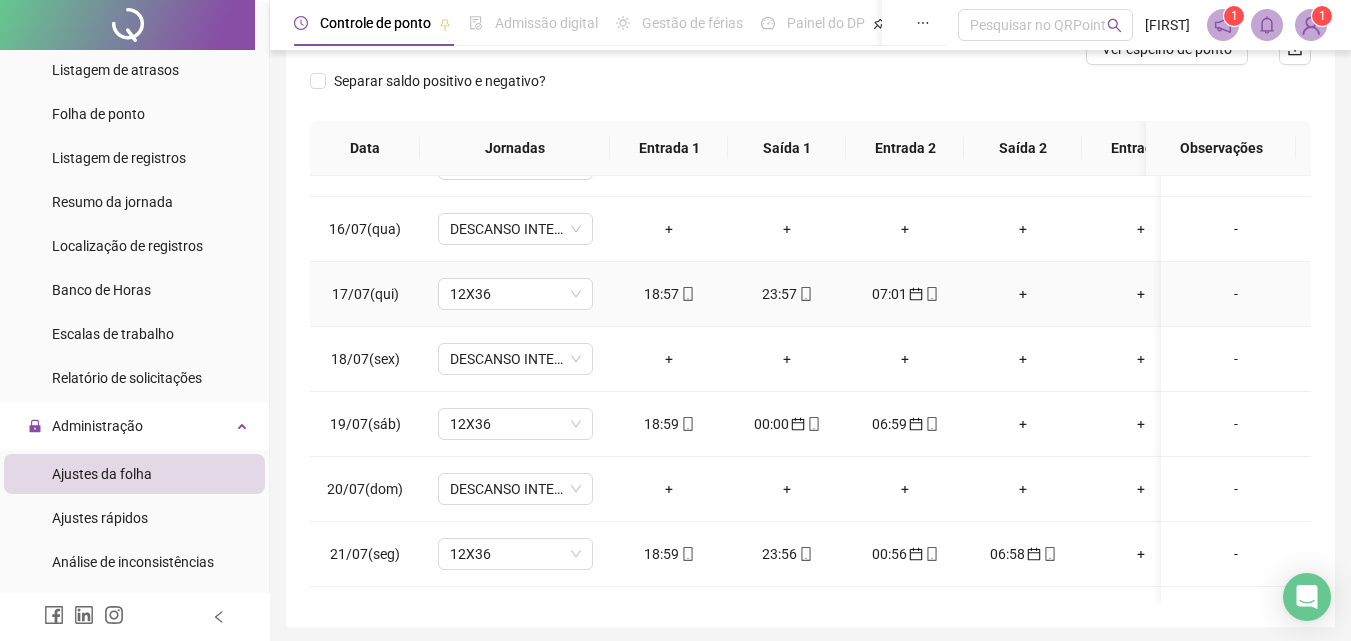 scroll, scrollTop: 988, scrollLeft: 0, axis: vertical 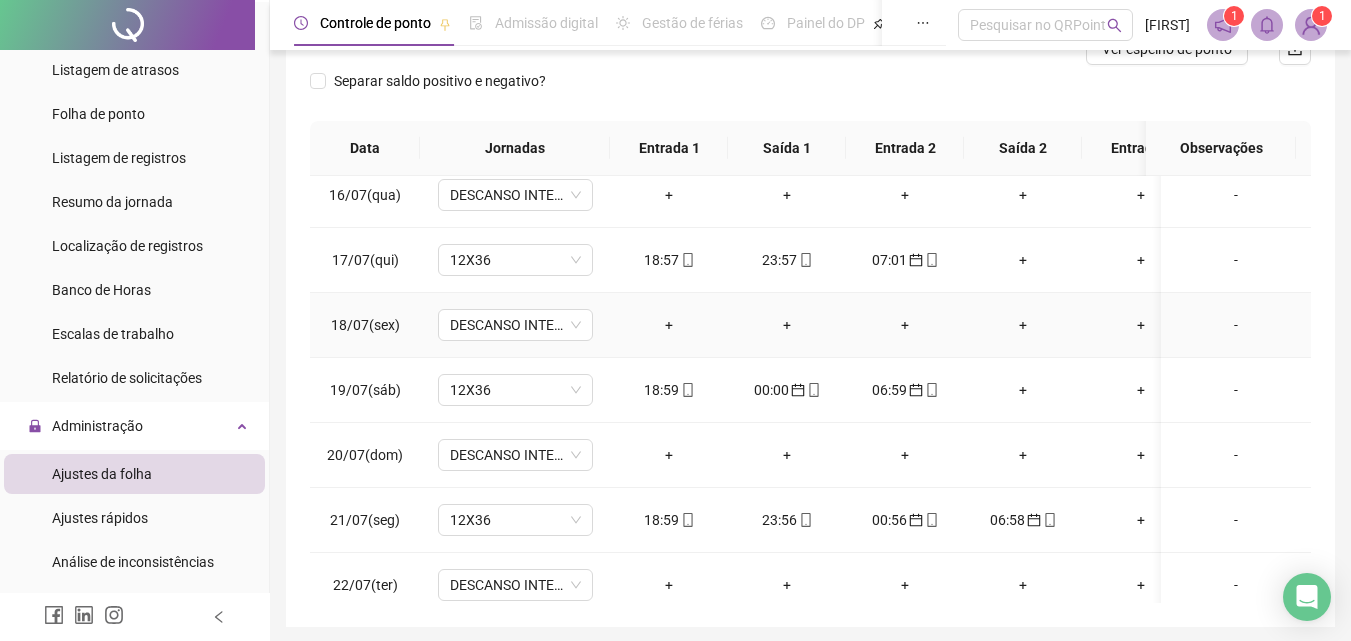 click on "+" at bounding box center (669, 325) 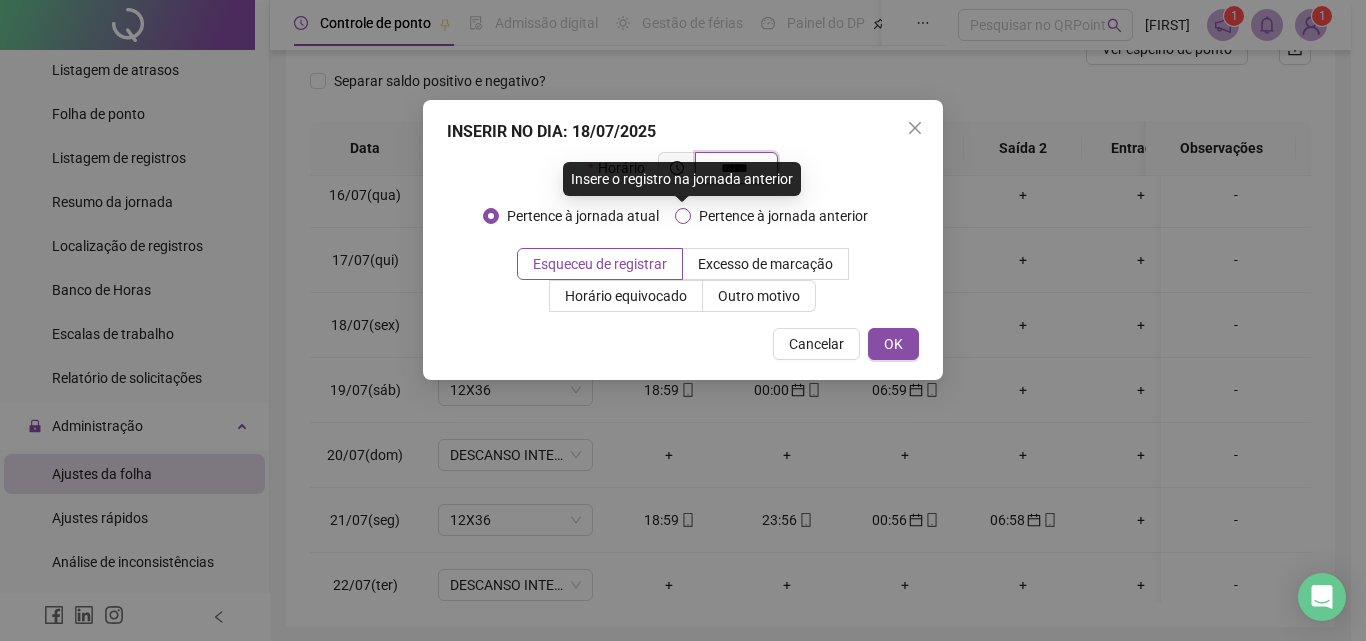 type on "*****" 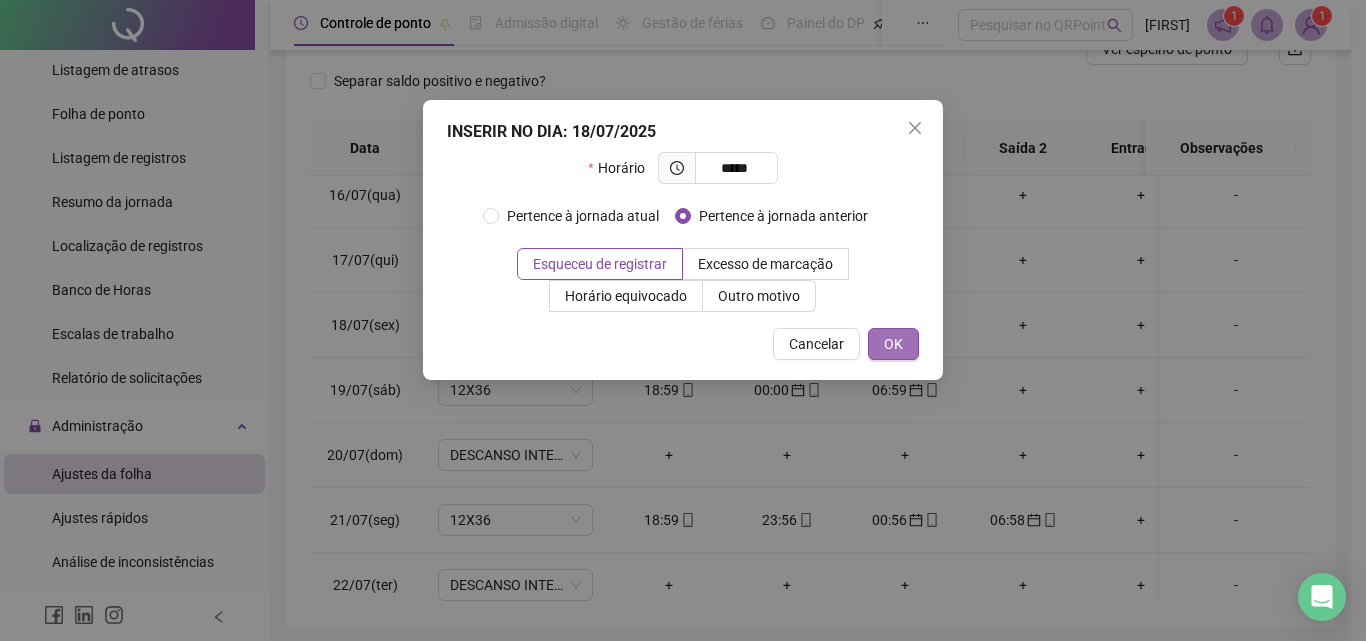 click on "OK" at bounding box center [893, 344] 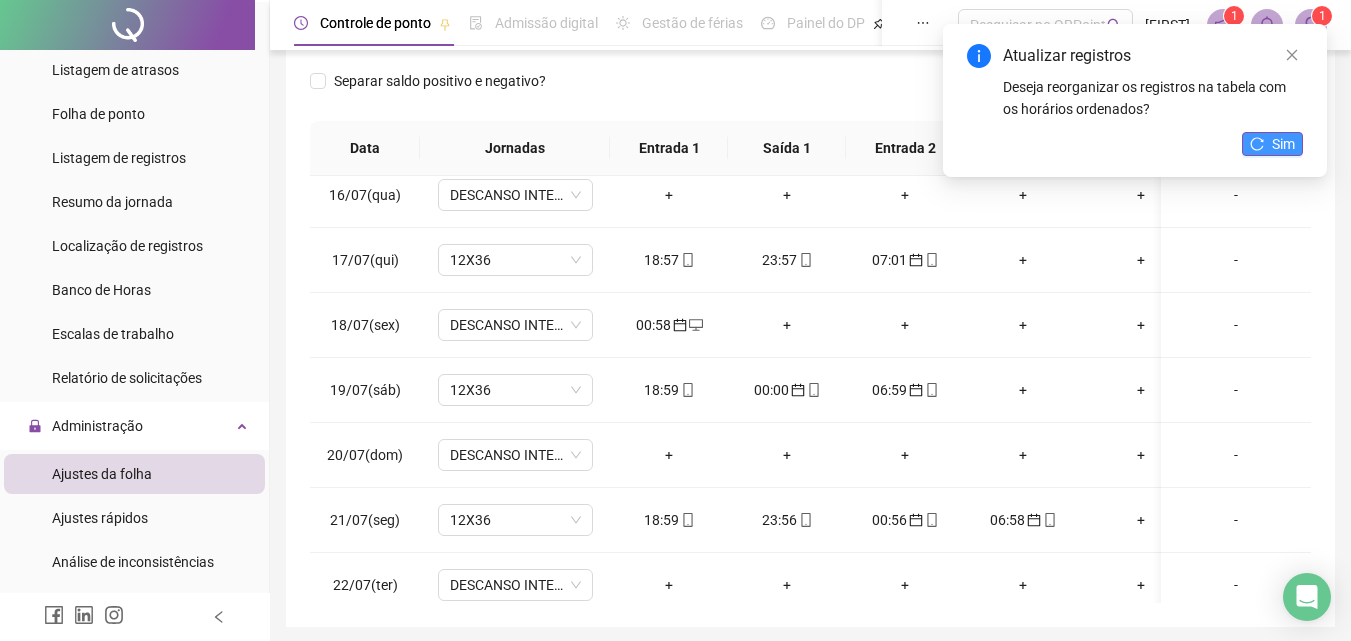 click on "Sim" at bounding box center [1283, 144] 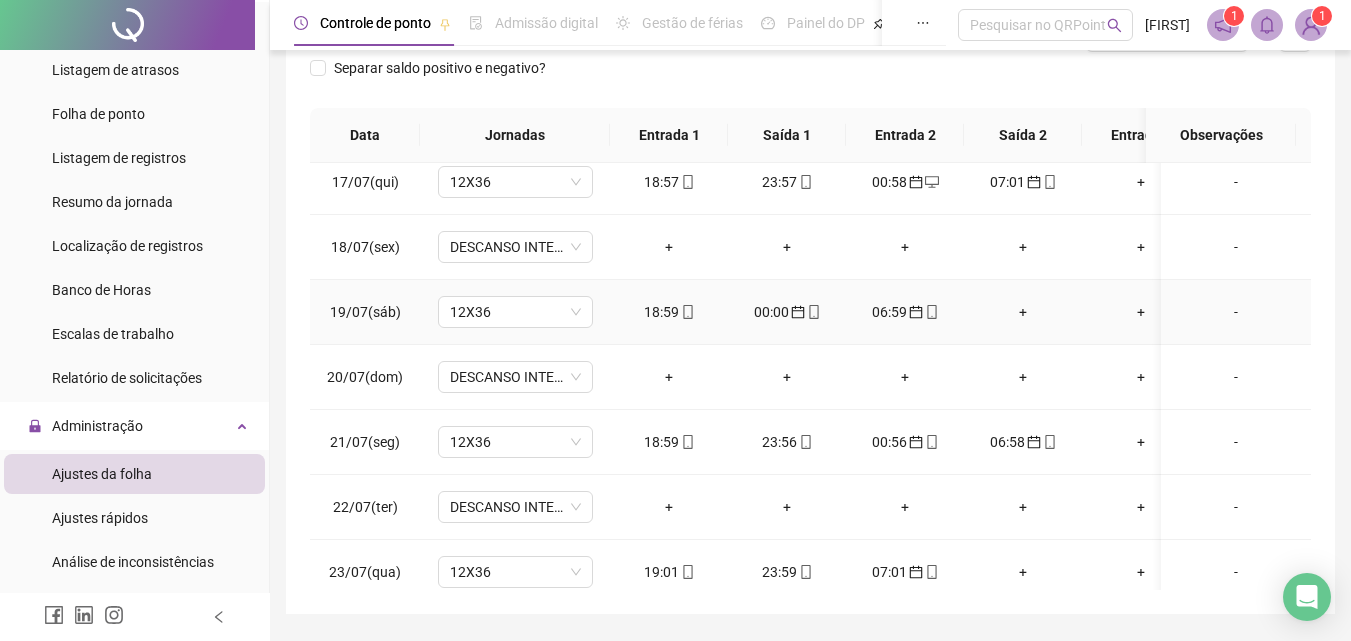 scroll, scrollTop: 1088, scrollLeft: 0, axis: vertical 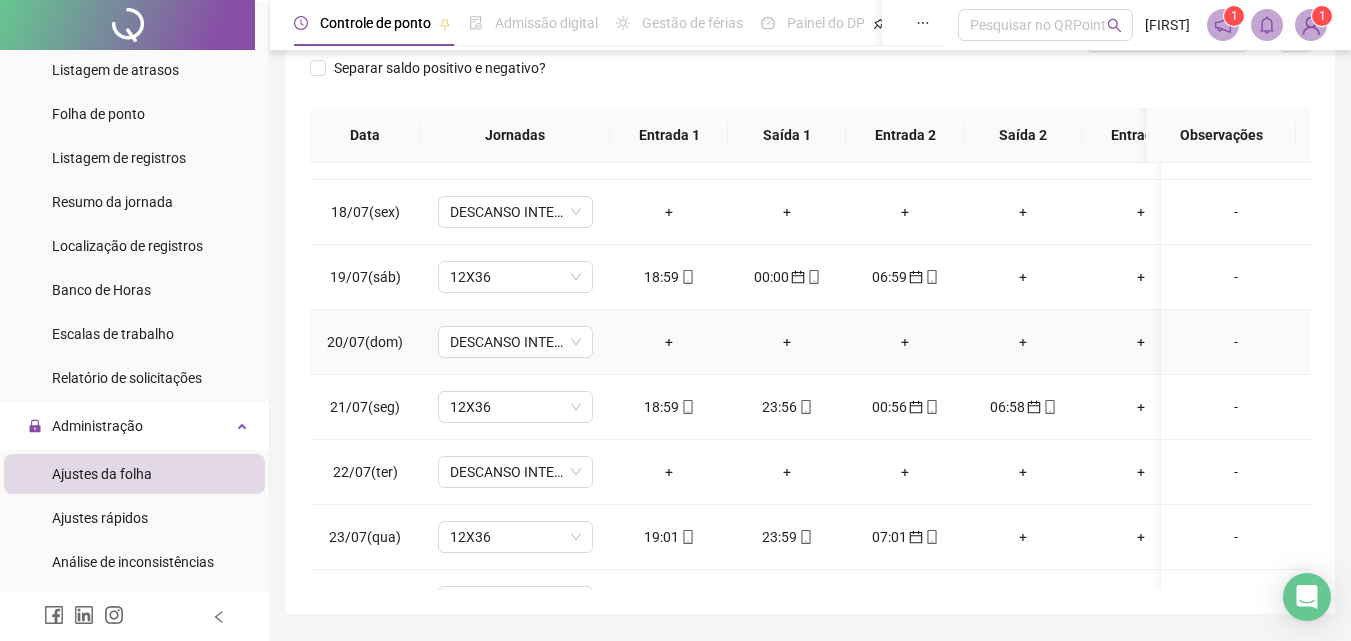 click on "+" at bounding box center (669, 342) 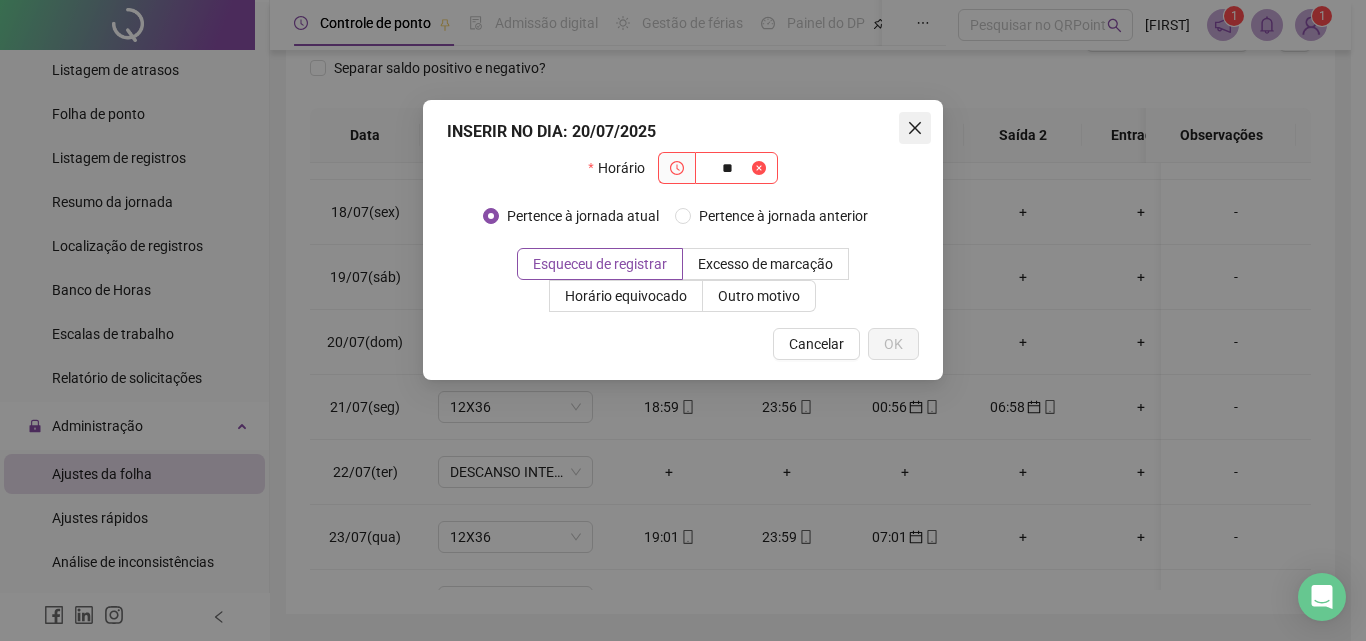 type on "**" 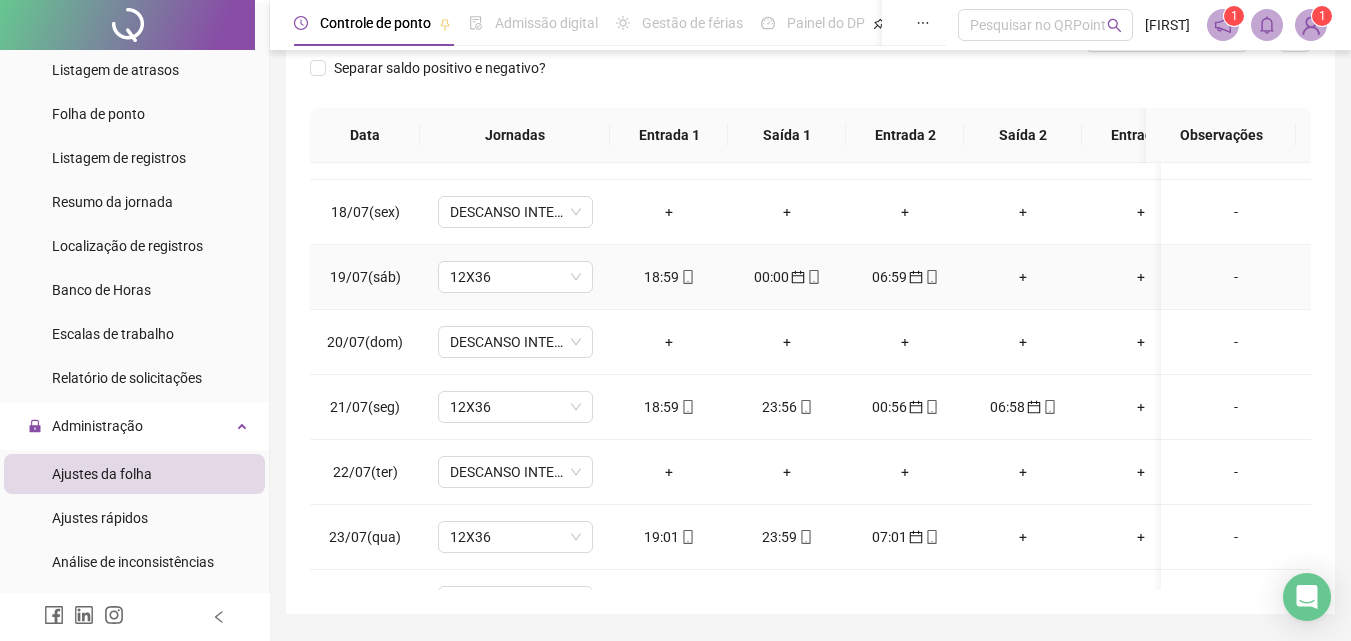 click on "+" at bounding box center (1023, 277) 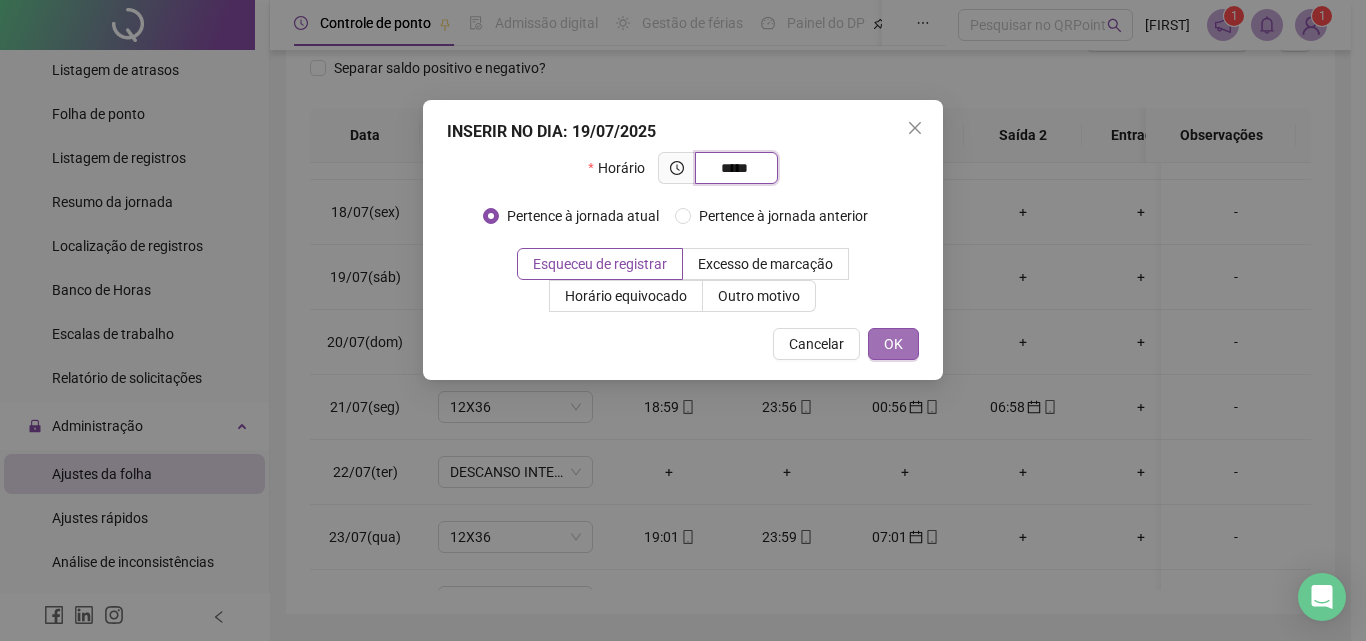 type on "*****" 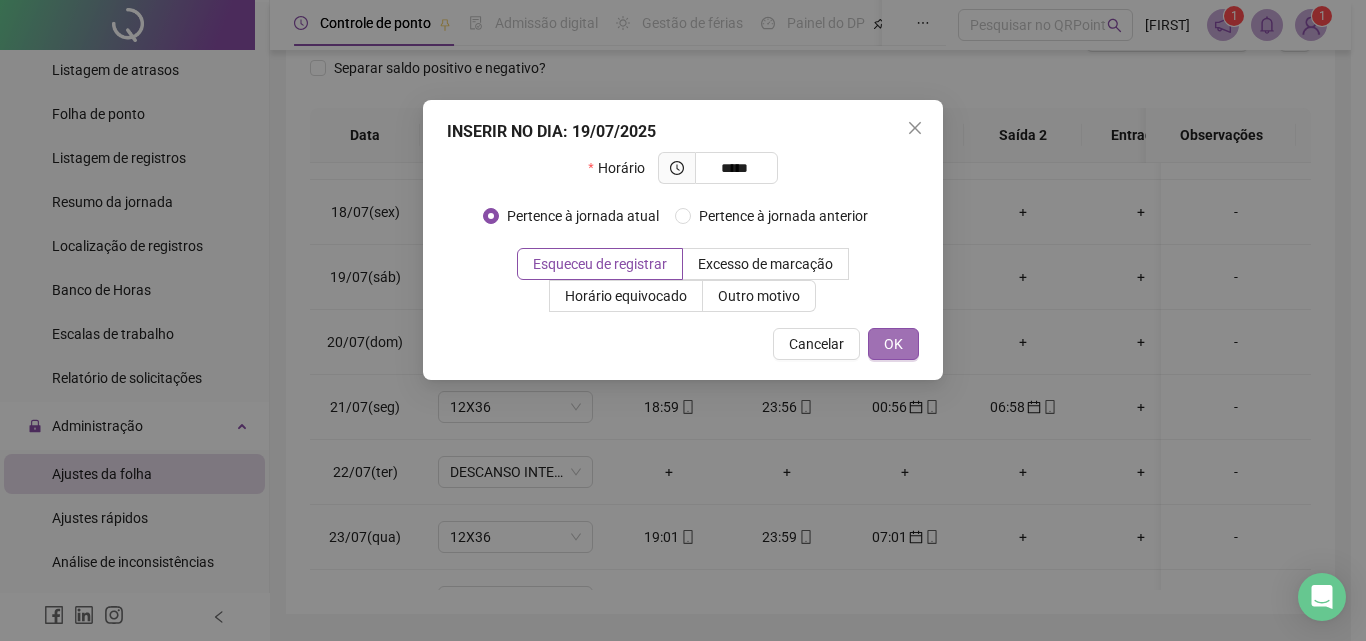 click on "OK" at bounding box center [893, 344] 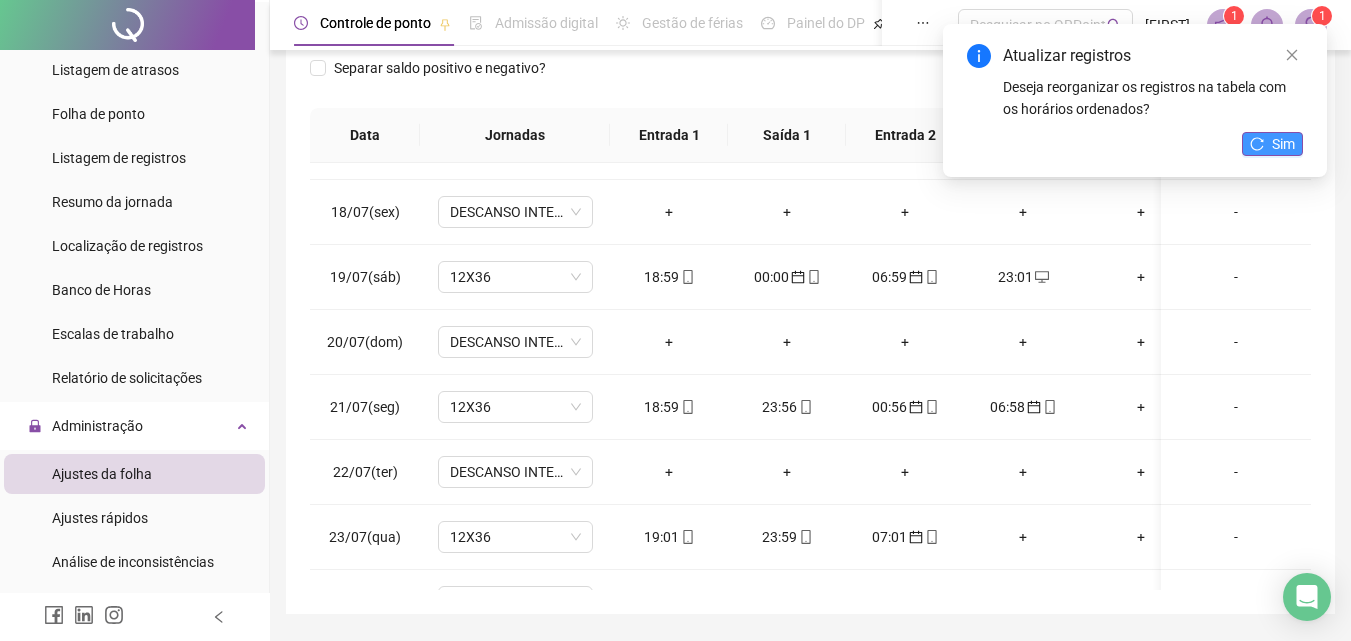 click on "Sim" at bounding box center [1283, 144] 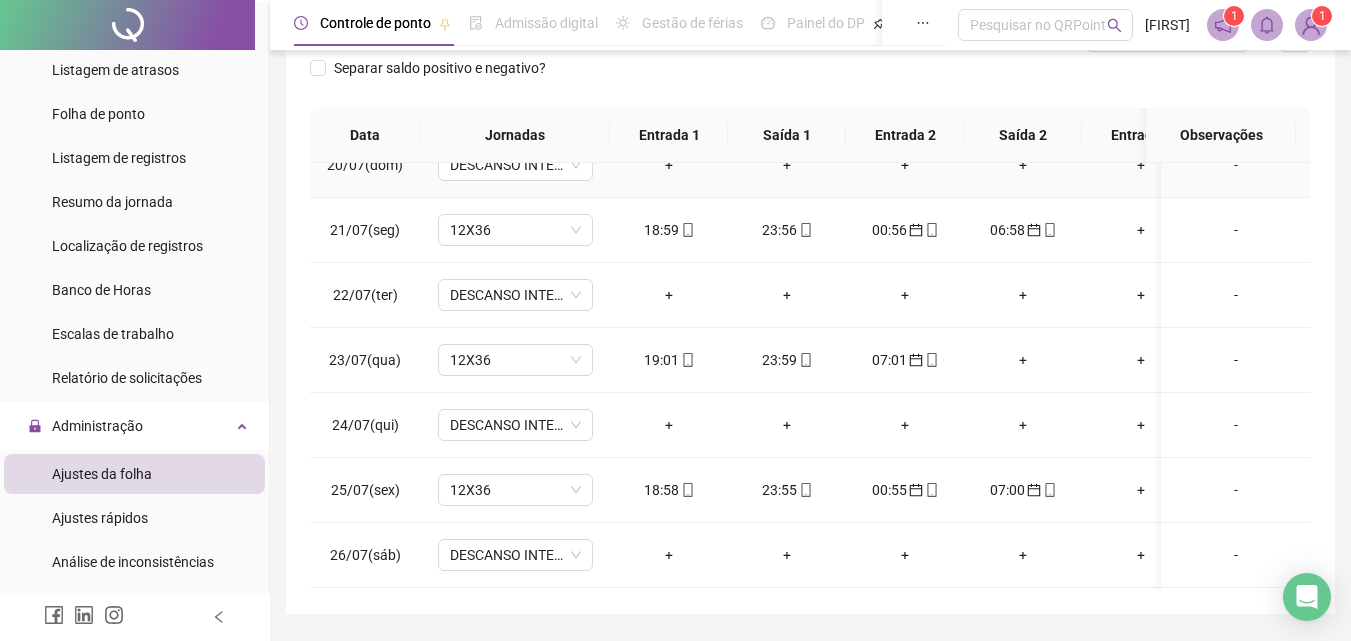 scroll, scrollTop: 1288, scrollLeft: 0, axis: vertical 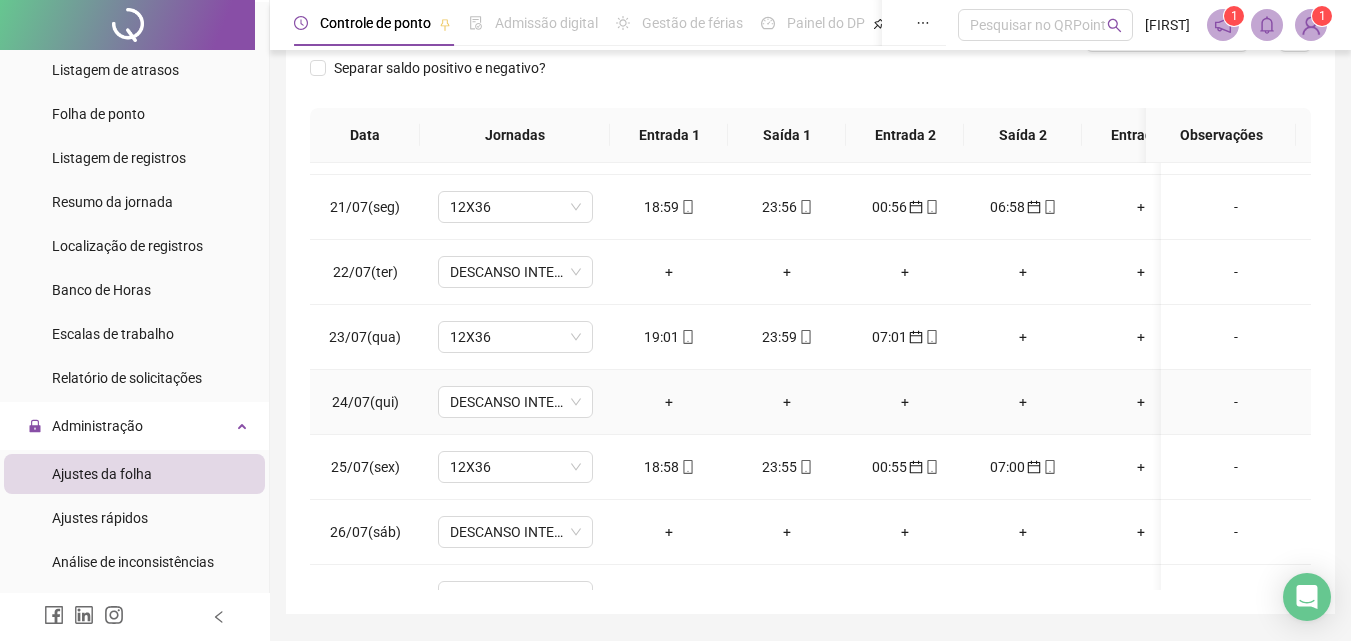 click on "+" at bounding box center (669, 402) 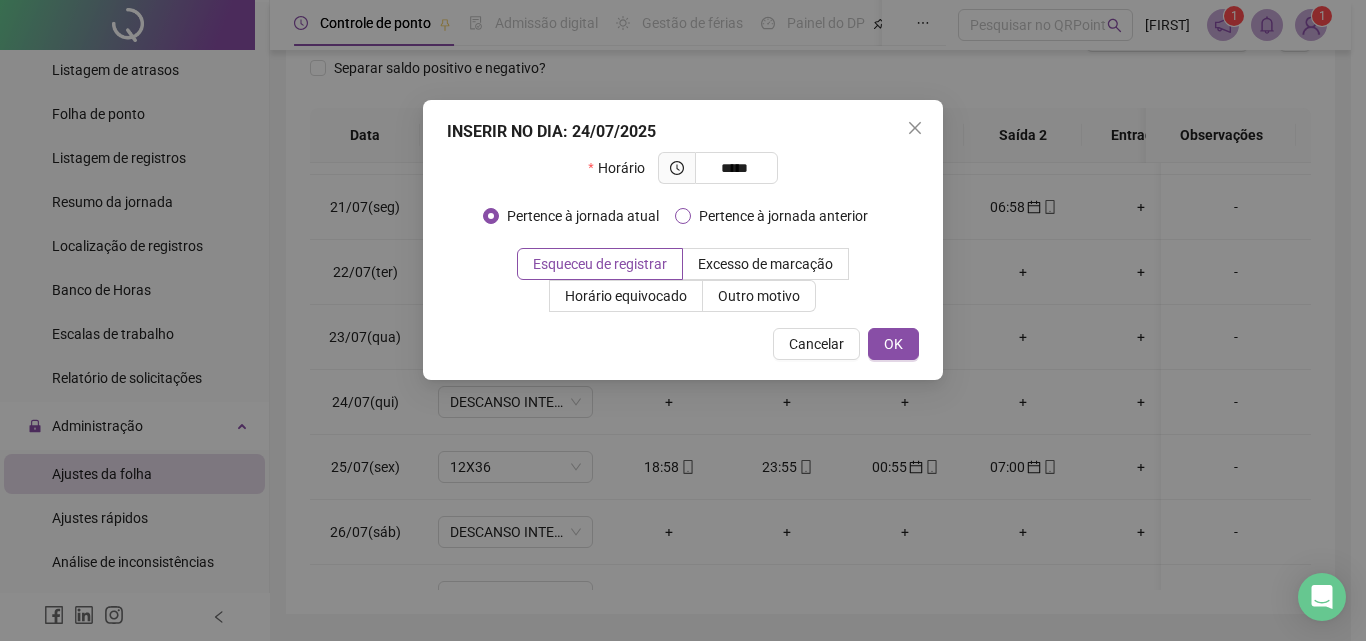 type on "*****" 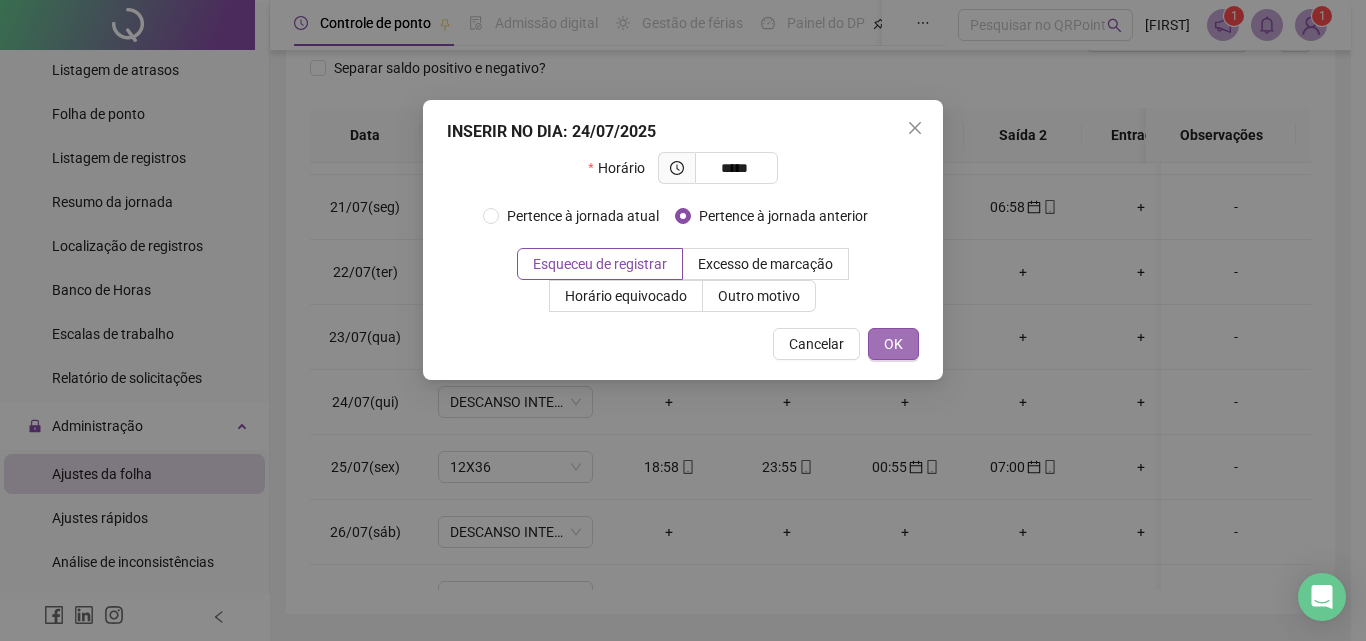click on "OK" at bounding box center [893, 344] 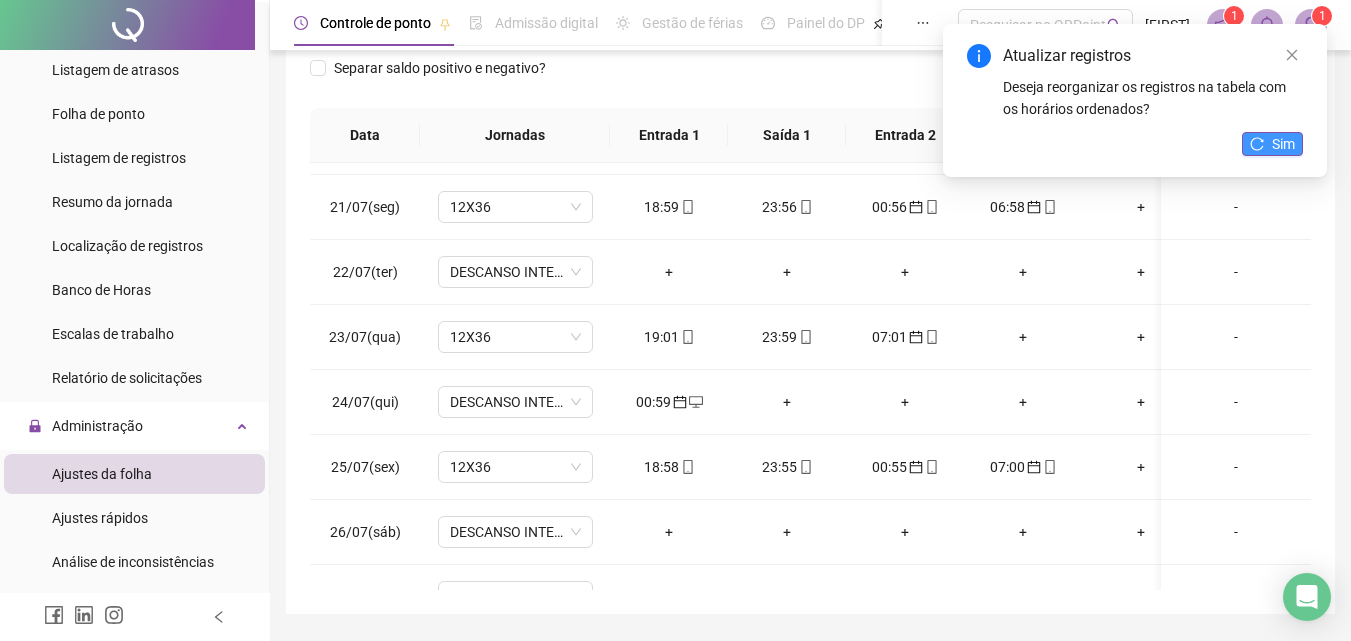 click on "Sim" at bounding box center (1283, 144) 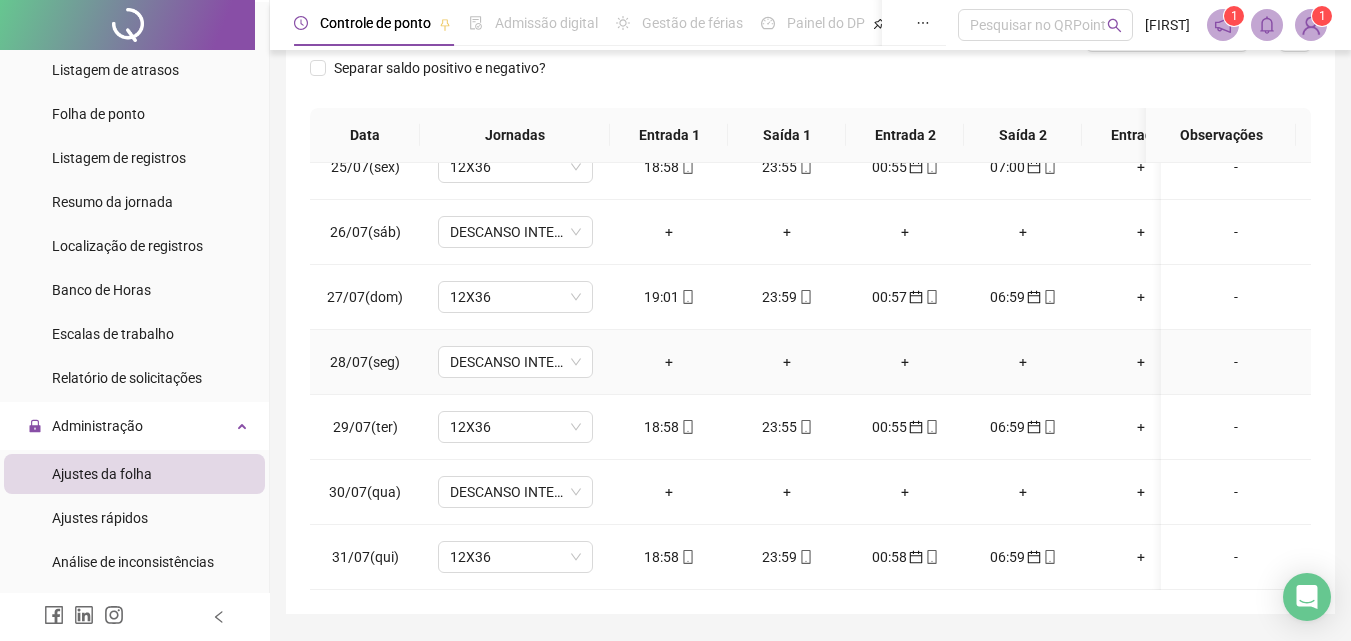scroll, scrollTop: 1603, scrollLeft: 0, axis: vertical 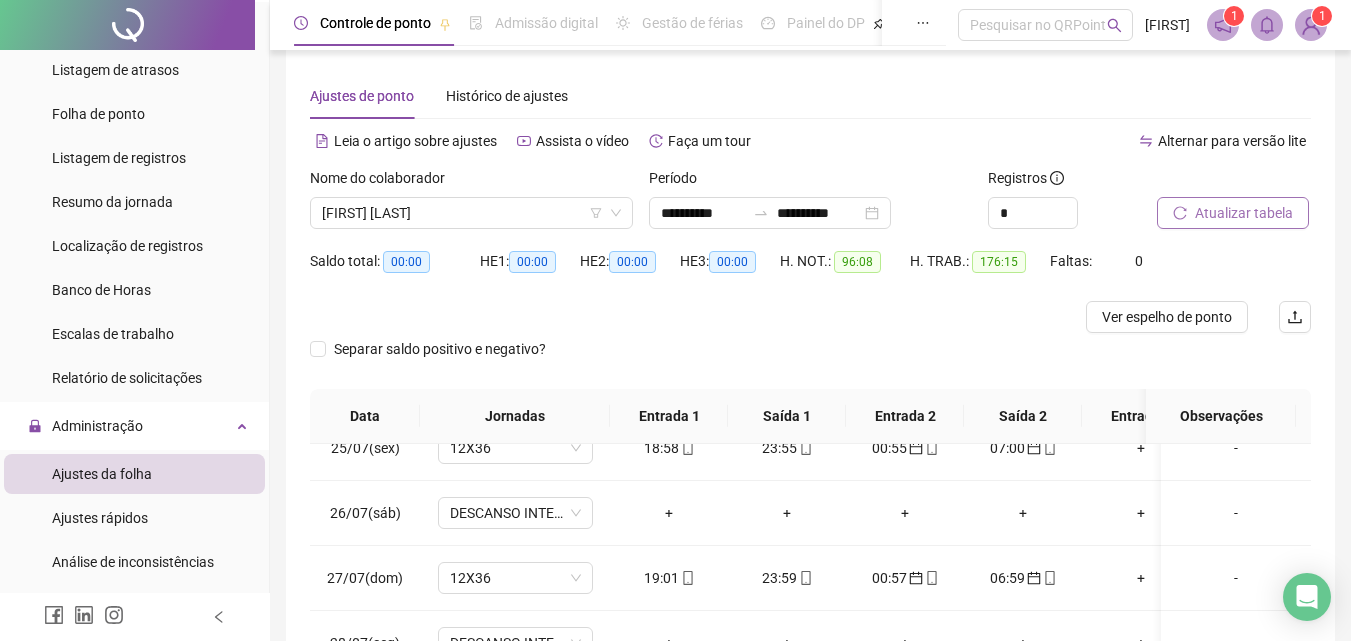 click on "Atualizar tabela" at bounding box center (1244, 213) 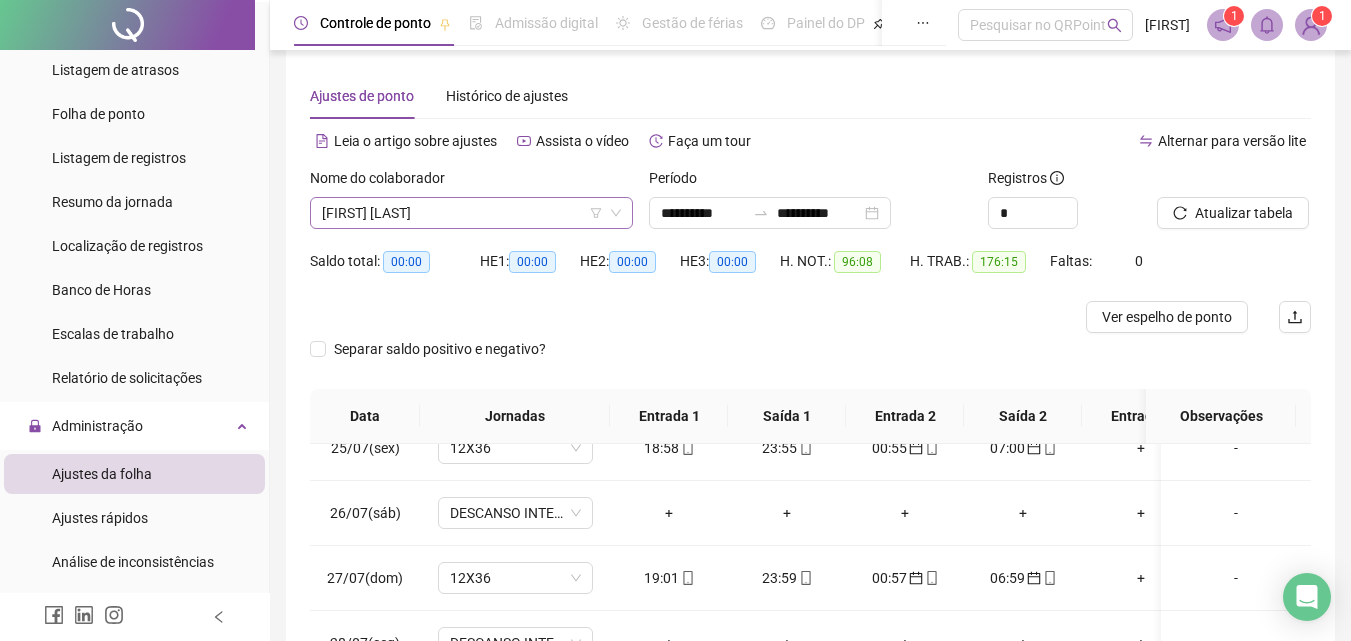 click on "[FIRST] [LAST]" at bounding box center (471, 213) 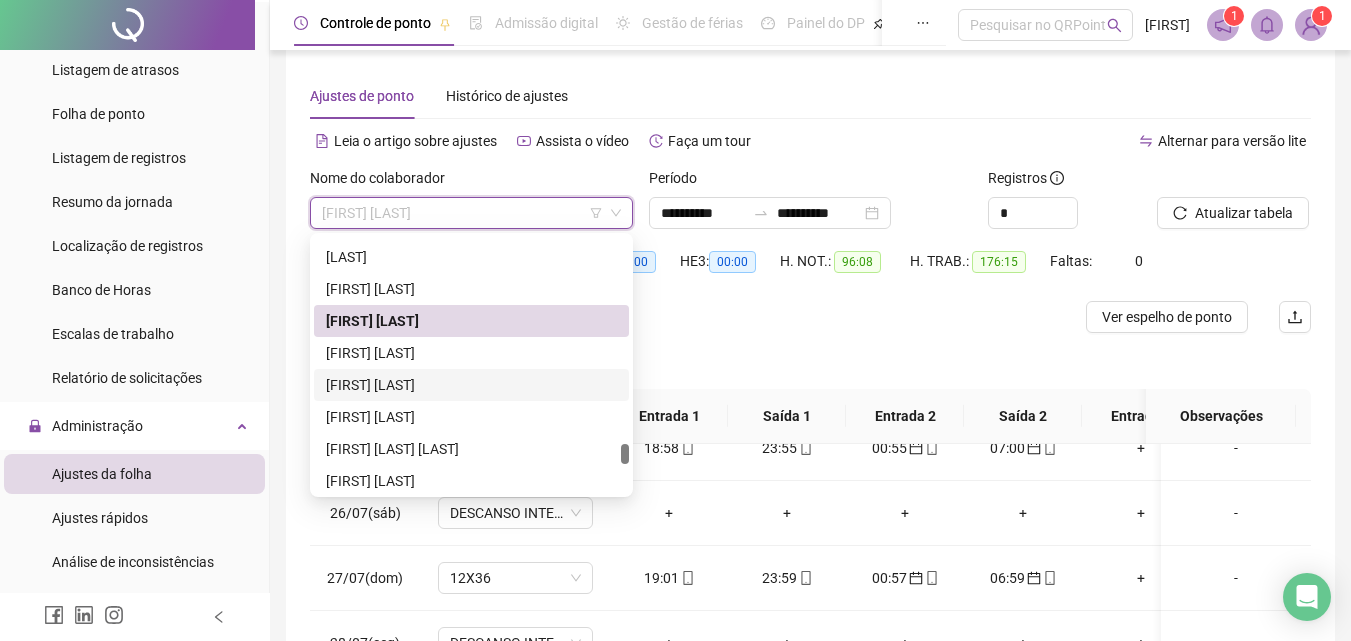 scroll, scrollTop: 2816, scrollLeft: 0, axis: vertical 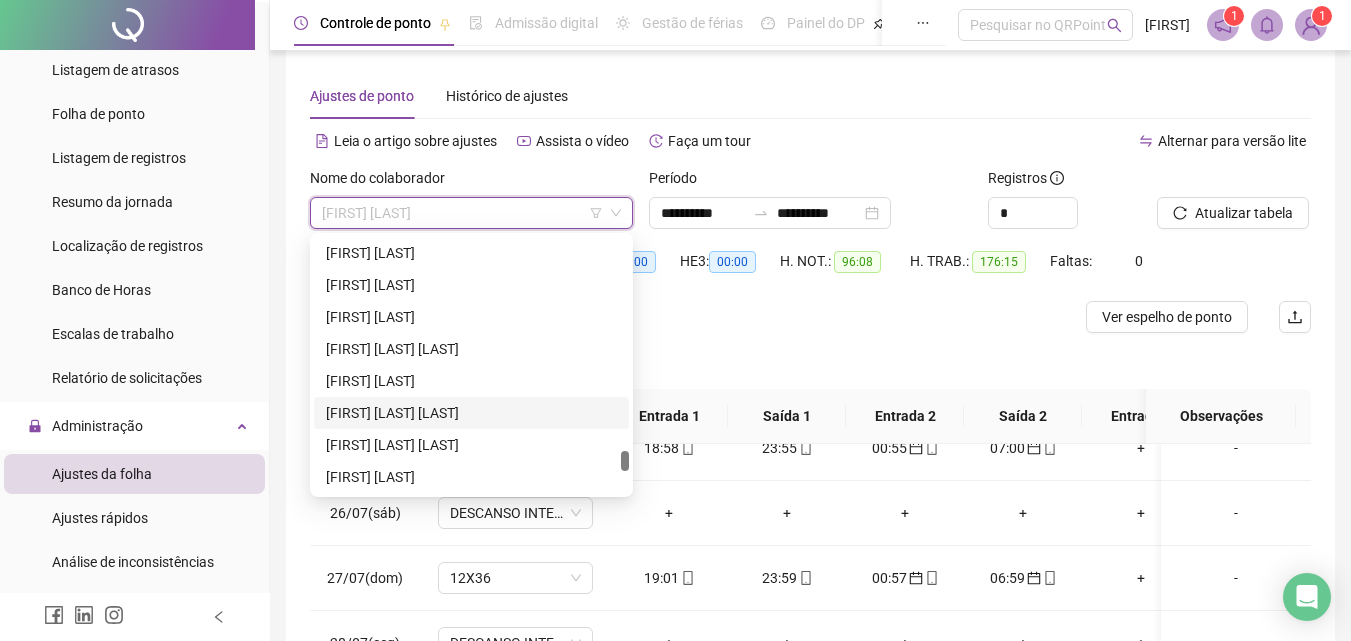 click on "[FIRST] [LAST] [LAST]" at bounding box center (471, 413) 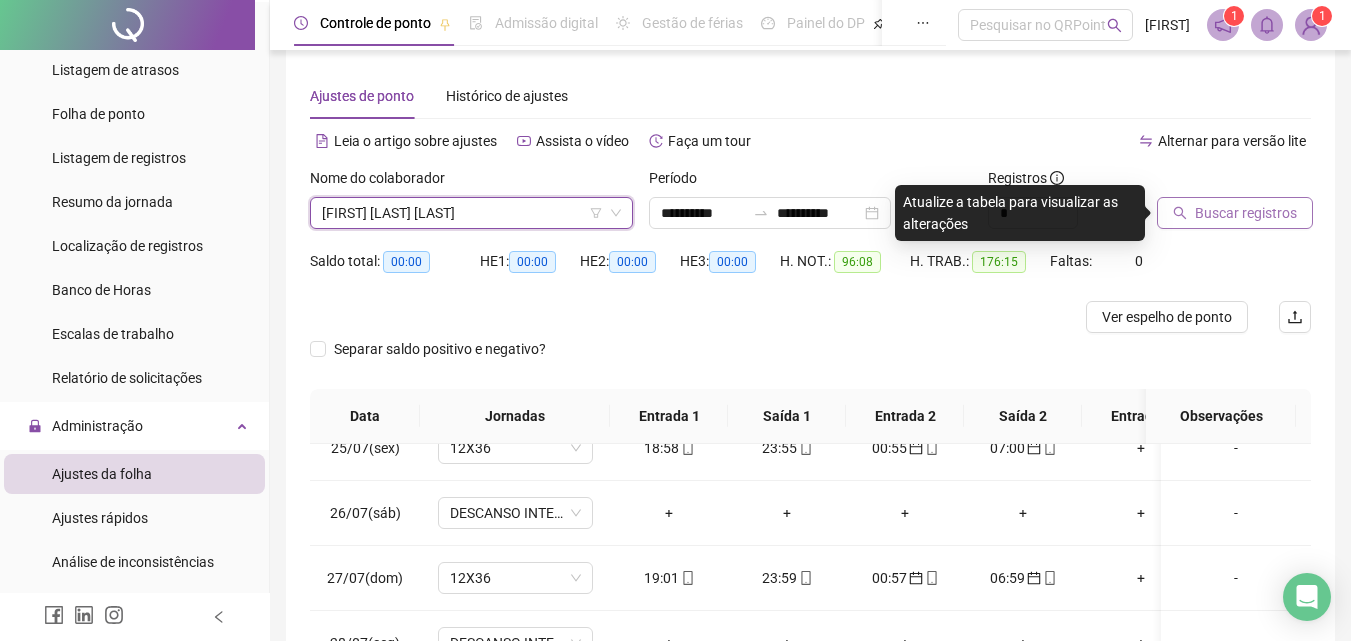 click on "Buscar registros" at bounding box center [1246, 213] 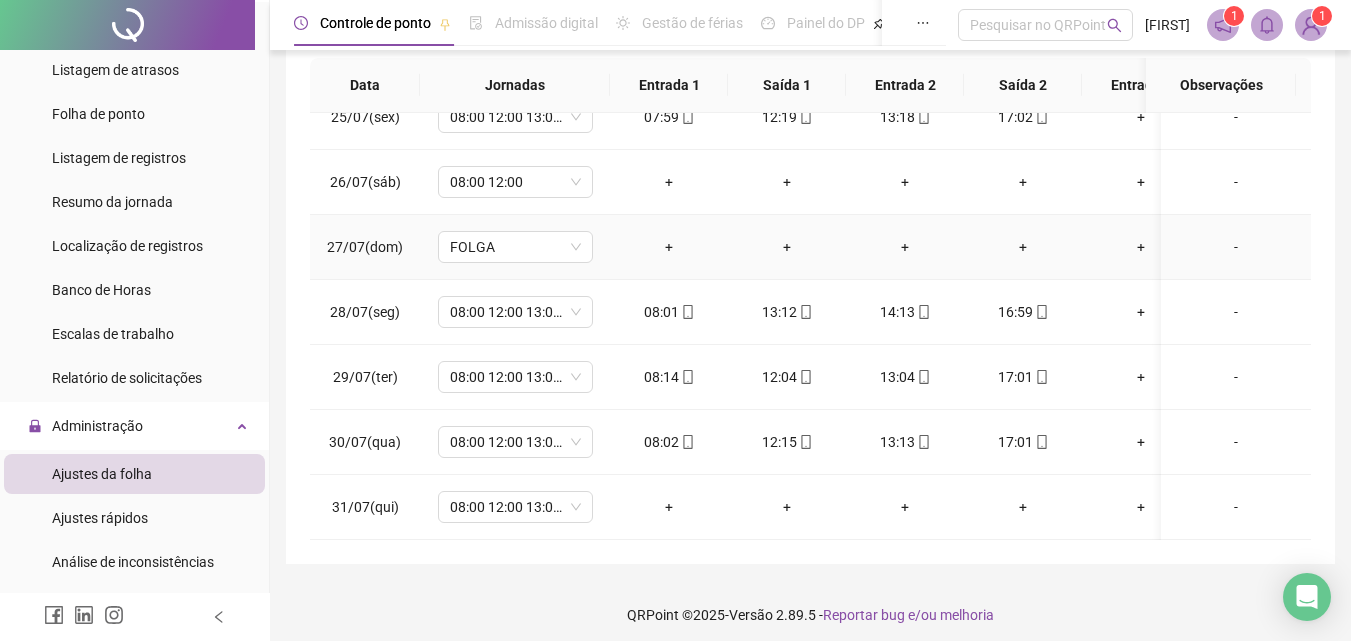 scroll, scrollTop: 357, scrollLeft: 0, axis: vertical 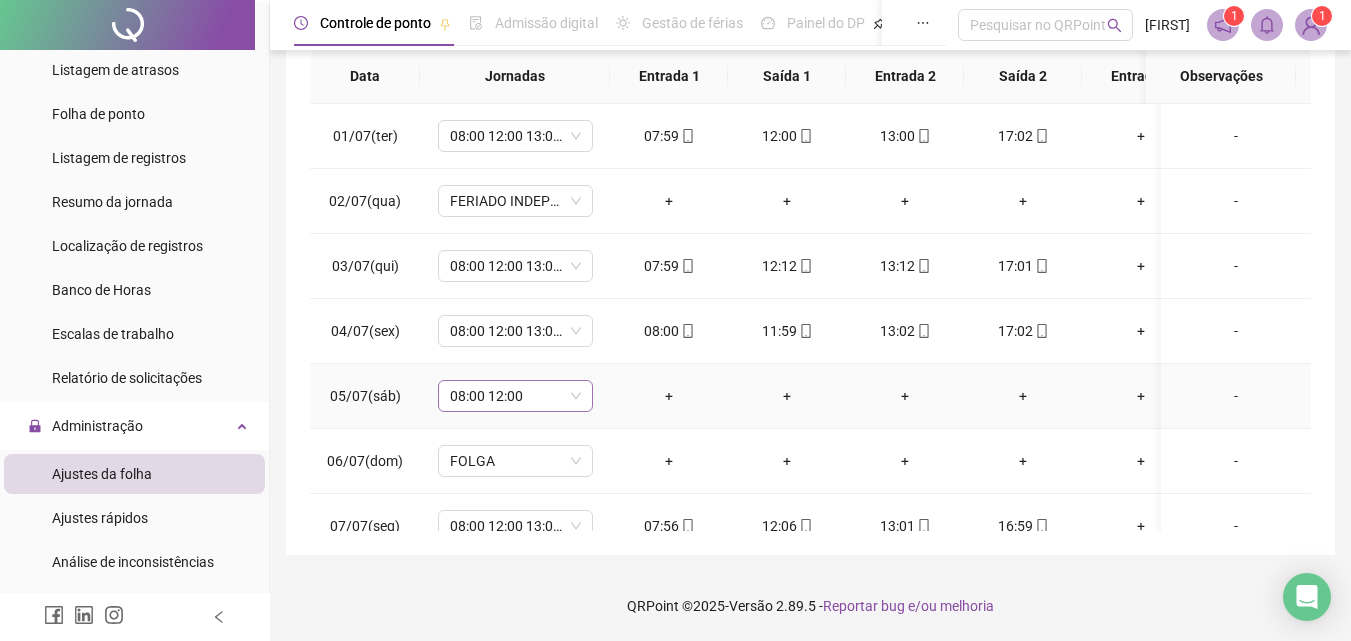 click on "08:00 12:00" at bounding box center (515, 396) 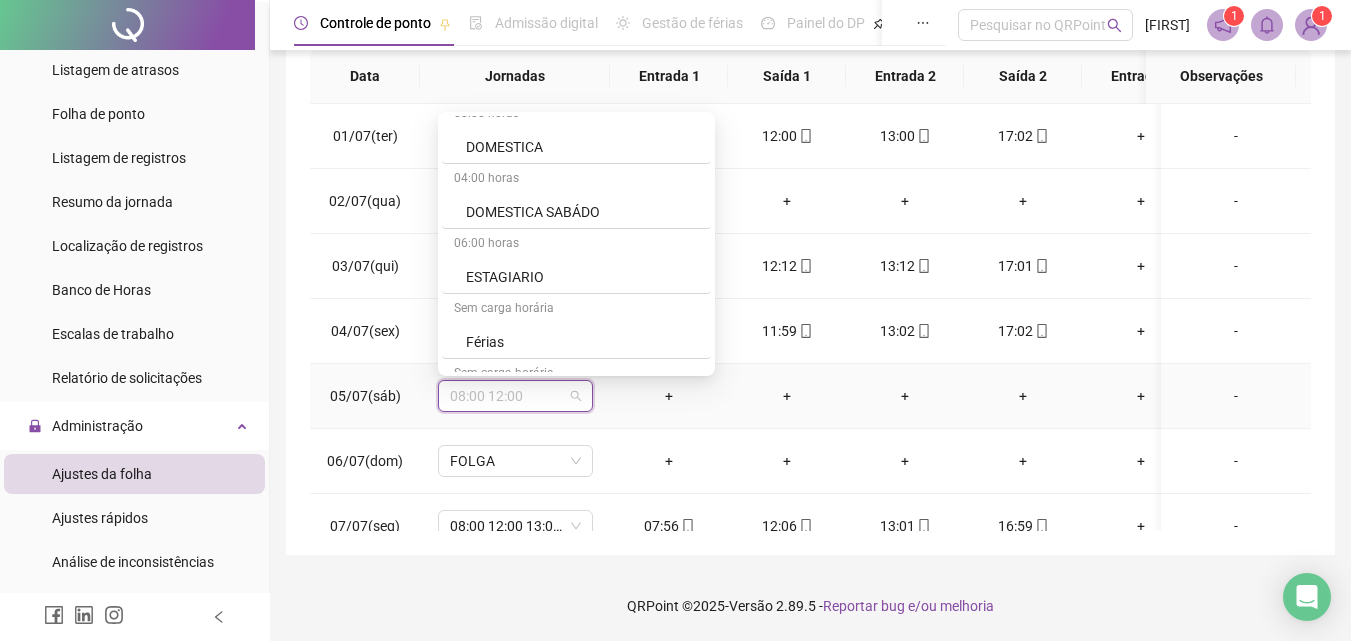 scroll, scrollTop: 4145, scrollLeft: 0, axis: vertical 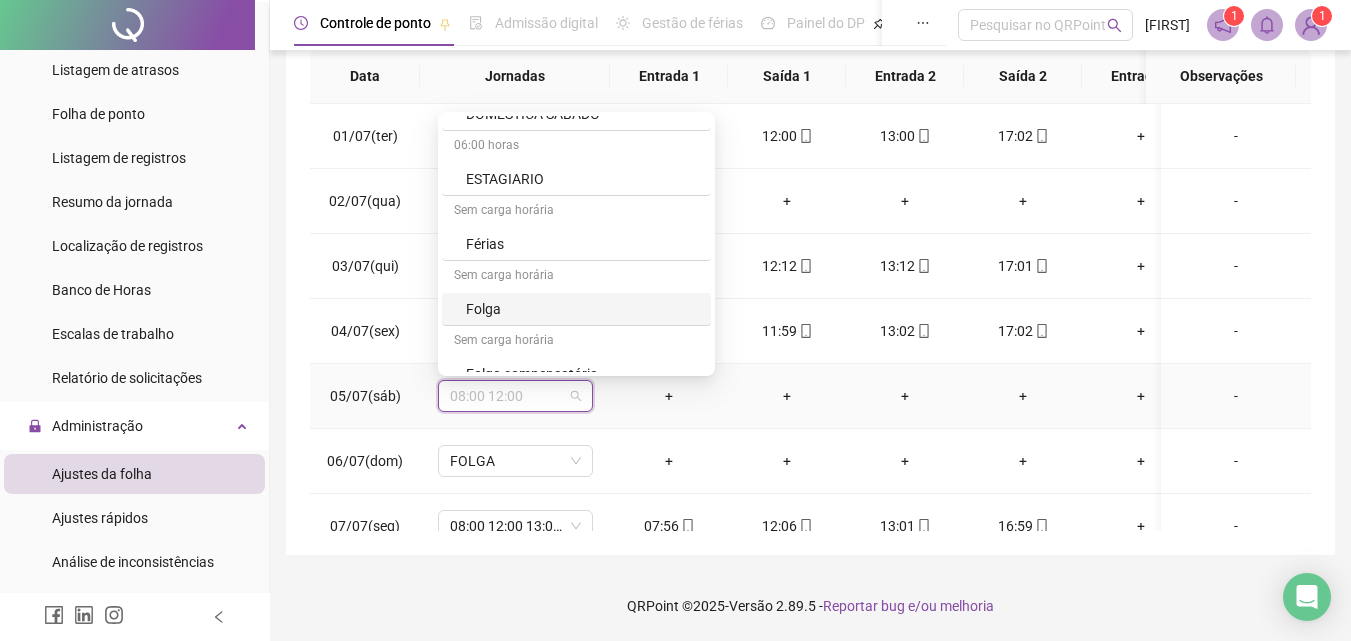 click on "Folga" at bounding box center [582, 309] 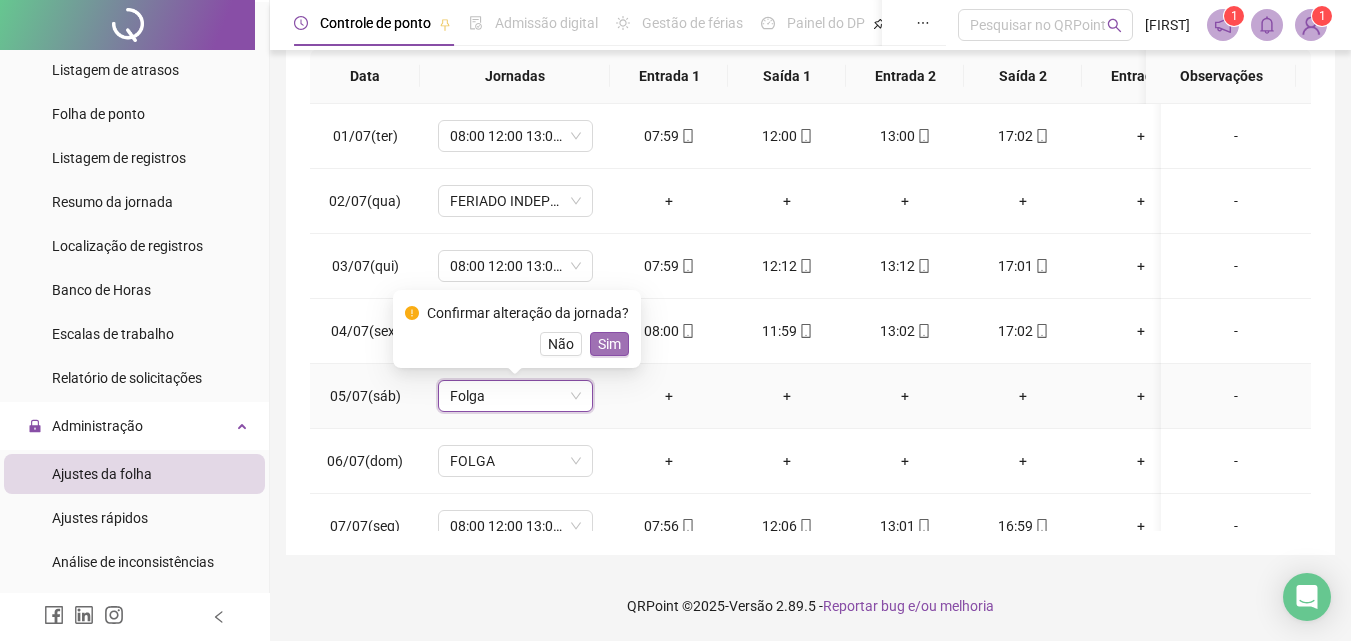 click on "Sim" at bounding box center (609, 344) 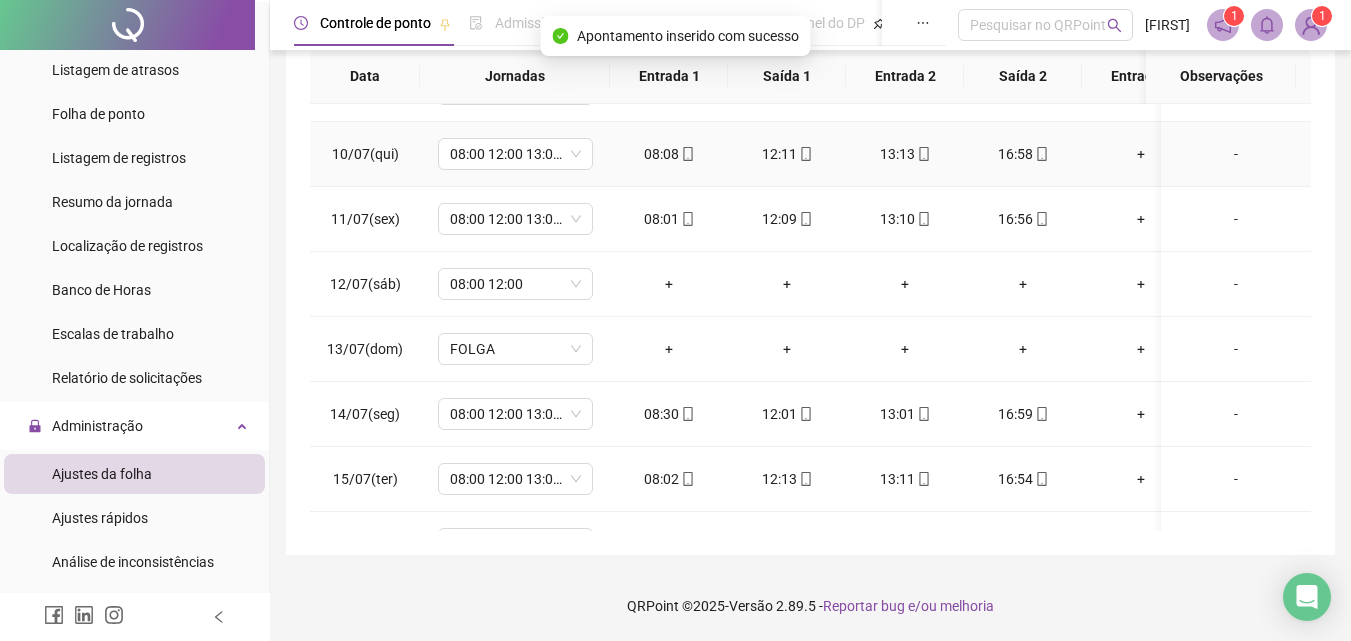 scroll, scrollTop: 600, scrollLeft: 0, axis: vertical 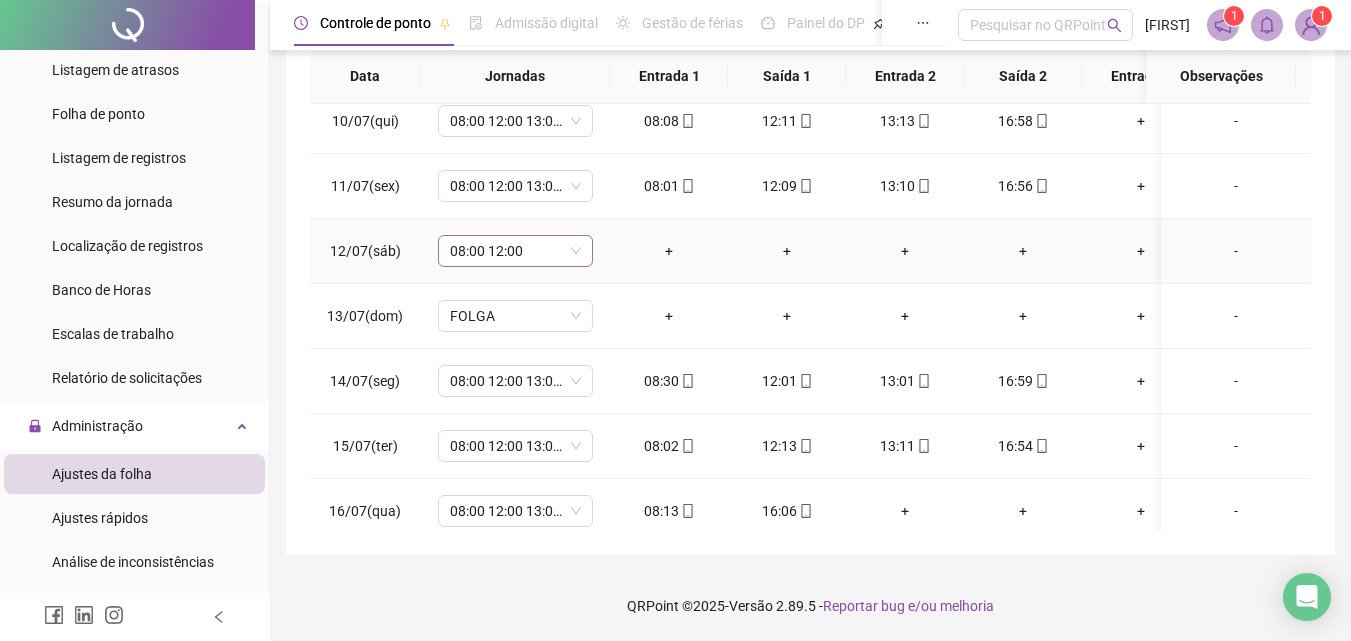click on "08:00 12:00" at bounding box center [515, 251] 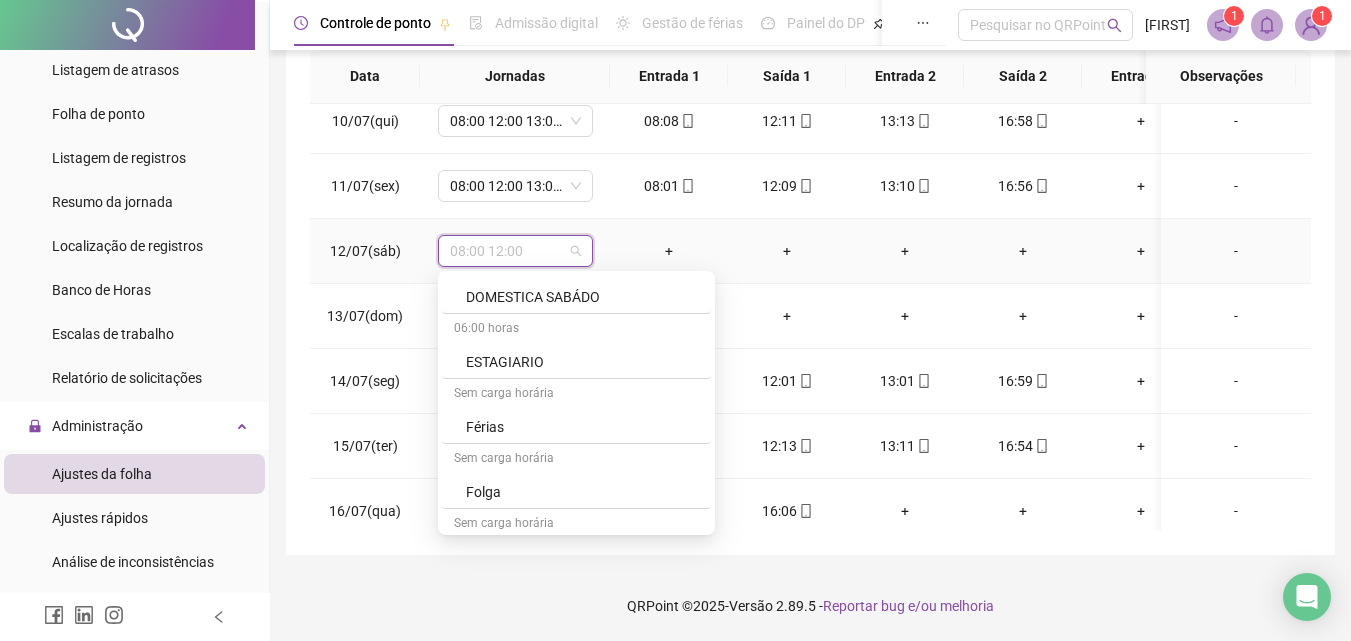scroll, scrollTop: 4145, scrollLeft: 0, axis: vertical 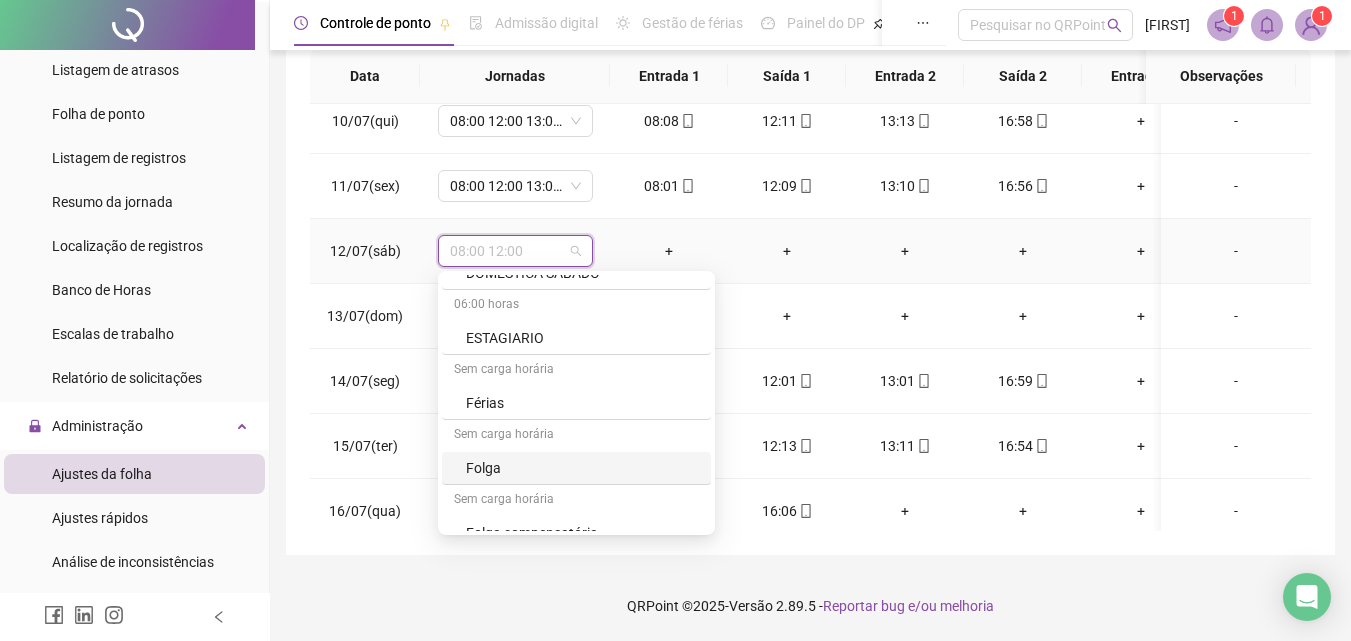 click on "Folga" at bounding box center [582, 468] 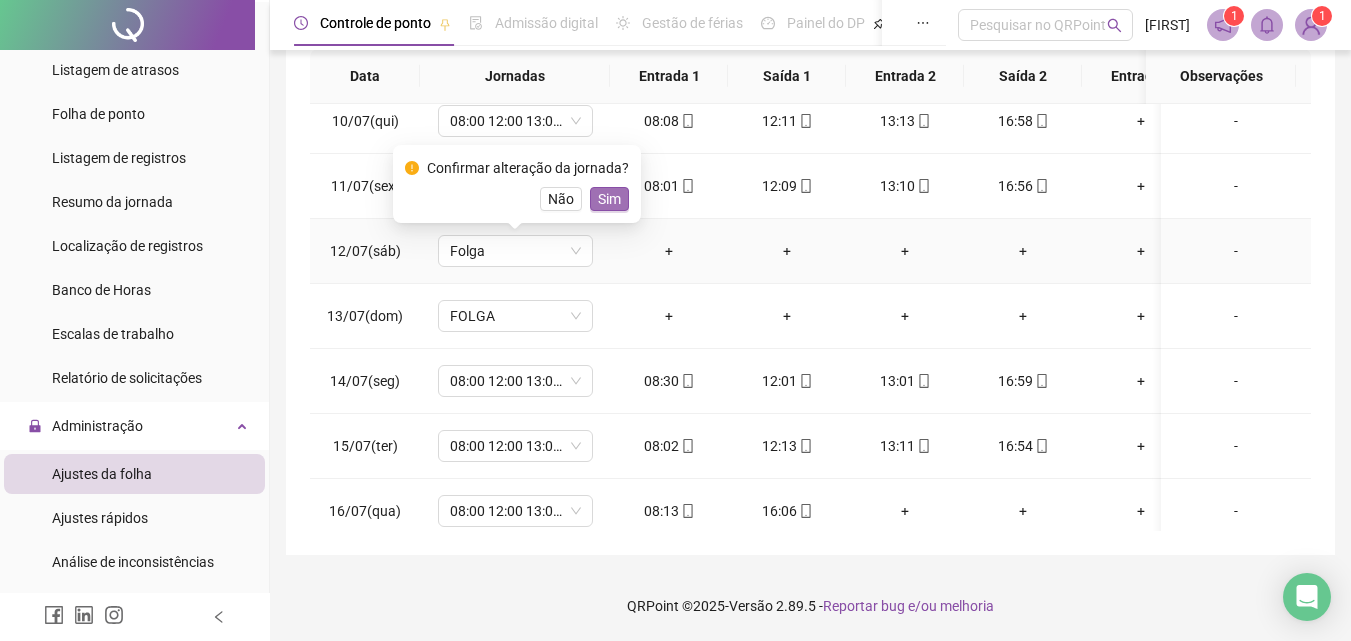click on "Sim" at bounding box center [609, 199] 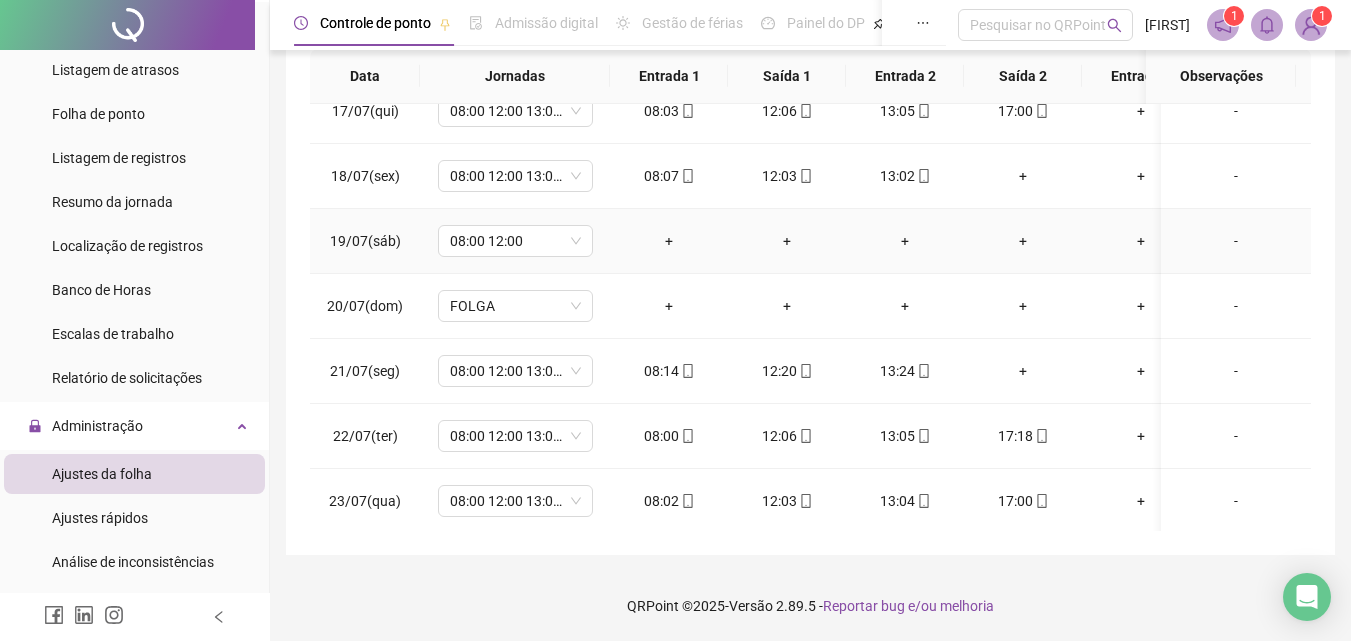scroll, scrollTop: 1100, scrollLeft: 0, axis: vertical 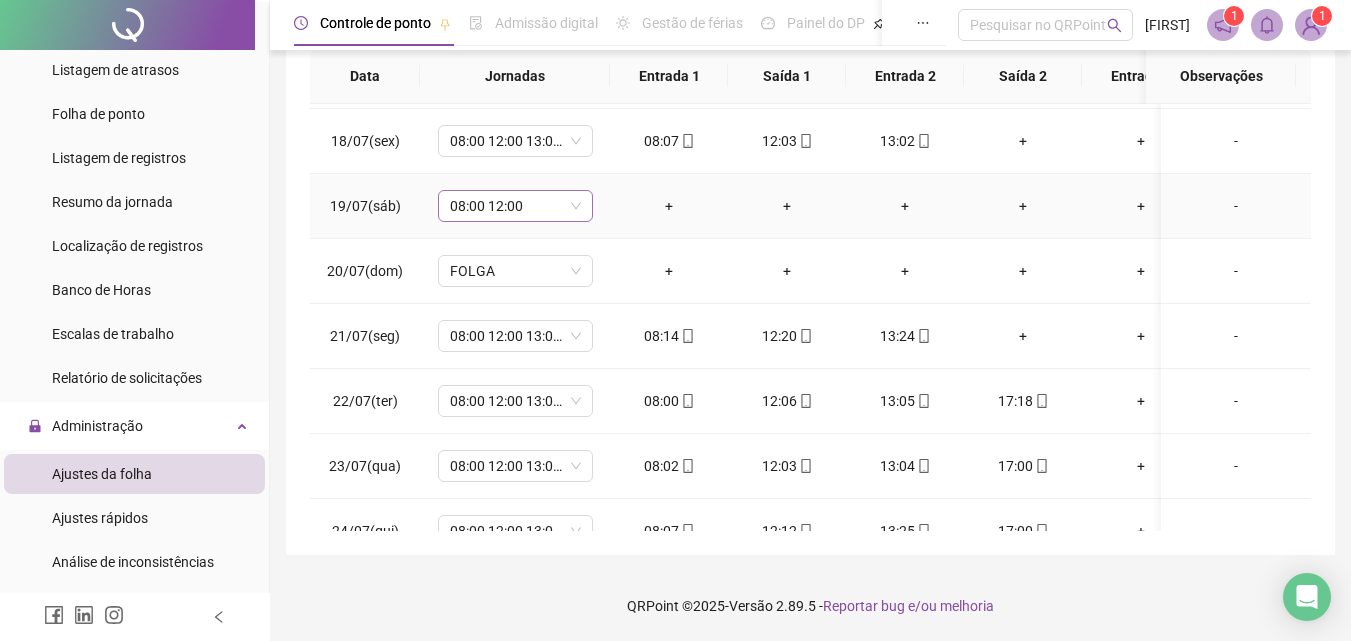 click on "08:00 12:00" at bounding box center [515, 206] 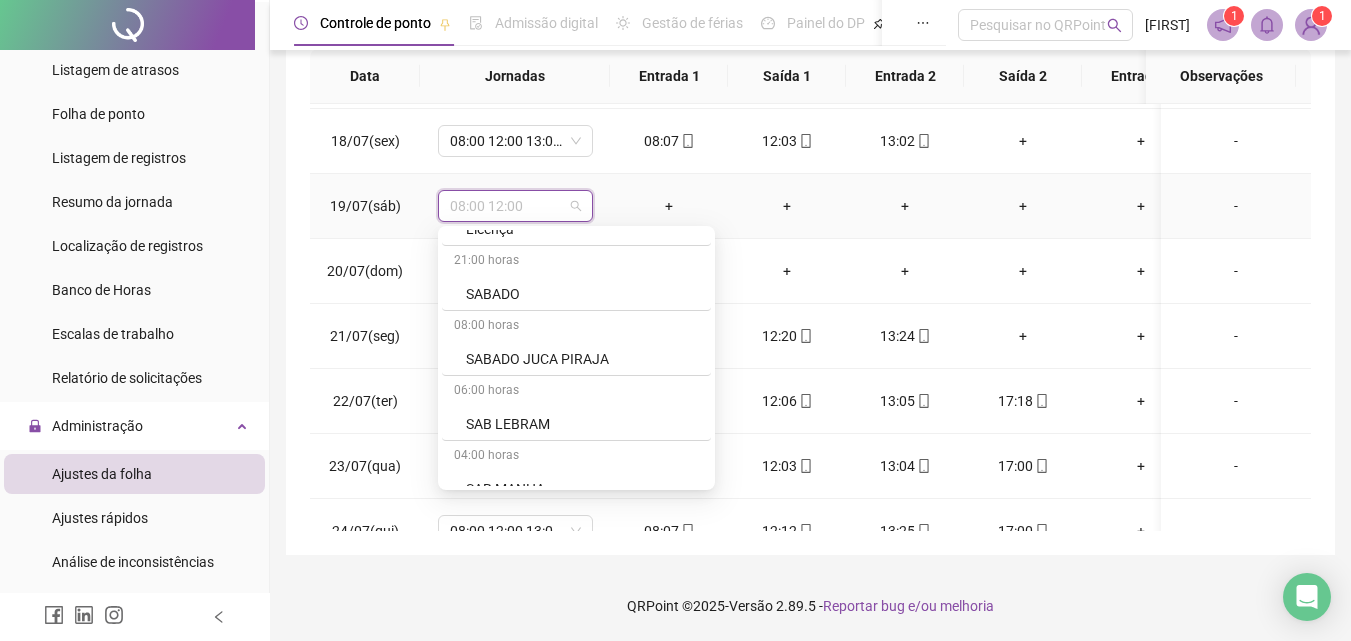 scroll, scrollTop: 4343, scrollLeft: 0, axis: vertical 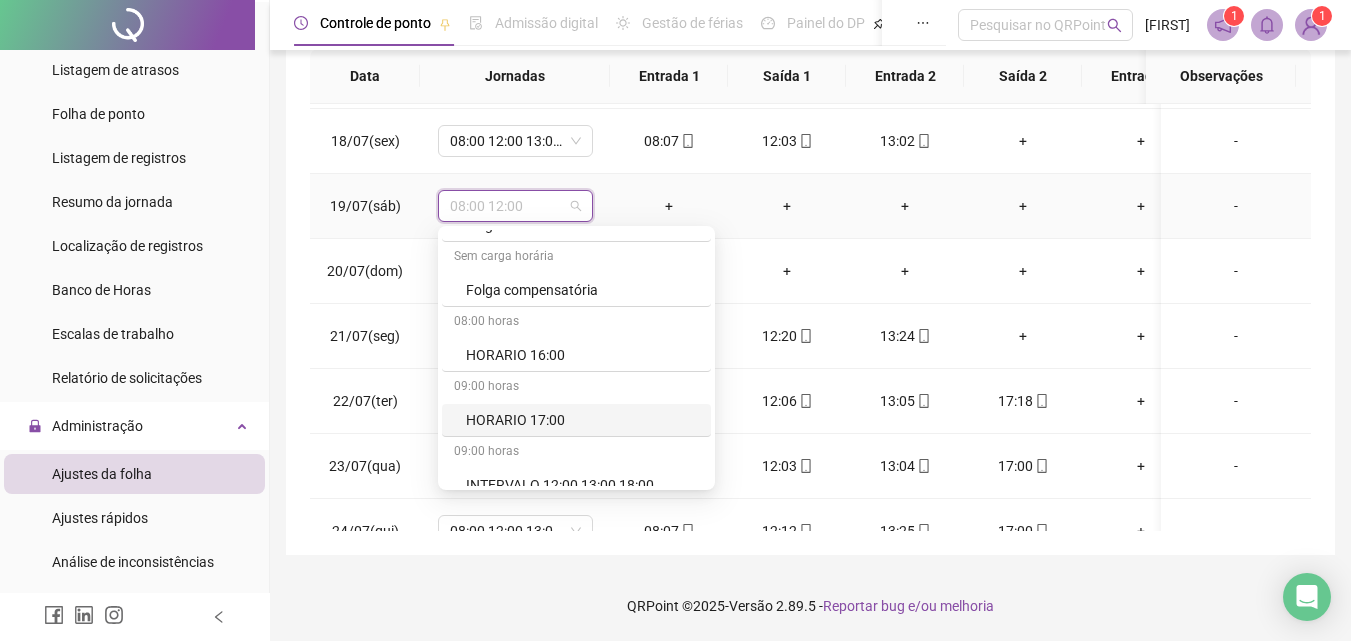 click on "HORARIO 17:00" at bounding box center [576, 420] 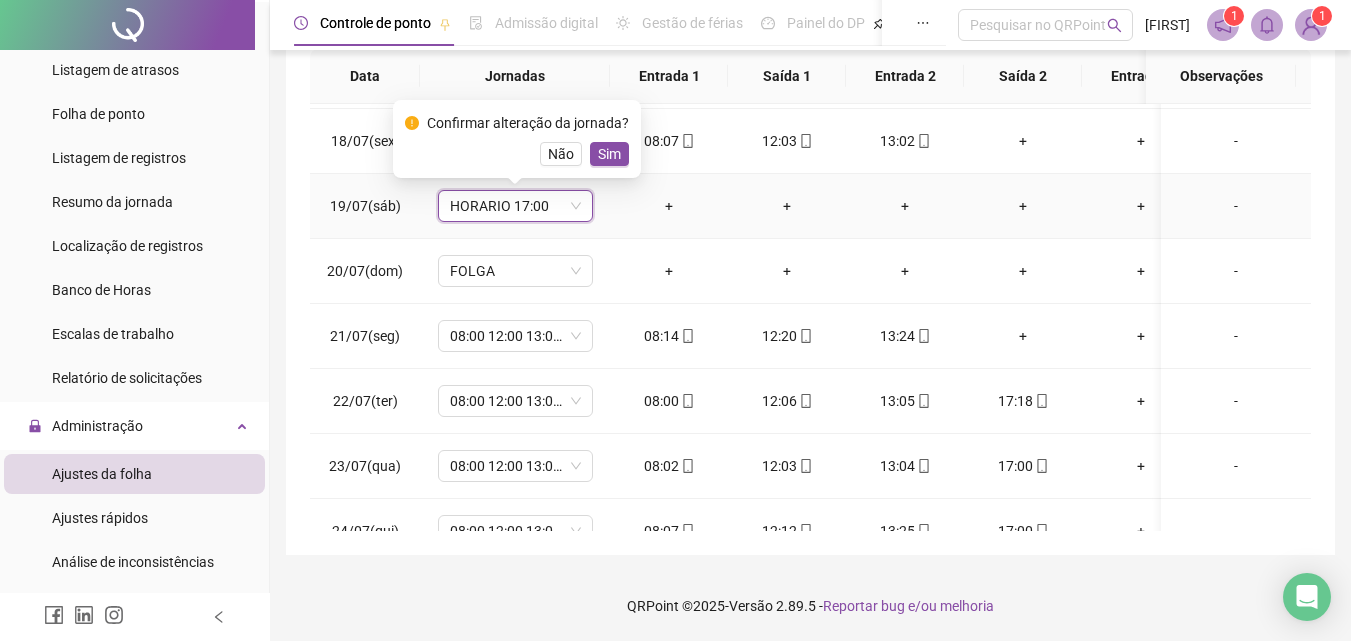 click on "HORARIO 17:00" at bounding box center [515, 206] 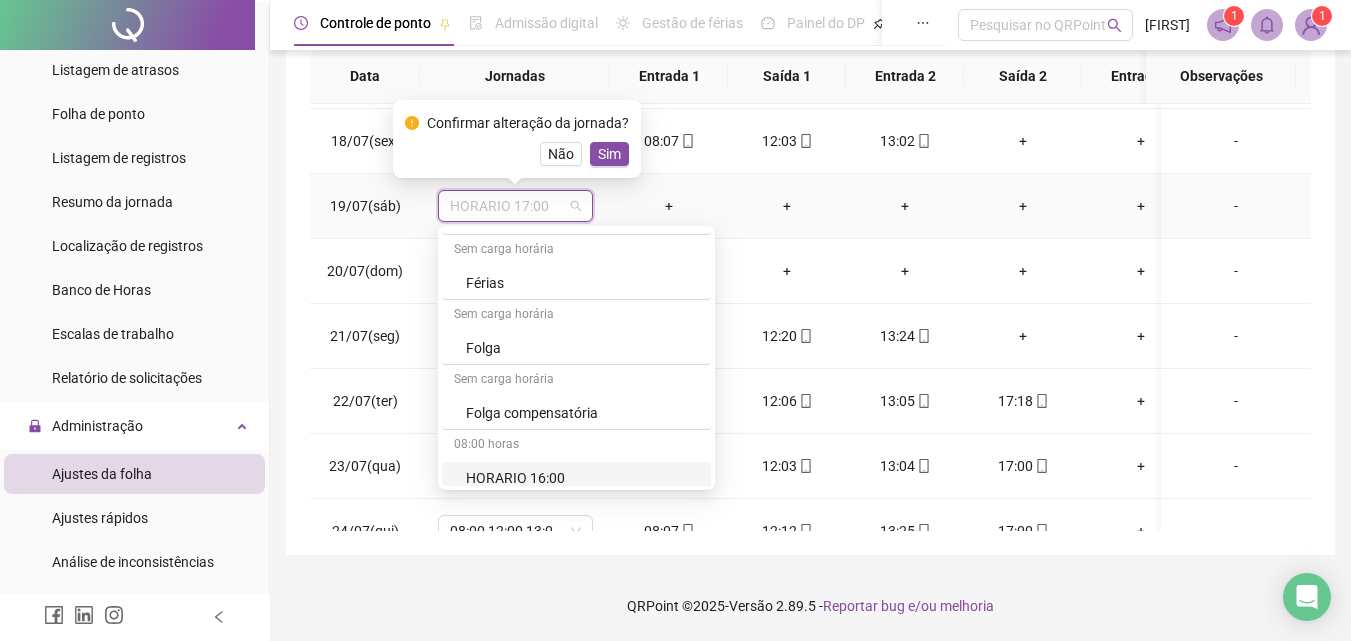 scroll, scrollTop: 4195, scrollLeft: 0, axis: vertical 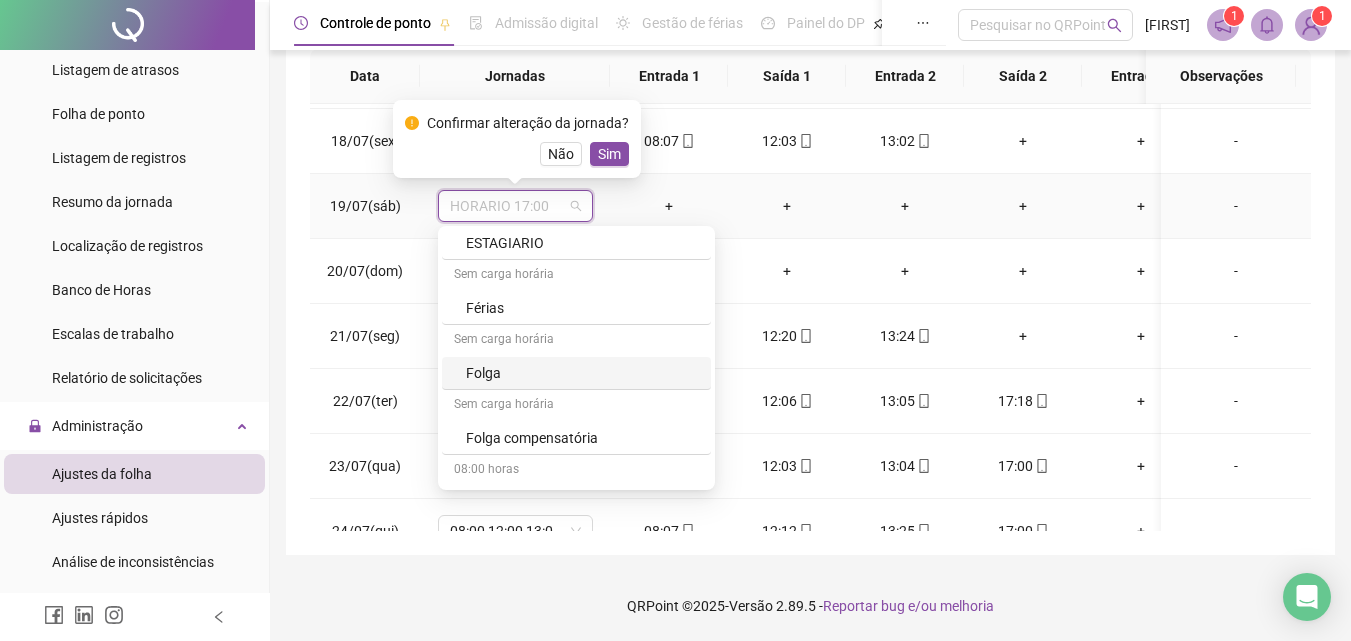 click on "Folga" at bounding box center (582, 373) 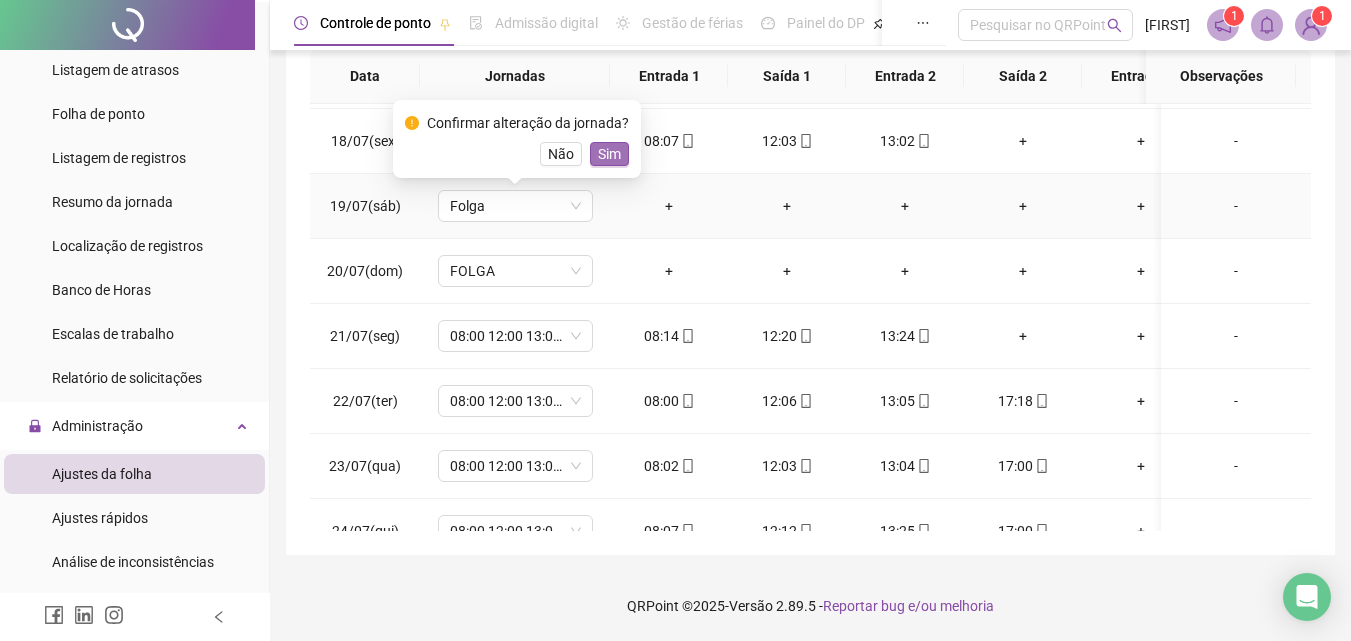 click on "Sim" at bounding box center (609, 154) 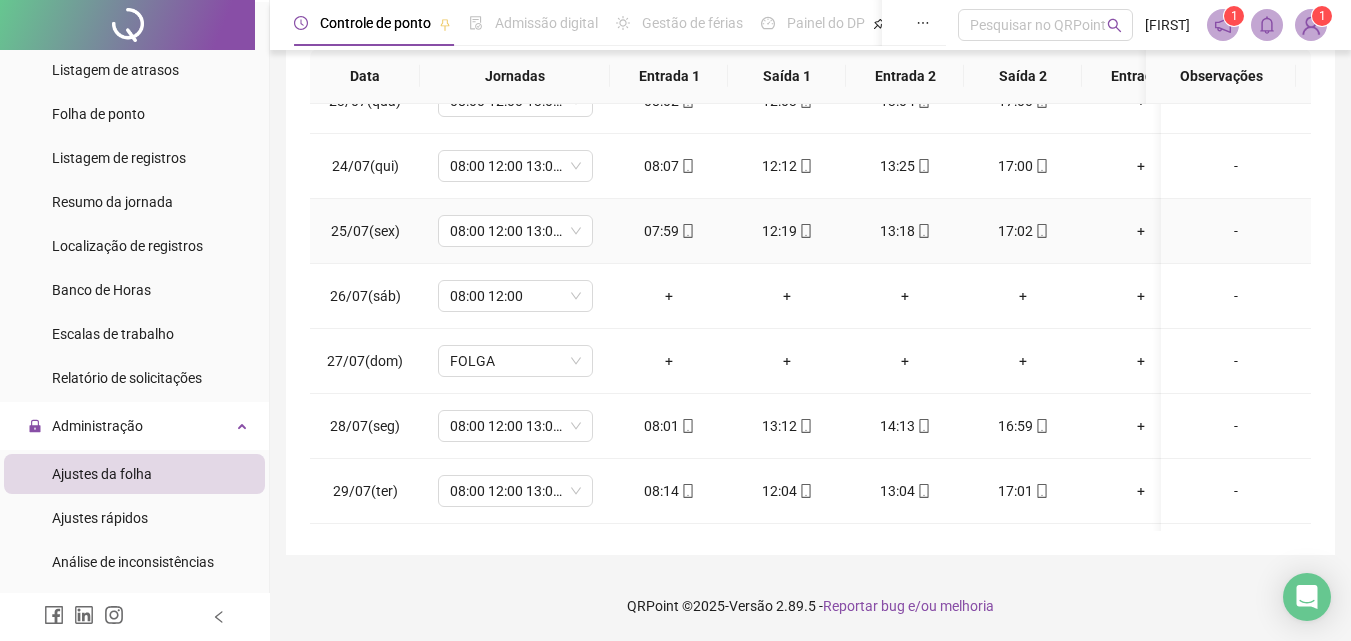 scroll, scrollTop: 1500, scrollLeft: 0, axis: vertical 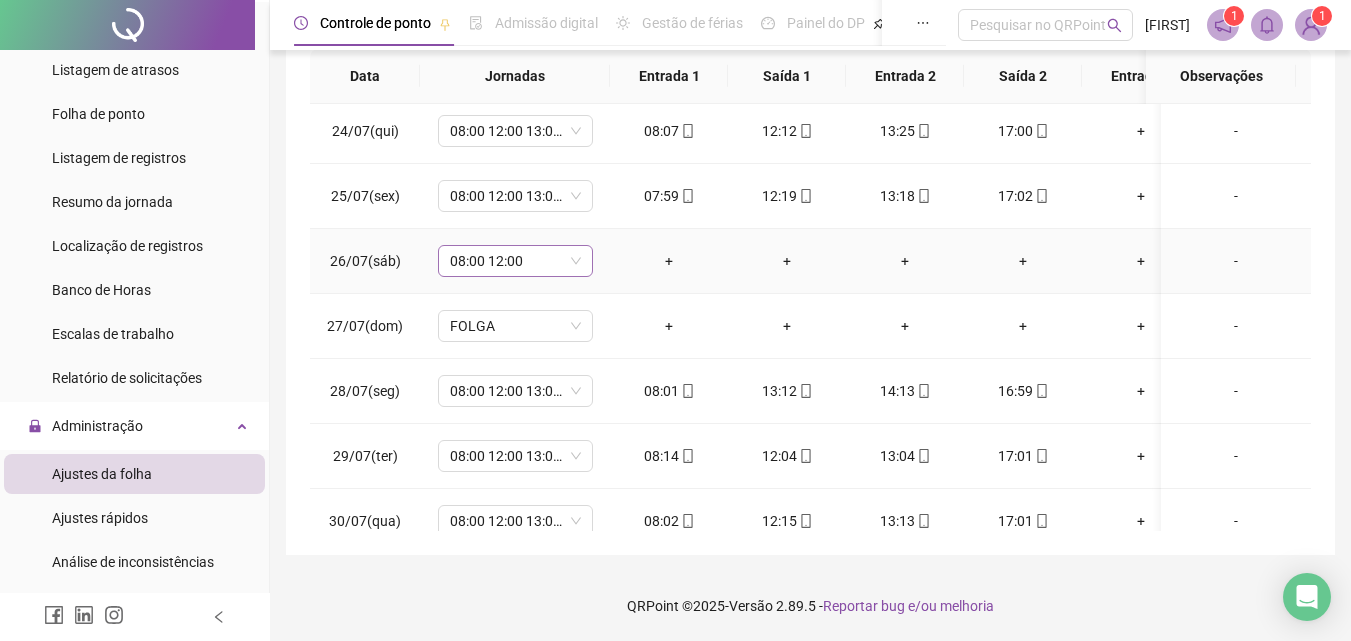 click on "08:00 12:00" at bounding box center [515, 261] 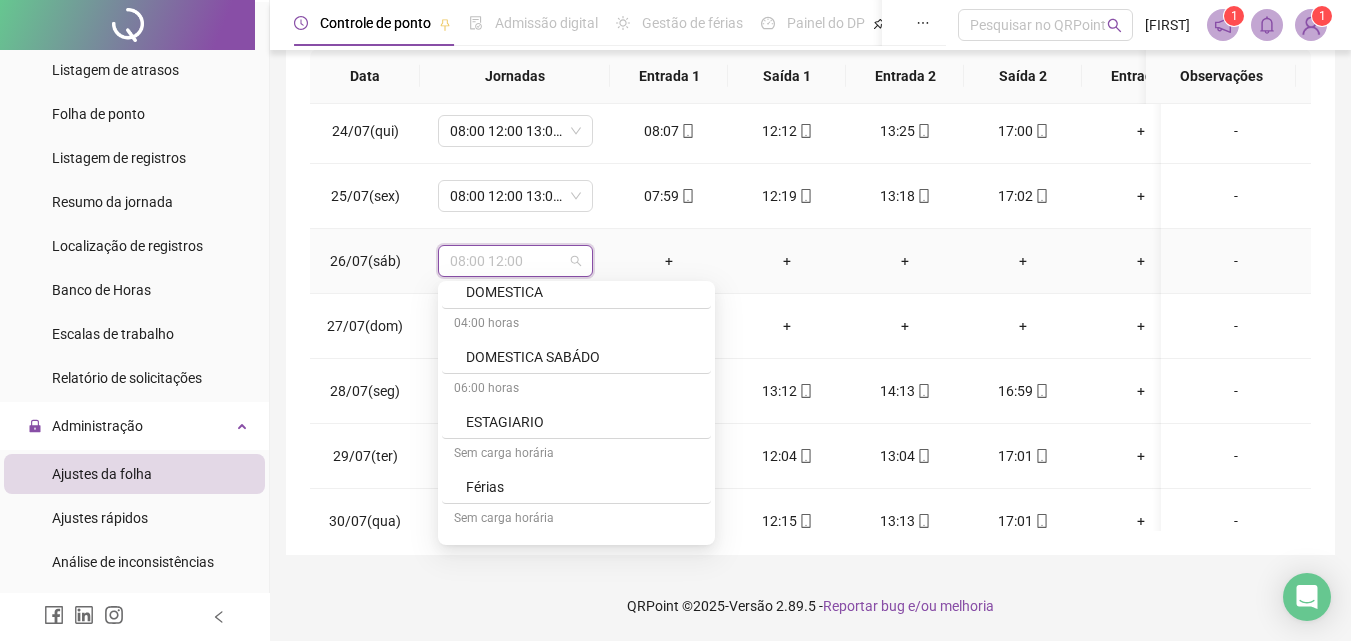 scroll, scrollTop: 4145, scrollLeft: 0, axis: vertical 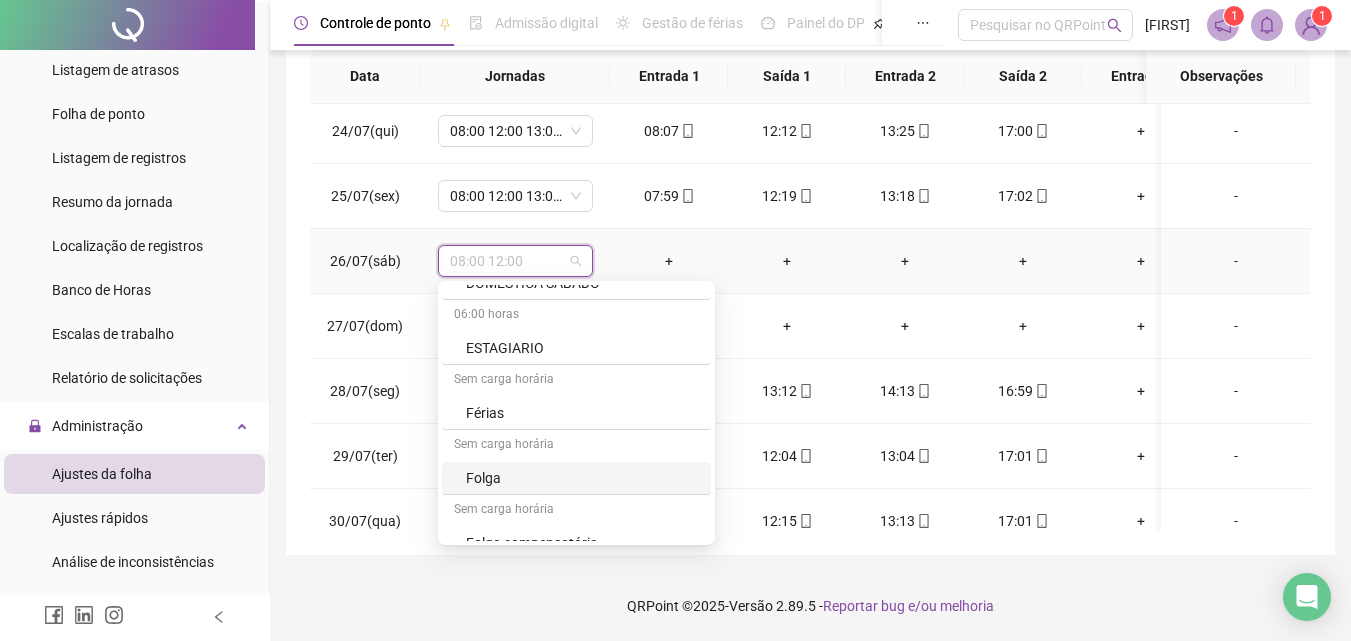 click on "Folga" at bounding box center [582, 478] 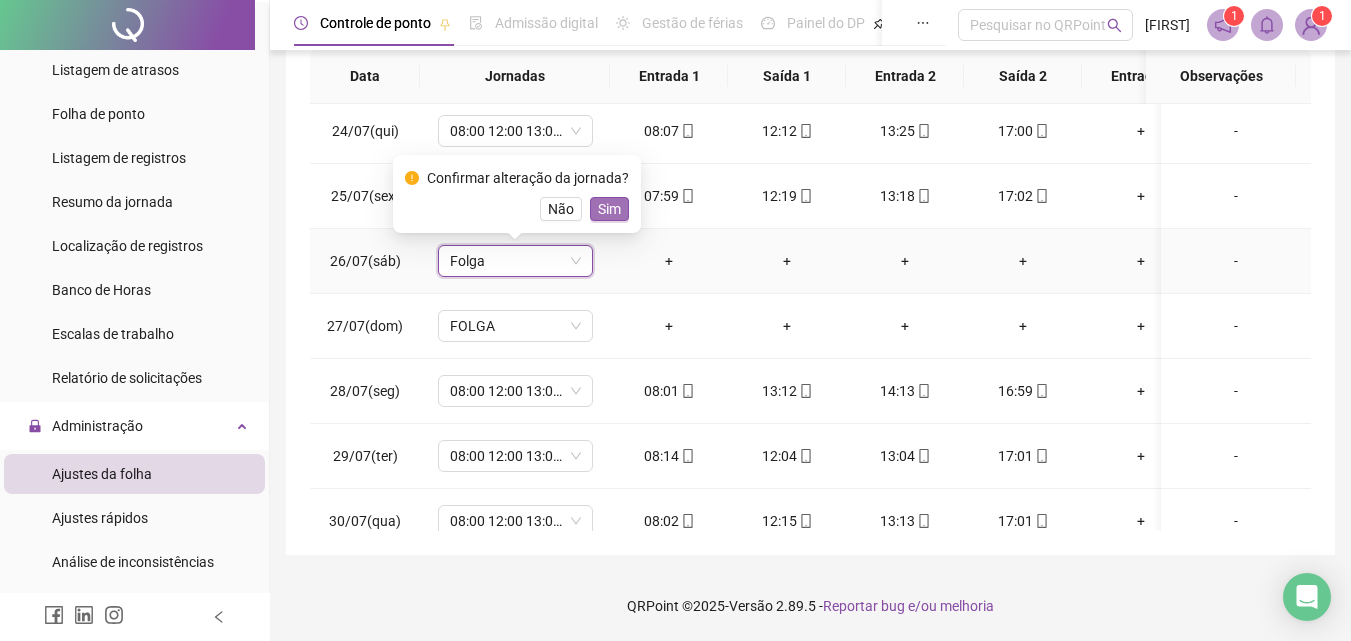 click on "Sim" at bounding box center (609, 209) 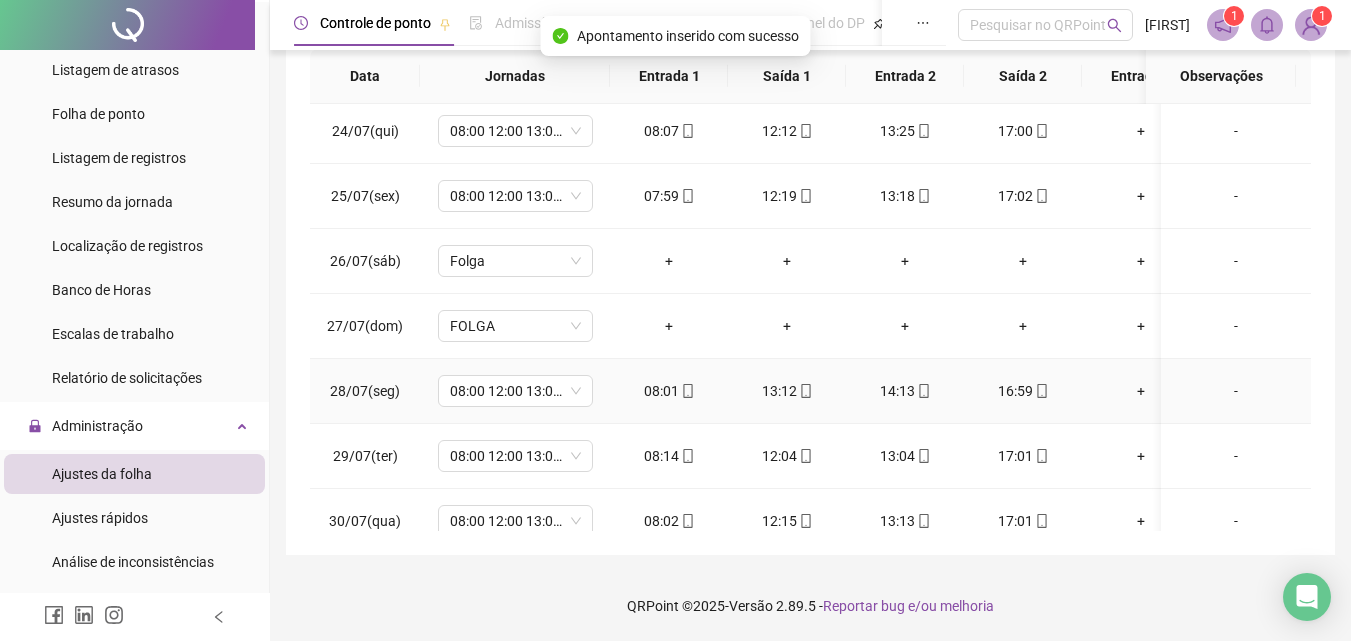 scroll, scrollTop: 1603, scrollLeft: 0, axis: vertical 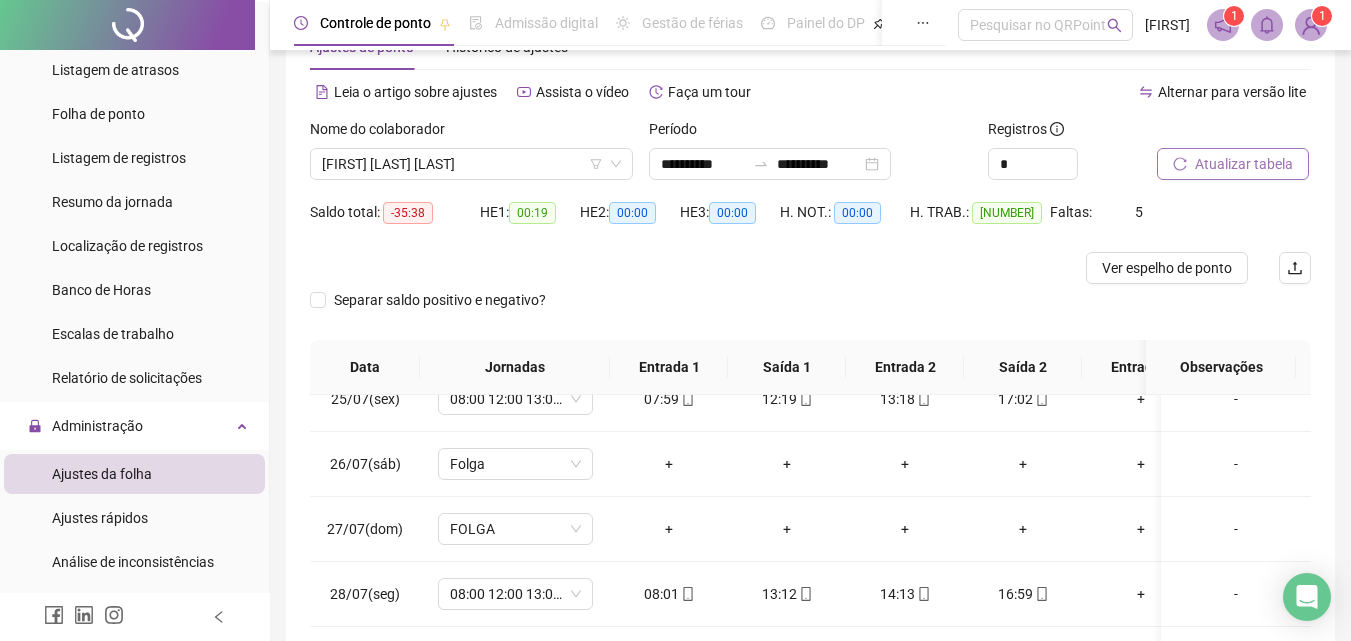 click on "Atualizar tabela" at bounding box center (1244, 164) 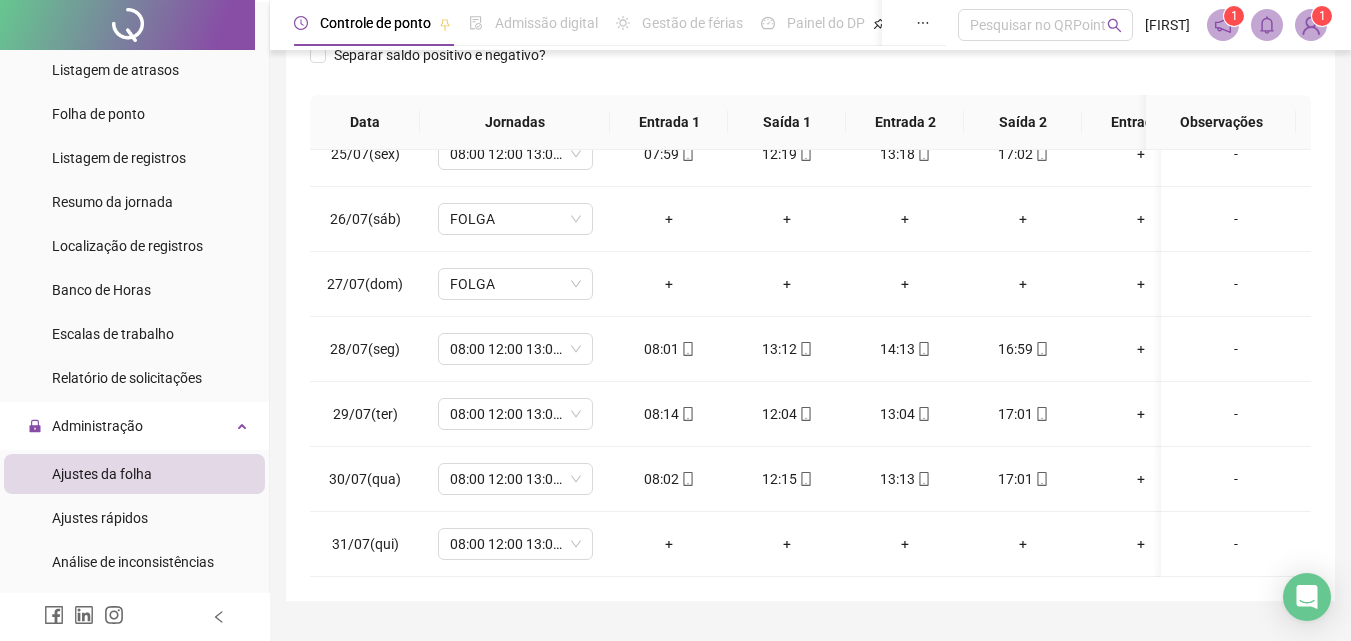 scroll, scrollTop: 357, scrollLeft: 0, axis: vertical 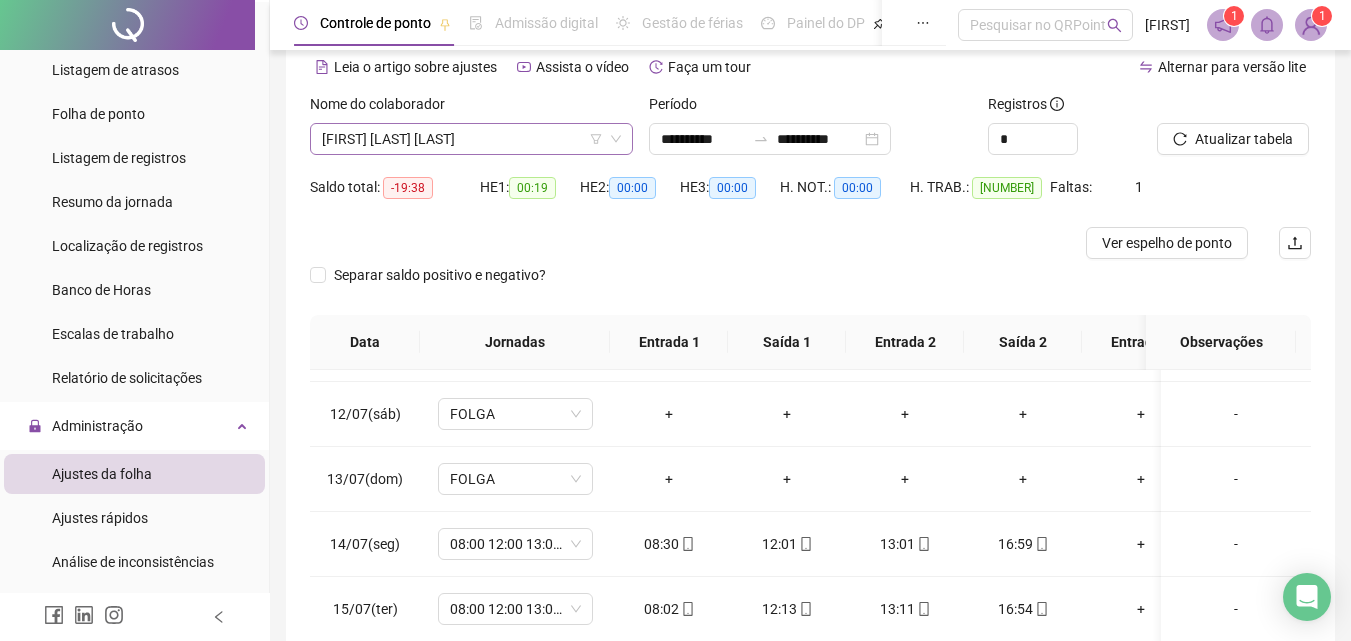 click on "[FIRST] [LAST] [LAST]" at bounding box center [471, 139] 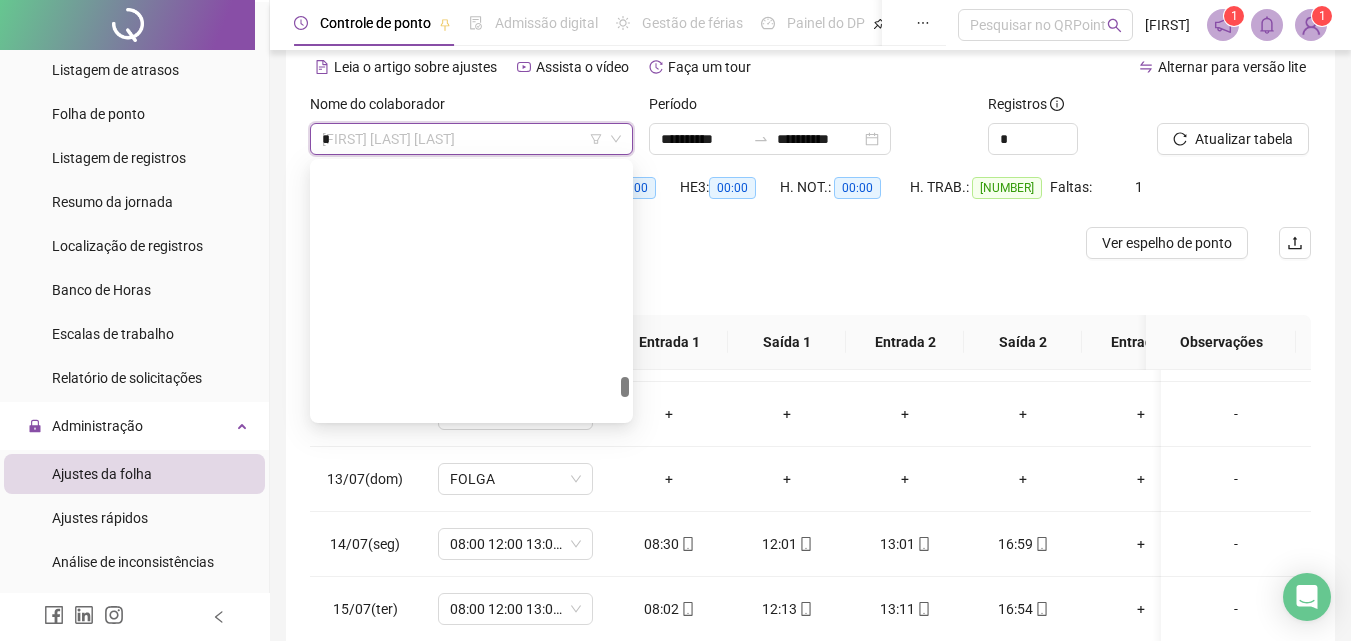 type on "**" 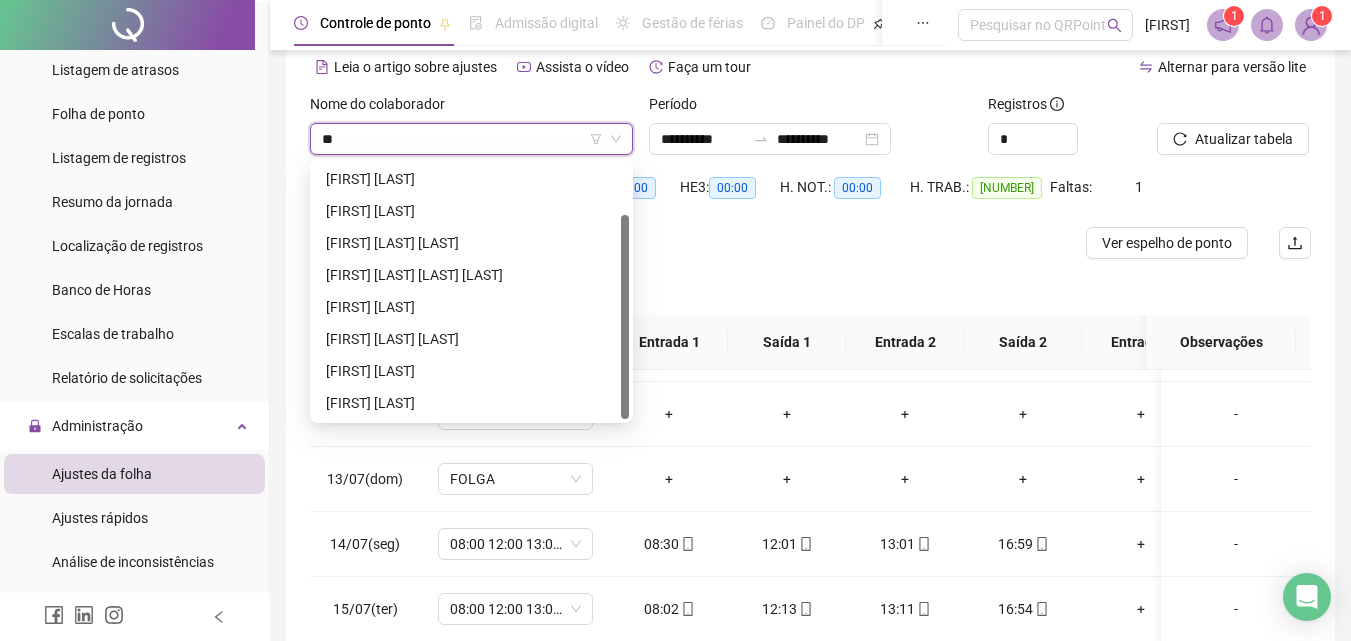 scroll, scrollTop: 64, scrollLeft: 0, axis: vertical 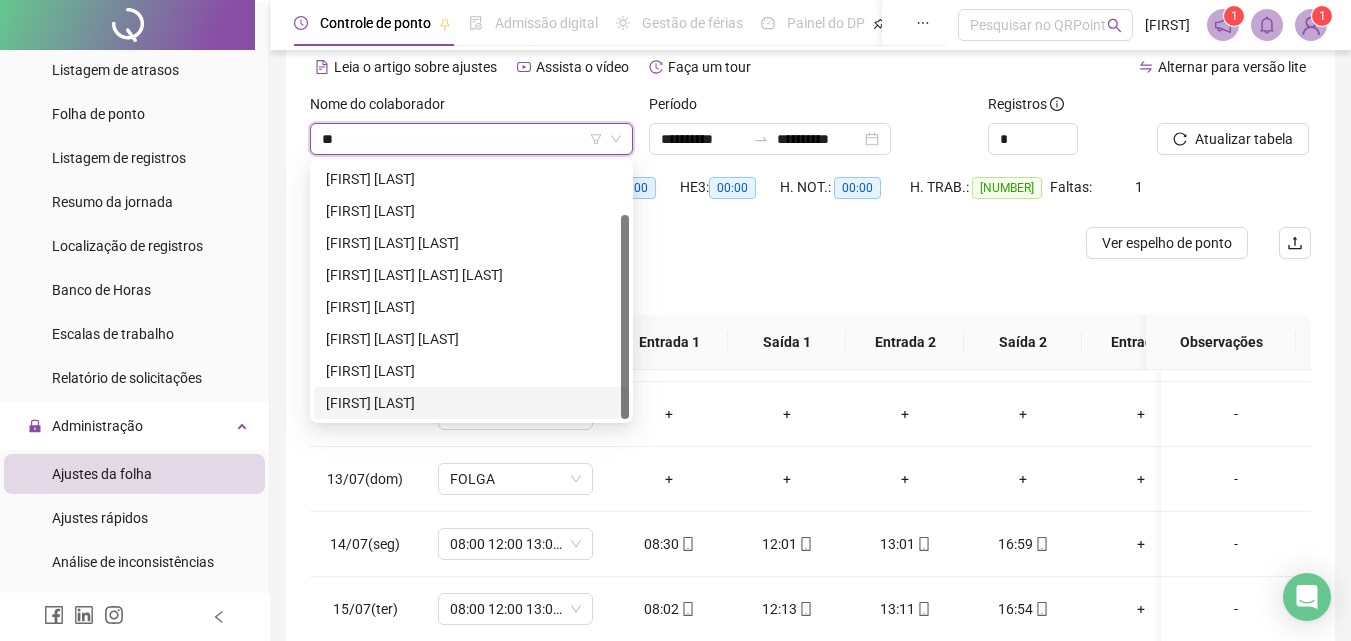 click on "[FIRST] [LAST]" at bounding box center (471, 403) 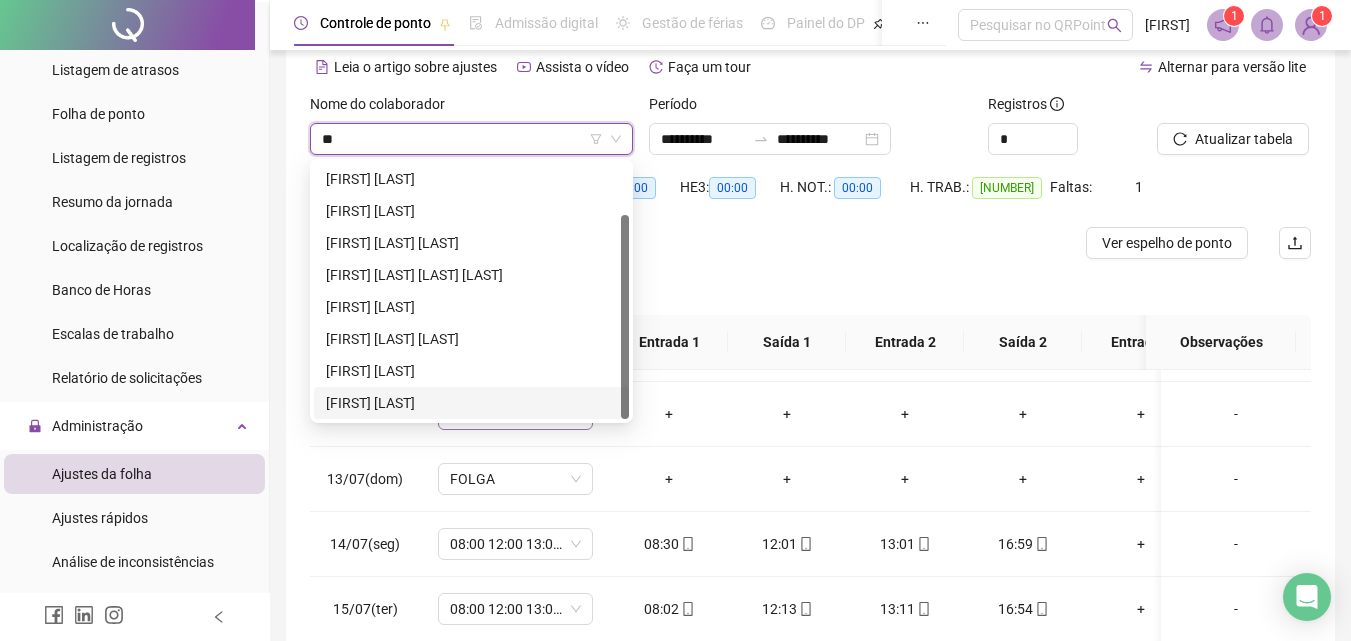 type 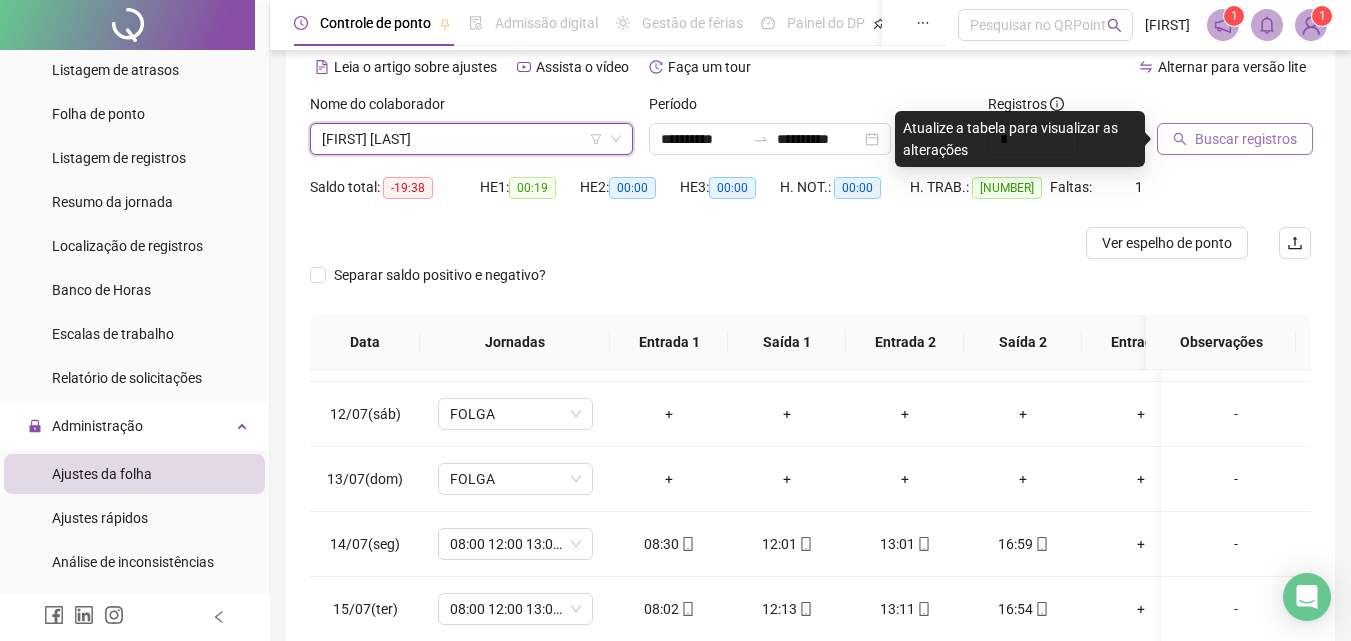 click on "Buscar registros" at bounding box center (1246, 139) 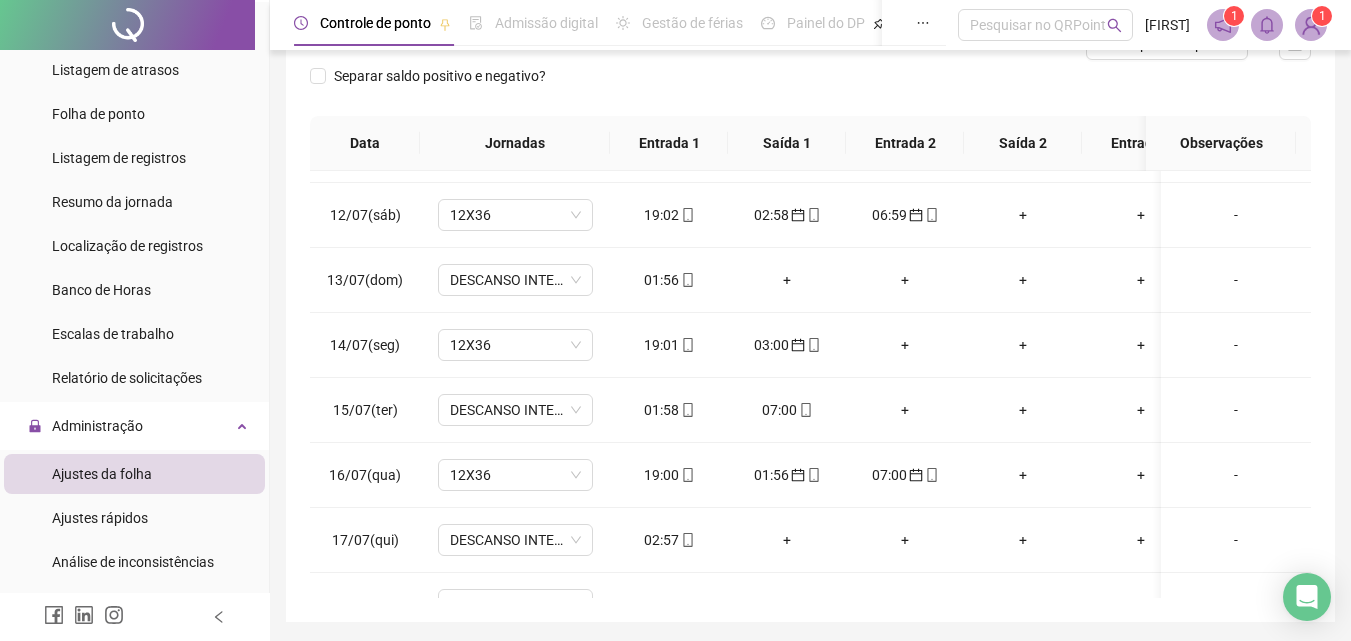 scroll, scrollTop: 357, scrollLeft: 0, axis: vertical 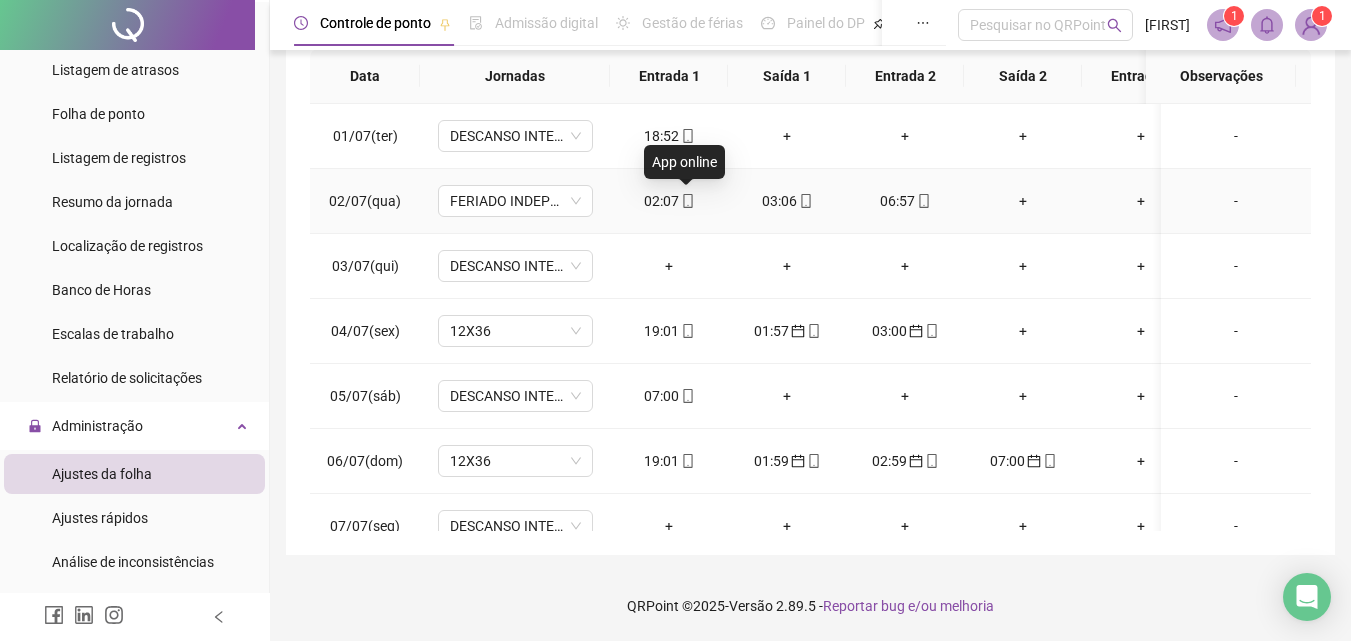 click 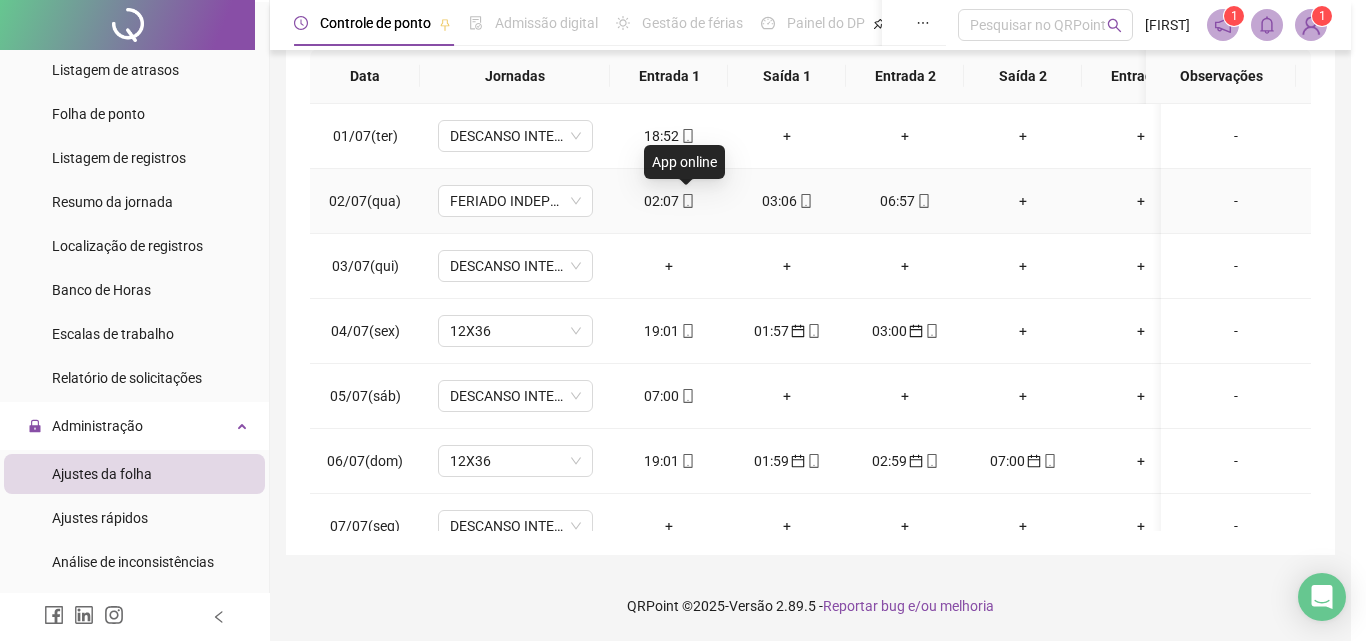 type on "**********" 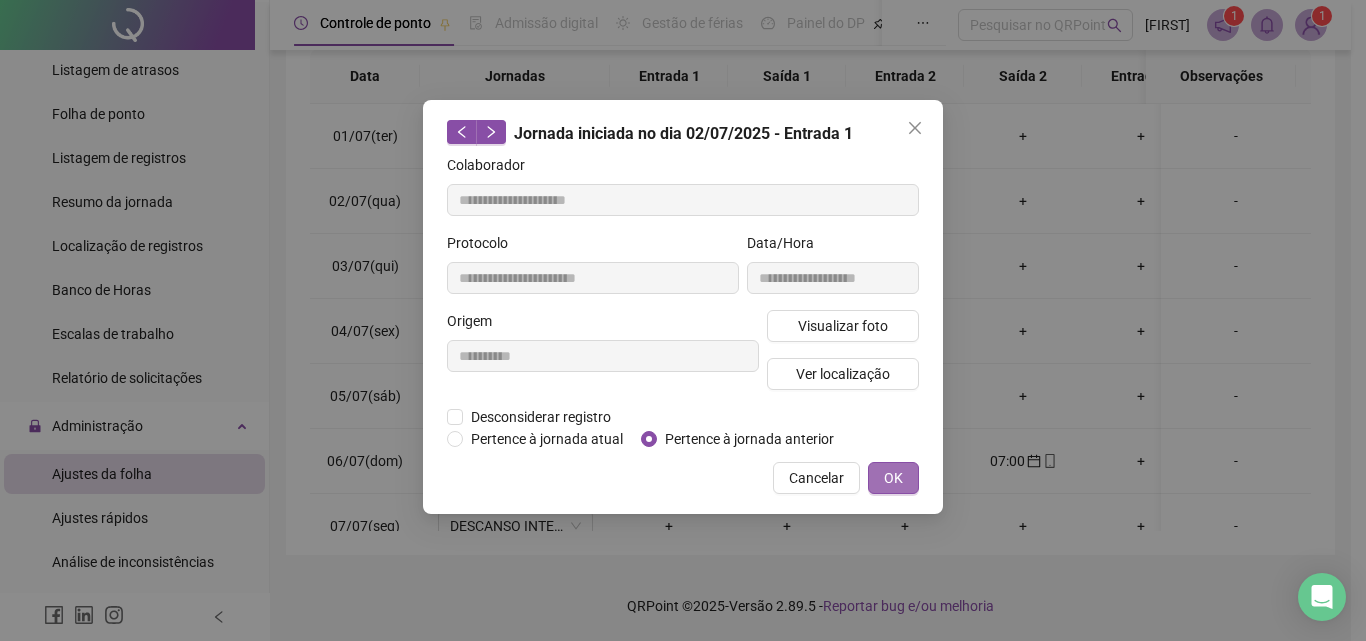 click on "OK" at bounding box center [893, 478] 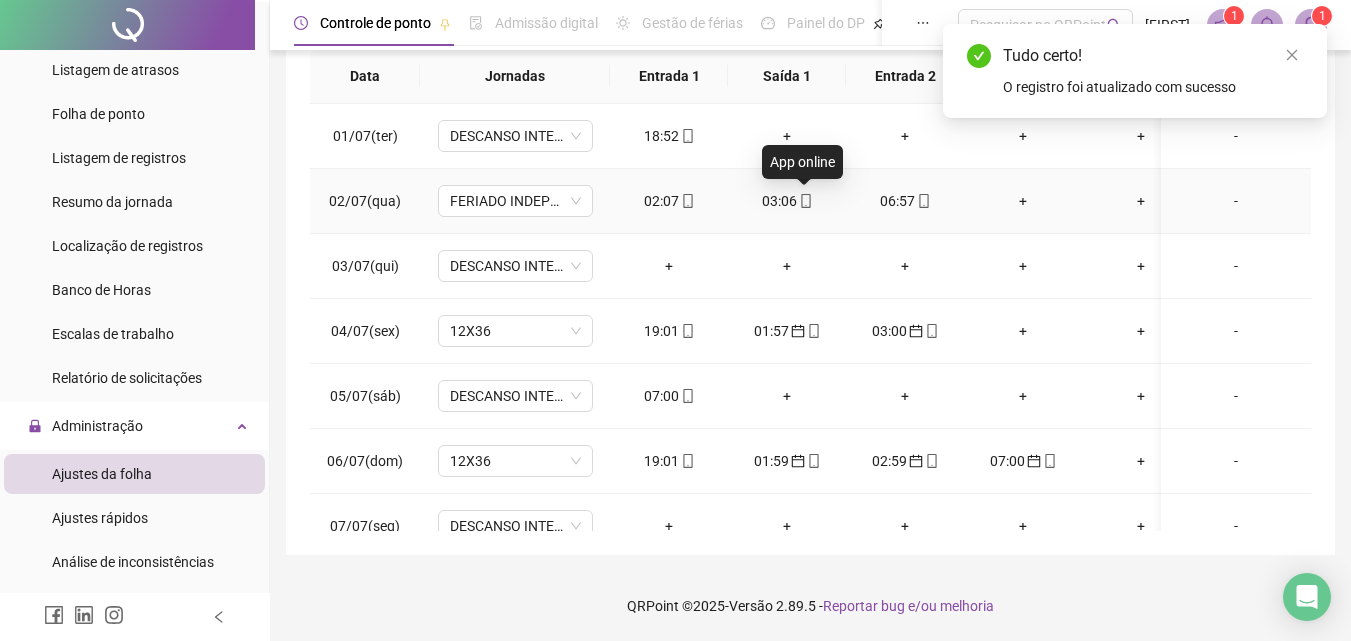click 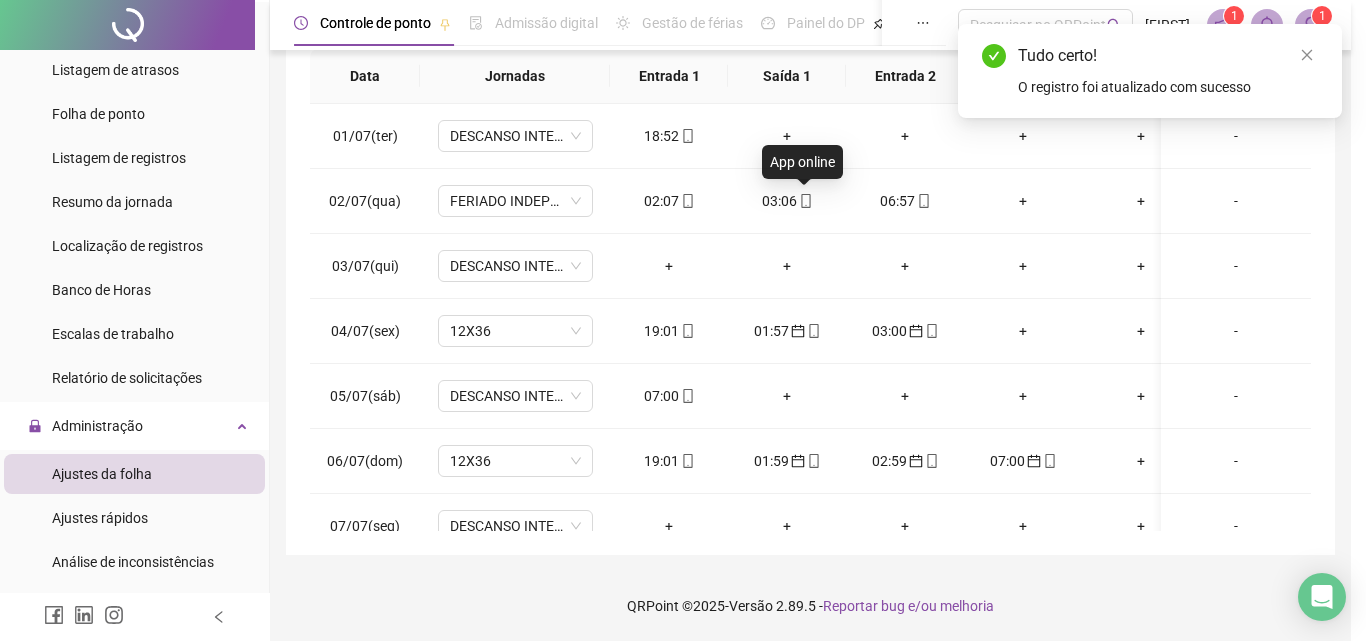 type on "**********" 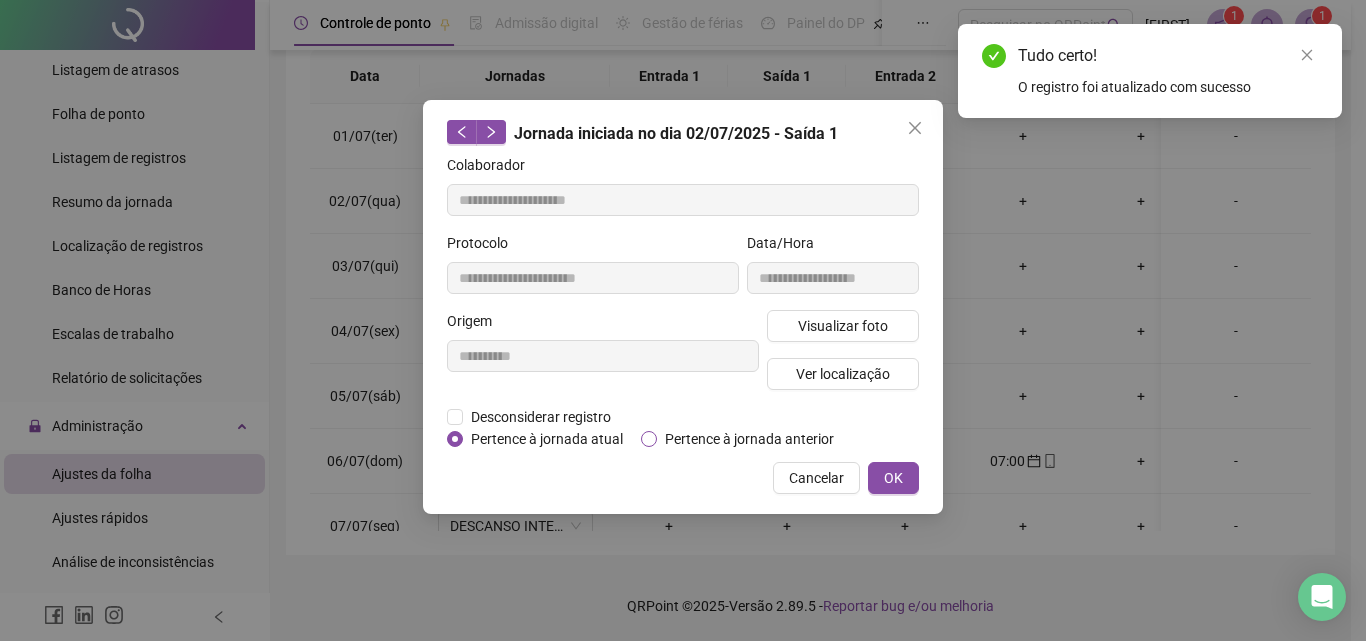click on "Pertence à jornada anterior" at bounding box center [741, 439] 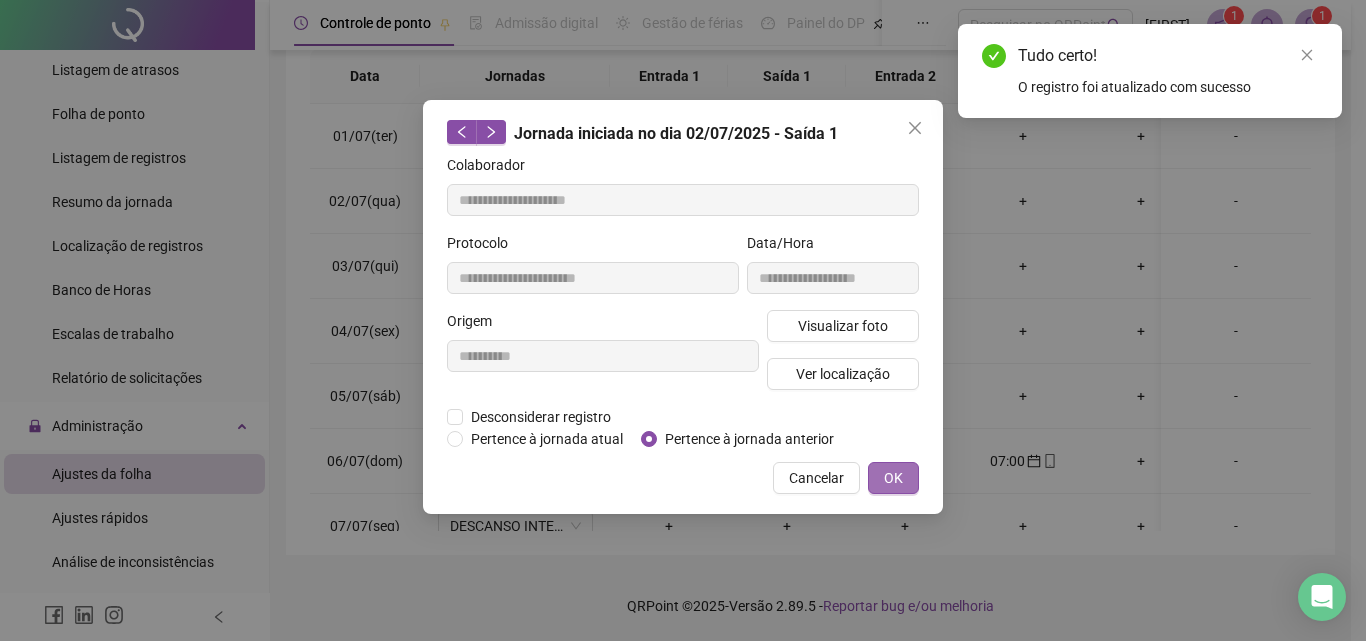 click on "OK" at bounding box center (893, 478) 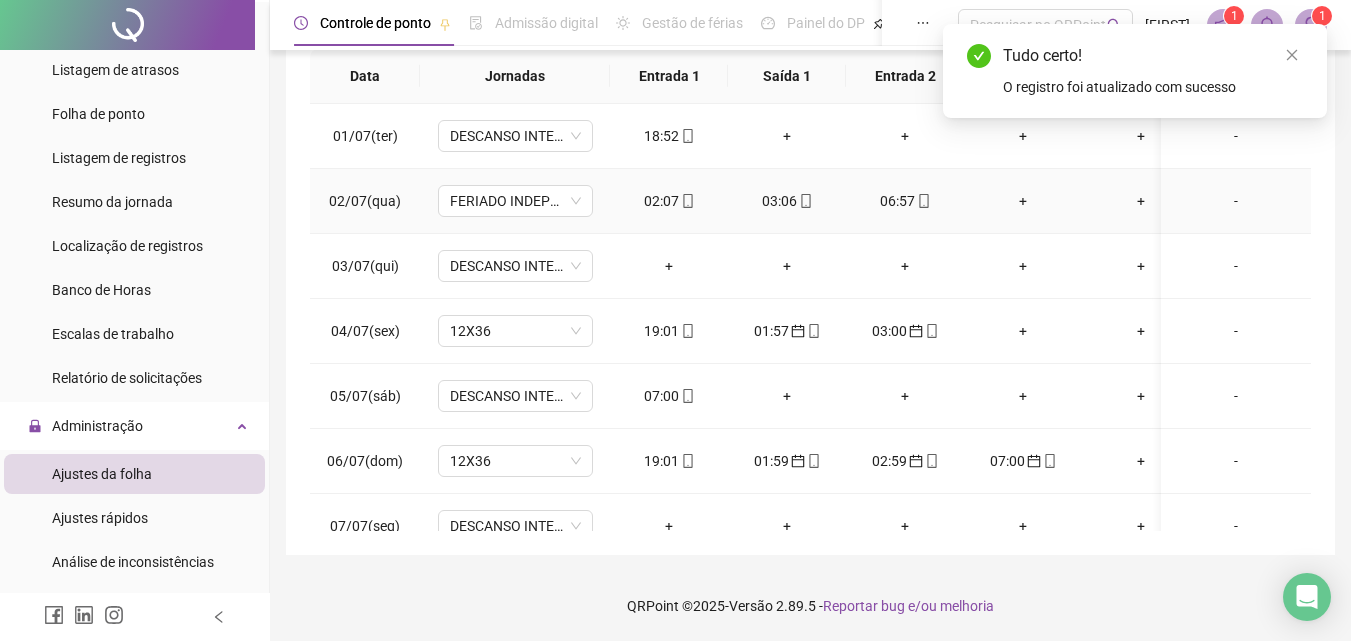 click on "06:57" at bounding box center (905, 201) 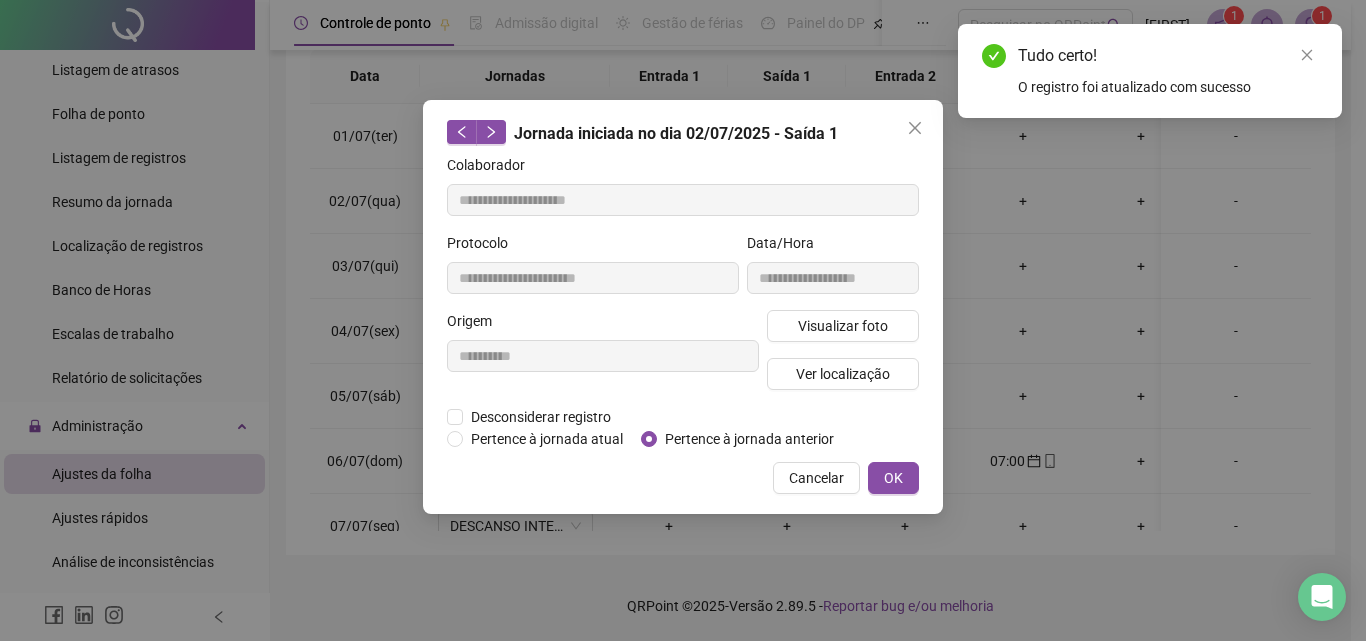 type on "**********" 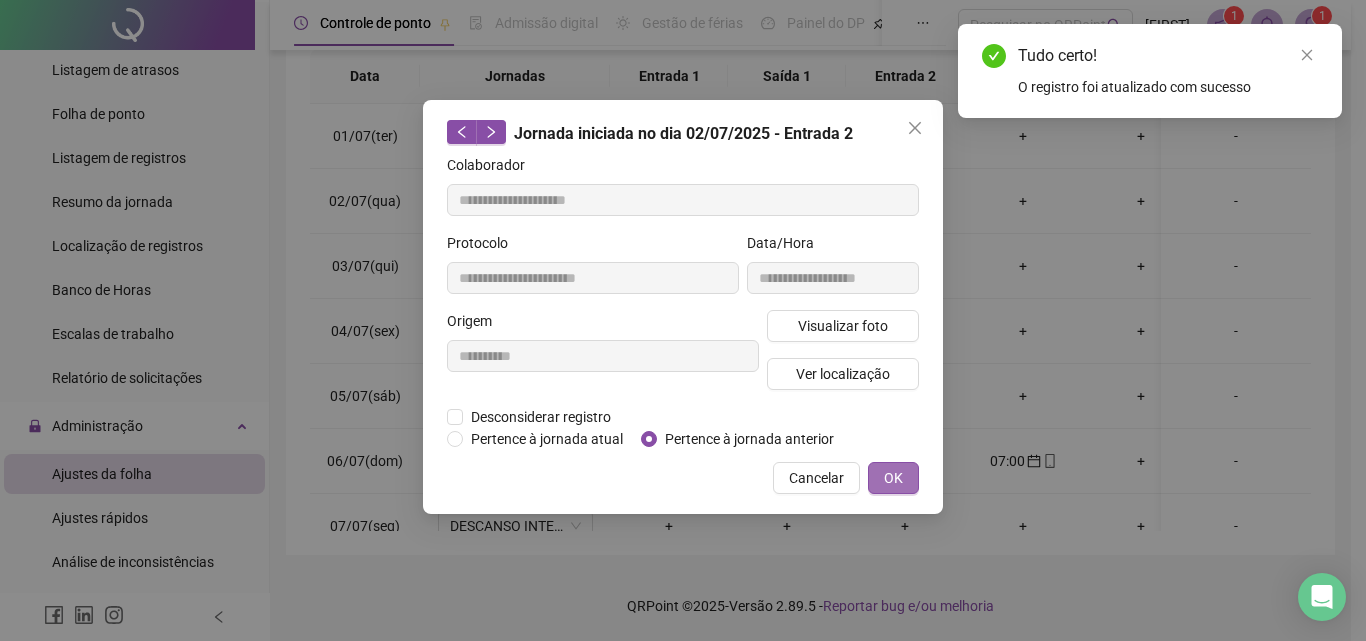click on "OK" at bounding box center (893, 478) 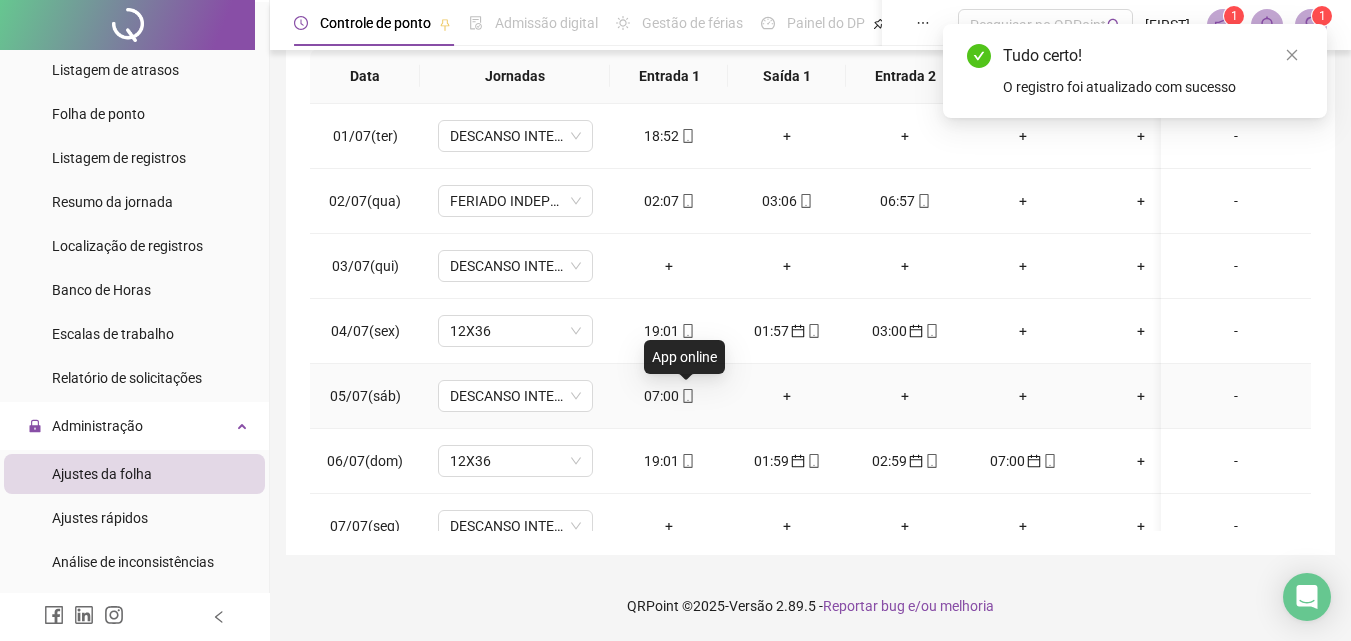 click 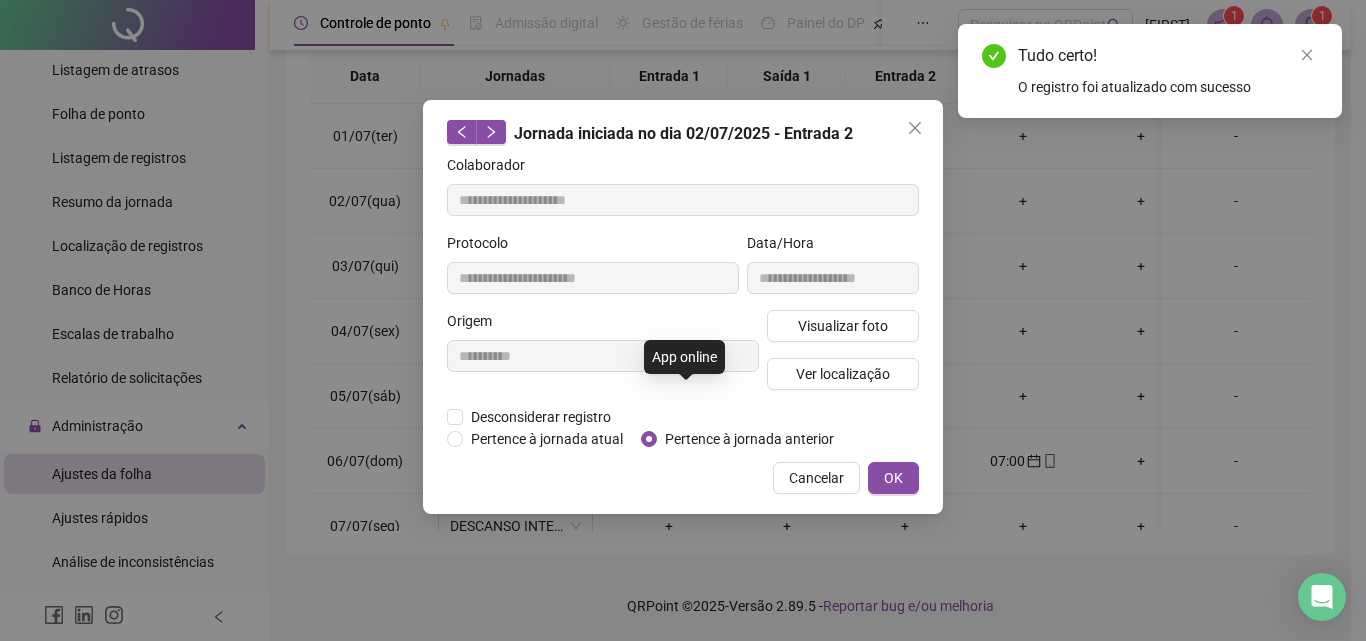 type on "**********" 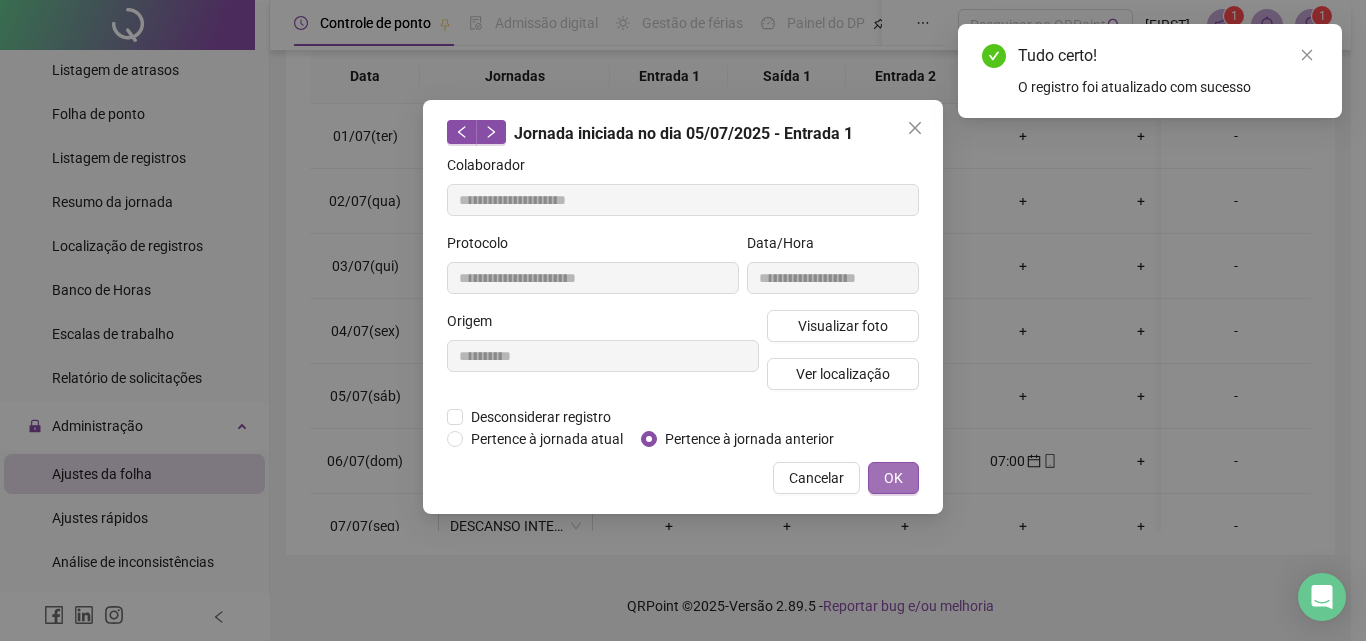 click on "OK" at bounding box center (893, 478) 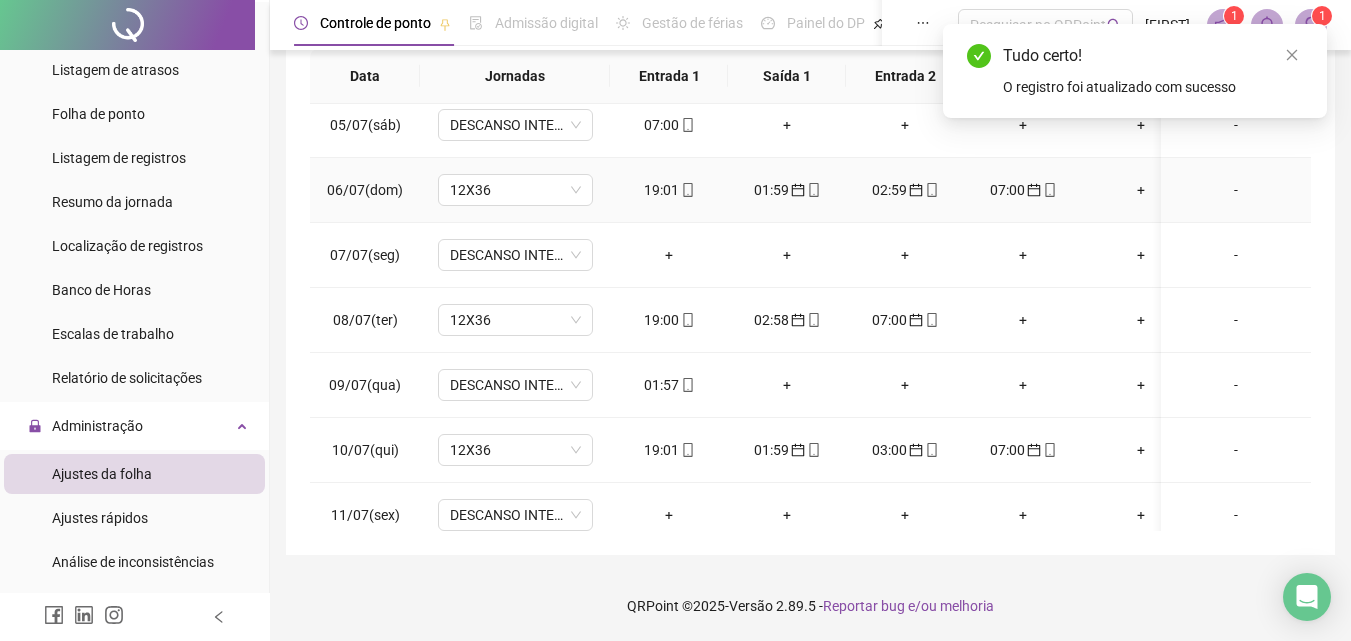 scroll, scrollTop: 300, scrollLeft: 0, axis: vertical 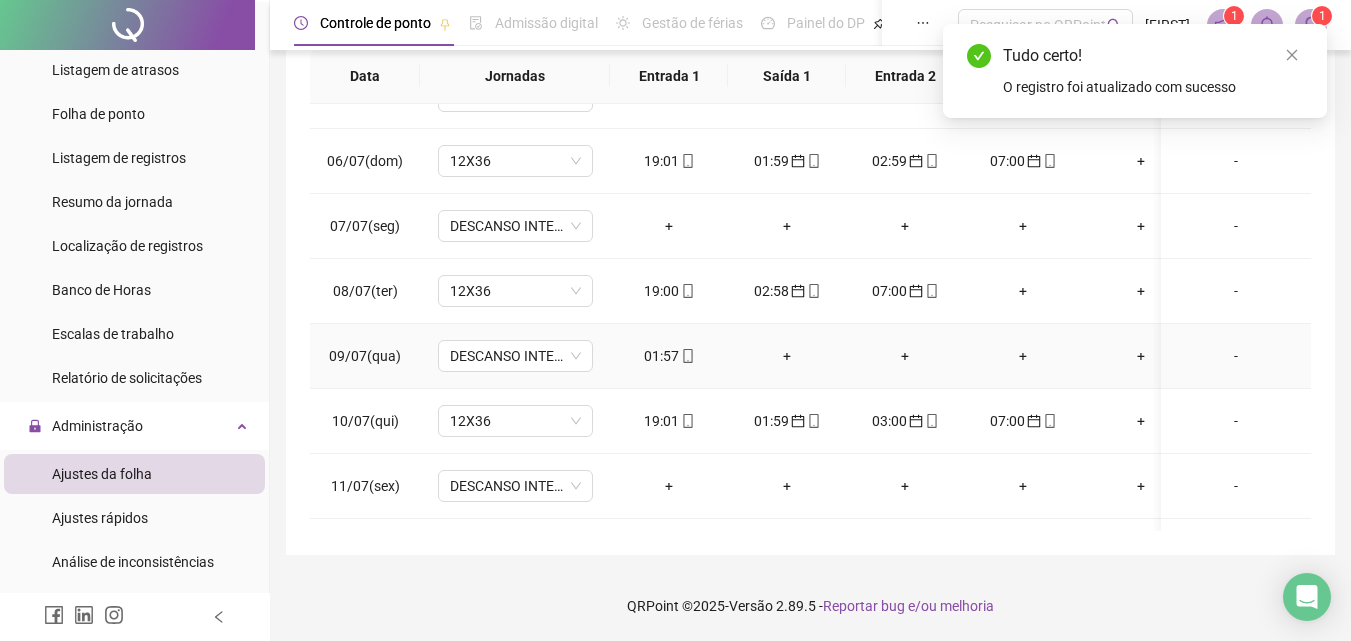 click 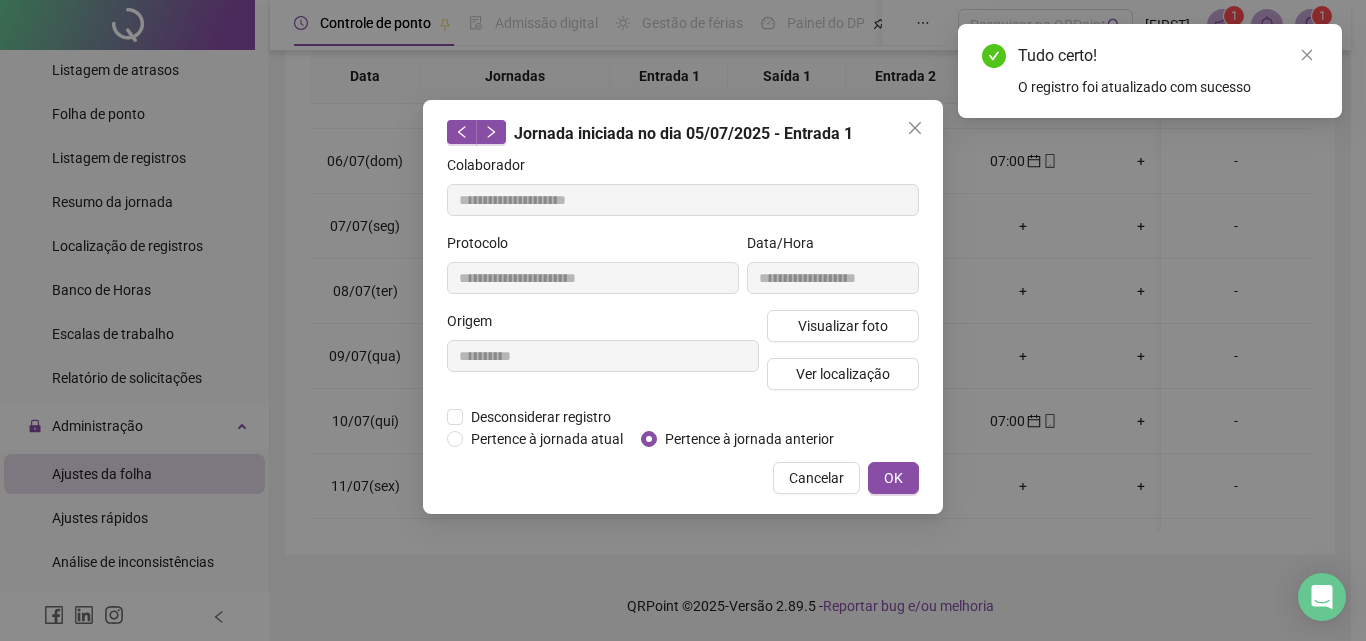 type on "**********" 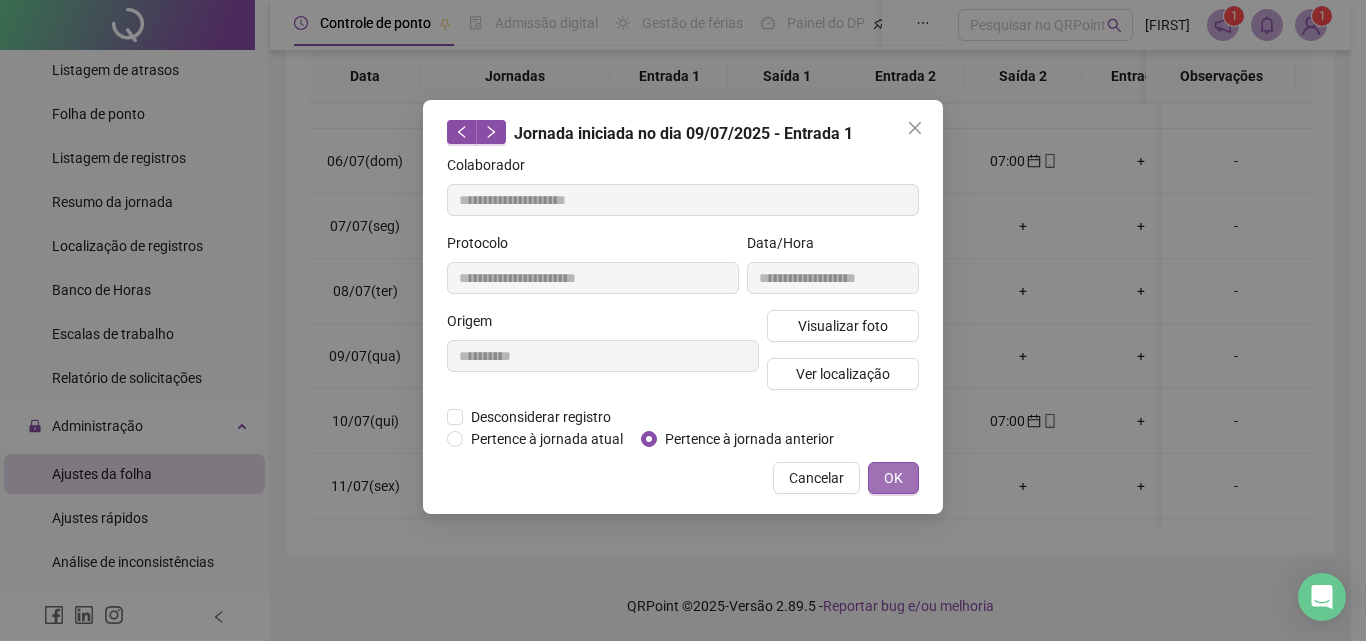 click on "OK" at bounding box center (893, 478) 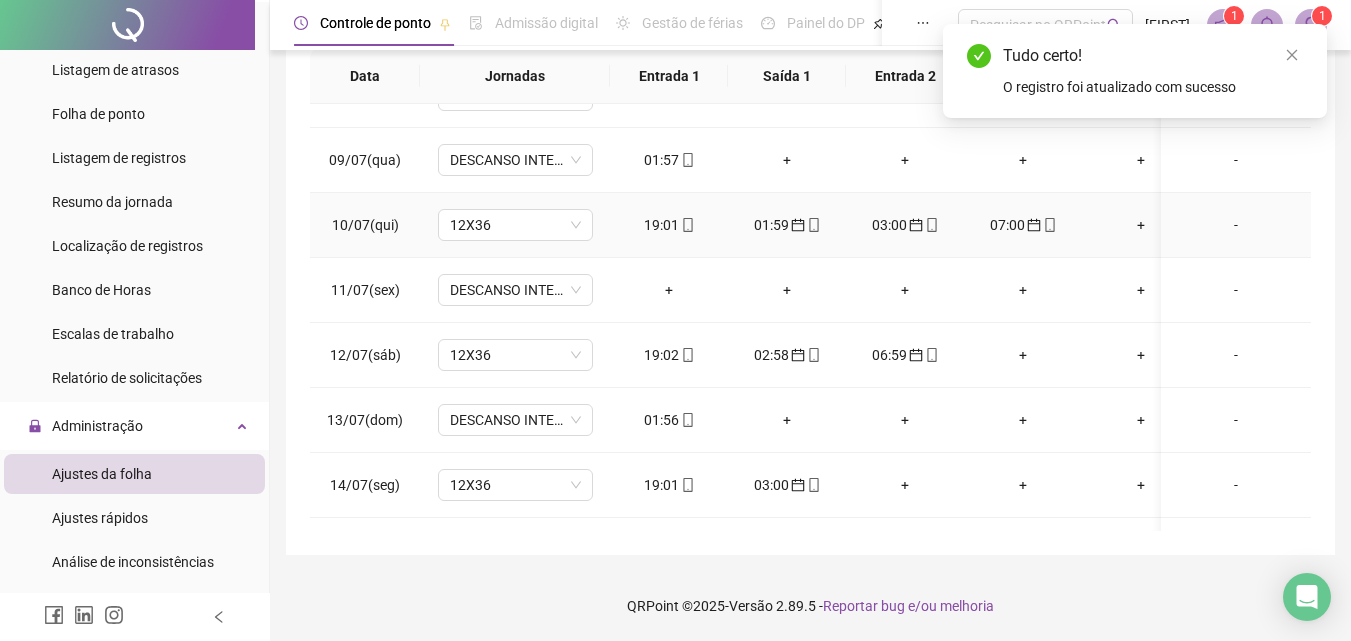 scroll, scrollTop: 600, scrollLeft: 0, axis: vertical 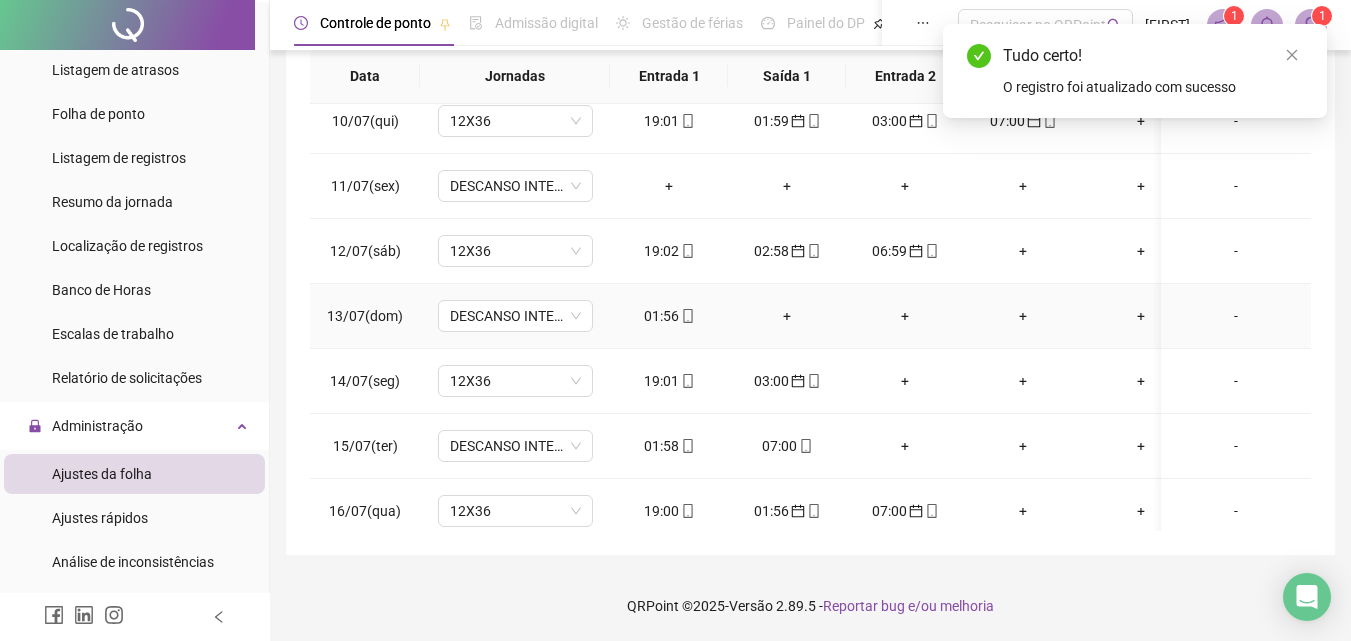 click 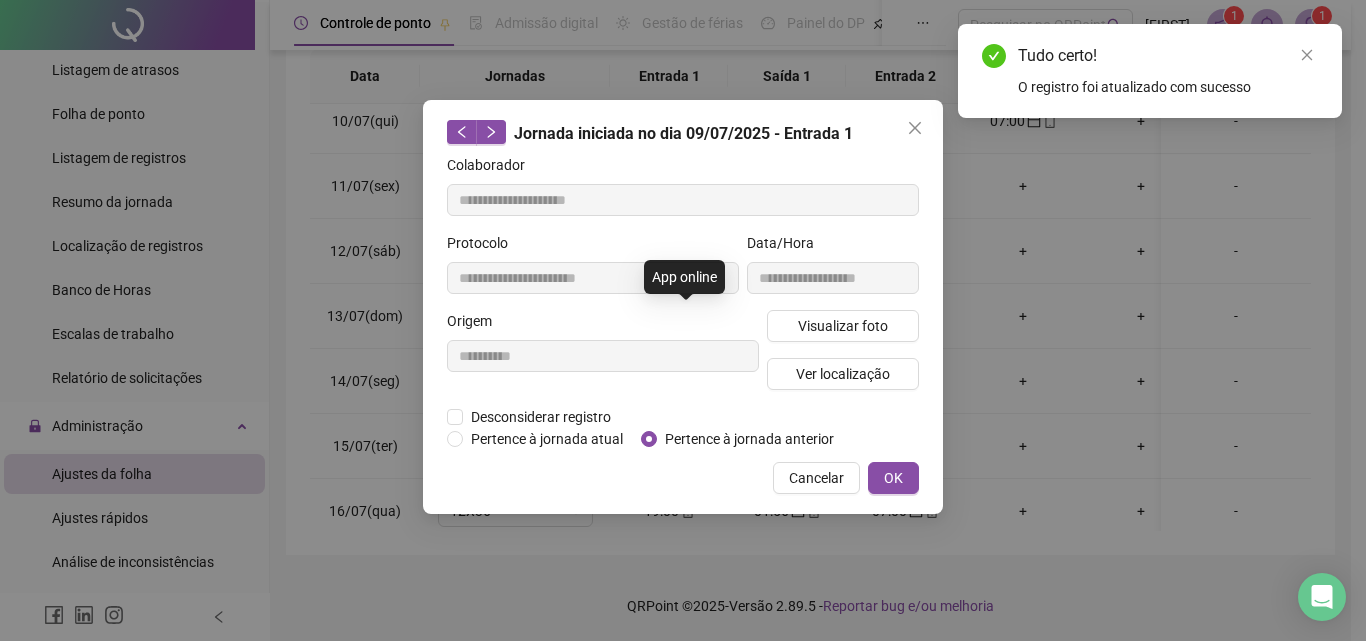 type on "**********" 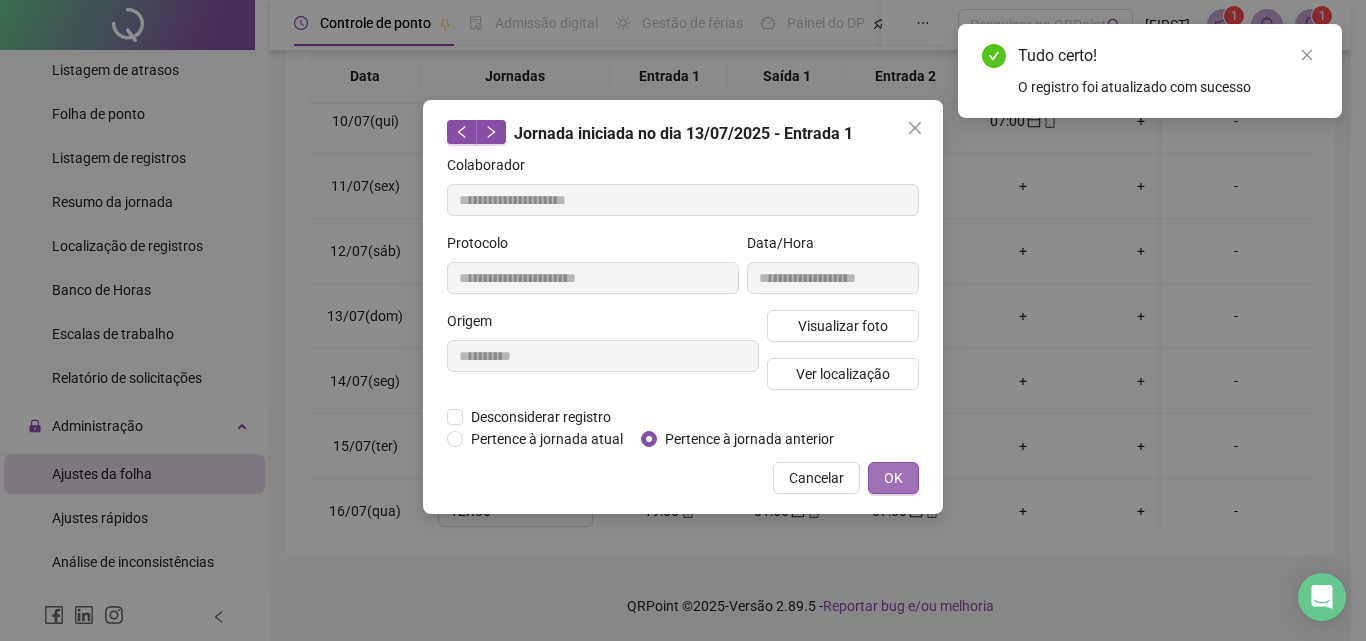 click on "OK" at bounding box center [893, 478] 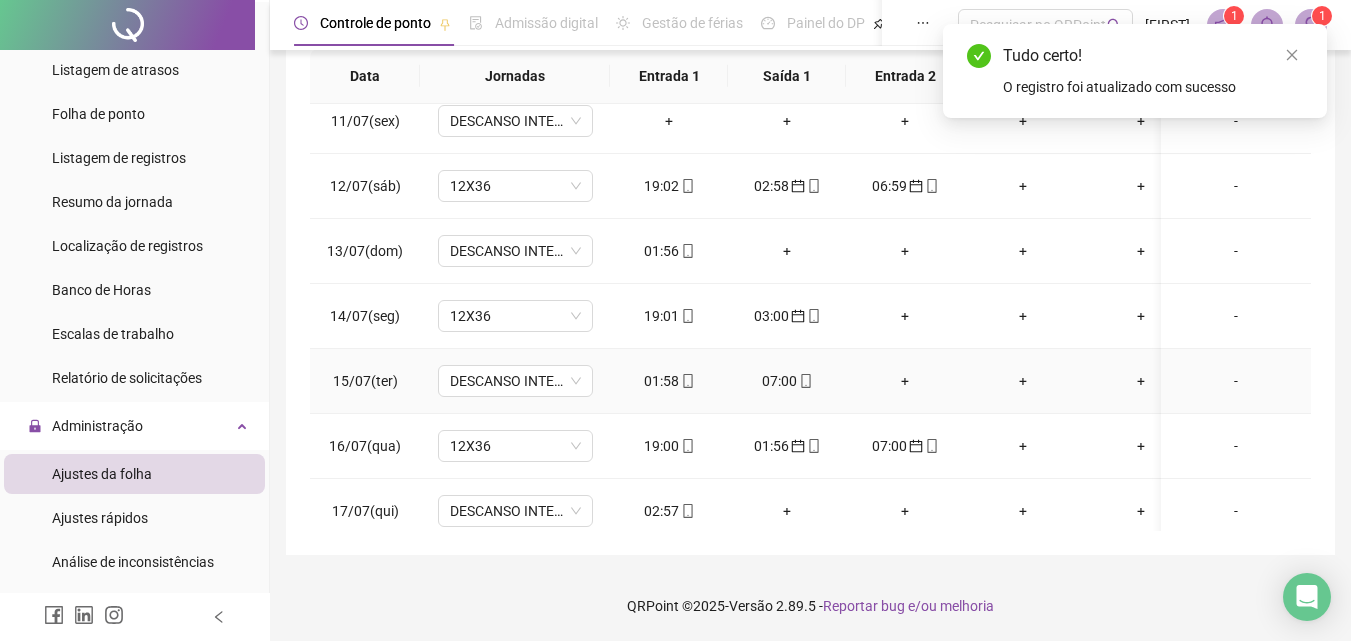 scroll, scrollTop: 700, scrollLeft: 0, axis: vertical 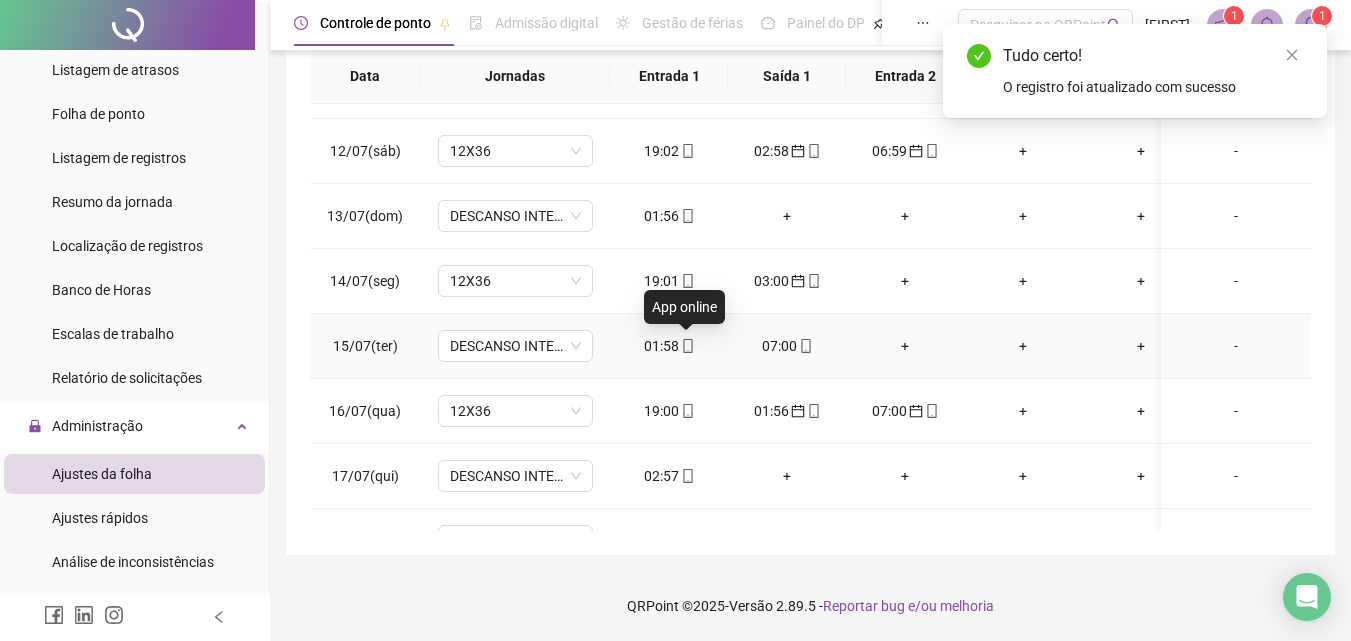 click 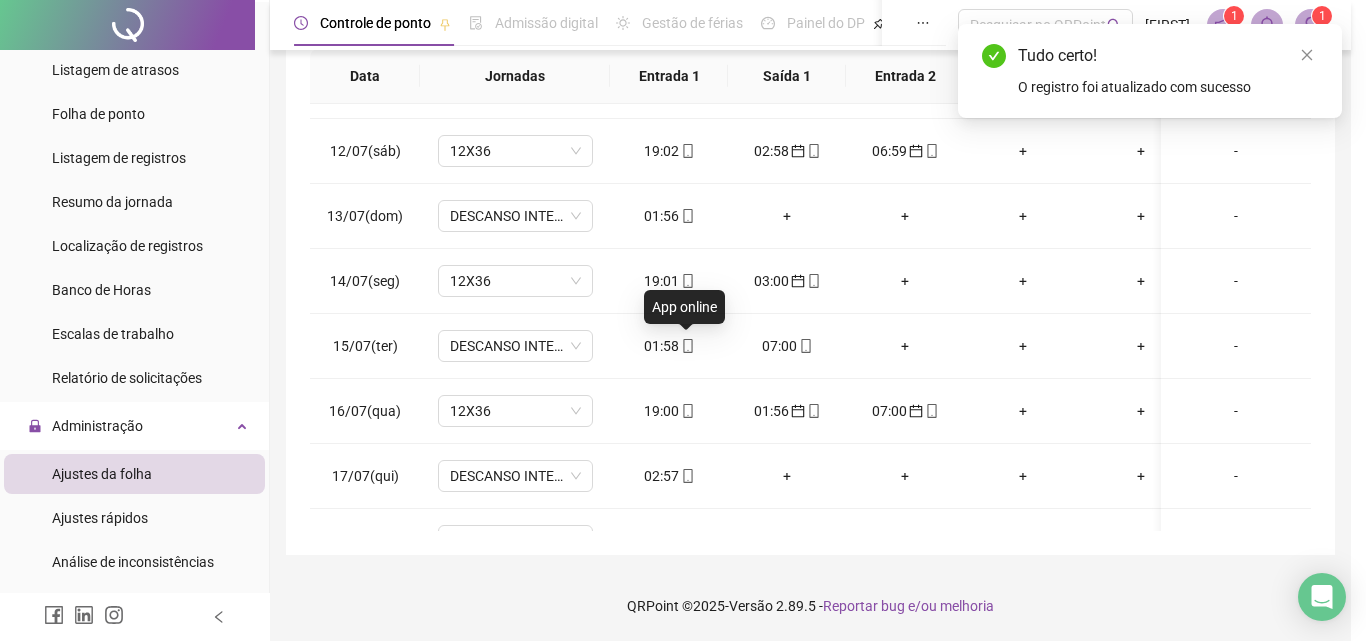 type on "**********" 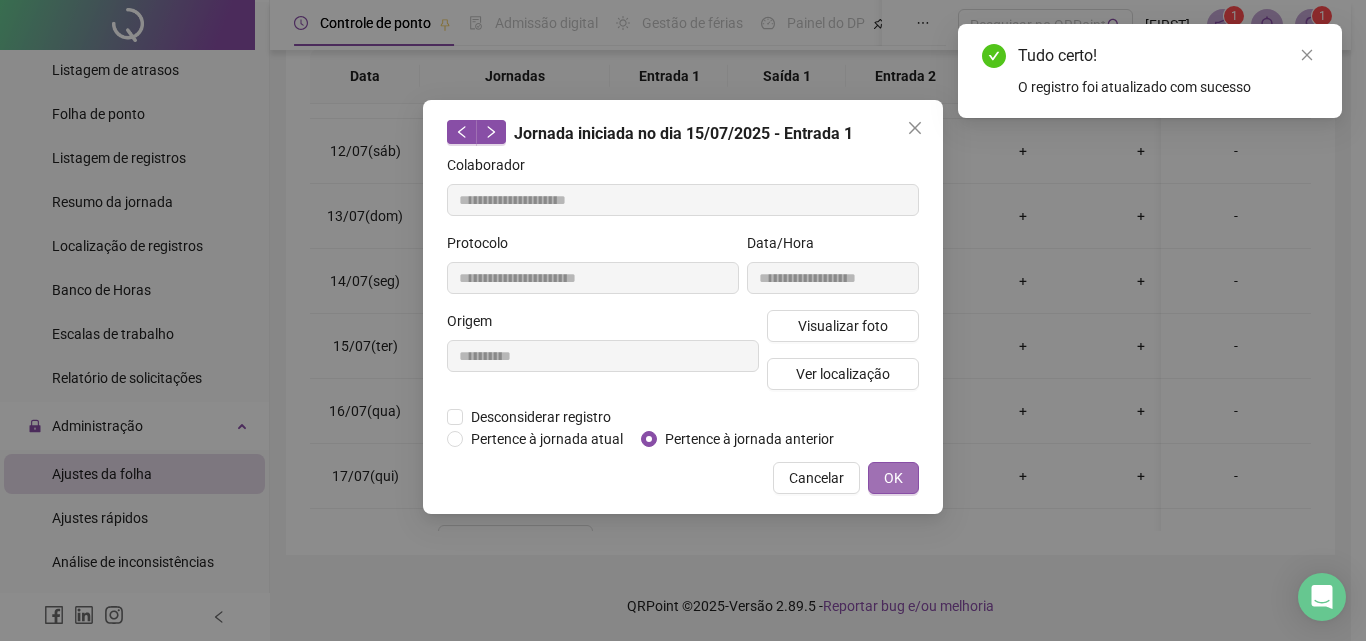 click on "OK" at bounding box center (893, 478) 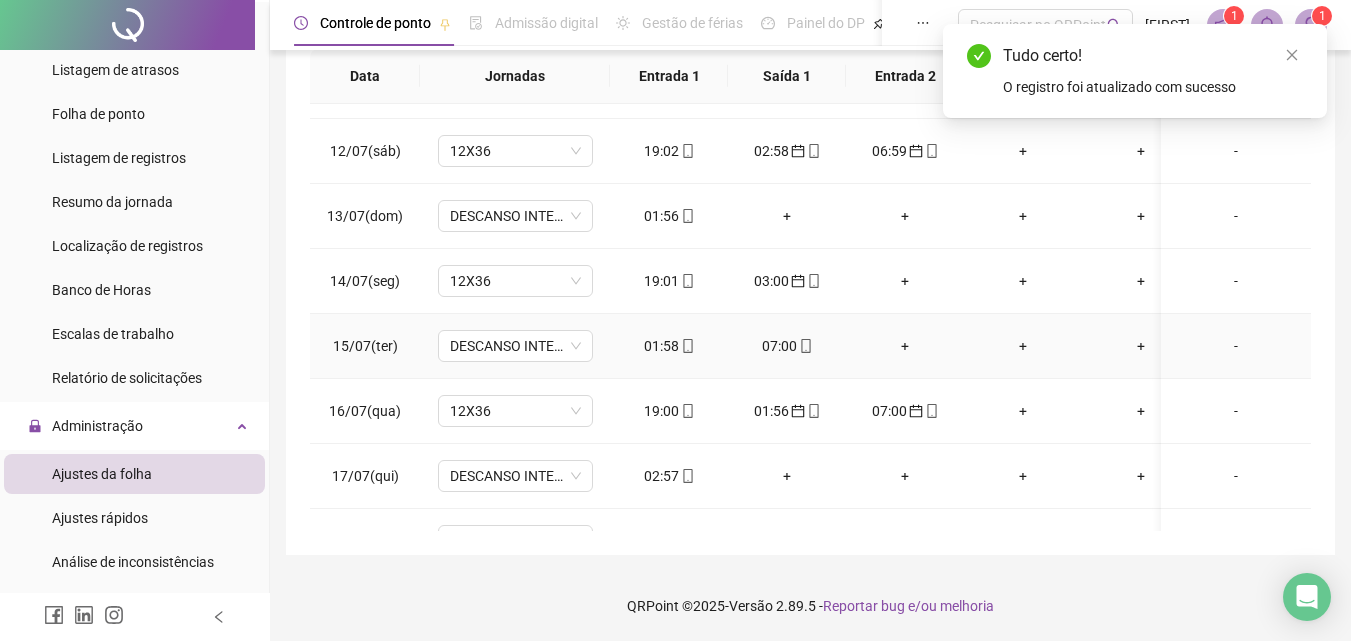 click 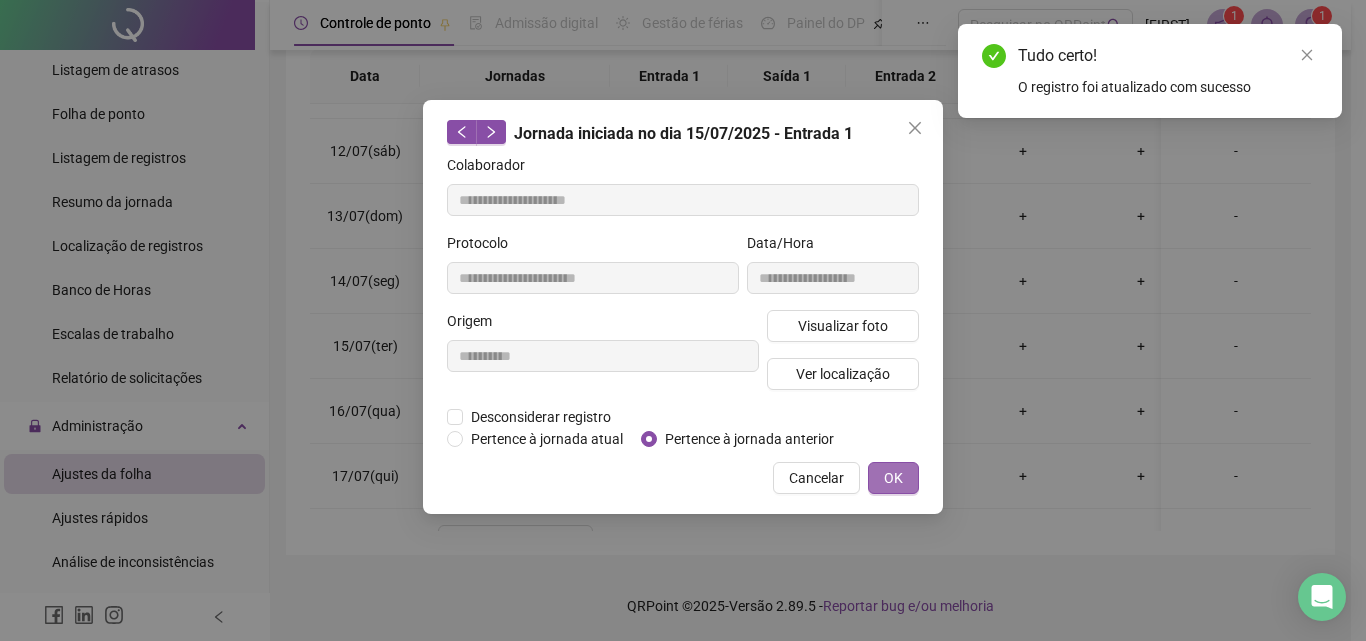 type on "**********" 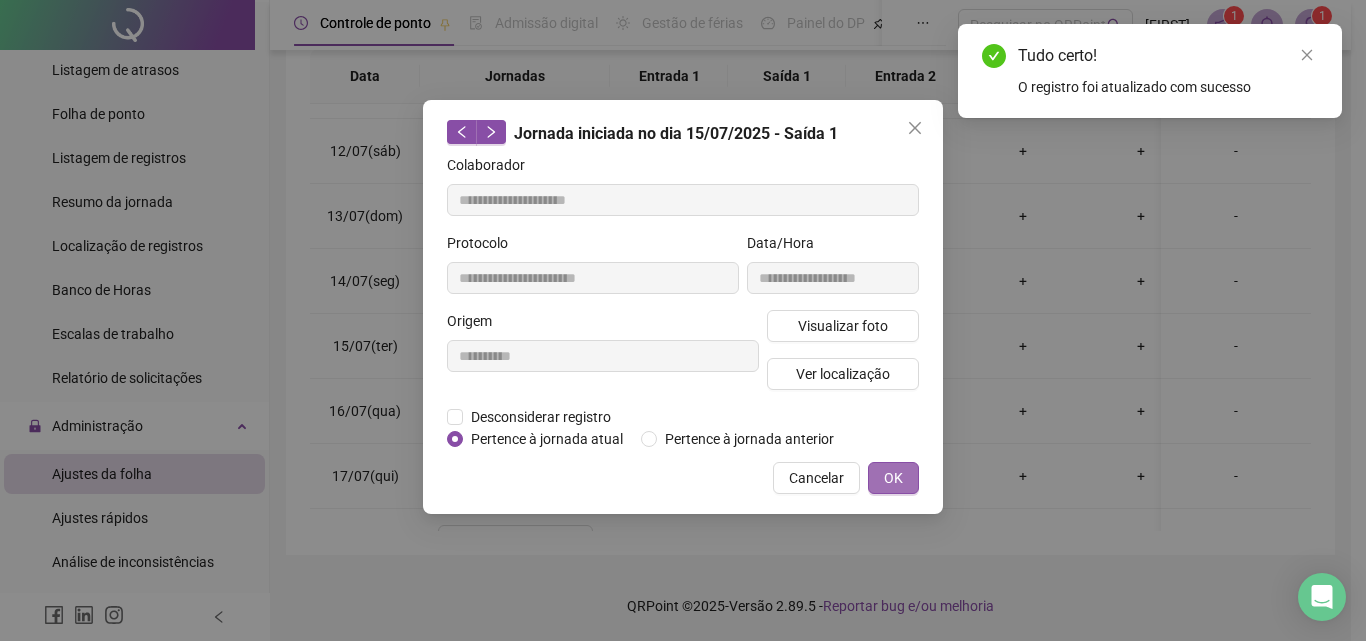 click on "OK" at bounding box center (893, 478) 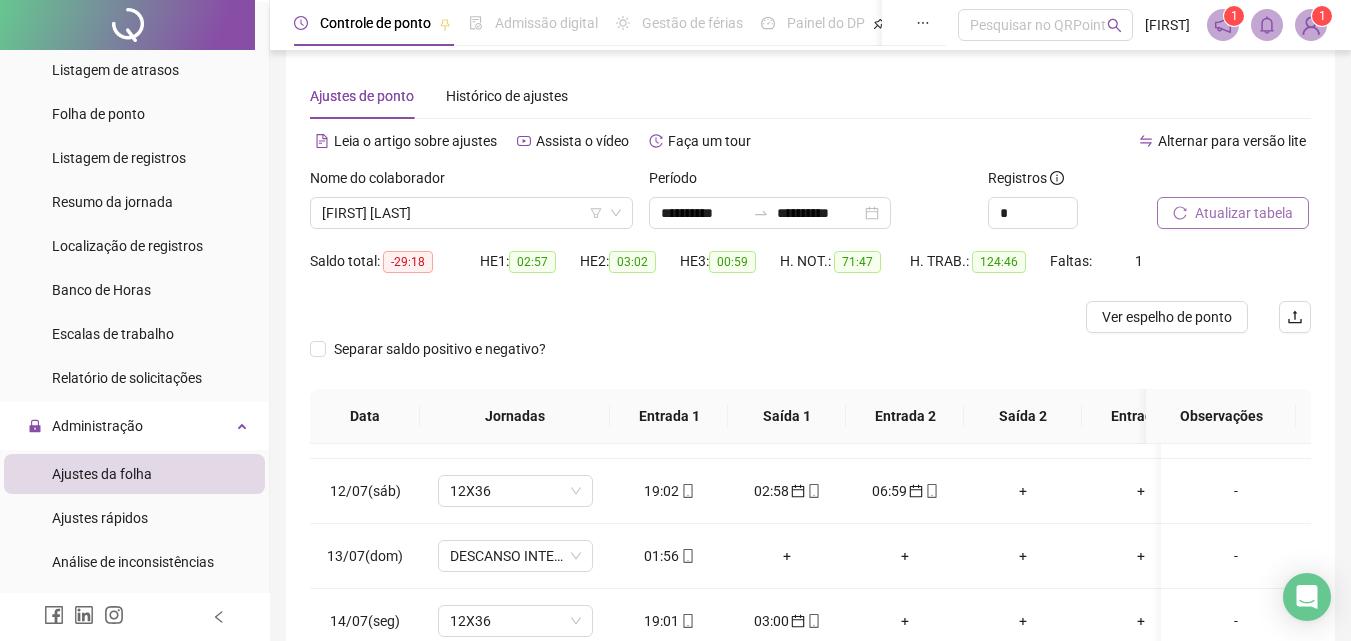 scroll, scrollTop: 10, scrollLeft: 0, axis: vertical 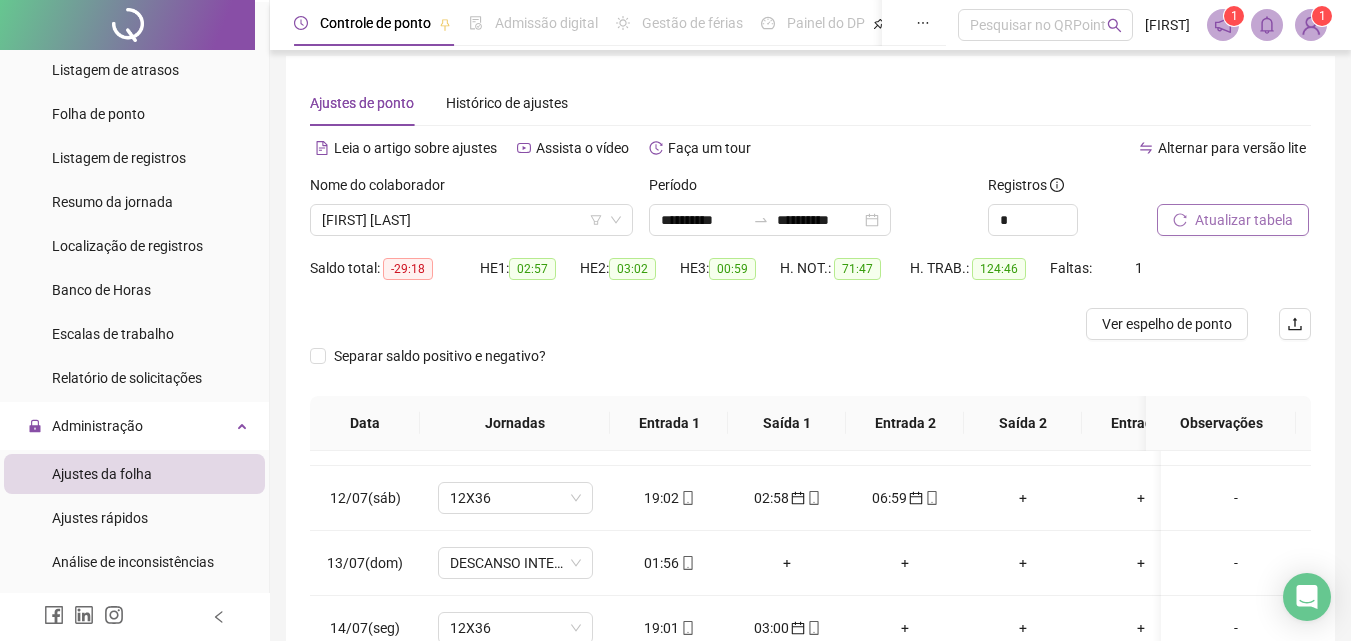 click on "Atualizar tabela" at bounding box center (1244, 220) 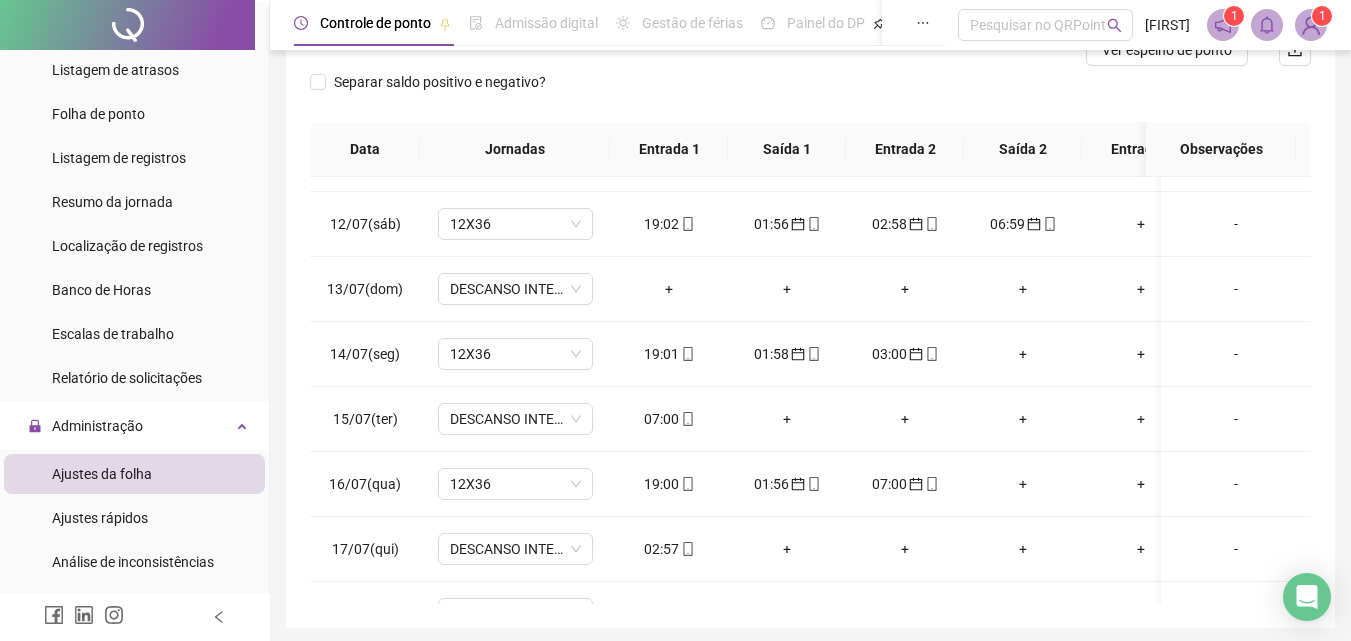 scroll, scrollTop: 310, scrollLeft: 0, axis: vertical 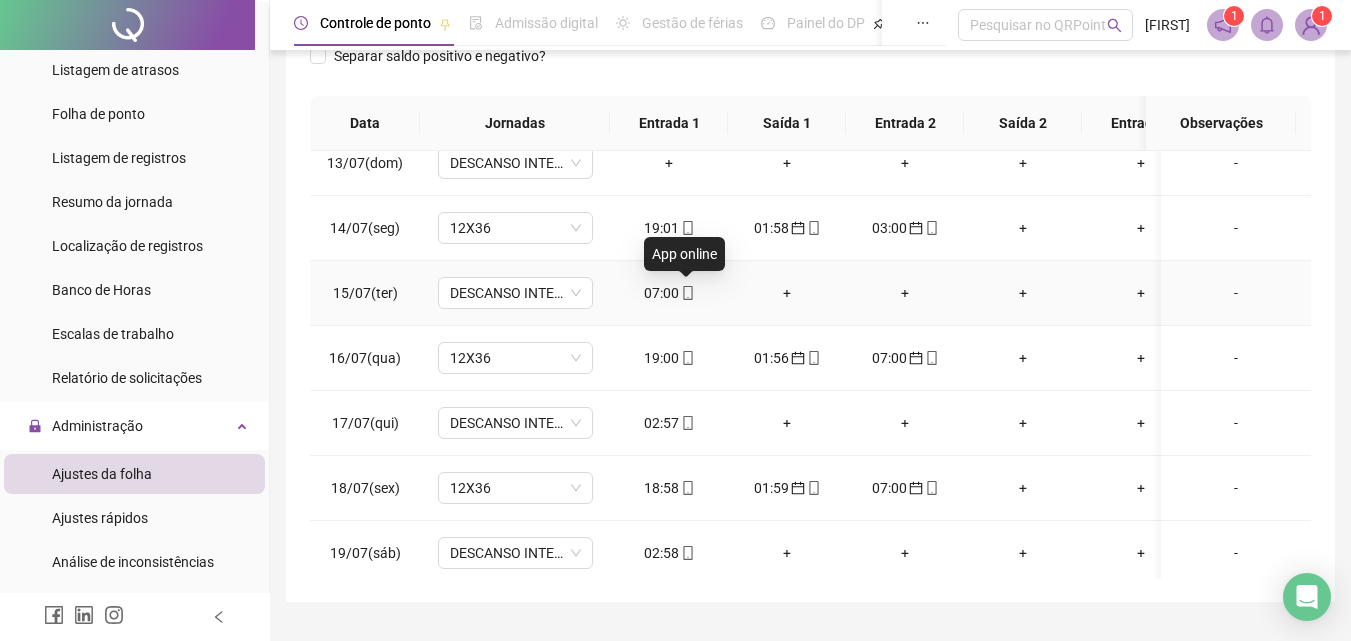 click 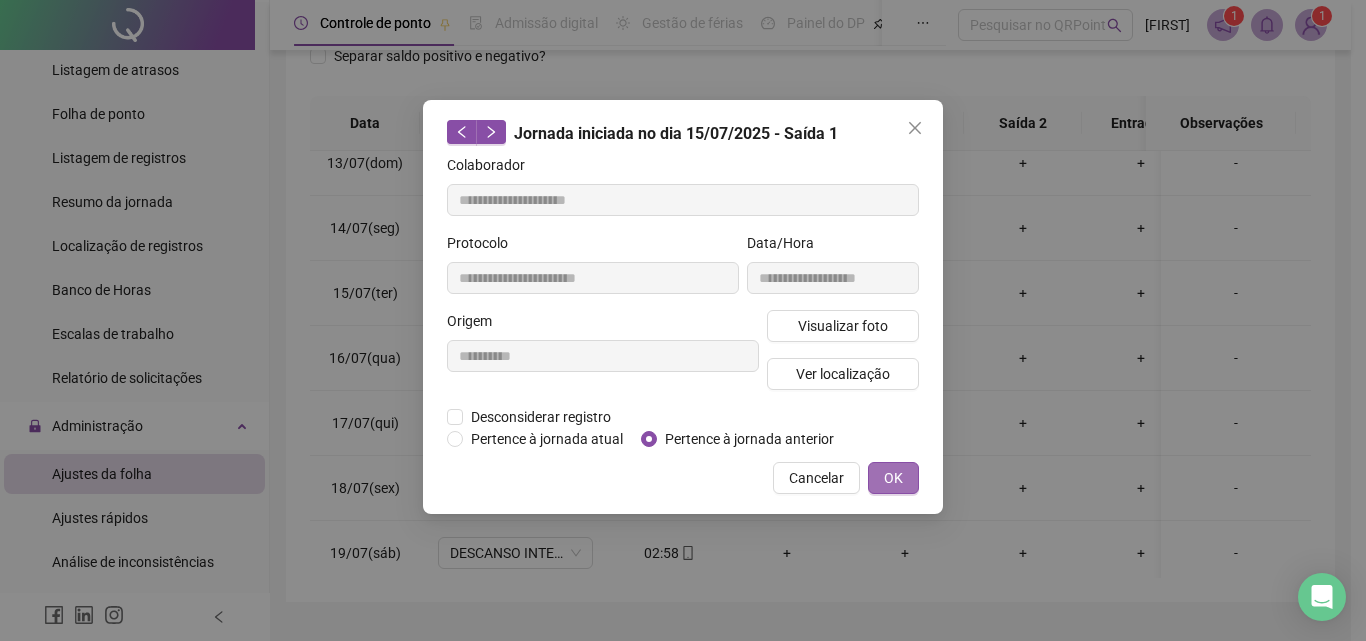 click on "OK" at bounding box center (893, 478) 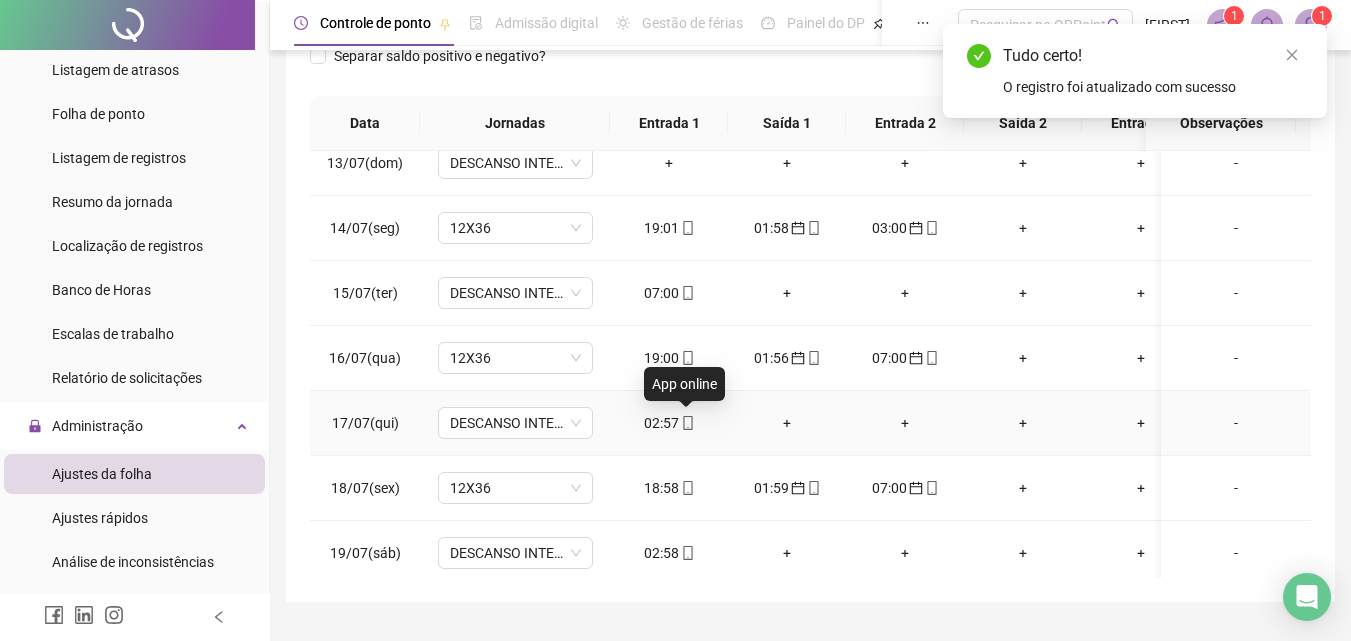 click 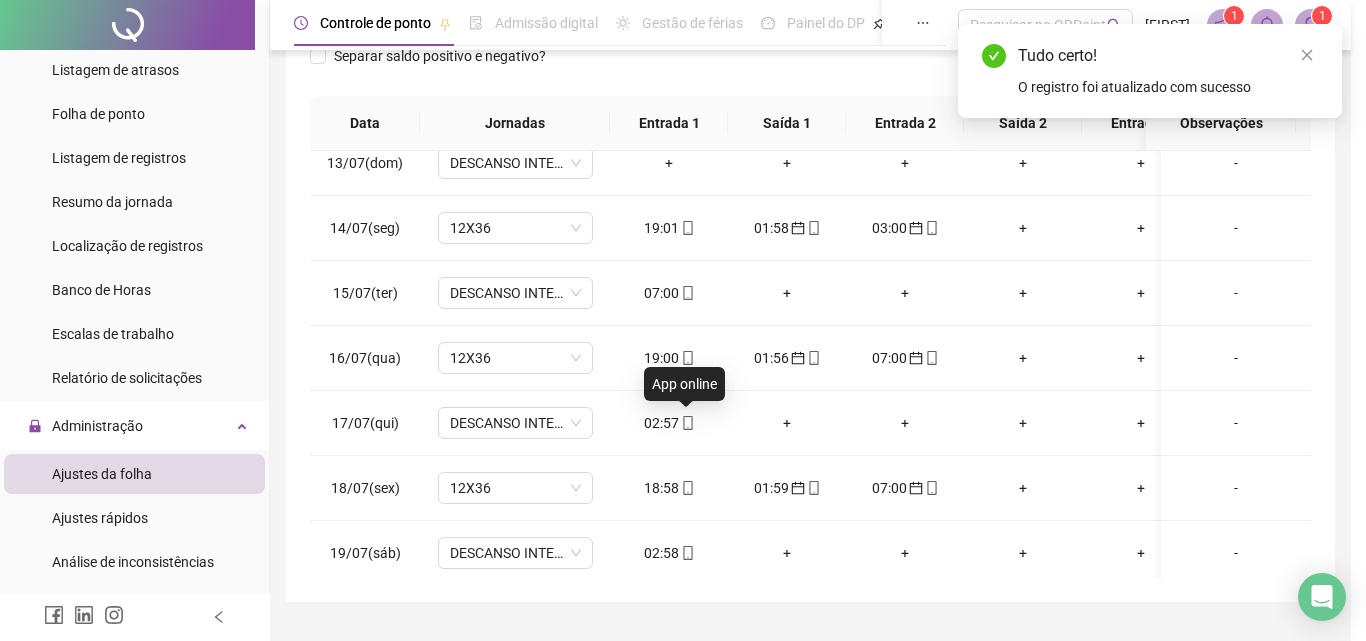 type on "**********" 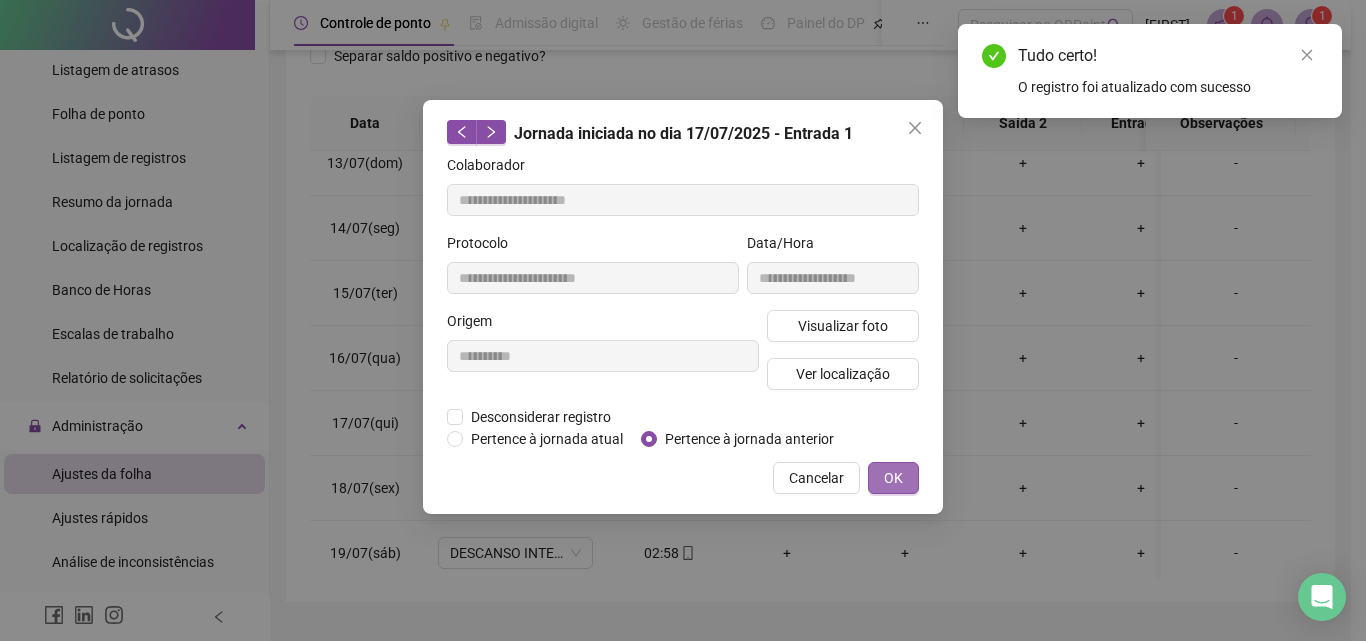 click on "OK" at bounding box center (893, 478) 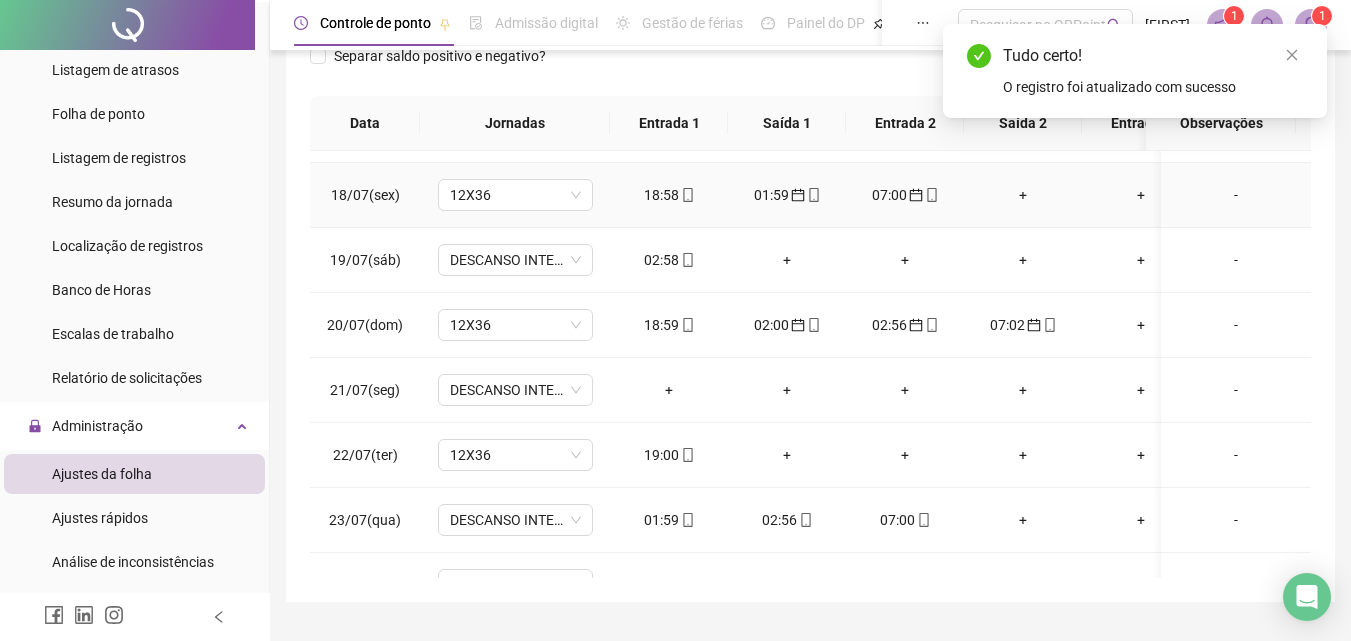 scroll, scrollTop: 1100, scrollLeft: 0, axis: vertical 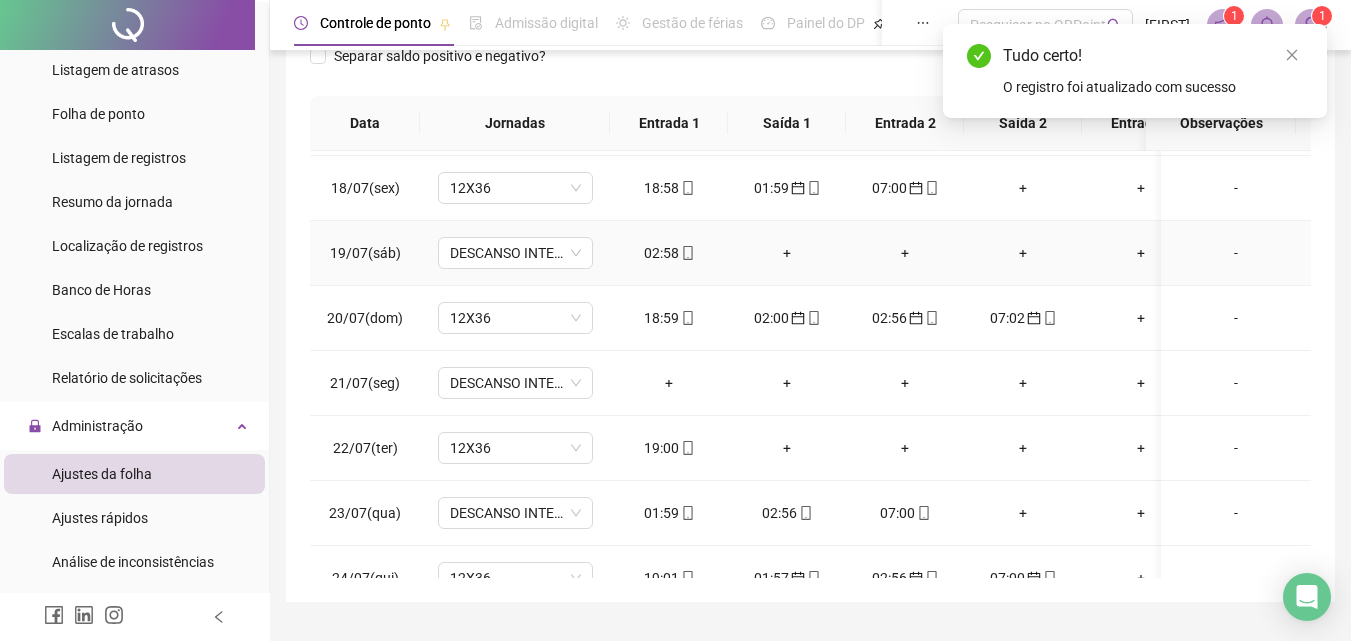 click 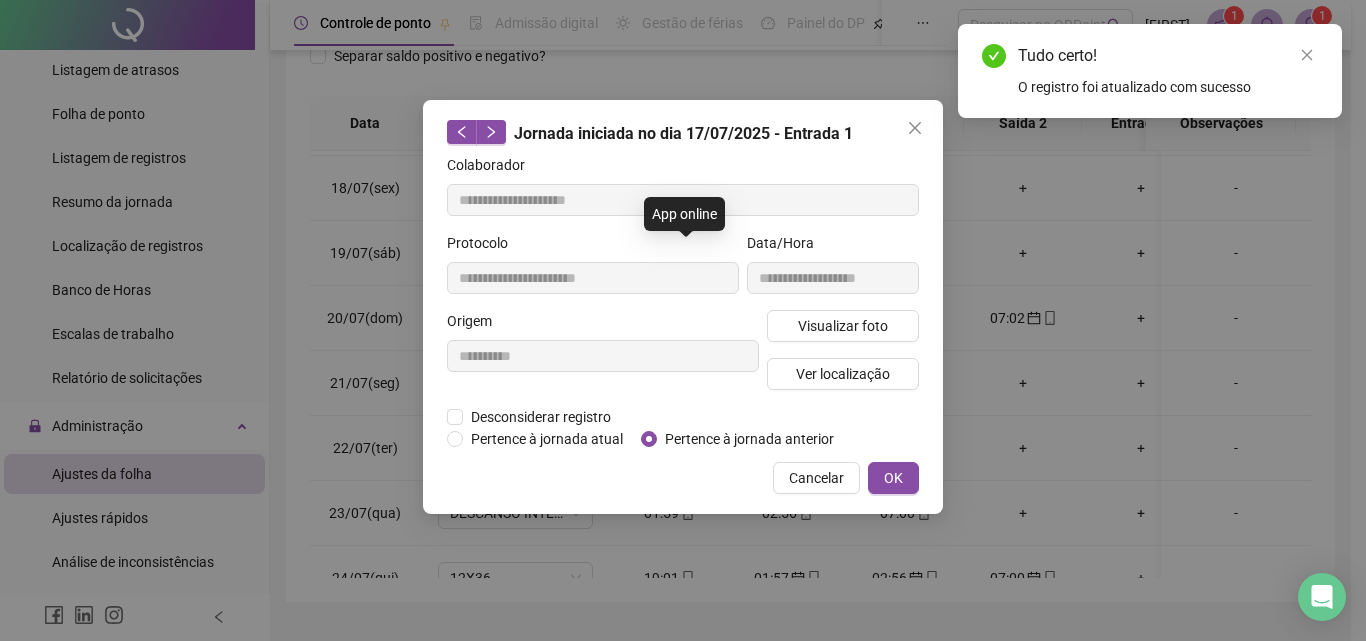 type on "**********" 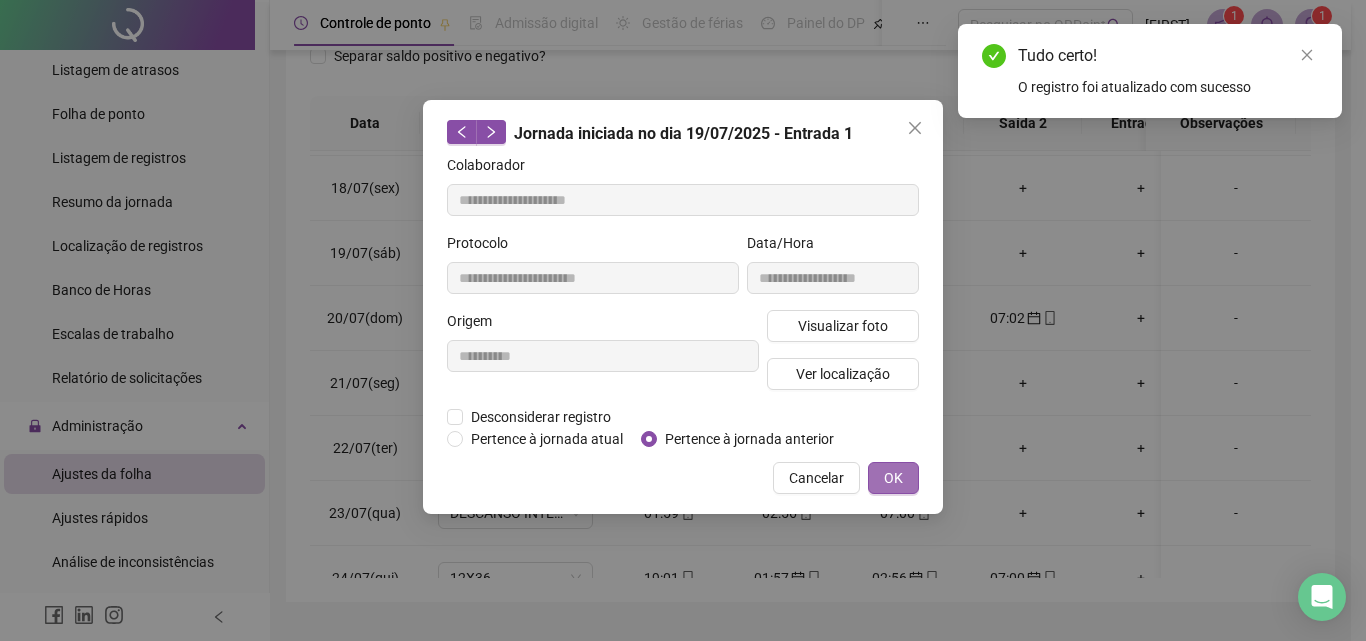 click on "OK" at bounding box center (893, 478) 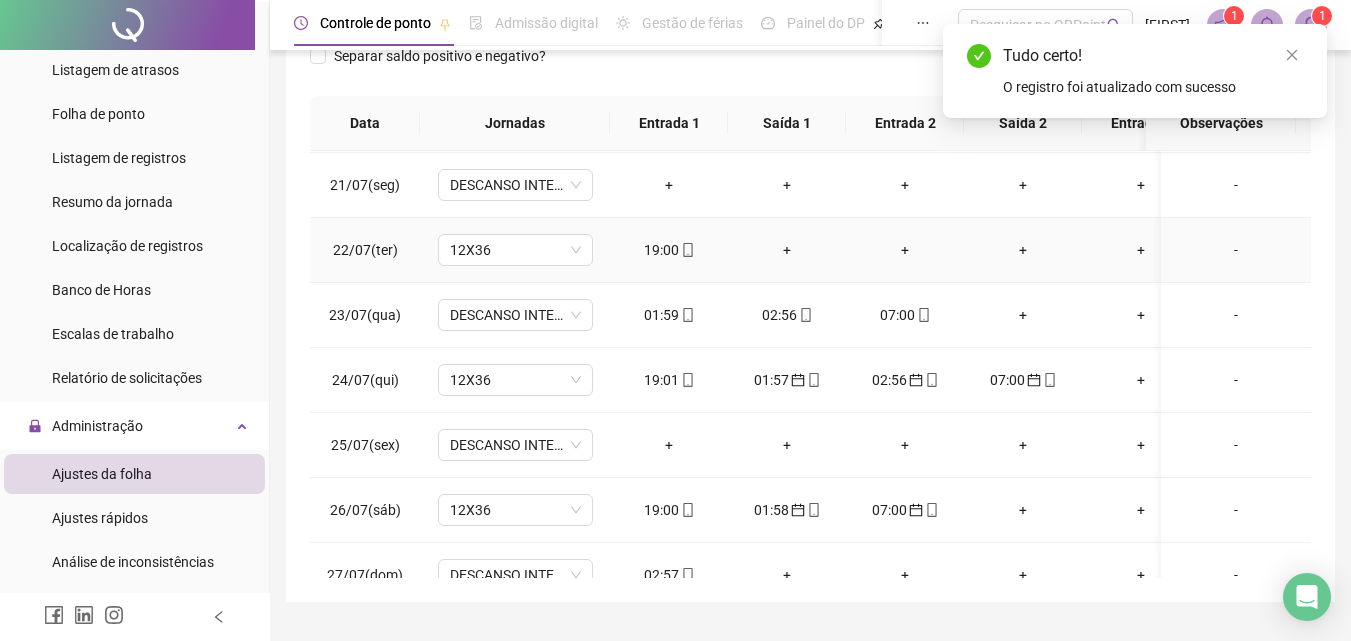 scroll, scrollTop: 1300, scrollLeft: 0, axis: vertical 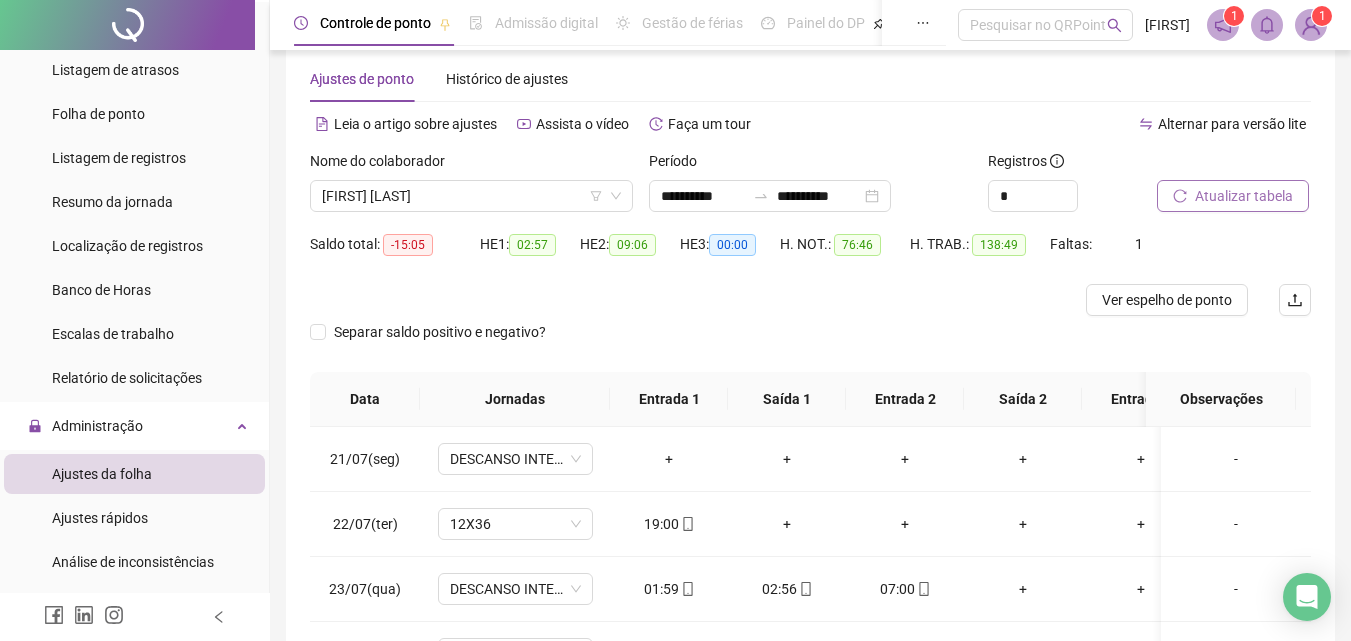click on "Atualizar tabela" at bounding box center [1244, 196] 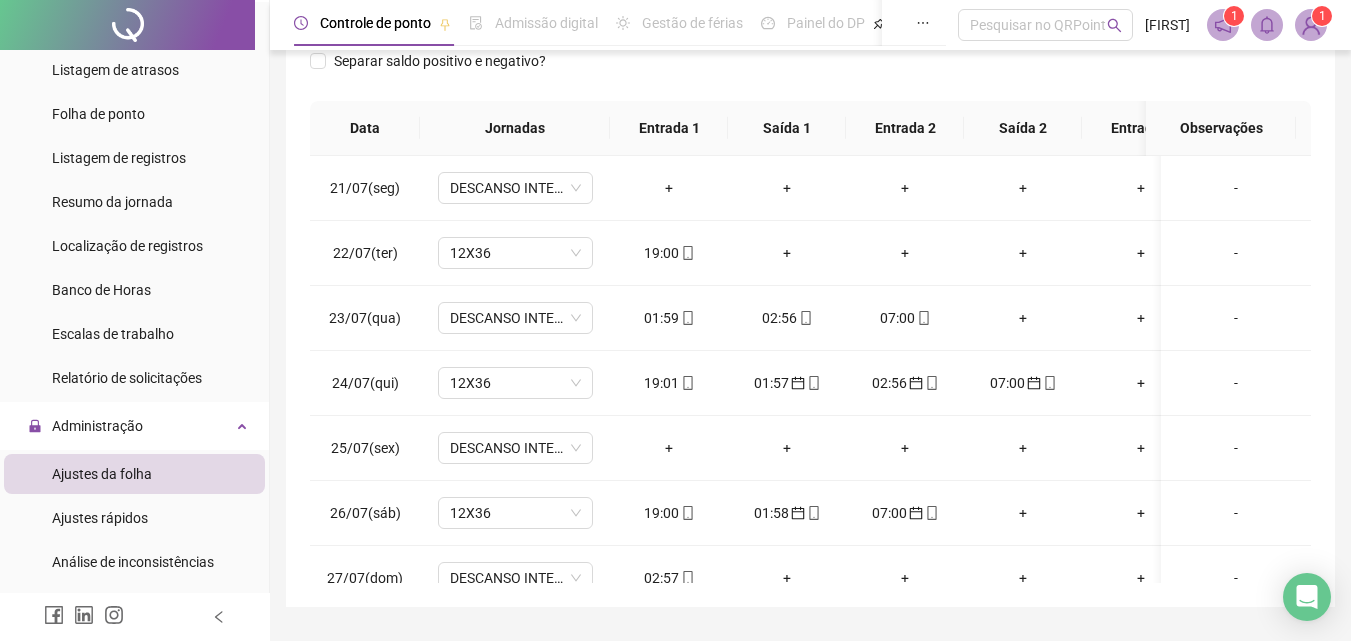 scroll, scrollTop: 357, scrollLeft: 0, axis: vertical 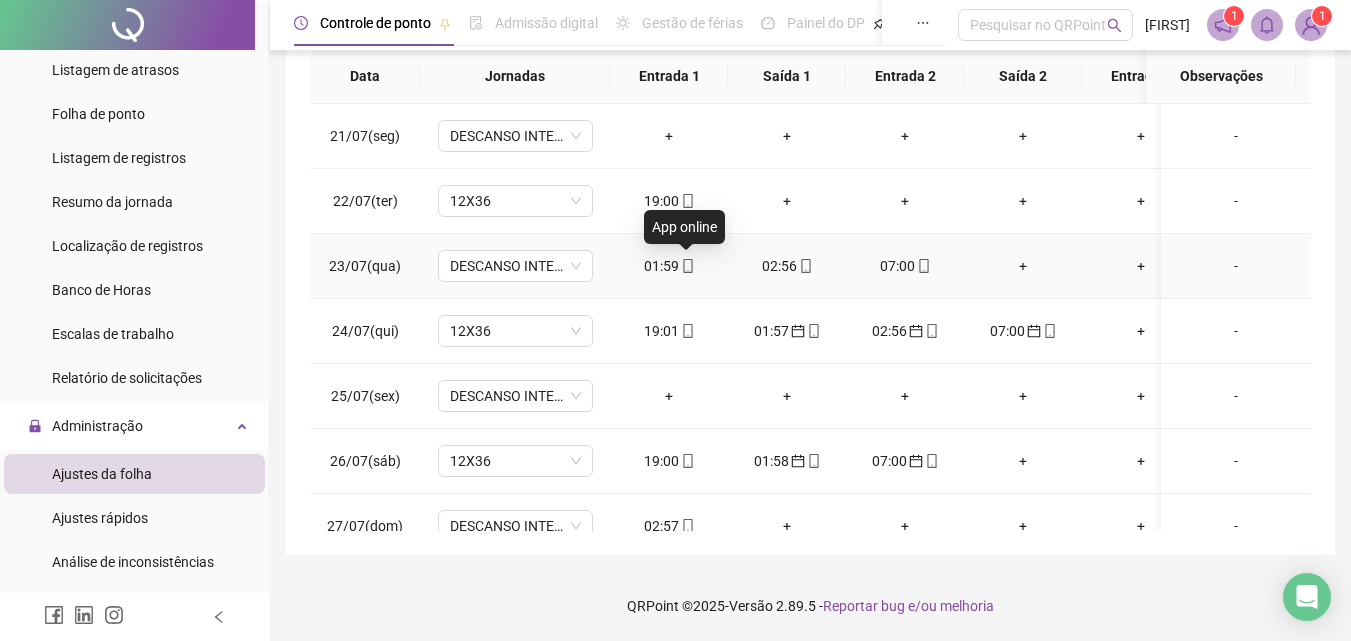 click 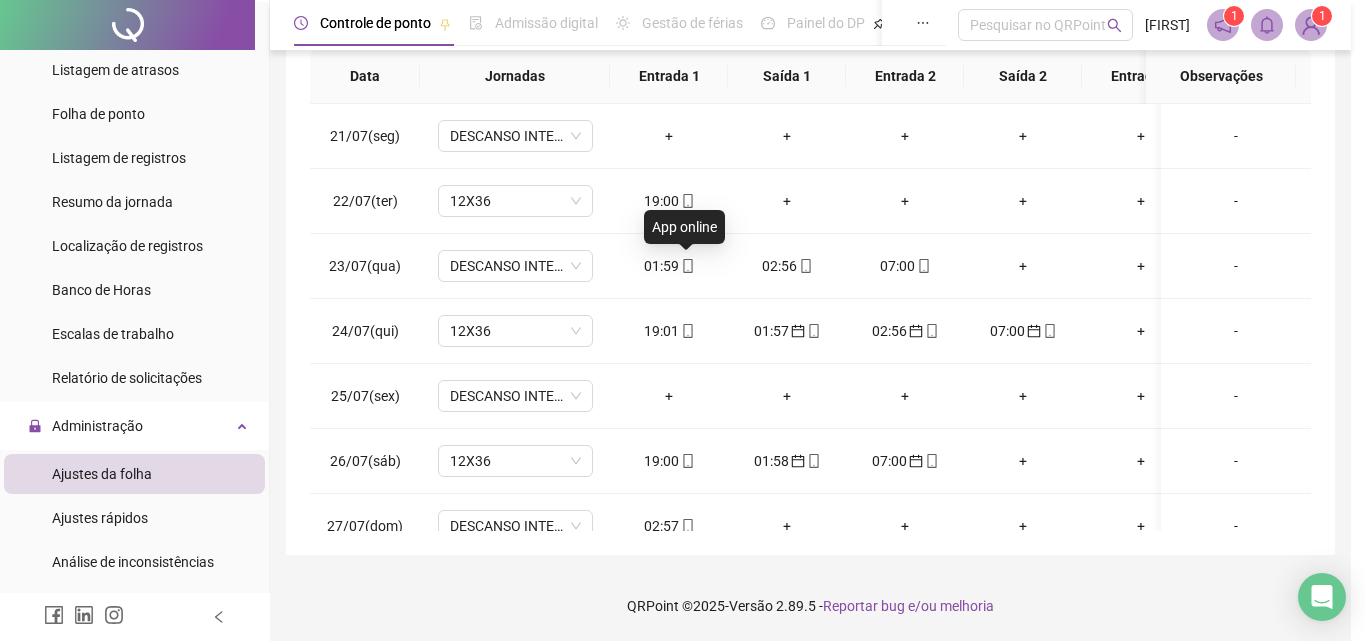 type on "**********" 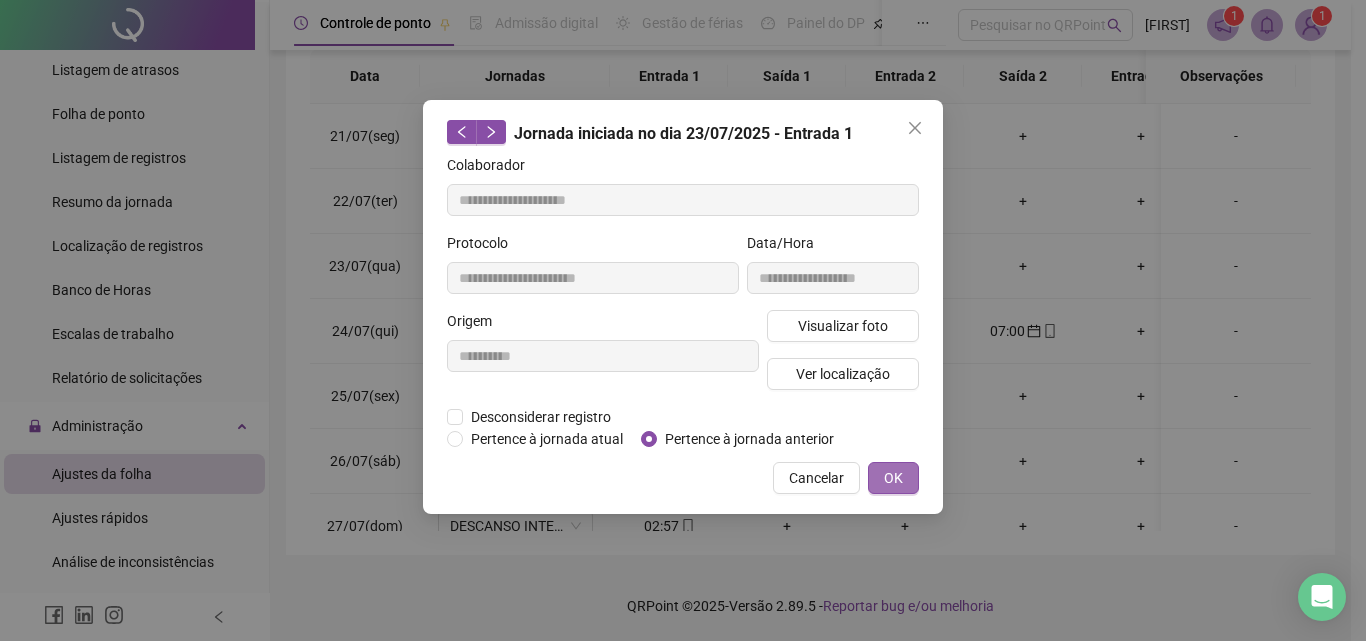 click on "OK" at bounding box center (893, 478) 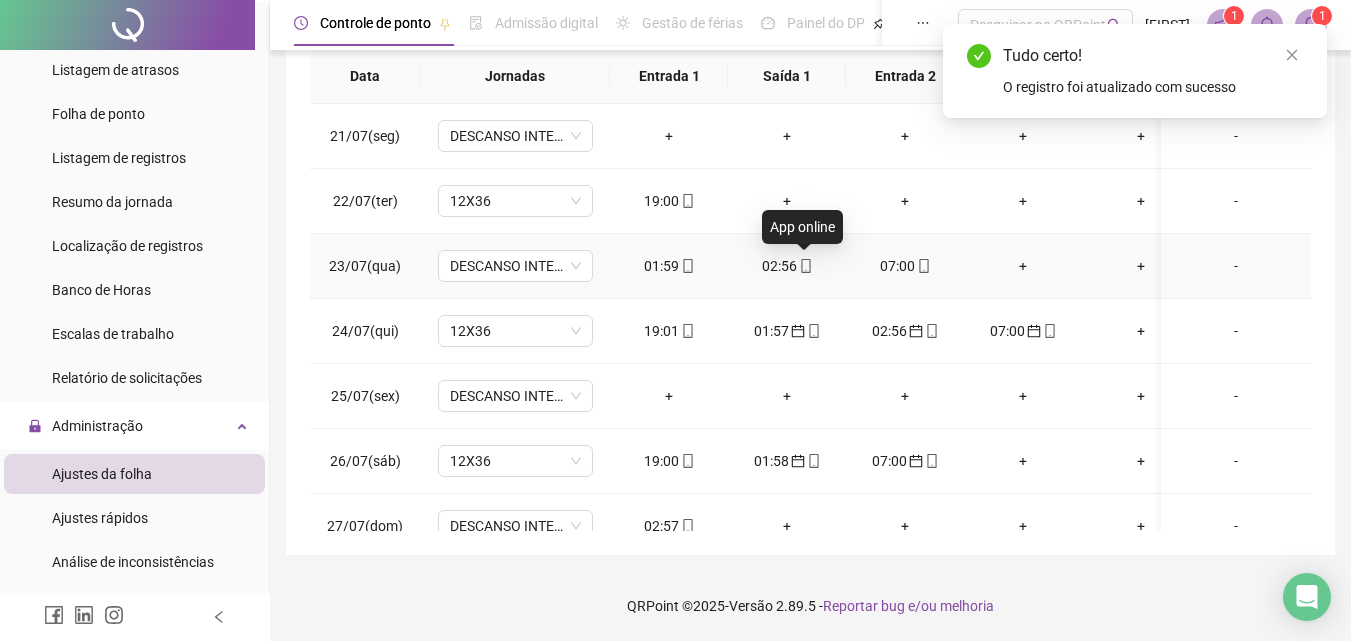 click 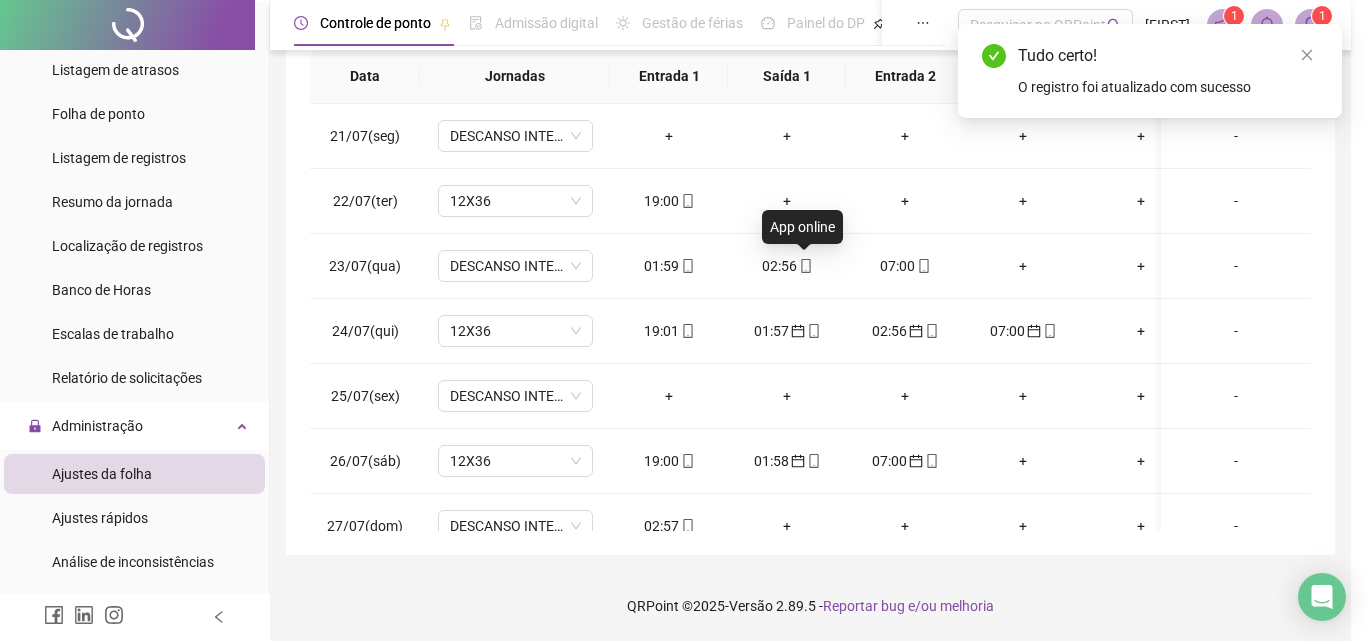 type on "**********" 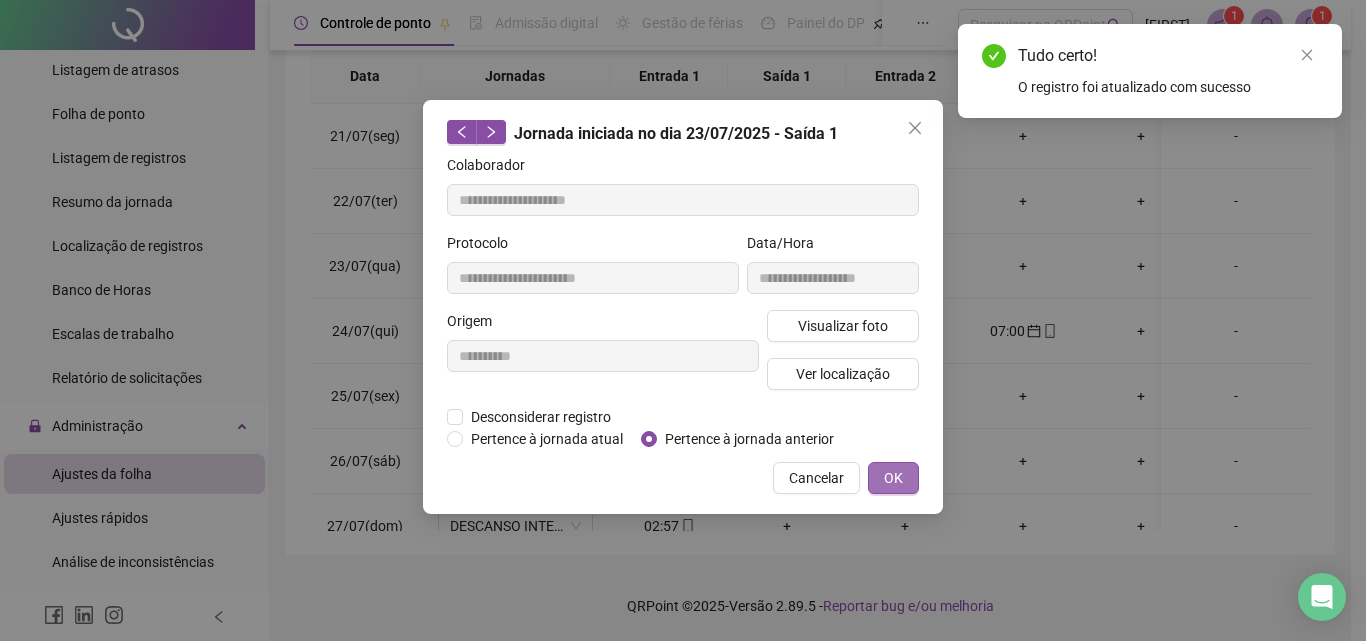 click on "OK" at bounding box center (893, 478) 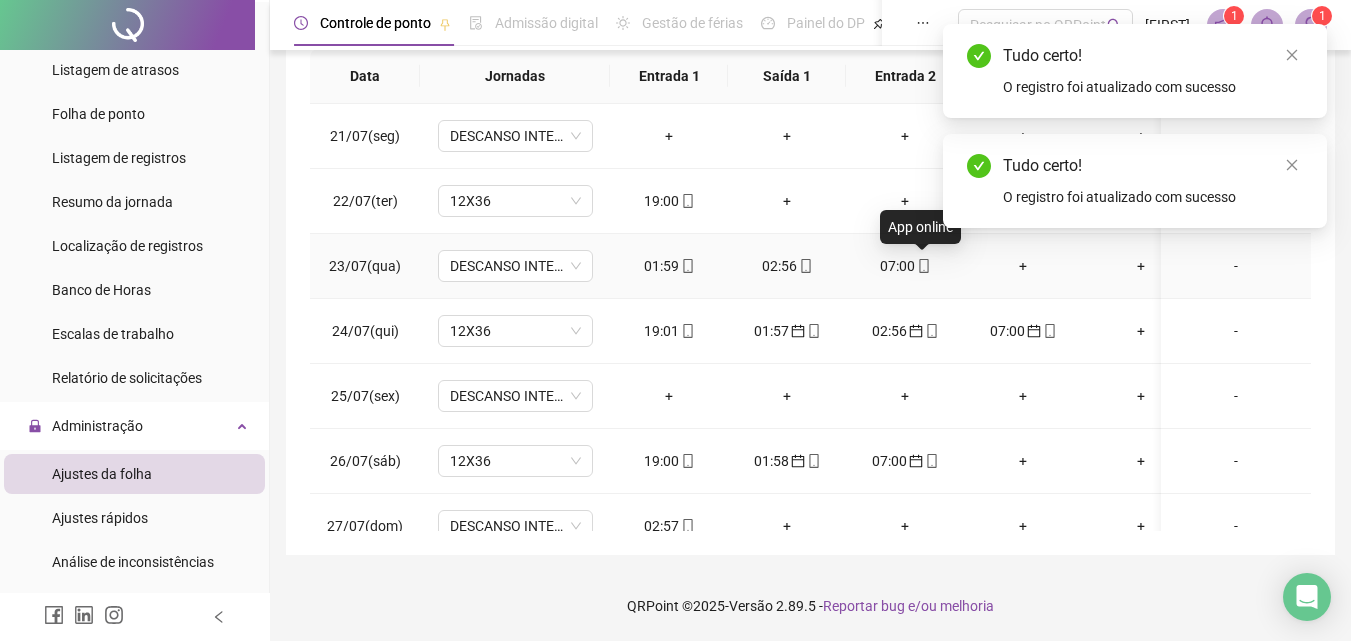 click 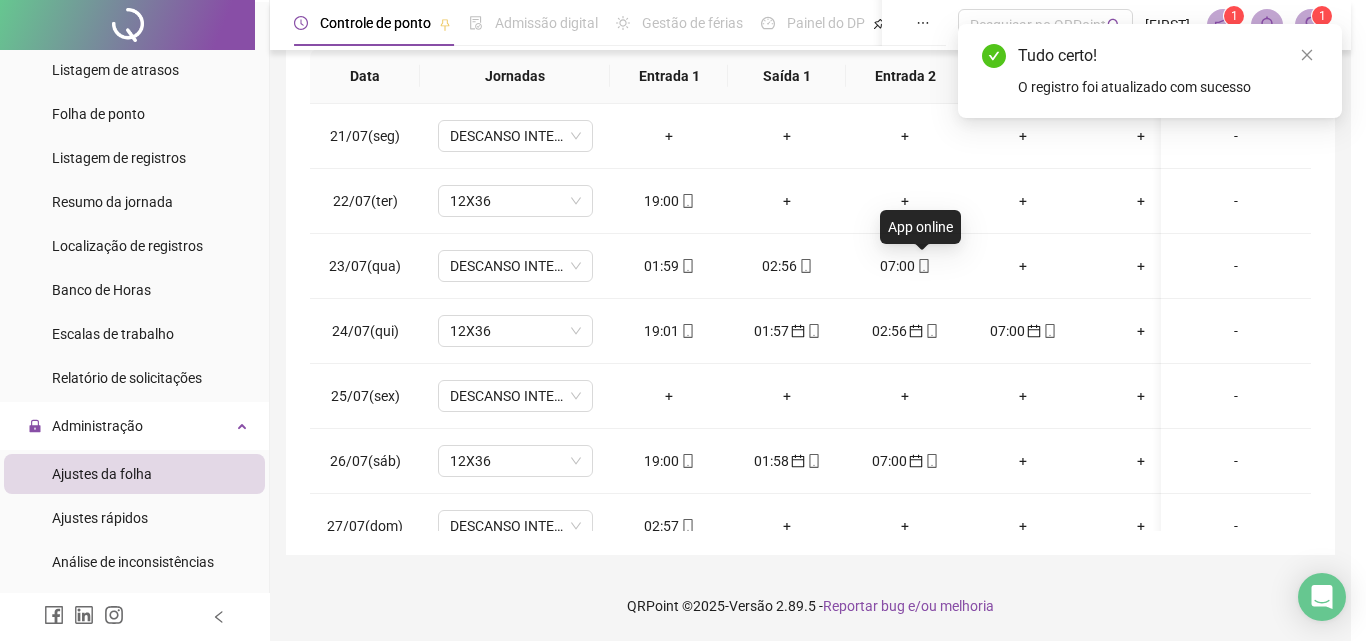 type on "**********" 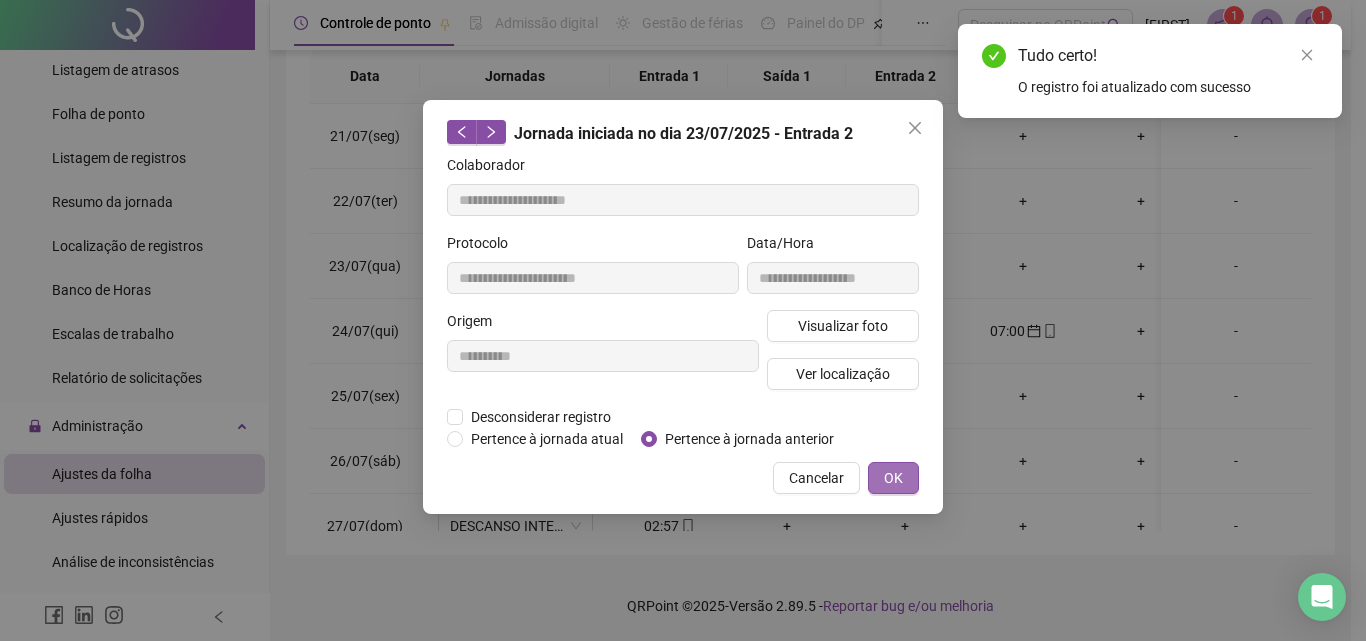click on "OK" at bounding box center (893, 478) 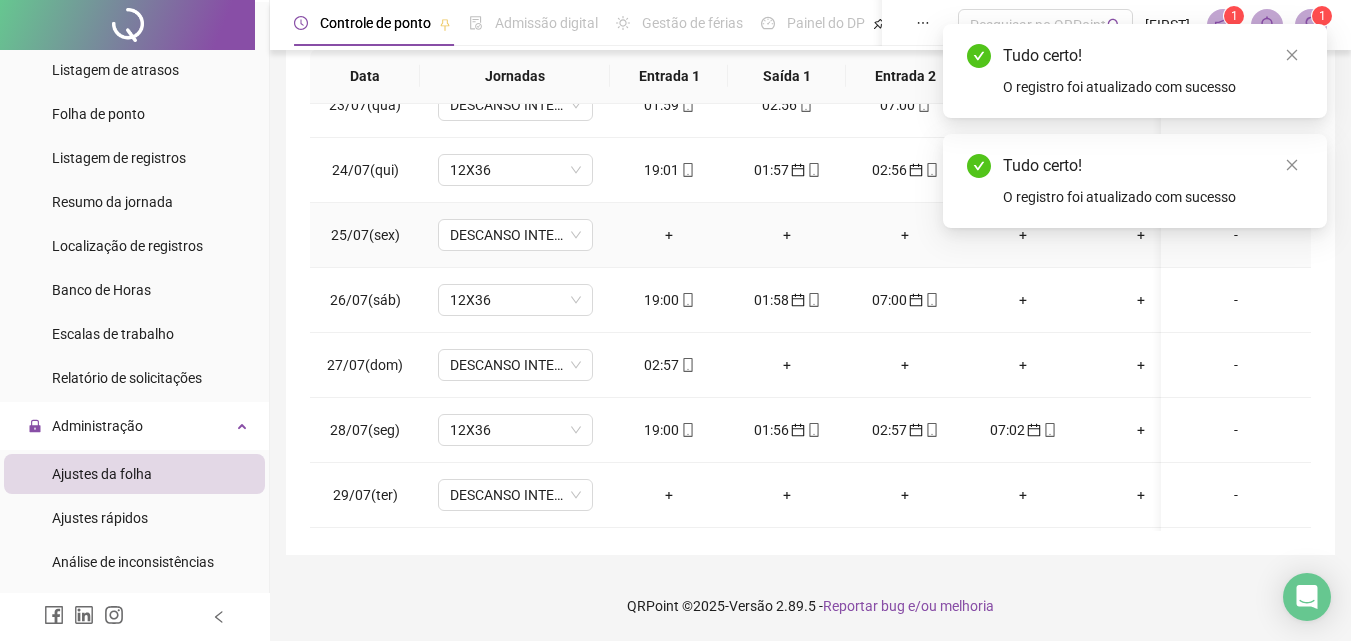 scroll, scrollTop: 1500, scrollLeft: 0, axis: vertical 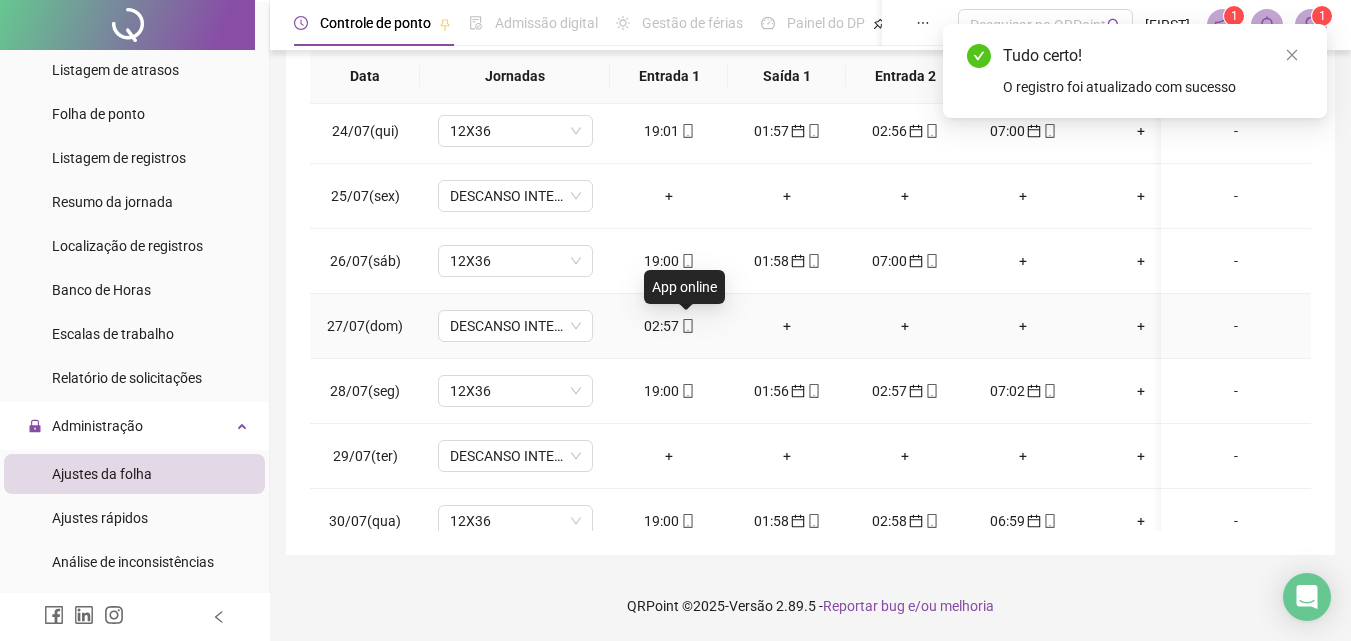 click 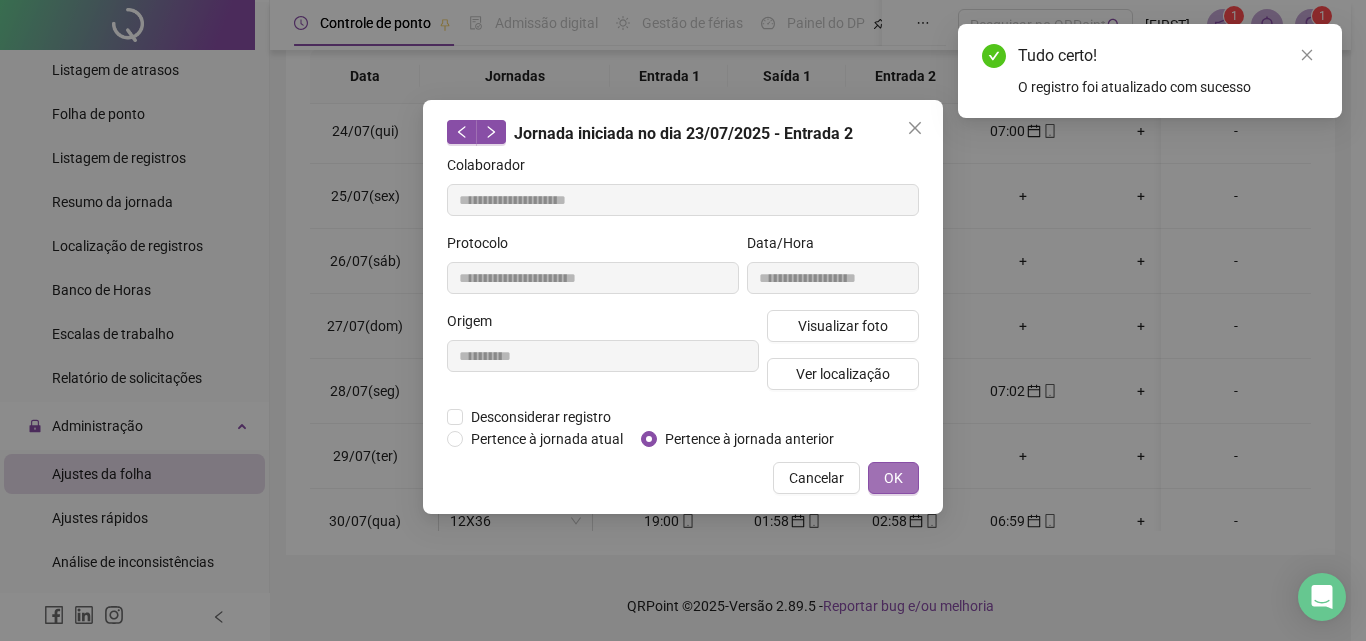 type on "**********" 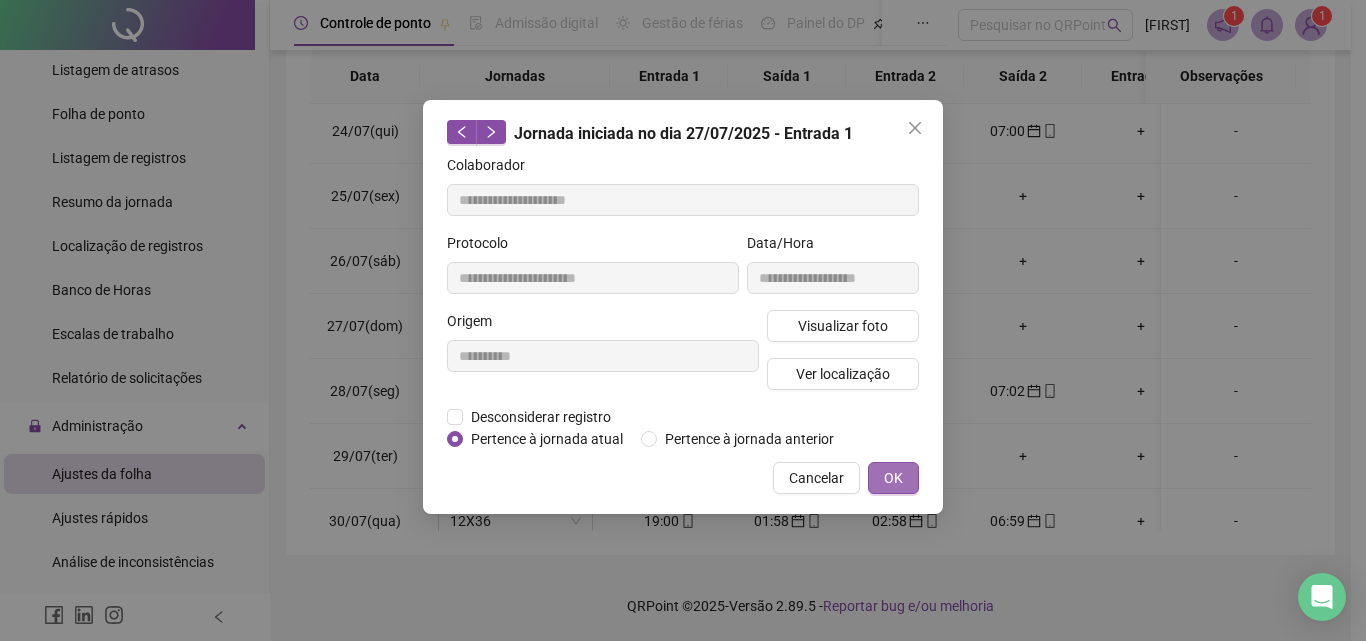 click on "OK" at bounding box center (893, 478) 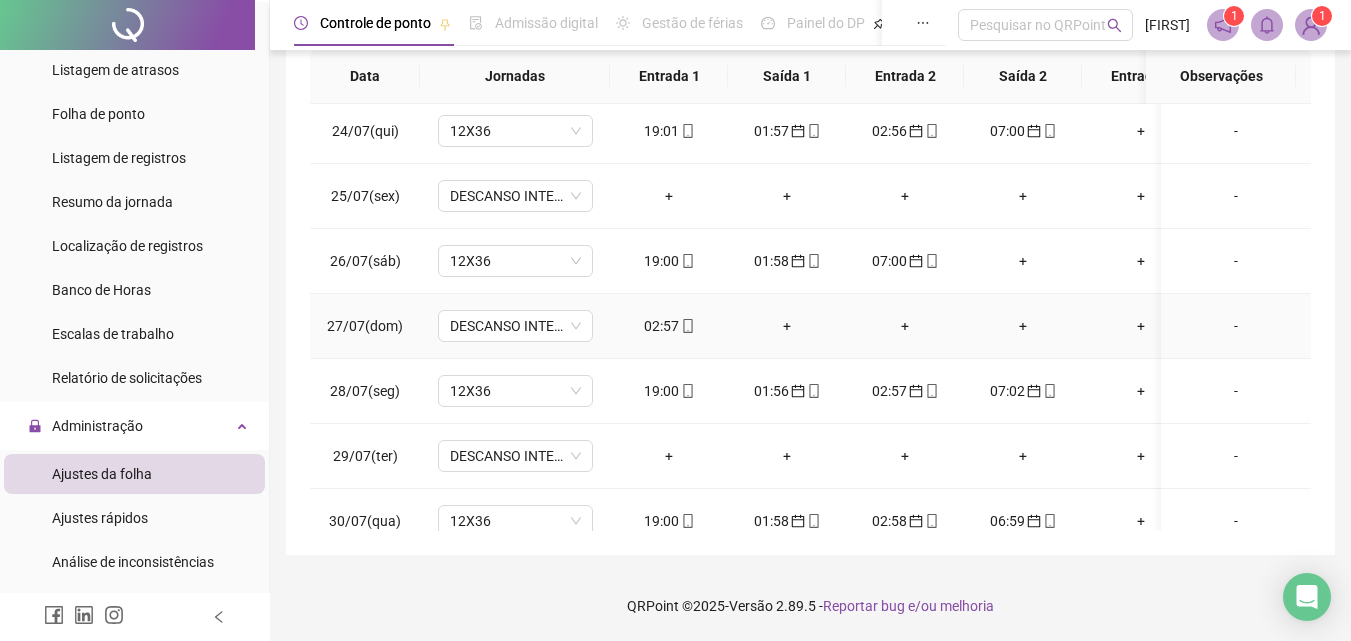 click on "02:57" at bounding box center (669, 326) 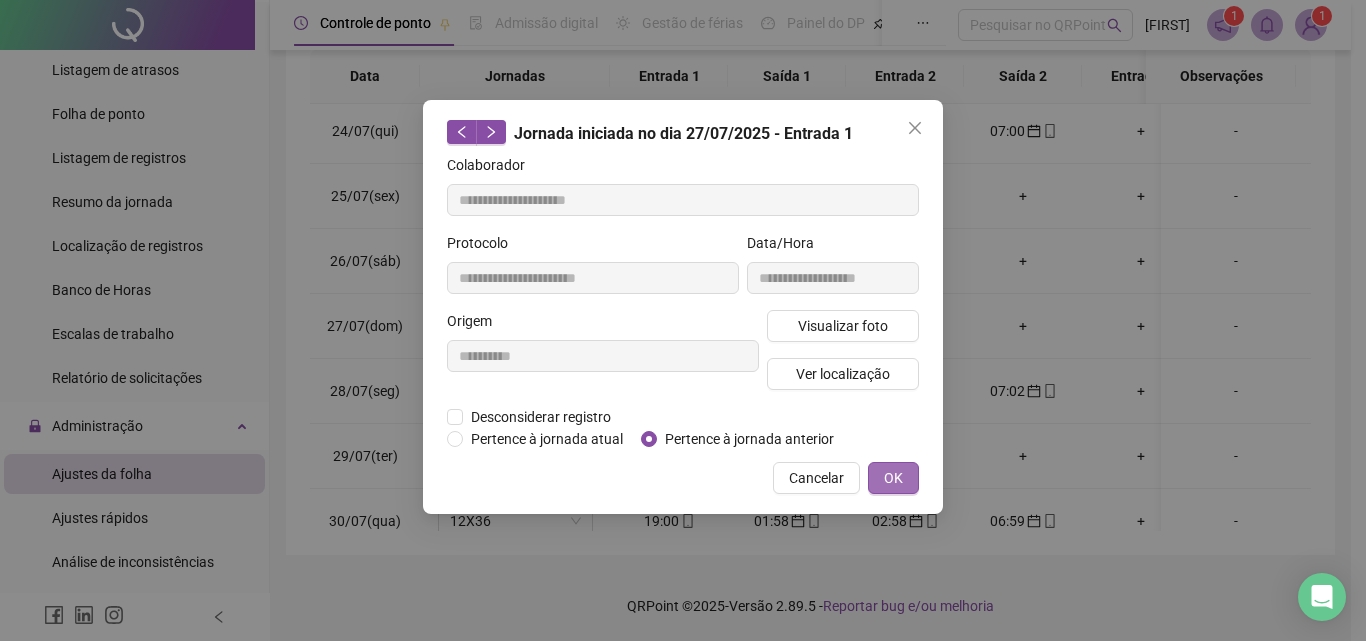 click on "OK" at bounding box center [893, 478] 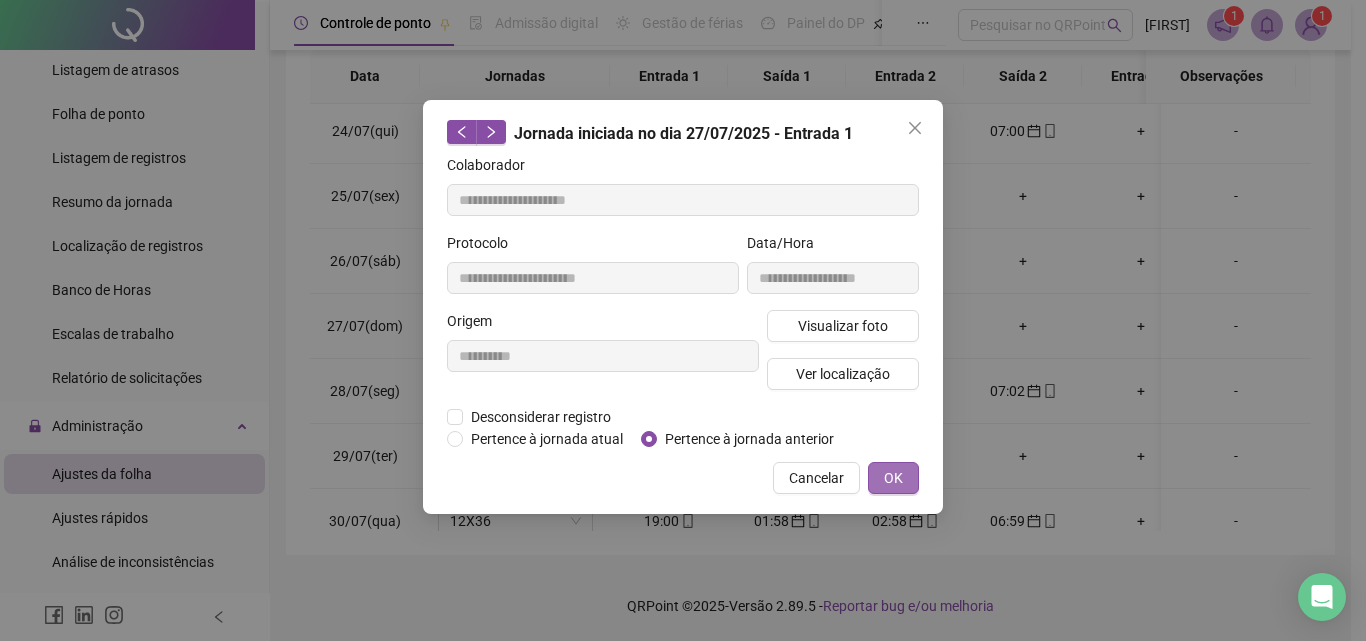 click on "OK" at bounding box center (893, 478) 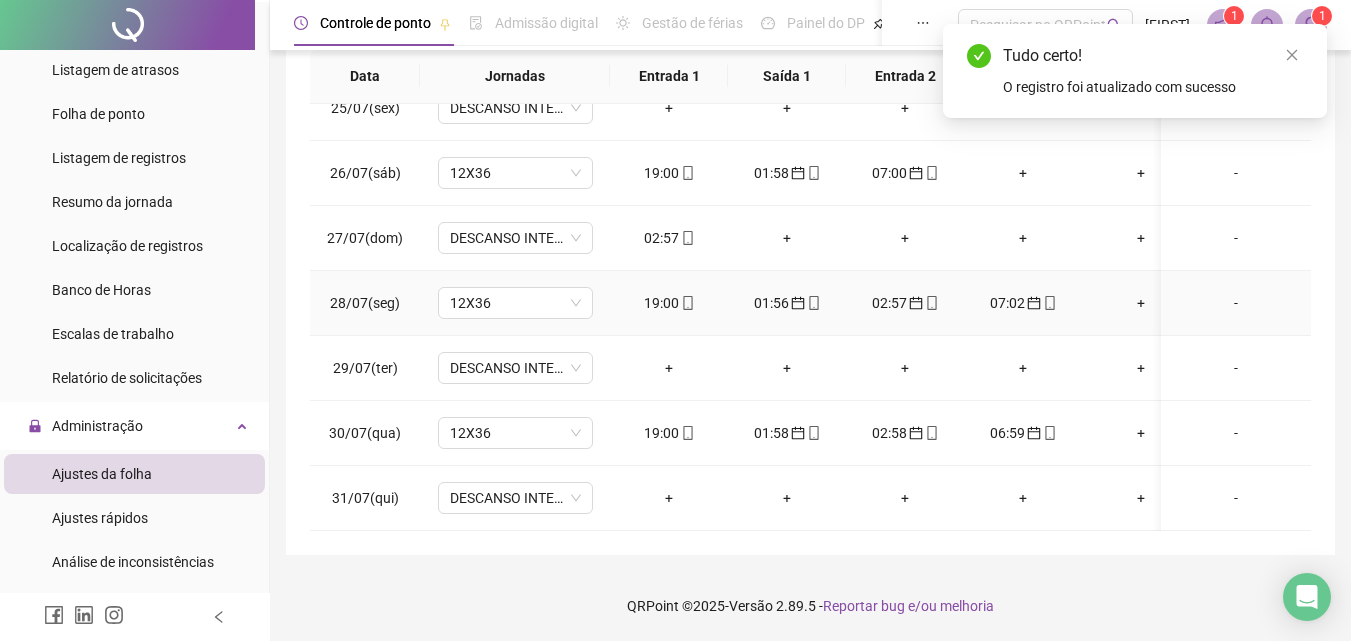 scroll, scrollTop: 1603, scrollLeft: 0, axis: vertical 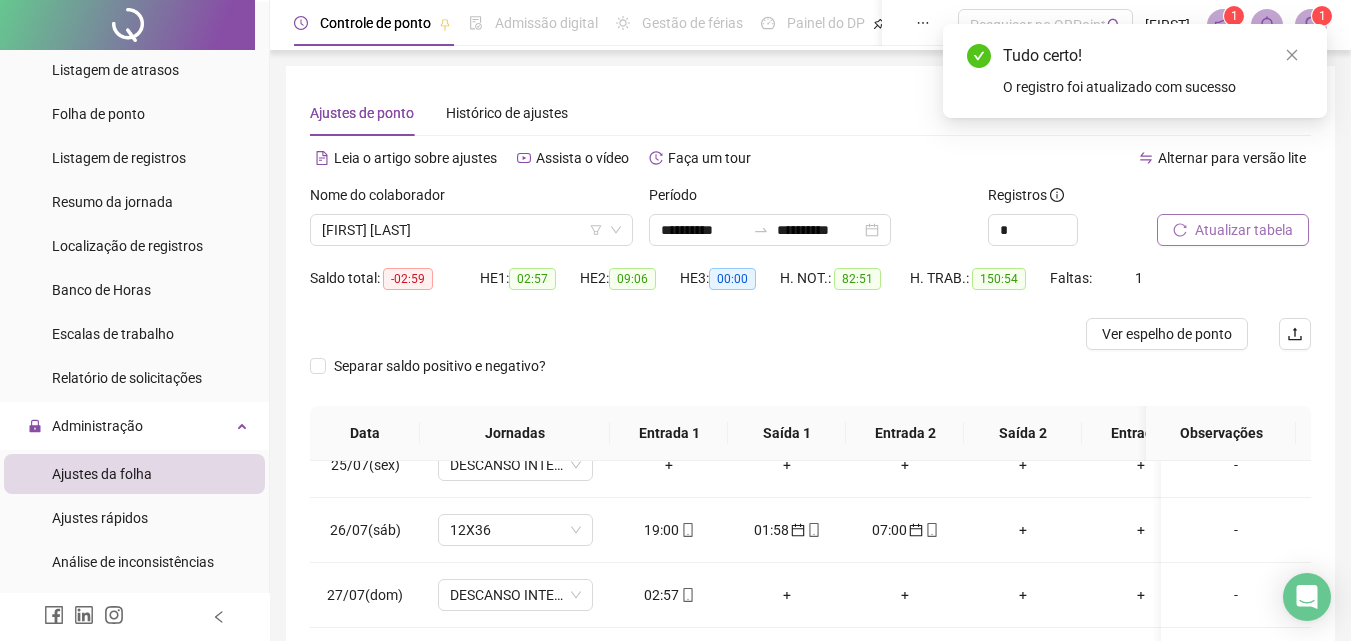 click on "Atualizar tabela" at bounding box center [1244, 230] 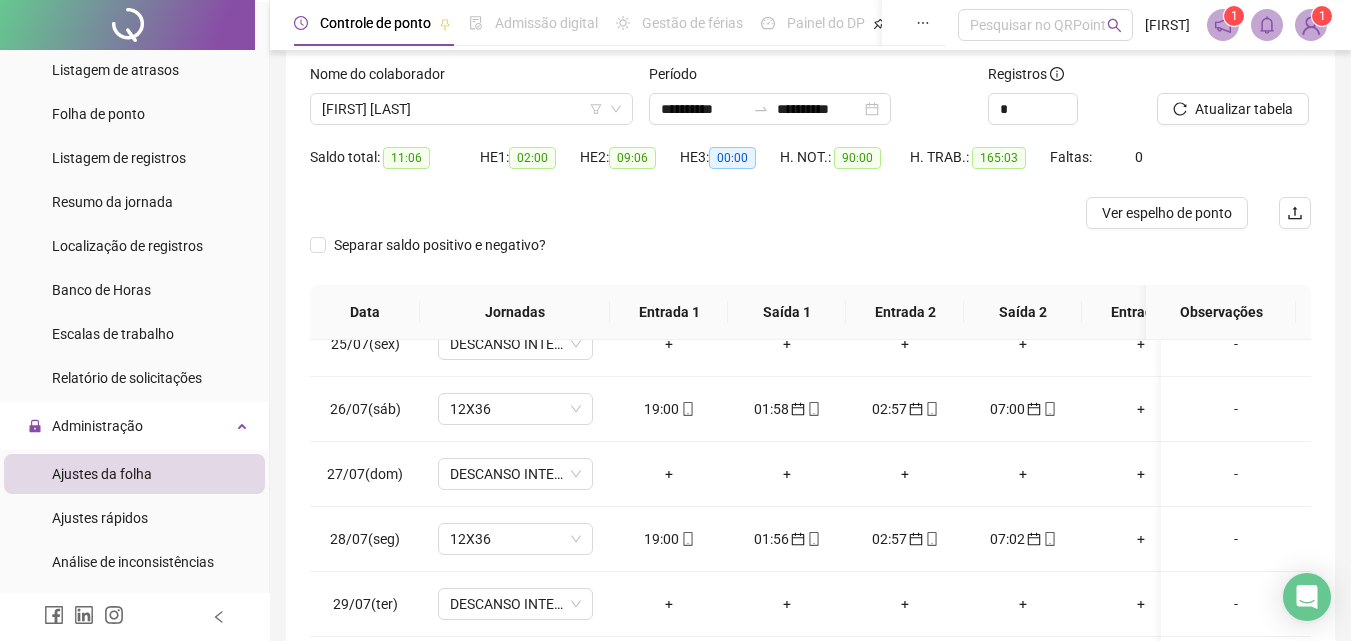scroll, scrollTop: 300, scrollLeft: 0, axis: vertical 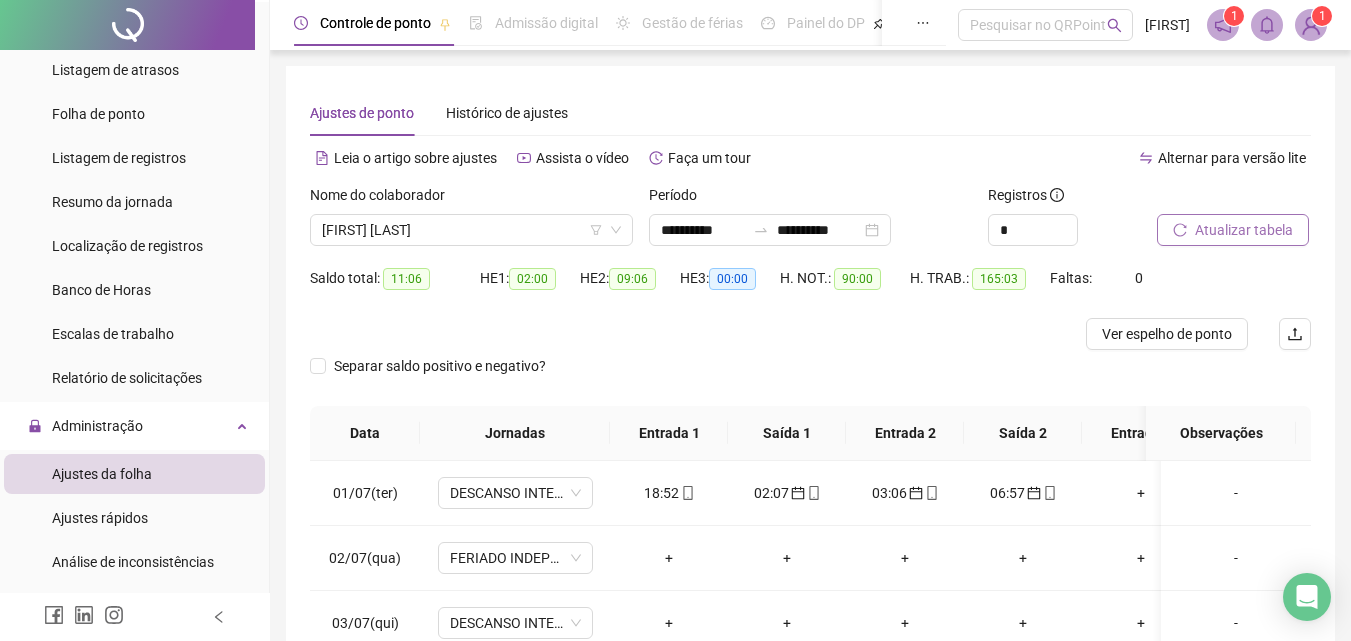click on "Atualizar tabela" at bounding box center [1244, 230] 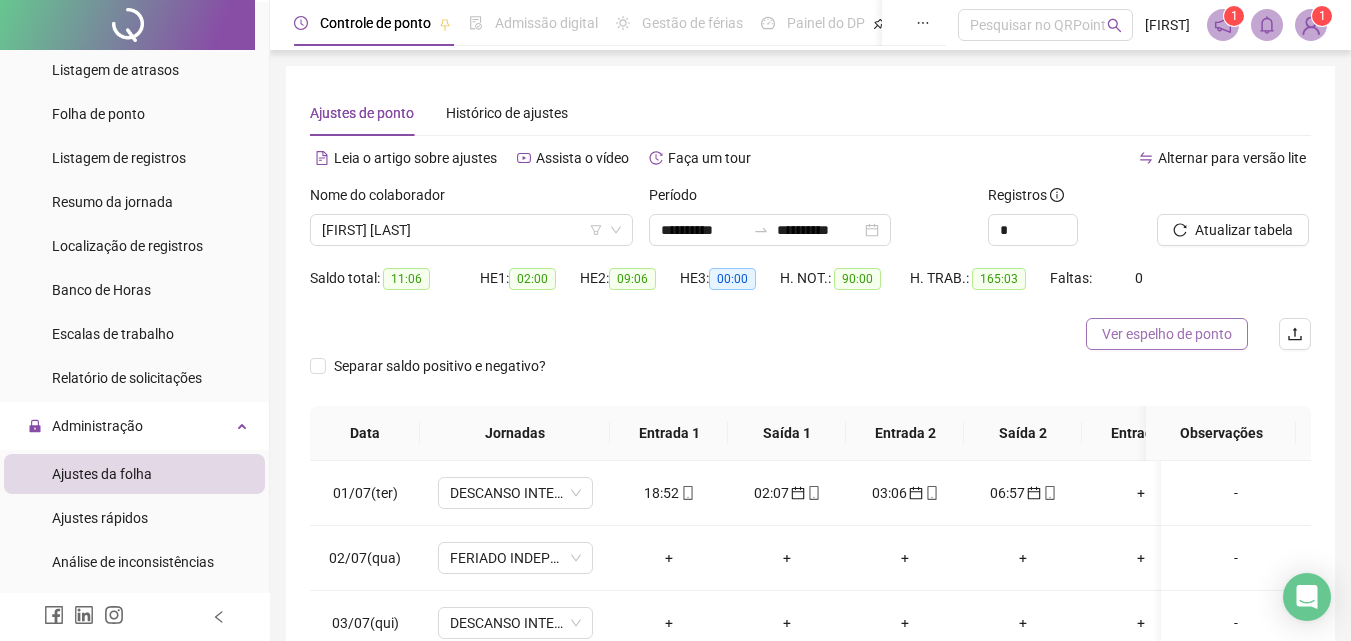 click on "Ver espelho de ponto" at bounding box center [1167, 334] 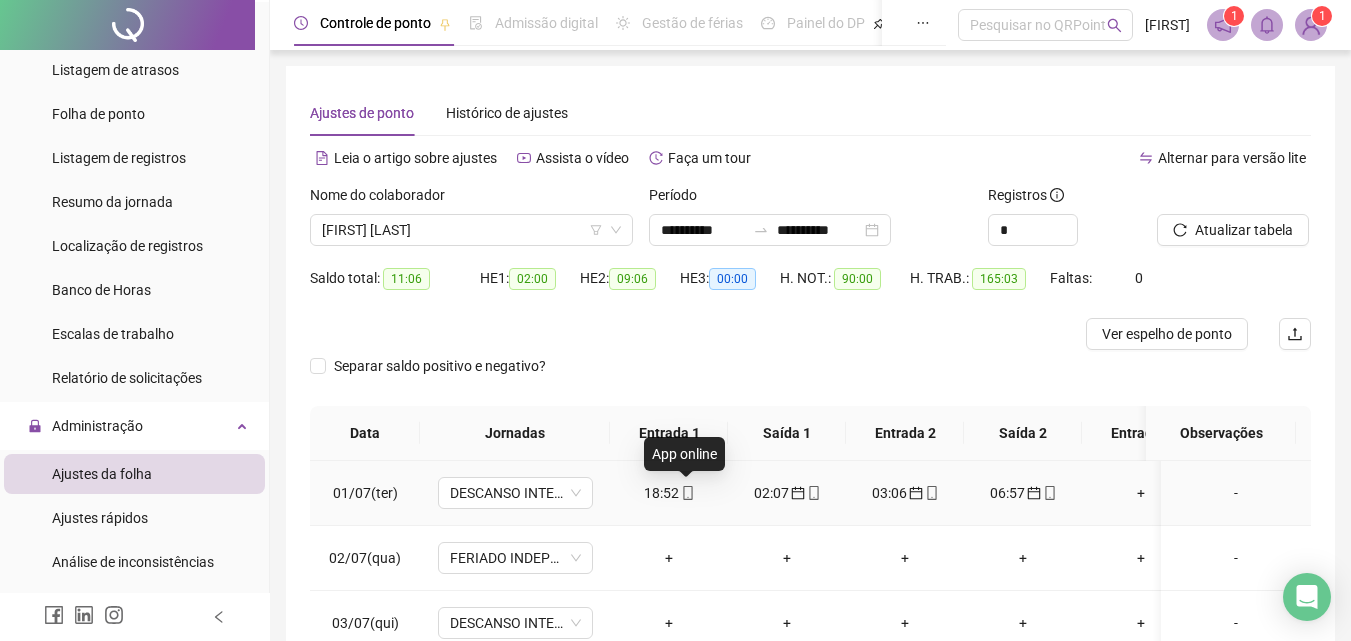 click 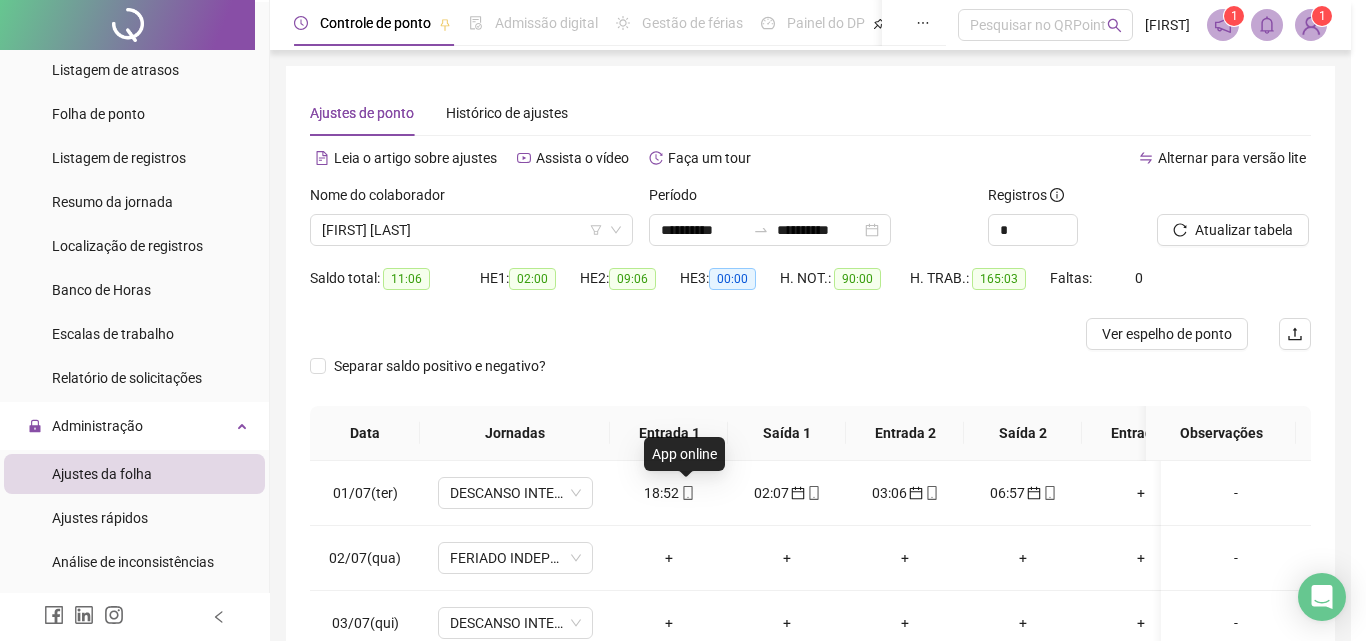 type on "**********" 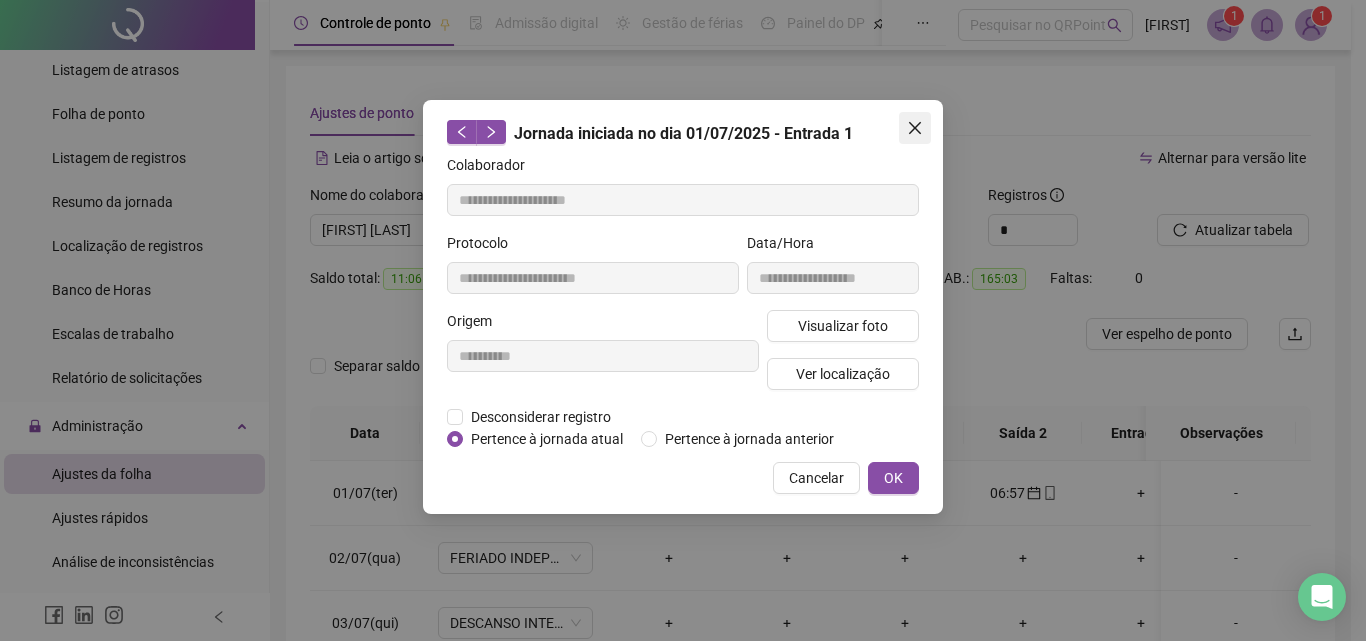 click 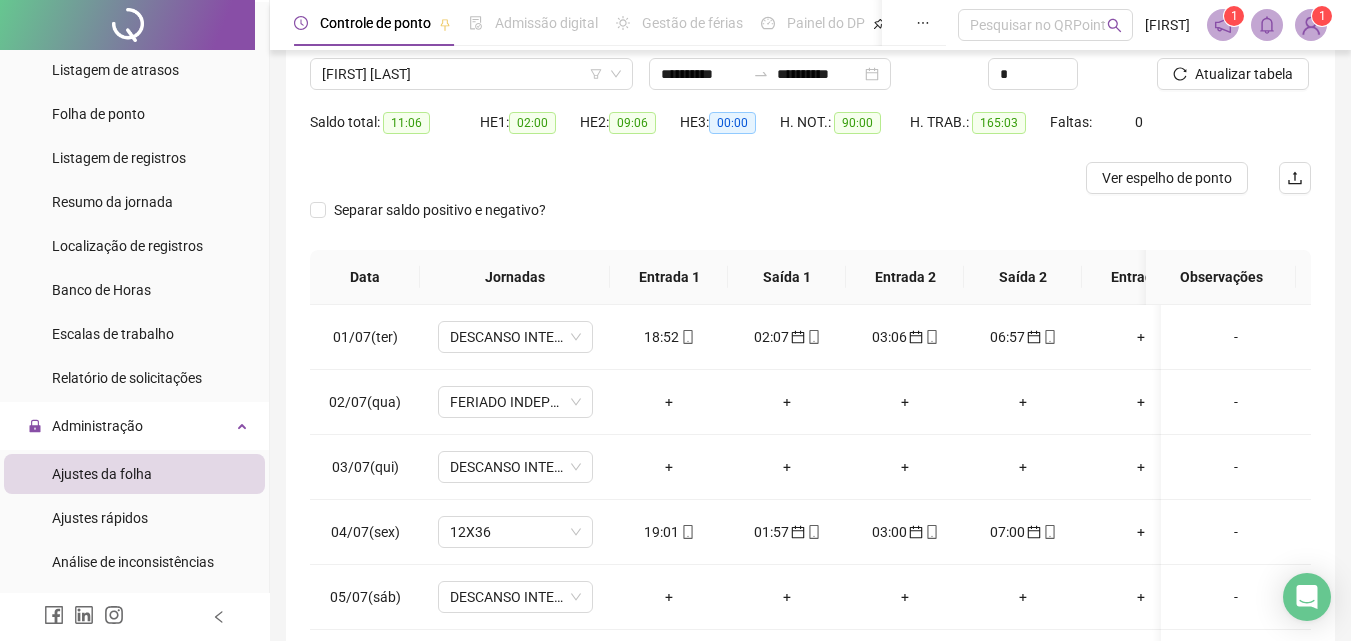 scroll, scrollTop: 200, scrollLeft: 0, axis: vertical 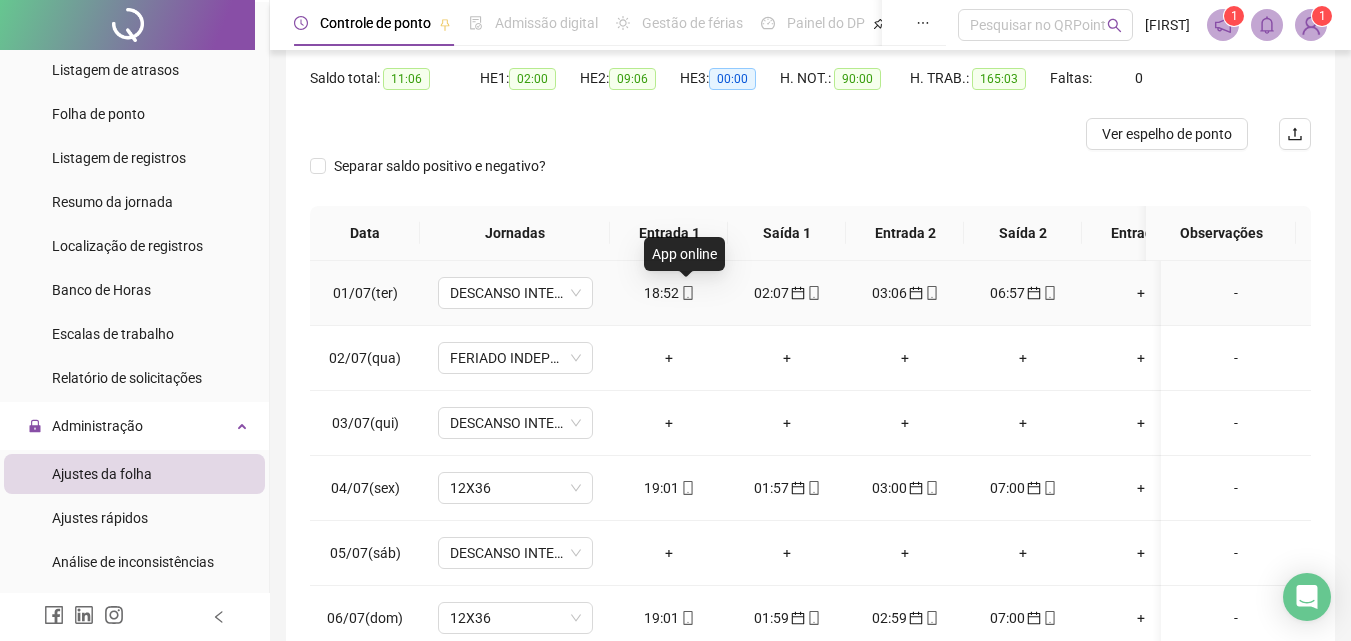 click 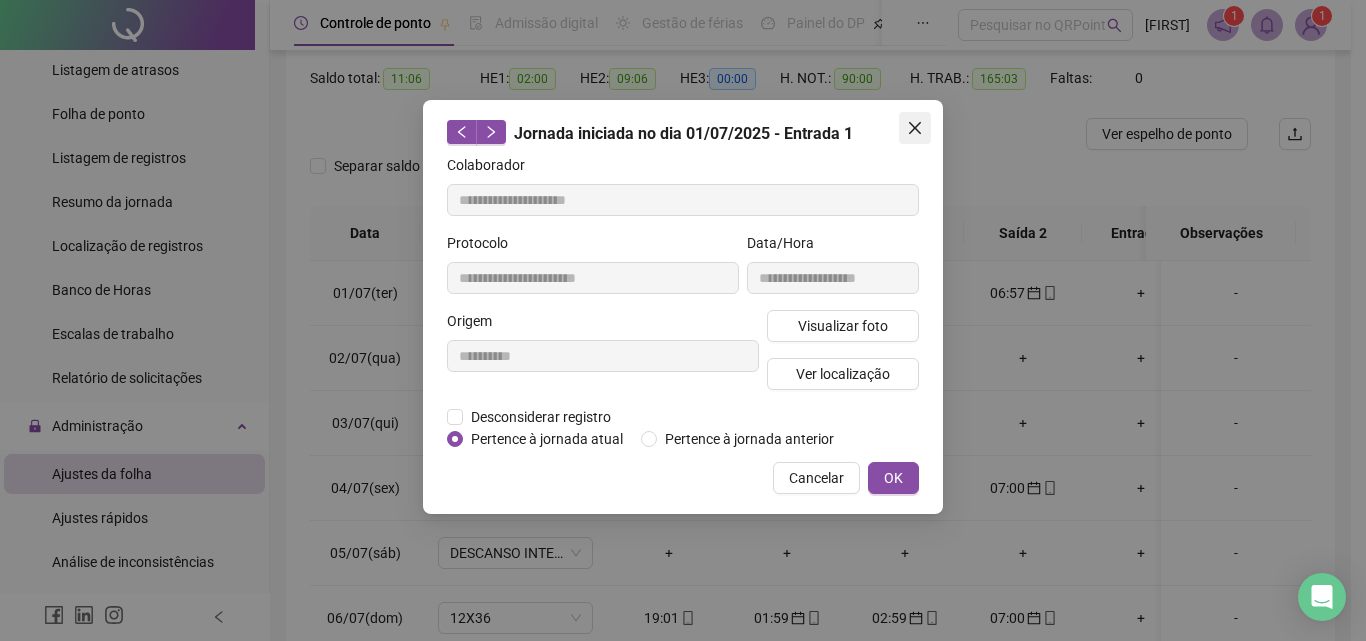 click at bounding box center (915, 128) 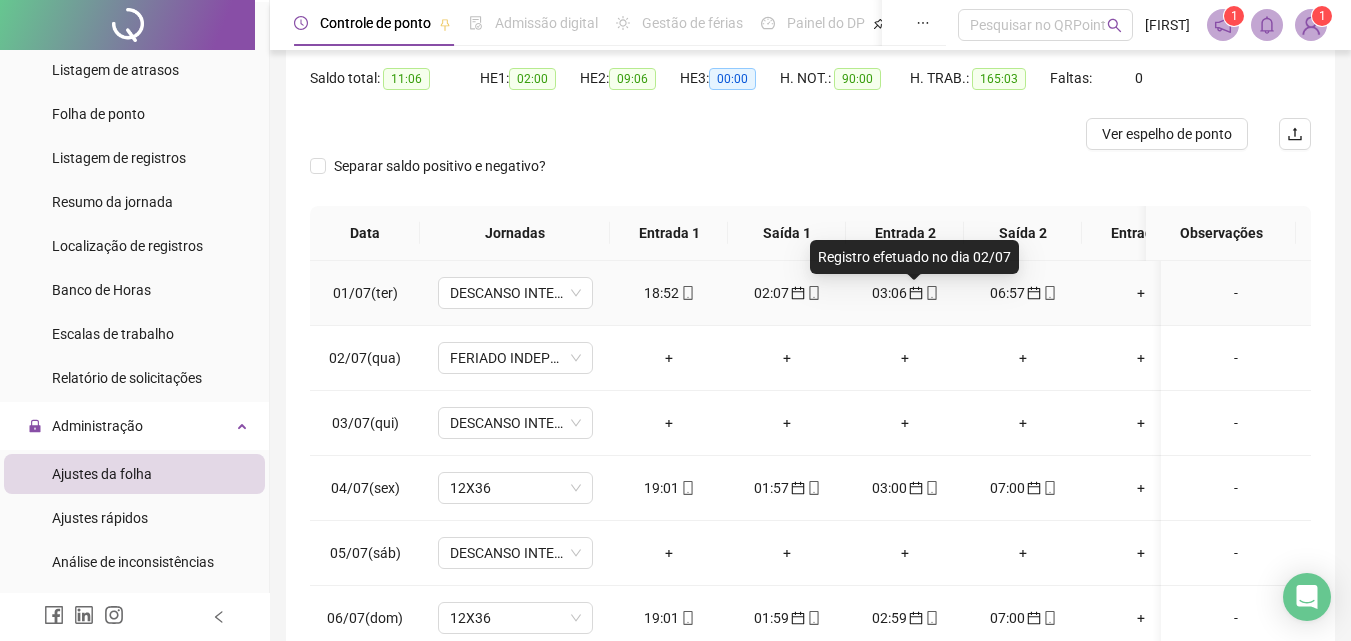 click 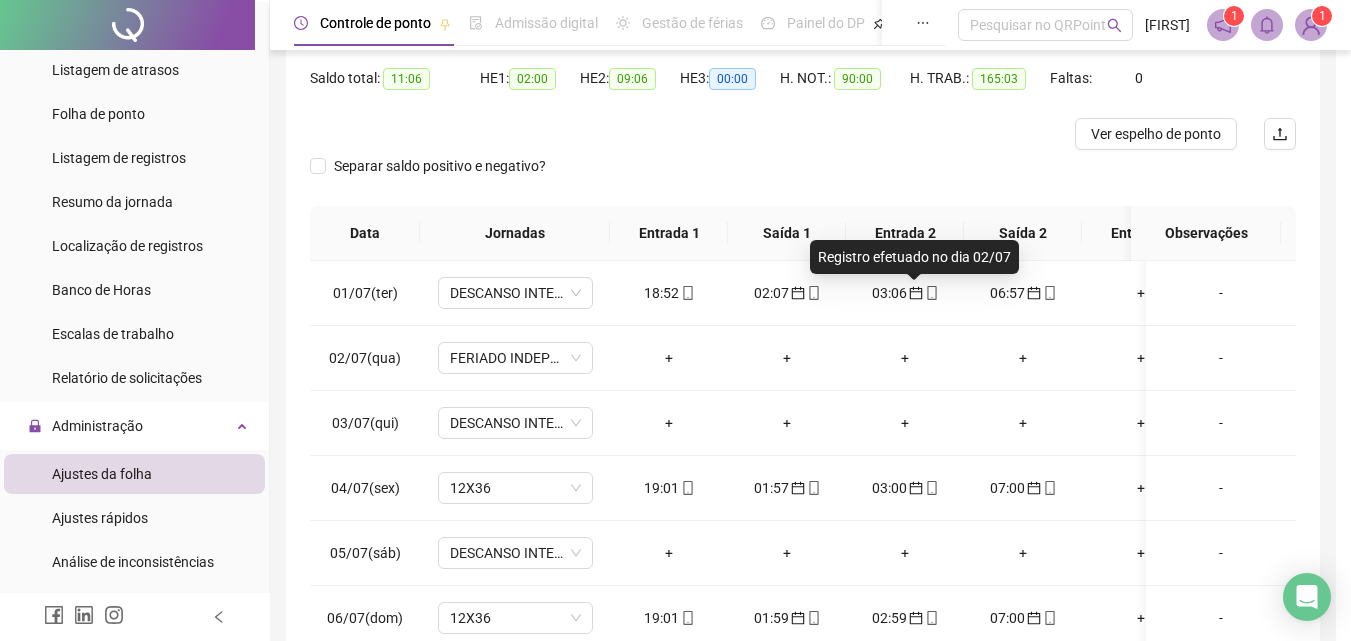type on "**********" 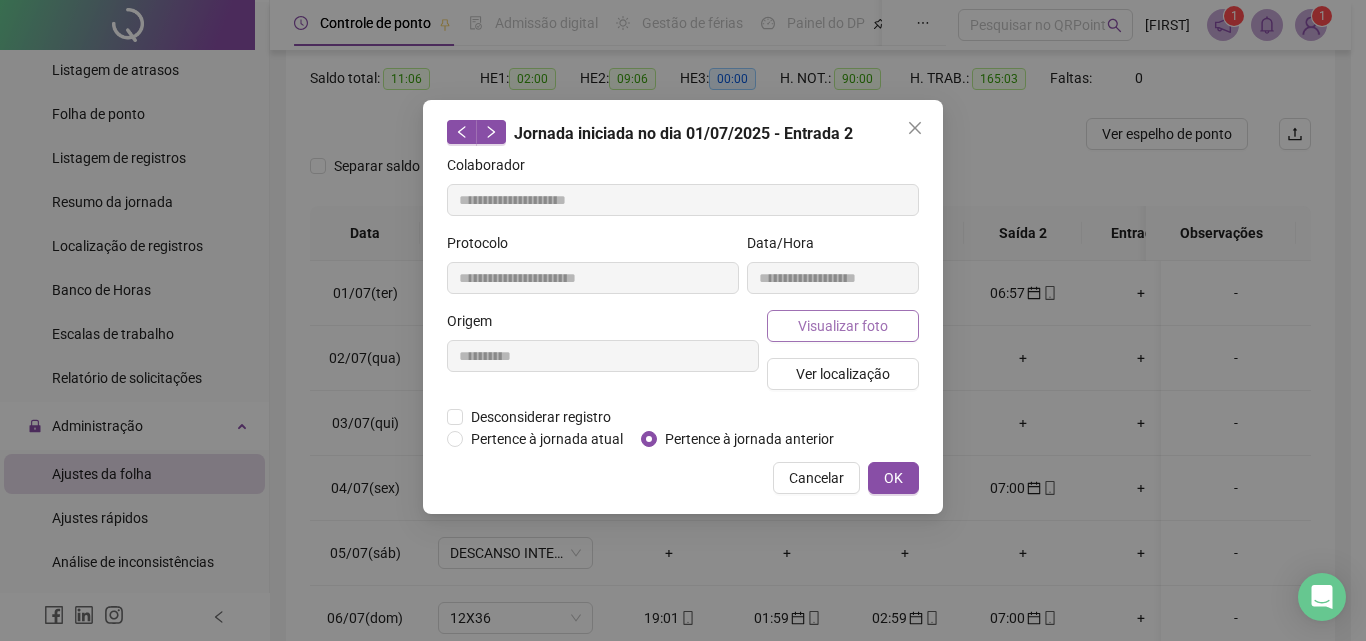 click on "Visualizar foto" at bounding box center (843, 326) 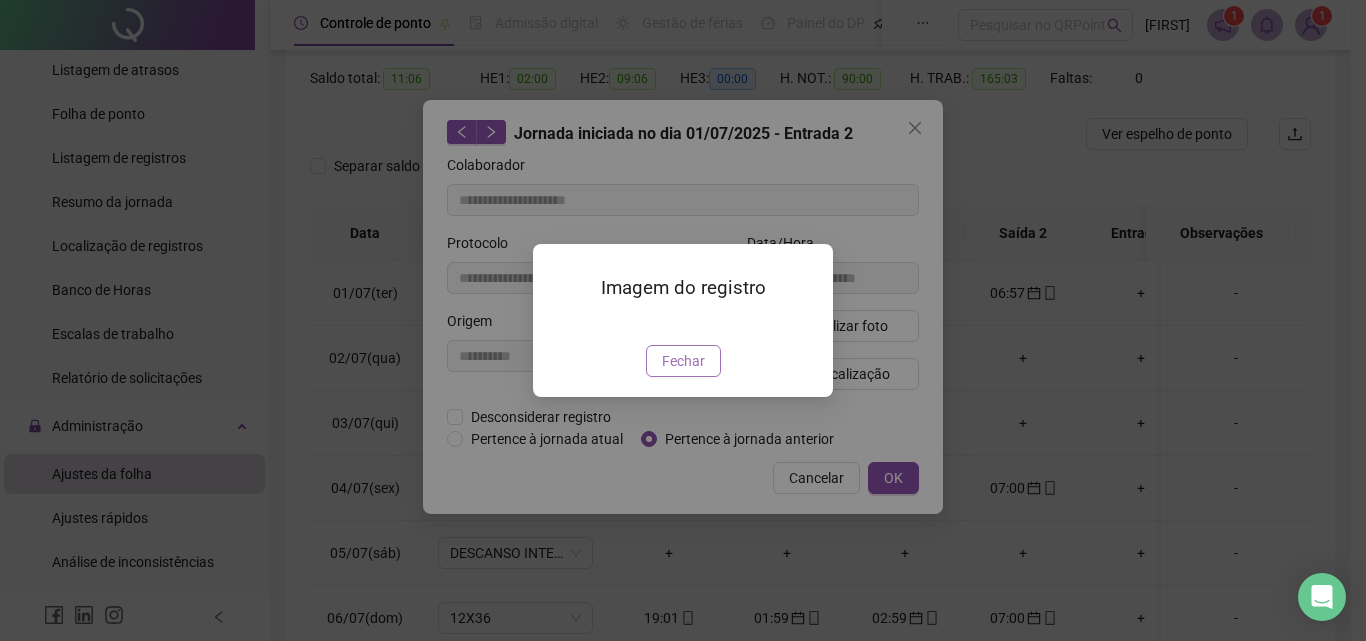 click on "Fechar" at bounding box center [683, 361] 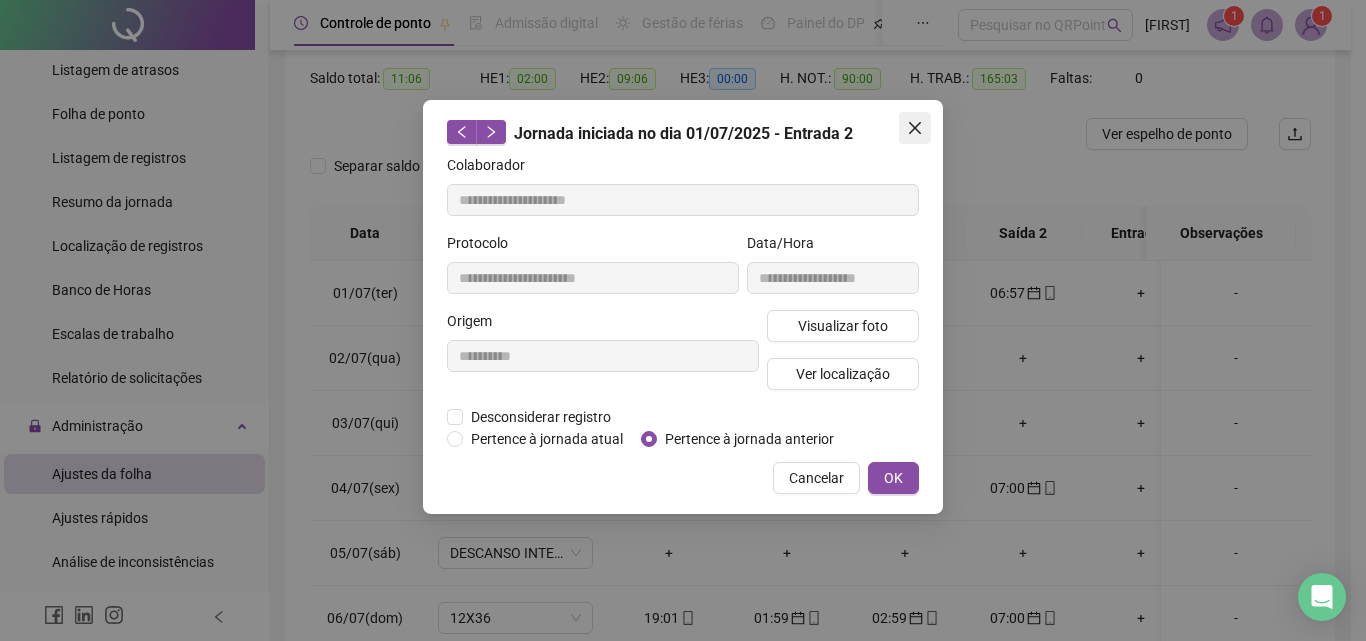 click 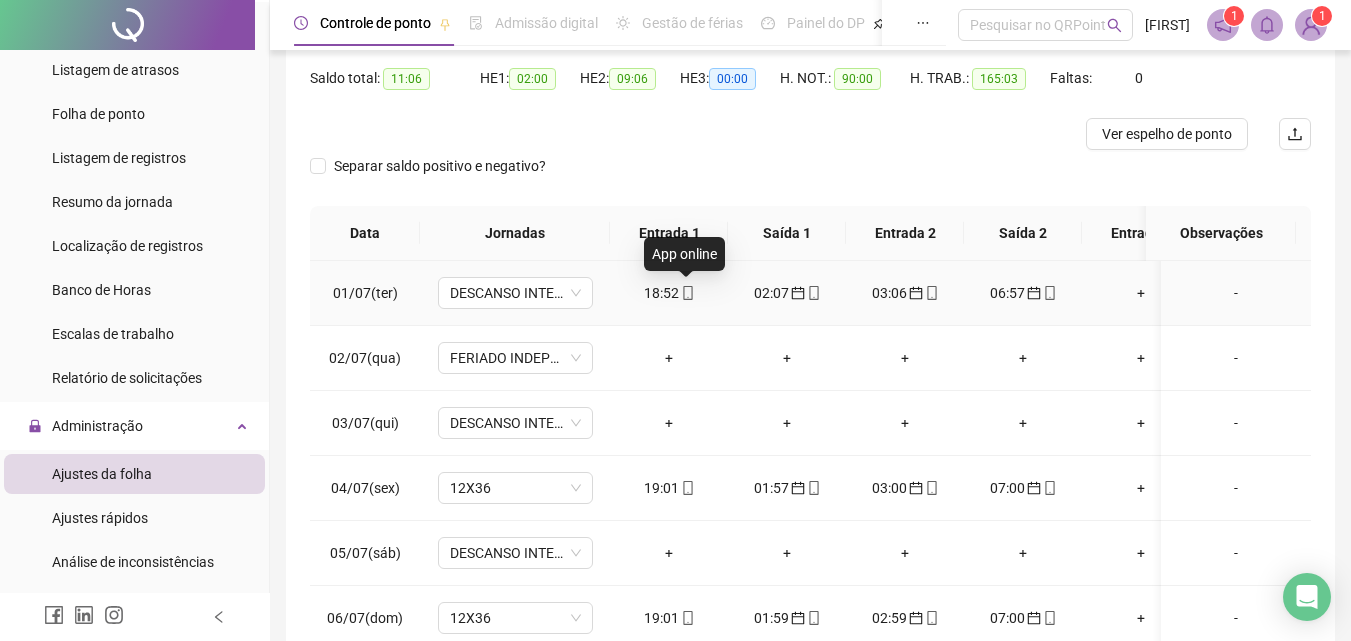 click 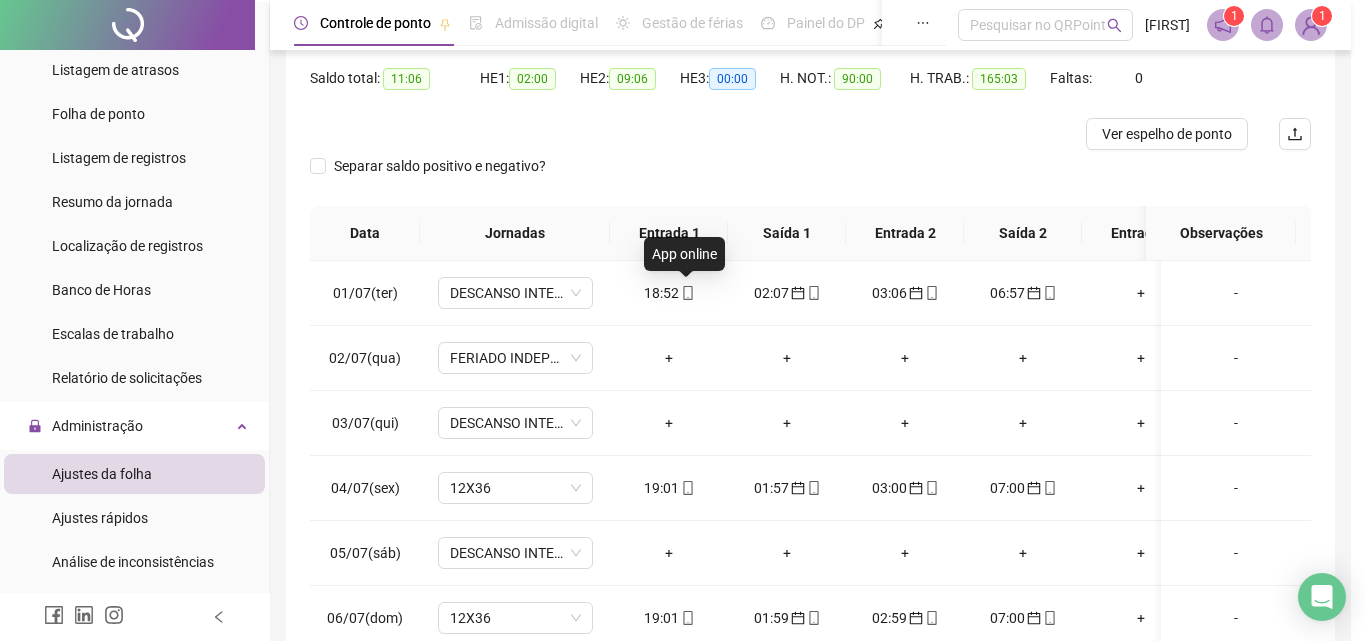 type on "**********" 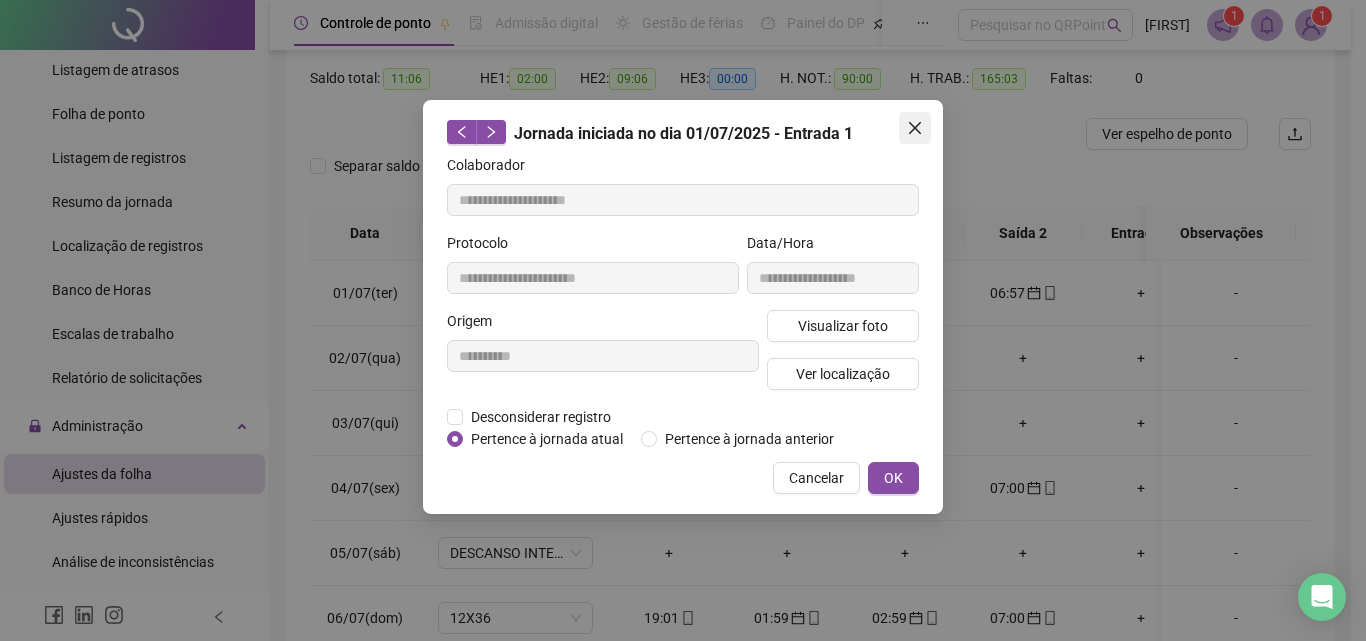 click 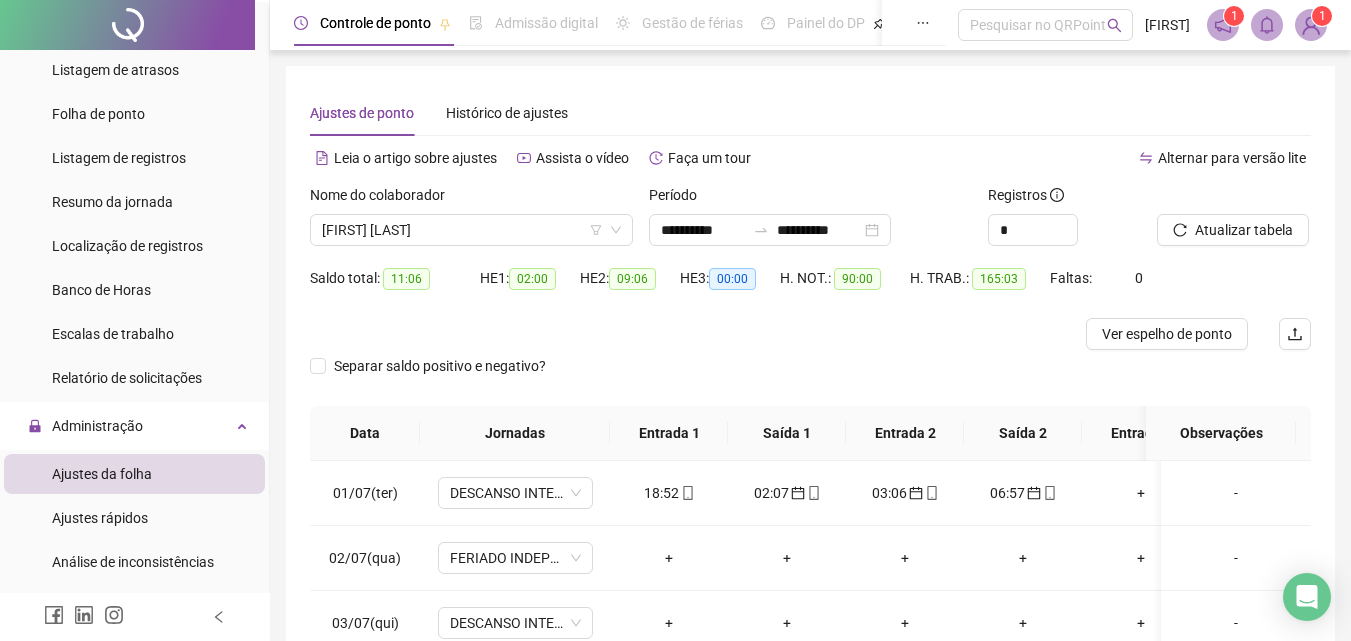 scroll, scrollTop: 200, scrollLeft: 0, axis: vertical 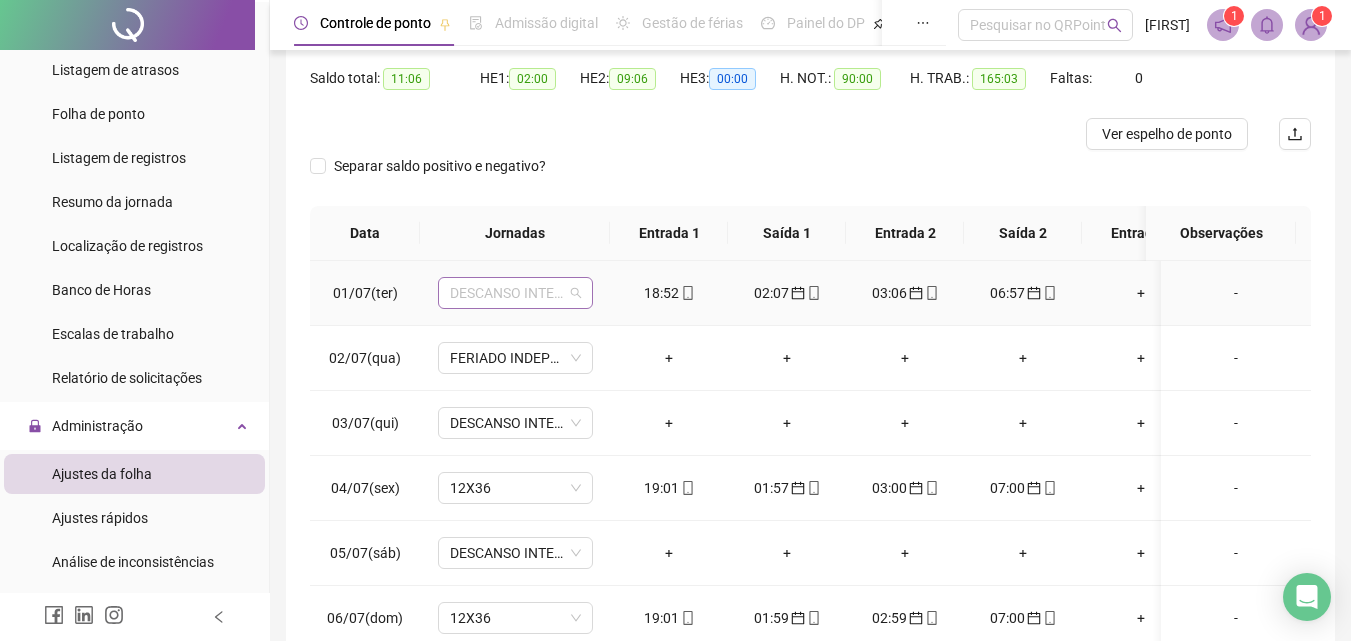 click on "DESCANSO INTER-JORNADA" at bounding box center [515, 293] 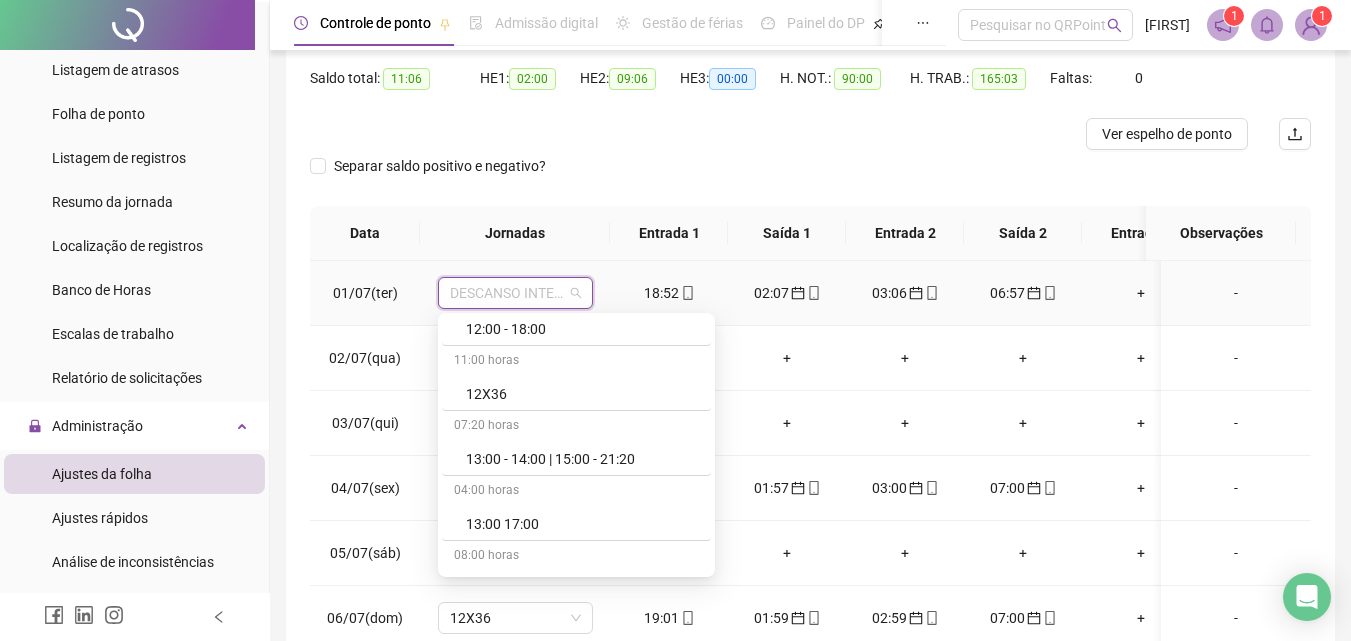 scroll, scrollTop: 3300, scrollLeft: 0, axis: vertical 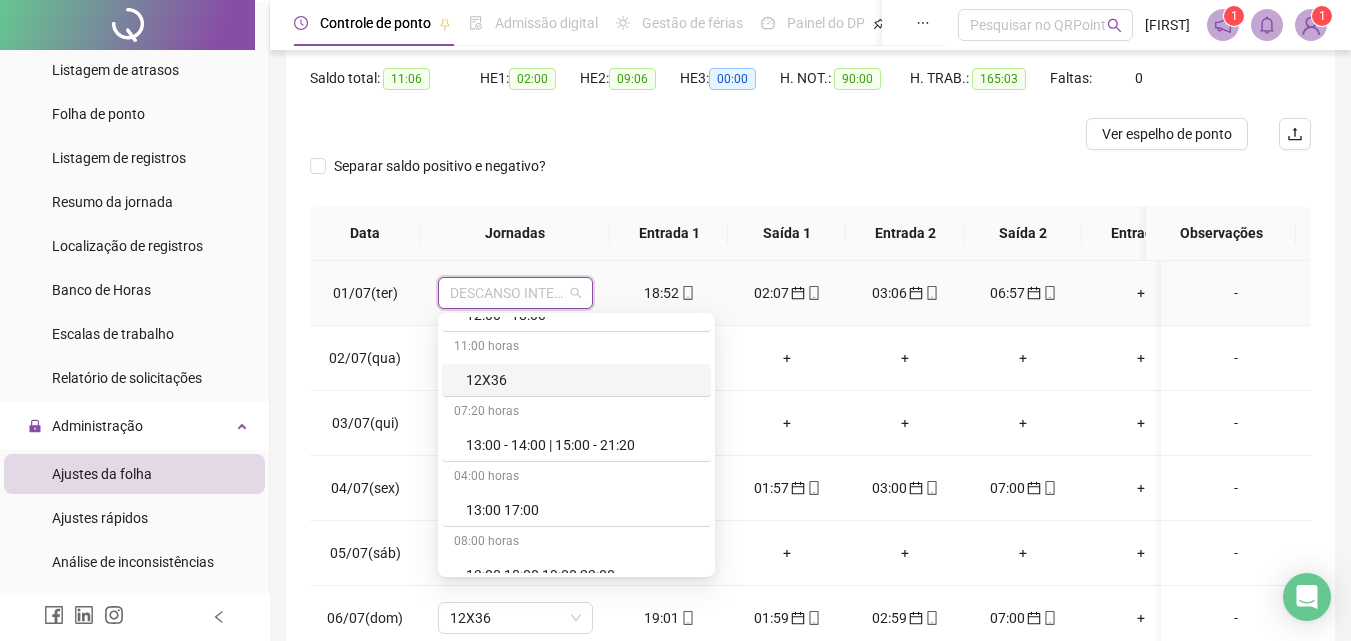 click on "12X36" at bounding box center (582, 380) 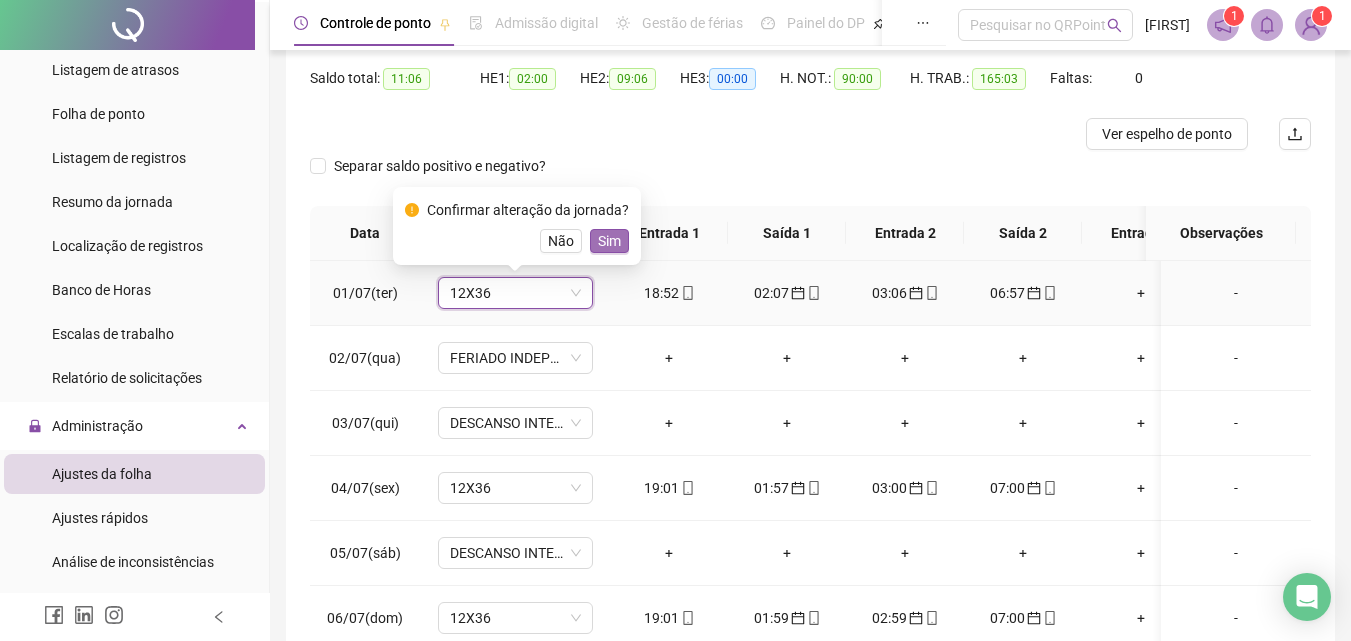 click on "Sim" at bounding box center [609, 241] 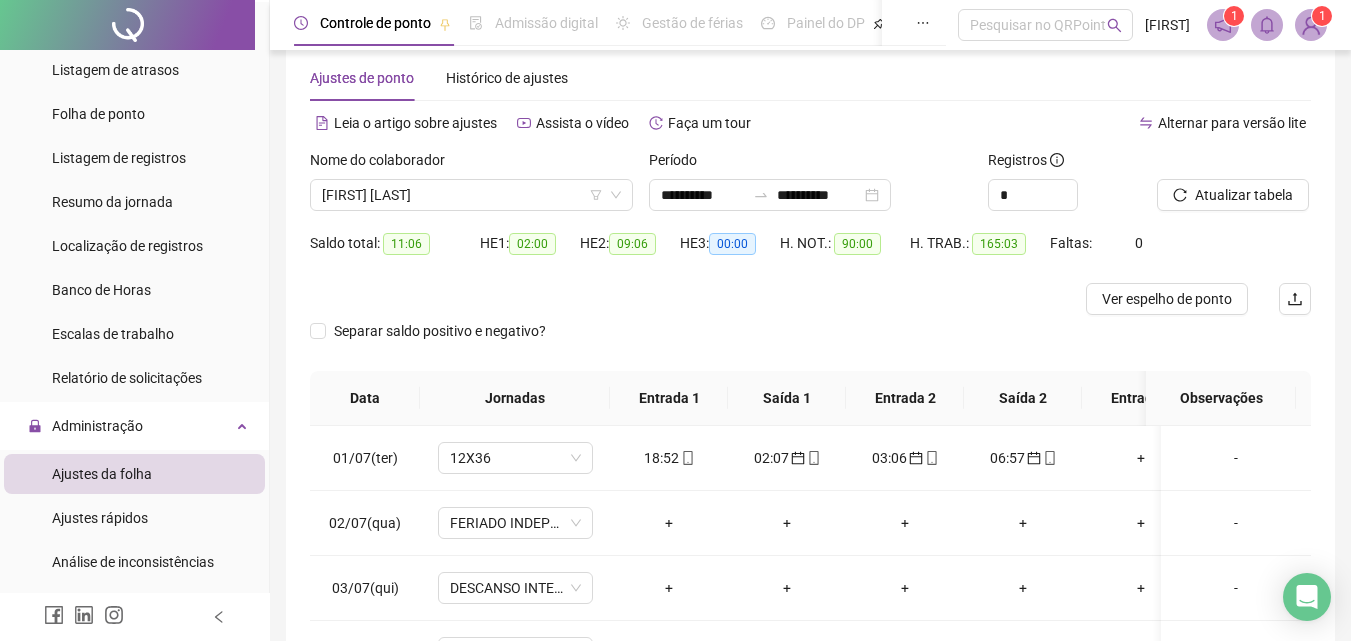 scroll, scrollTop: 0, scrollLeft: 0, axis: both 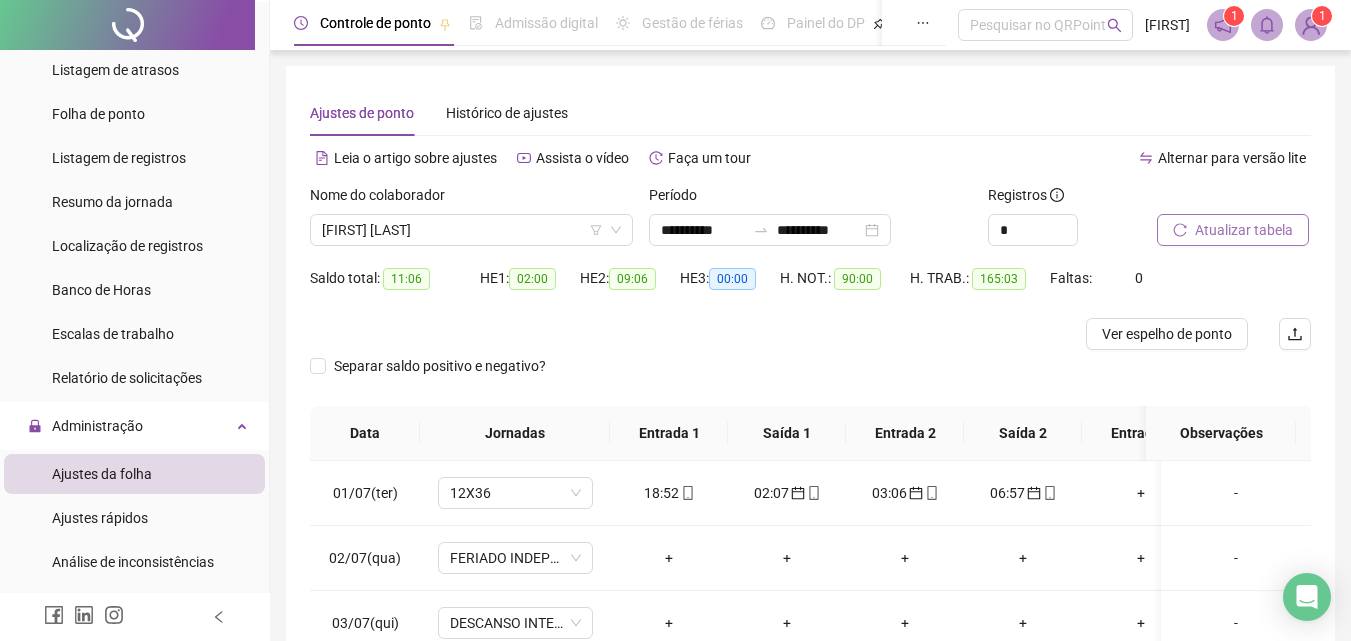 click on "Atualizar tabela" at bounding box center [1244, 230] 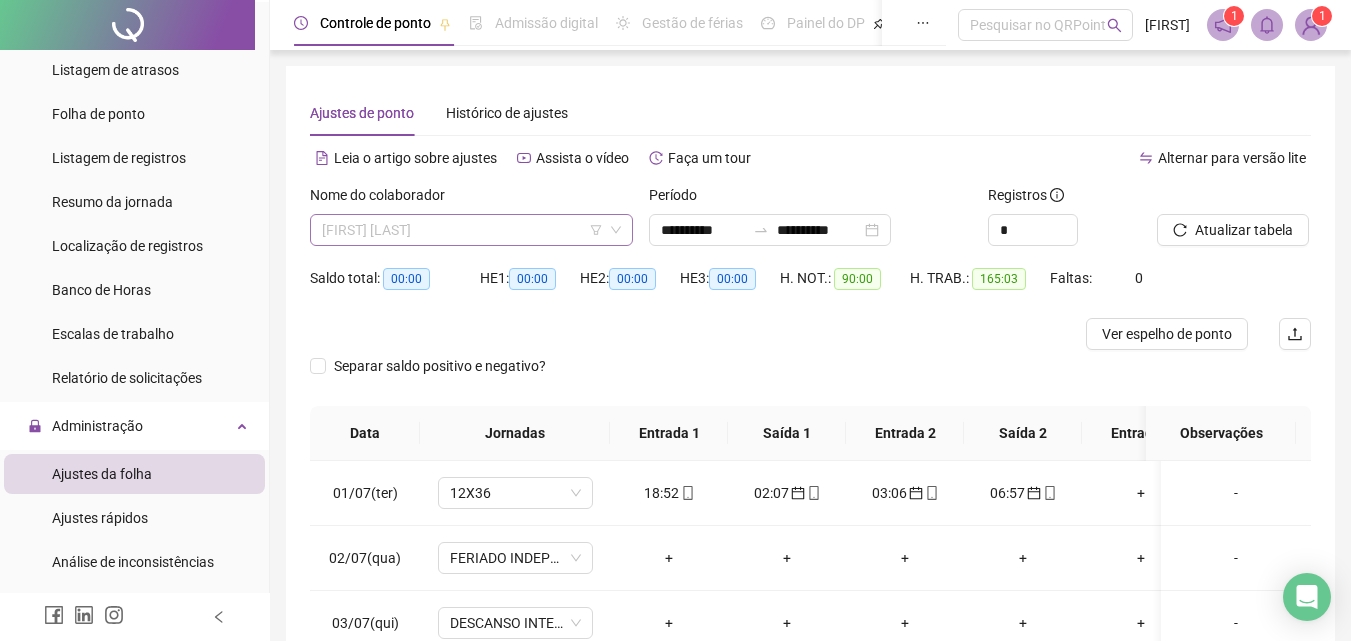 scroll, scrollTop: 3104, scrollLeft: 0, axis: vertical 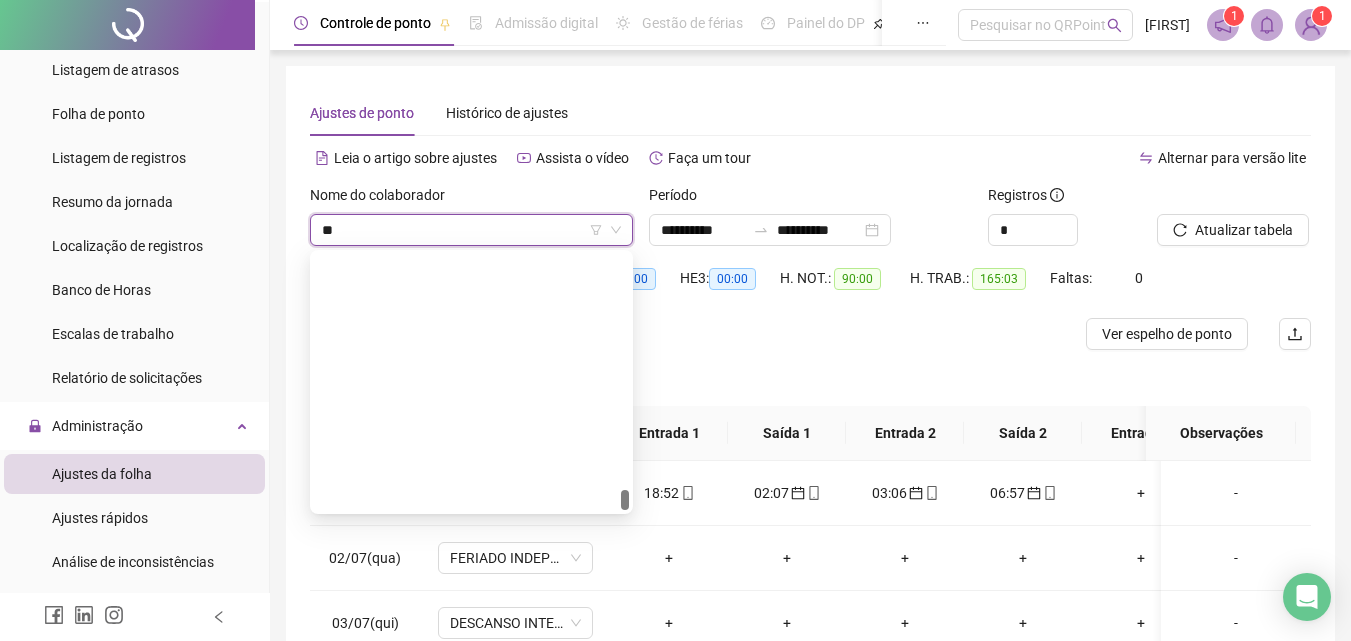 type on "***" 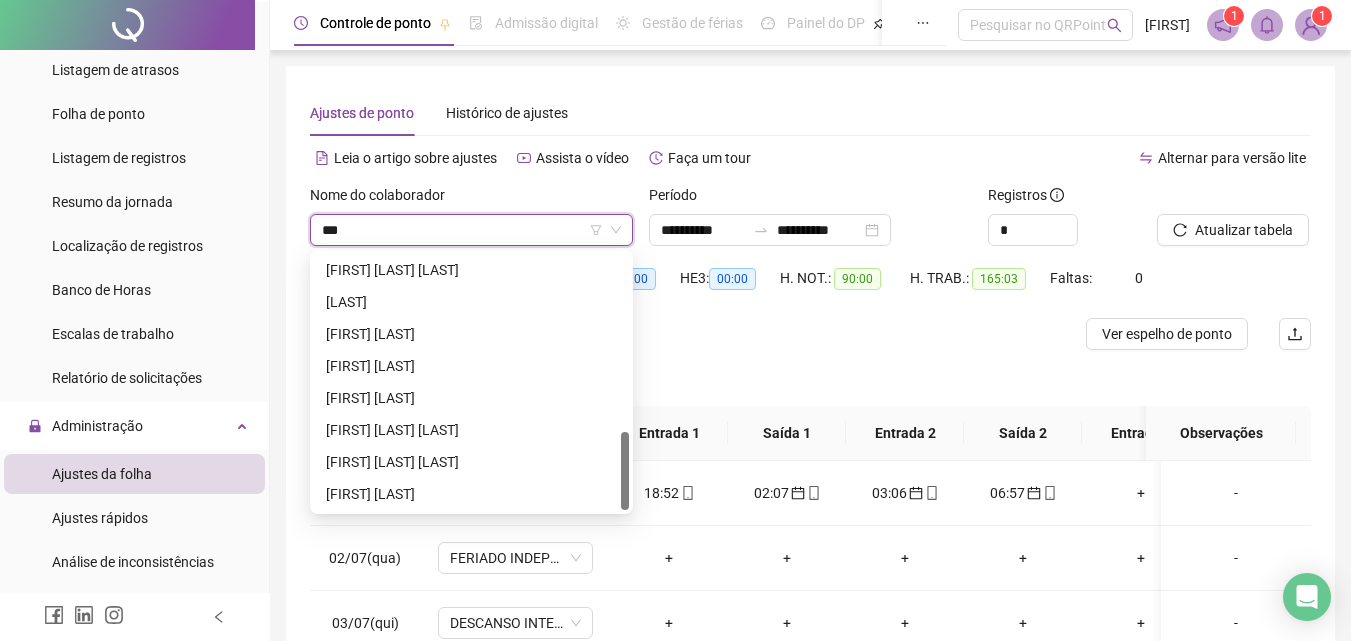 scroll, scrollTop: 576, scrollLeft: 0, axis: vertical 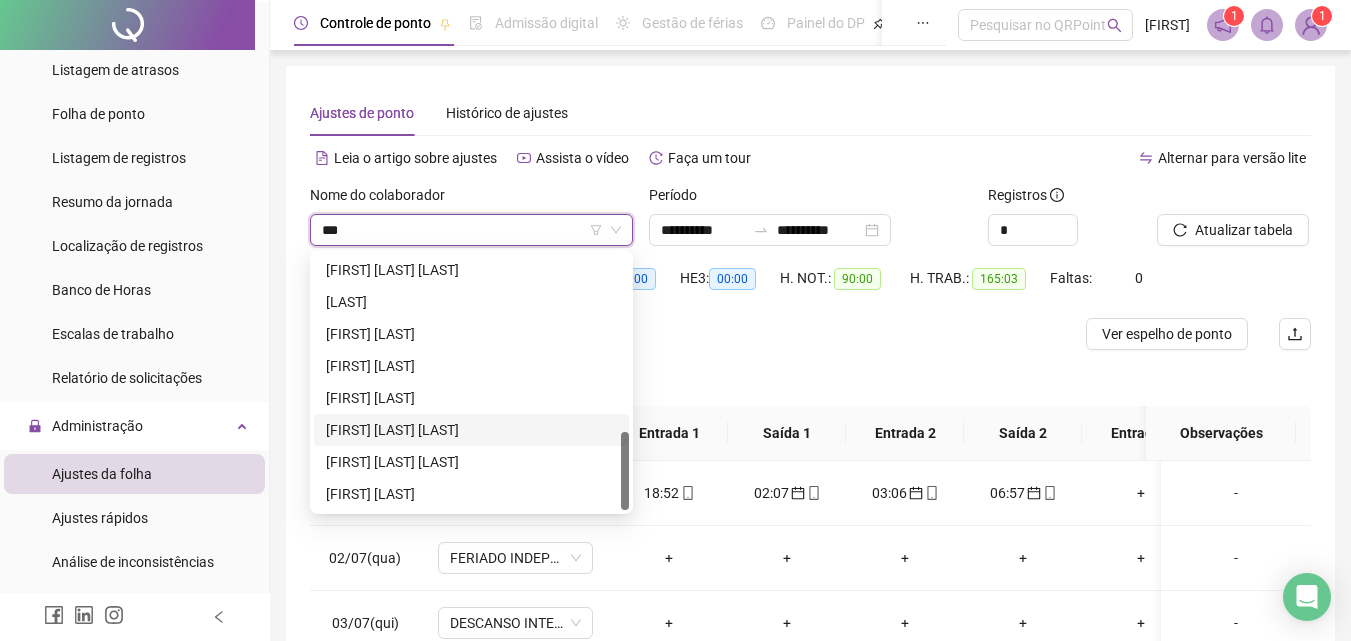 click on "[FIRST] [LAST] [LAST]" at bounding box center (471, 430) 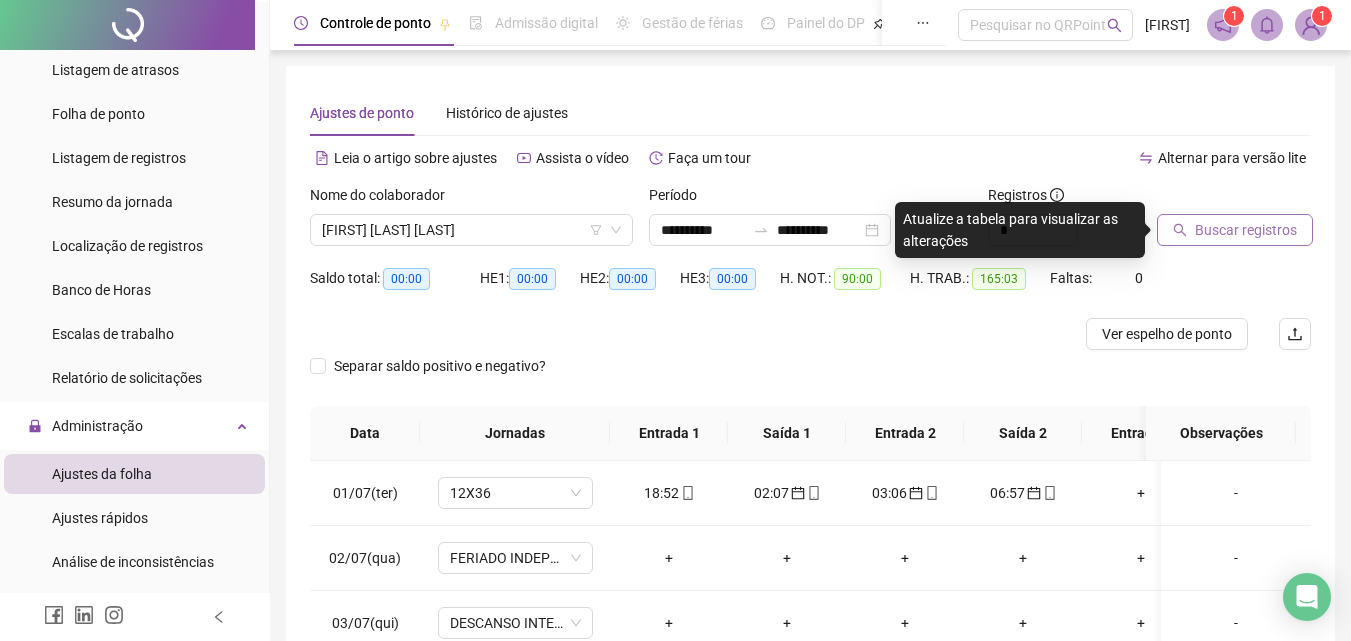 click on "Buscar registros" at bounding box center (1246, 230) 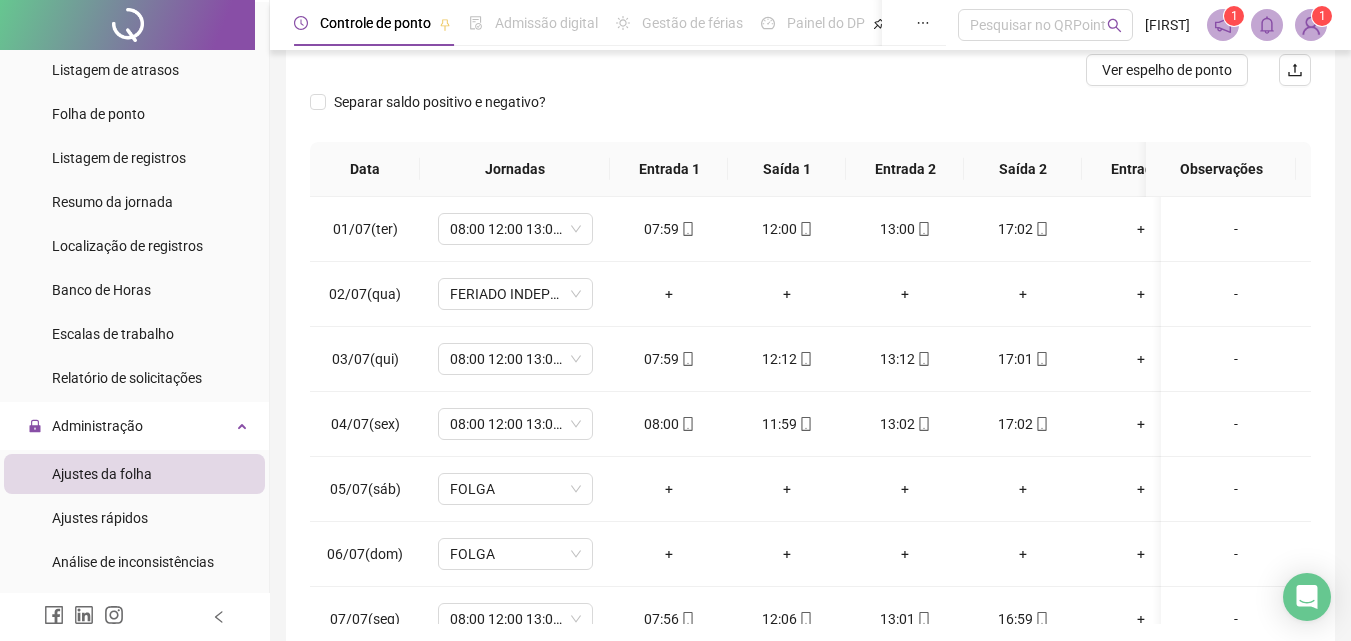 scroll, scrollTop: 300, scrollLeft: 0, axis: vertical 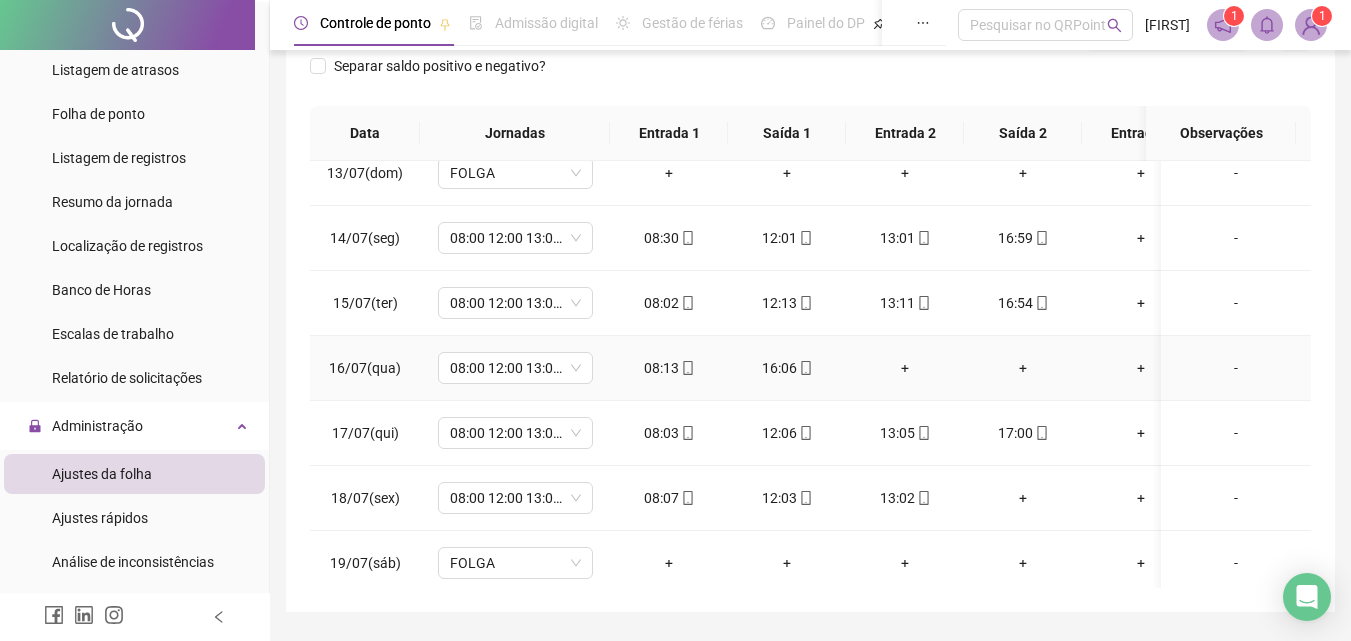 click on "+" at bounding box center (905, 368) 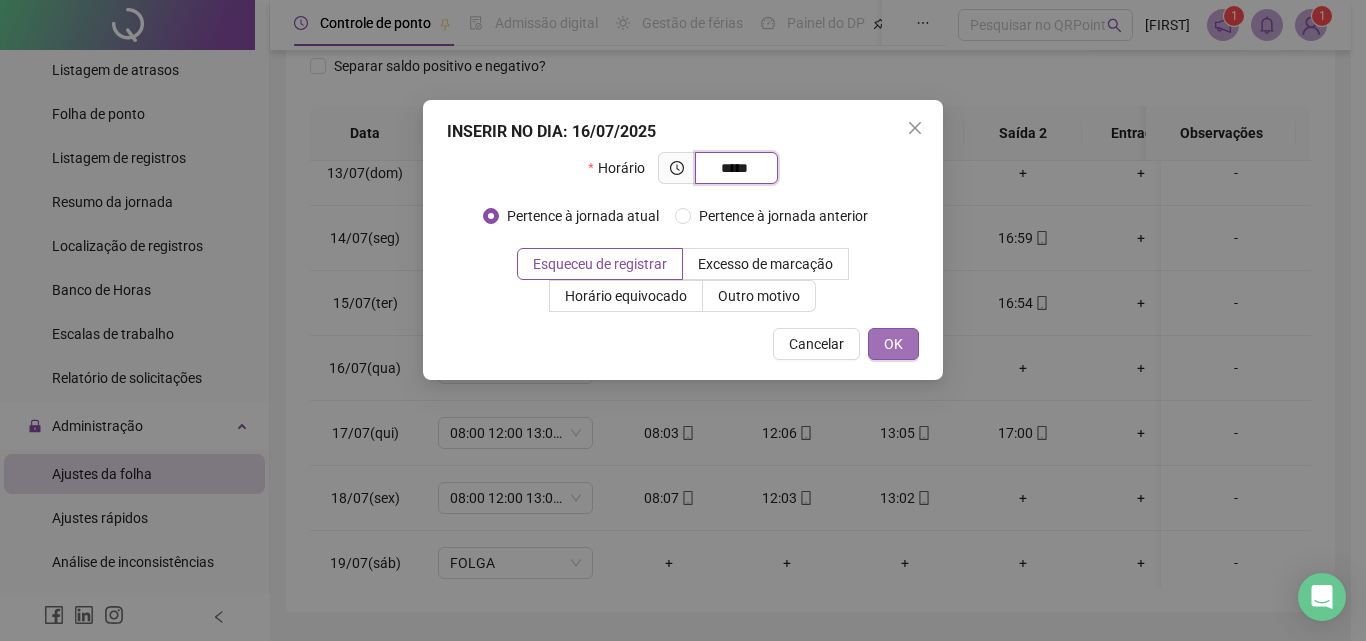 type on "*****" 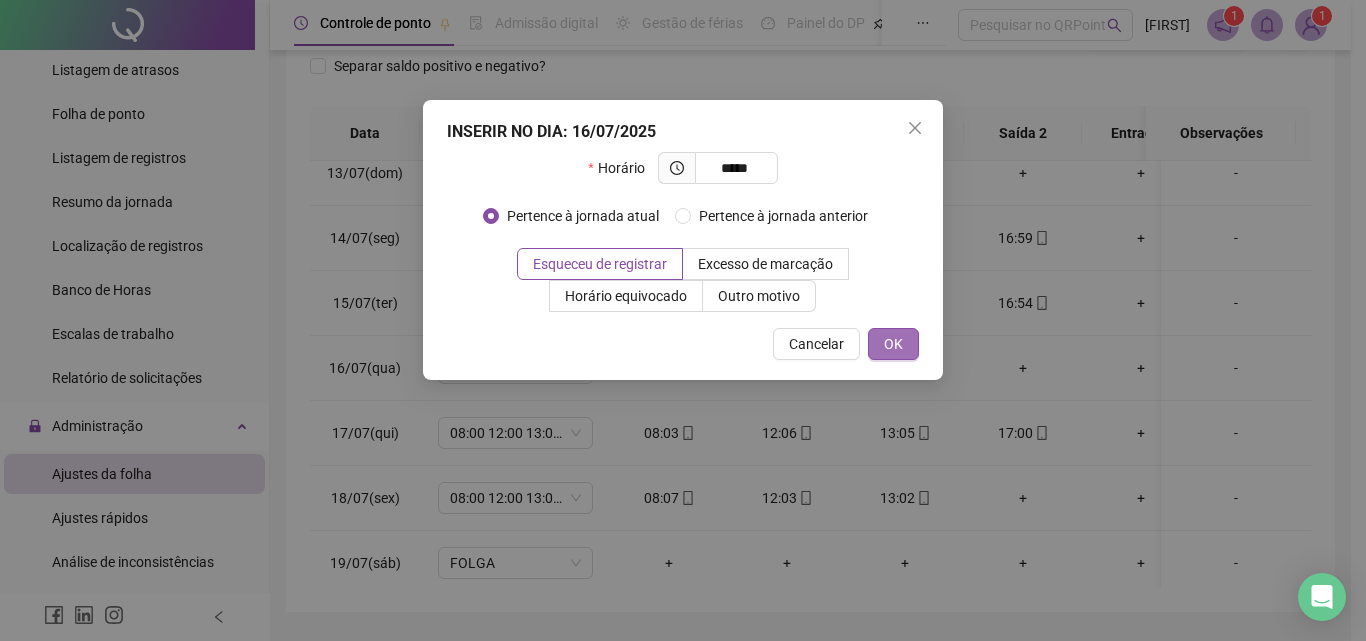 click on "OK" at bounding box center (893, 344) 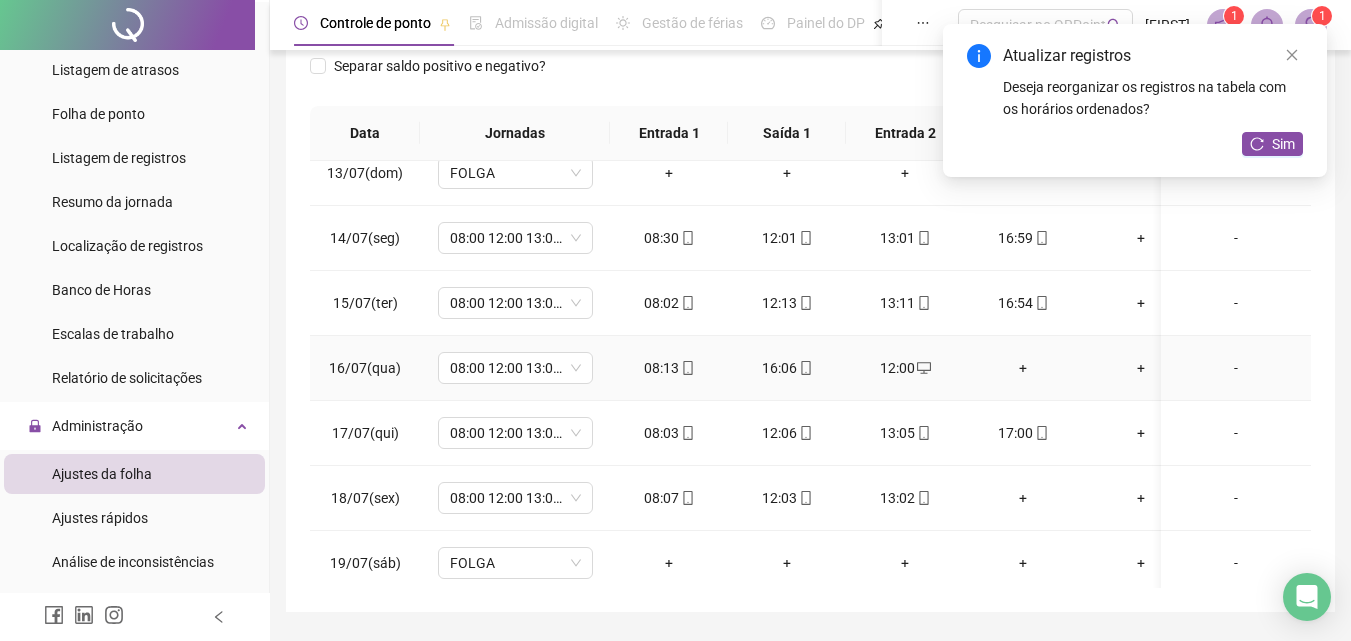 click on "+" at bounding box center (1023, 368) 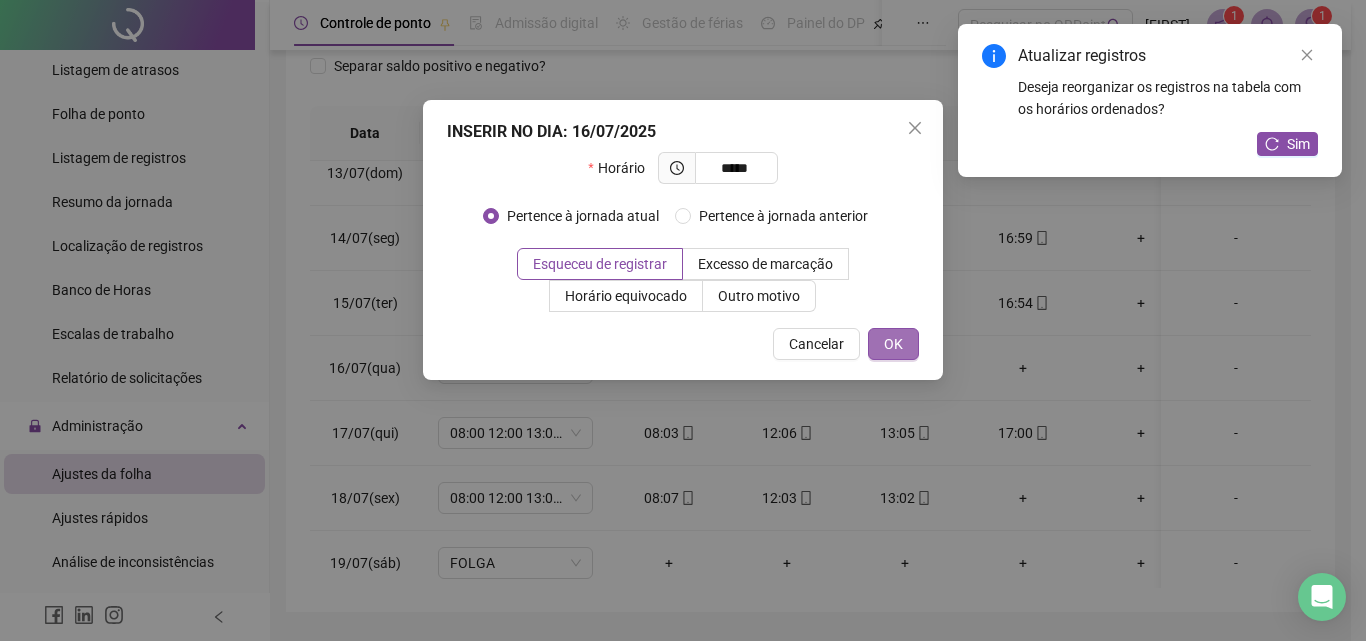 type on "*****" 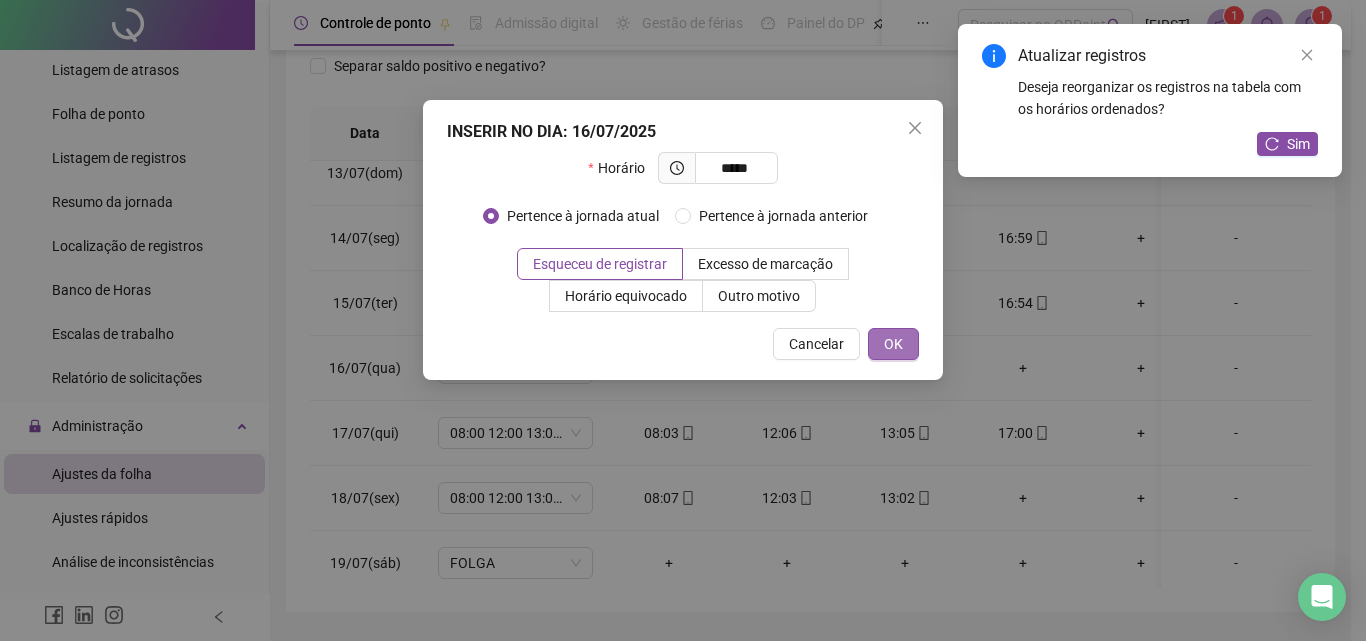 click on "OK" at bounding box center [893, 344] 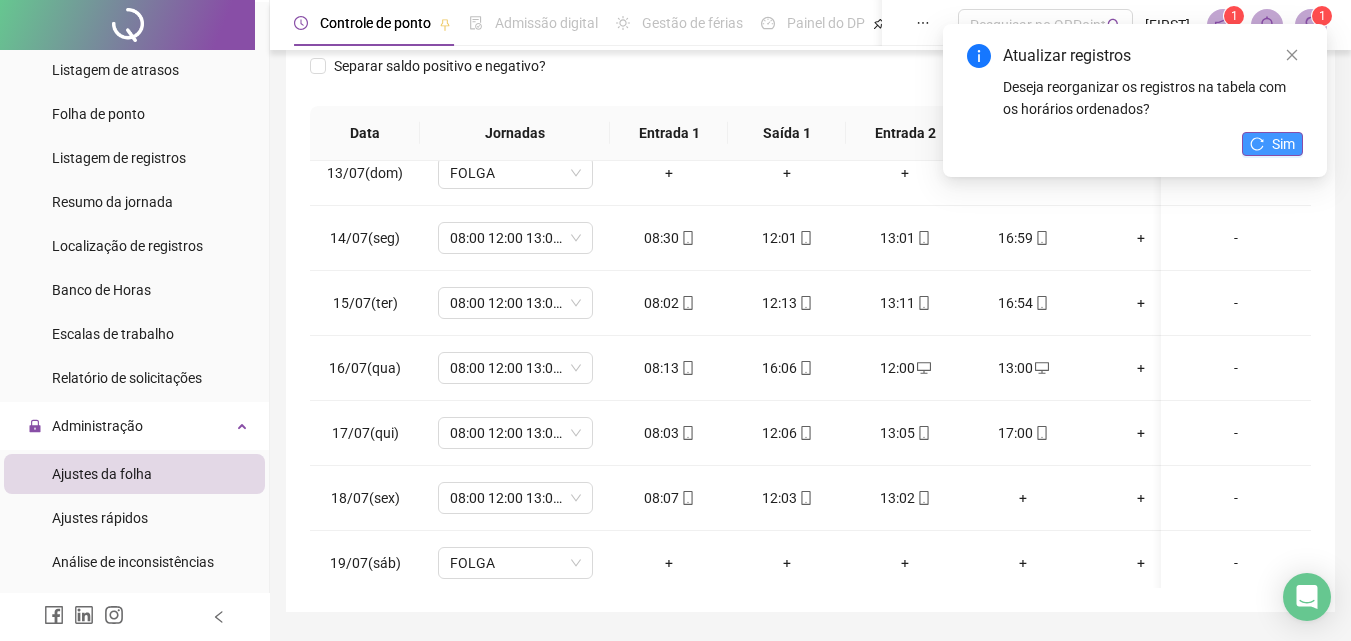 click on "Sim" at bounding box center [1283, 144] 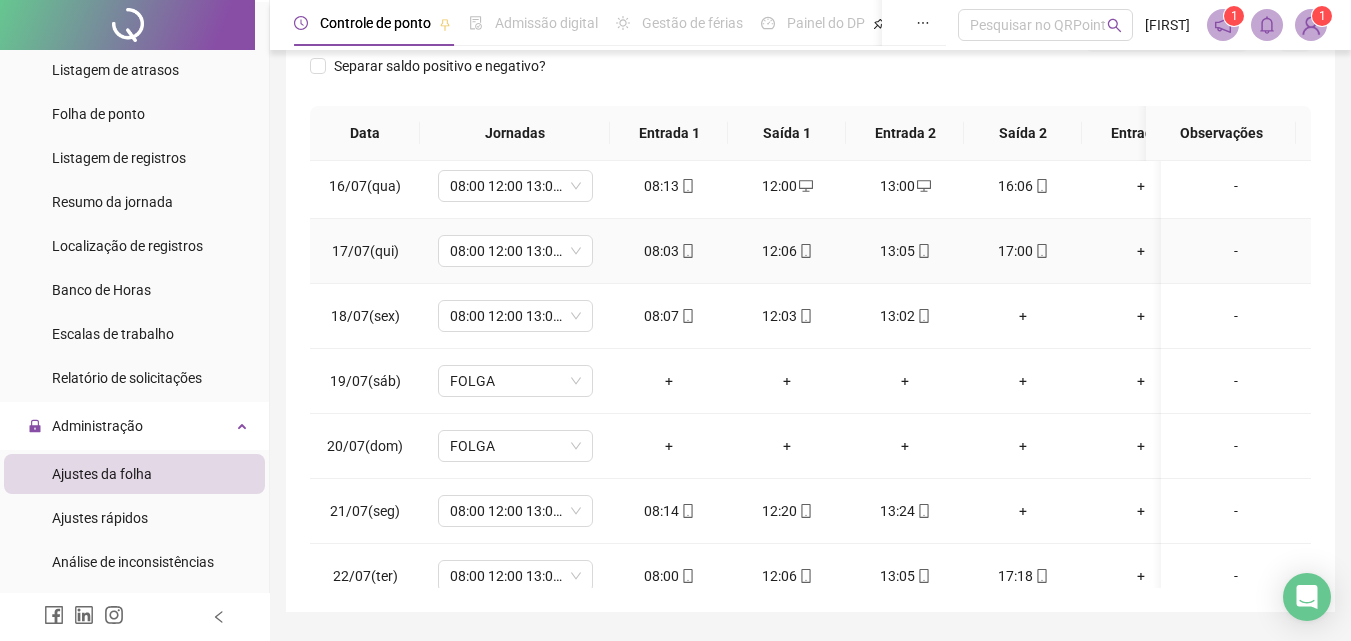 scroll, scrollTop: 1000, scrollLeft: 0, axis: vertical 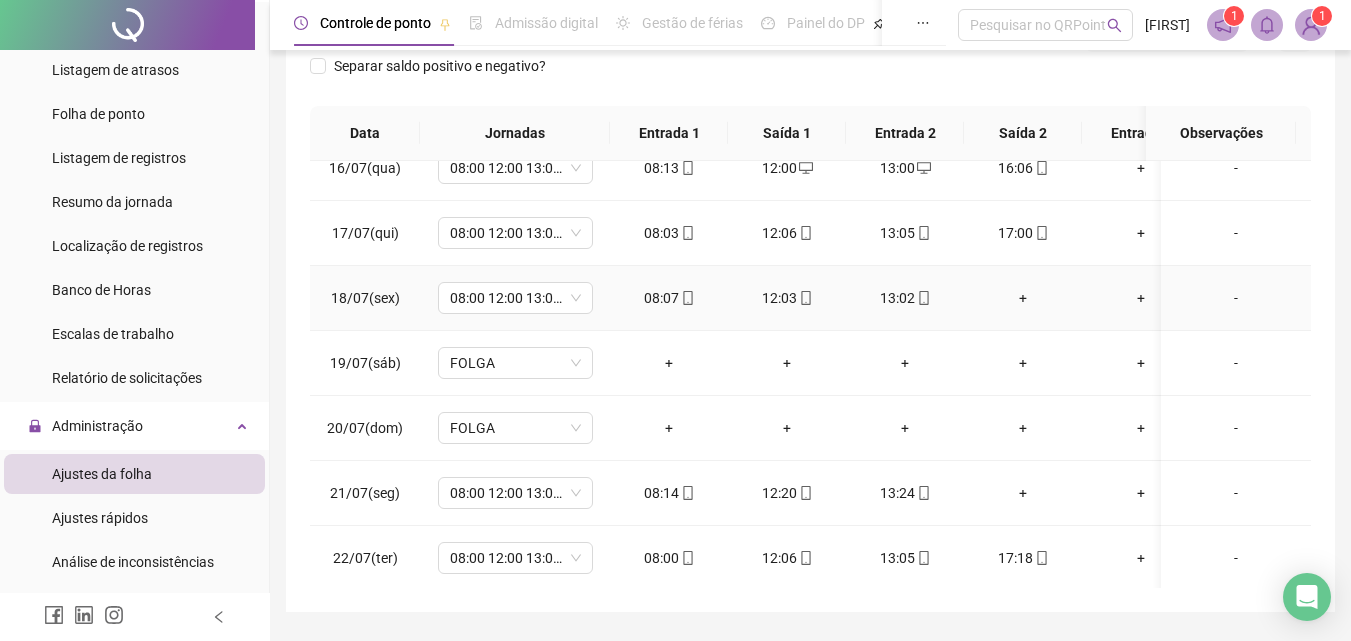 click on "+" at bounding box center (1023, 298) 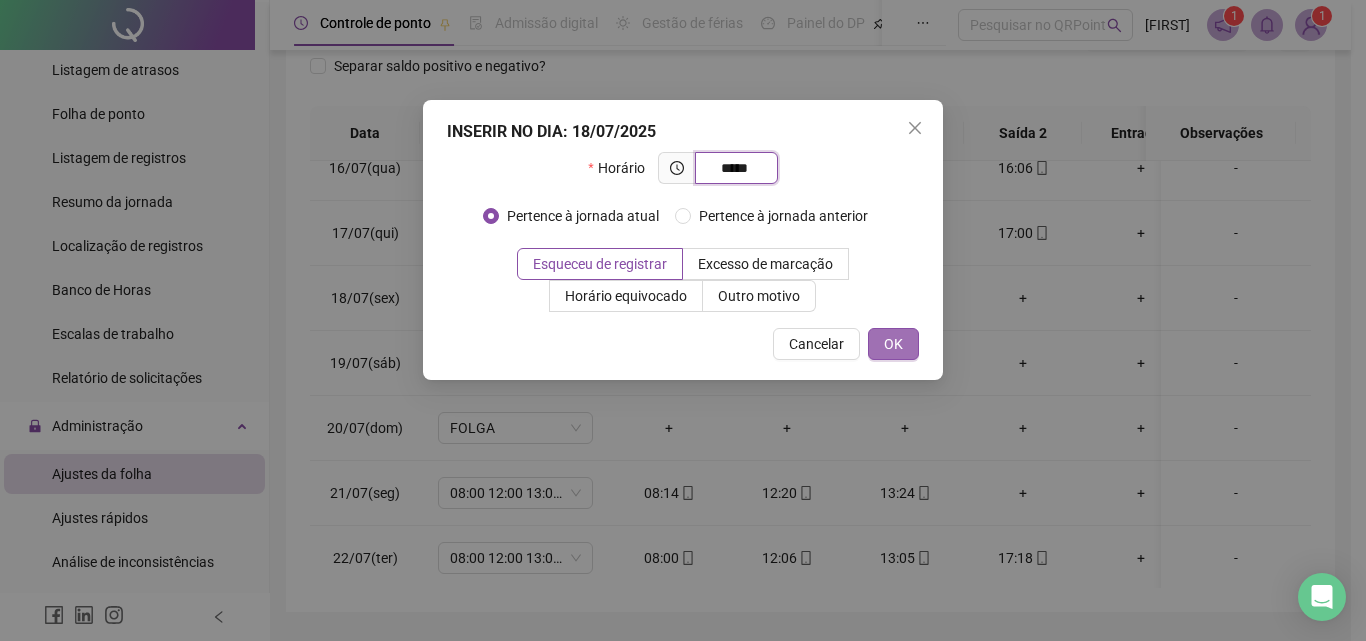 type on "*****" 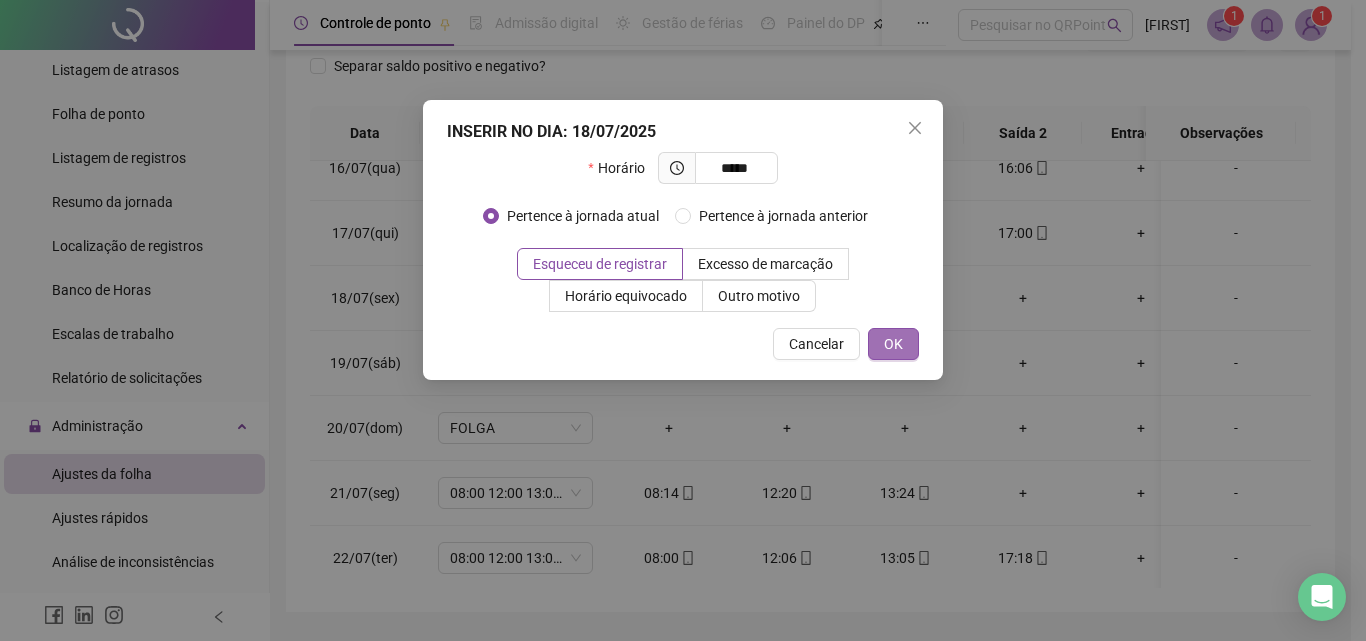click on "OK" at bounding box center (893, 344) 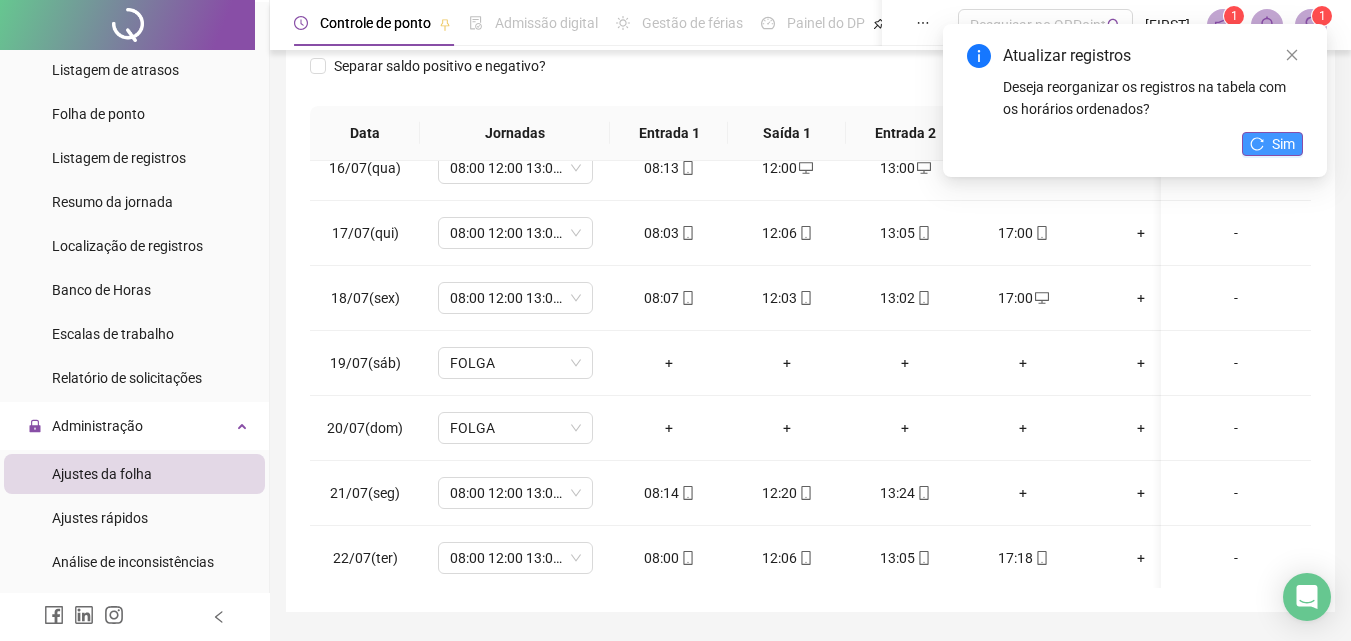 click on "Sim" at bounding box center [1283, 144] 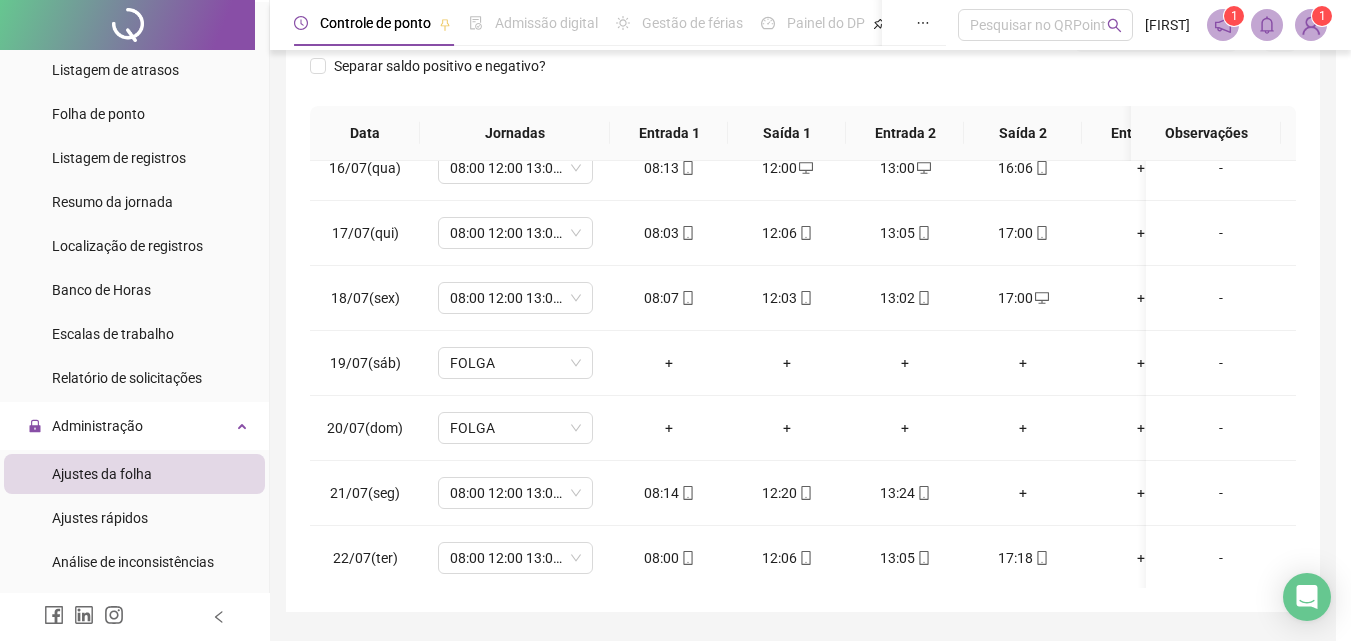 scroll, scrollTop: 1200, scrollLeft: 0, axis: vertical 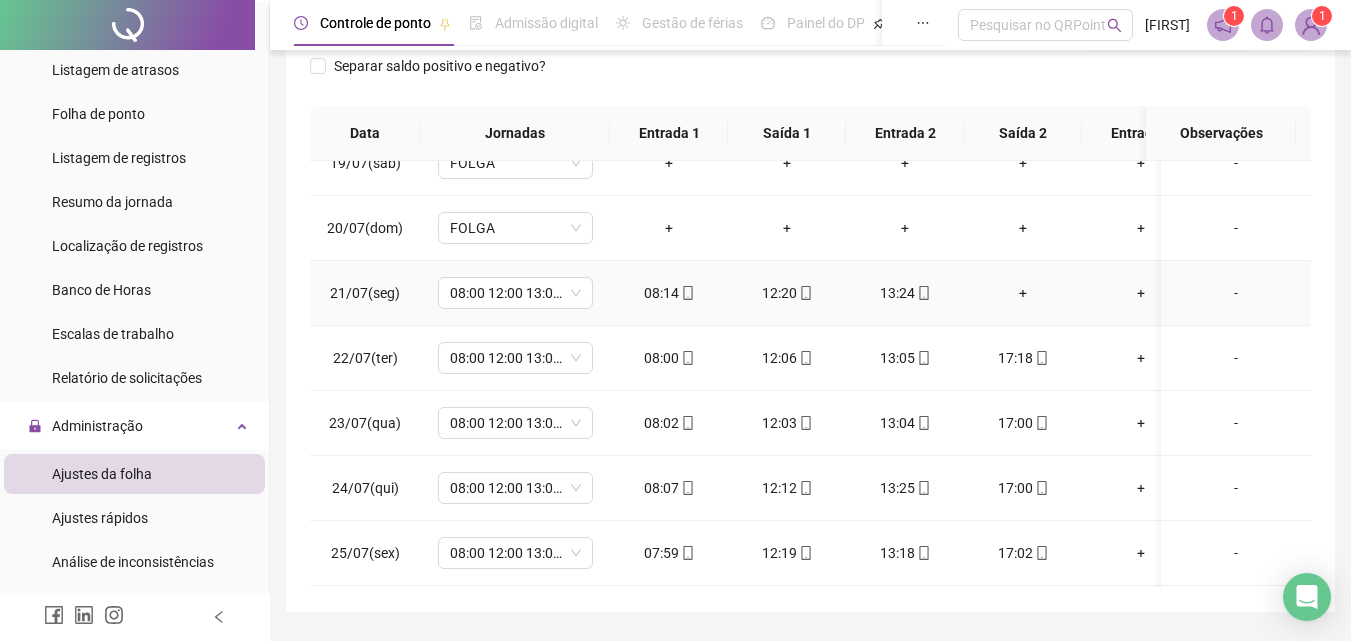 click on "+" at bounding box center (1023, 293) 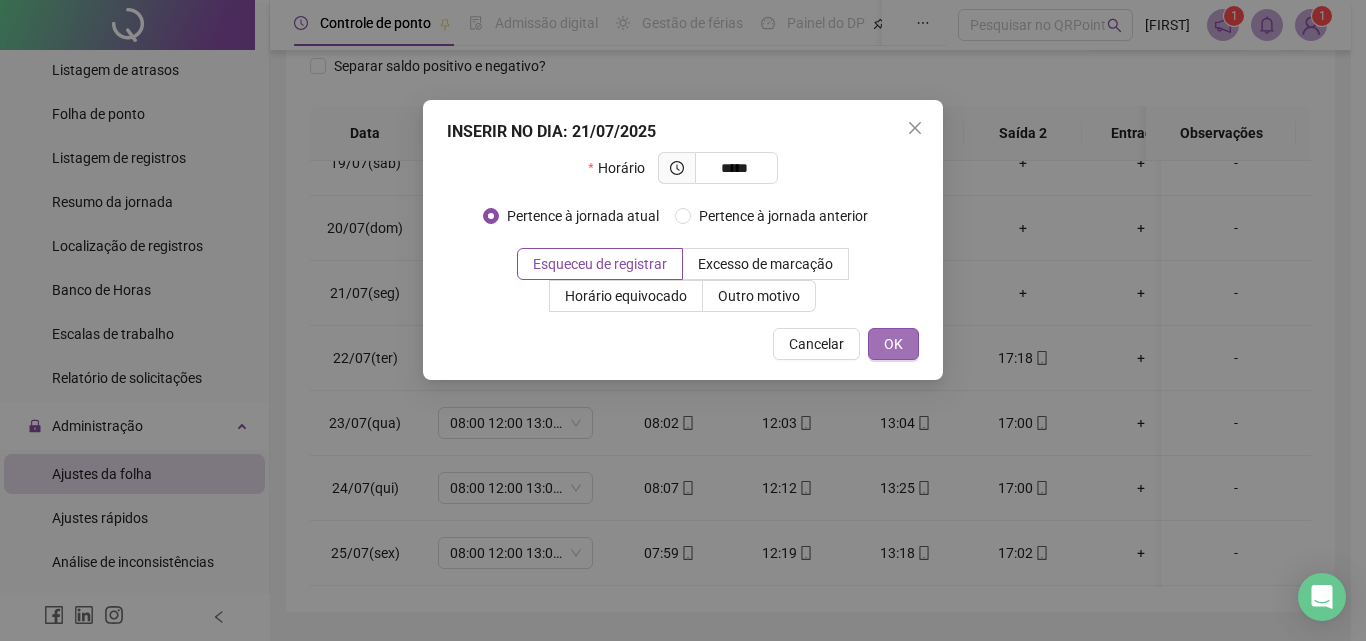 type on "*****" 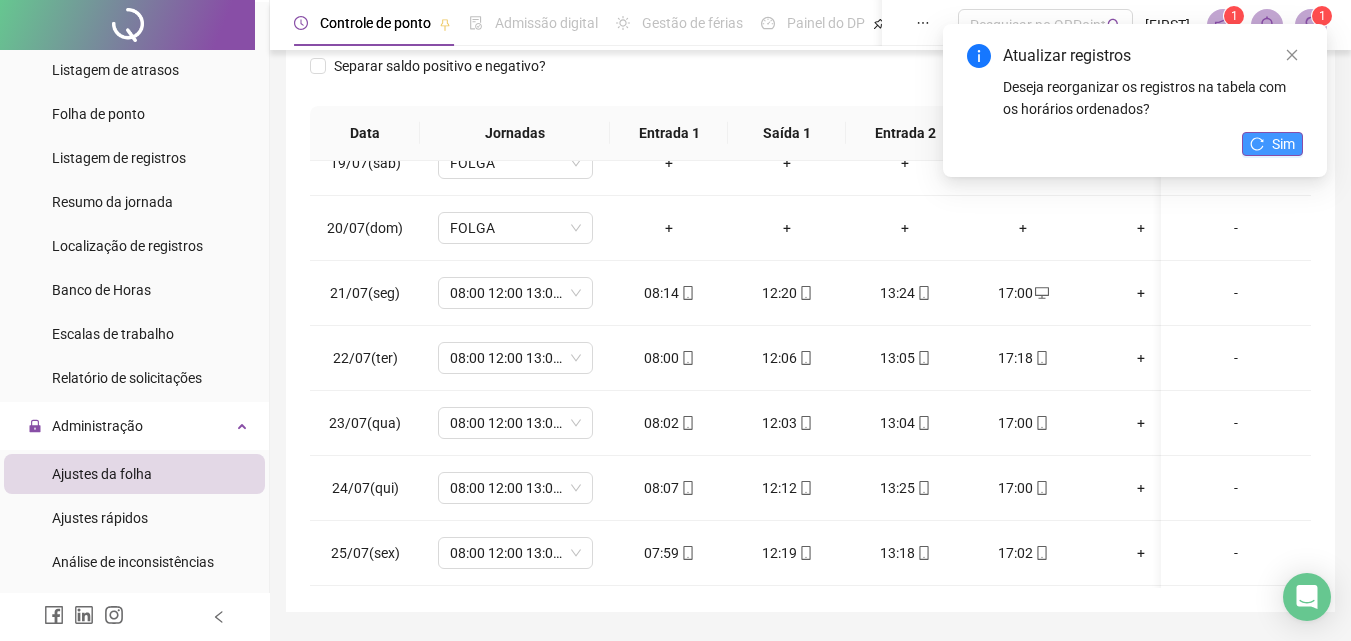 click on "Sim" at bounding box center [1272, 144] 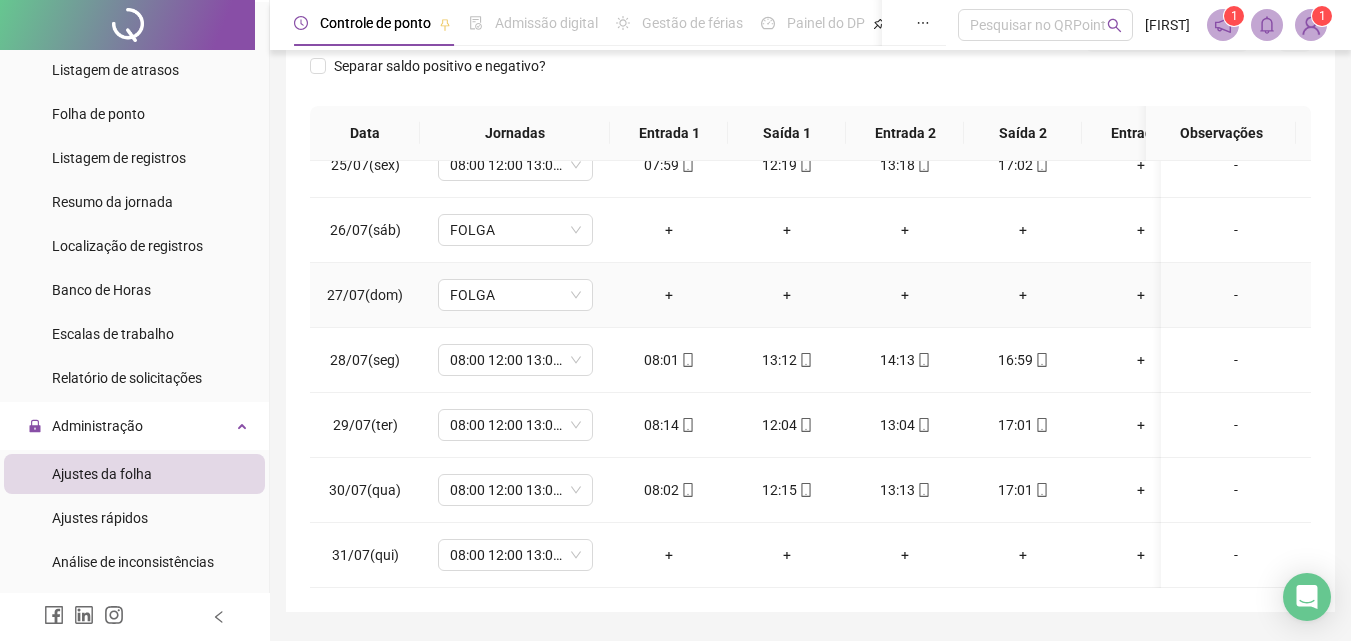 scroll, scrollTop: 1603, scrollLeft: 0, axis: vertical 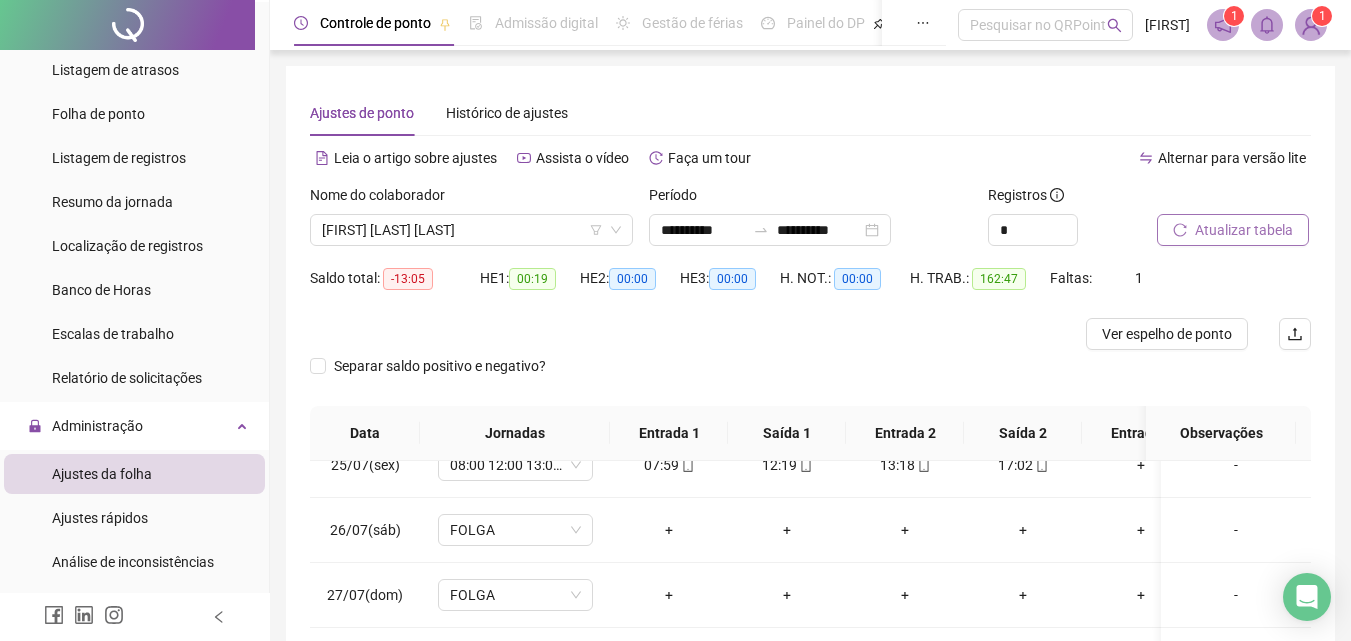 click on "Atualizar tabela" at bounding box center [1244, 230] 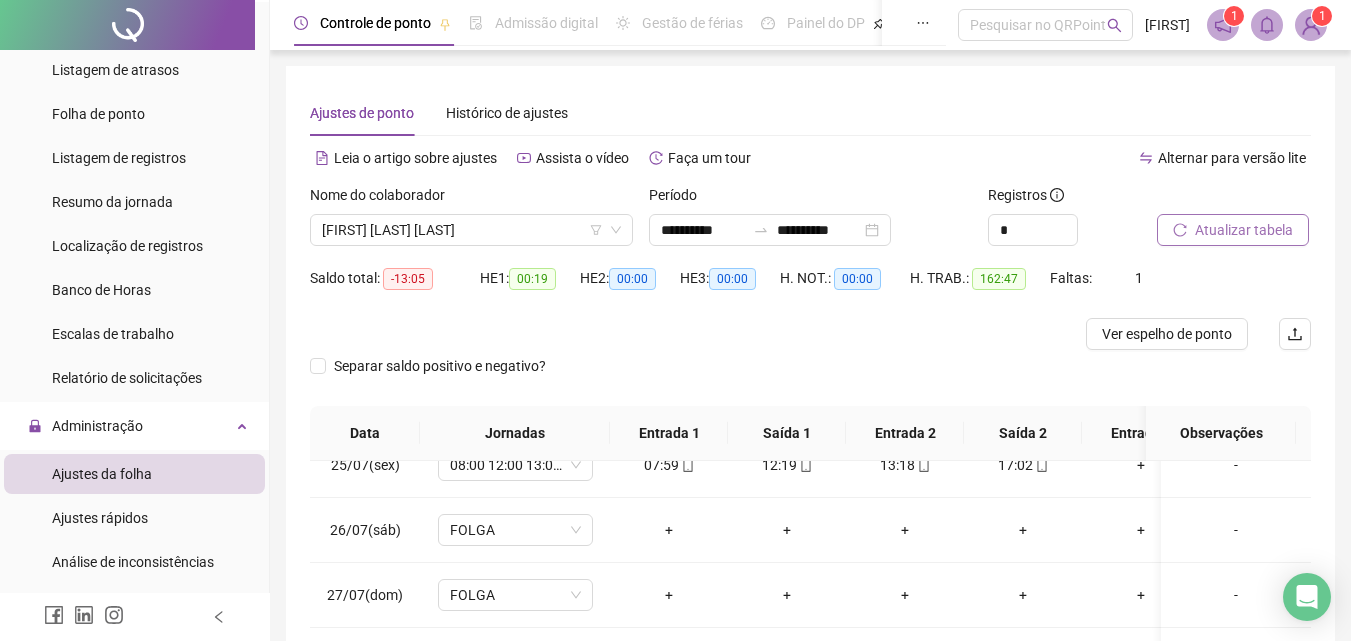click on "Atualizar tabela" at bounding box center [1244, 230] 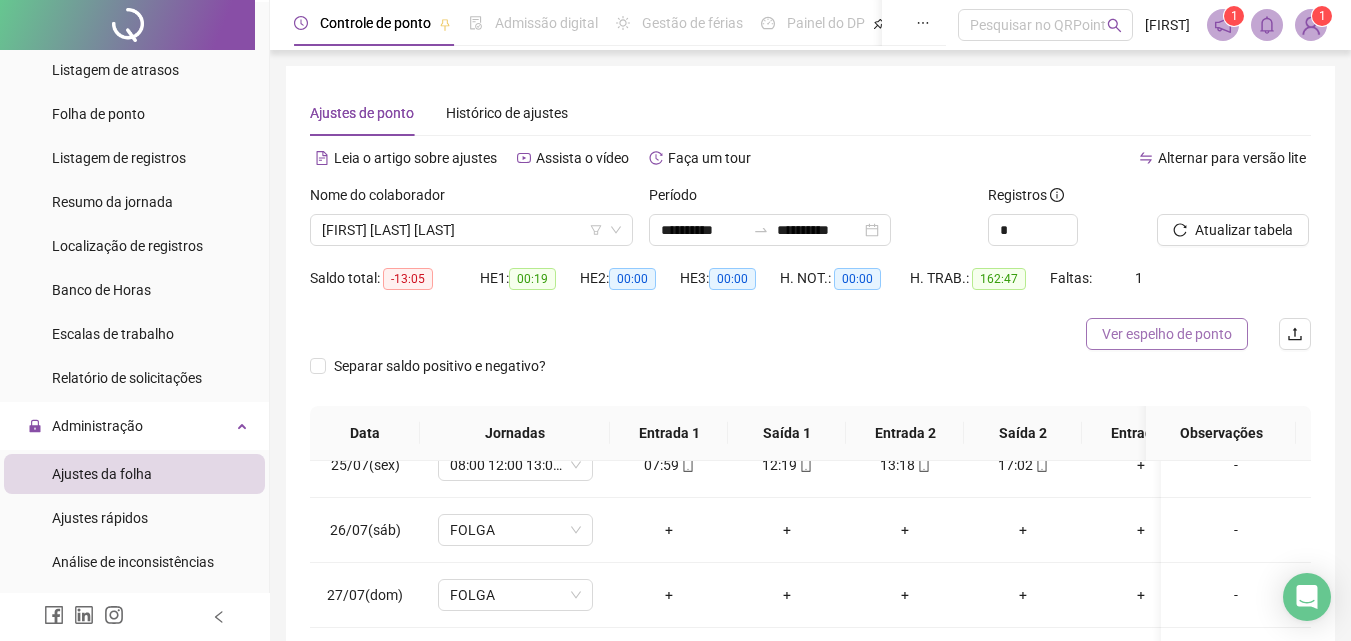 click on "Ver espelho de ponto" at bounding box center [1167, 334] 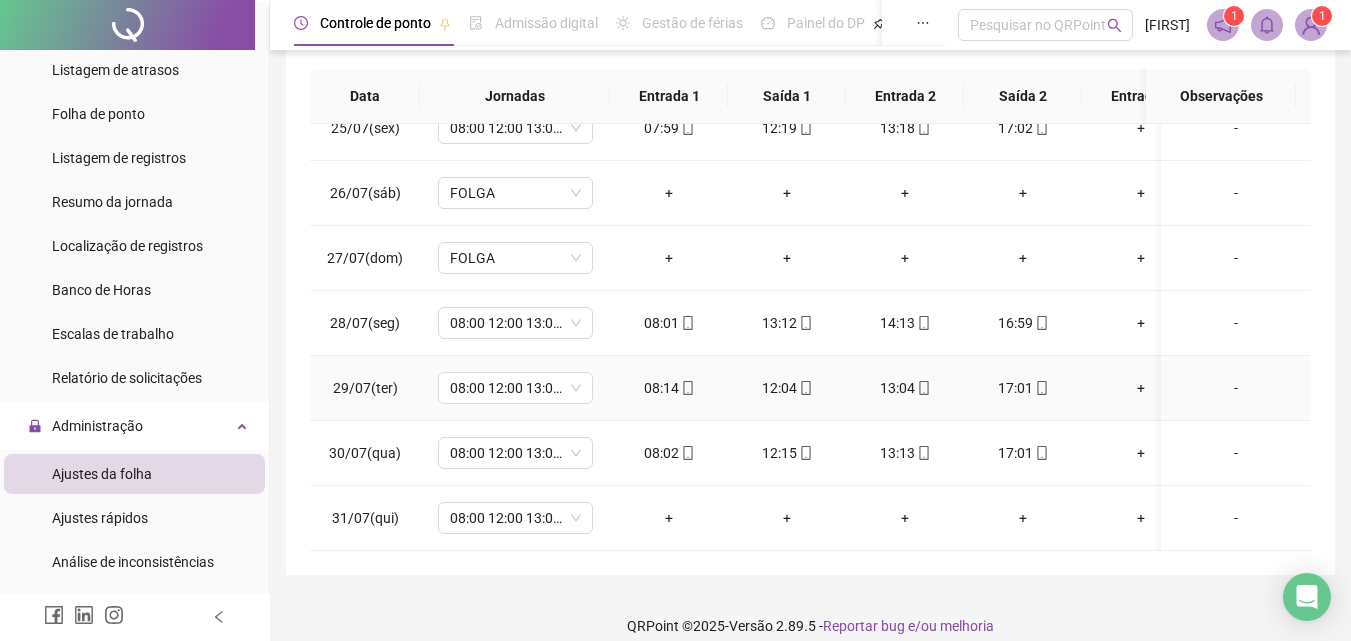 scroll, scrollTop: 357, scrollLeft: 0, axis: vertical 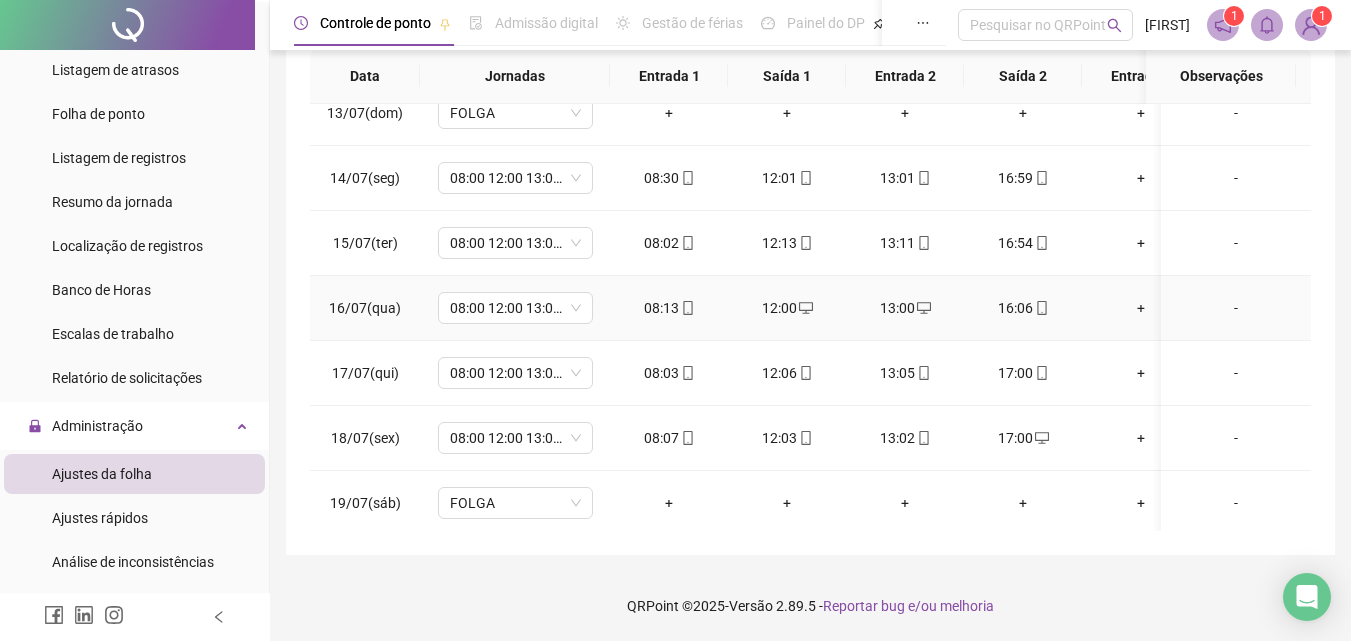 click on "-" at bounding box center [1236, 308] 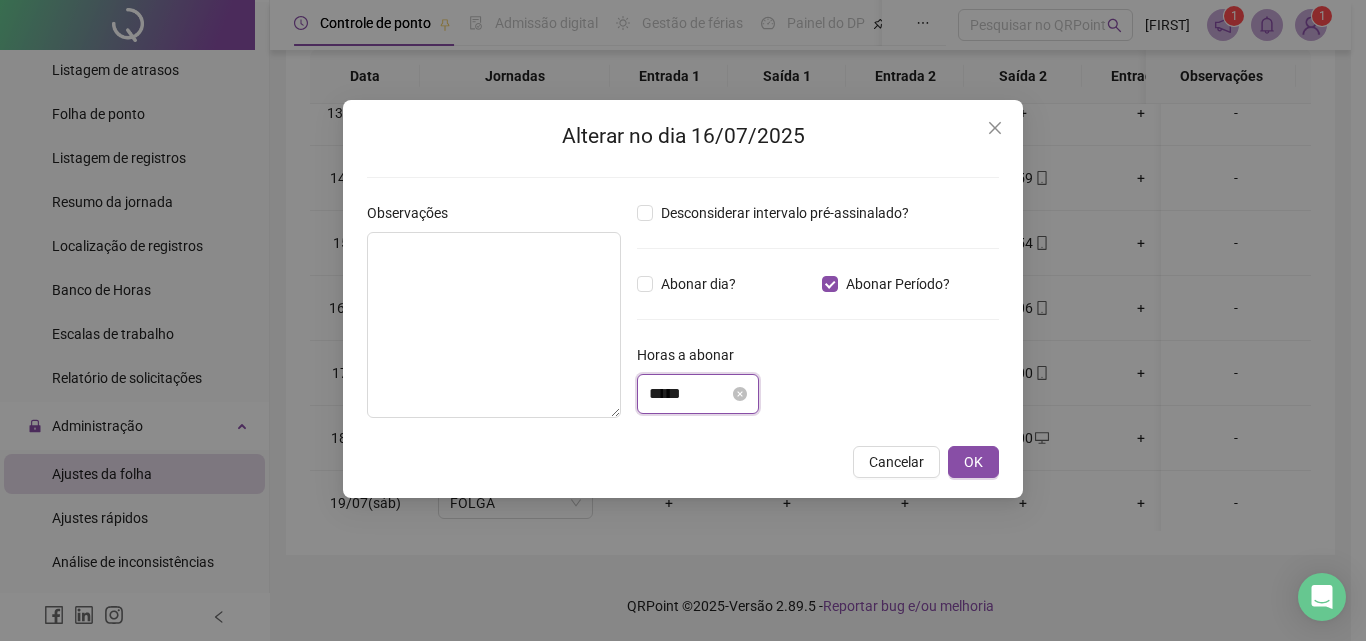 click on "*****" at bounding box center [689, 394] 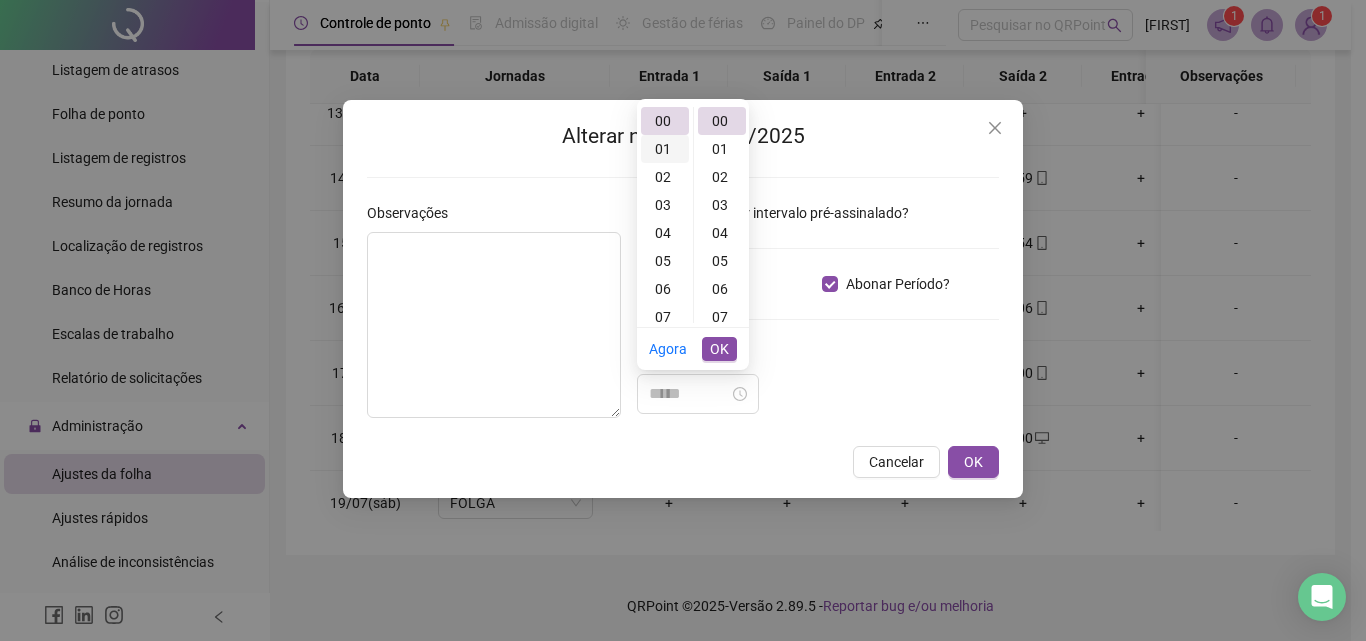 click on "01" at bounding box center [665, 149] 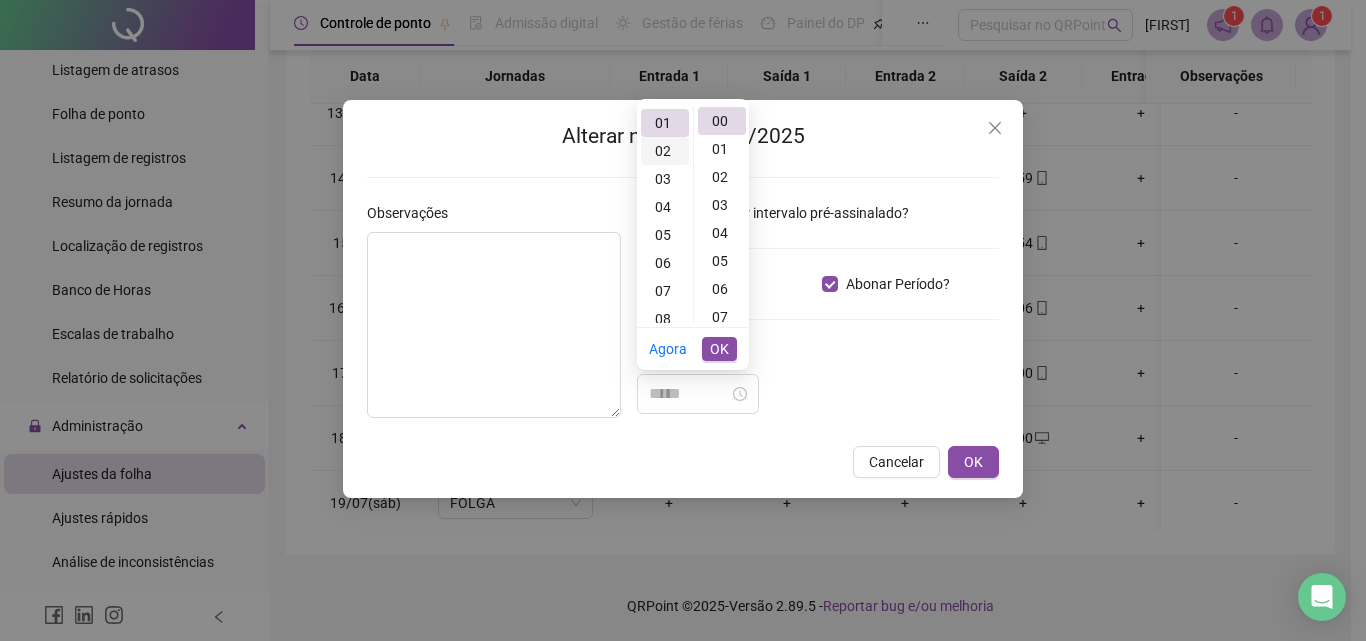 scroll, scrollTop: 28, scrollLeft: 0, axis: vertical 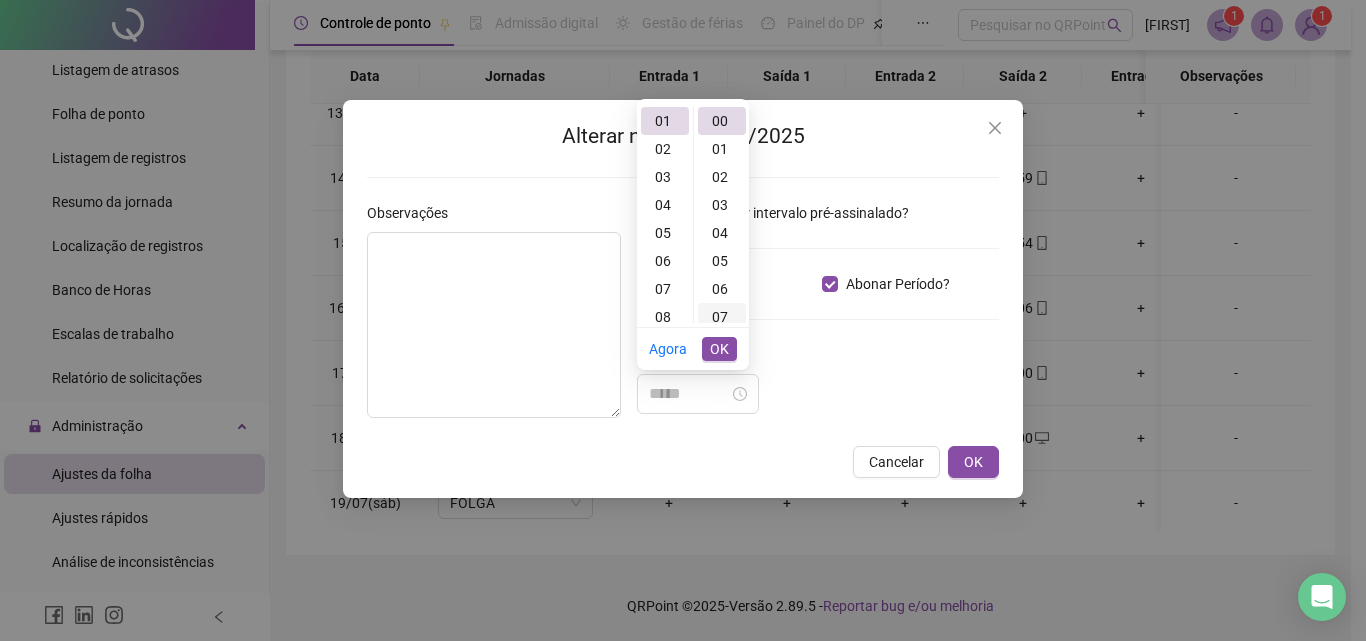 click on "07" at bounding box center [722, 317] 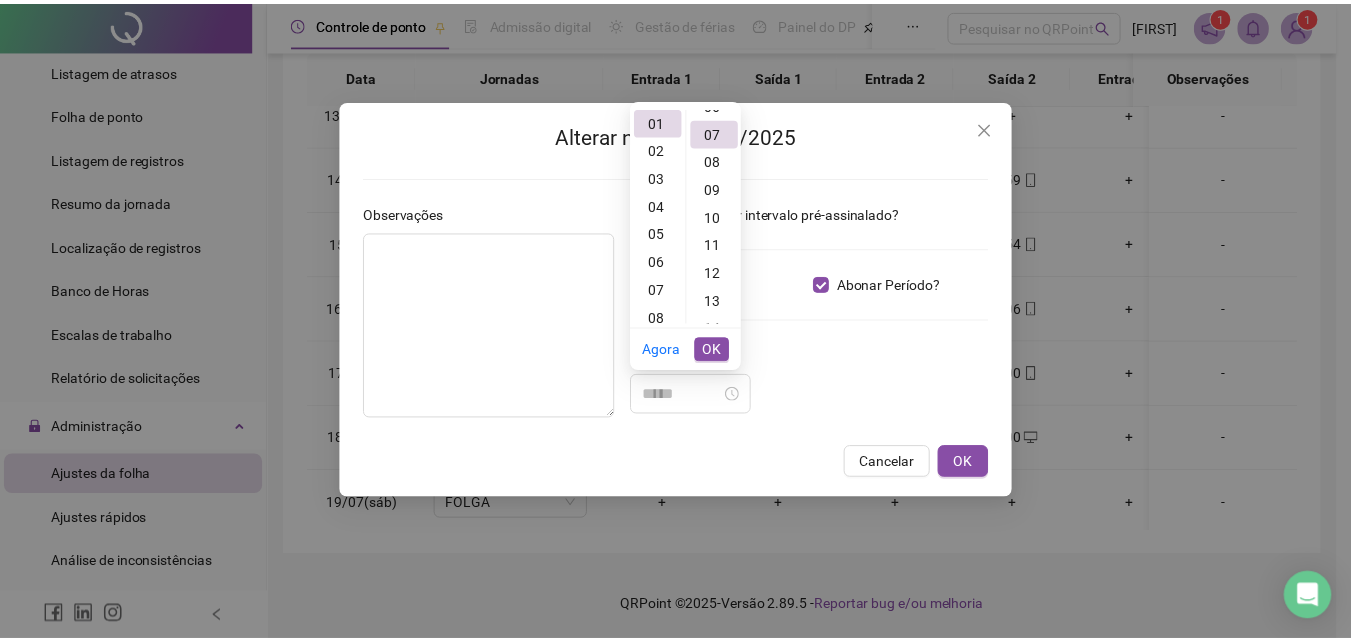 scroll, scrollTop: 196, scrollLeft: 0, axis: vertical 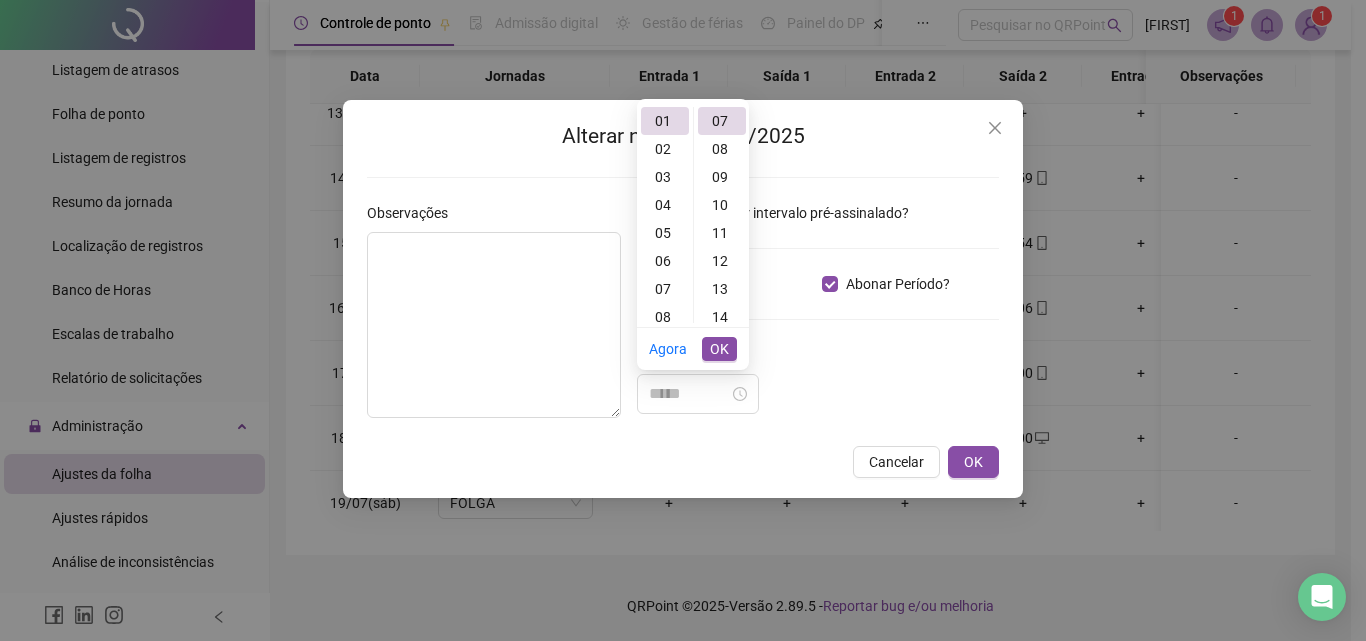 type on "*****" 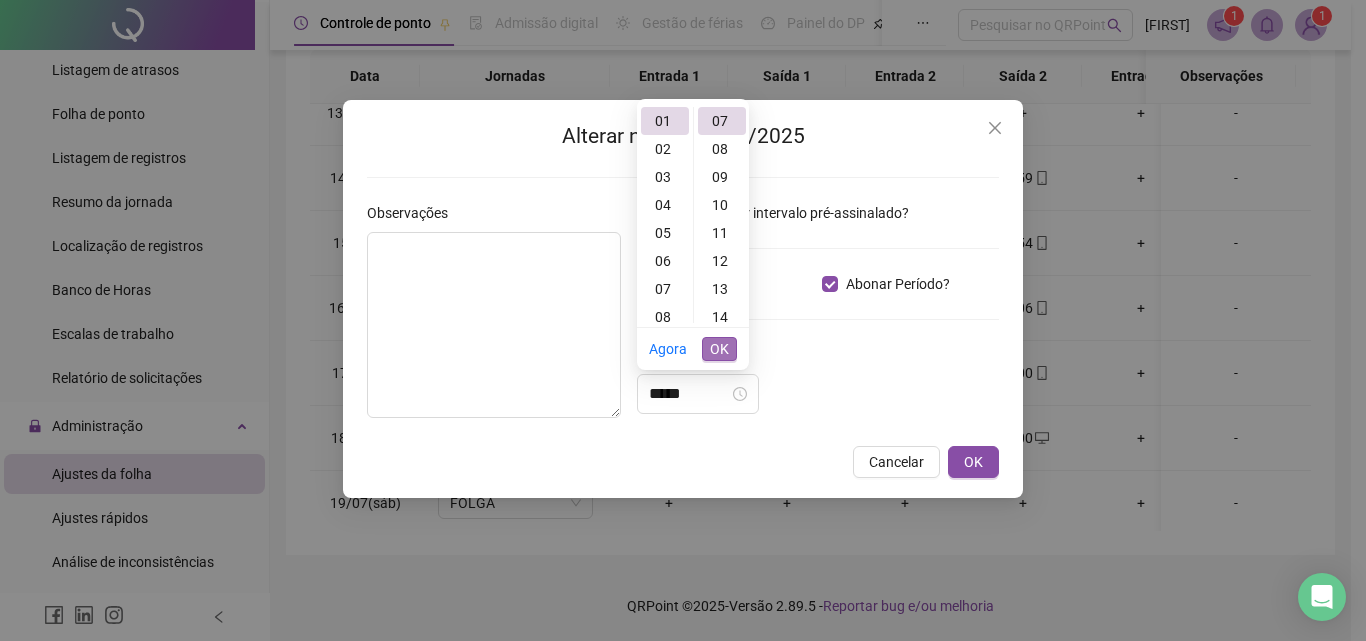 click on "OK" at bounding box center [719, 349] 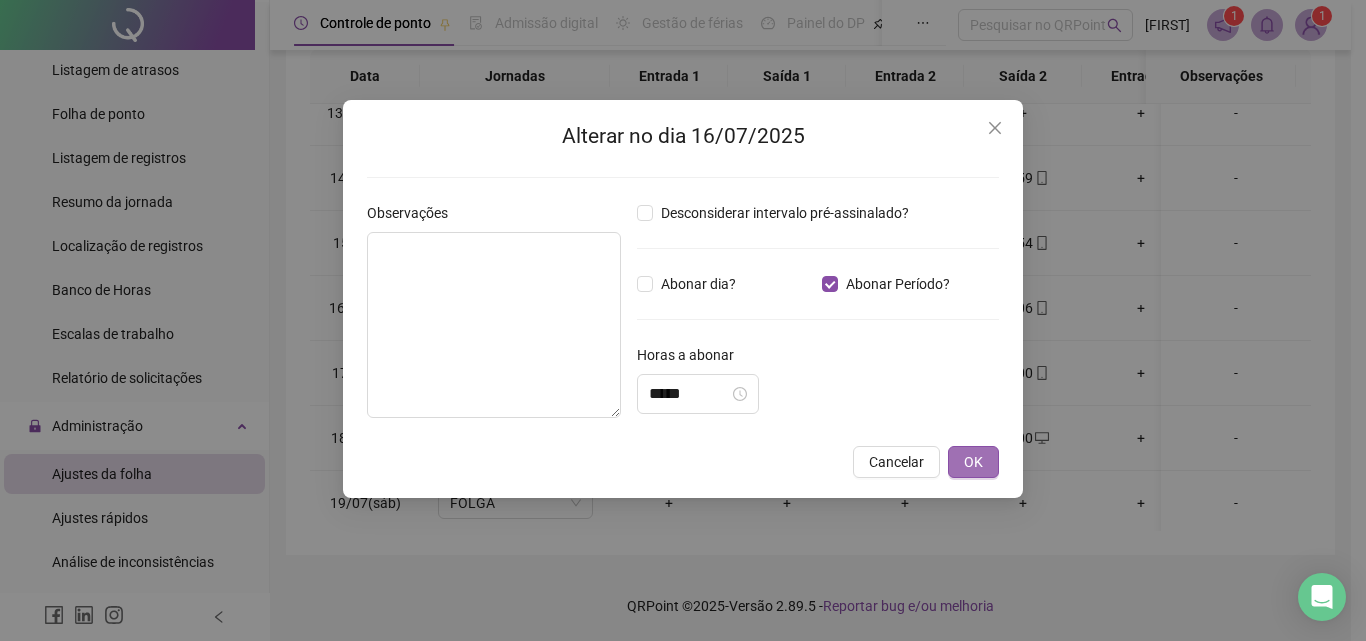 click on "OK" at bounding box center (973, 462) 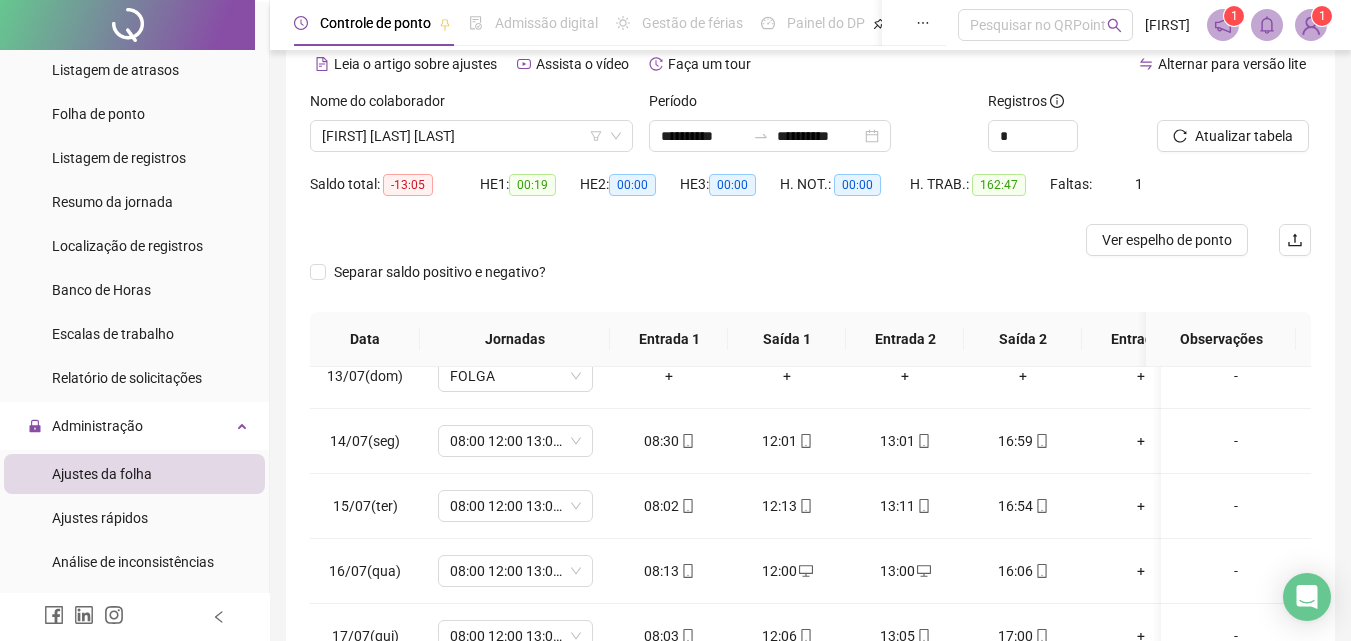 scroll, scrollTop: 89, scrollLeft: 0, axis: vertical 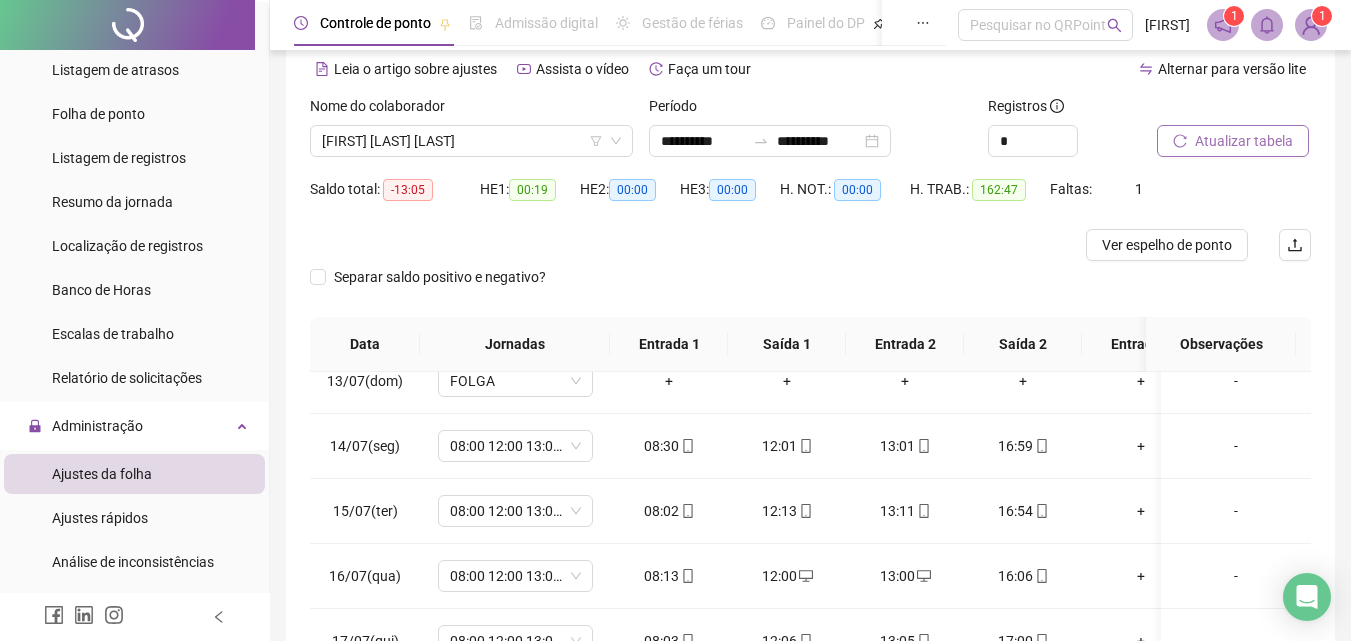click on "Atualizar tabela" at bounding box center (1244, 141) 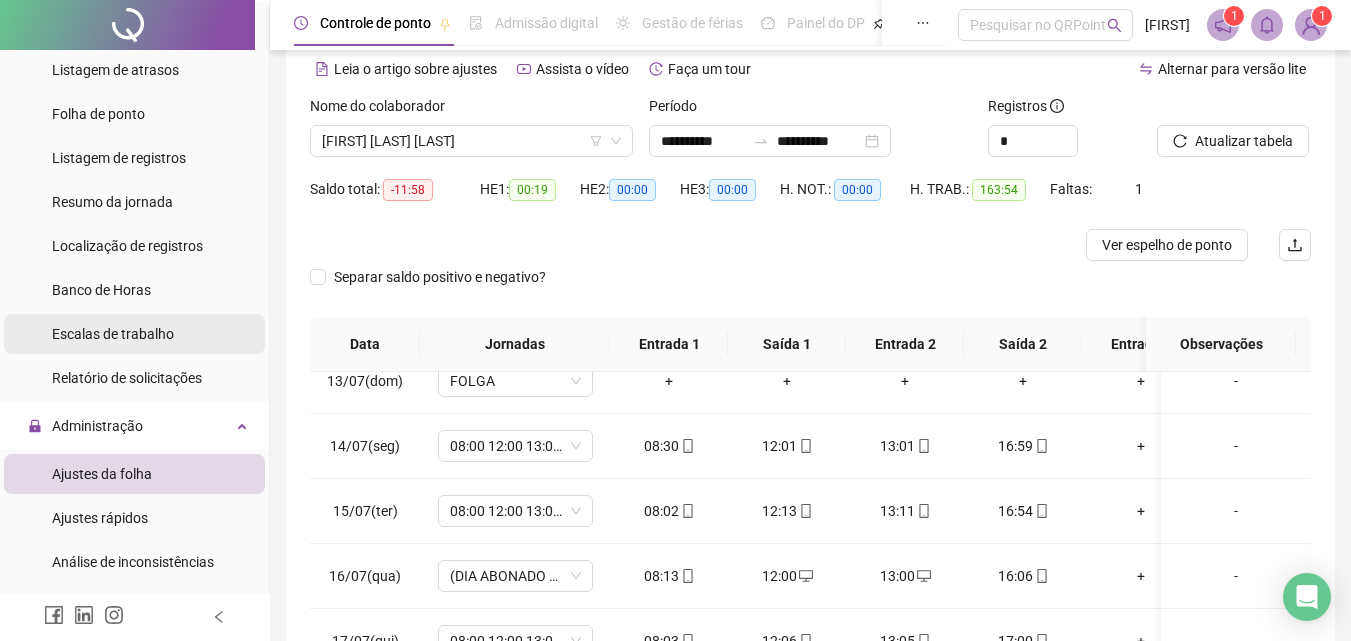 scroll, scrollTop: 400, scrollLeft: 0, axis: vertical 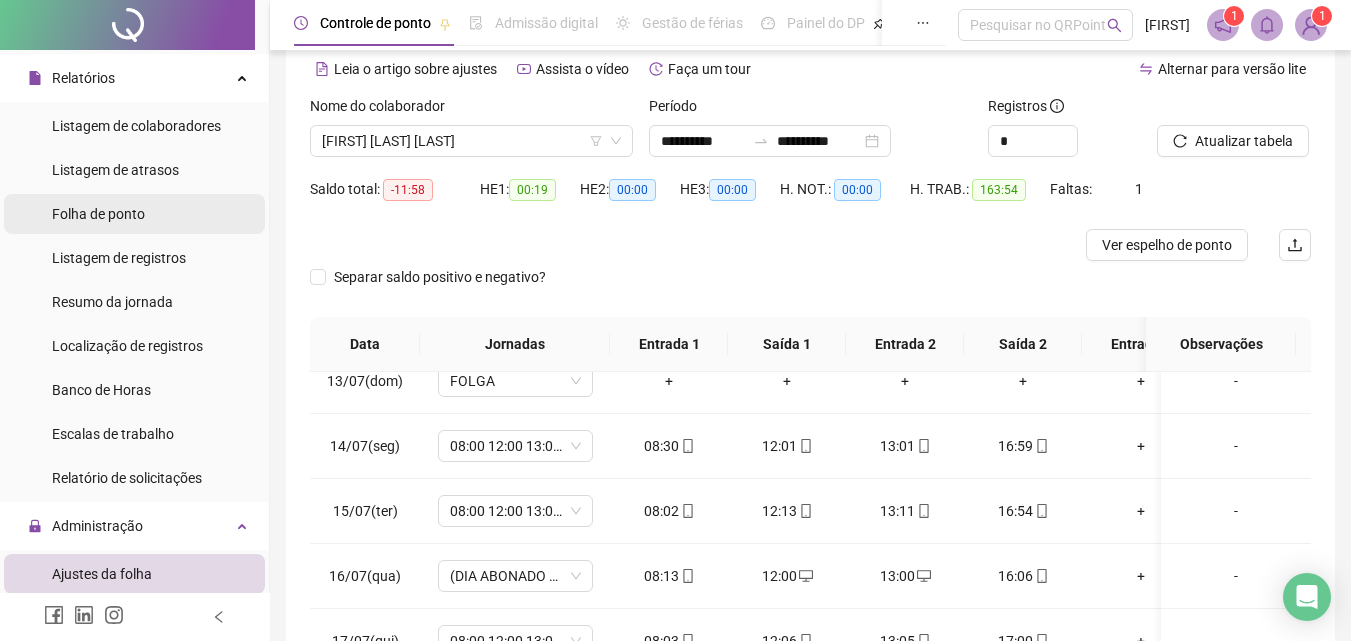 click on "Folha de ponto" at bounding box center [98, 214] 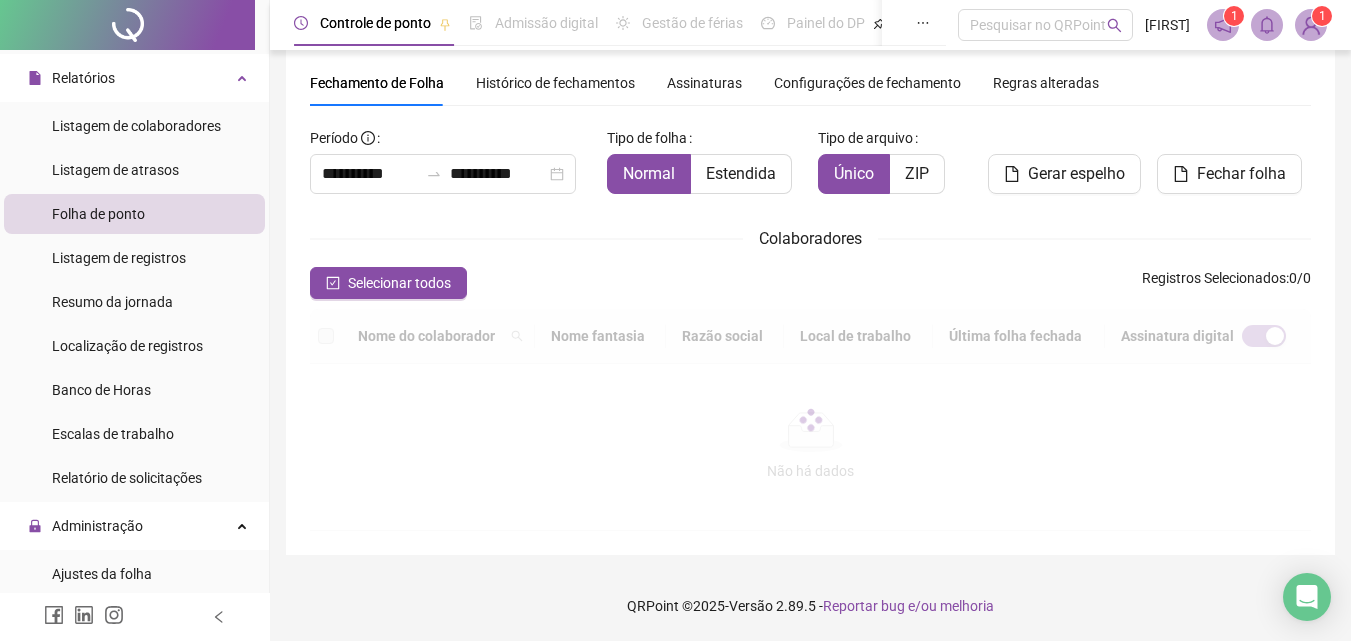 scroll, scrollTop: 89, scrollLeft: 0, axis: vertical 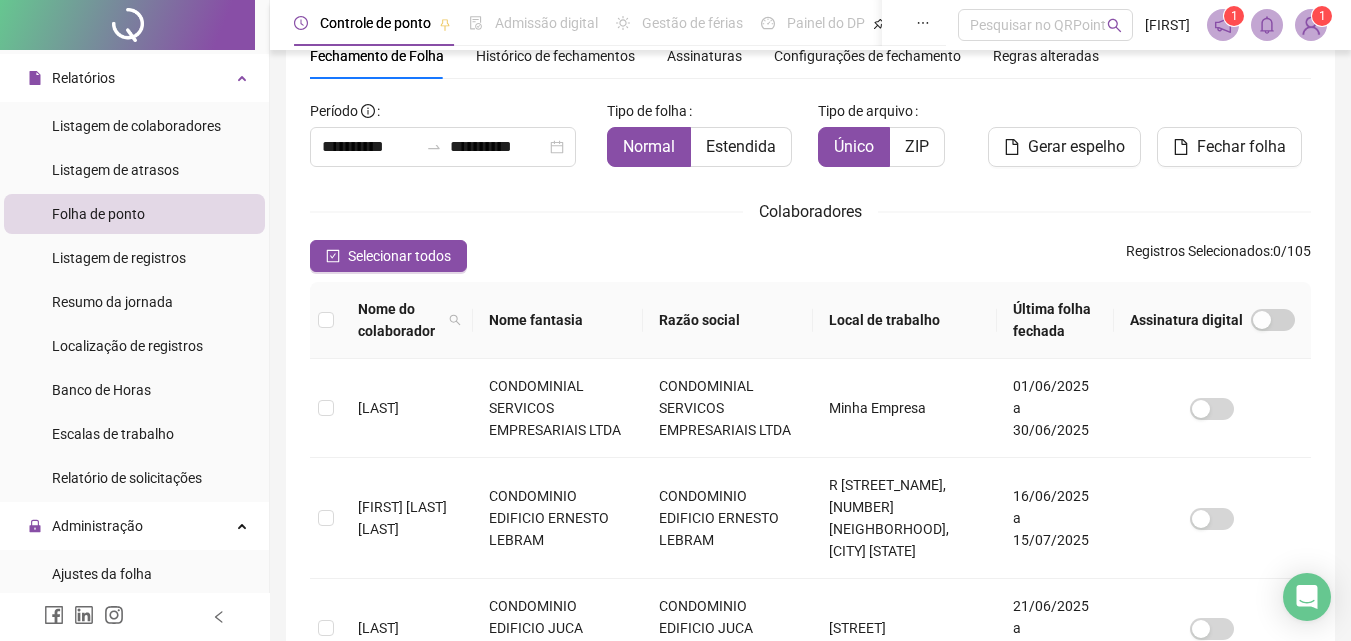 click on "Razão social" at bounding box center (728, 320) 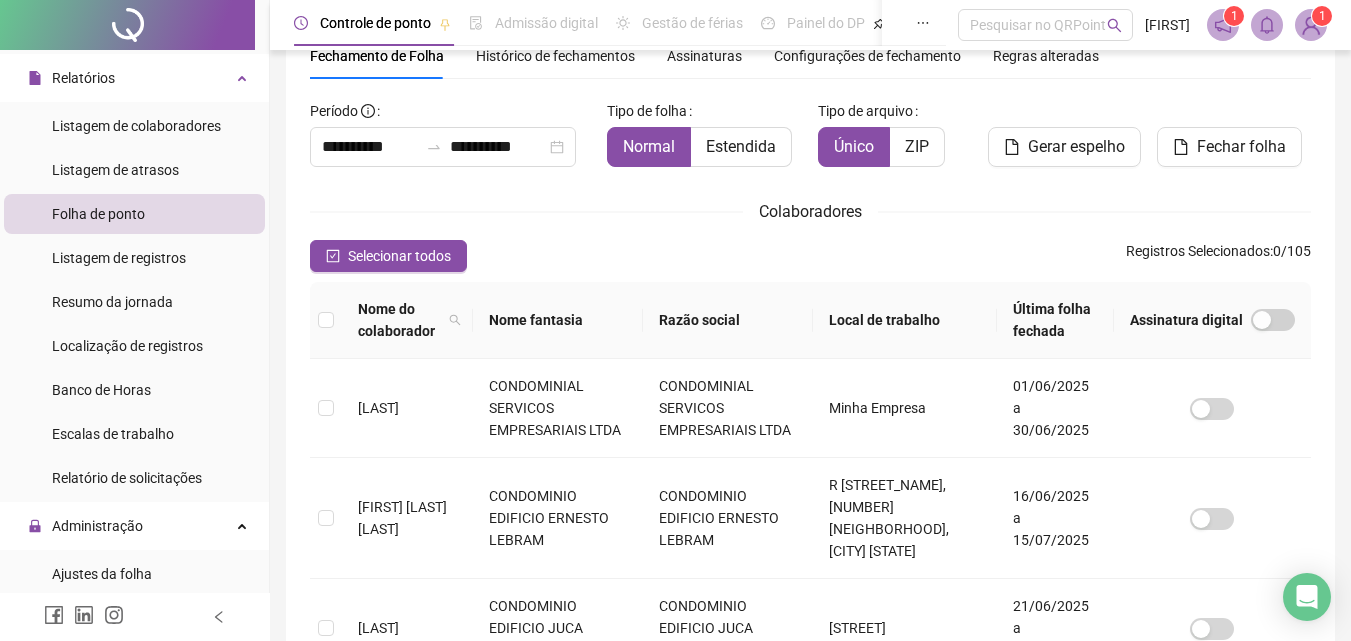 click on "Razão social" at bounding box center (728, 320) 